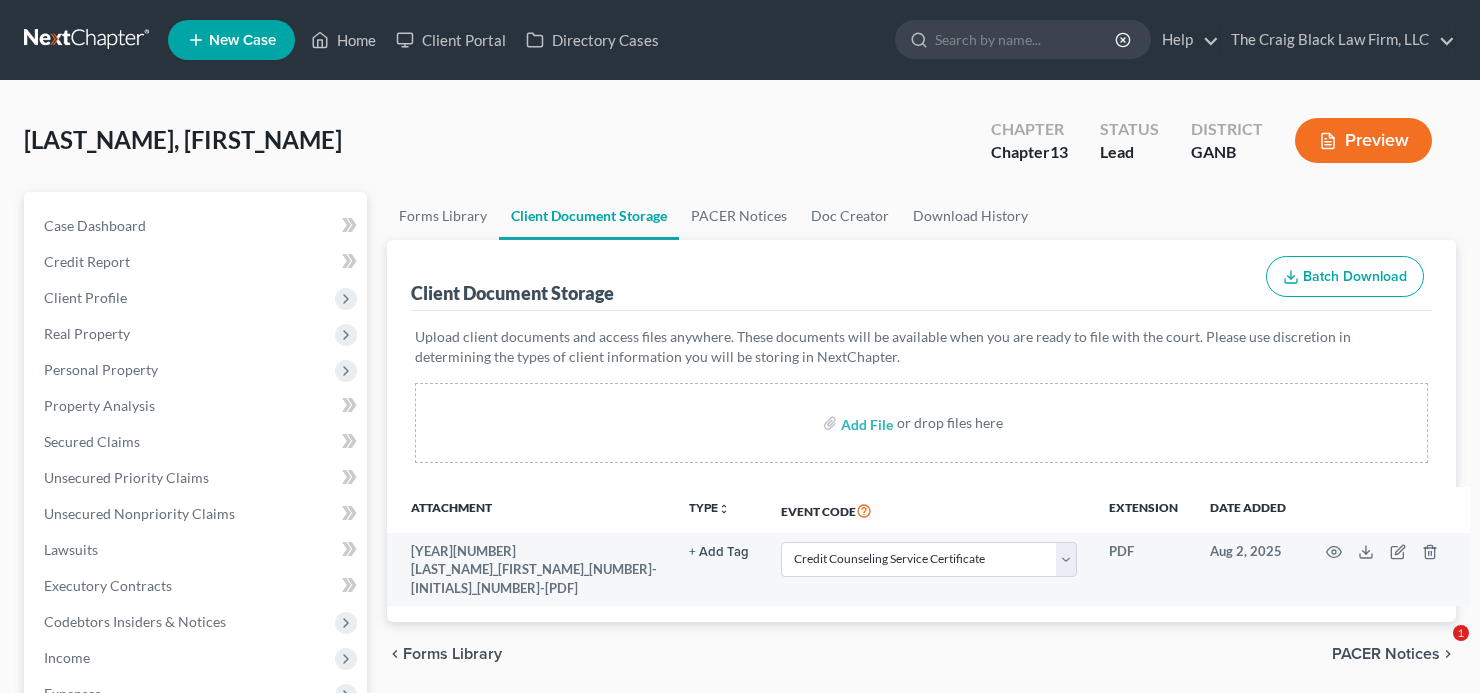 select on "5" 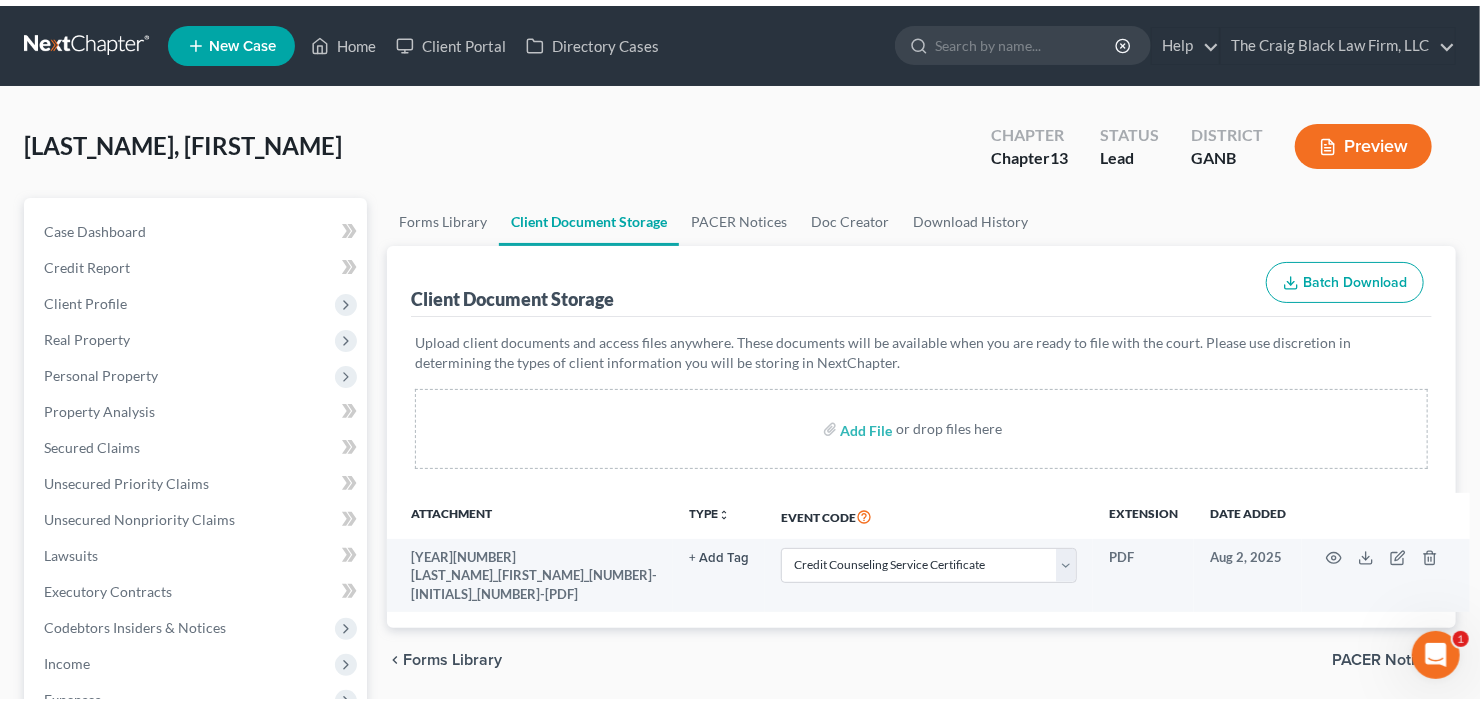 scroll, scrollTop: 0, scrollLeft: 0, axis: both 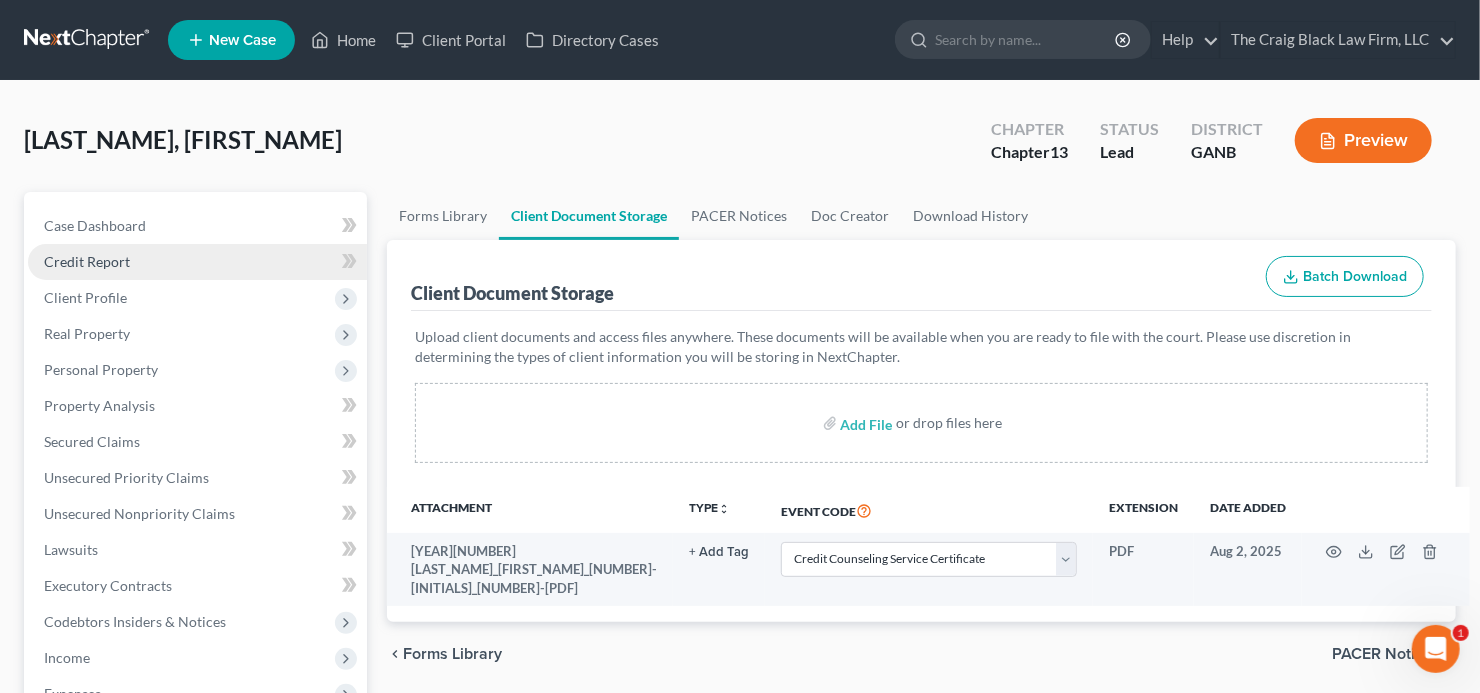 click on "Credit Report" at bounding box center [197, 262] 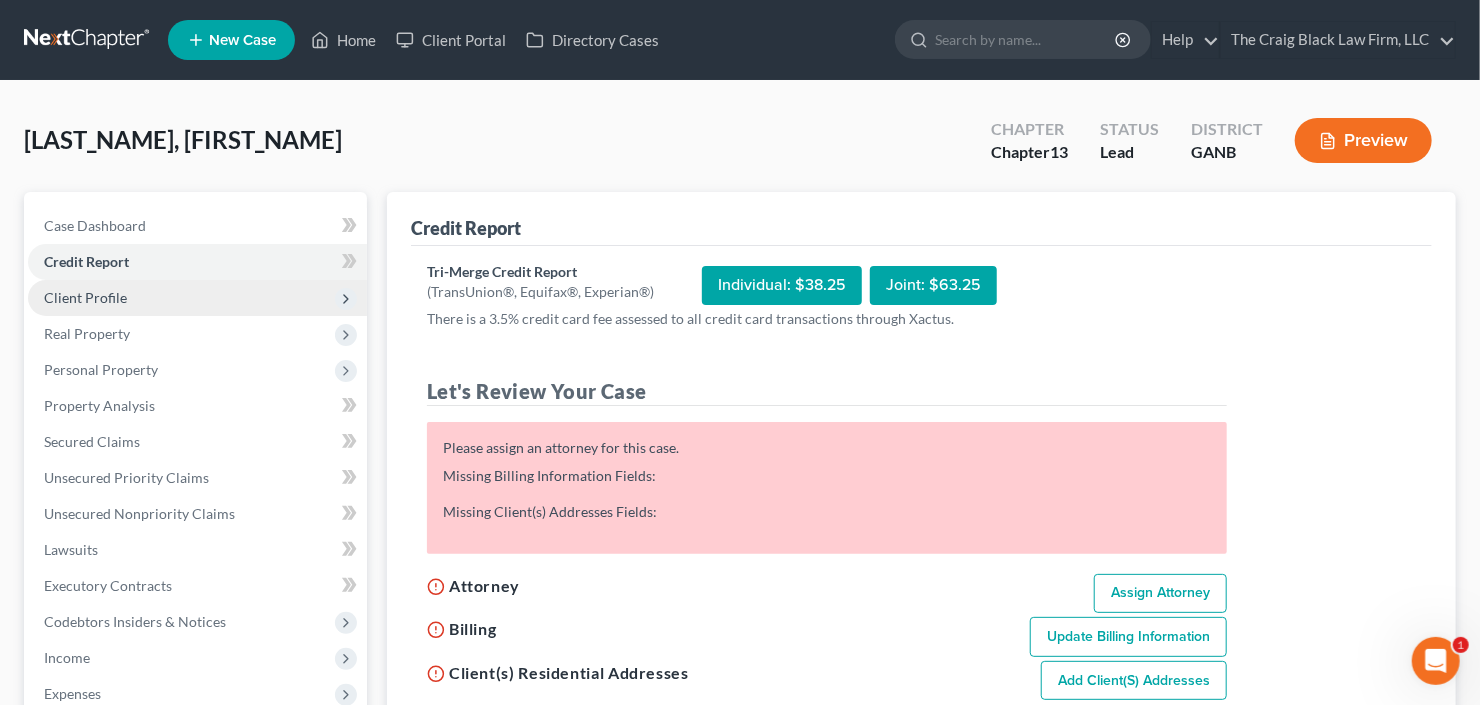 click on "Client Profile" at bounding box center (197, 298) 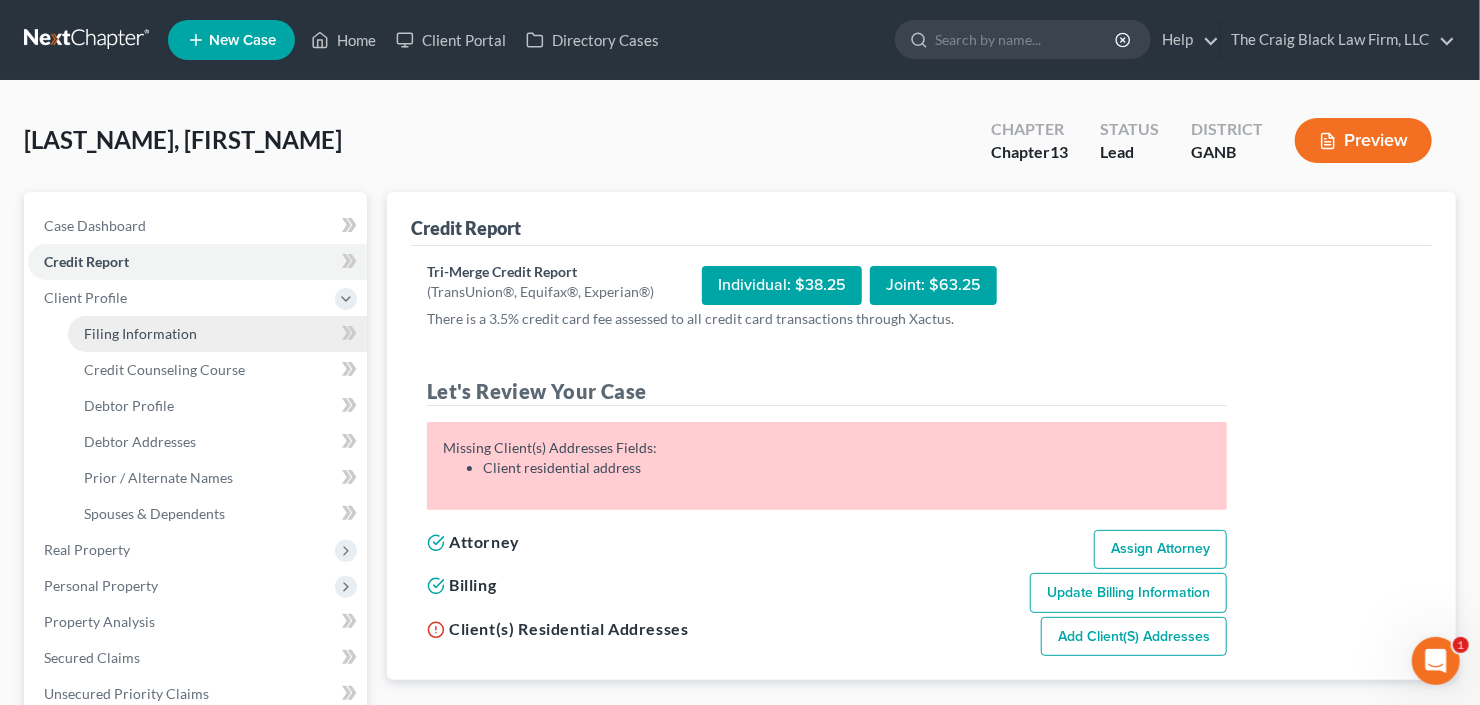 click on "Filing Information" at bounding box center (140, 333) 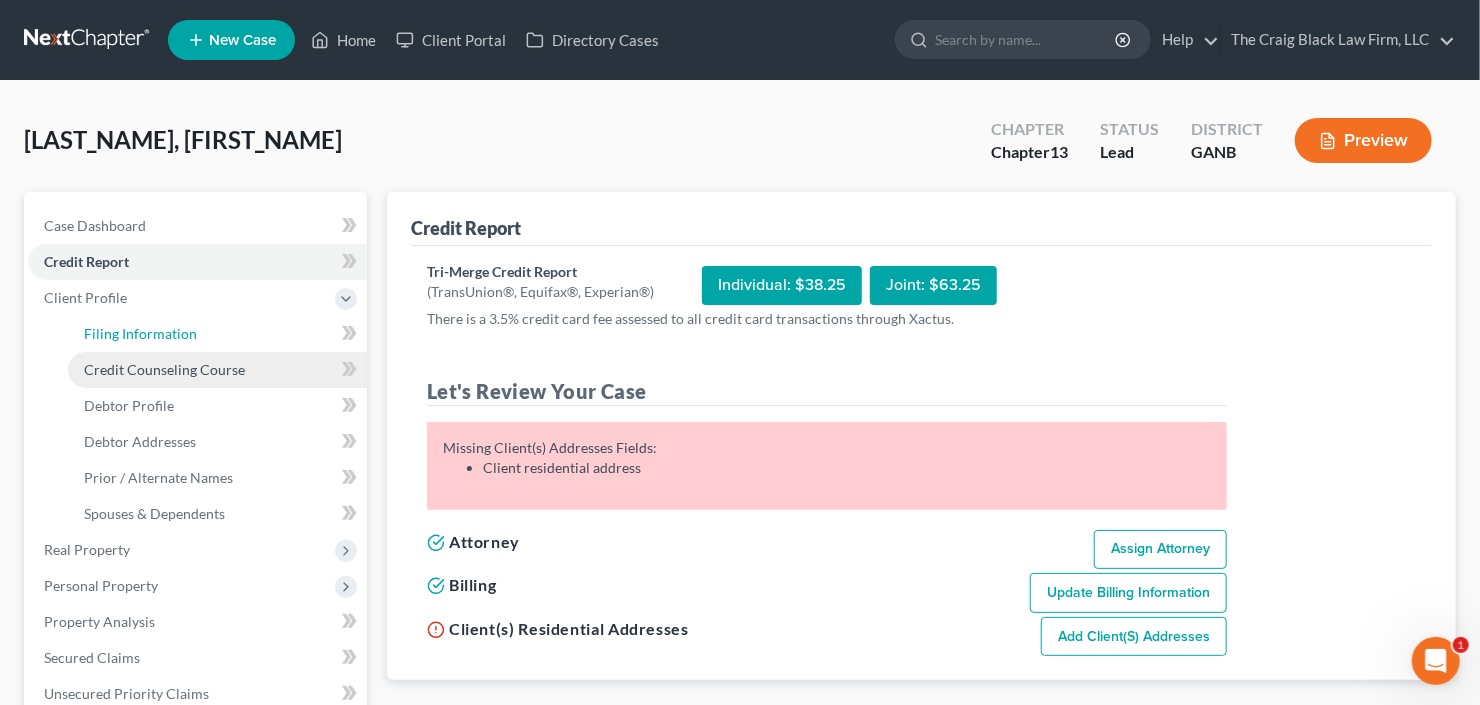 select on "1" 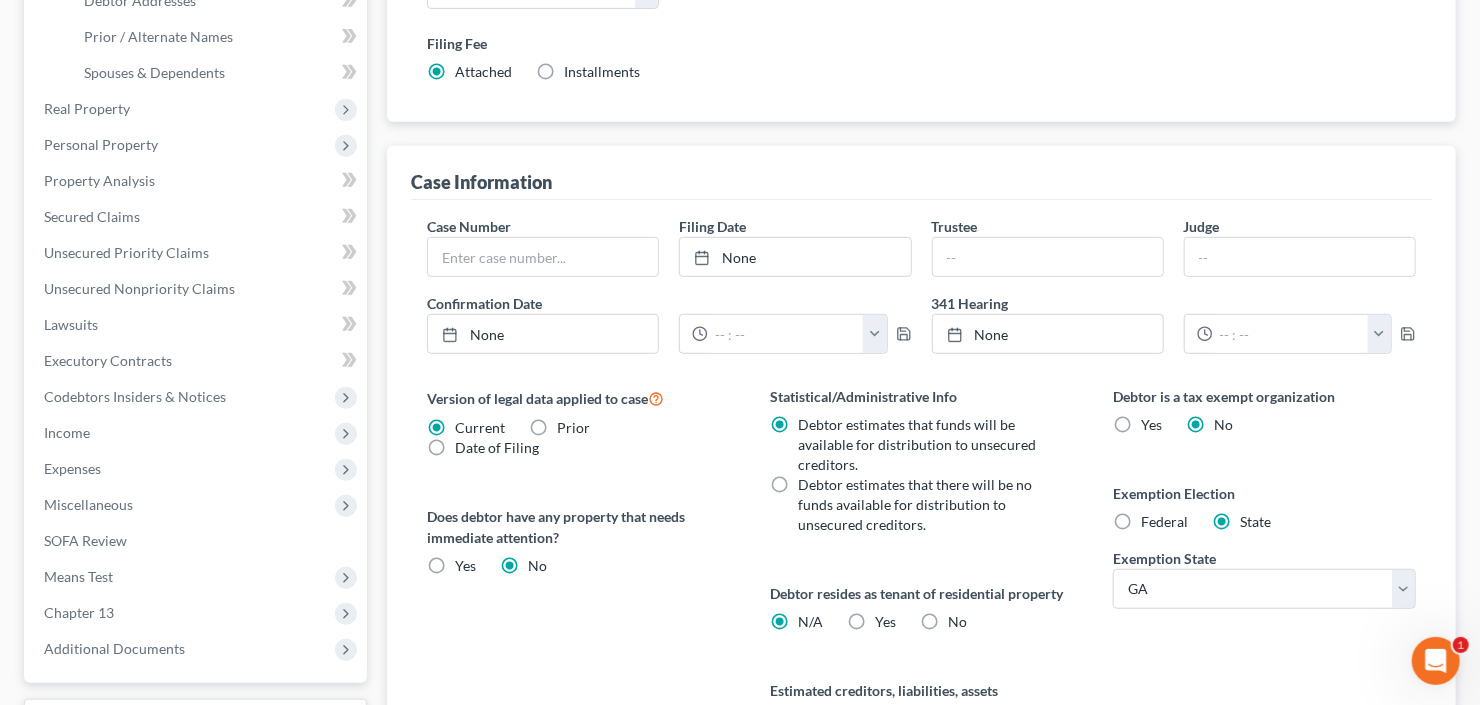scroll, scrollTop: 480, scrollLeft: 0, axis: vertical 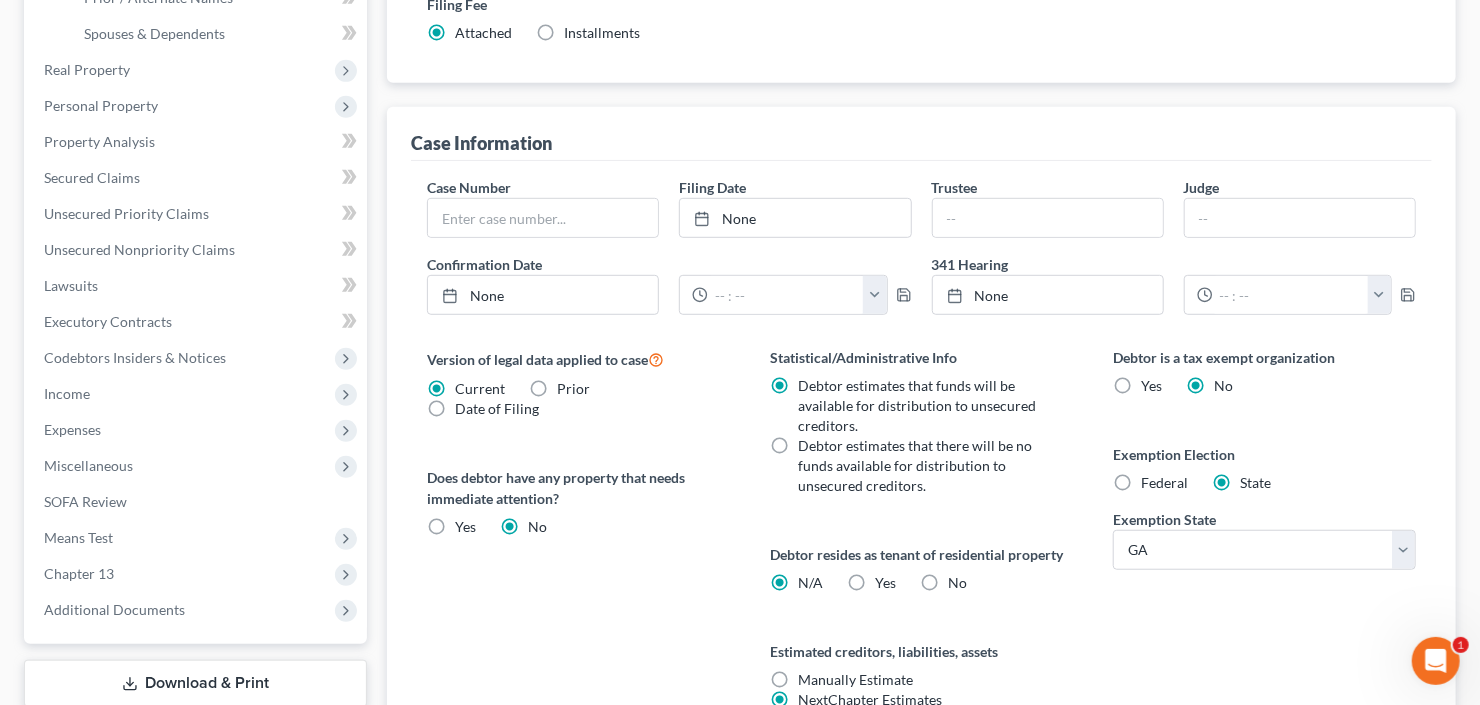 click on "No" at bounding box center (957, 583) 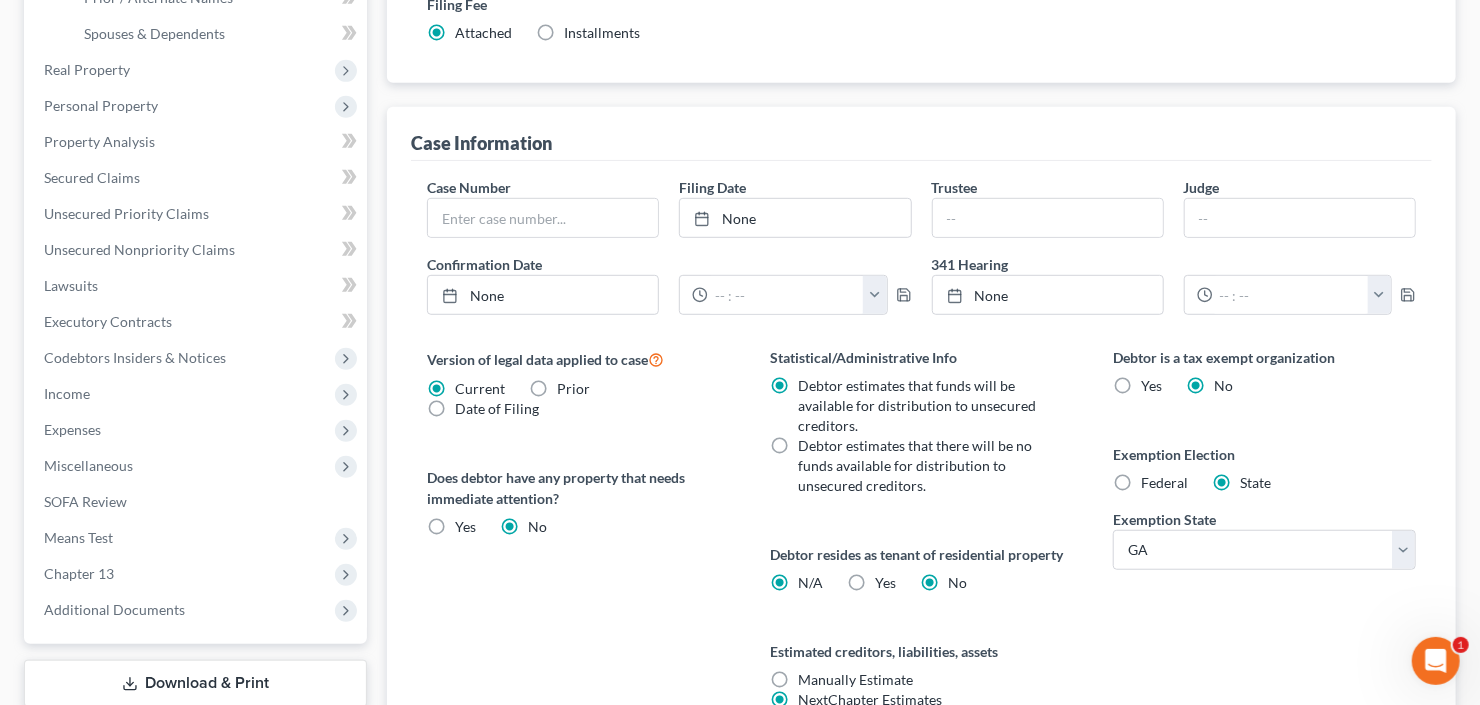 radio on "false" 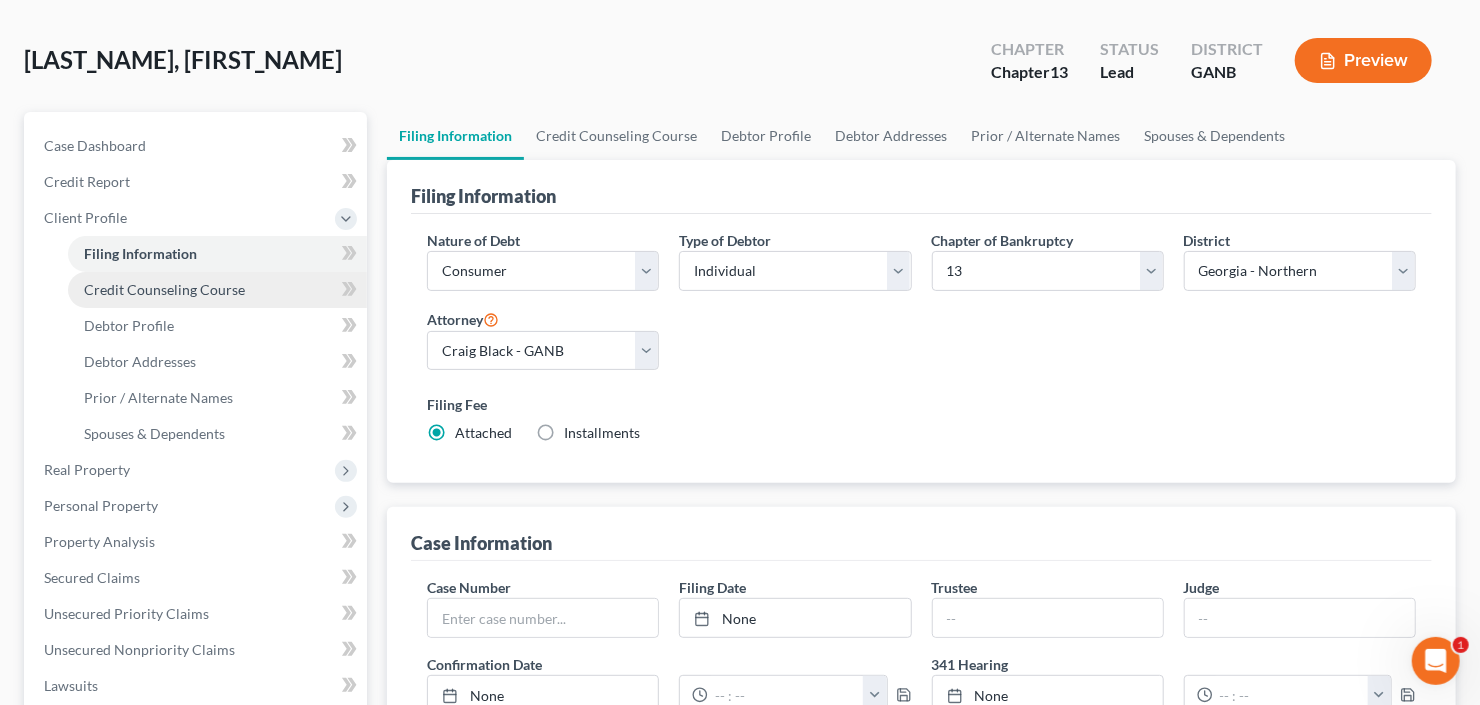 click on "Credit Counseling Course" at bounding box center [164, 289] 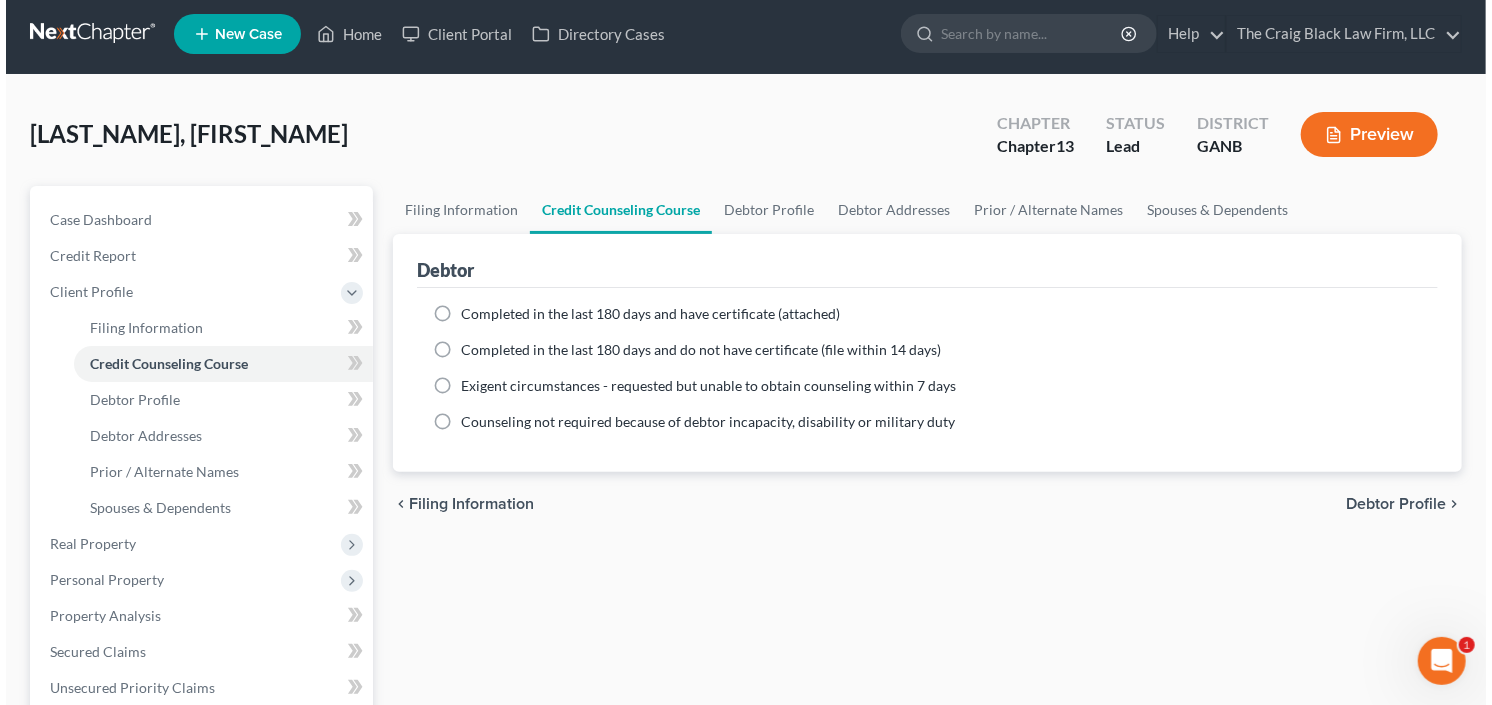 scroll, scrollTop: 0, scrollLeft: 0, axis: both 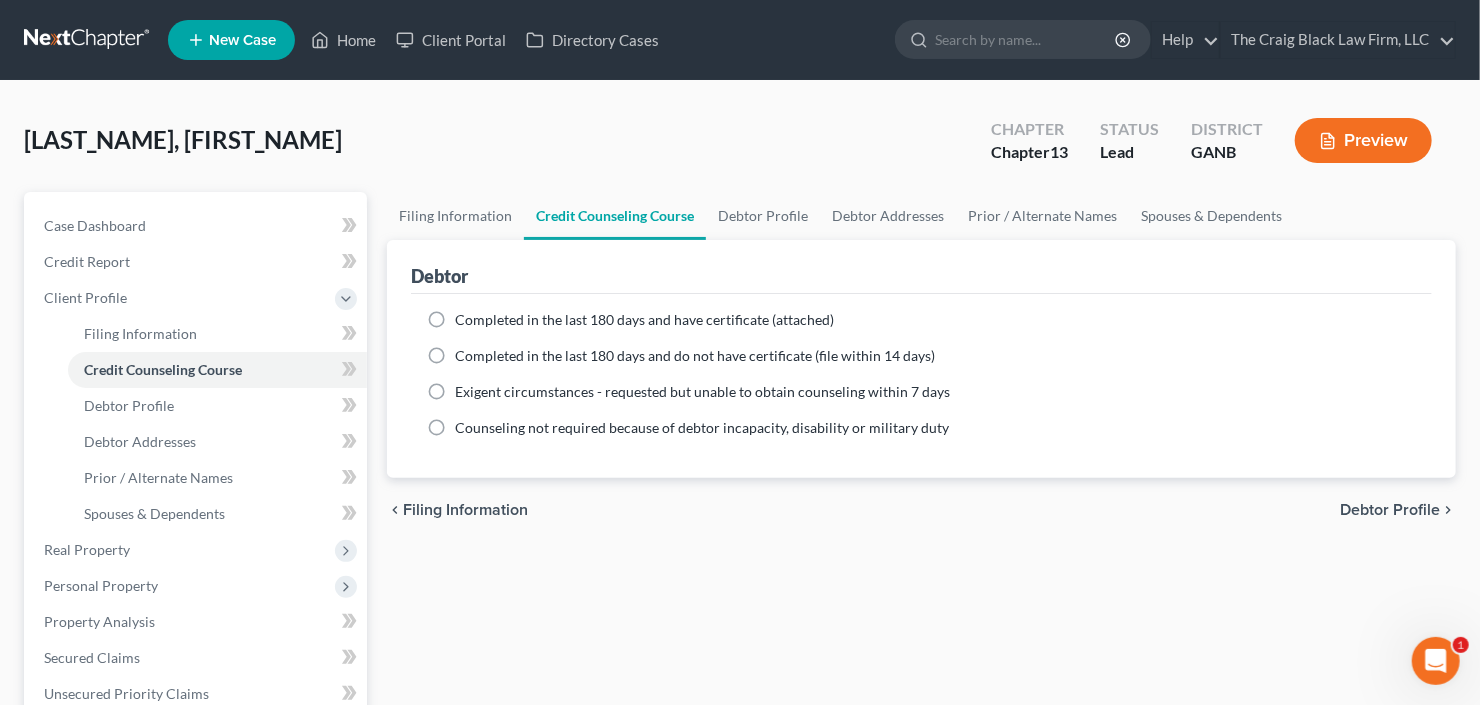 click on "Completed in the last 180 days and have certificate (attached)" at bounding box center (644, 319) 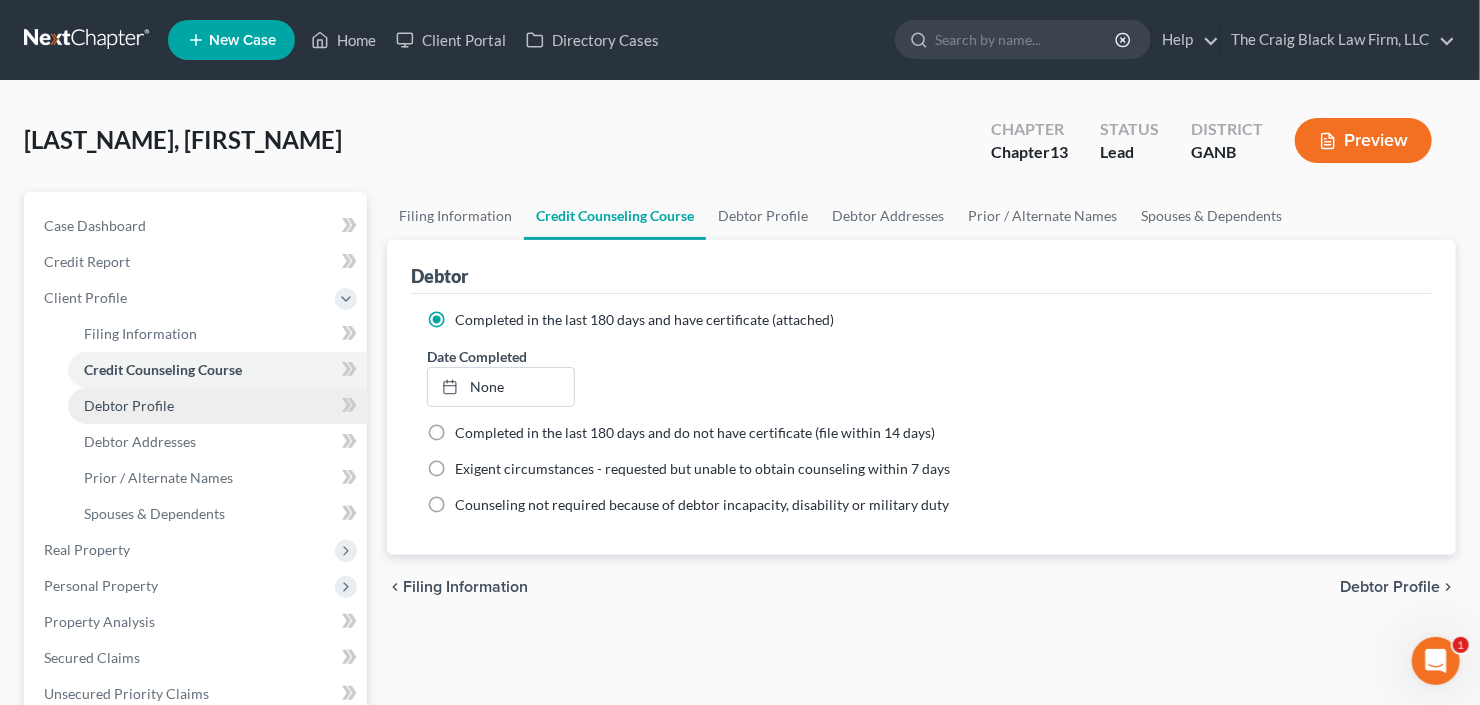 click on "Debtor Profile" at bounding box center [217, 406] 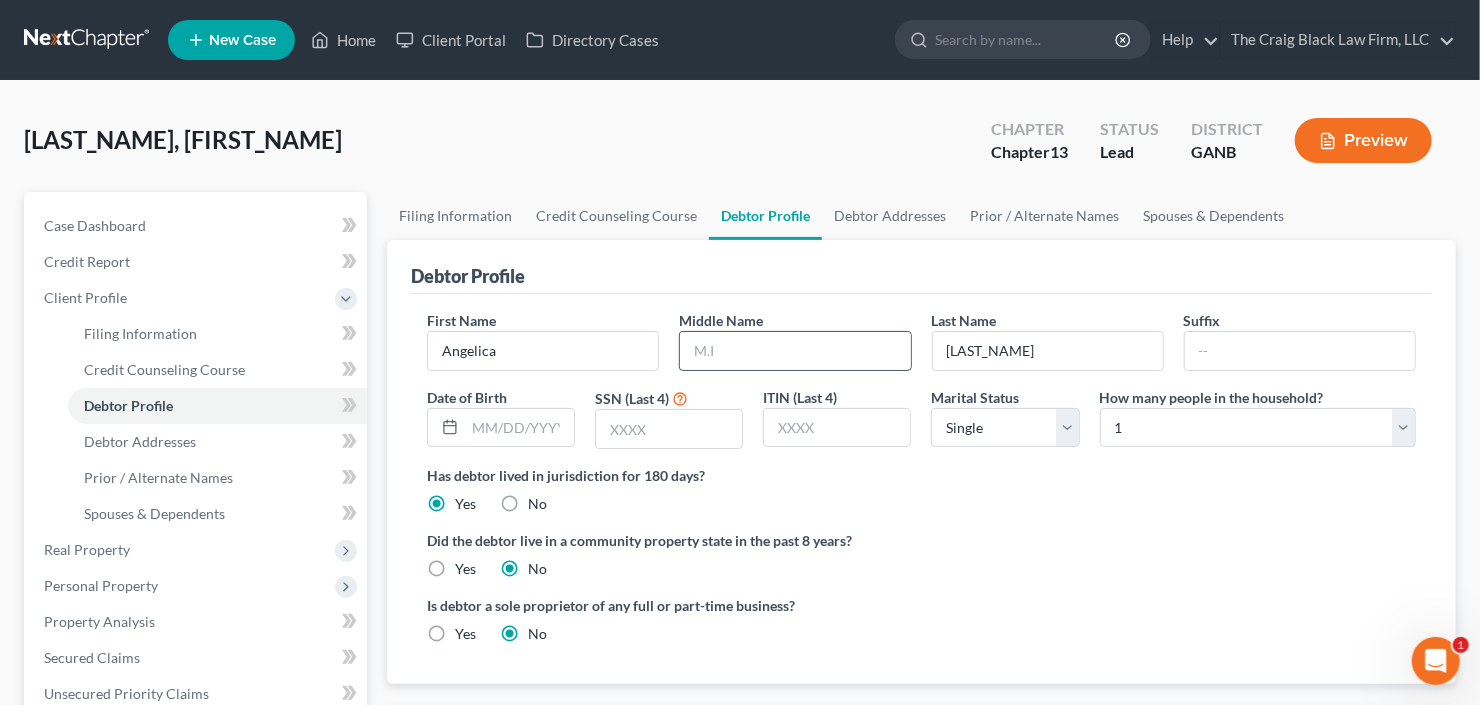 click at bounding box center [795, 351] 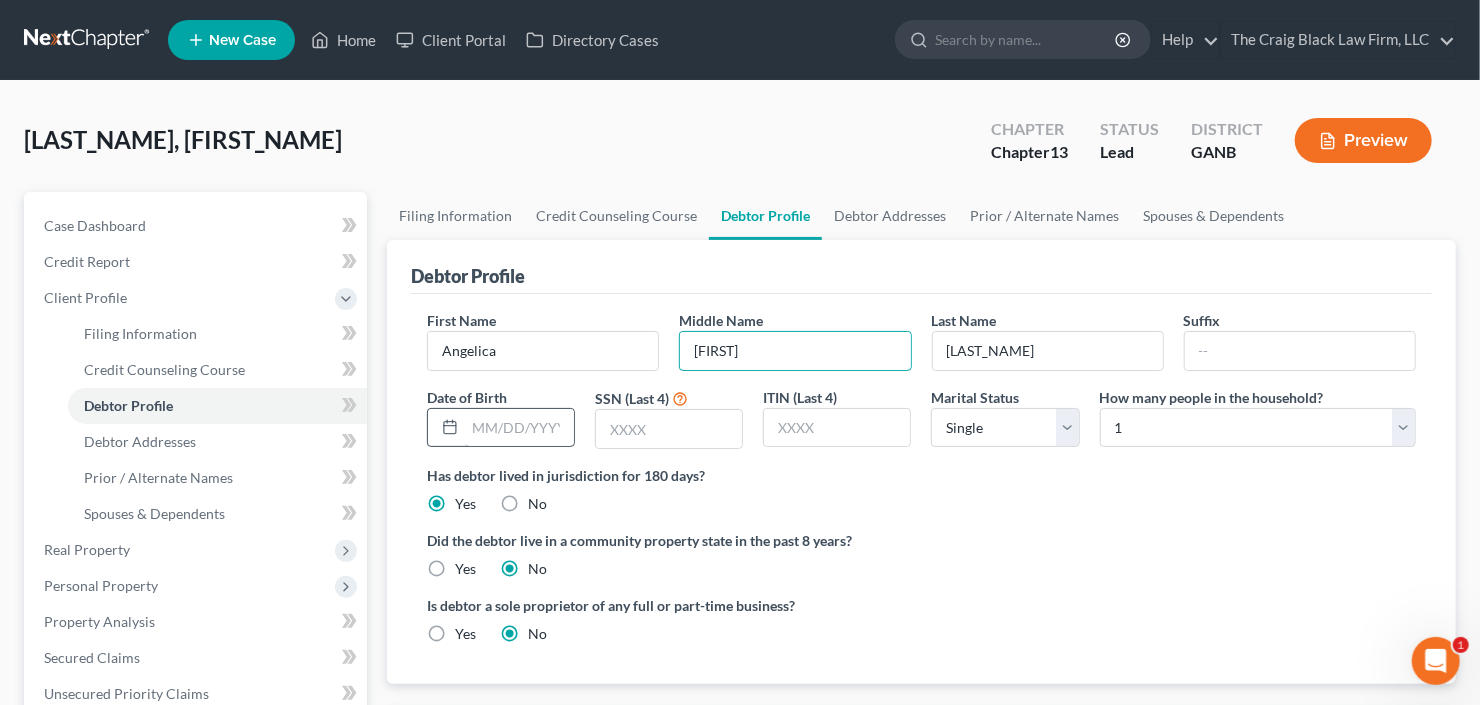 type on "[FIRST]" 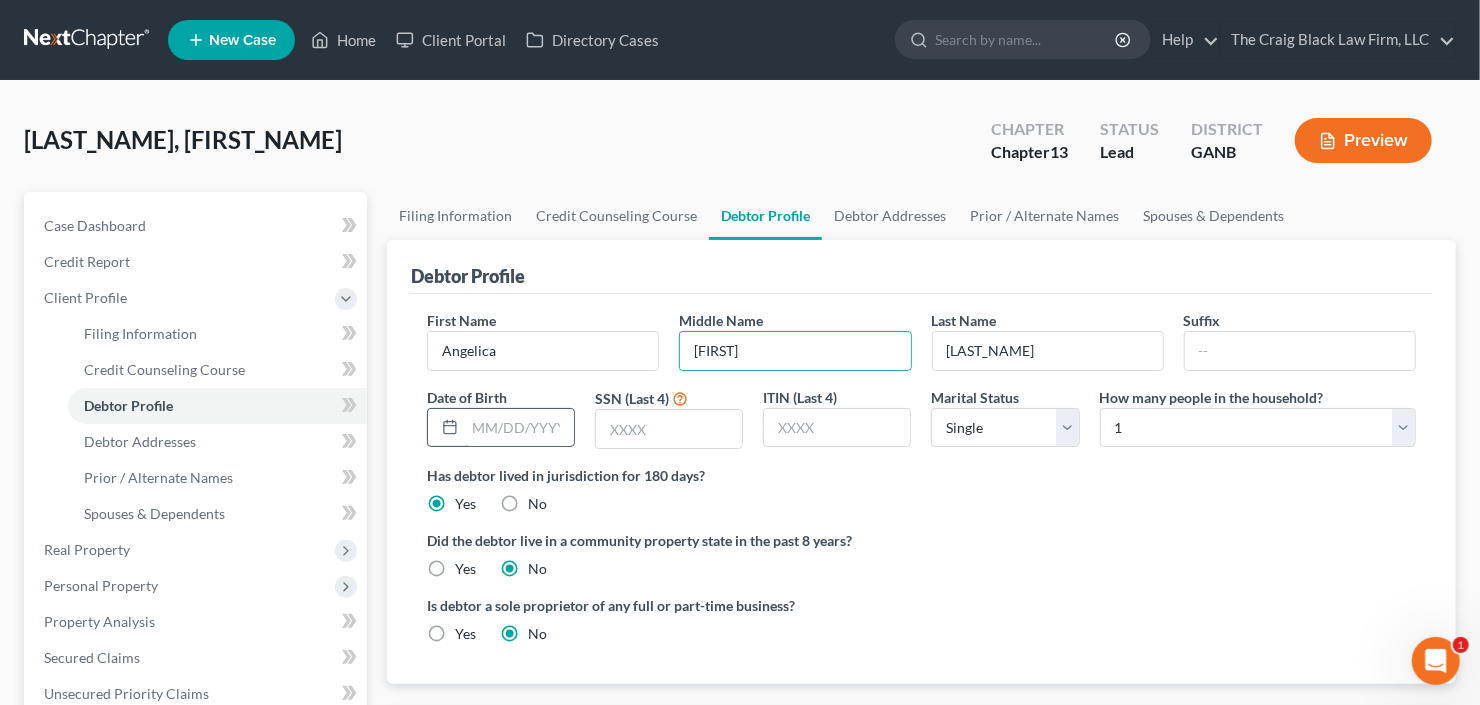 click at bounding box center (519, 428) 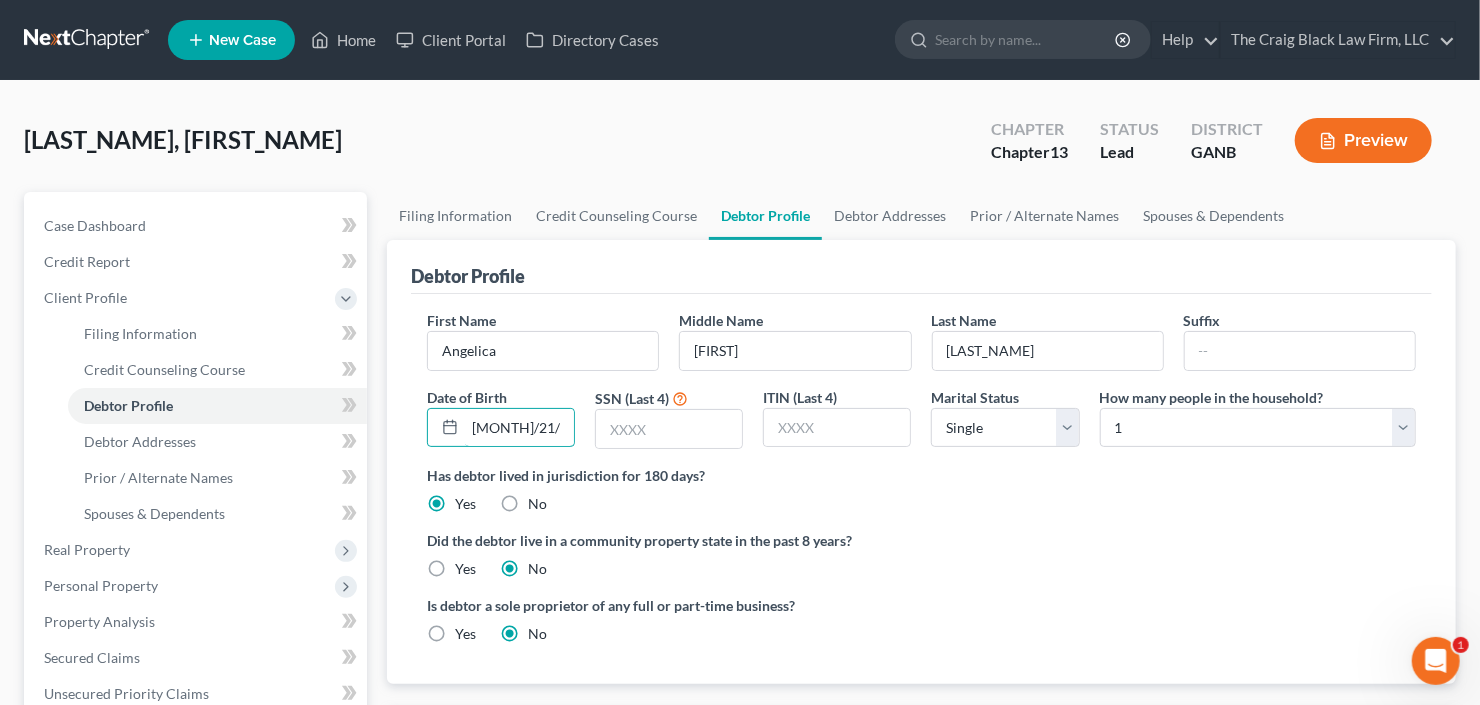 type on "[MONTH]/21/2000" 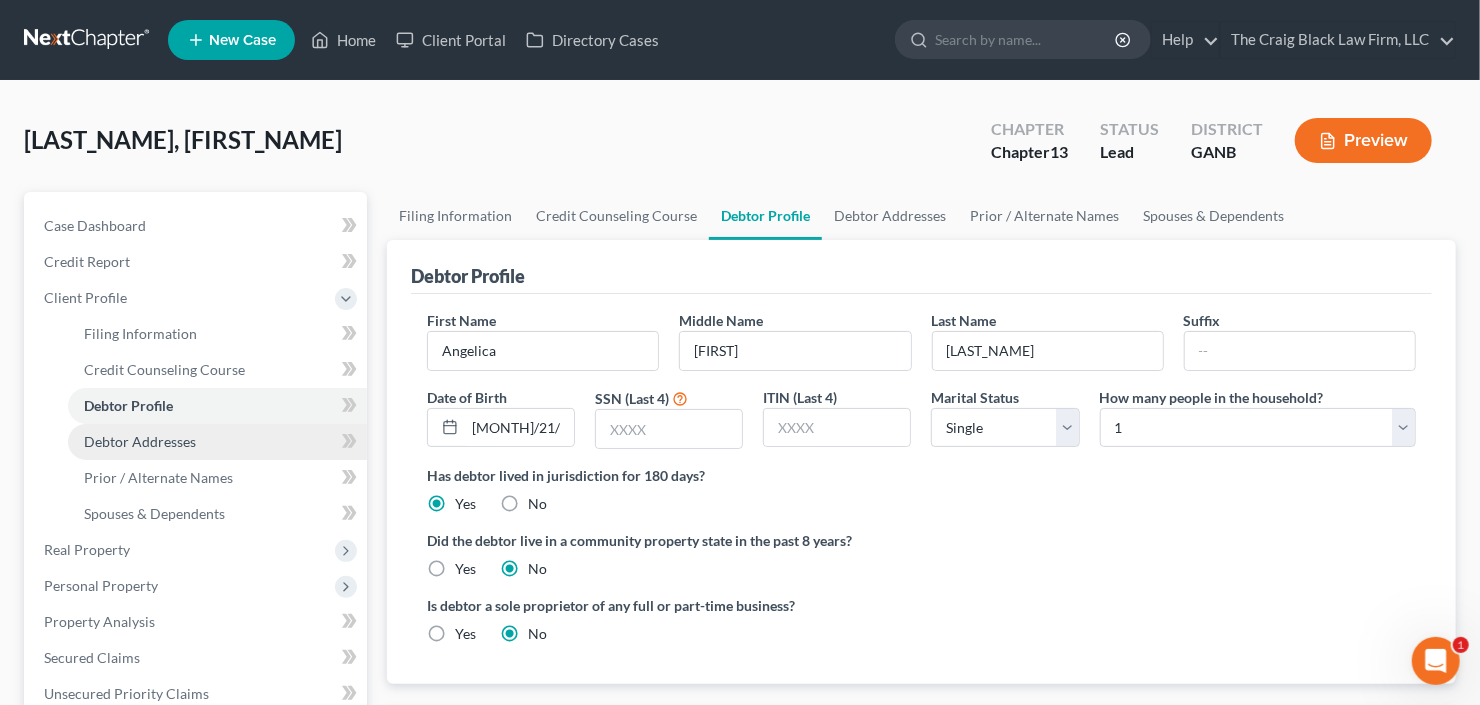 click on "Debtor Addresses" at bounding box center [140, 441] 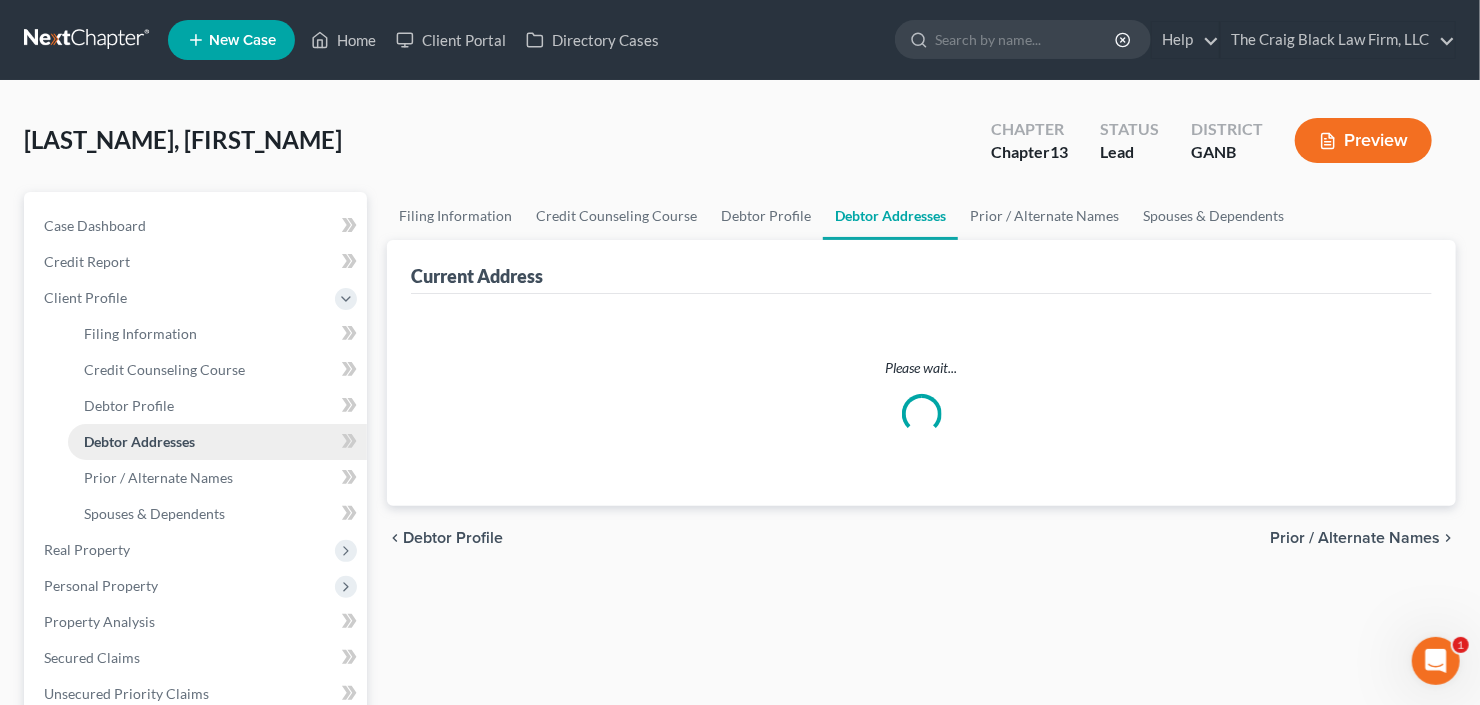 select on "0" 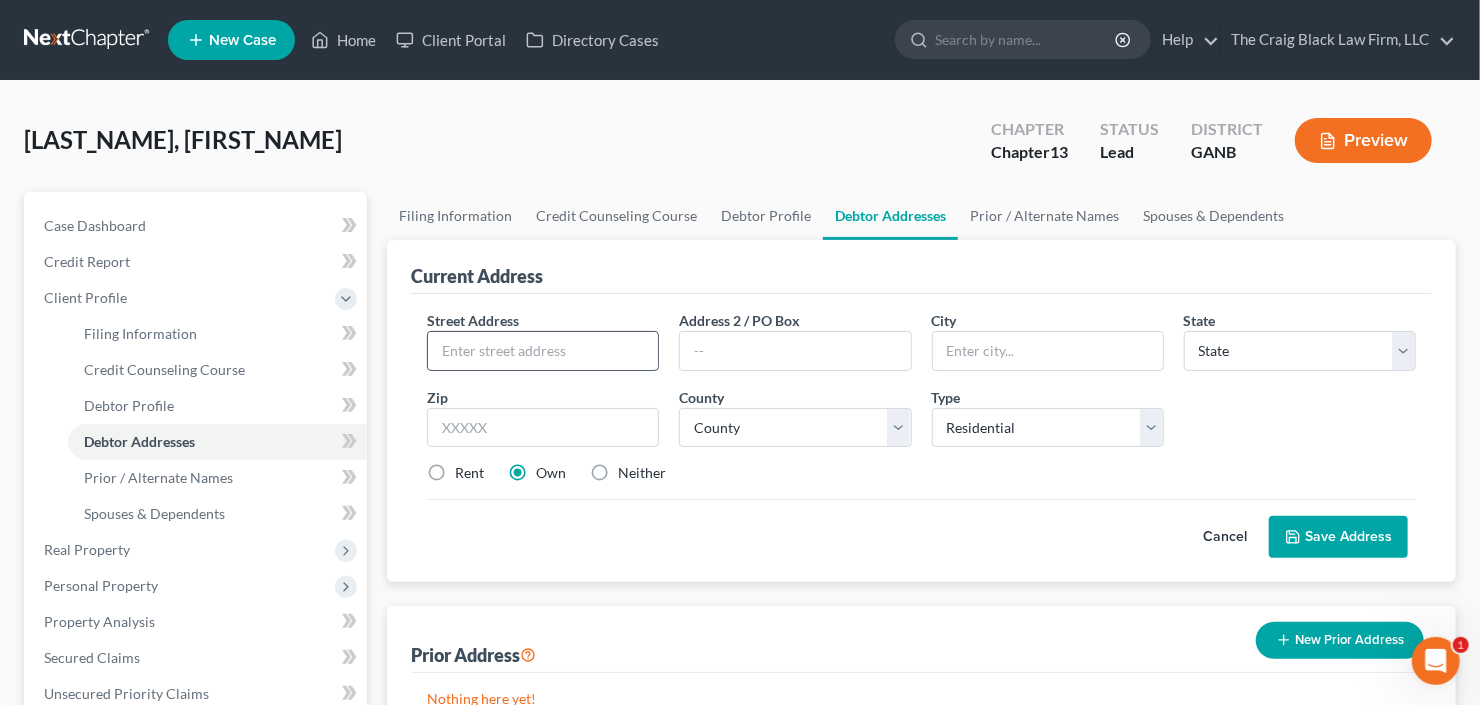 click at bounding box center (543, 351) 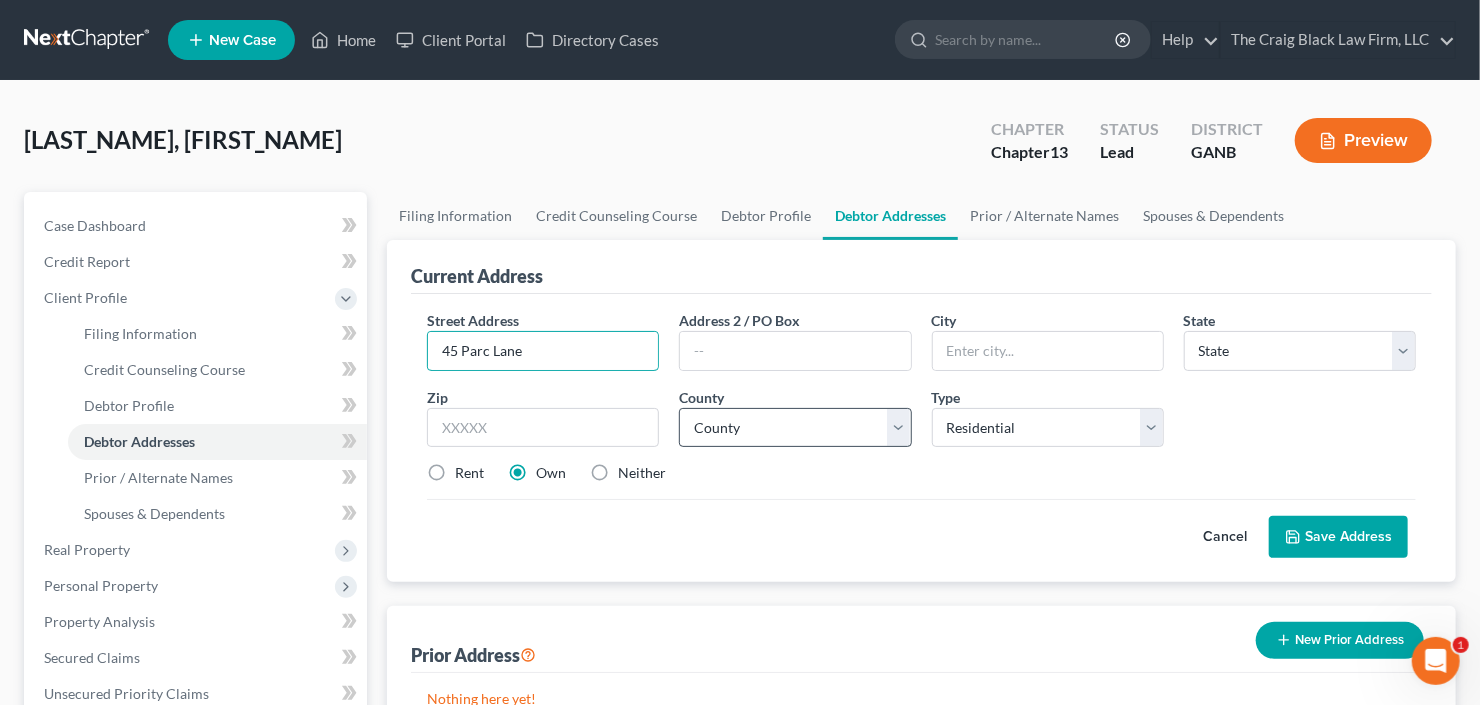 type on "45 Parc Lane" 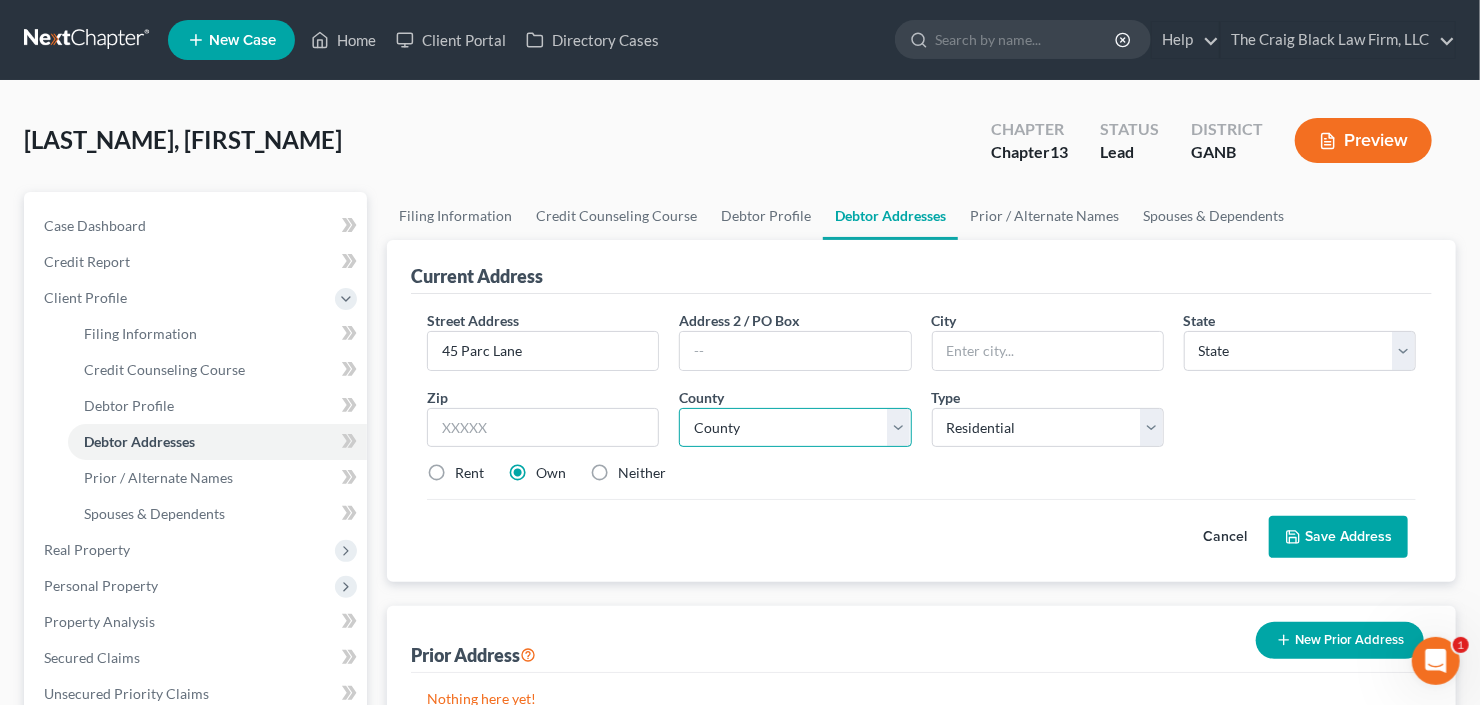 click on "County" at bounding box center [795, 428] 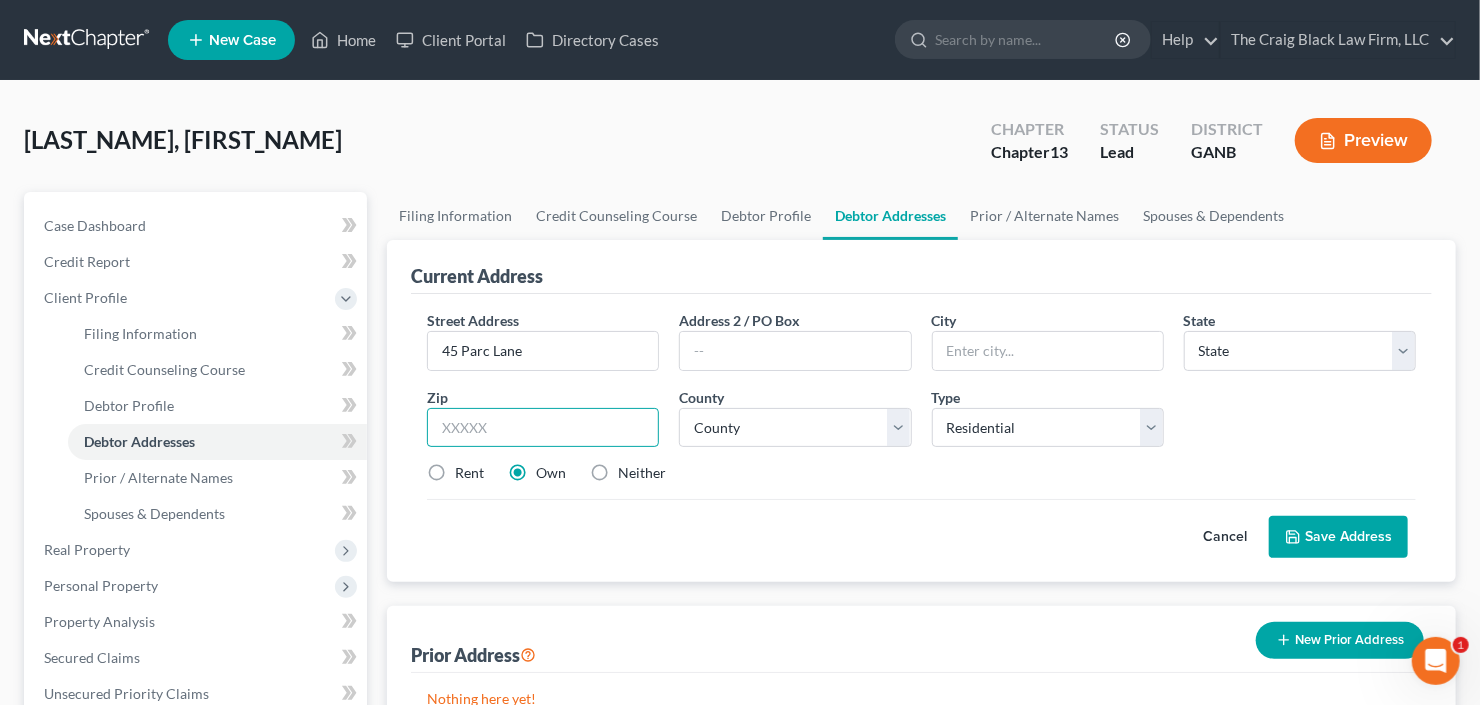 click at bounding box center (543, 428) 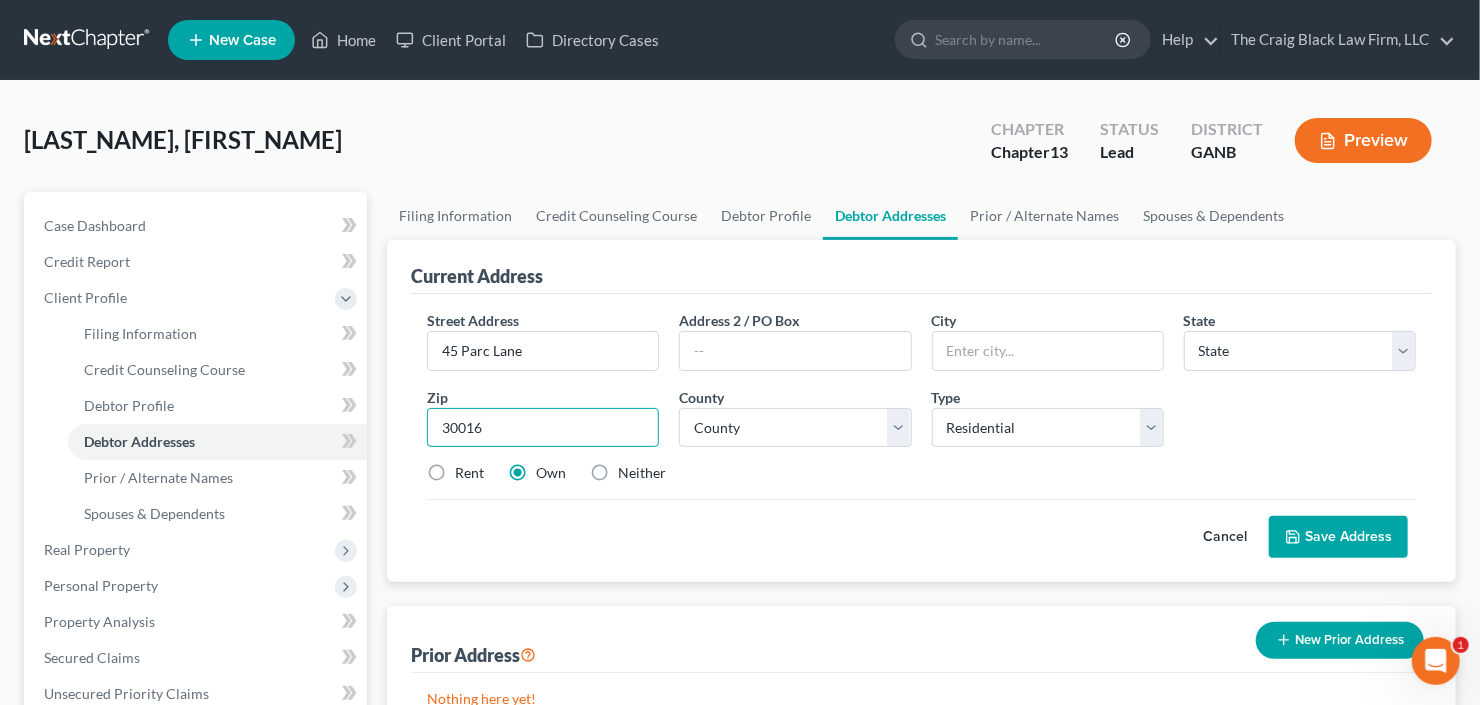 type on "30016" 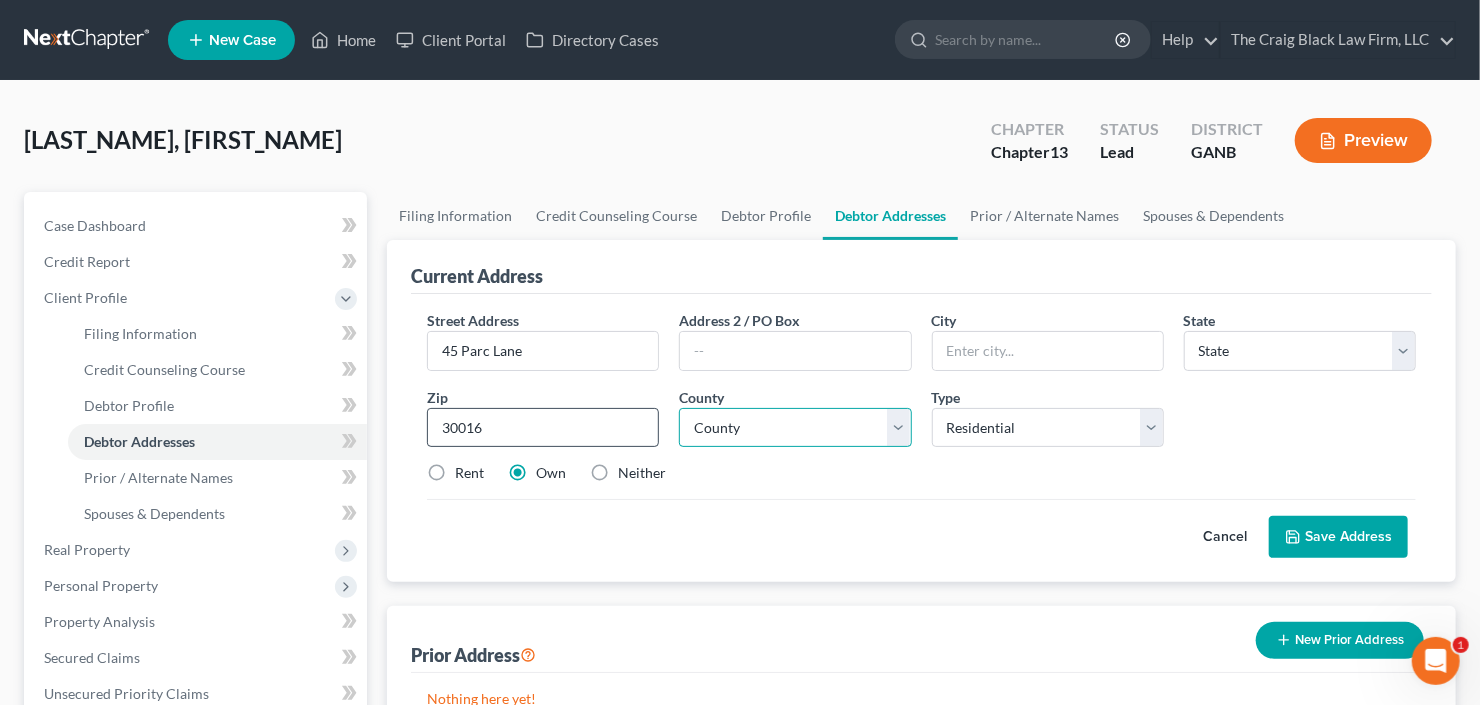 type on "[CITY]" 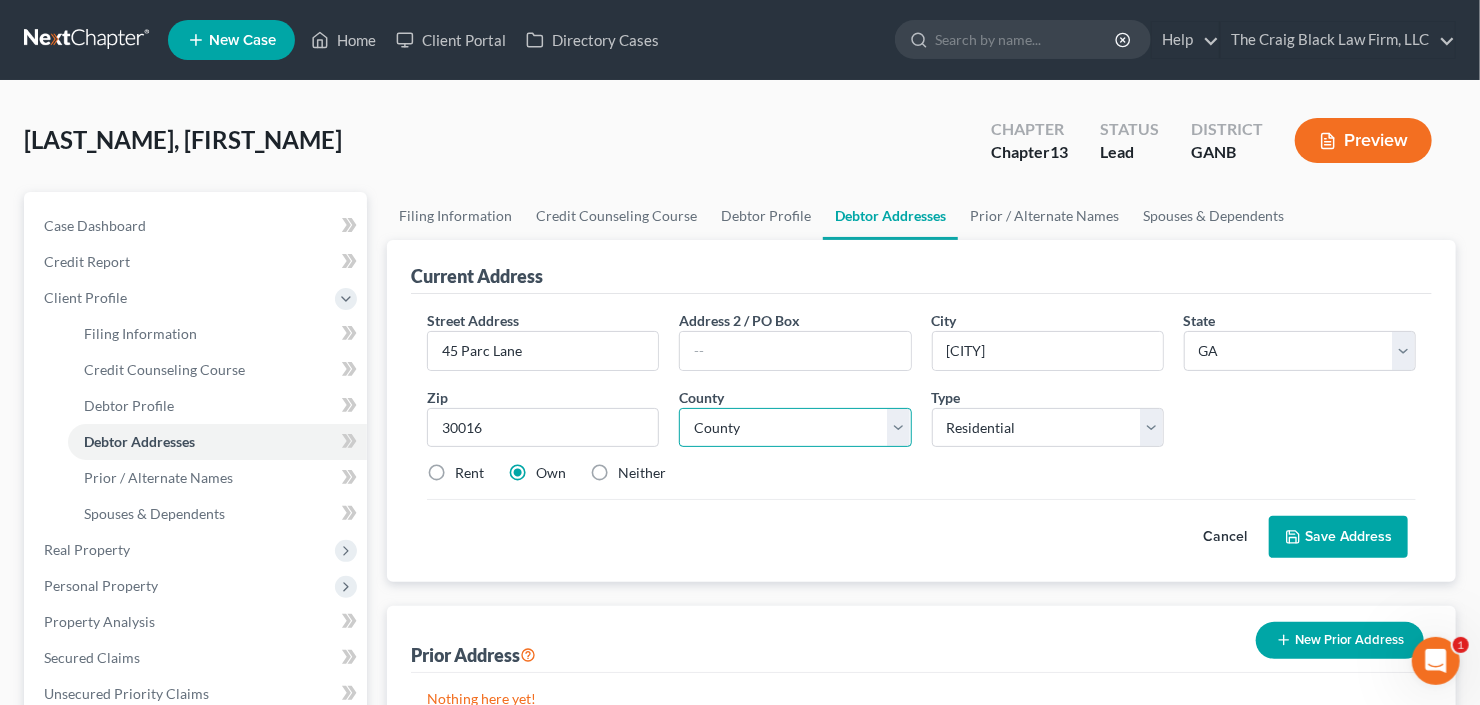 click on "County" at bounding box center (795, 428) 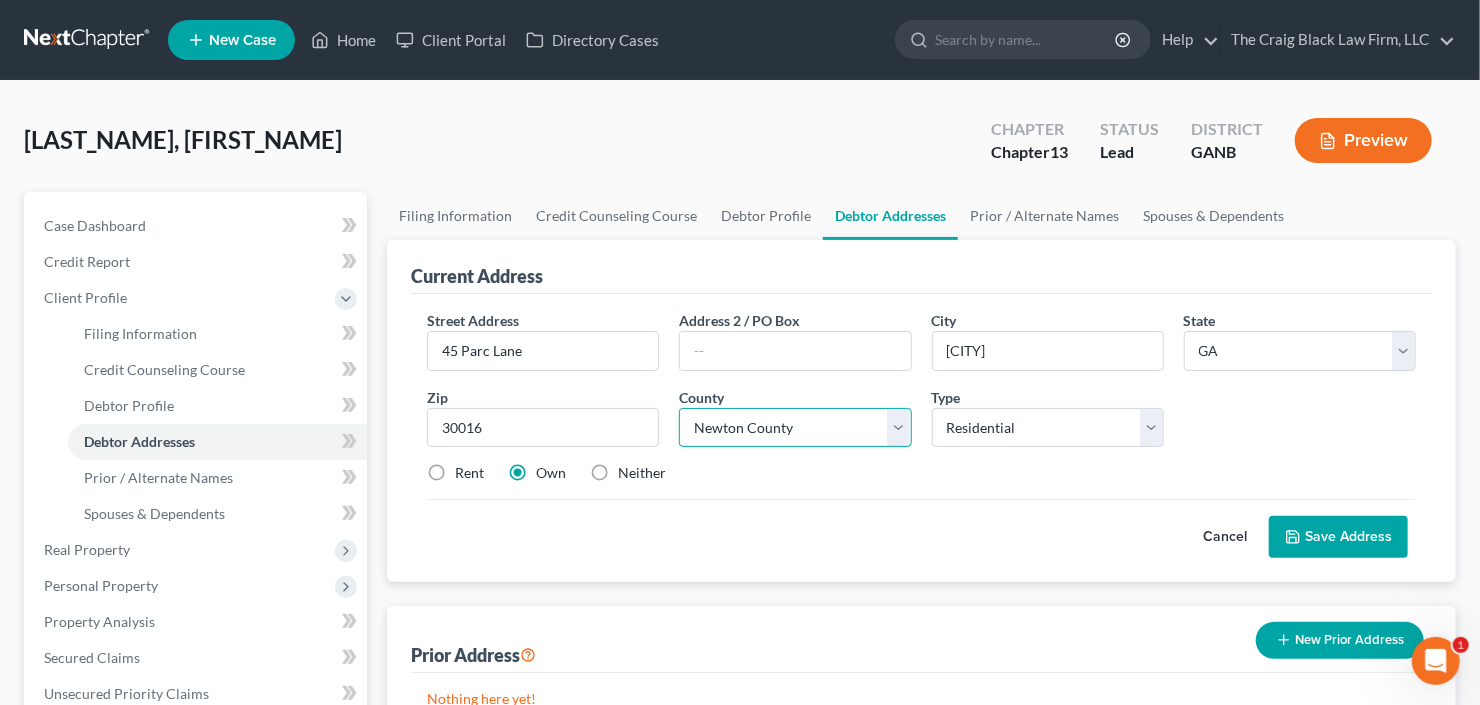 click on "County Appling County Atkinson County Bacon County Baker County Baldwin County Banks County Barrow County Bartow County Ben Hill County Berrien County Bibb County Bleckley County Brantley County Brooks County Bryan County Bulloch County Burke County Butts County Calhoun County Camden County Candler County Carroll County Catoosa County Charlton County Chatham County Chattahoochee County Chattooga County Cherokee County Clarke County Clay County Clayton County Clinch County Cobb County Coffee County Colquitt County Columbia County Cook County Coweta County Crawford County Crisp County Dade County Dawson County DeKalb County Decatur County Dodge County Dooly County Dougherty County Douglas County Early County Echols County Effingham County Elbert County Emanuel County Evans County Fannin County Fayette County Floyd County Forsyth County Franklin County Fulton County Gilmer County Glascock County Glynn County Gordon County Grady County Greene County Gwinnett County Habersham County Hall County Hancock County" at bounding box center (795, 428) 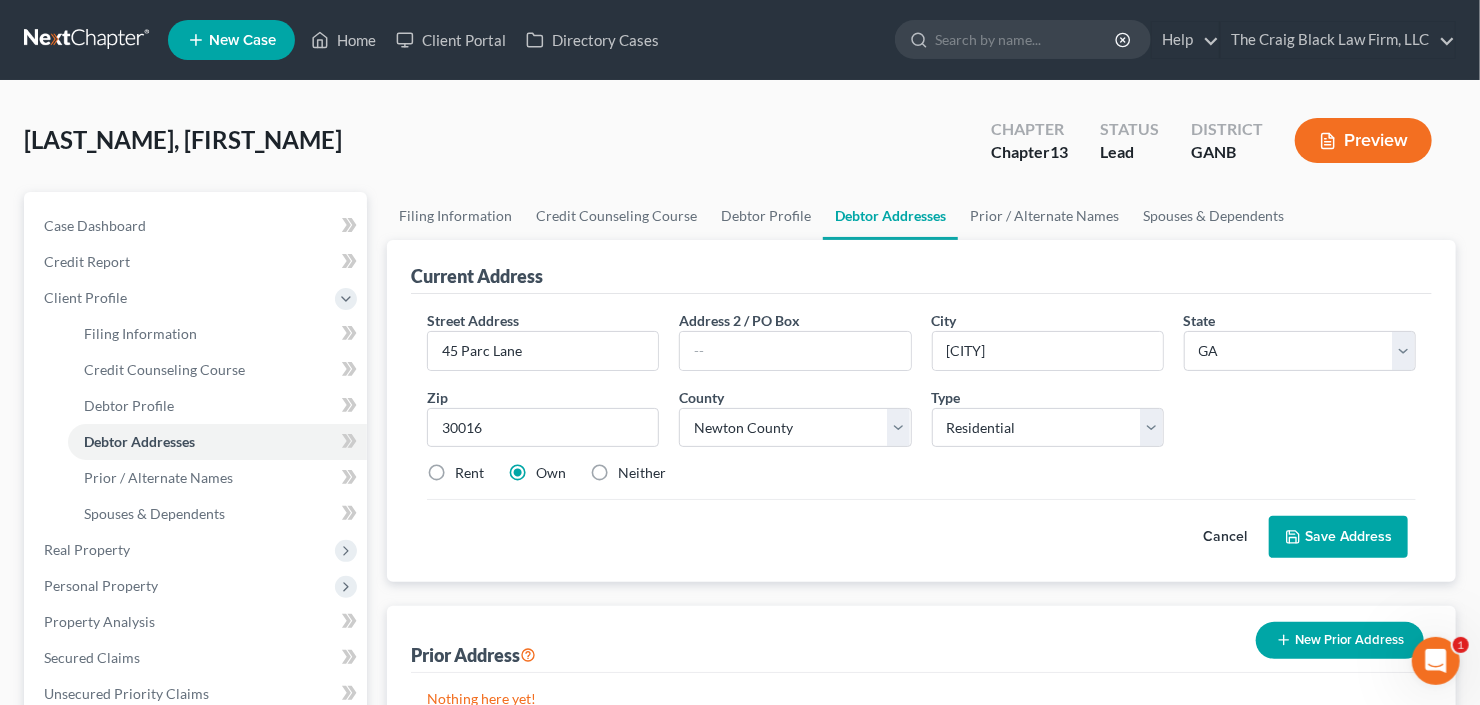 click on "Save Address" at bounding box center [1338, 537] 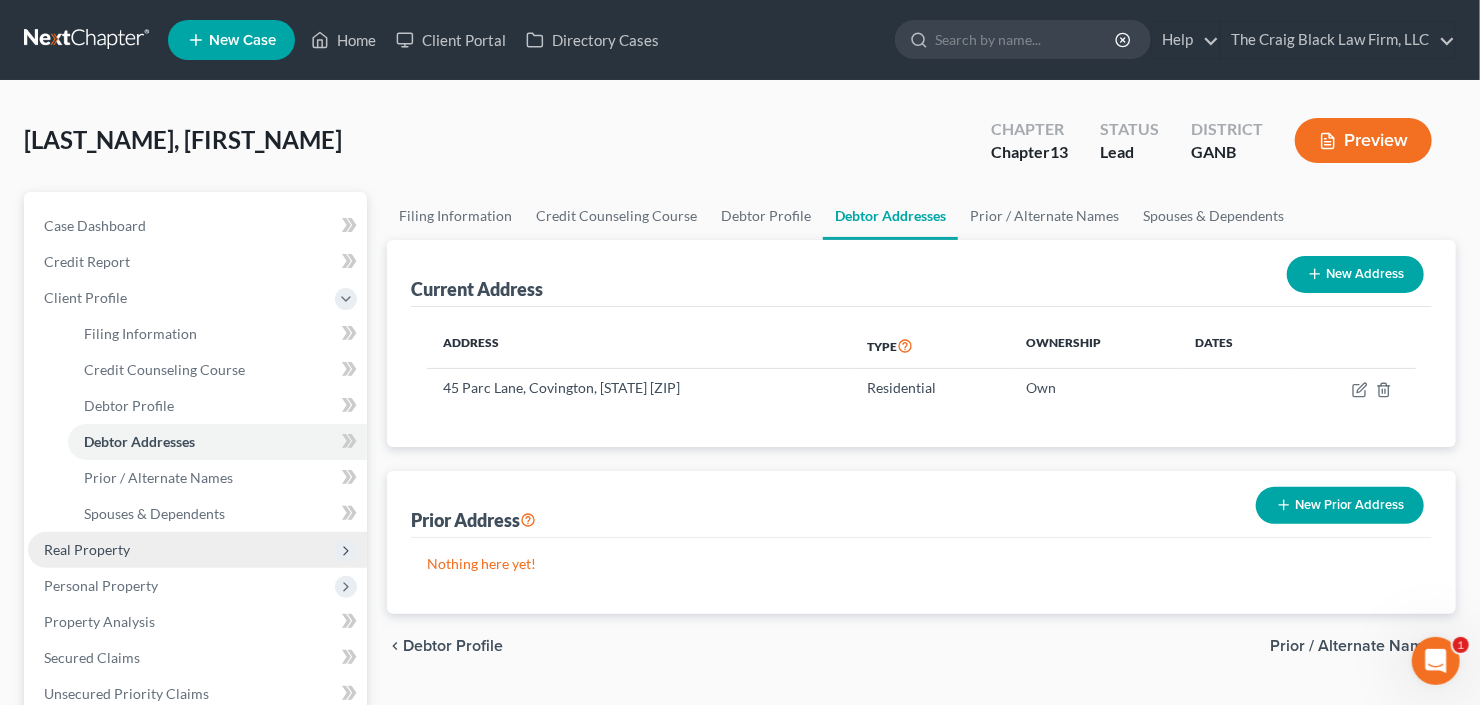 click on "Real Property" at bounding box center [87, 549] 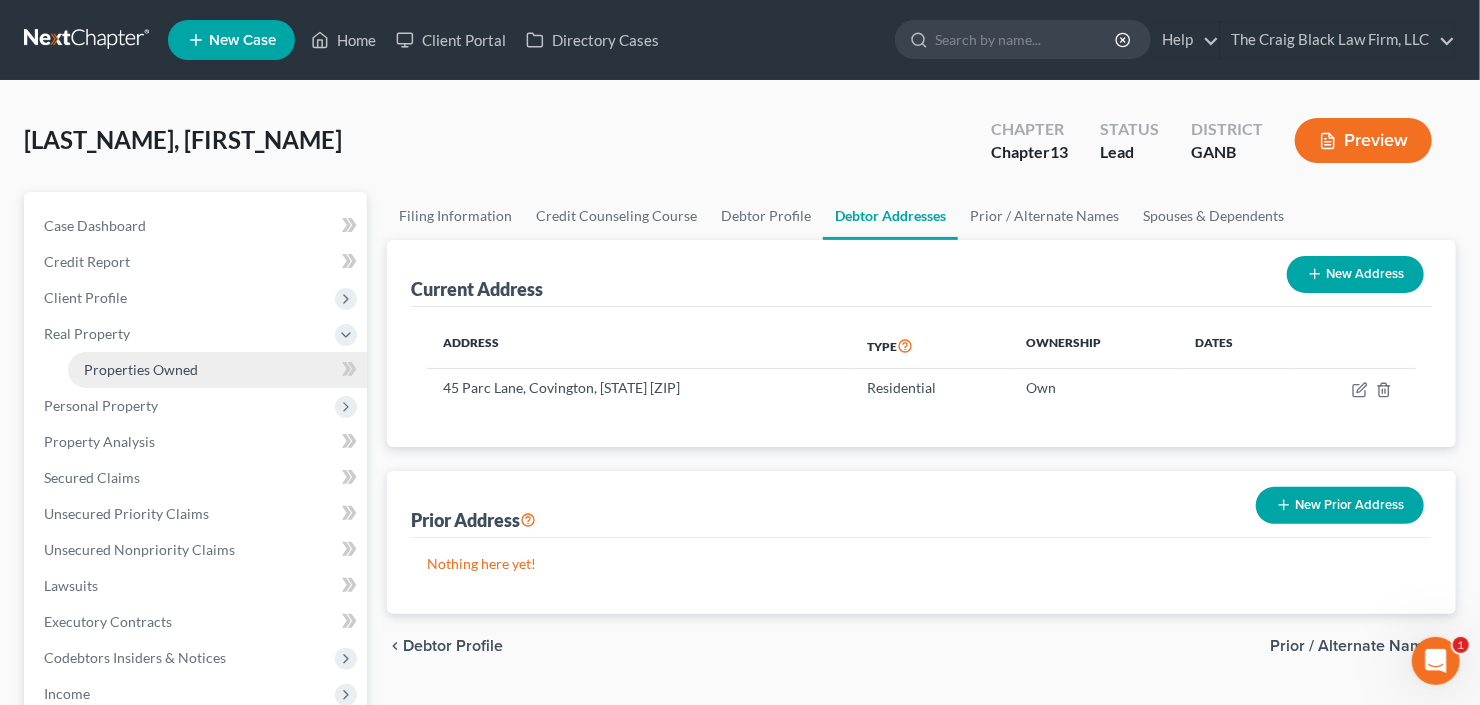 click on "Properties Owned" at bounding box center [141, 369] 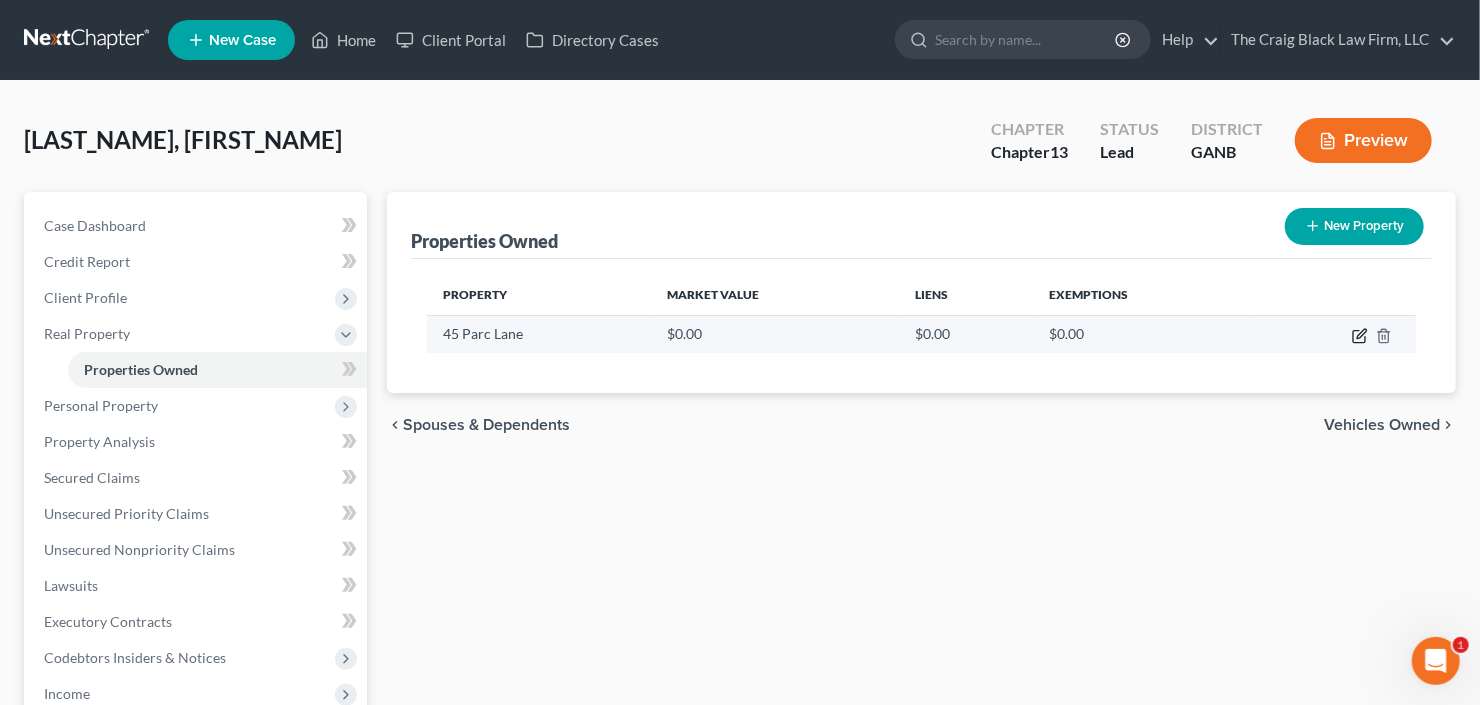 click 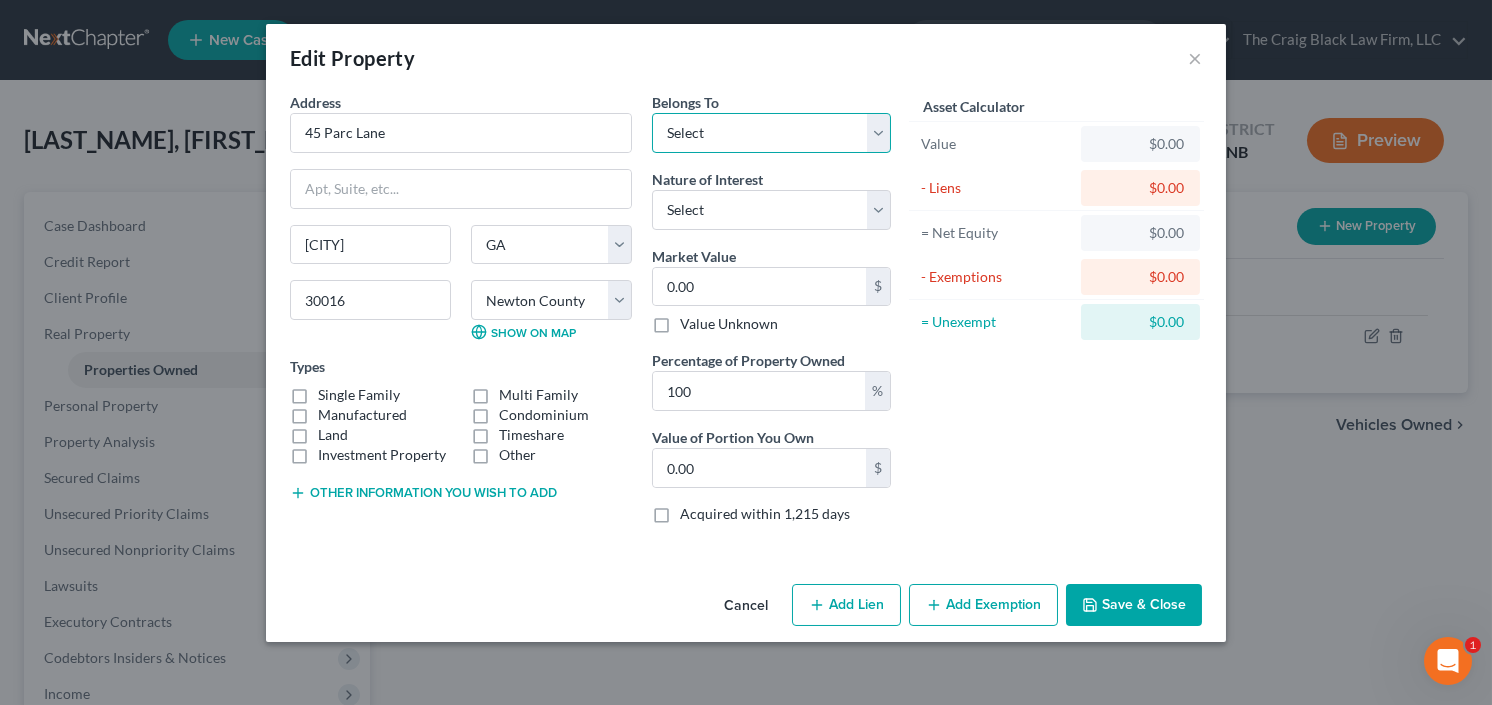 click on "Select Debtor 1 Only Debtor 2 Only Debtor 1 And Debtor 2 Only At Least One Of The Debtors And Another Community Property" at bounding box center [771, 133] 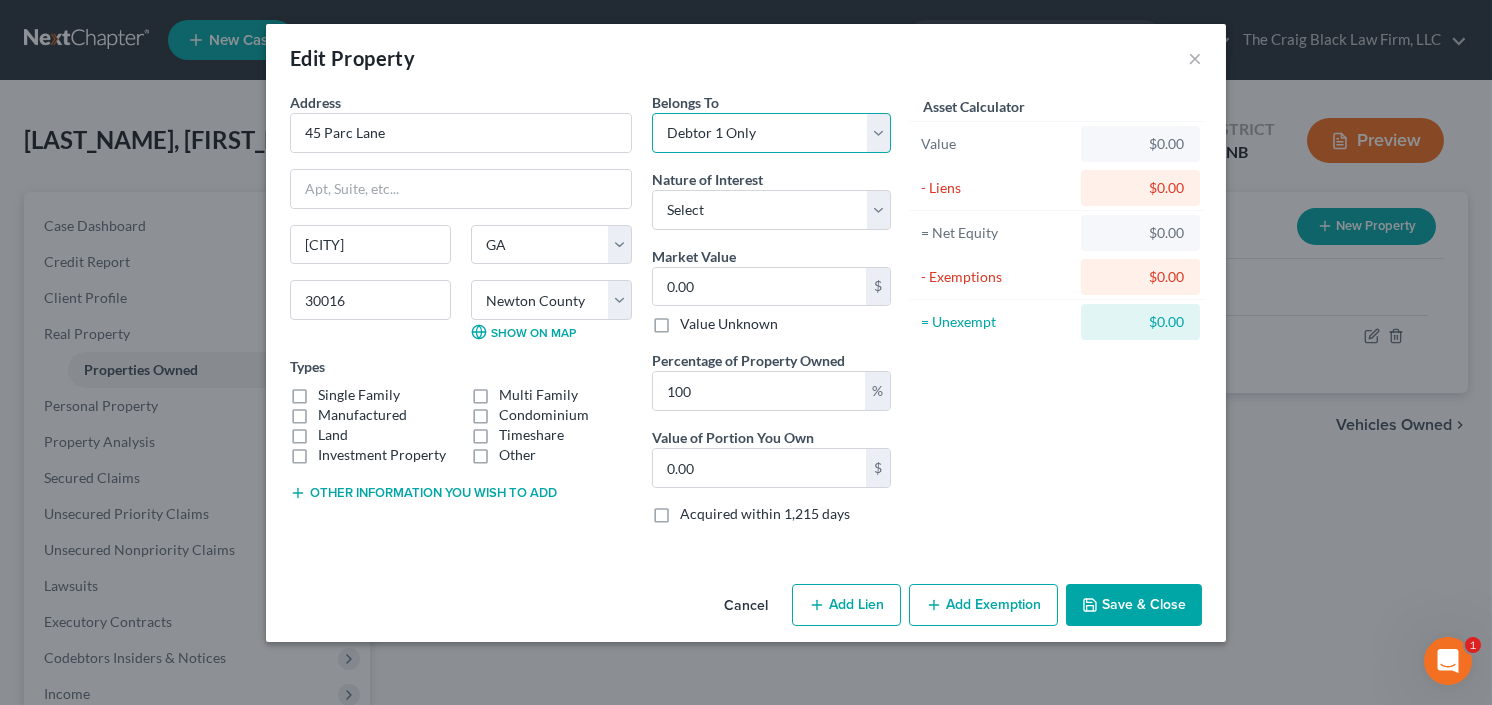 click on "Select Debtor 1 Only Debtor 2 Only Debtor 1 And Debtor 2 Only At Least One Of The Debtors And Another Community Property" at bounding box center (771, 133) 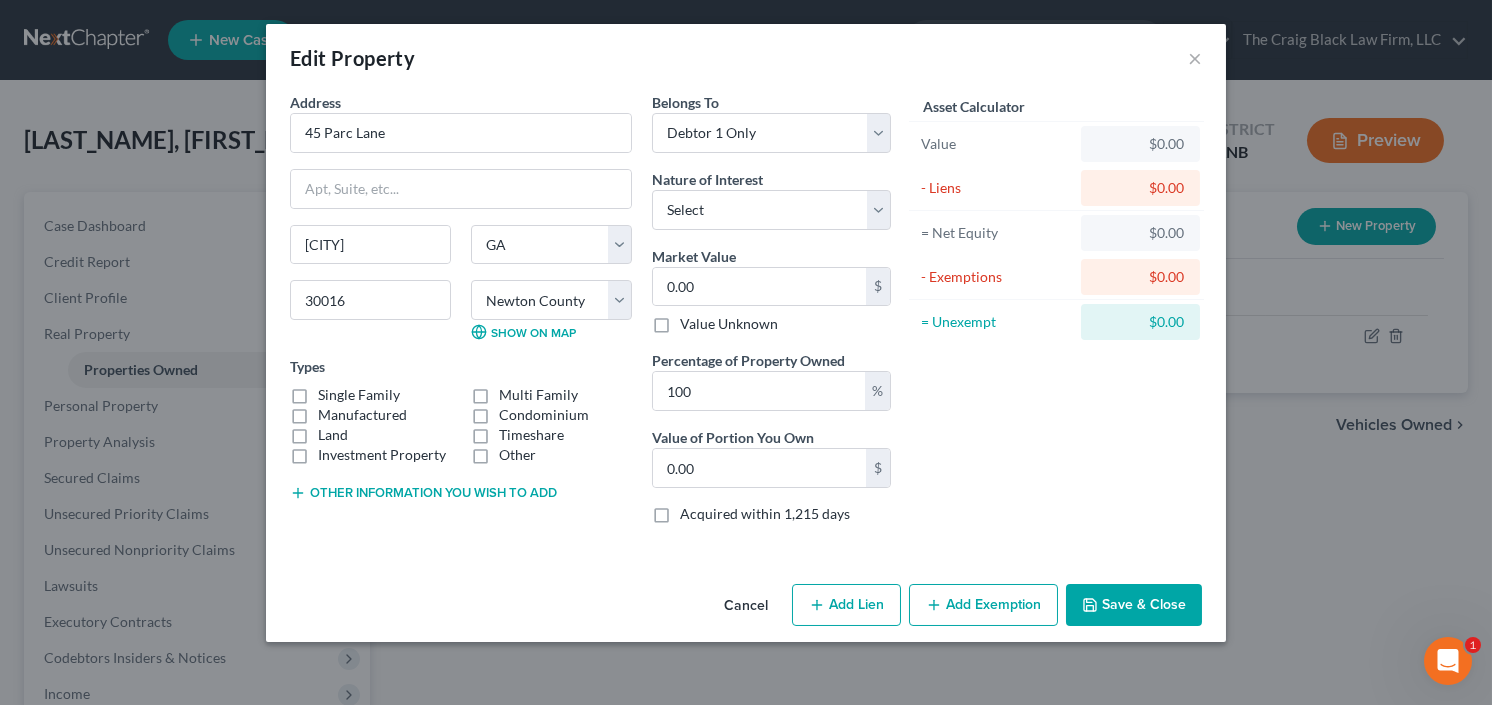 click on "Single Family" at bounding box center [359, 395] 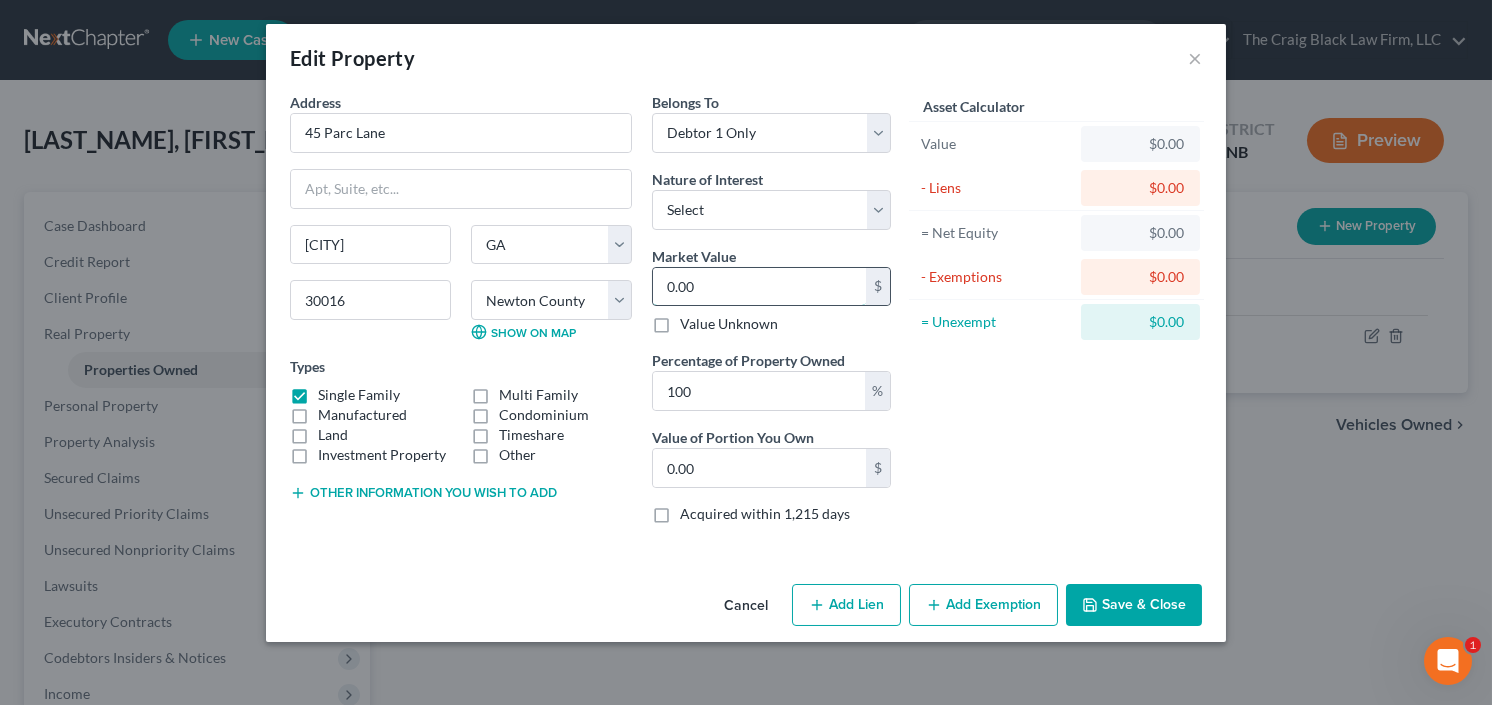 click on "0.00" at bounding box center [759, 287] 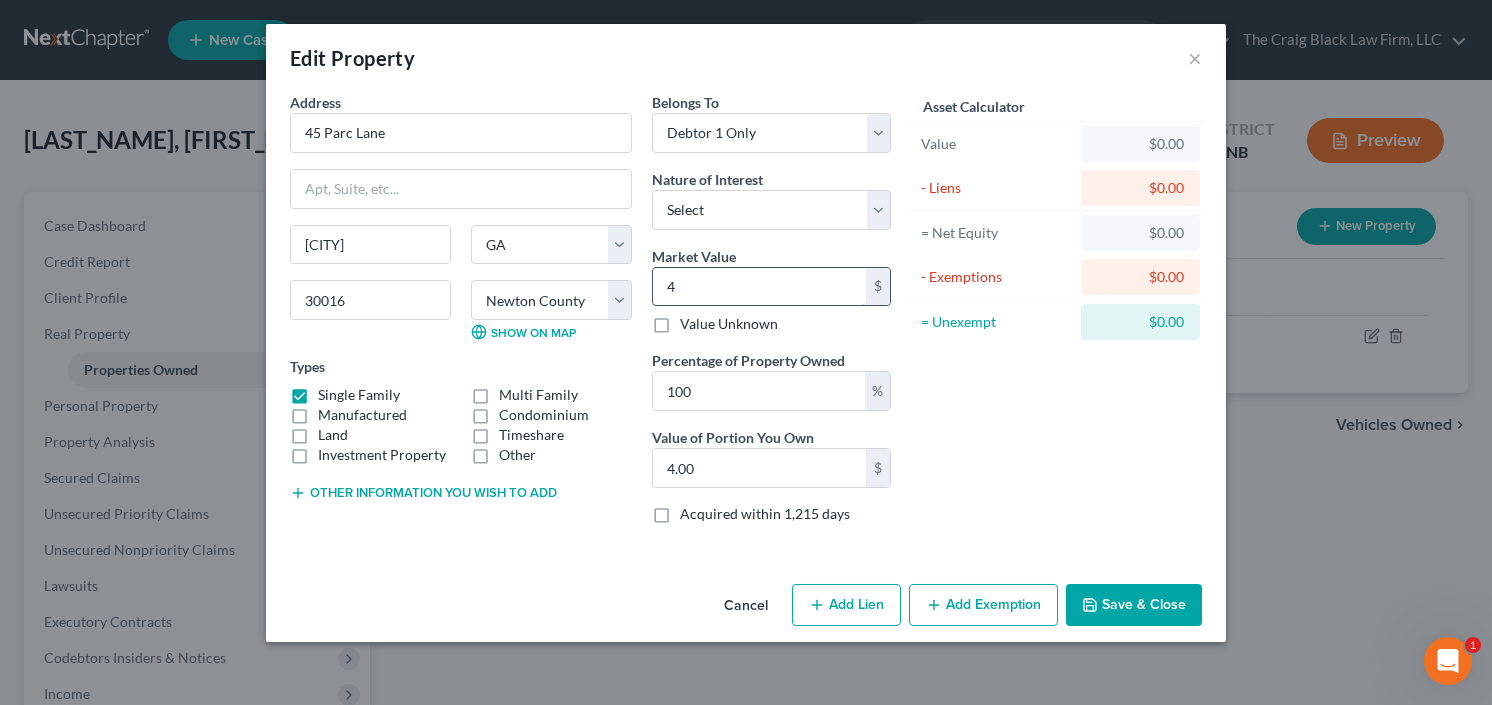 type on "40" 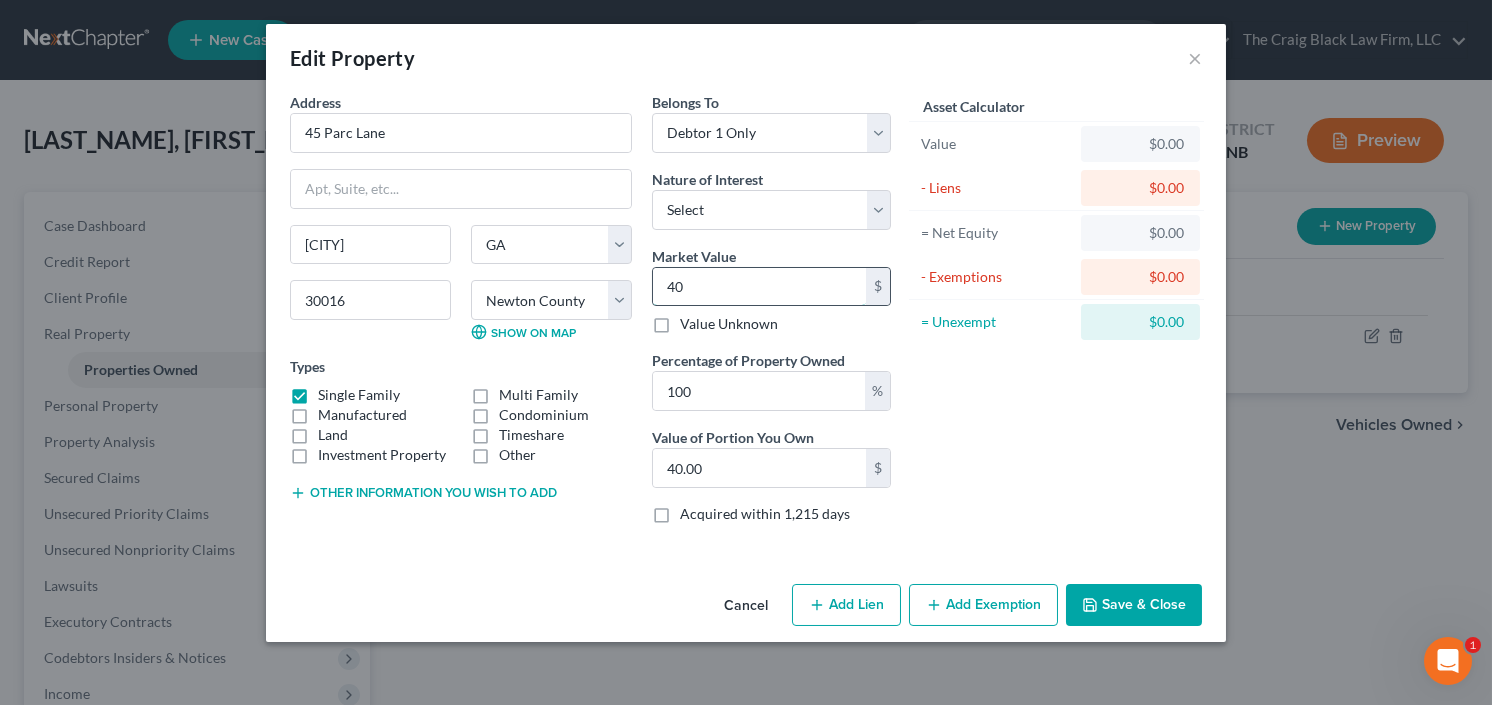 type on "400" 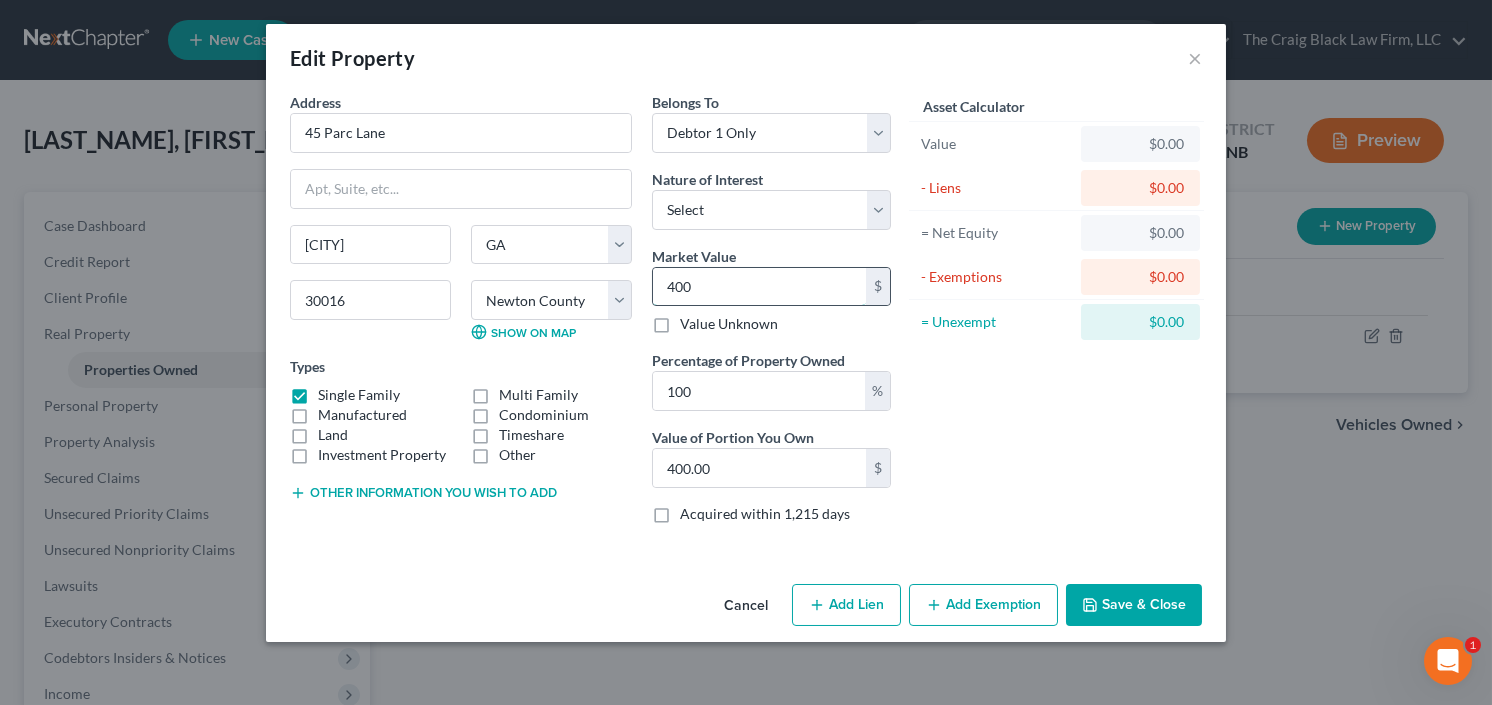 type on "4000" 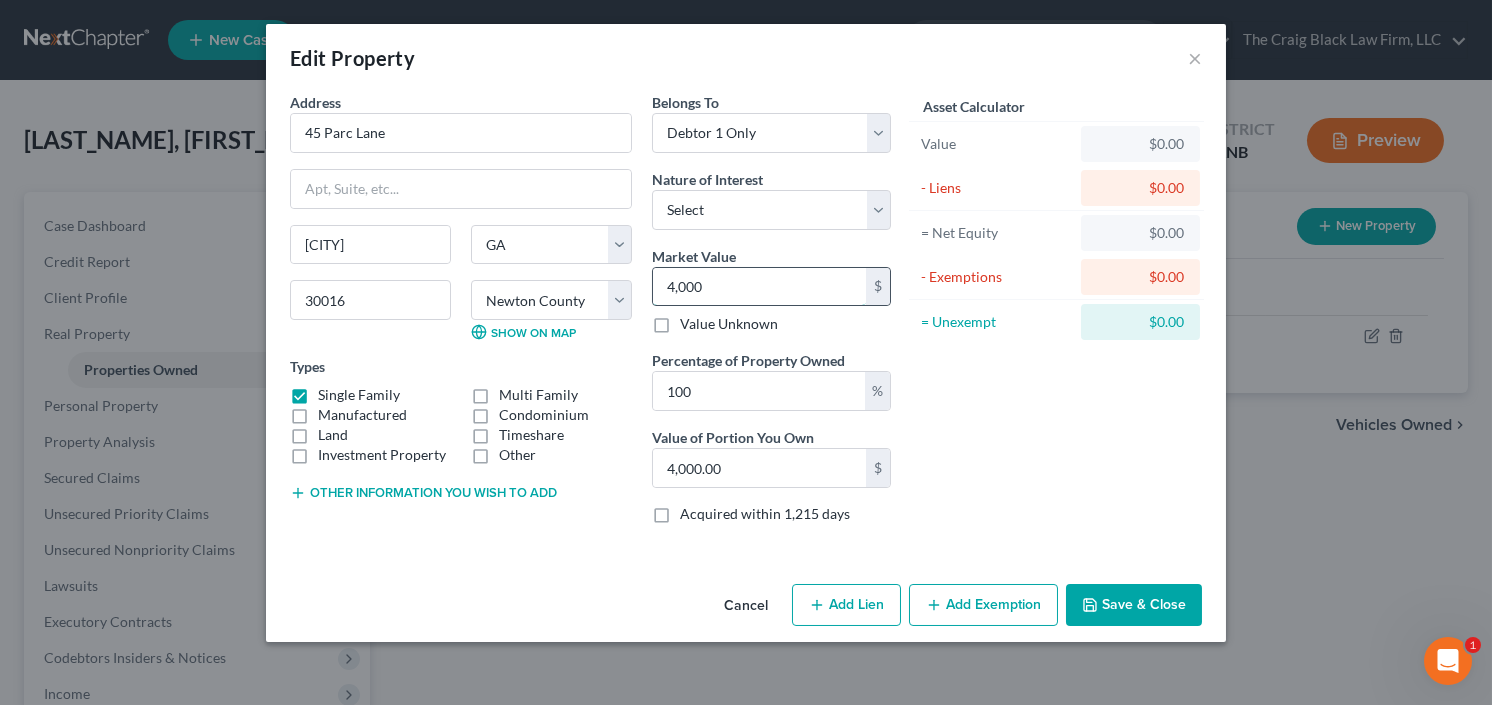 type on "4,0000" 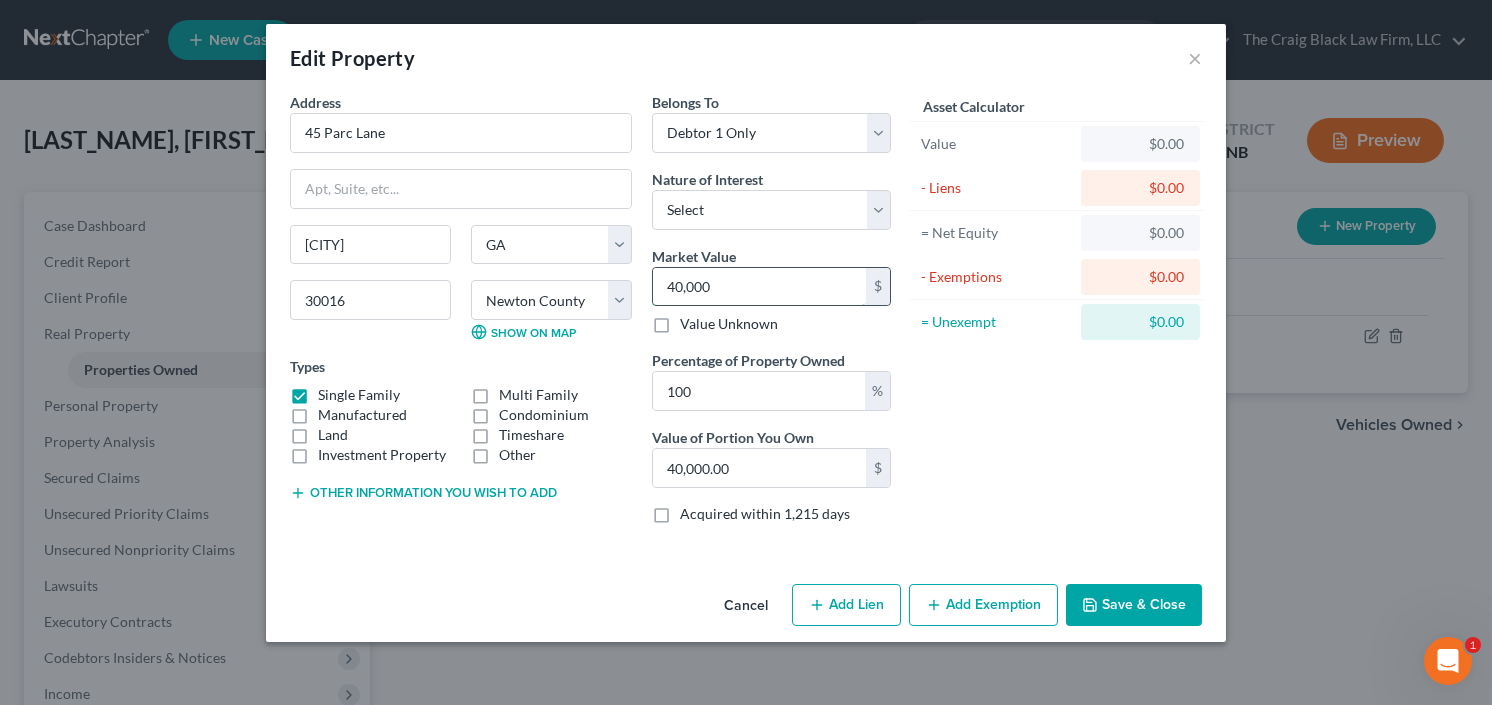 type on "40,0000" 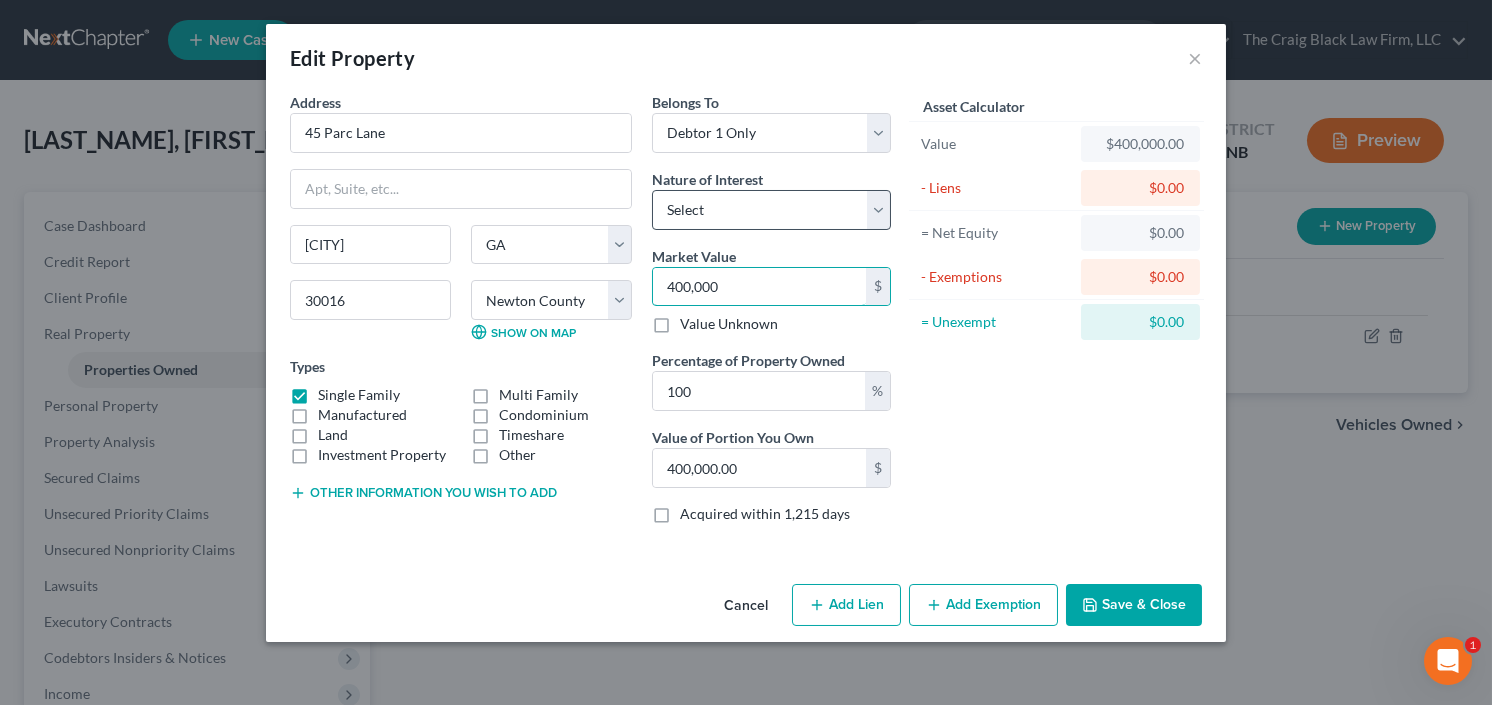 type on "400,000" 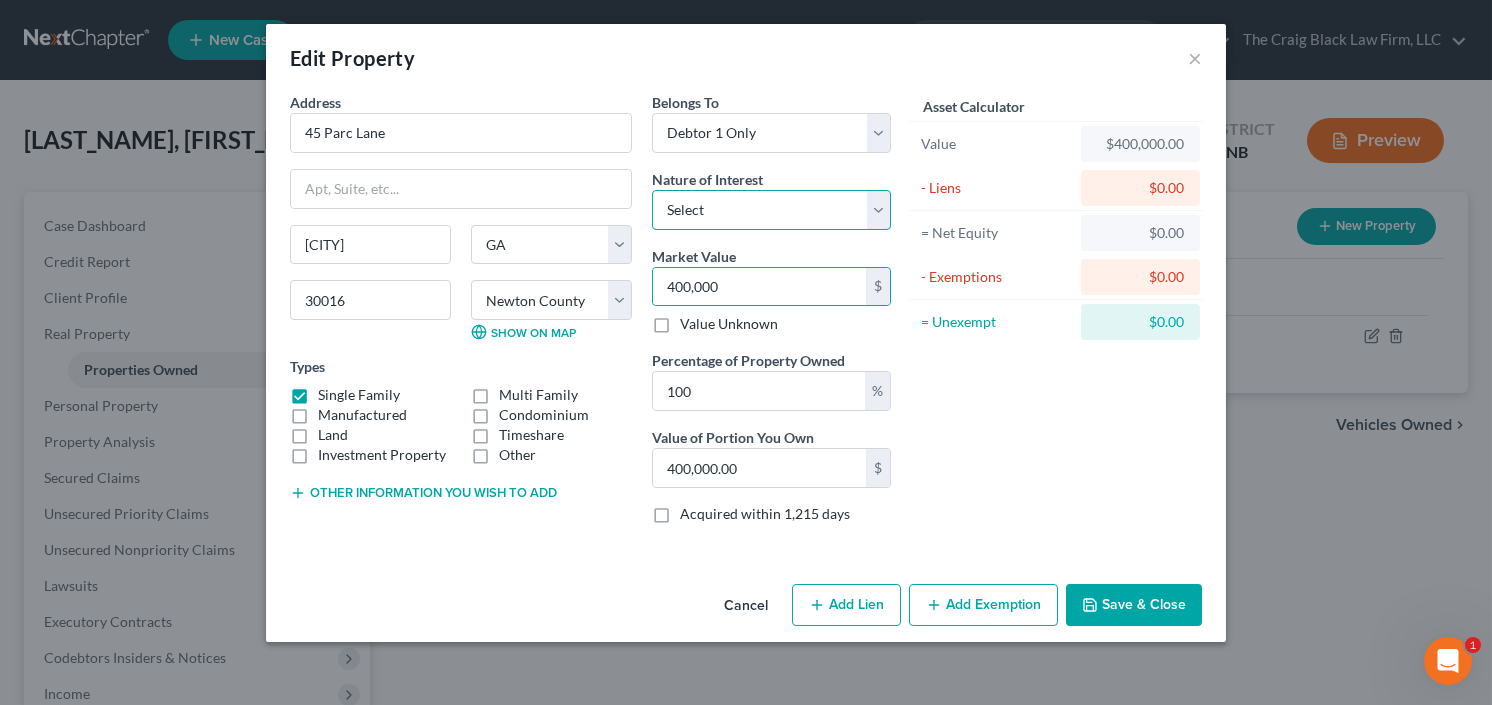 click on "Select Fee Simple Joint Tenant Life Estate Equitable Interest Future Interest Tenancy By The Entireties Tenants In Common Other" at bounding box center [771, 210] 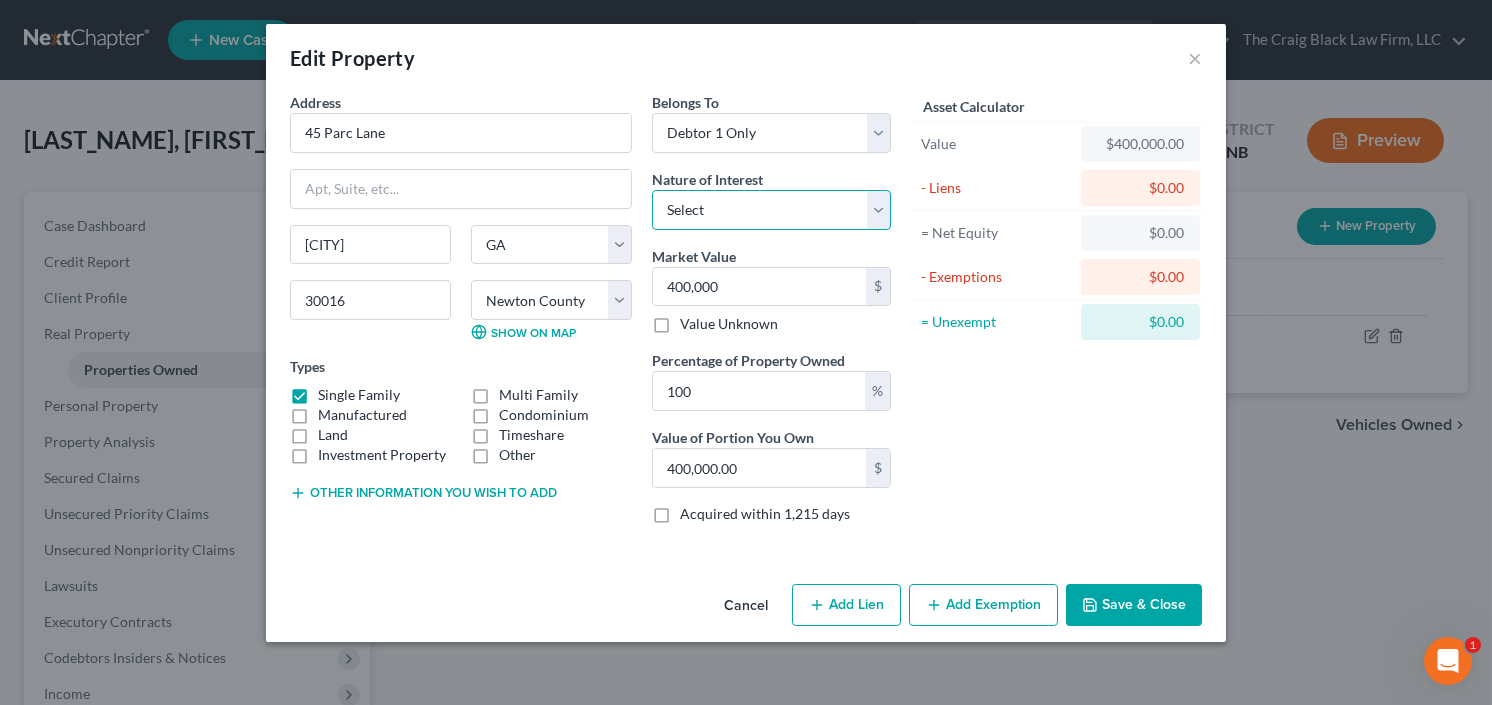 select on "0" 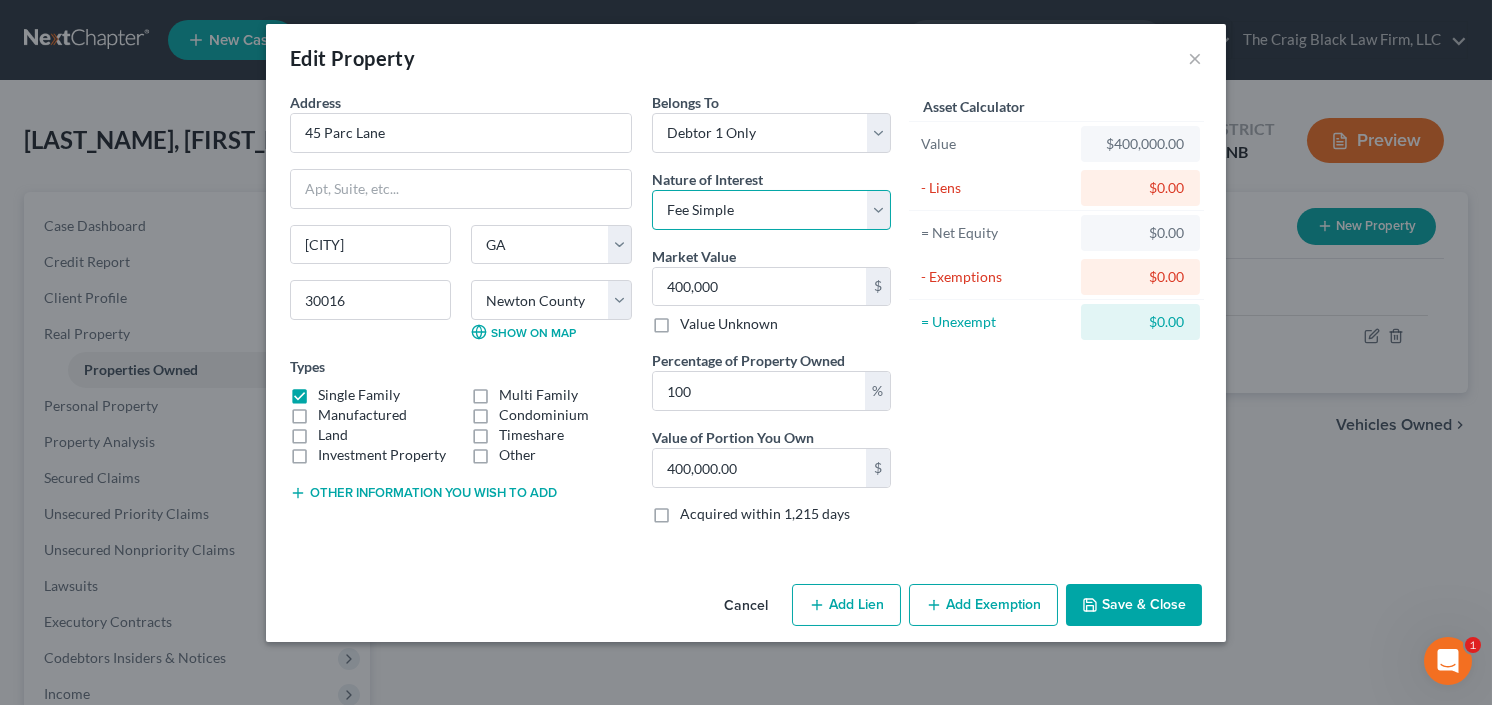 click on "Select Fee Simple Joint Tenant Life Estate Equitable Interest Future Interest Tenancy By The Entireties Tenants In Common Other" at bounding box center (771, 210) 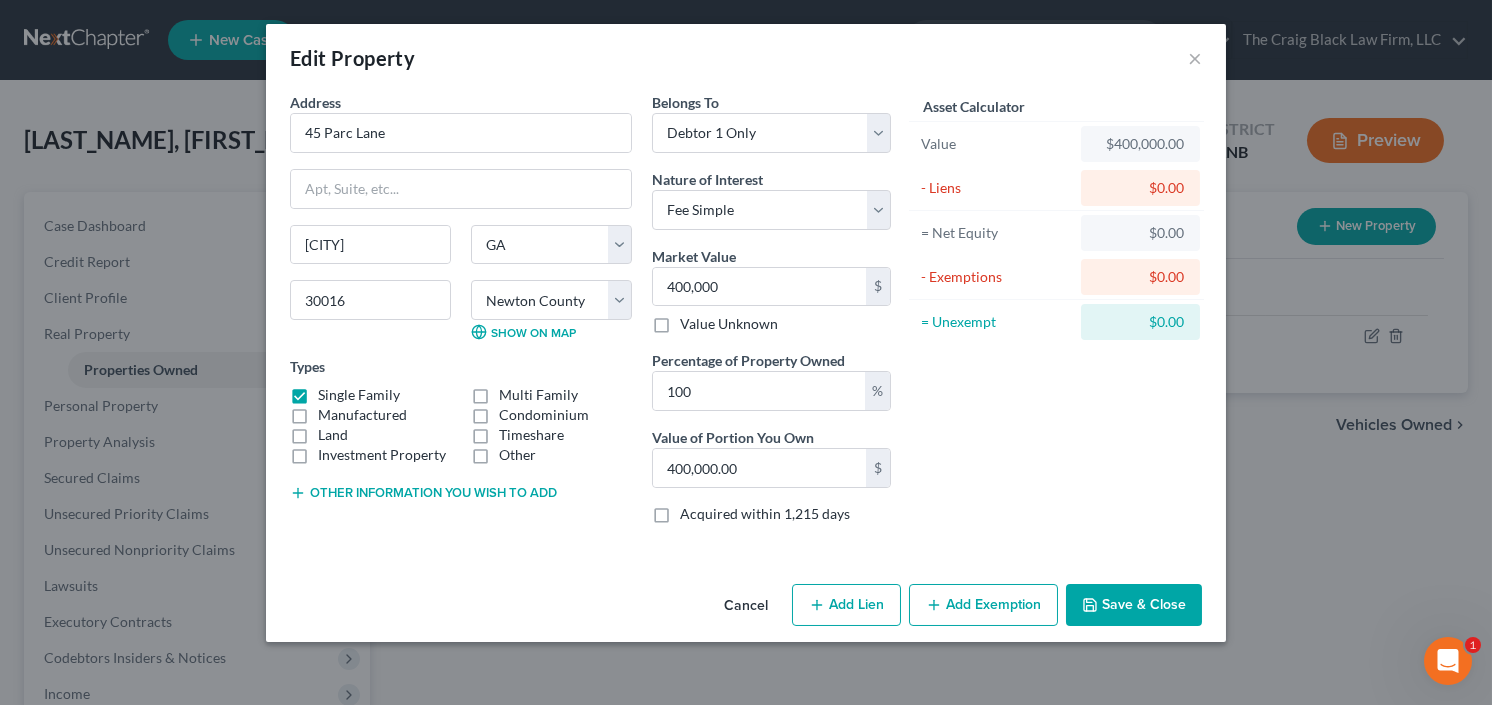 click on "Add Exemption" at bounding box center [983, 605] 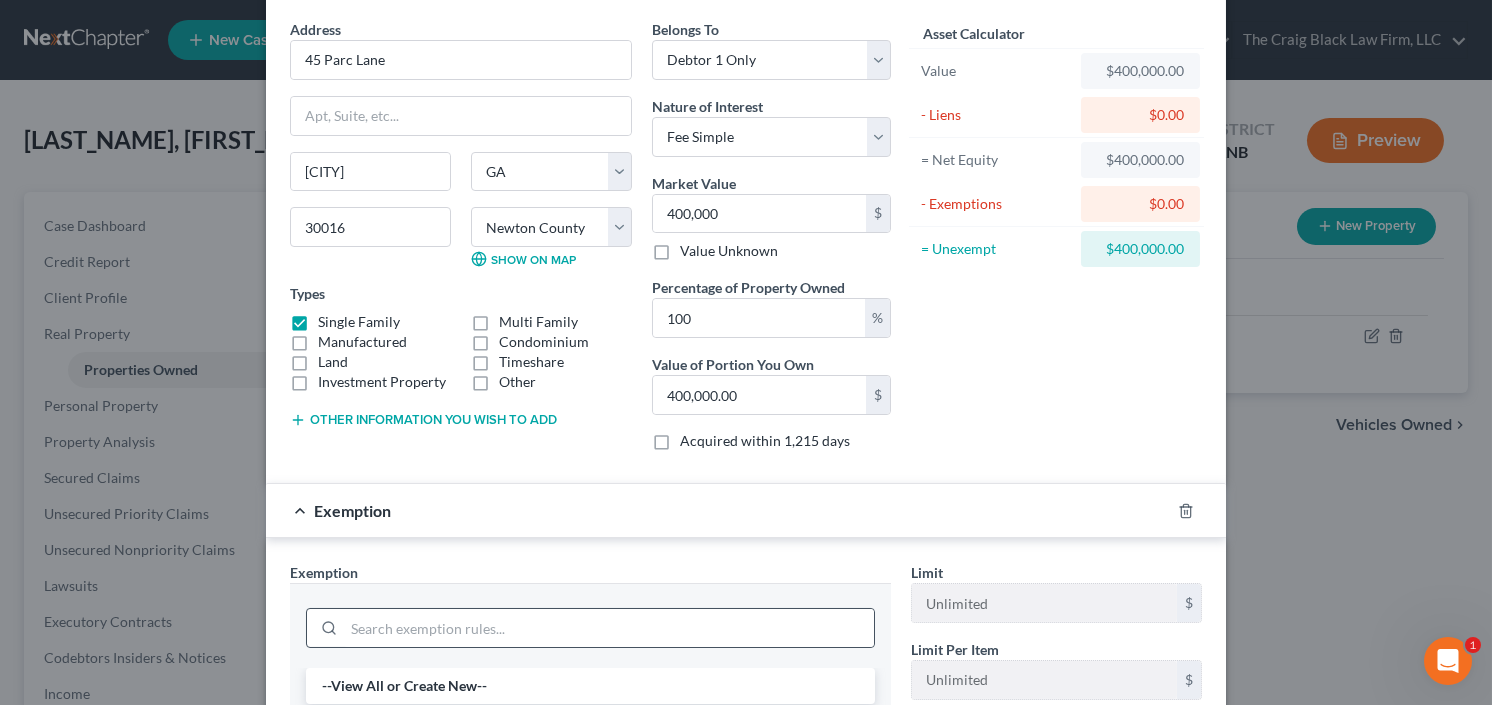 scroll, scrollTop: 160, scrollLeft: 0, axis: vertical 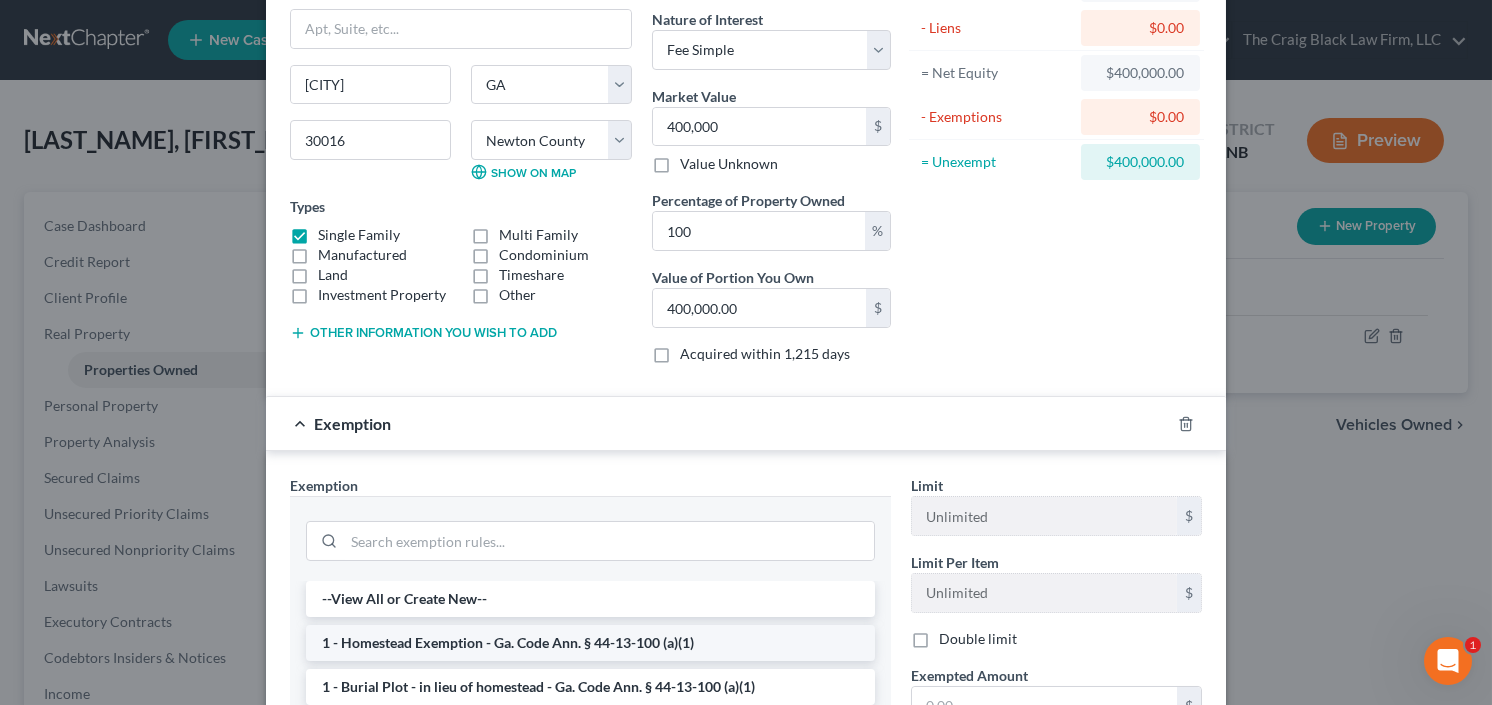click on "1 - Homestead Exemption - Ga. Code Ann. § 44-13-100 (a)(1)" at bounding box center [590, 643] 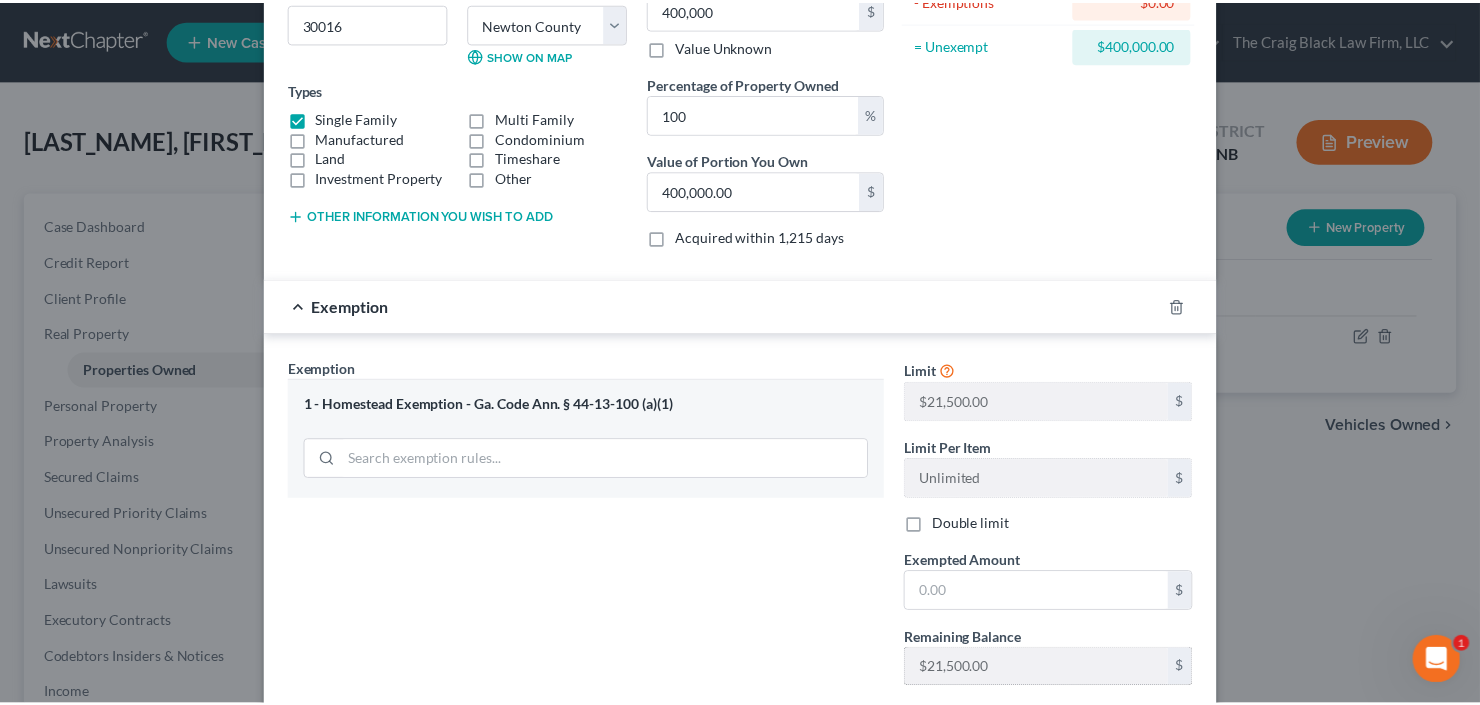 scroll, scrollTop: 398, scrollLeft: 0, axis: vertical 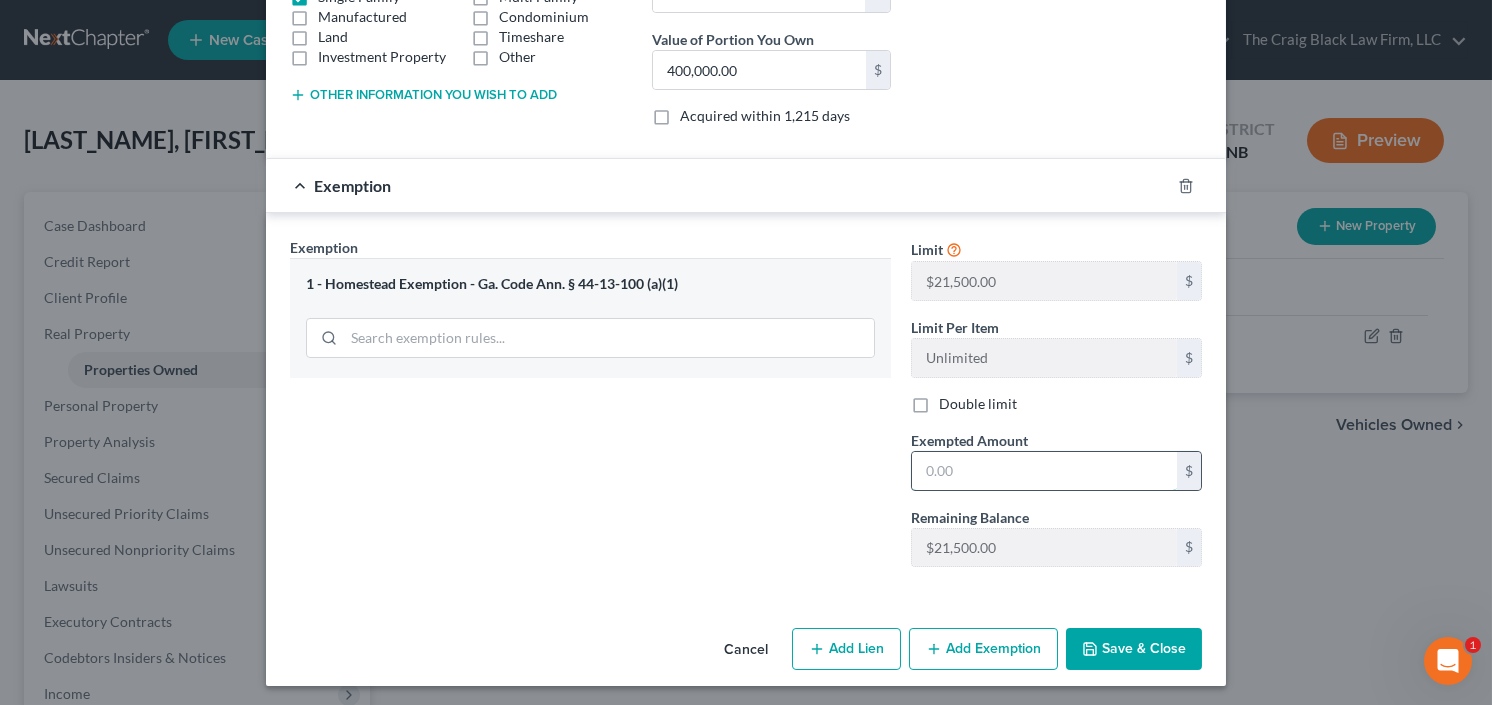 click at bounding box center (1044, 471) 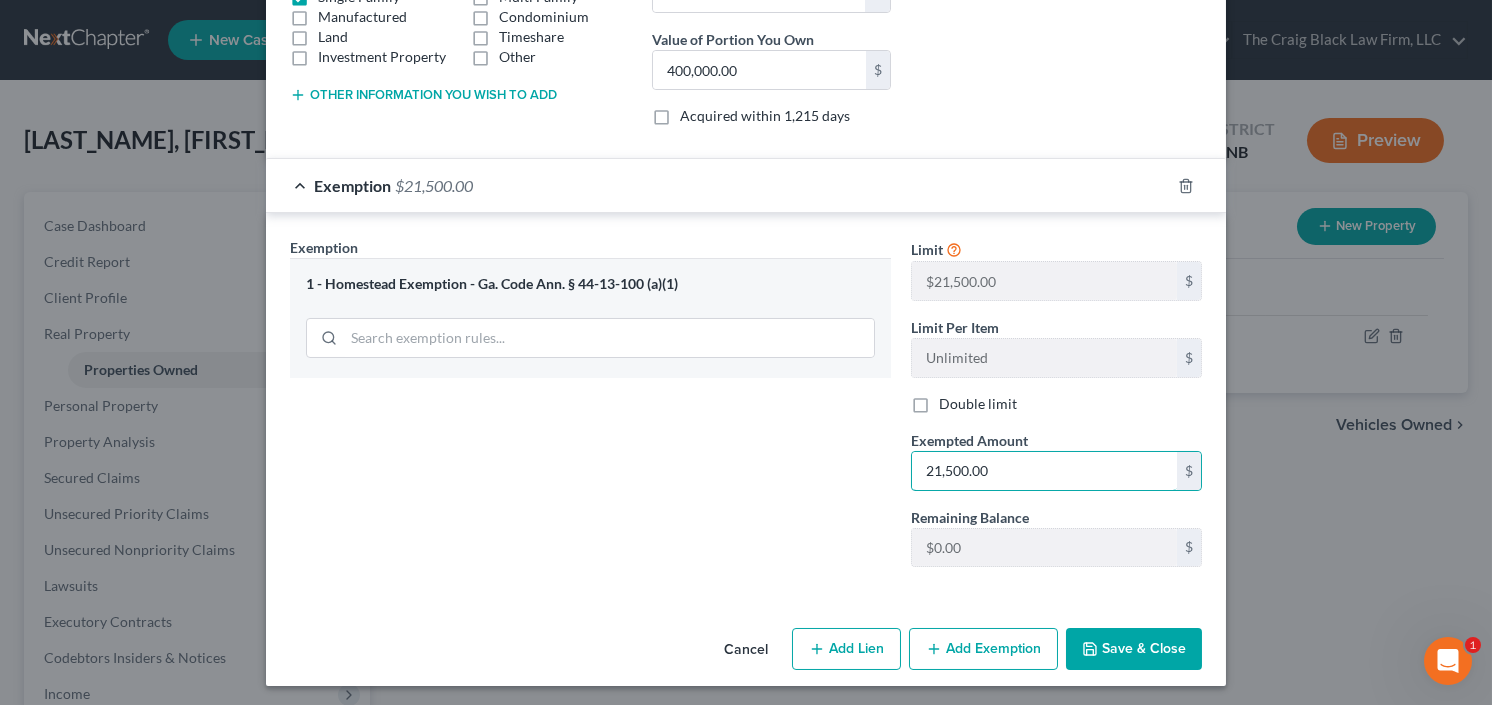 type on "21,500.00" 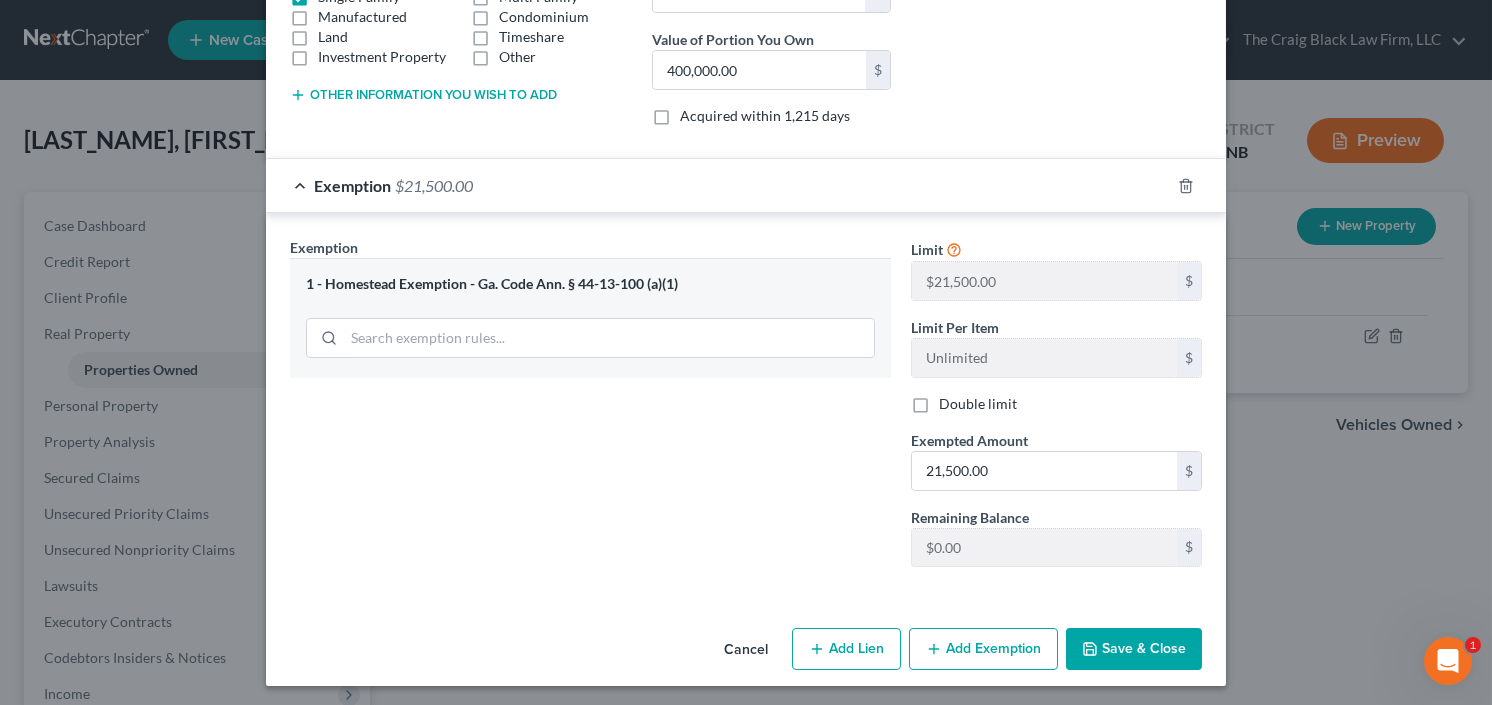 click on "Save & Close" at bounding box center [1134, 649] 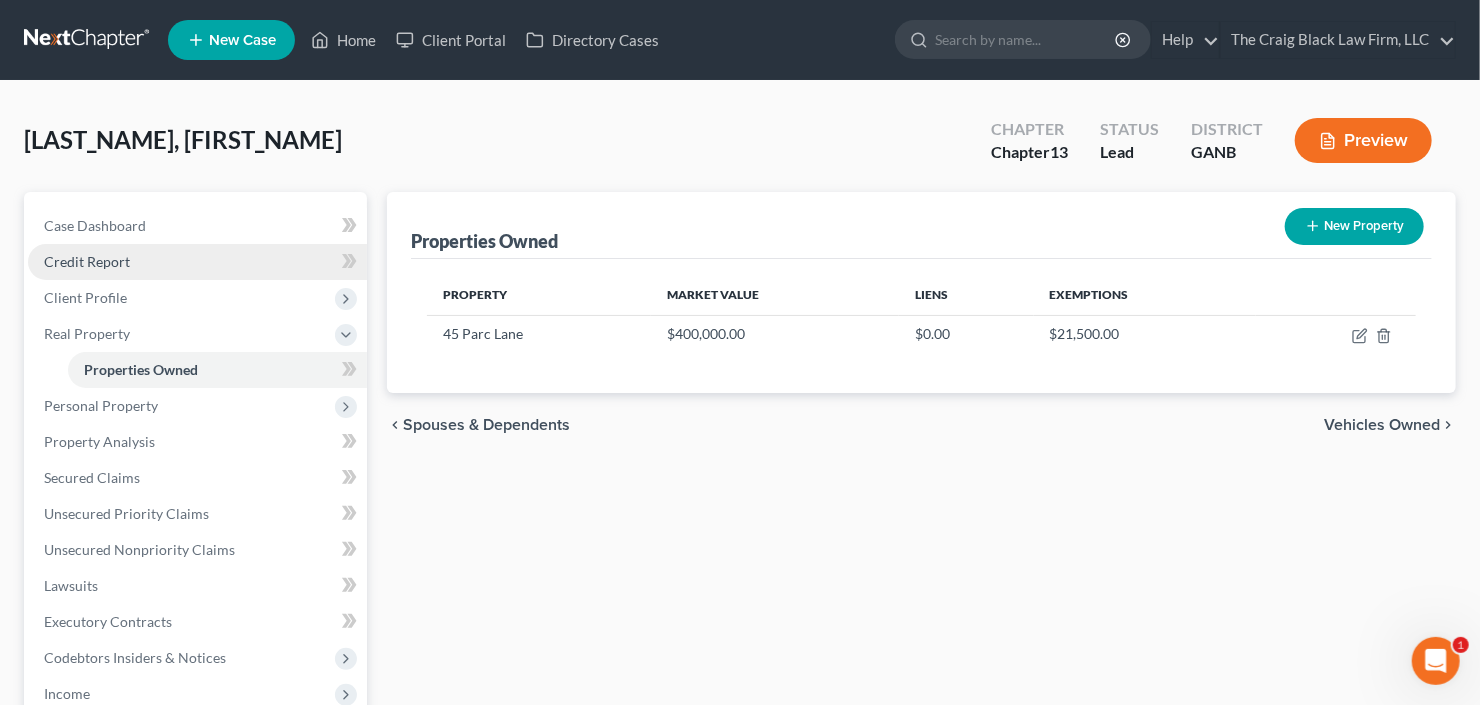 click on "Credit Report" at bounding box center [87, 261] 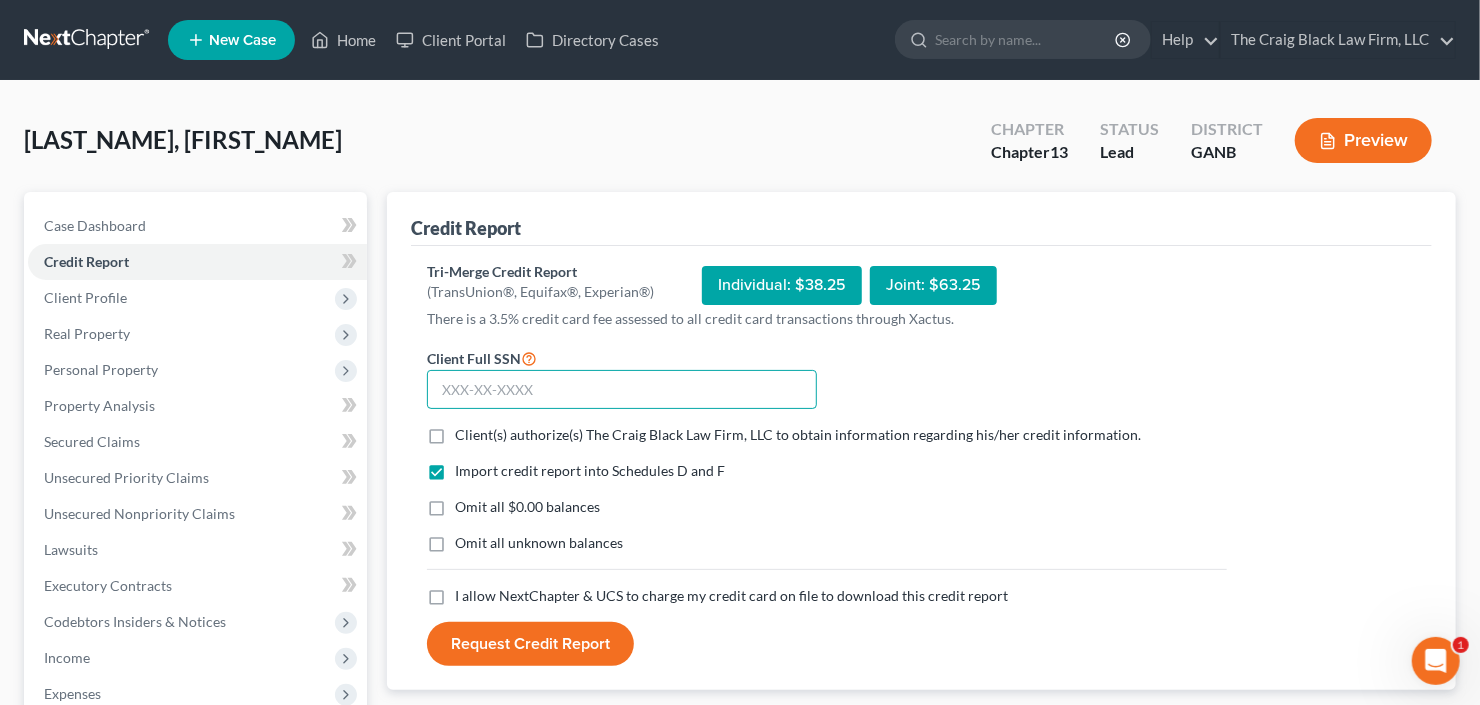 click at bounding box center [622, 390] 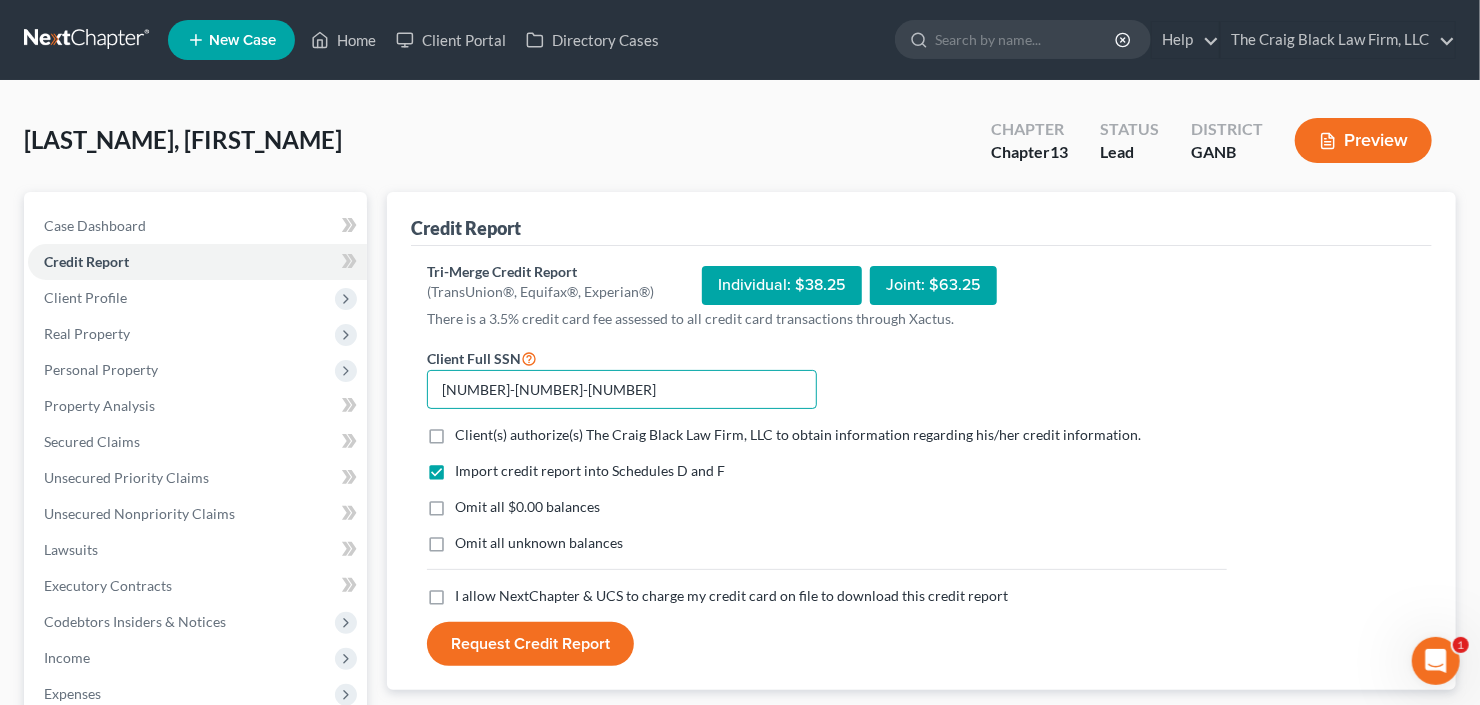 type on "[NUMBER]-[NUMBER]-[NUMBER]" 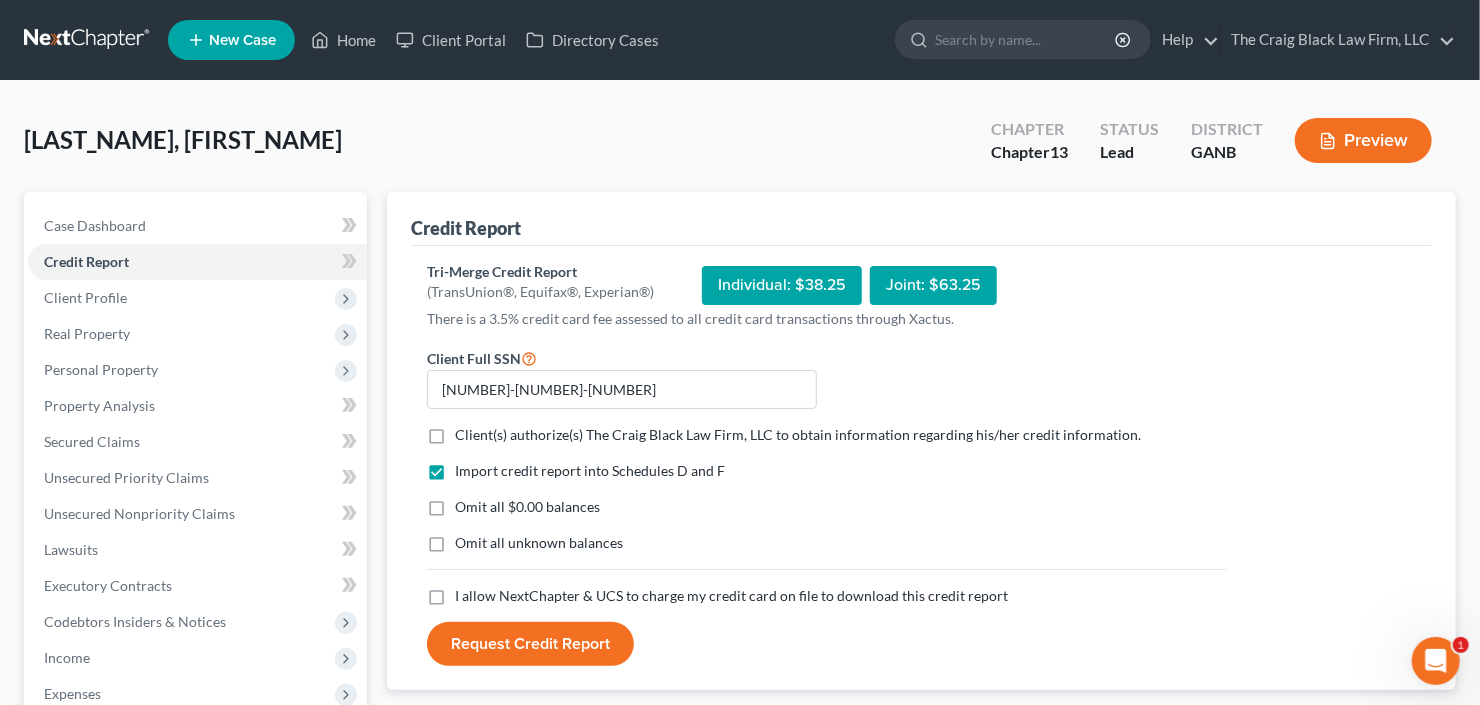 click on "Client(s) authorize(s) The [FULL_NAME] Law Firm, LLC to obtain information regarding his/her credit information.
*" at bounding box center [798, 435] 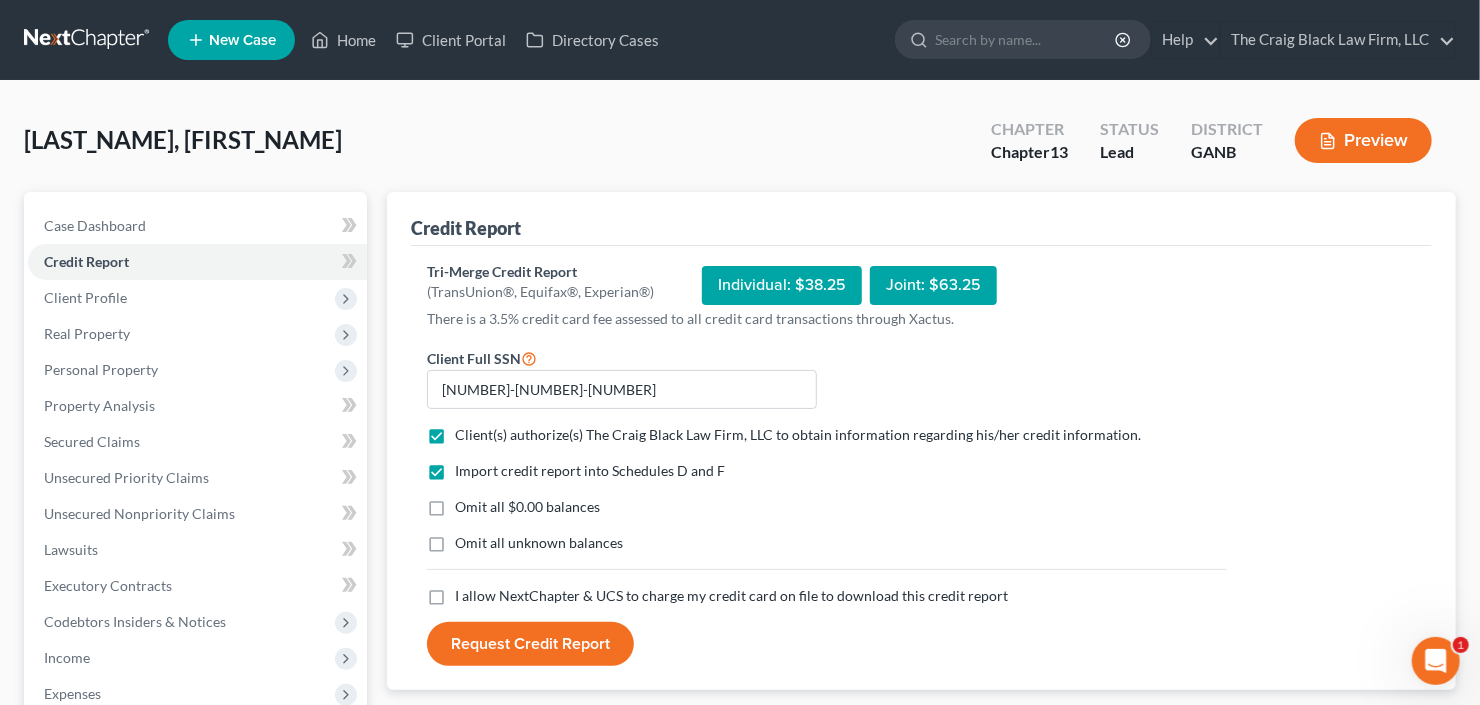 click on "I allow NextChapter & UCS to charge my credit card on file to download this credit report
*" at bounding box center (731, 596) 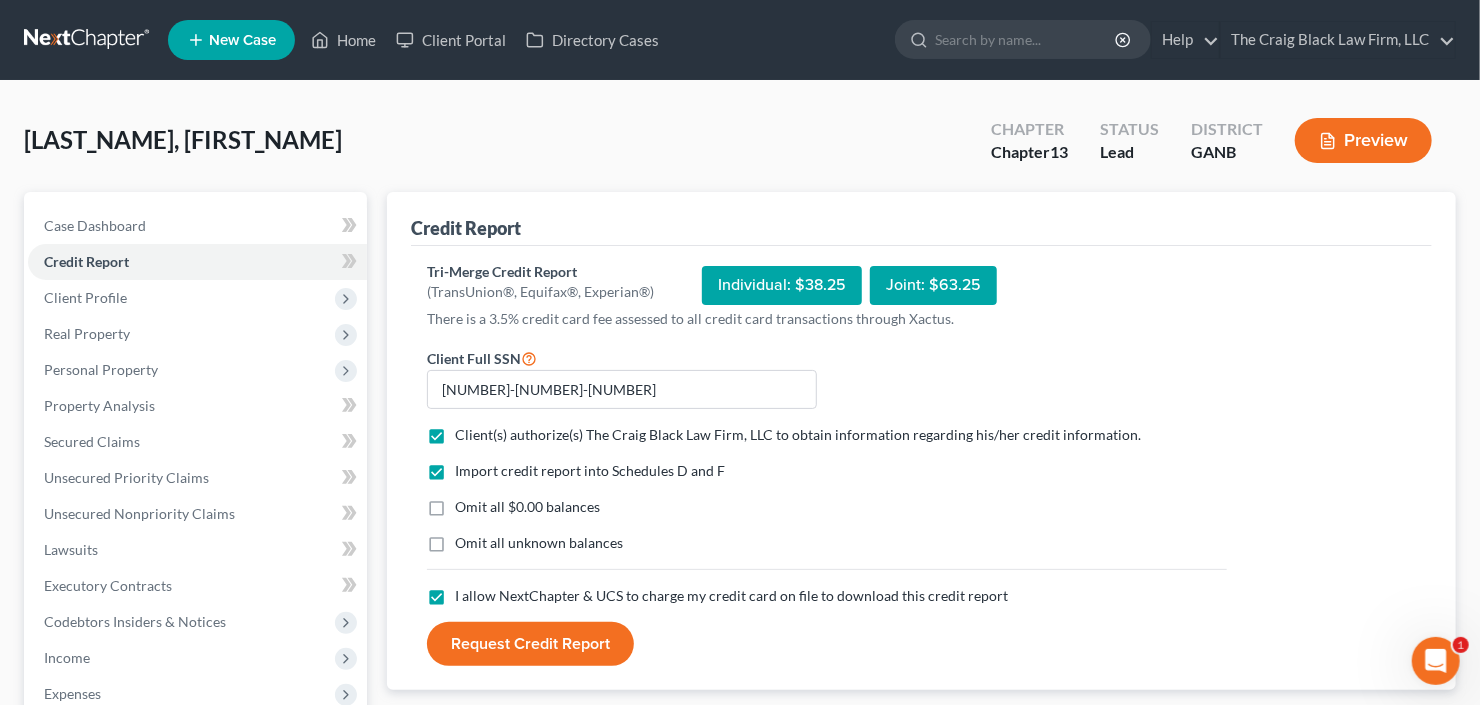 click on "Request Credit Report" at bounding box center [530, 644] 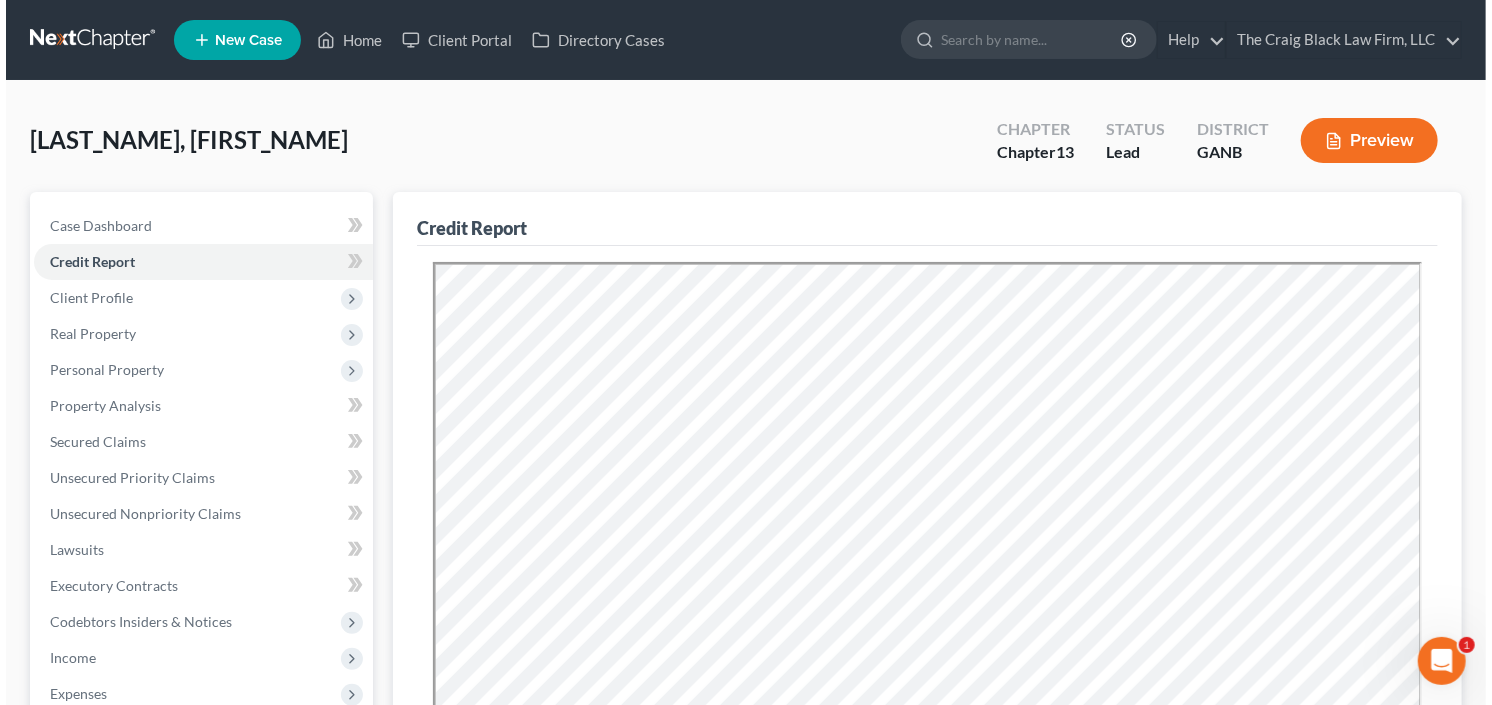 scroll, scrollTop: 0, scrollLeft: 0, axis: both 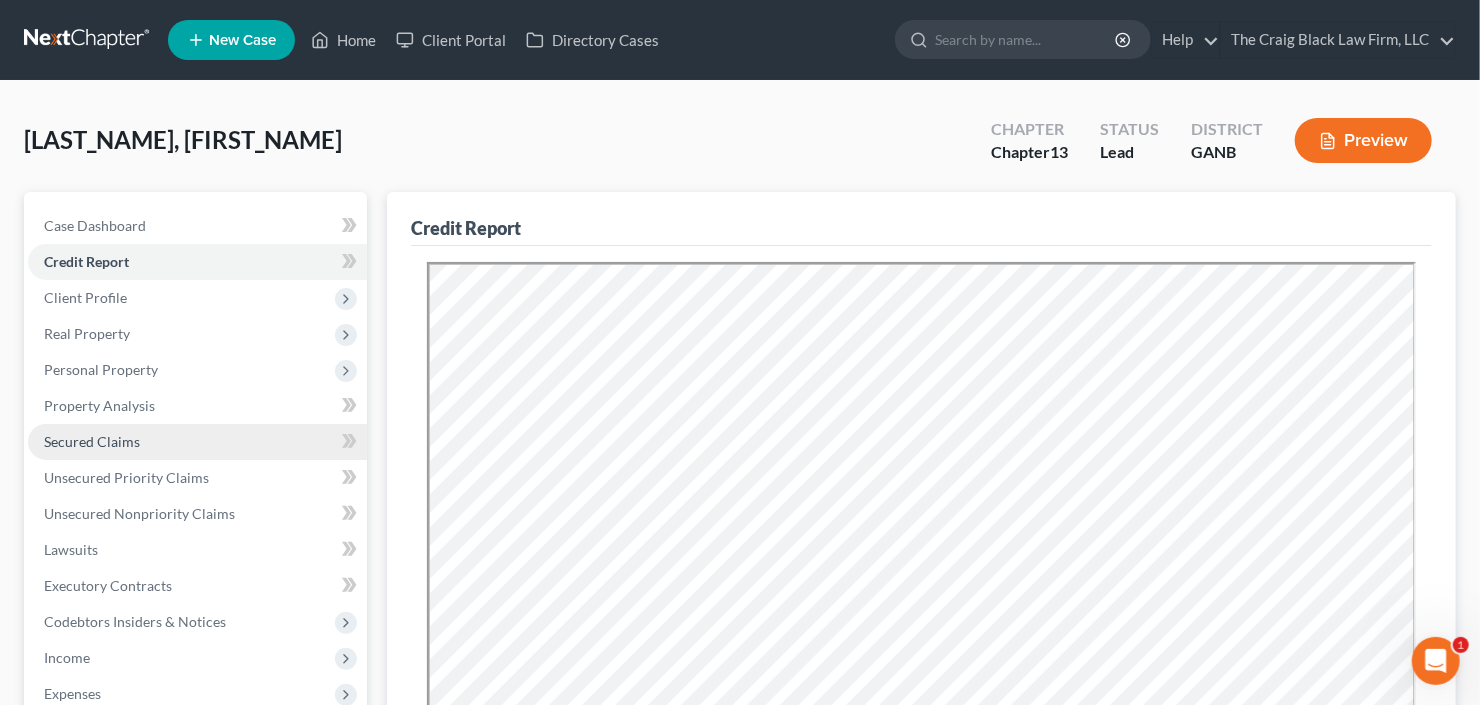 click on "Secured Claims" at bounding box center [92, 441] 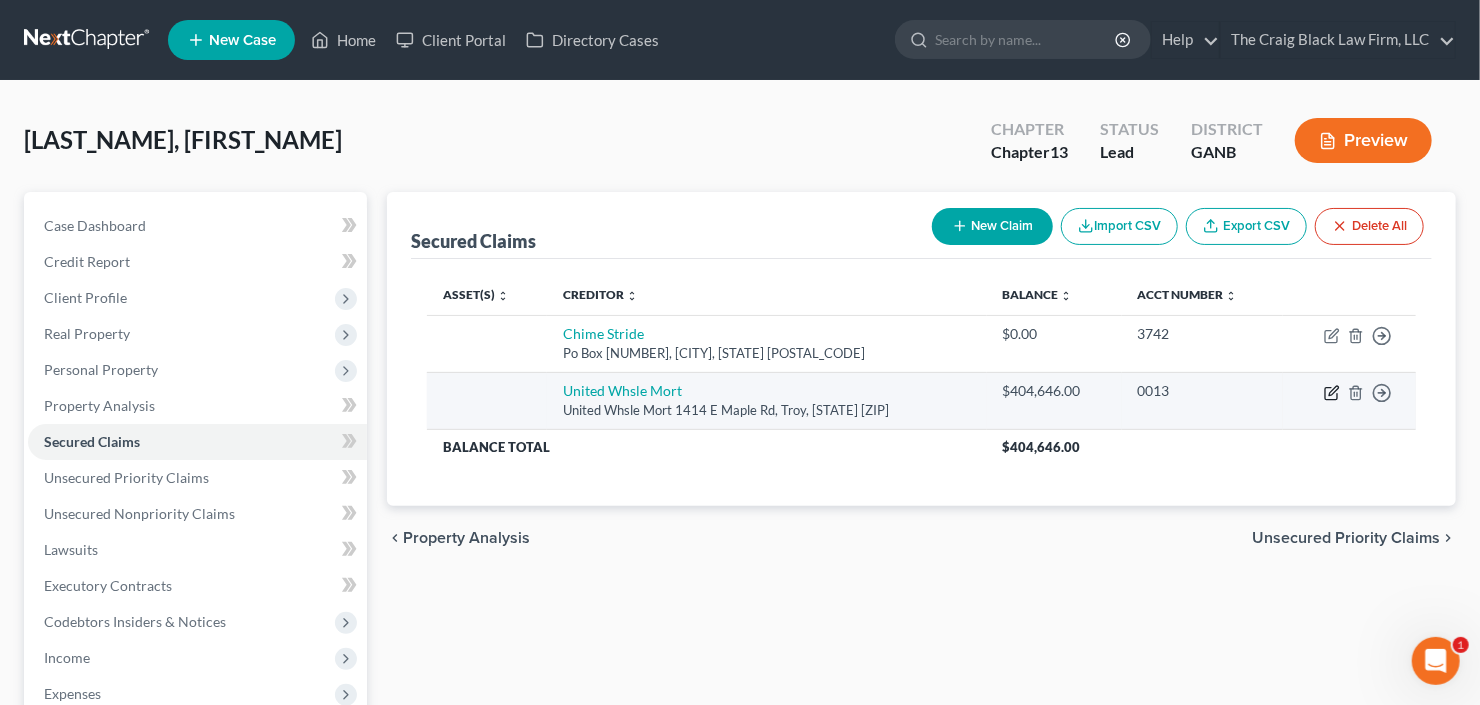 click 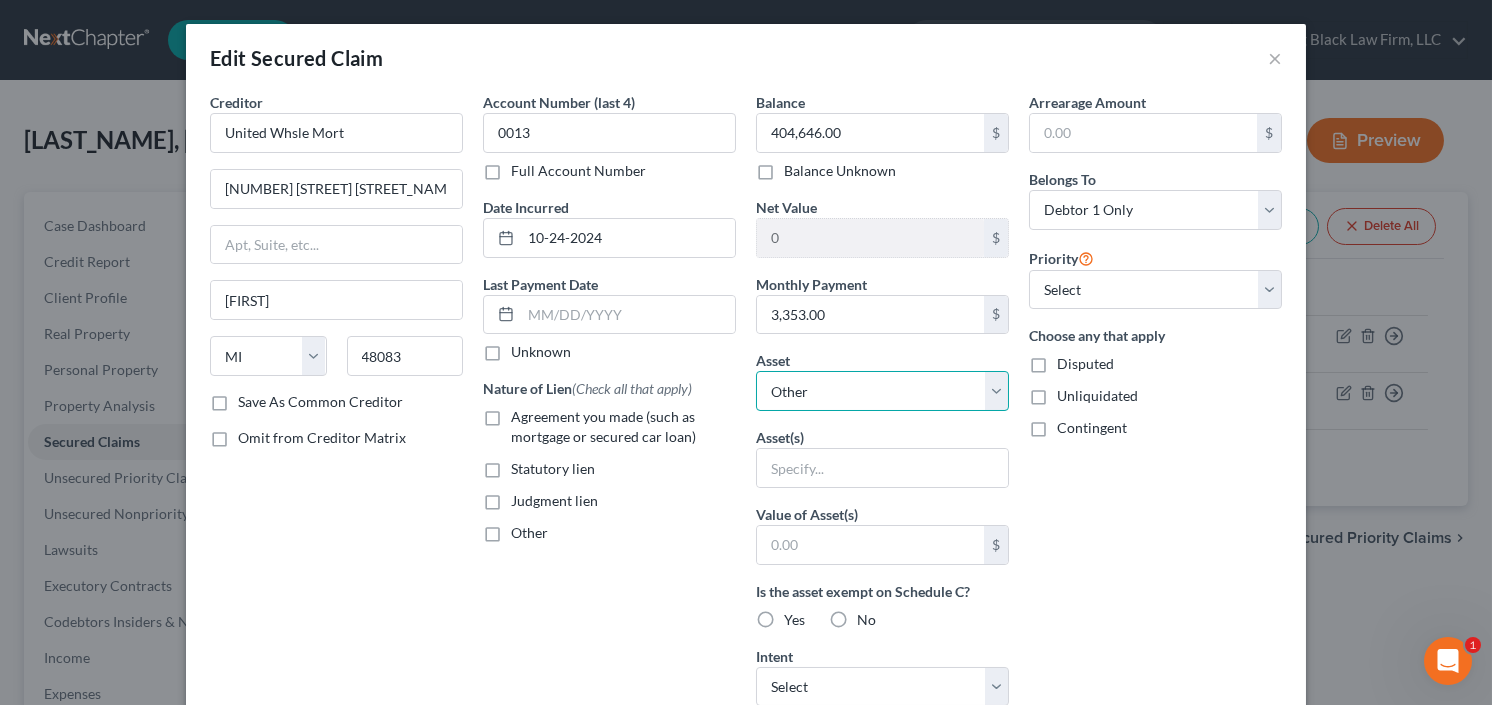 click on "Select Other Multiple Assets 45 Parc Lane - $400000.0" at bounding box center [882, 391] 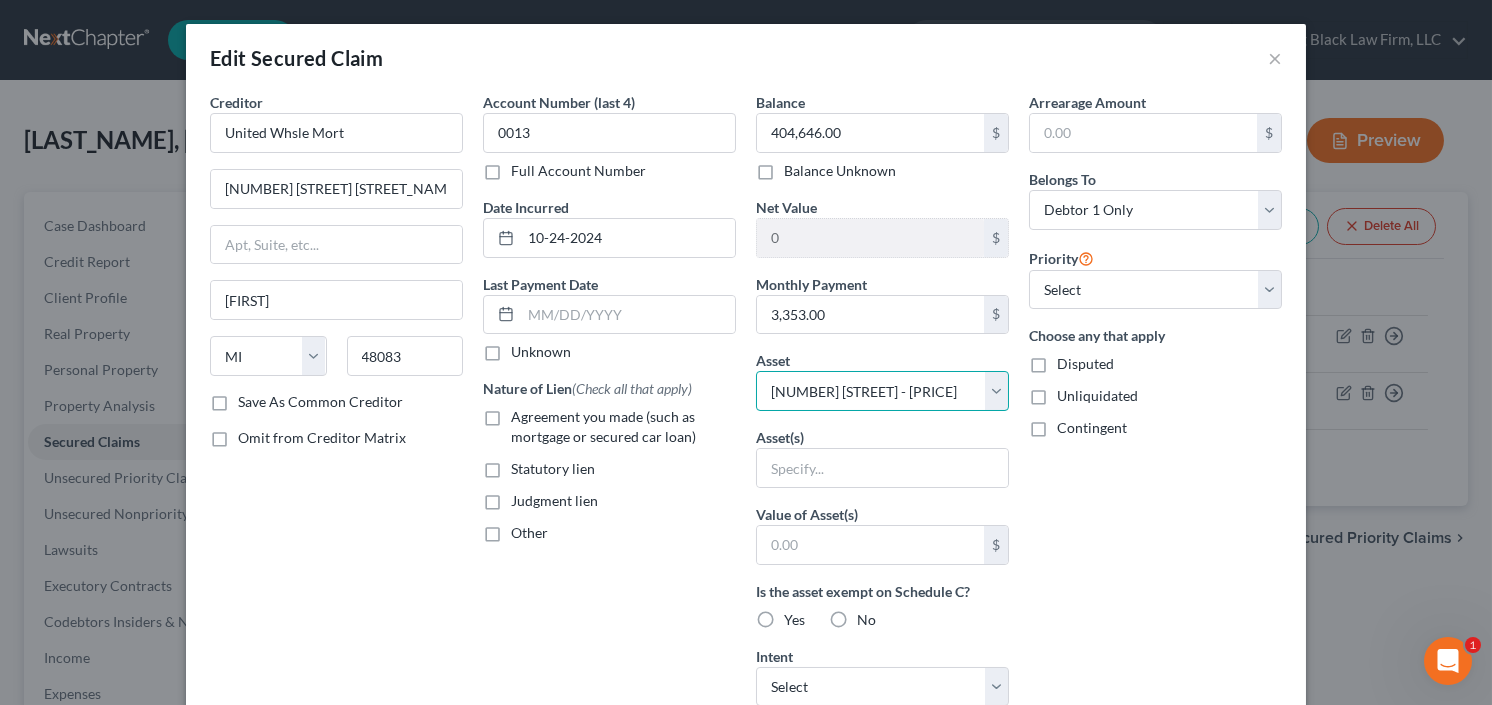 click on "Select Other Multiple Assets 45 Parc Lane - $400000.0" at bounding box center (882, 391) 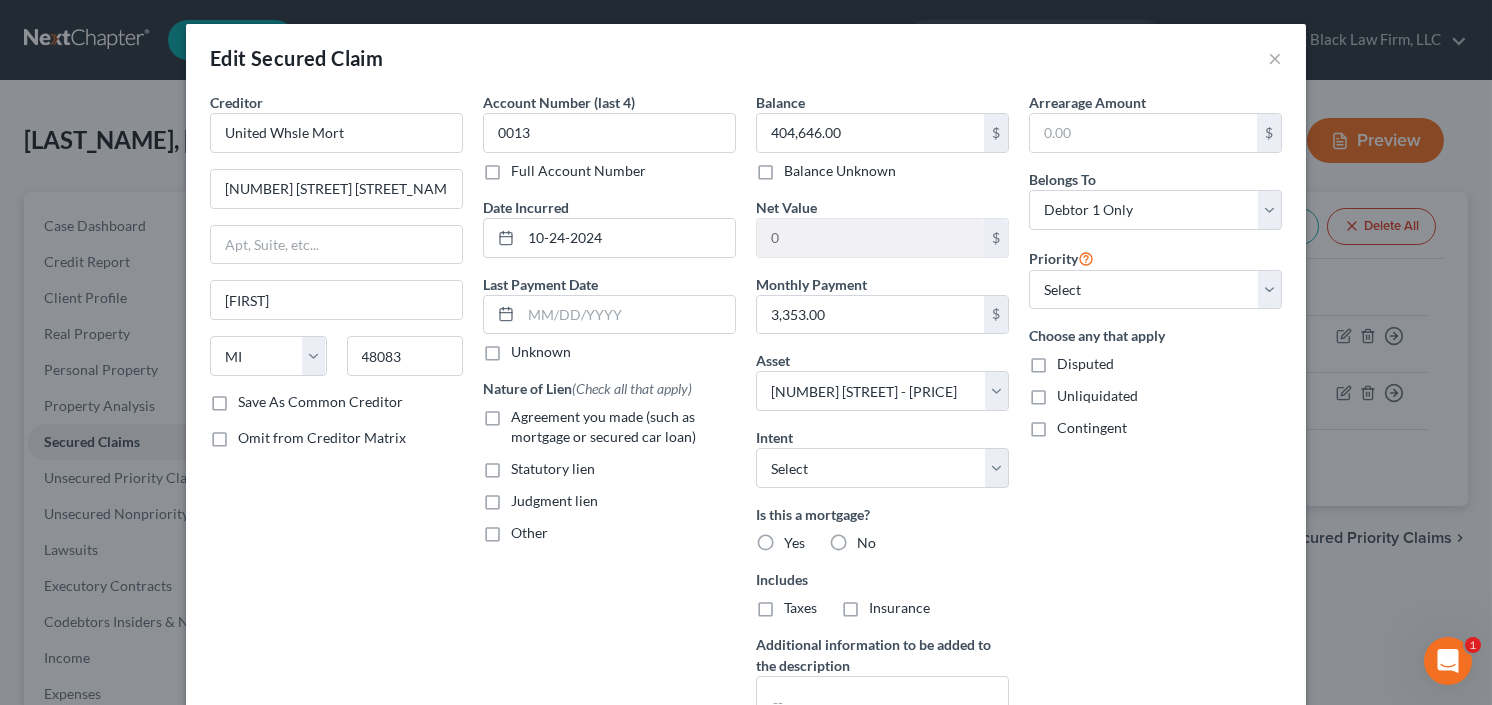 click on "Agreement you made (such as mortgage or secured car loan)" at bounding box center (623, 427) 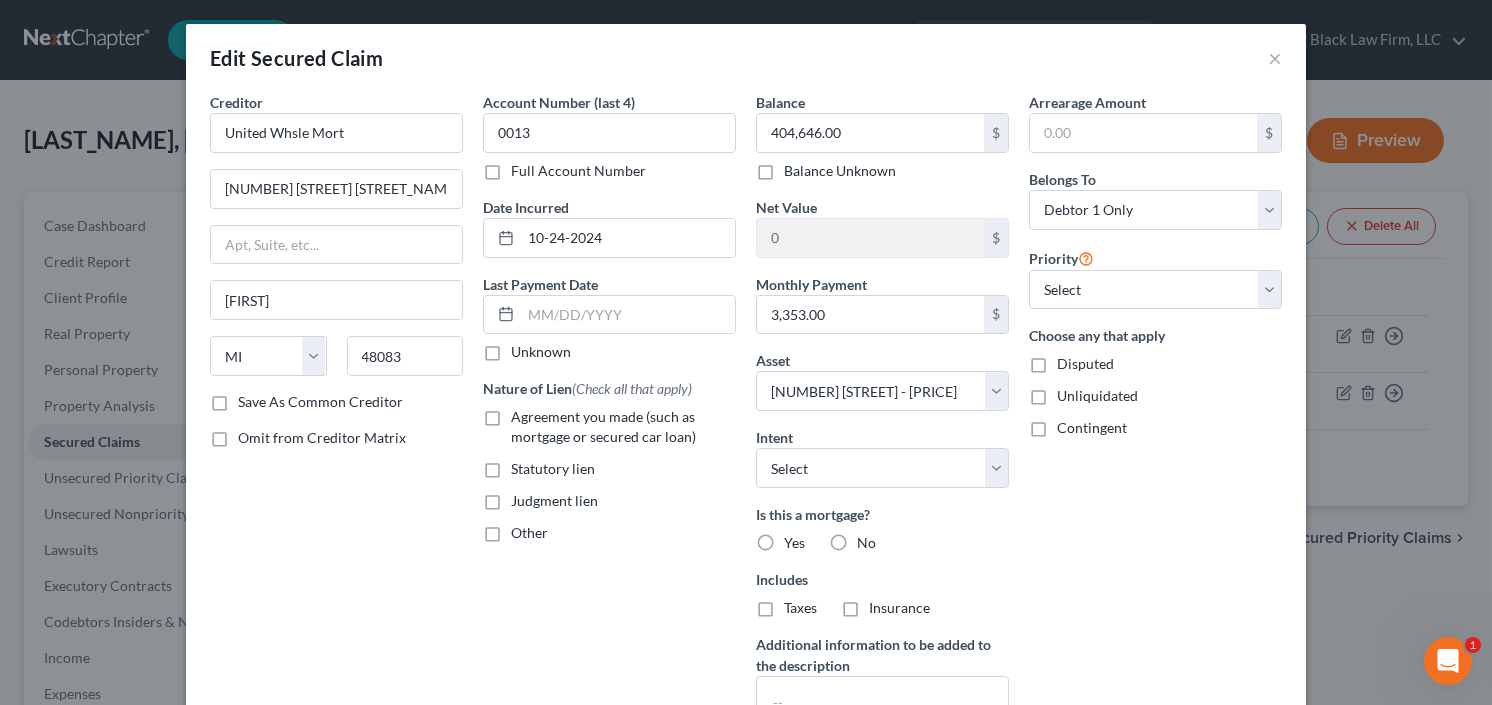 click on "Agreement you made (such as mortgage or secured car loan)" at bounding box center [525, 413] 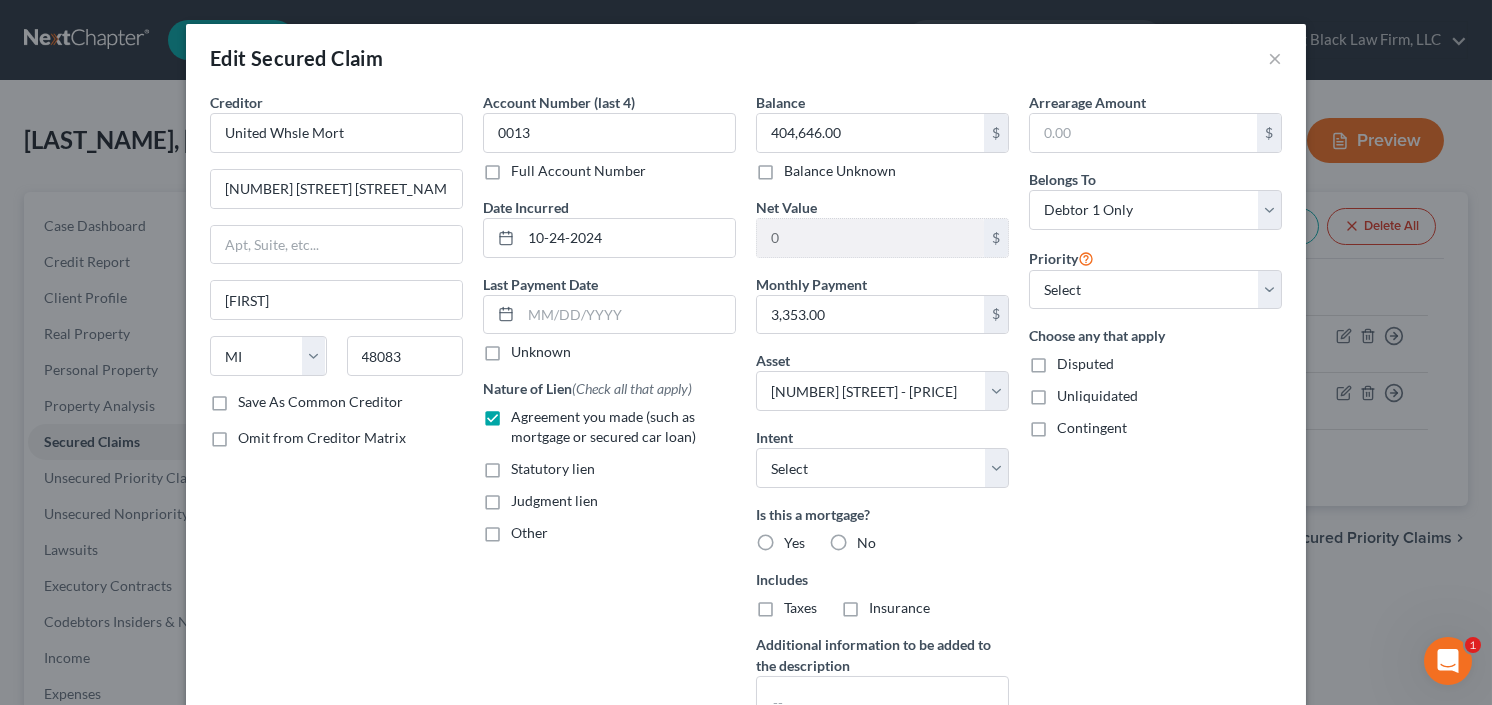 click on "Yes" at bounding box center (794, 543) 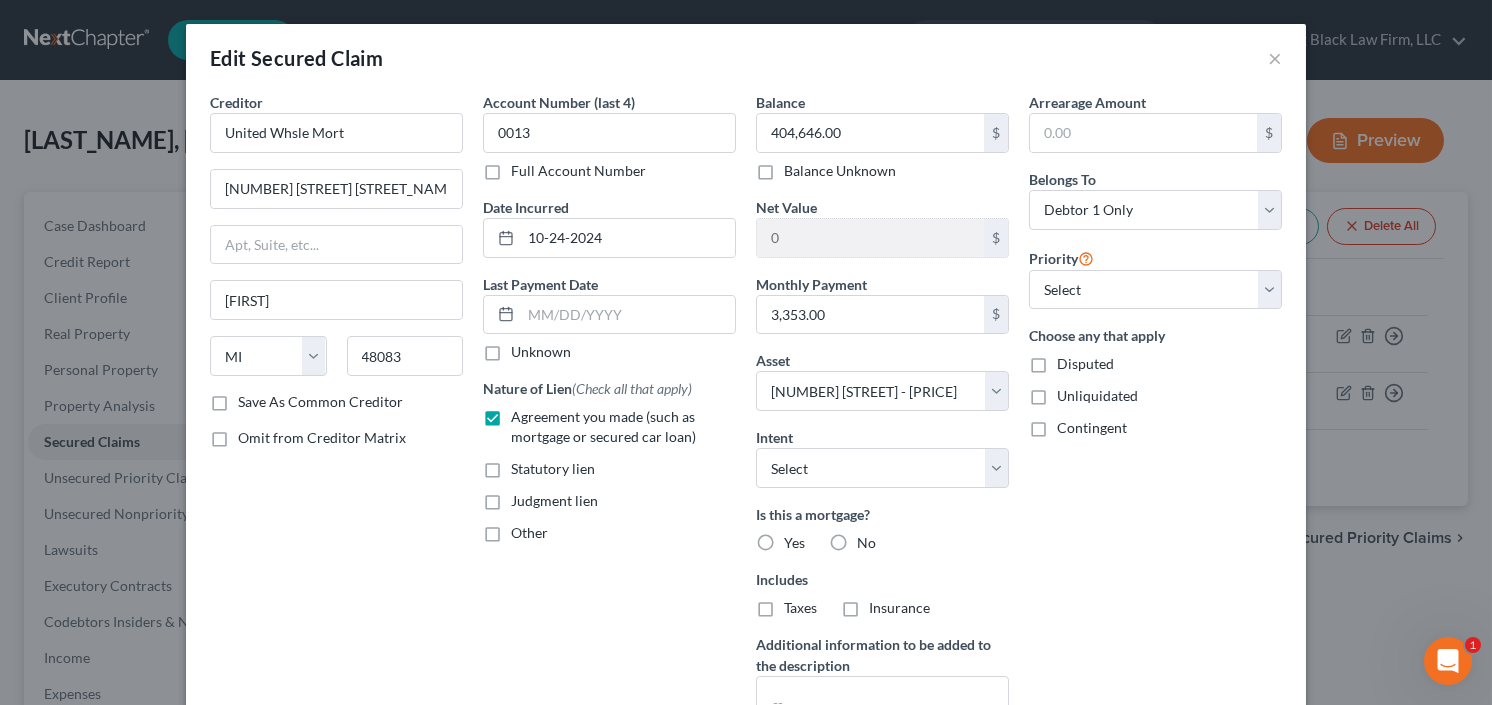 click on "Yes" at bounding box center (798, 539) 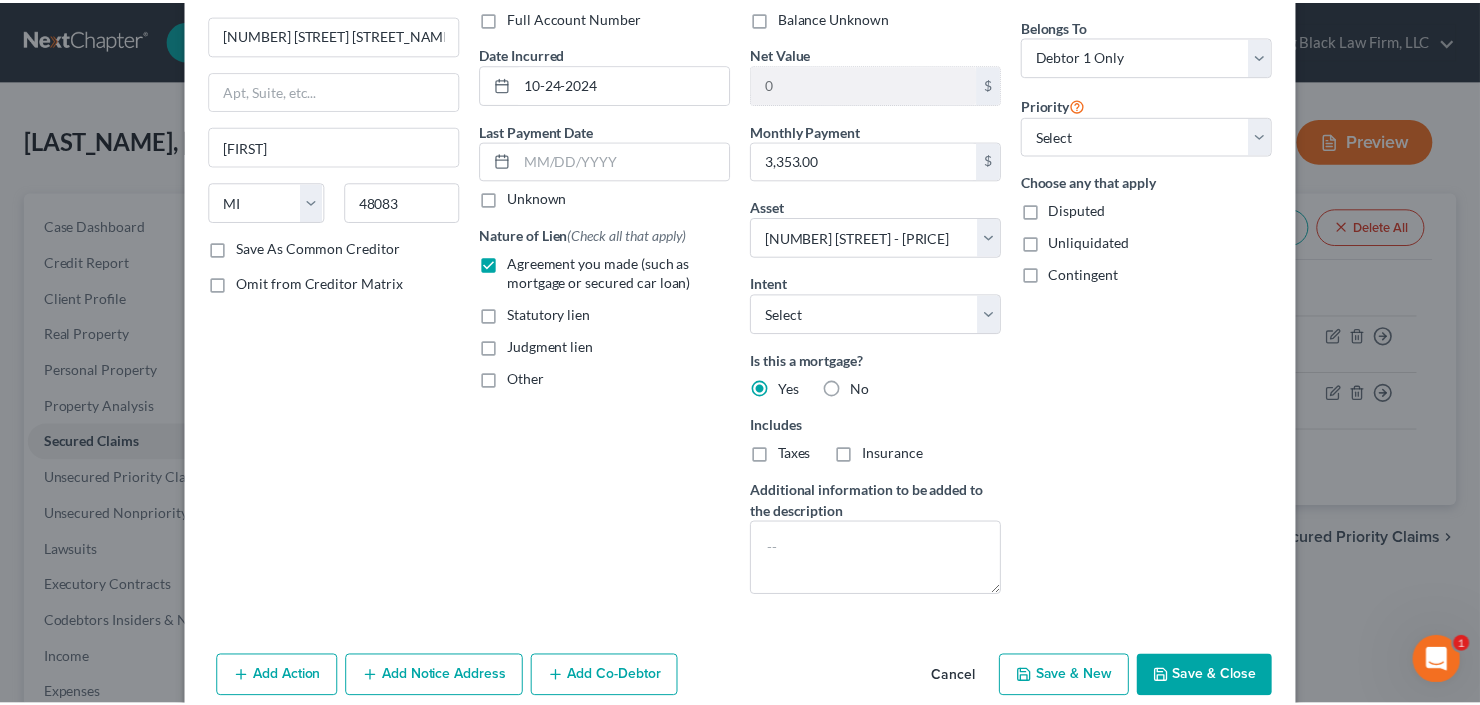 scroll, scrollTop: 240, scrollLeft: 0, axis: vertical 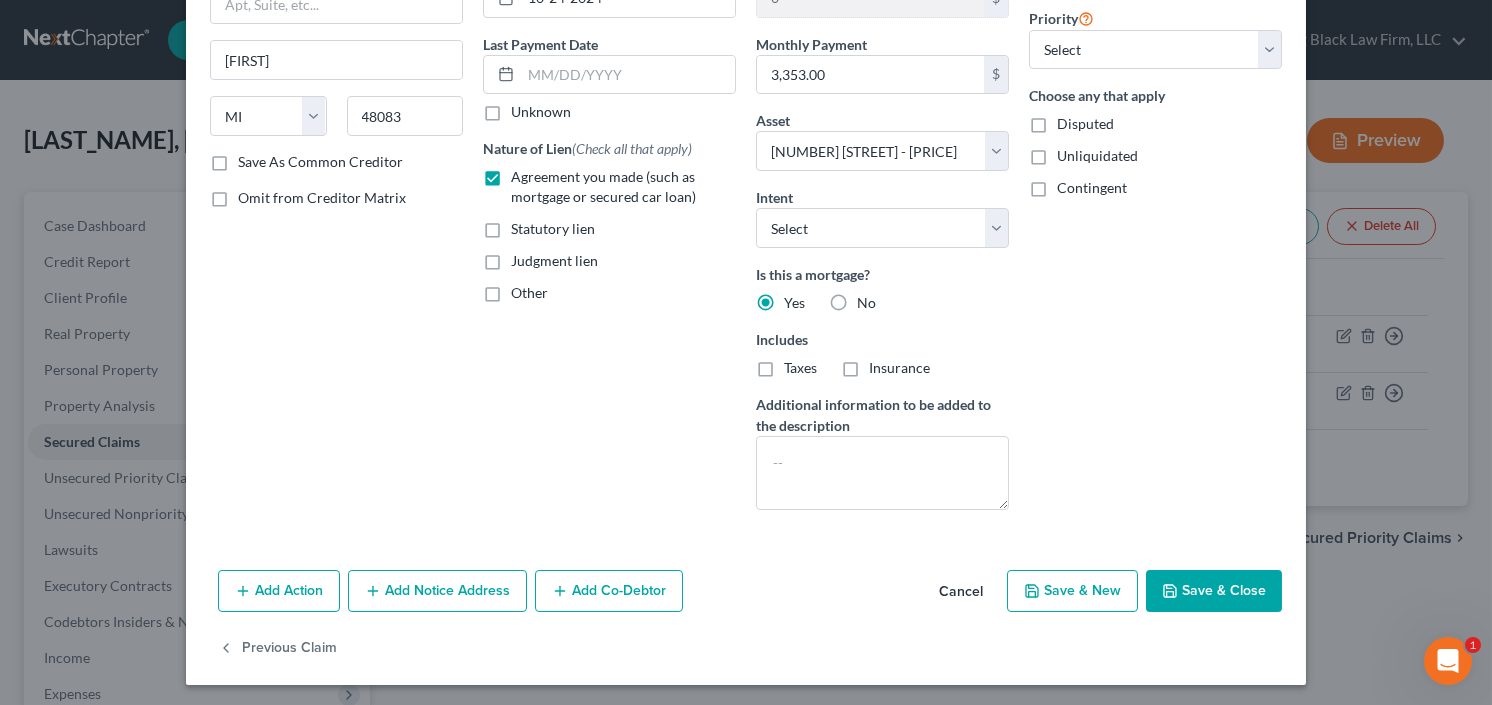 click on "Save & Close" at bounding box center (1214, 591) 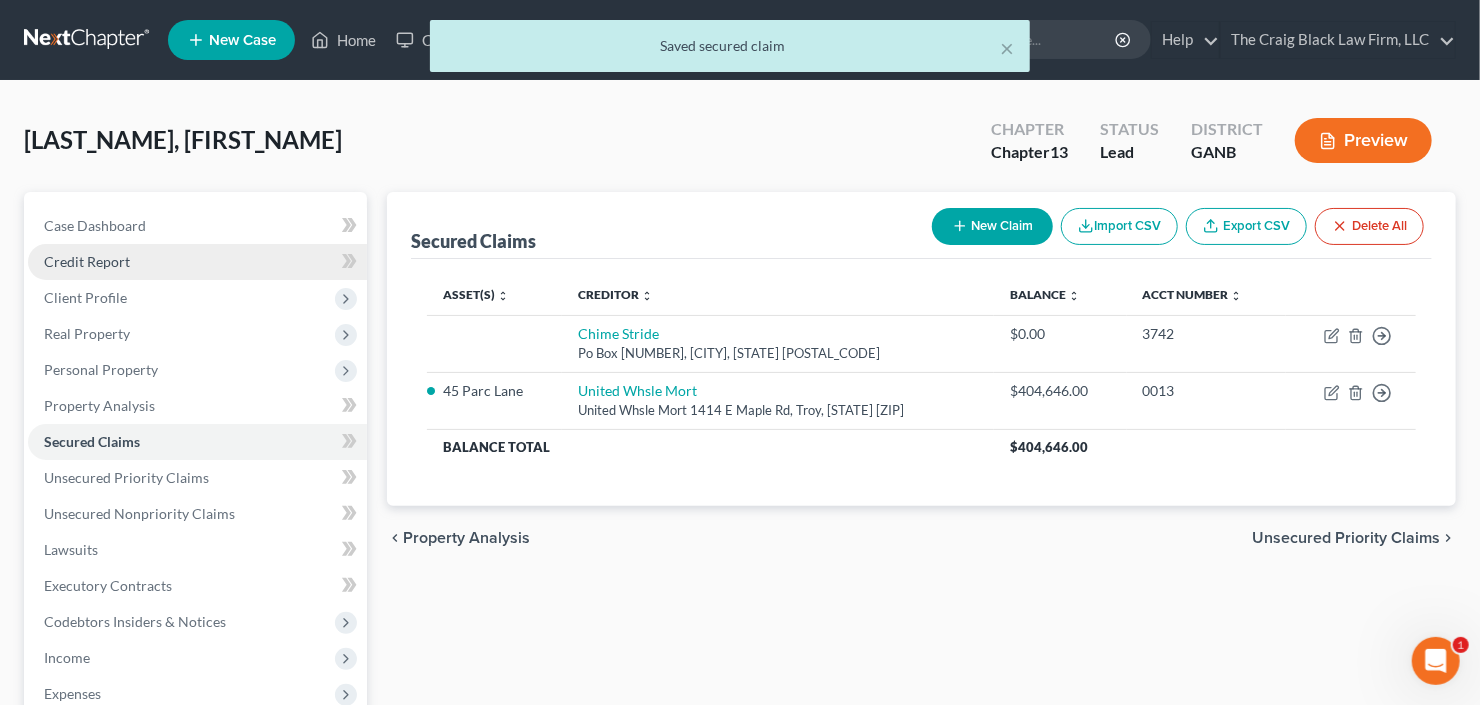 click on "Credit Report" at bounding box center [197, 262] 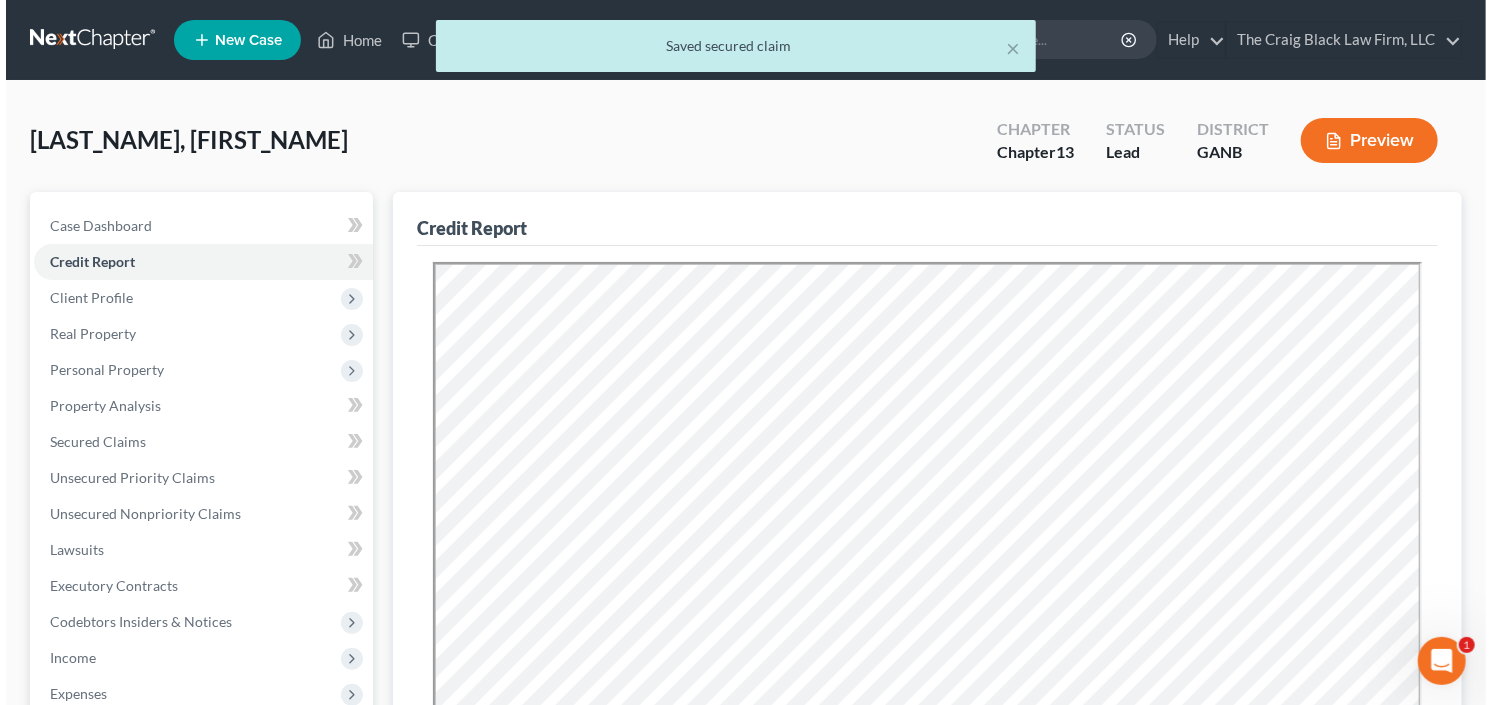 scroll, scrollTop: 0, scrollLeft: 0, axis: both 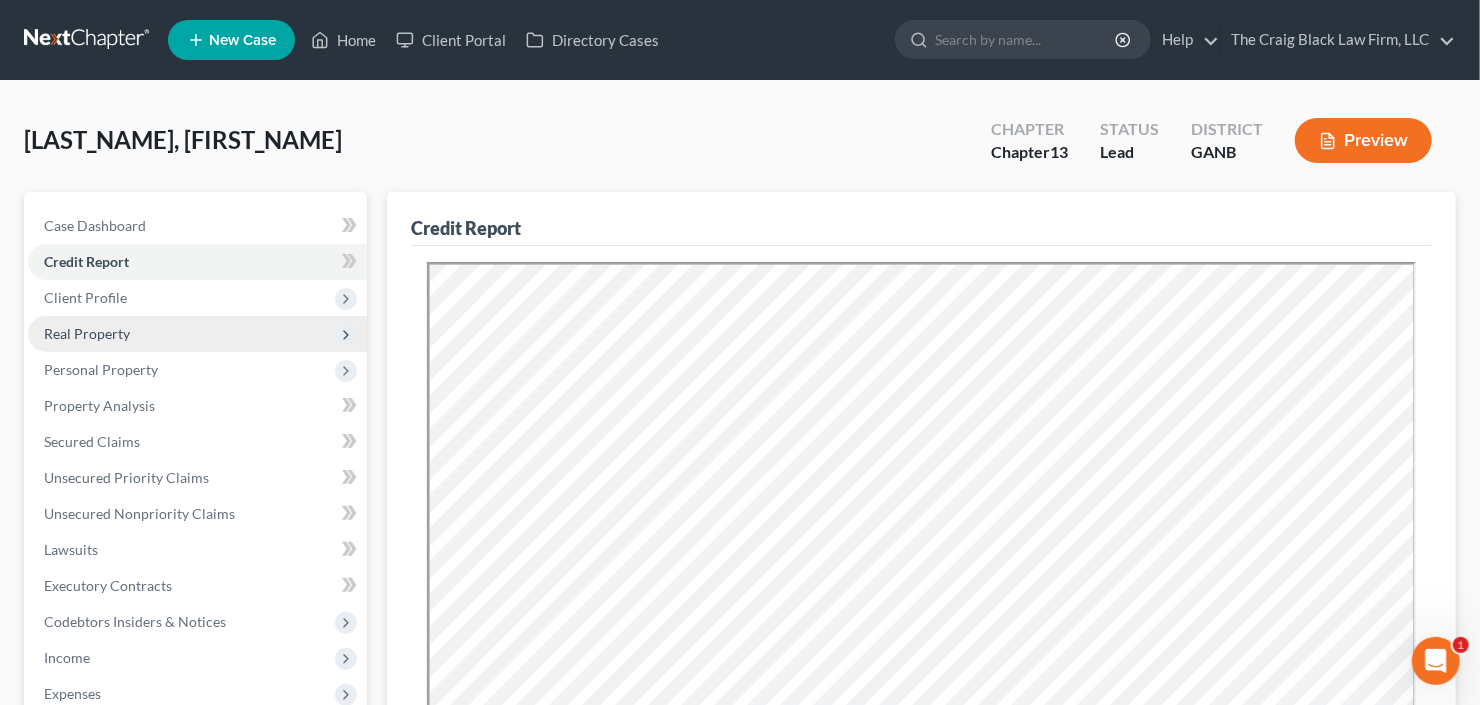click on "Real Property" at bounding box center [87, 333] 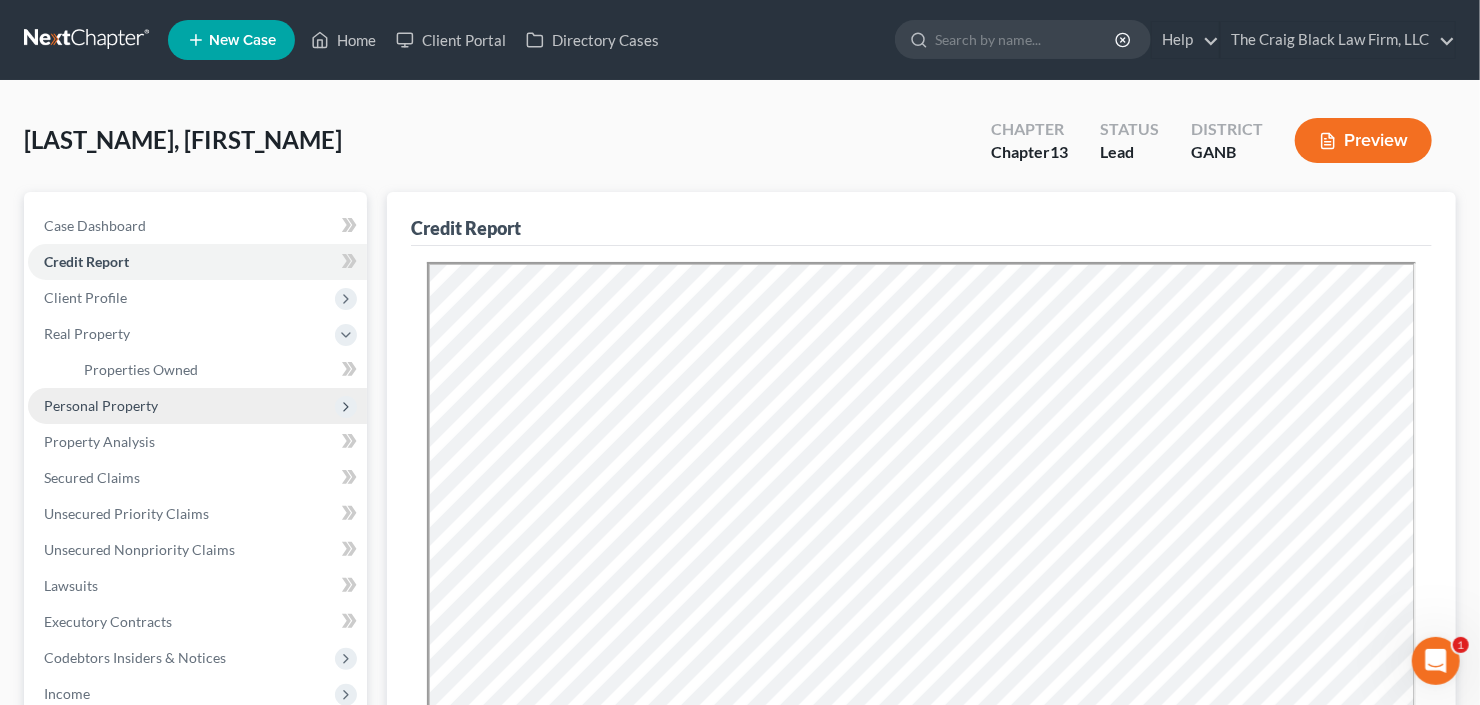 click on "Personal Property" at bounding box center [101, 405] 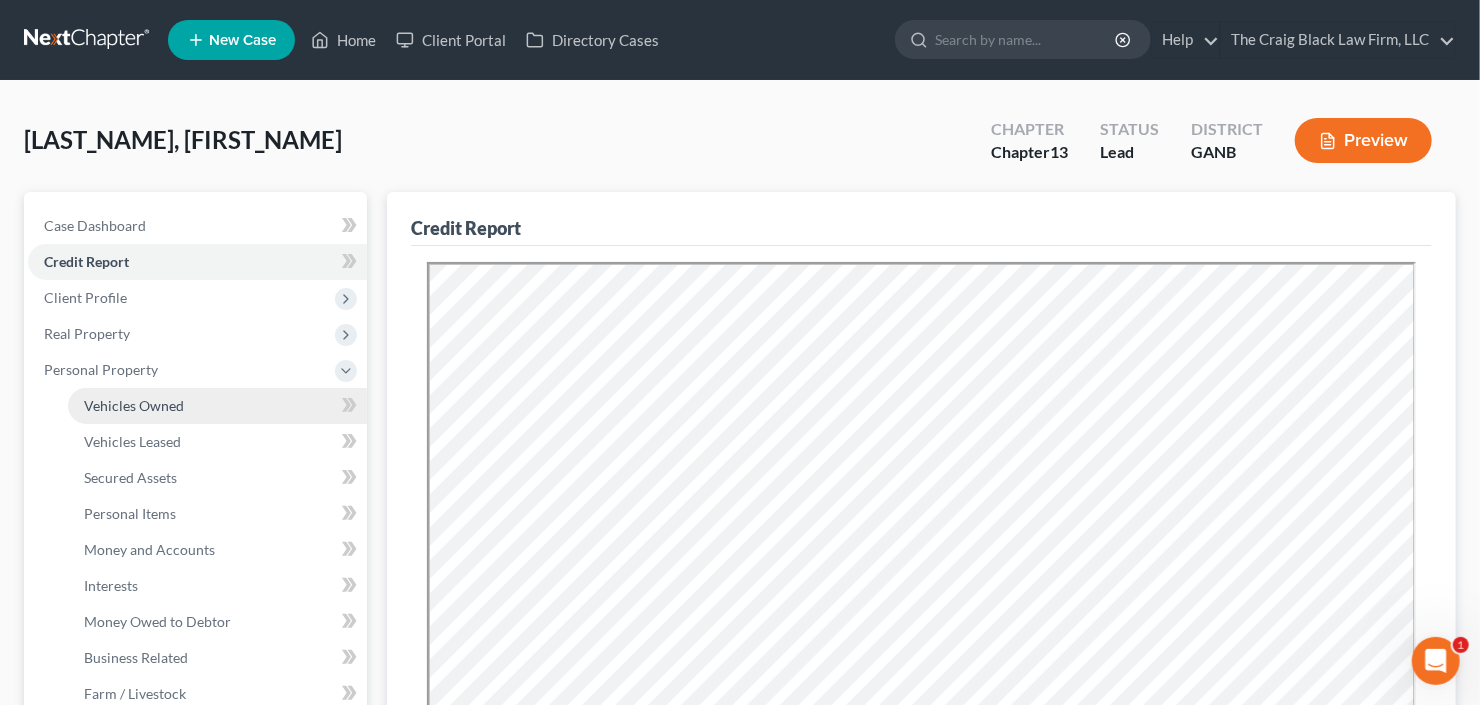 click on "Vehicles Owned" at bounding box center (134, 405) 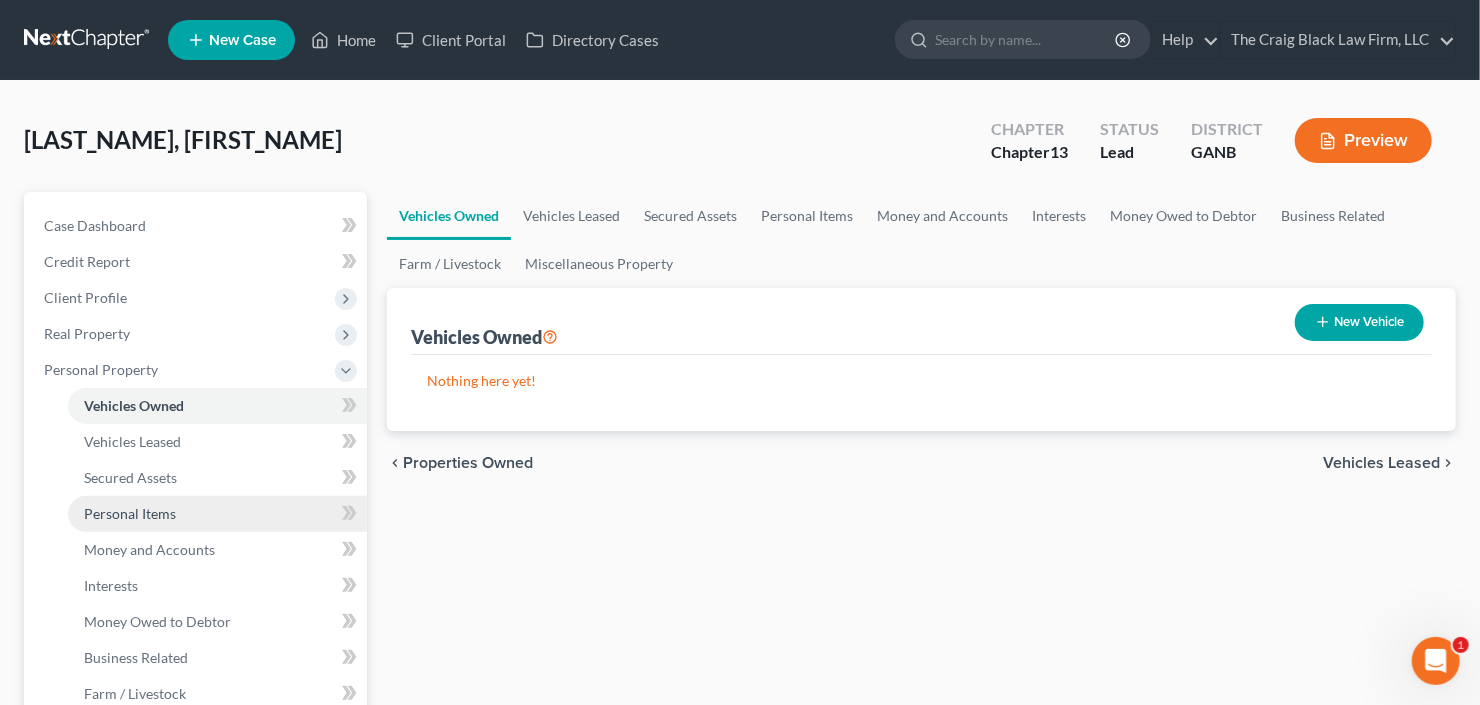 click on "Personal Items" at bounding box center [217, 514] 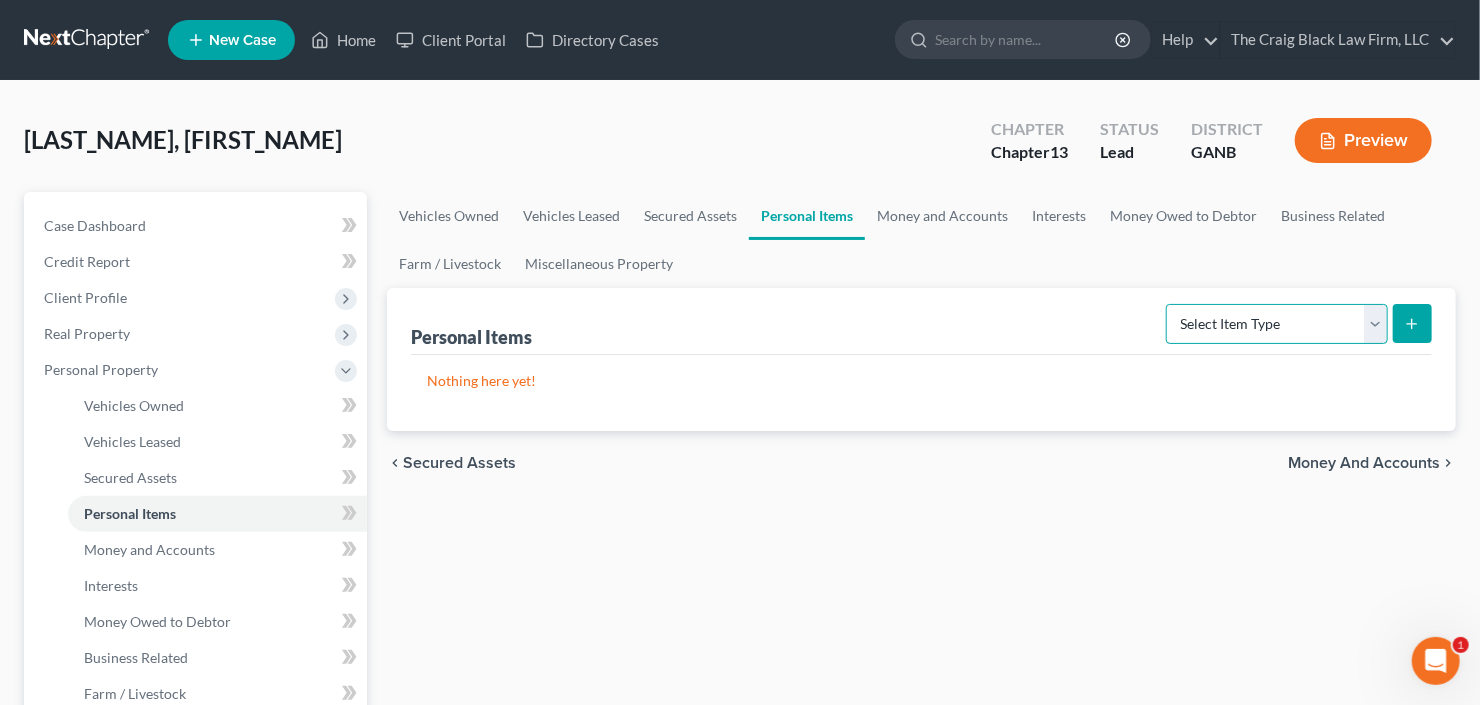 click on "Select Item Type Clothing Collectibles Of Value Electronics Firearms Household Goods Jewelry Other Pet(s) Sports & Hobby Equipment" at bounding box center [1277, 324] 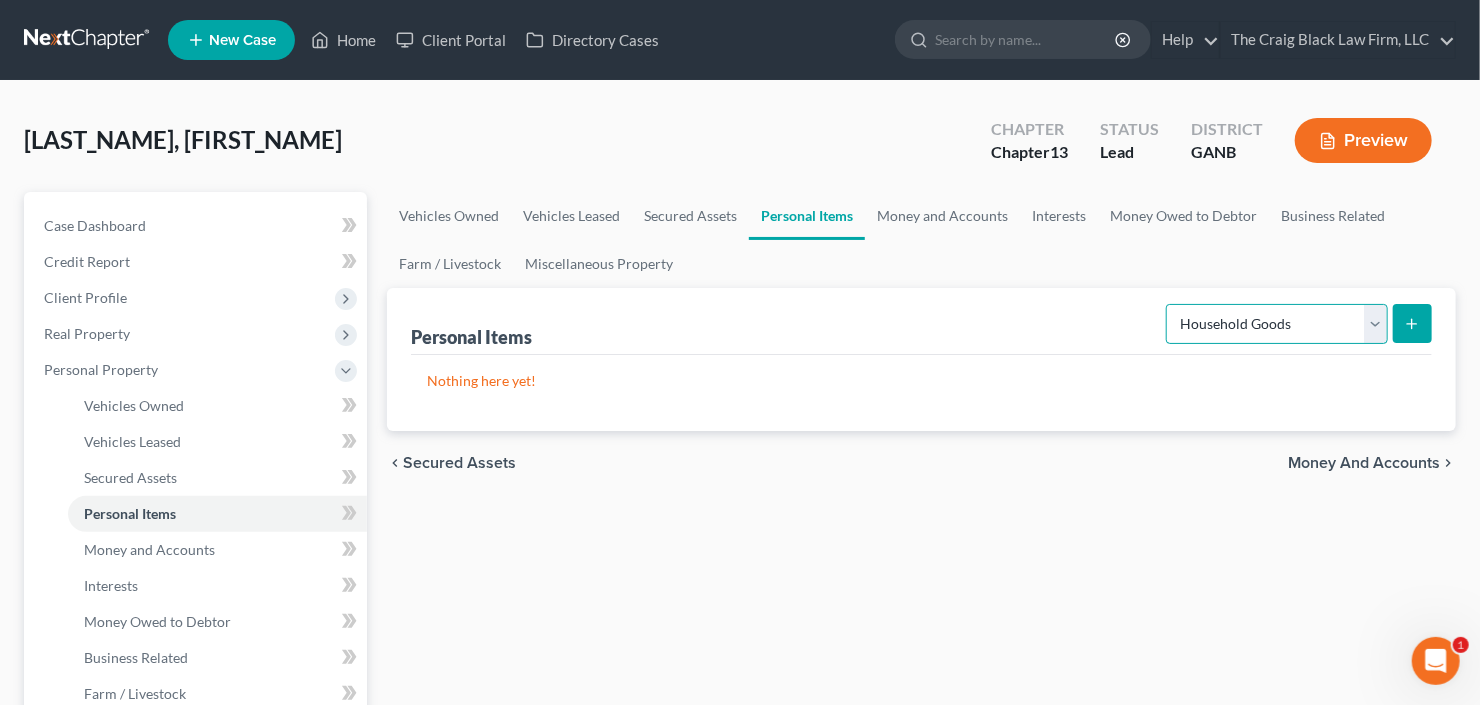 click on "Select Item Type Clothing Collectibles Of Value Electronics Firearms Household Goods Jewelry Other Pet(s) Sports & Hobby Equipment" at bounding box center (1277, 324) 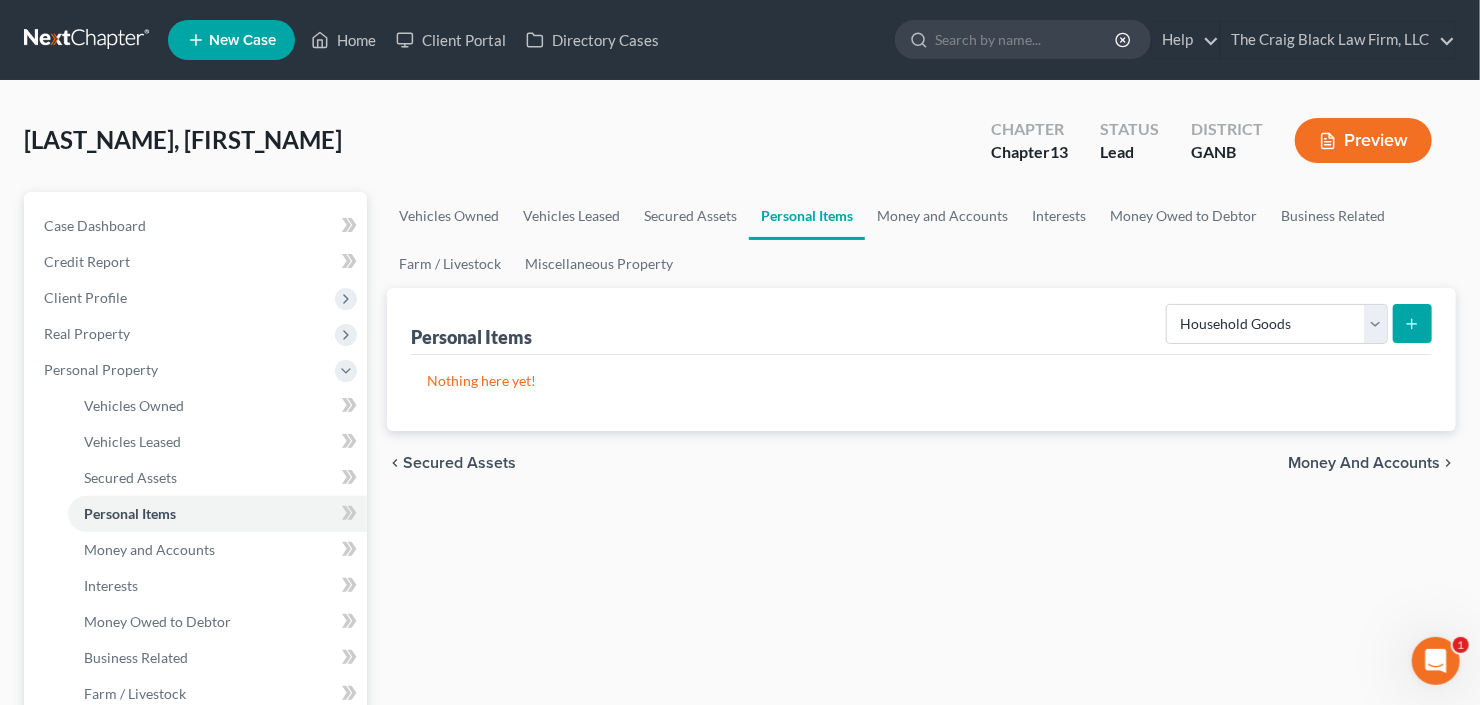 click at bounding box center (1412, 323) 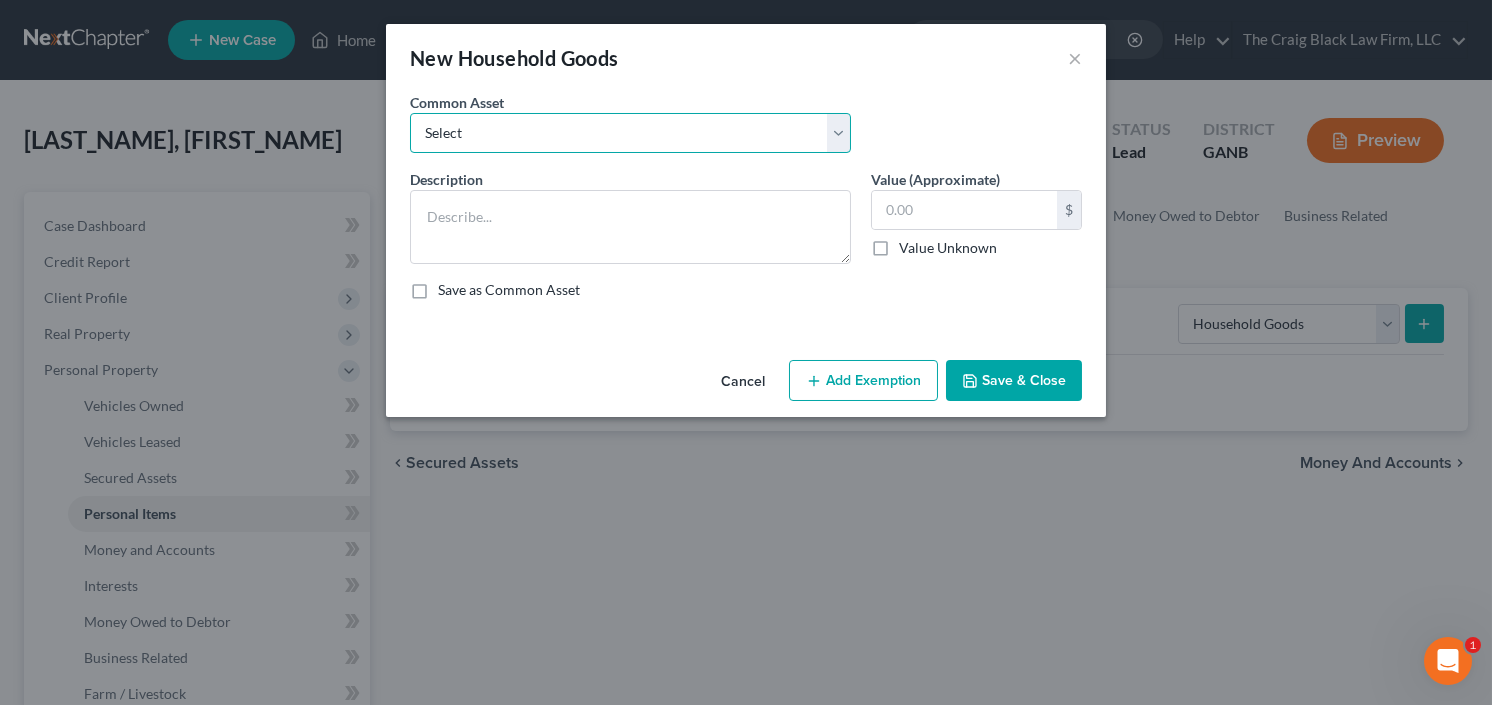 click on "Select All household goods and furniture All household goods and furniture All household goods and furniture All household goods and furniture All household goods and furniture and electronics" at bounding box center (630, 133) 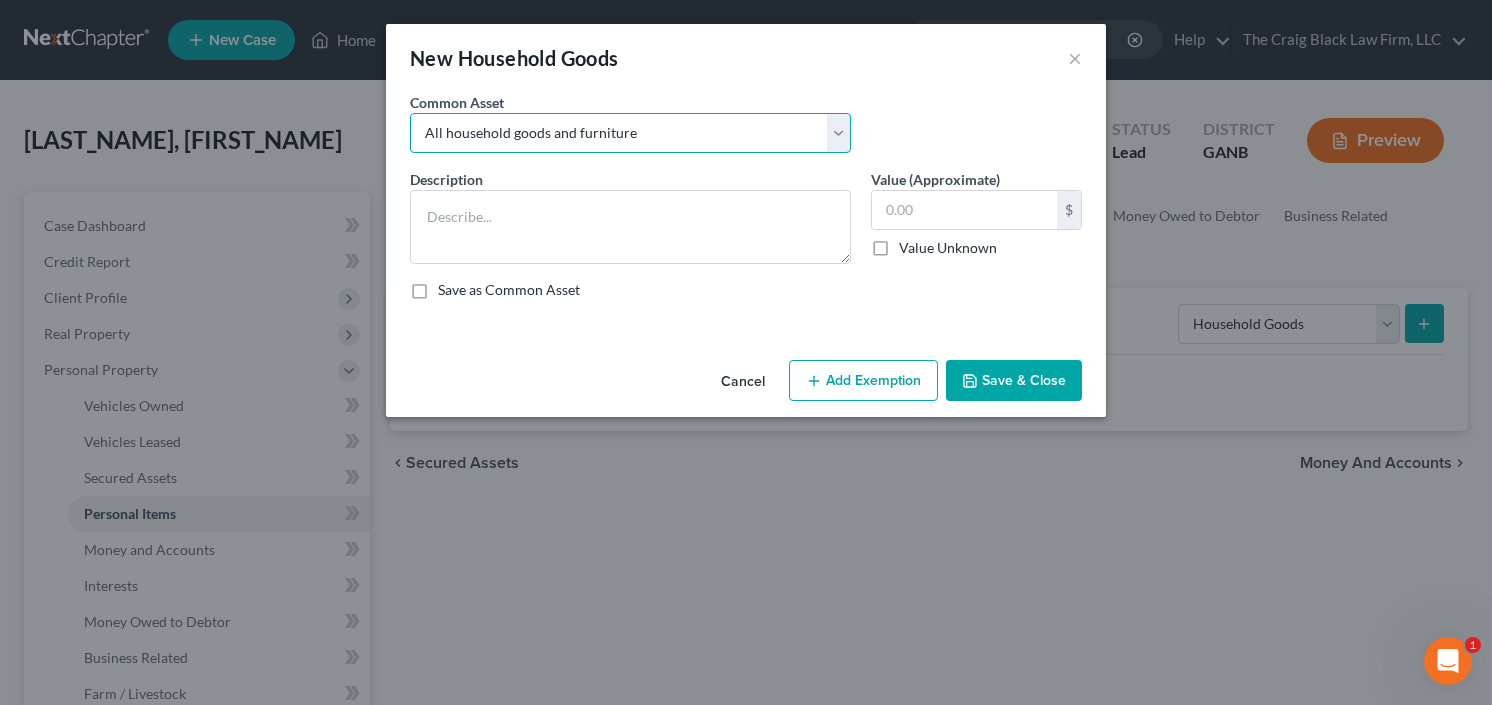 click on "Select All household goods and furniture All household goods and furniture All household goods and furniture All household goods and furniture All household goods and furniture and electronics" at bounding box center [630, 133] 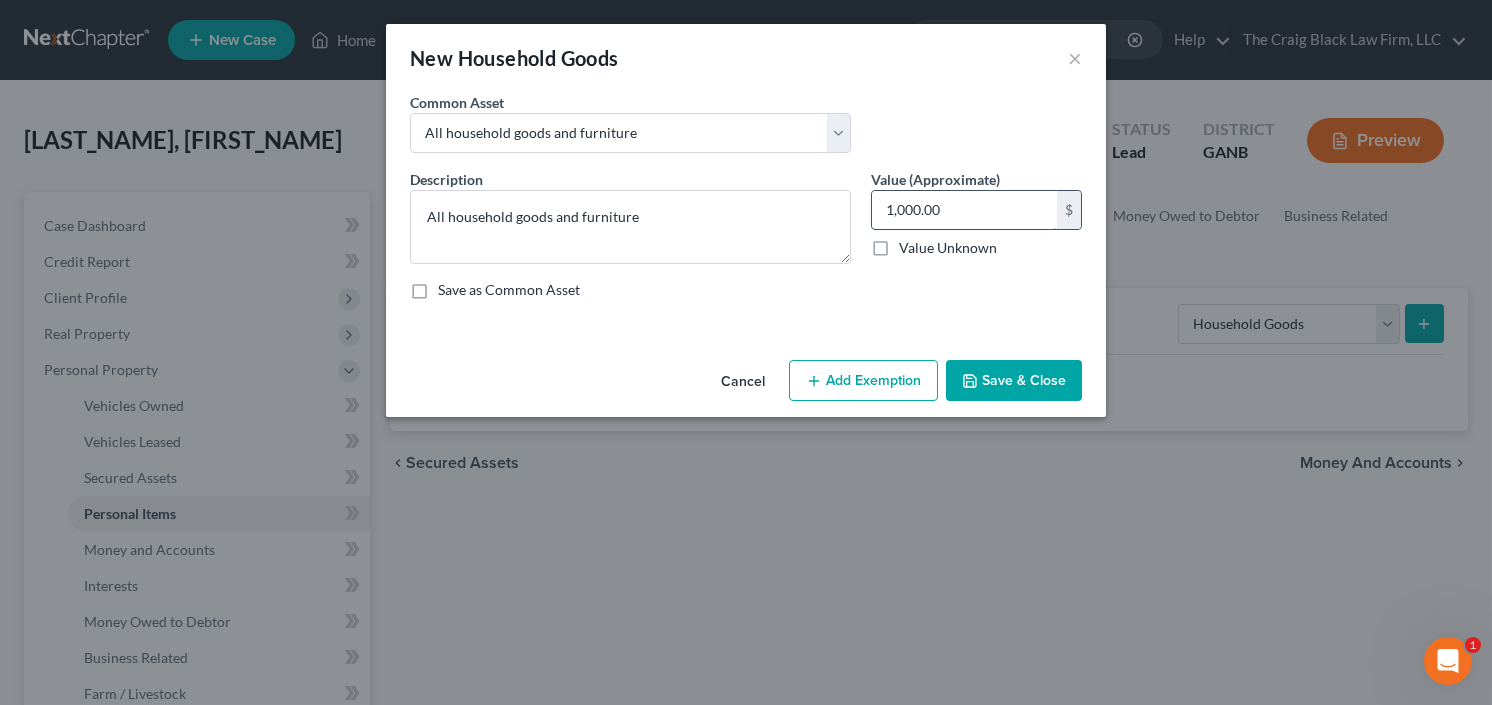 click on "1,000.00" at bounding box center [964, 210] 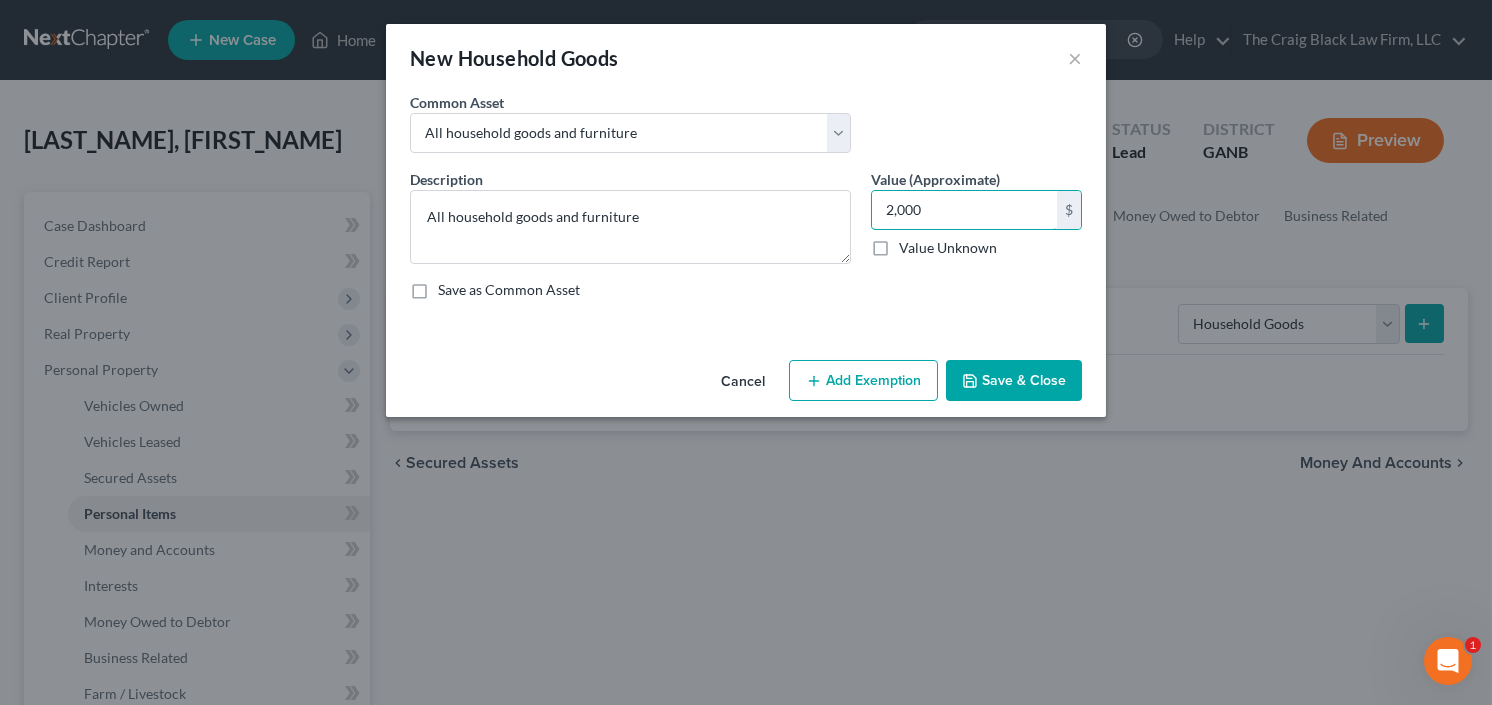 type on "2,000" 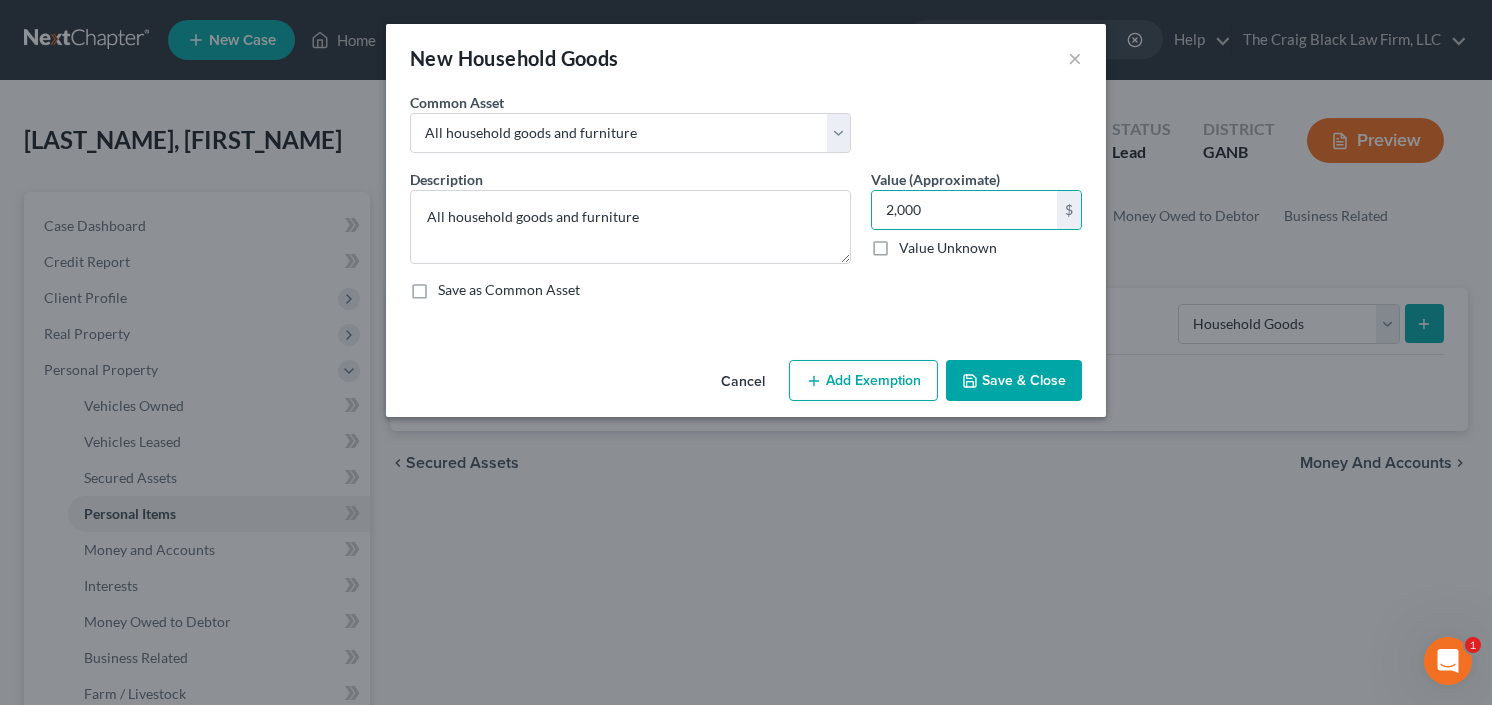click on "Add Exemption" at bounding box center (863, 381) 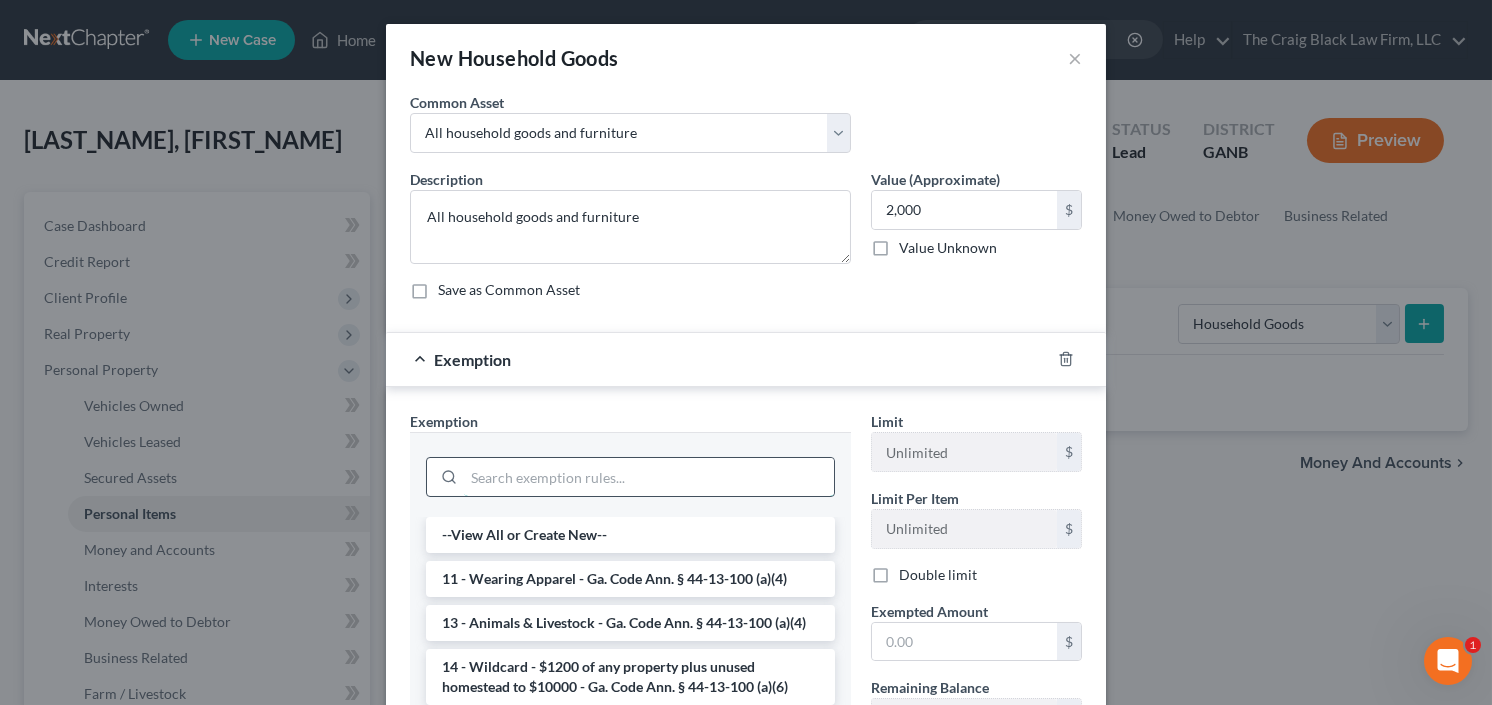 click at bounding box center (649, 477) 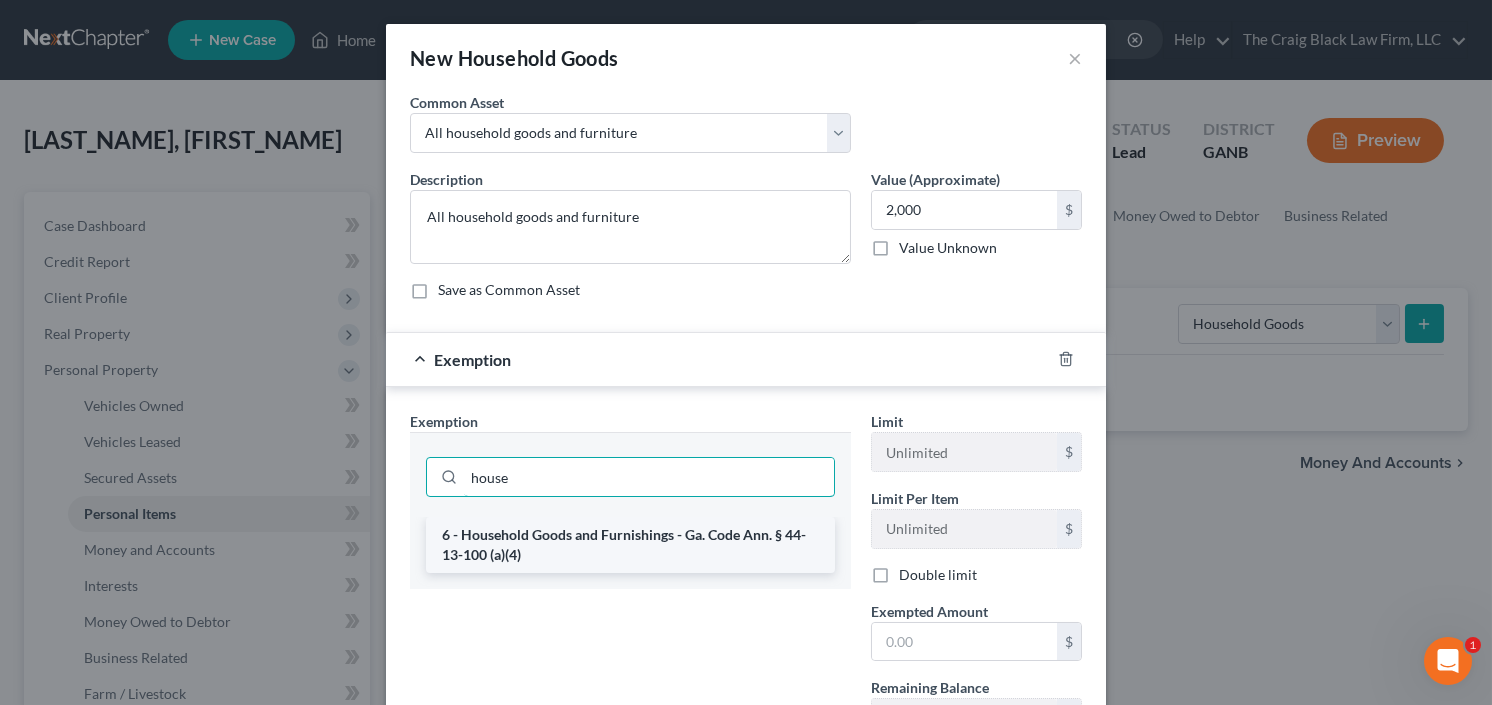 type on "house" 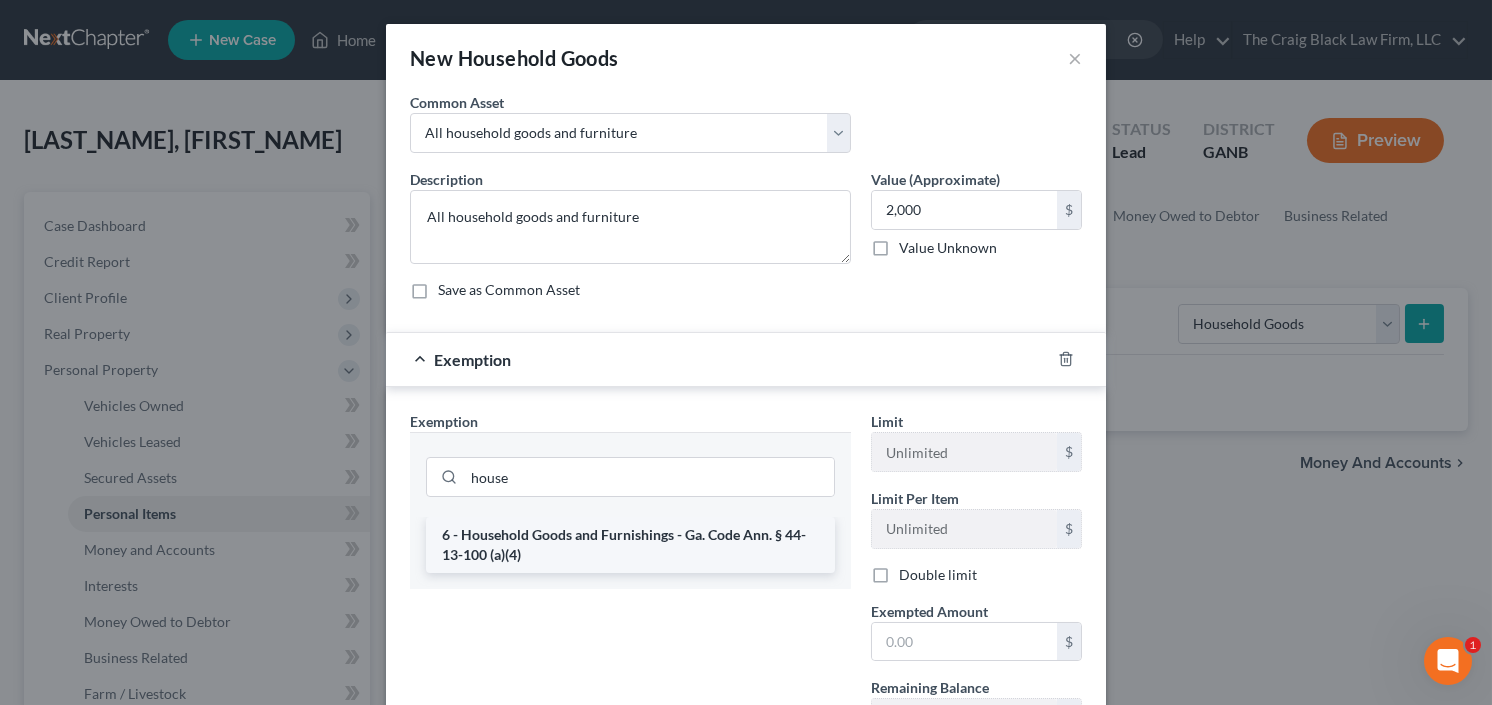 click on "6 - Household Goods and Furnishings - Ga. Code Ann. § 44-13-100 (a)(4)" at bounding box center (630, 545) 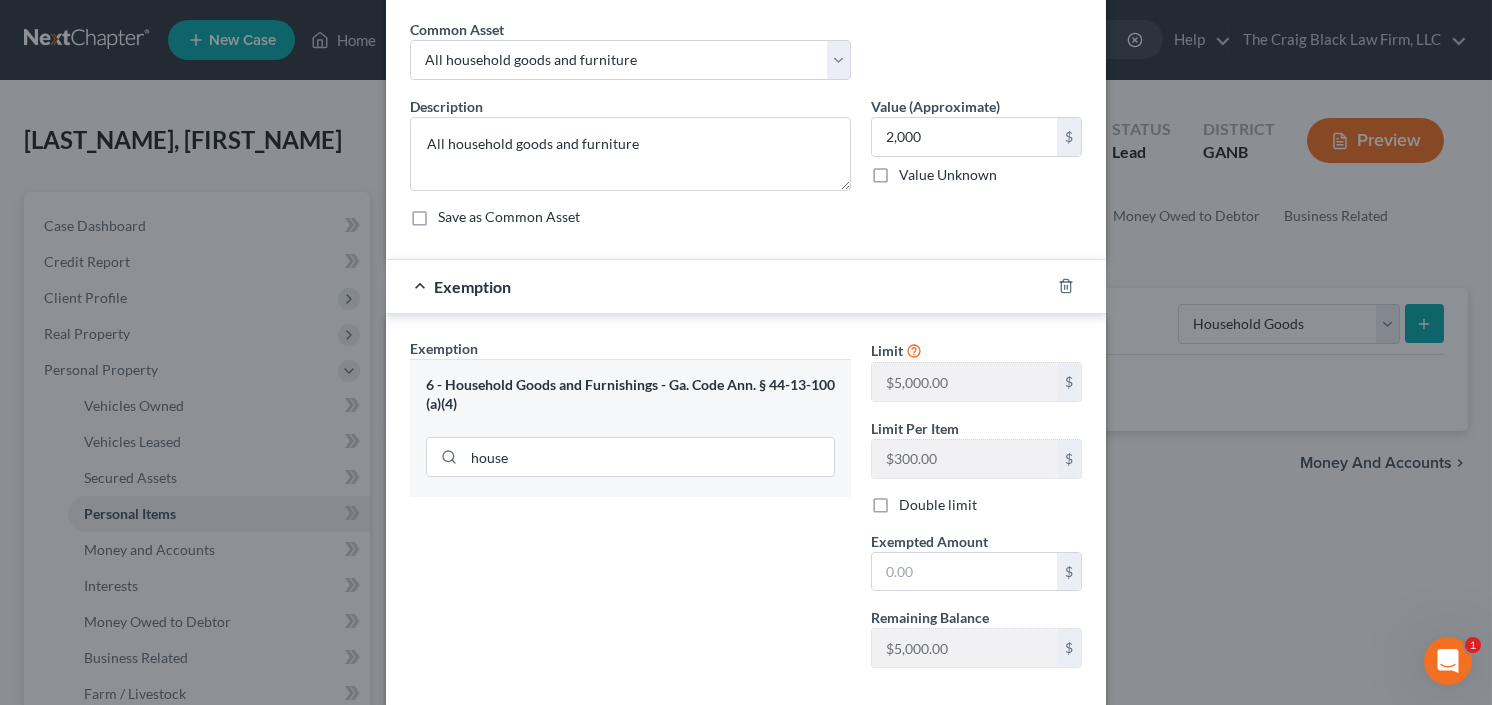 scroll, scrollTop: 160, scrollLeft: 0, axis: vertical 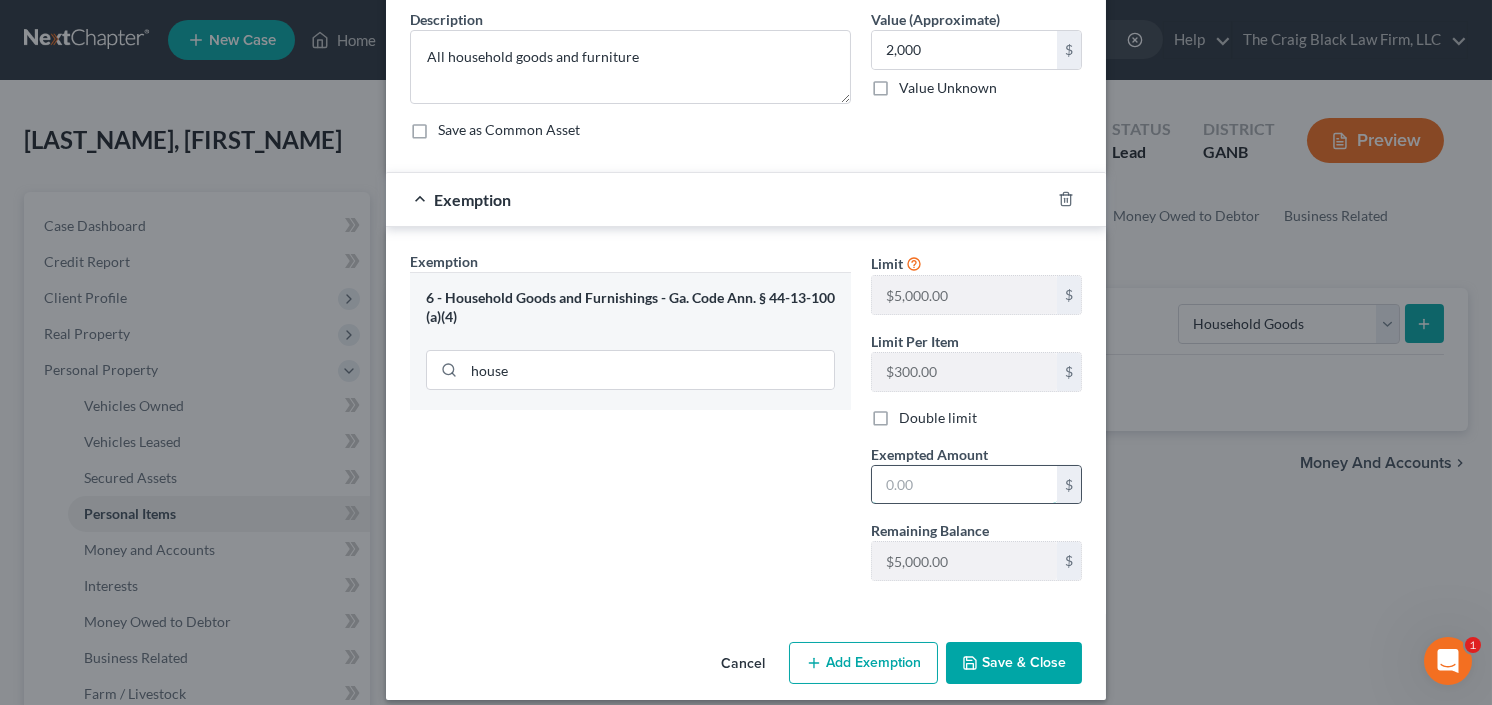 click at bounding box center (964, 485) 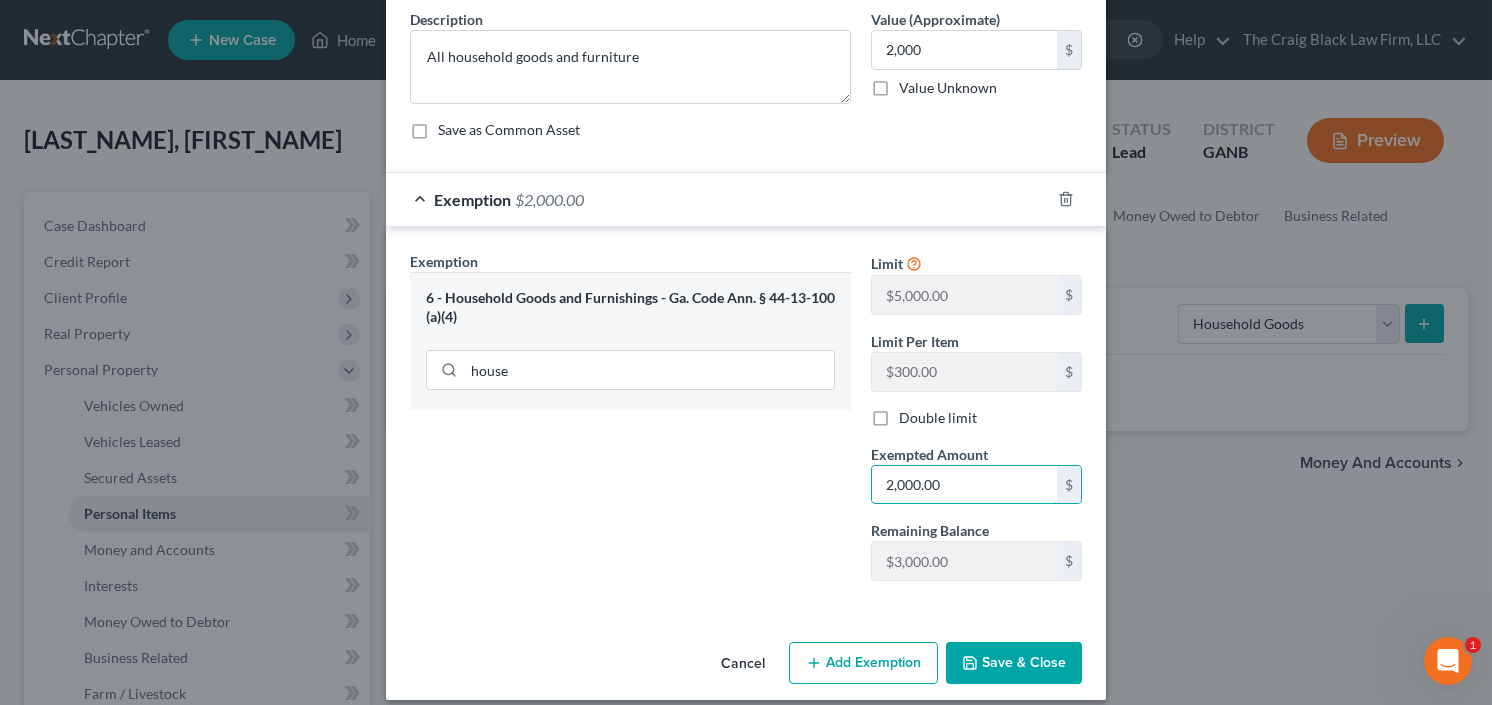 type on "2,000.00" 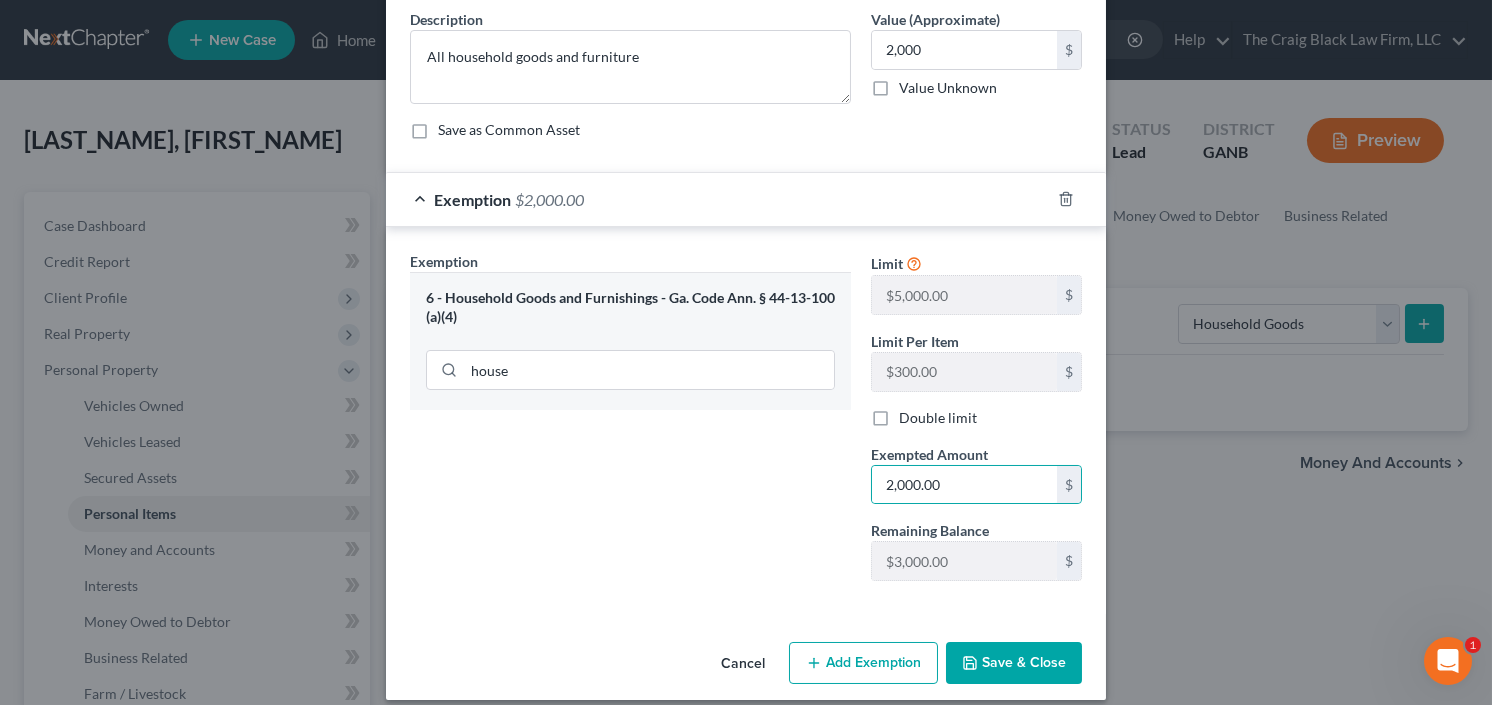 click on "Save & Close" at bounding box center [1014, 663] 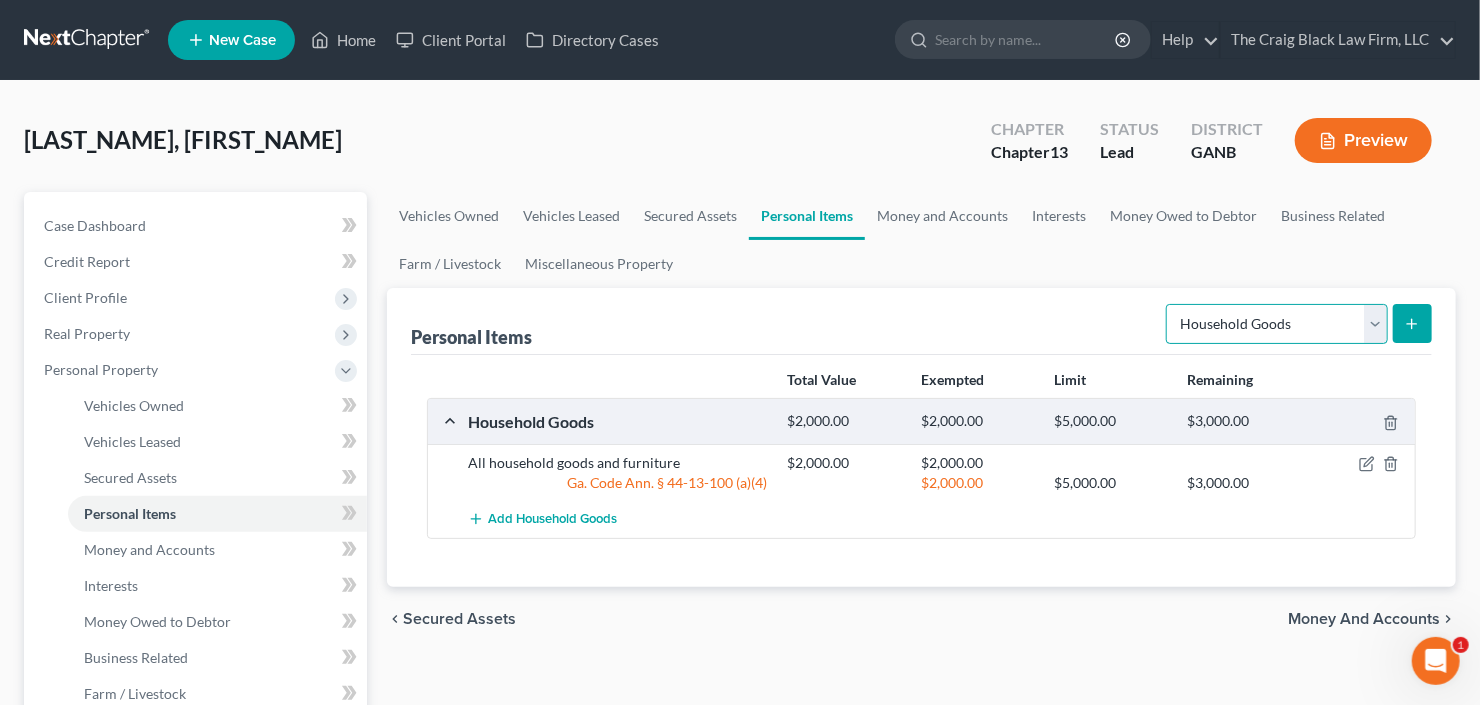 click on "Select Item Type Clothing Collectibles Of Value Electronics Firearms Household Goods Jewelry Other Pet(s) Sports & Hobby Equipment" at bounding box center [1277, 324] 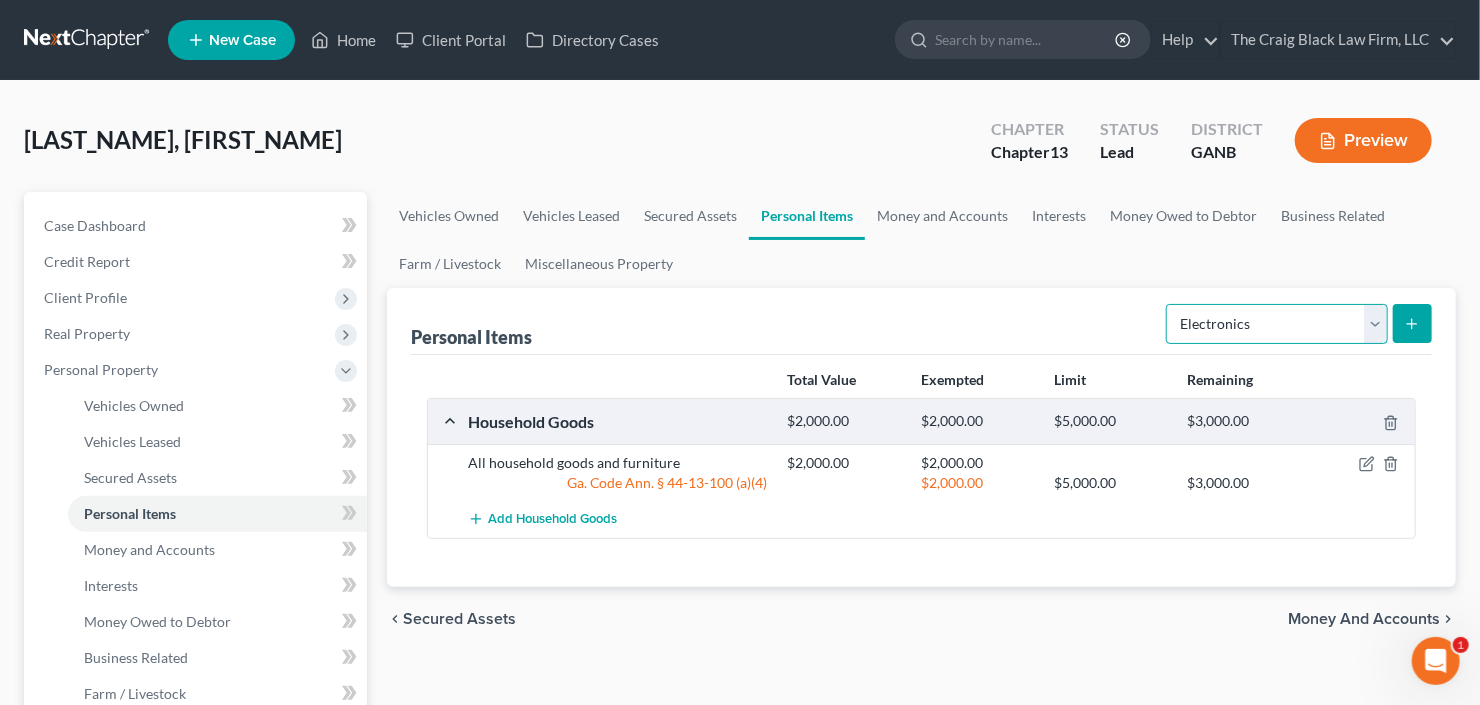 click on "Select Item Type Clothing Collectibles Of Value Electronics Firearms Household Goods Jewelry Other Pet(s) Sports & Hobby Equipment" at bounding box center [1277, 324] 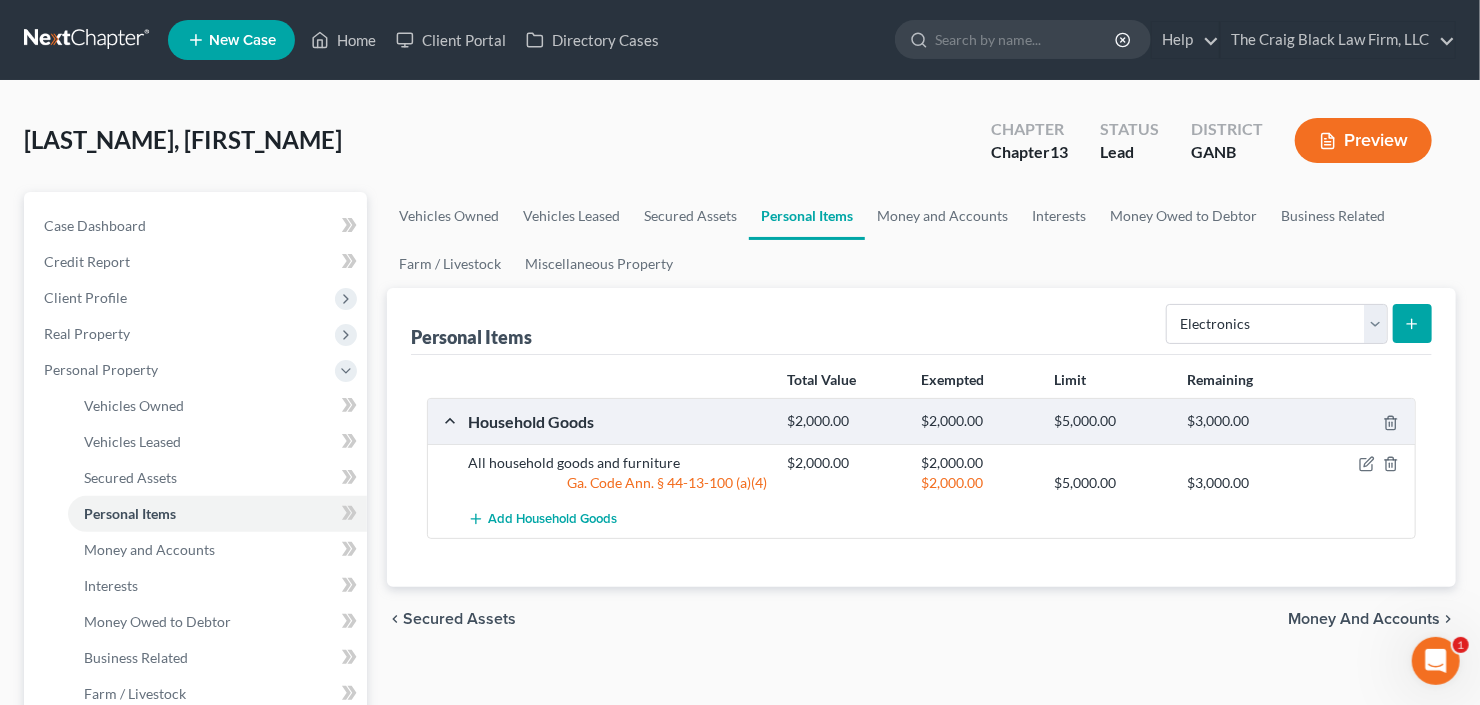 click on "Personal Items Select Item Type Clothing Collectibles Of Value Electronics Firearms Household Goods Jewelry Other Pet(s) Sports & Hobby Equipment
Total Value Exempted Limit Remaining
Household Goods $2,000.00 $2,000.00 $5,000.00 $3,000.00
All household goods and furniture $2,000.00 $2,000.00 Ga. Code Ann. § 44-13-100 (a)(4) $2,000.00 $5,000.00 $3,000.00 Add Household Goods" at bounding box center [921, 437] 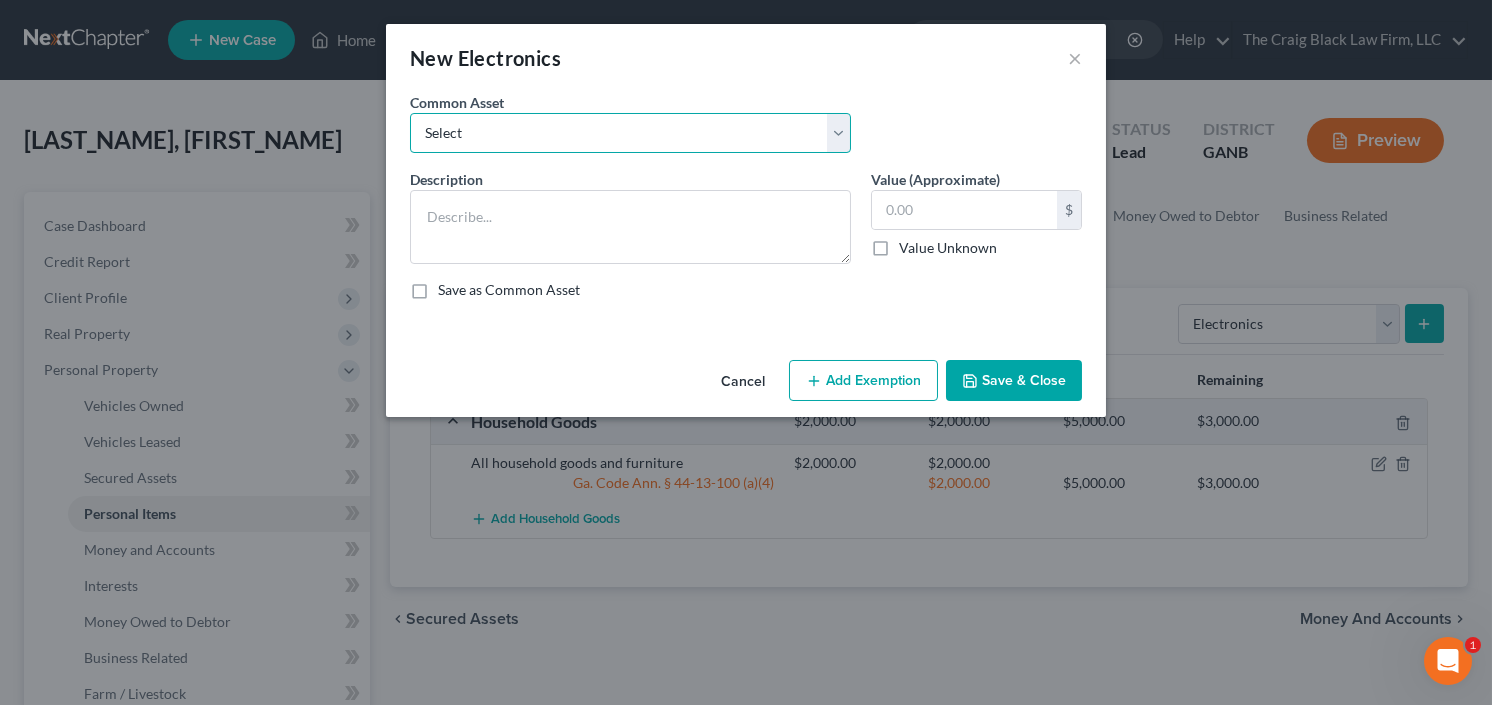 click on "Select All Electronics" at bounding box center (630, 133) 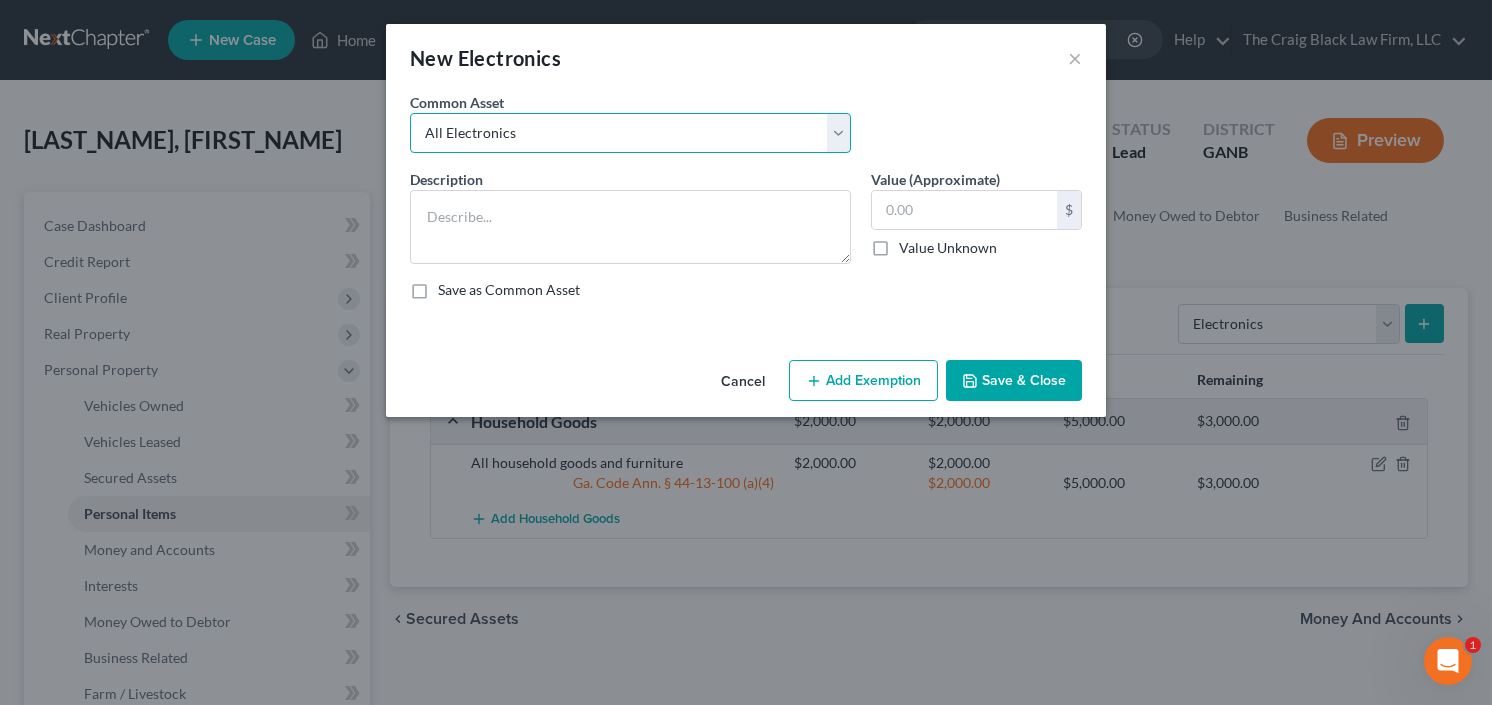 click on "Select All Electronics" at bounding box center (630, 133) 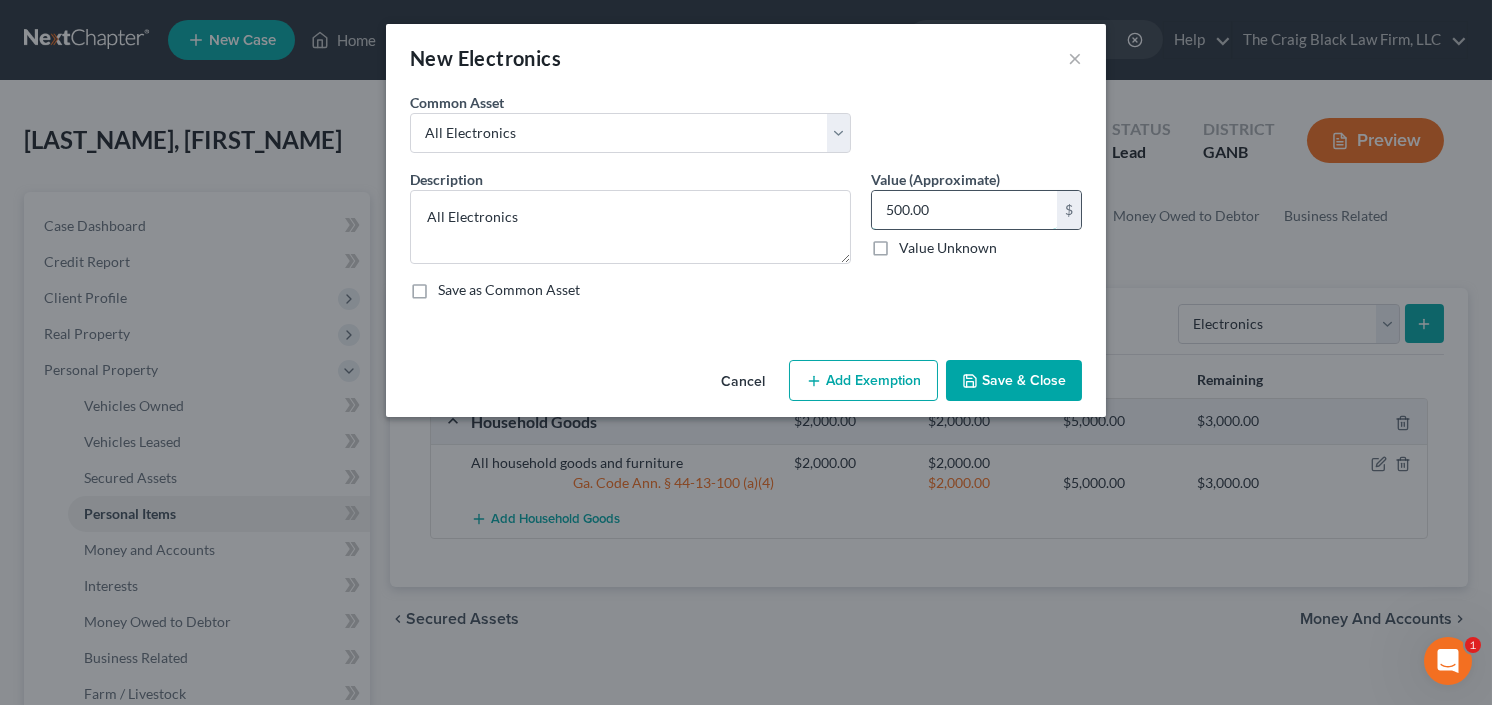 click on "500.00" at bounding box center (964, 210) 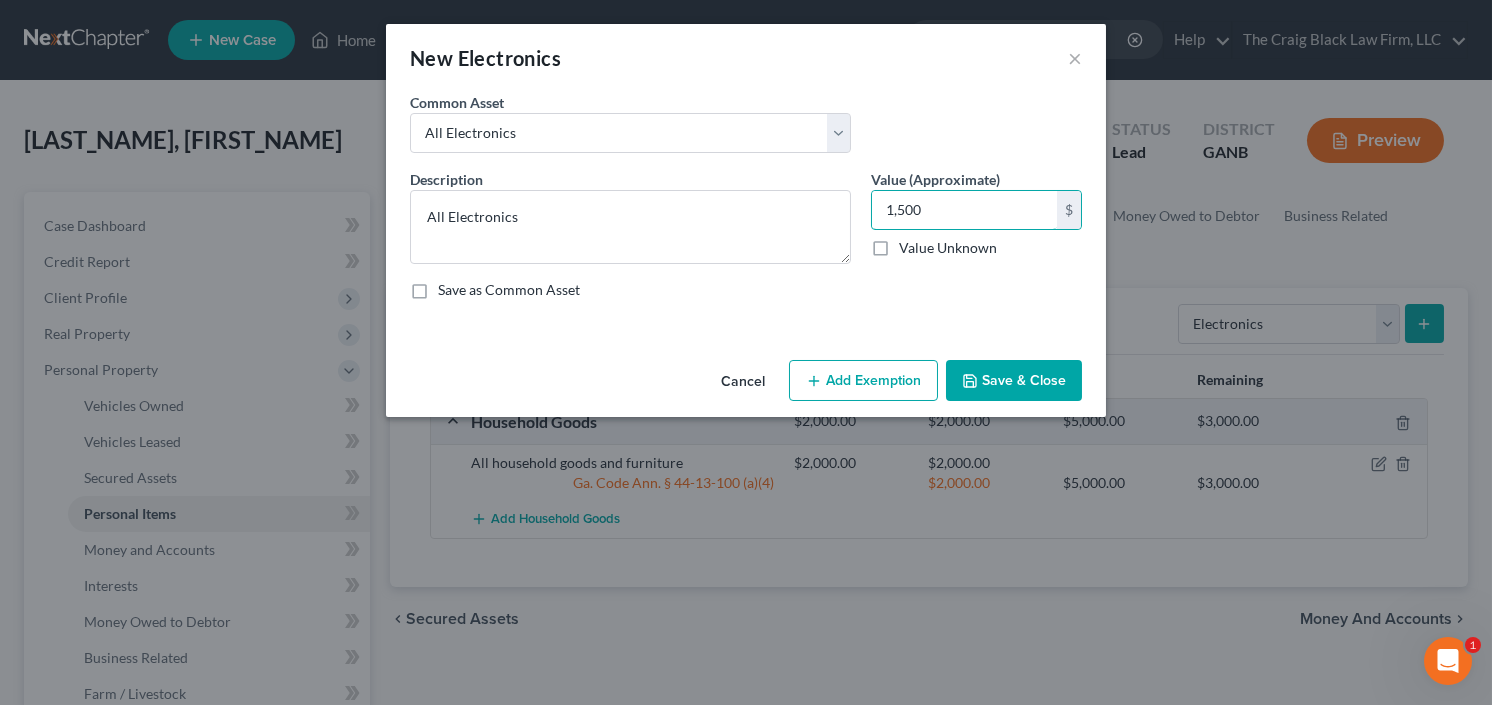 type on "1,500" 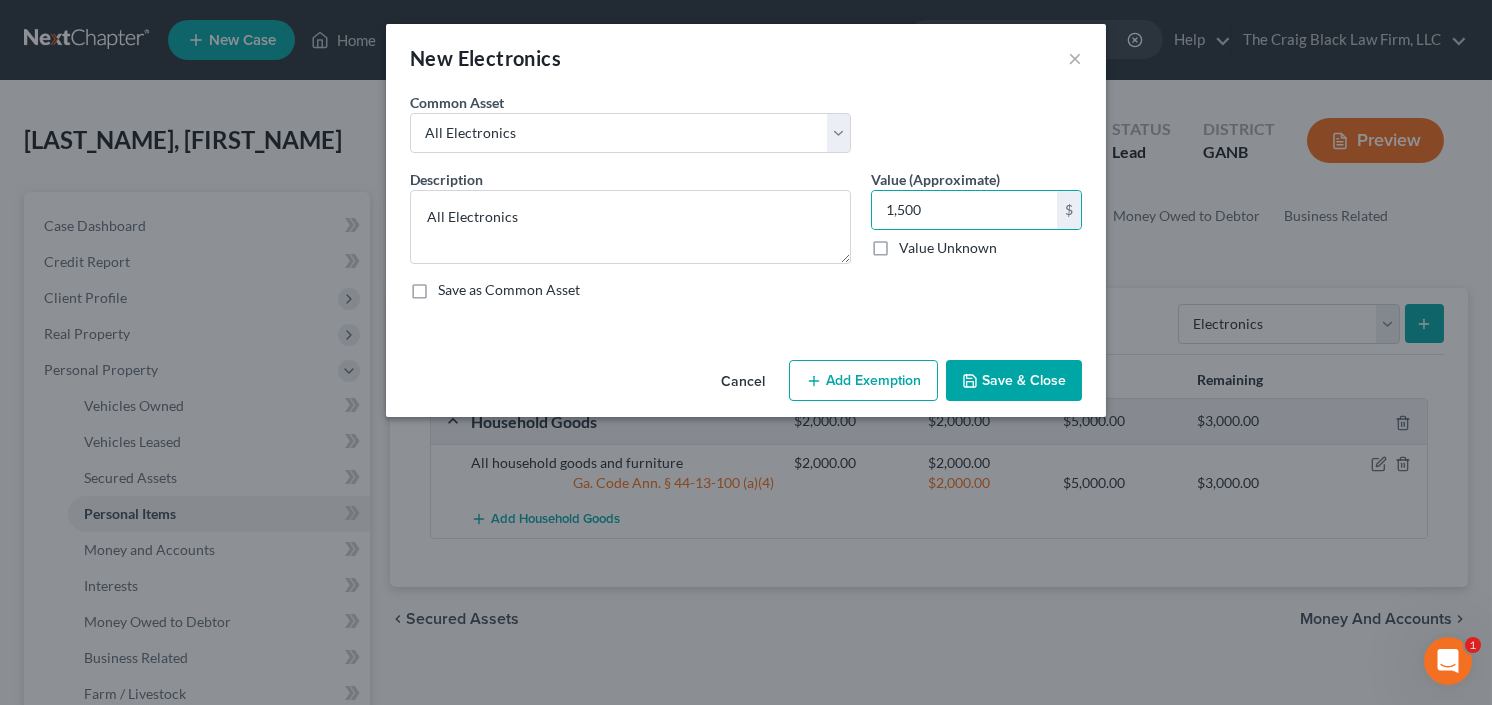 click on "Add Exemption" at bounding box center [863, 381] 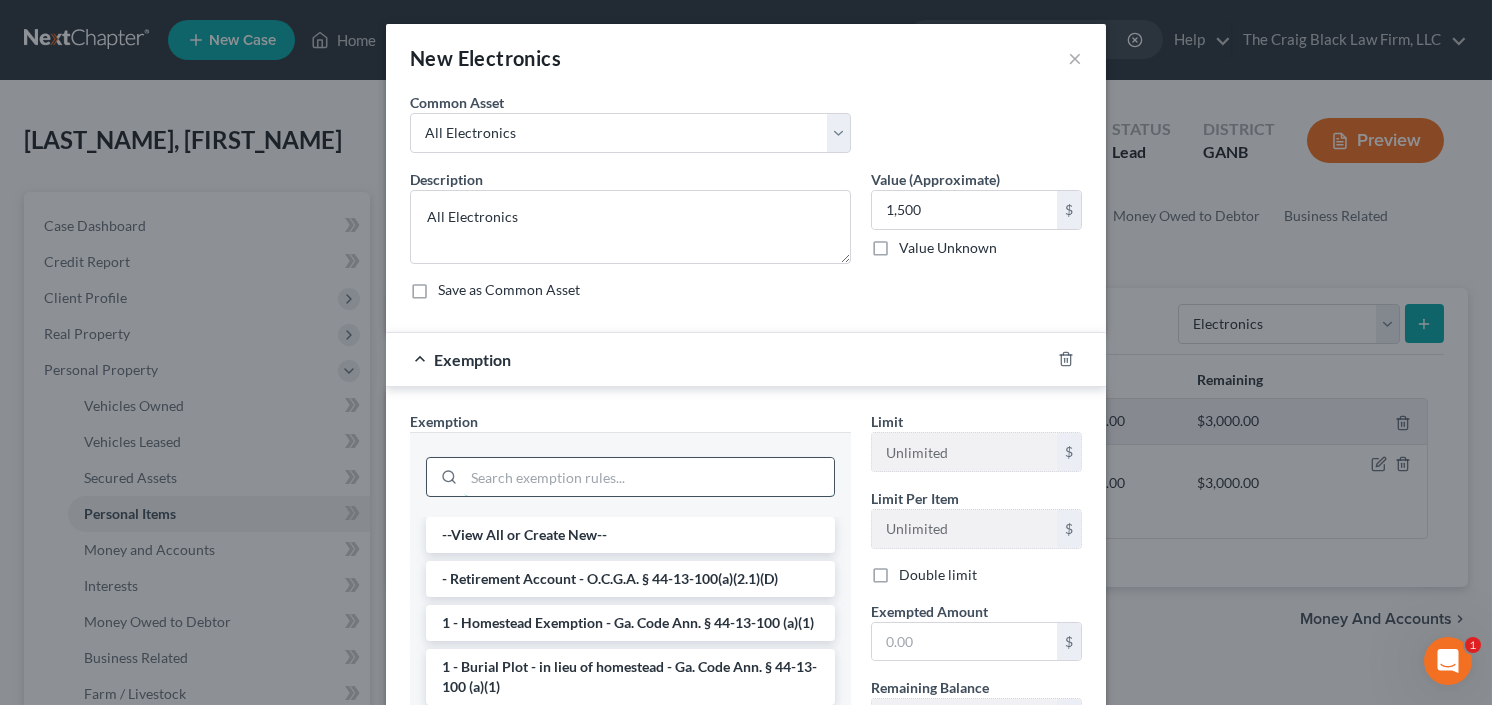 click at bounding box center (649, 477) 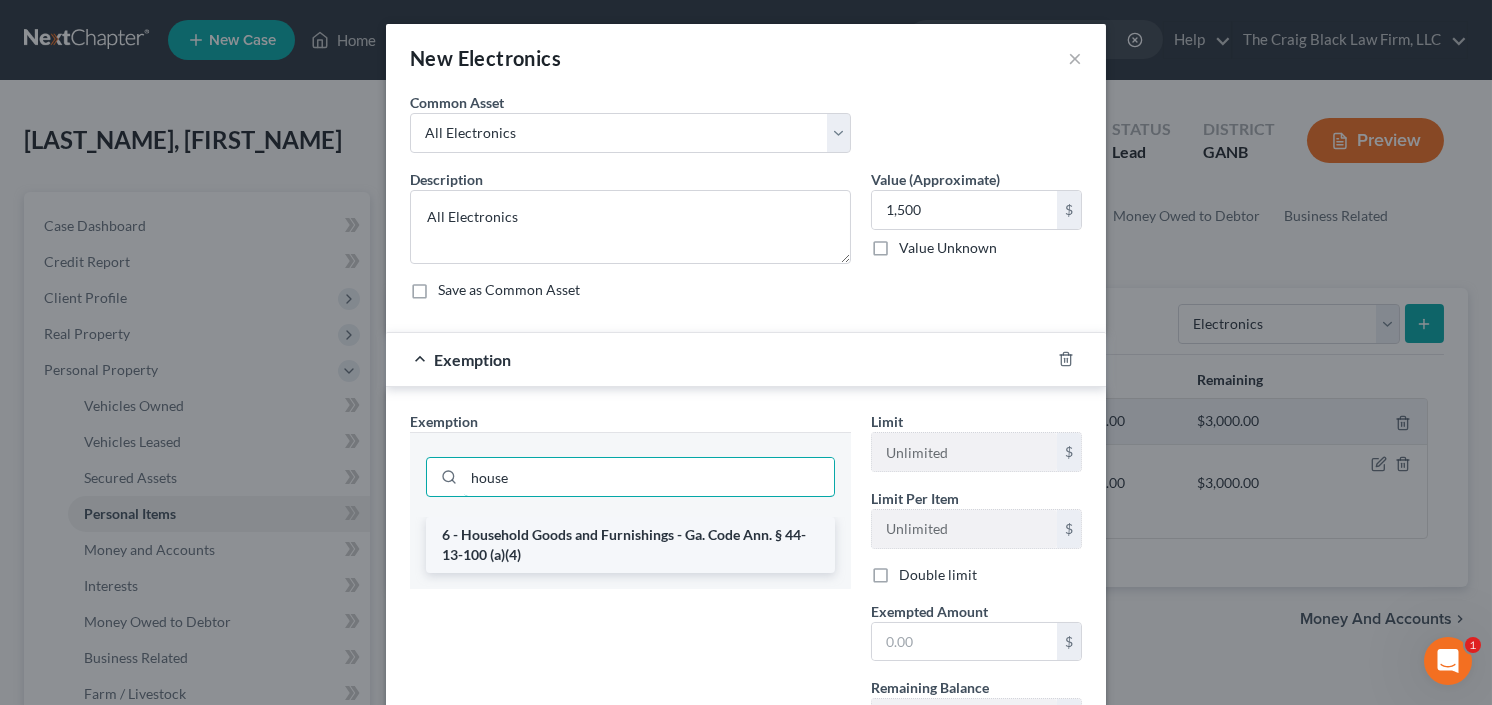 type on "house" 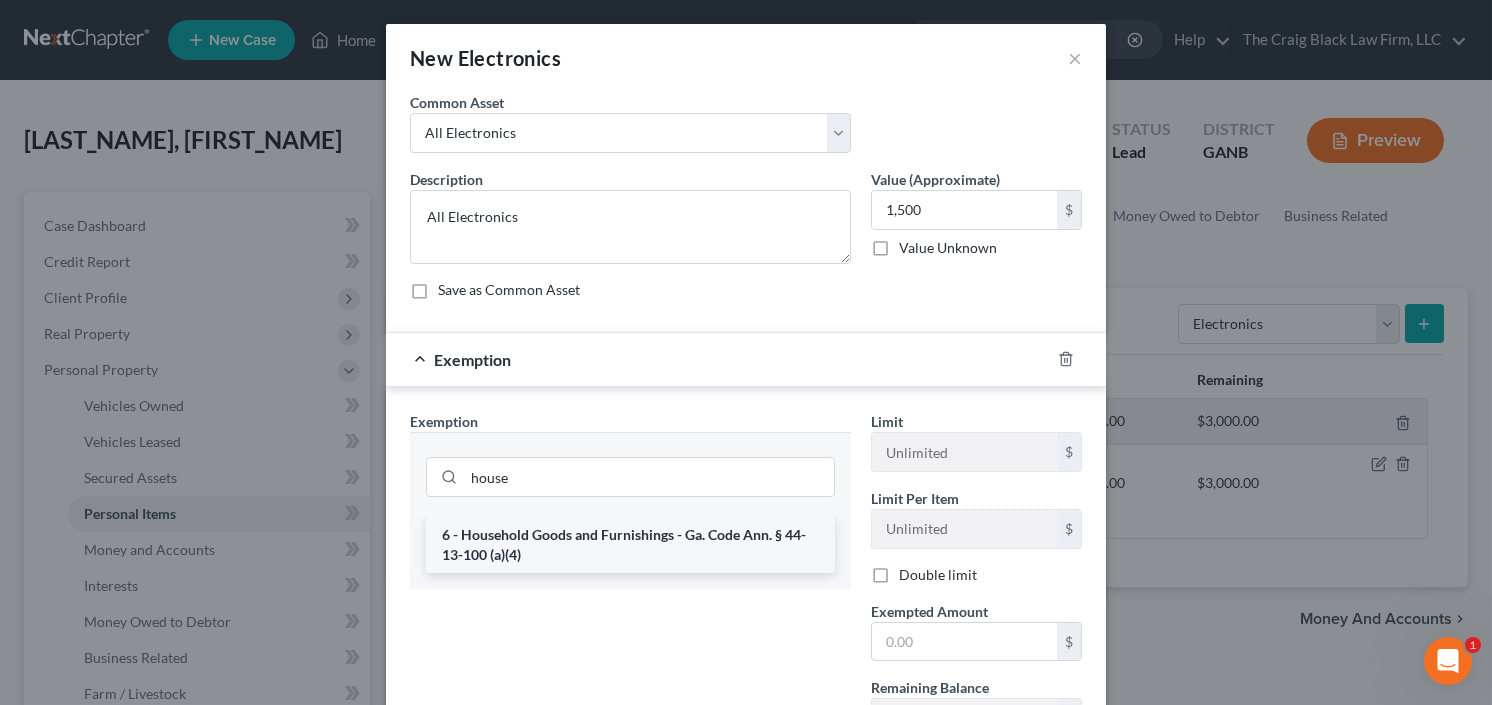 click on "6 - Household Goods and Furnishings - Ga. Code Ann. § 44-13-100 (a)(4)" at bounding box center [630, 545] 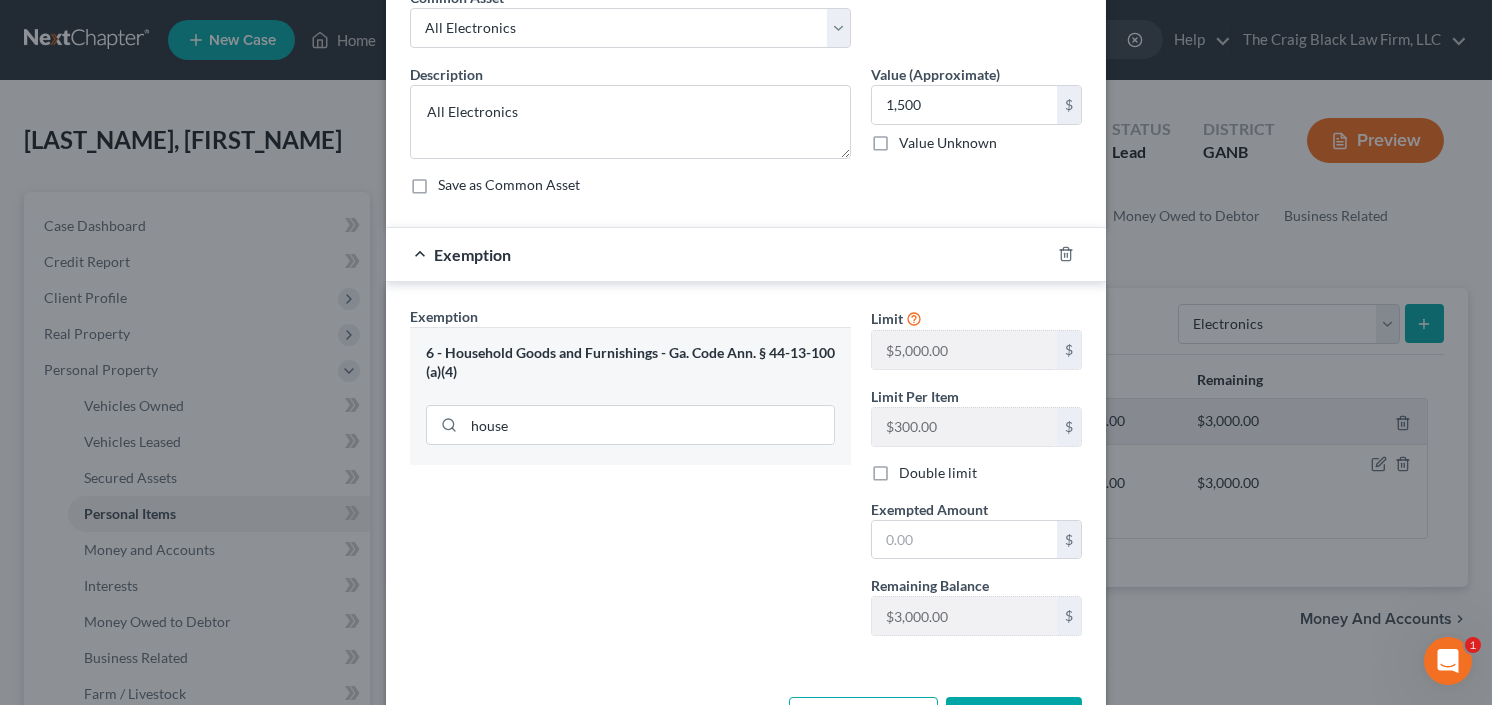 scroll, scrollTop: 160, scrollLeft: 0, axis: vertical 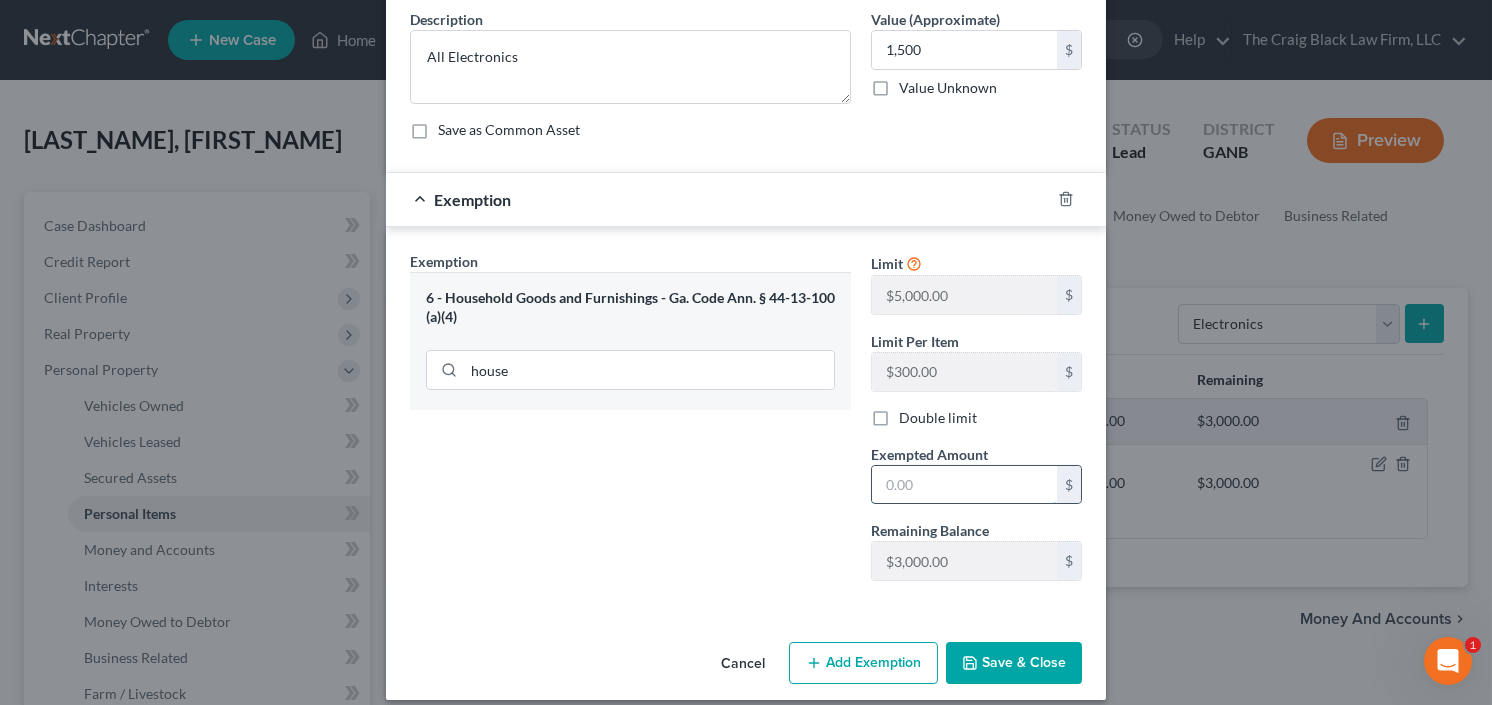 click at bounding box center (964, 485) 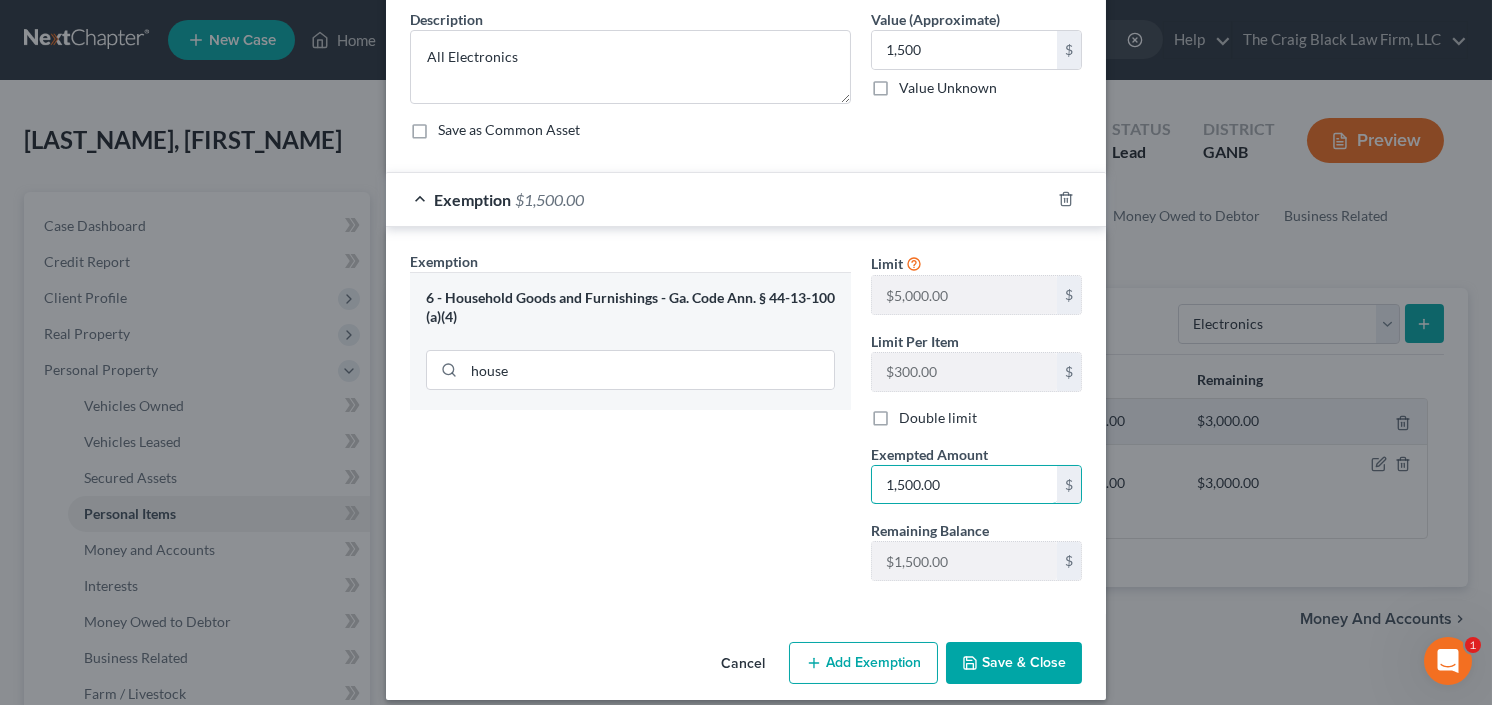 type on "1,500.00" 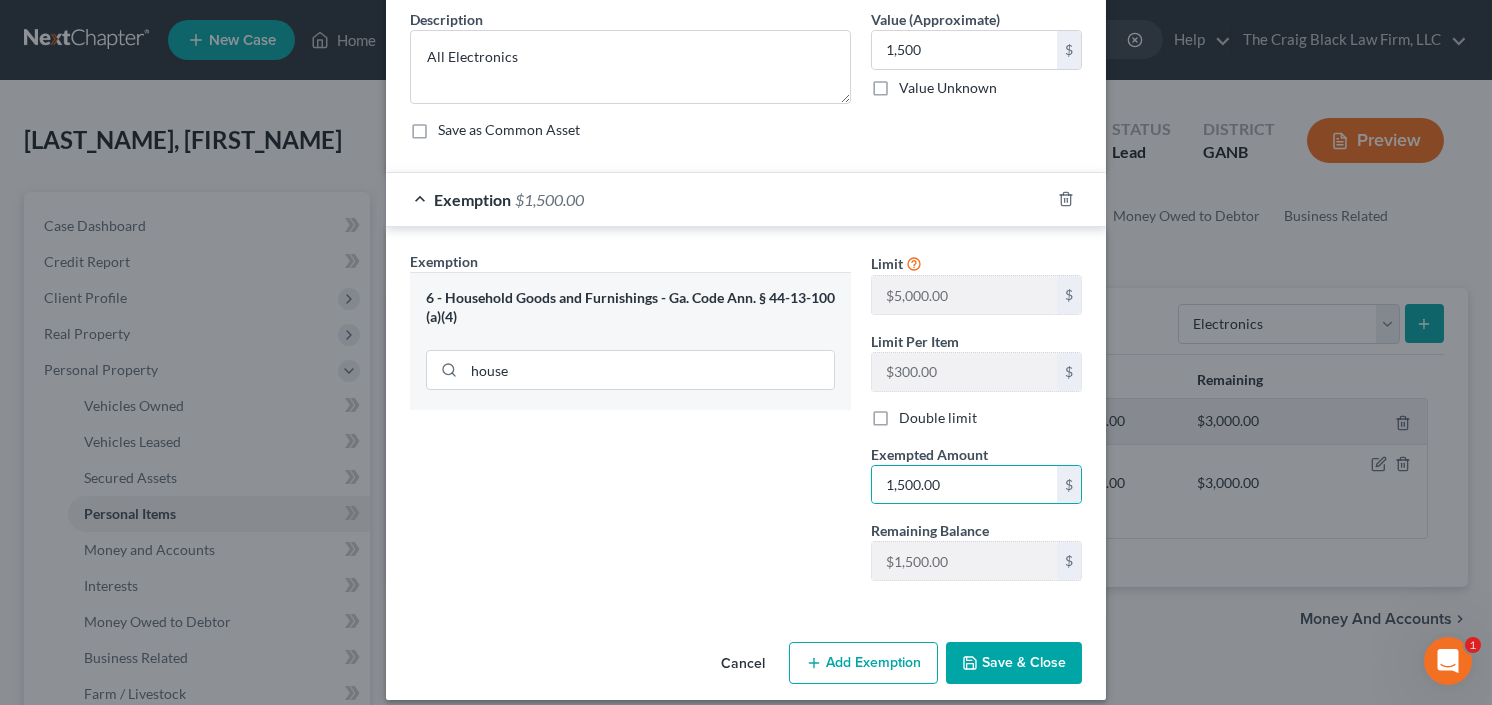click on "Save & Close" at bounding box center (1014, 663) 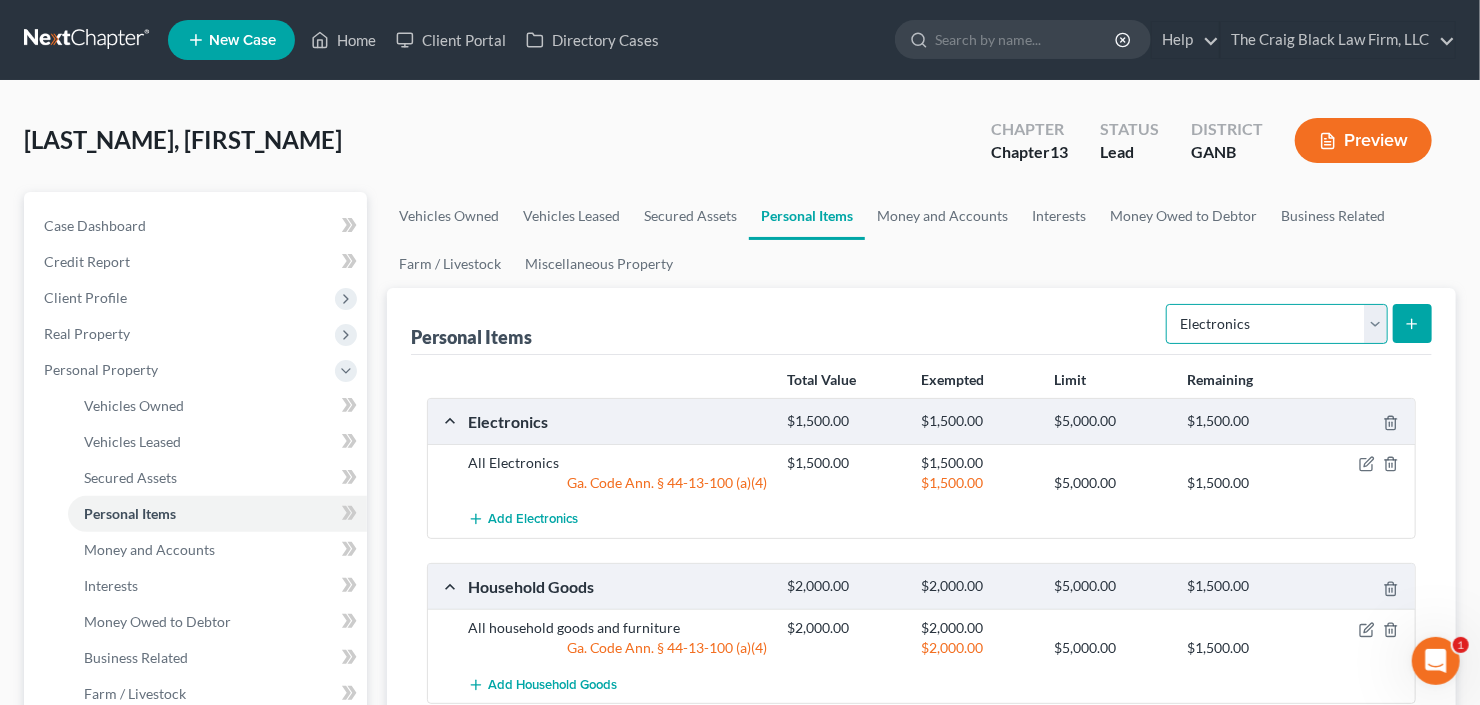 click on "Select Item Type Clothing Collectibles Of Value Electronics Firearms Household Goods Jewelry Other Pet(s) Sports & Hobby Equipment" at bounding box center [1277, 324] 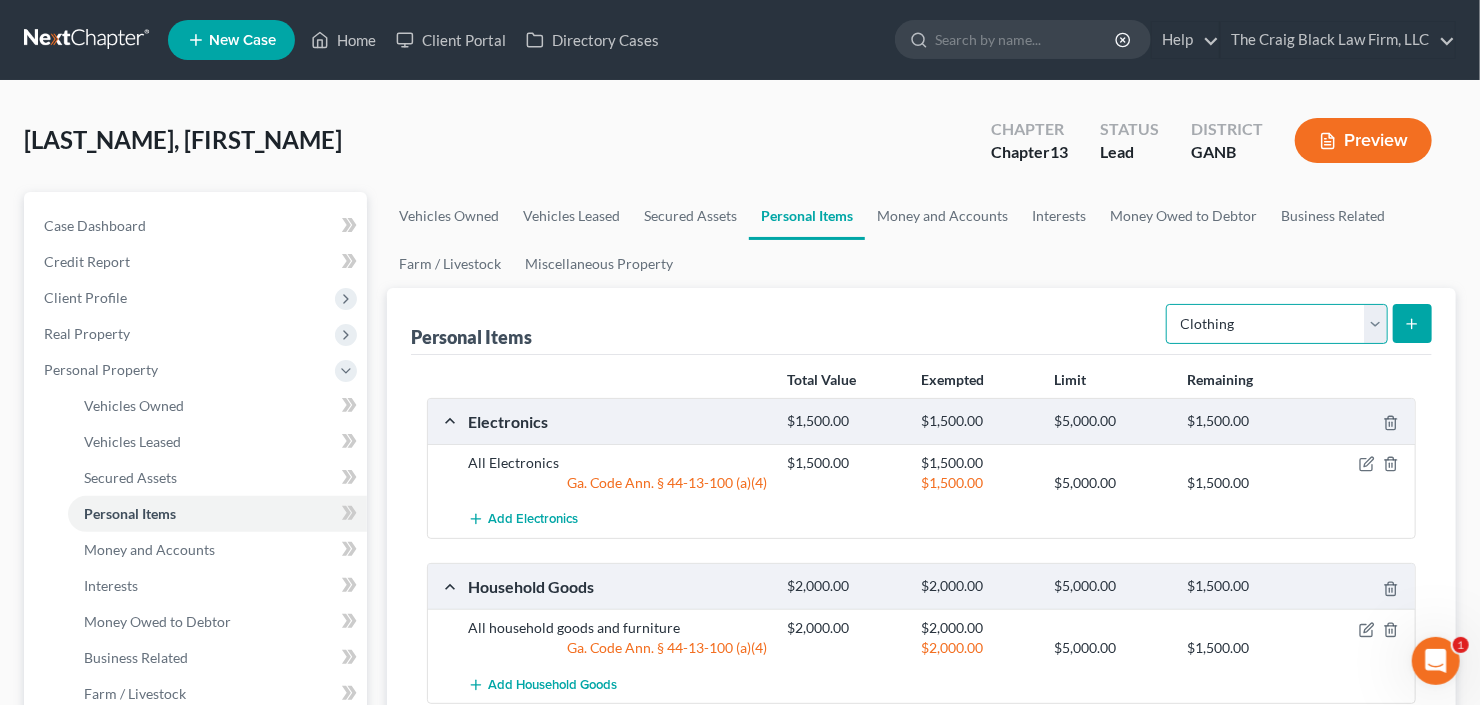 click on "Select Item Type Clothing Collectibles Of Value Electronics Firearms Household Goods Jewelry Other Pet(s) Sports & Hobby Equipment" at bounding box center [1277, 324] 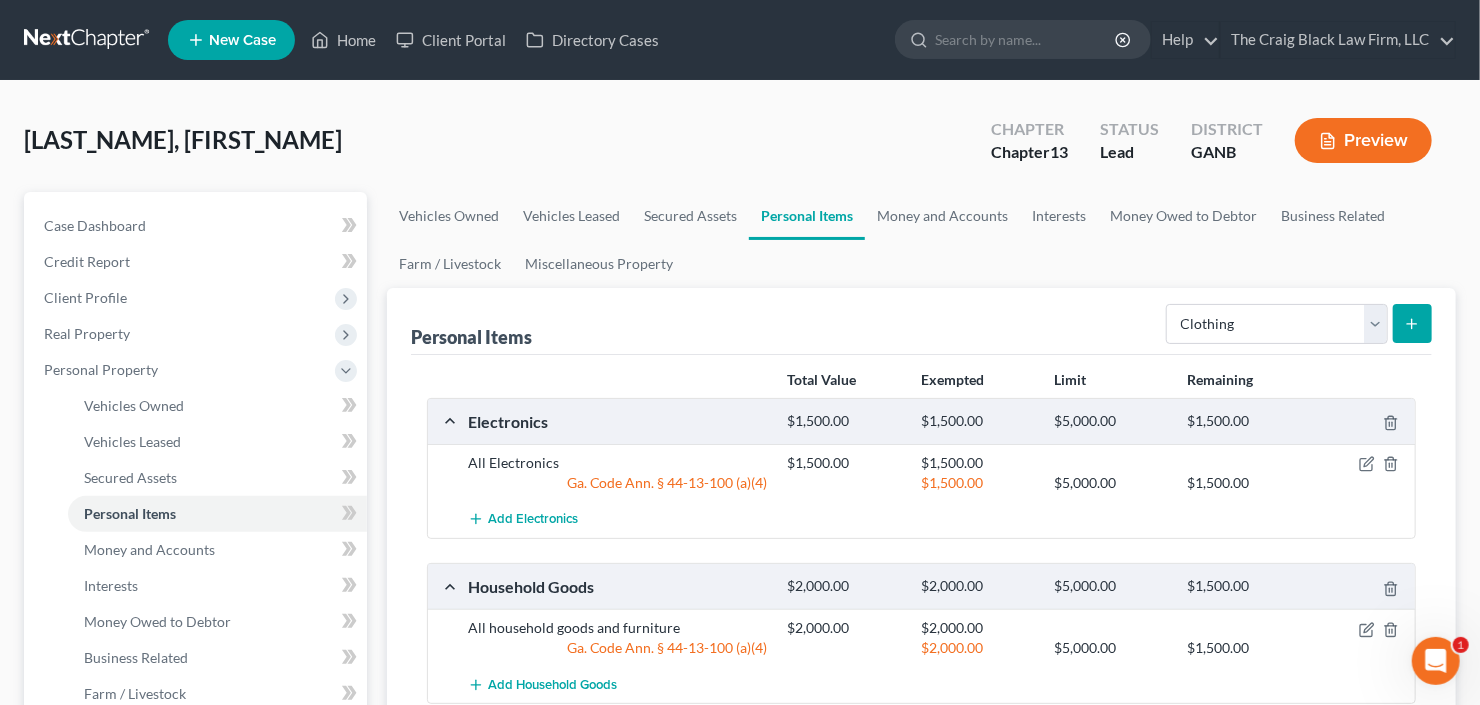 click at bounding box center [1412, 323] 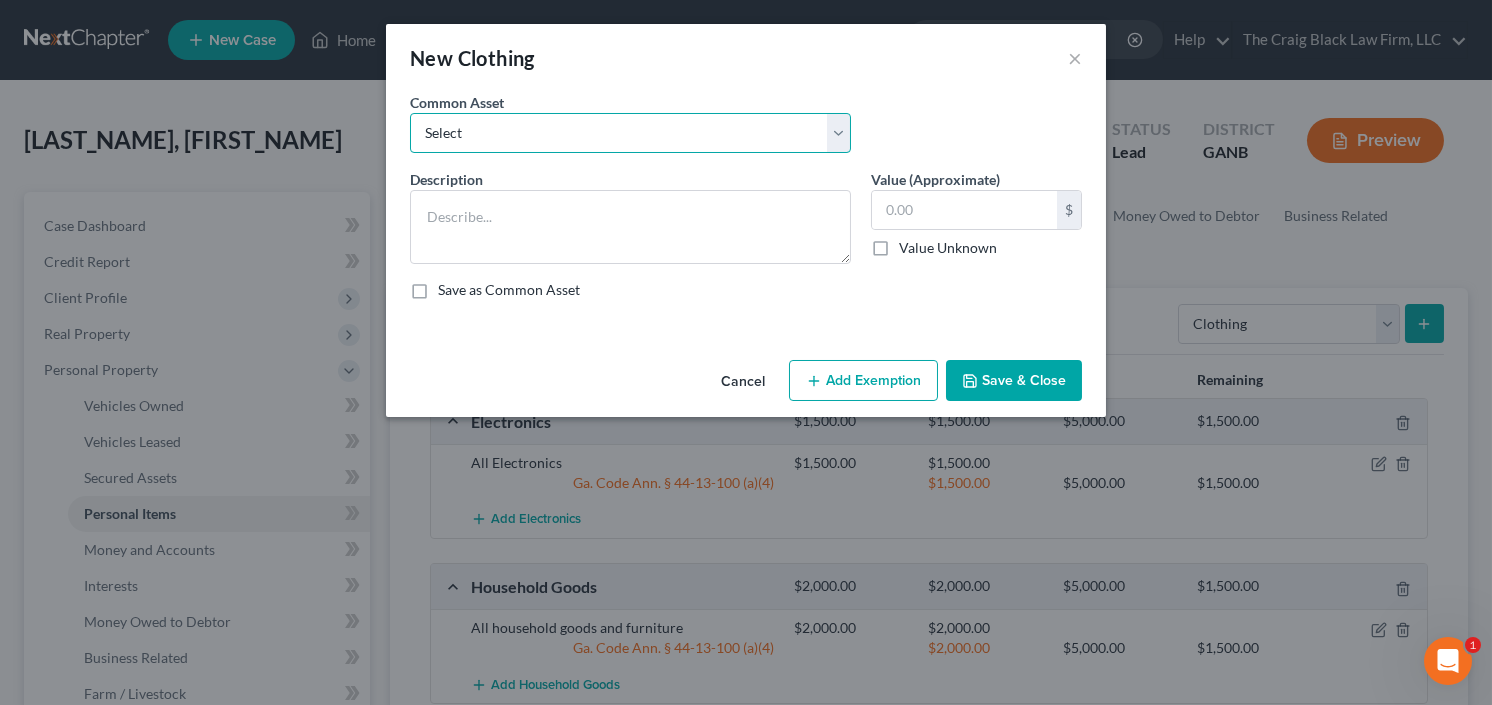 click on "Select All clothing and shoes All clothing and shoes All clothing and shoes" at bounding box center [630, 133] 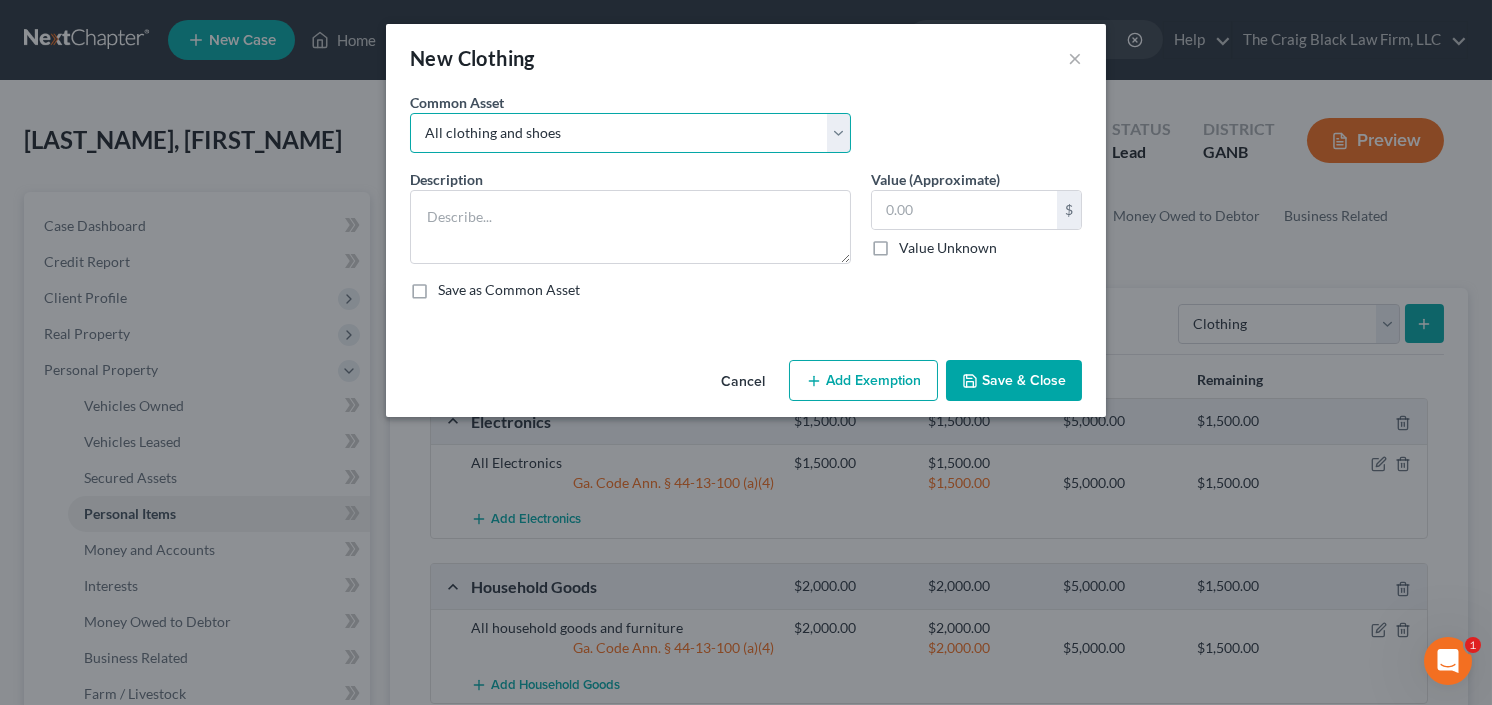 click on "Select All clothing and shoes All clothing and shoes All clothing and shoes" at bounding box center [630, 133] 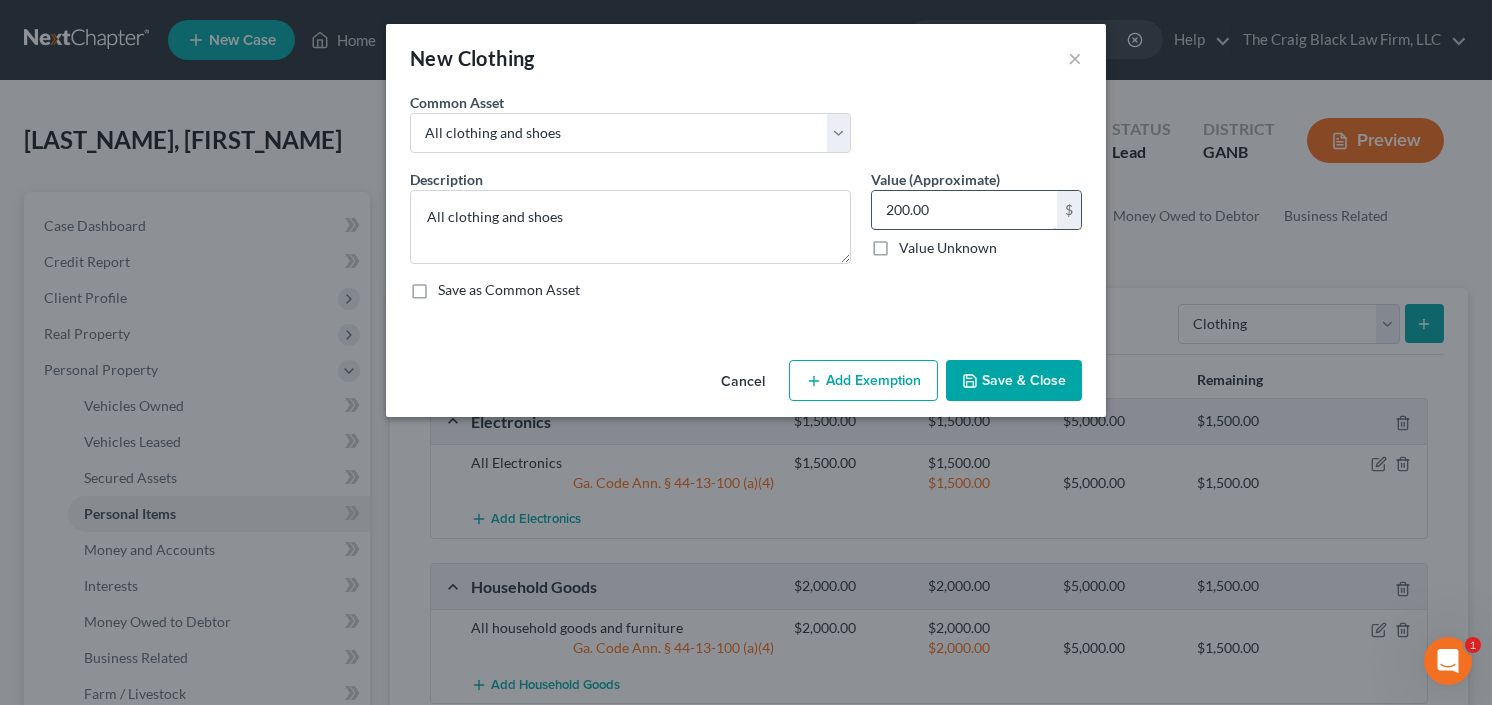 click on "200.00" at bounding box center (964, 210) 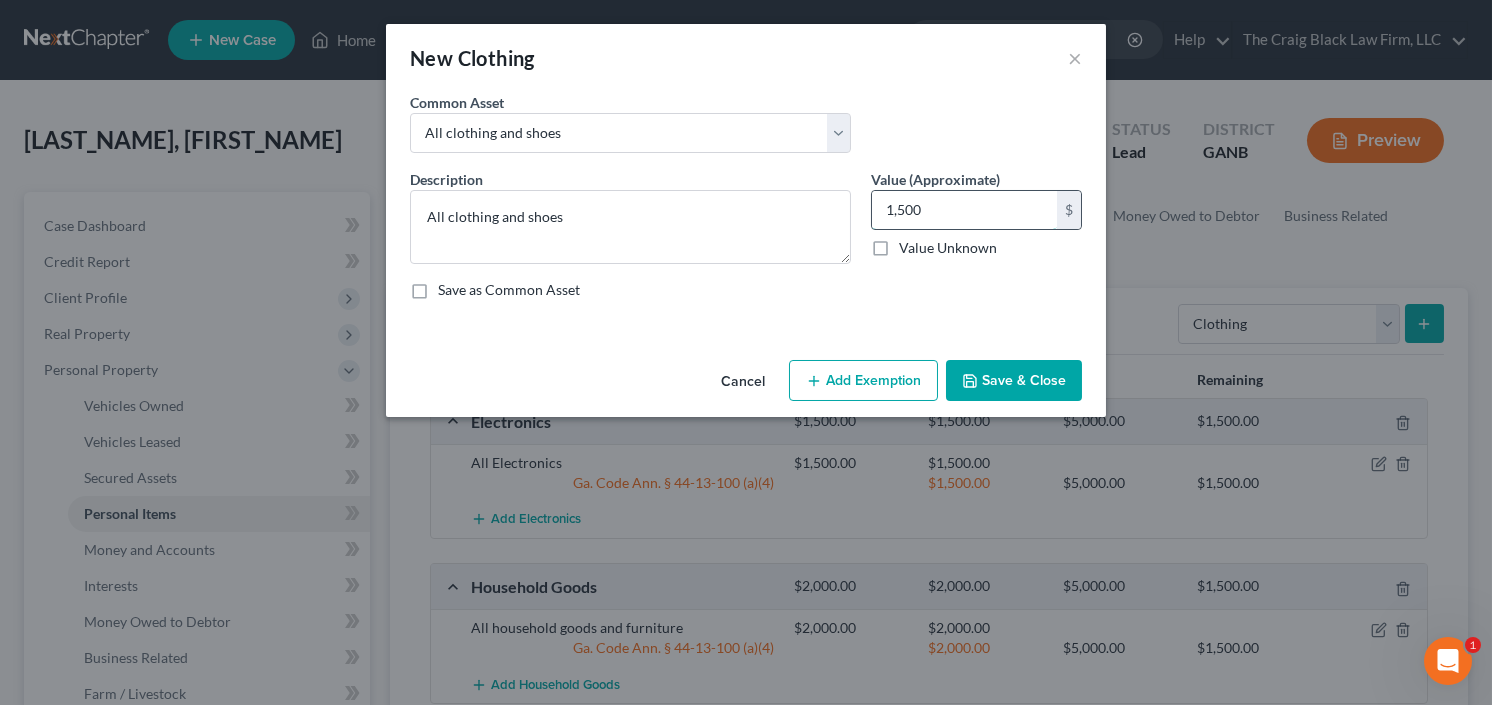 click on "1,500" at bounding box center [964, 210] 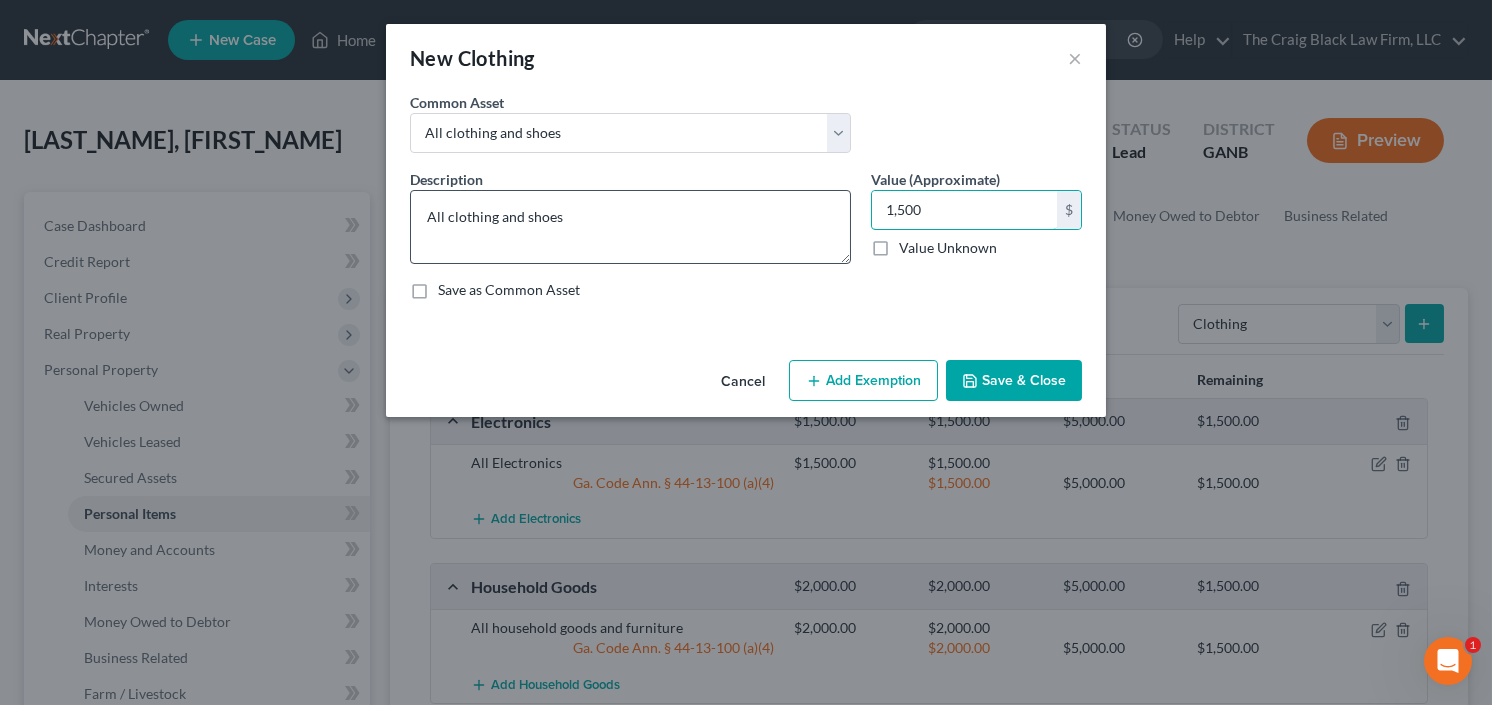 drag, startPoint x: 954, startPoint y: 206, endPoint x: 833, endPoint y: 218, distance: 121.59358 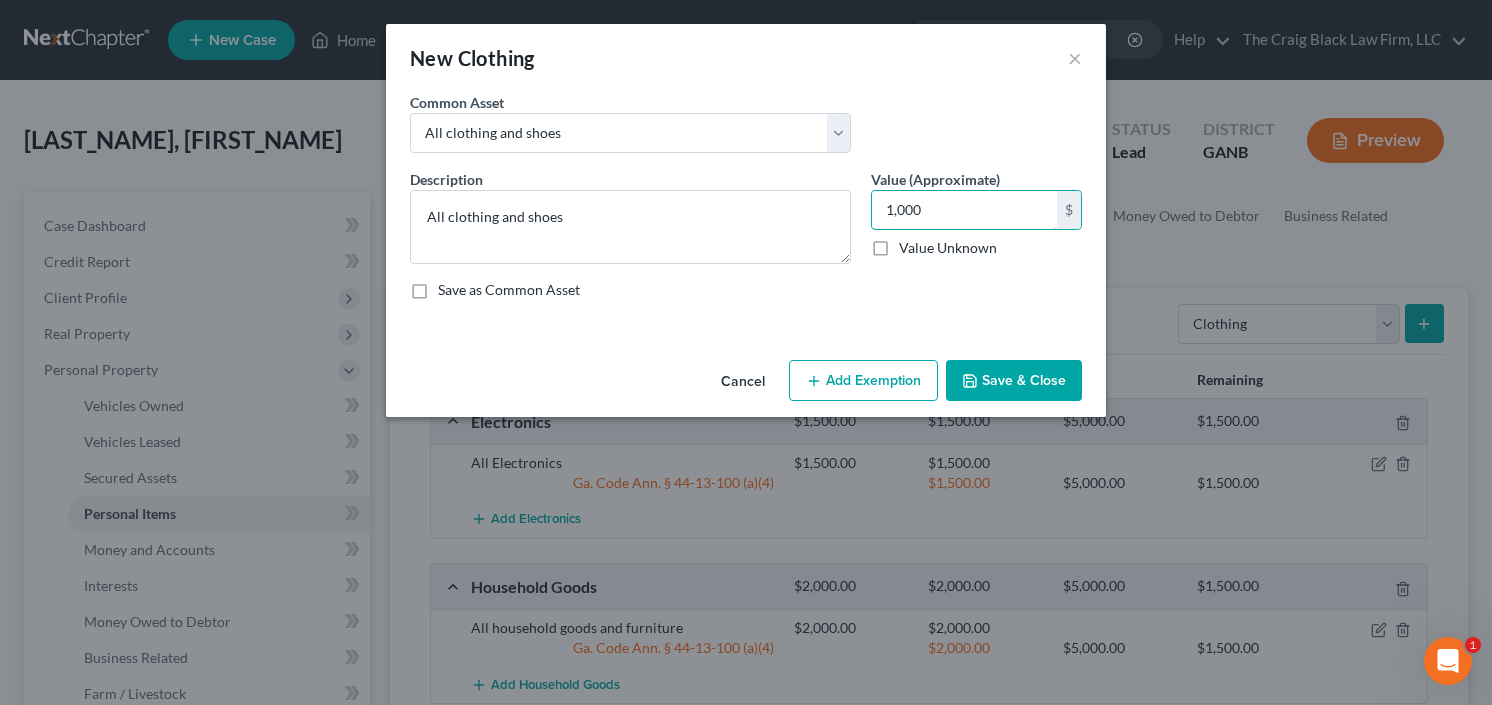 type on "1,000" 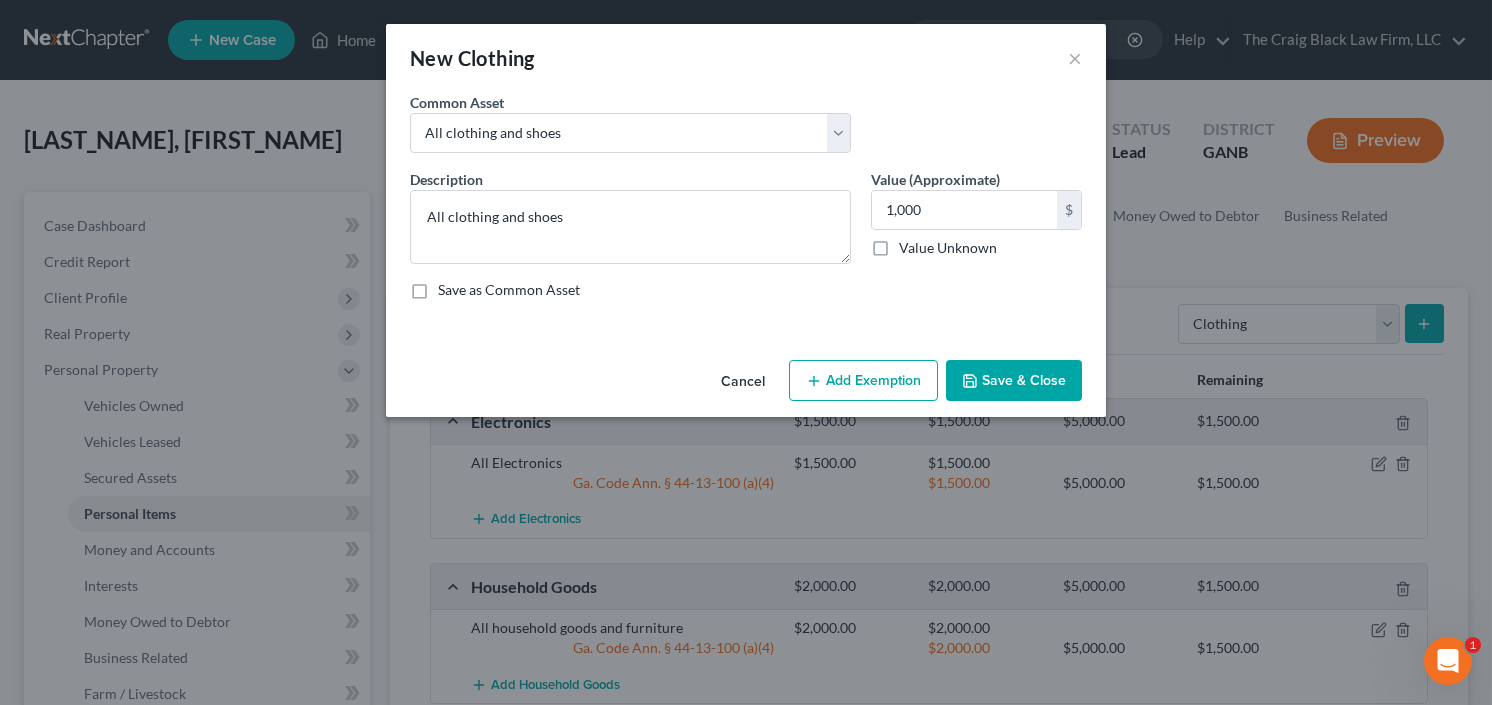 click on "Add Exemption" at bounding box center [863, 381] 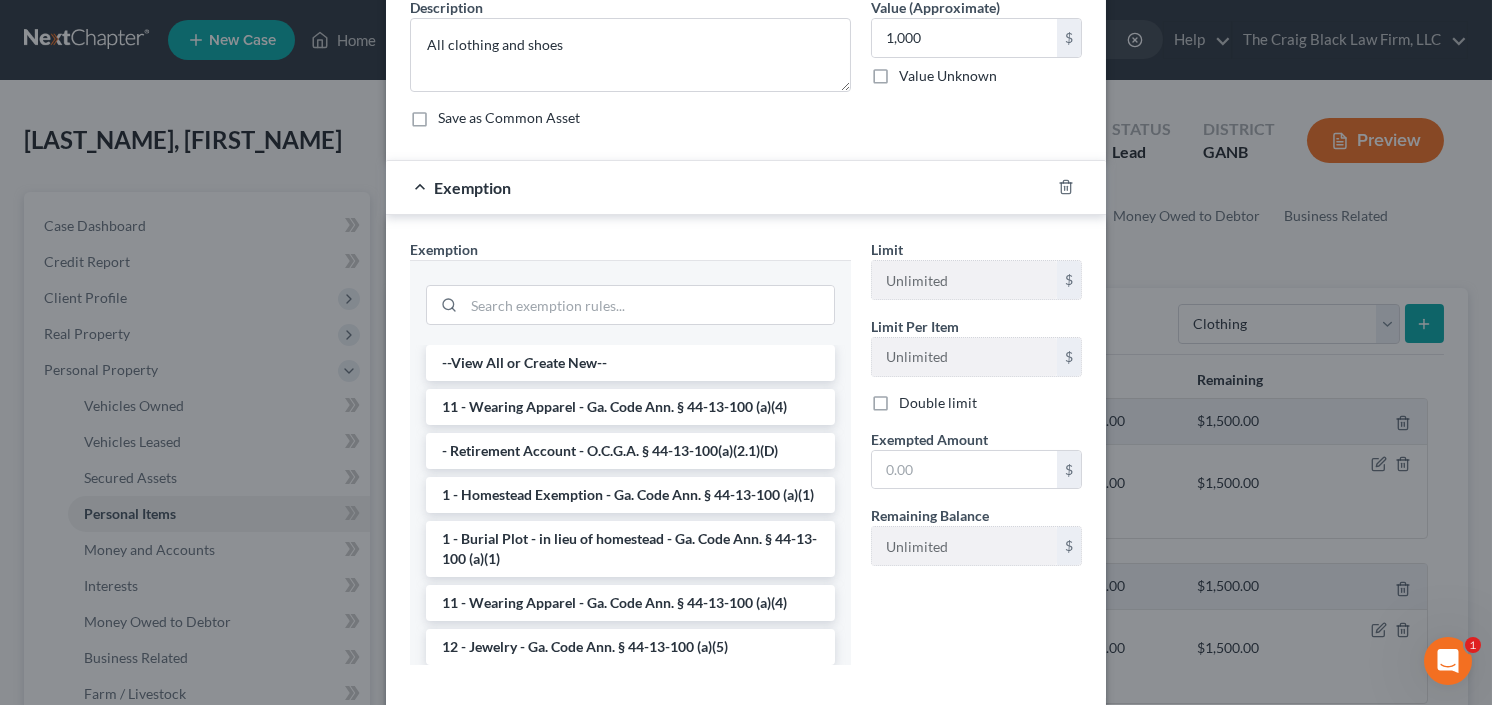 scroll, scrollTop: 271, scrollLeft: 0, axis: vertical 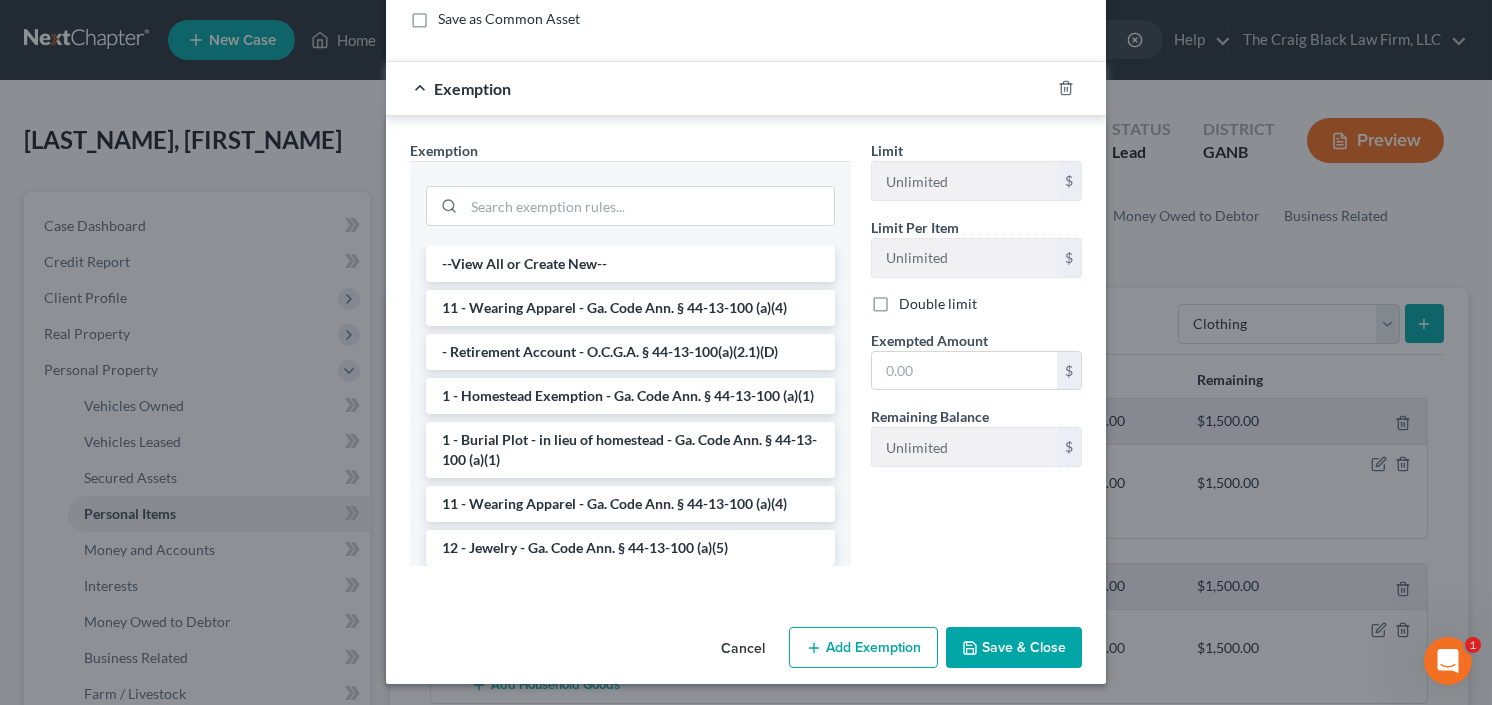 click on "Save & Close" at bounding box center [1014, 648] 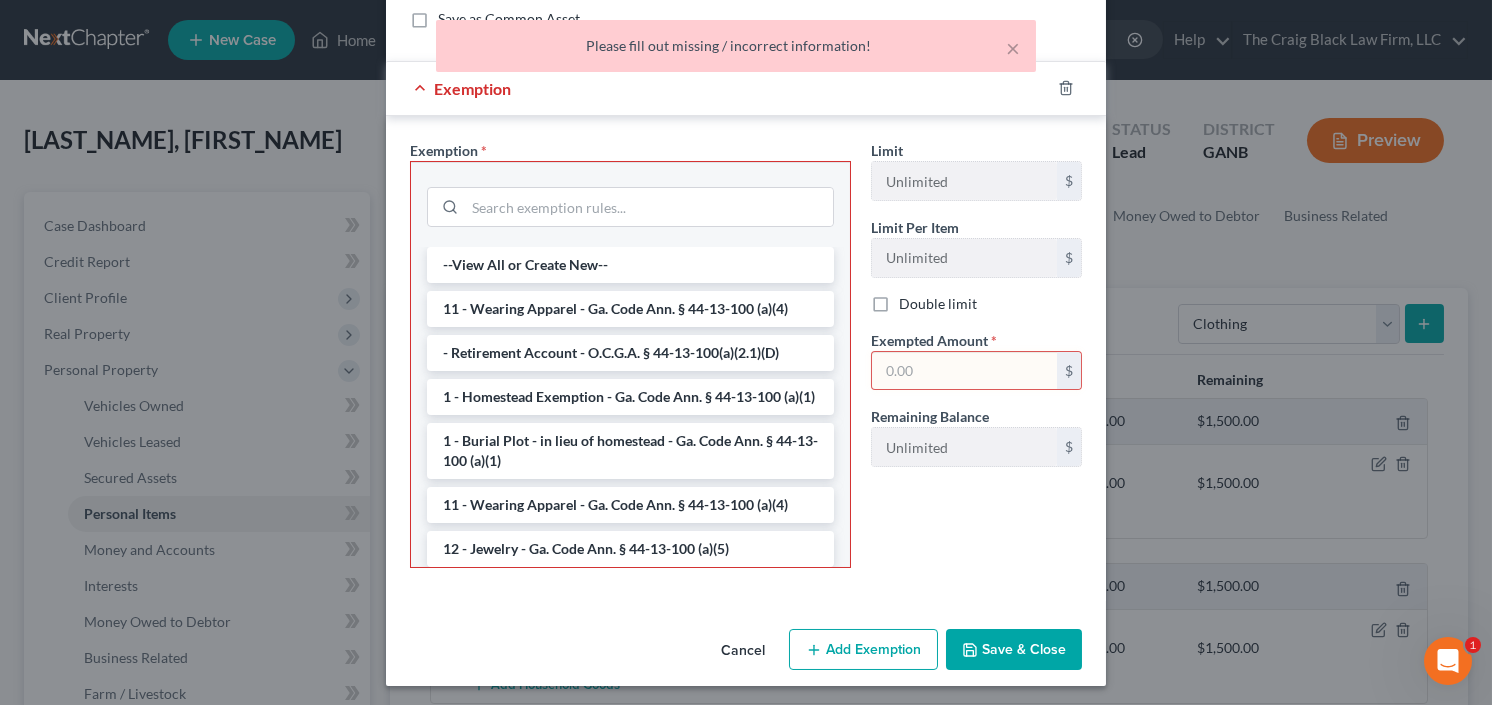 click at bounding box center [964, 371] 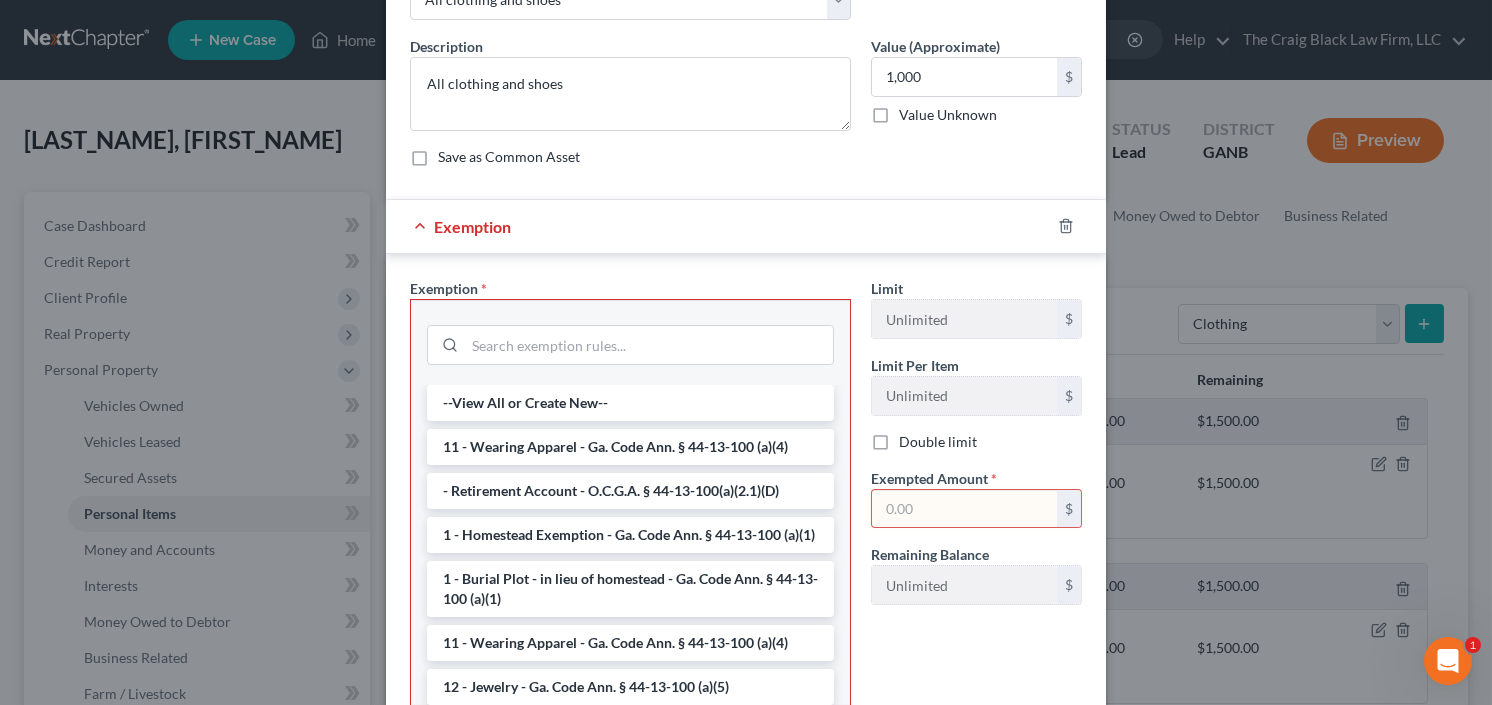 scroll, scrollTop: 273, scrollLeft: 0, axis: vertical 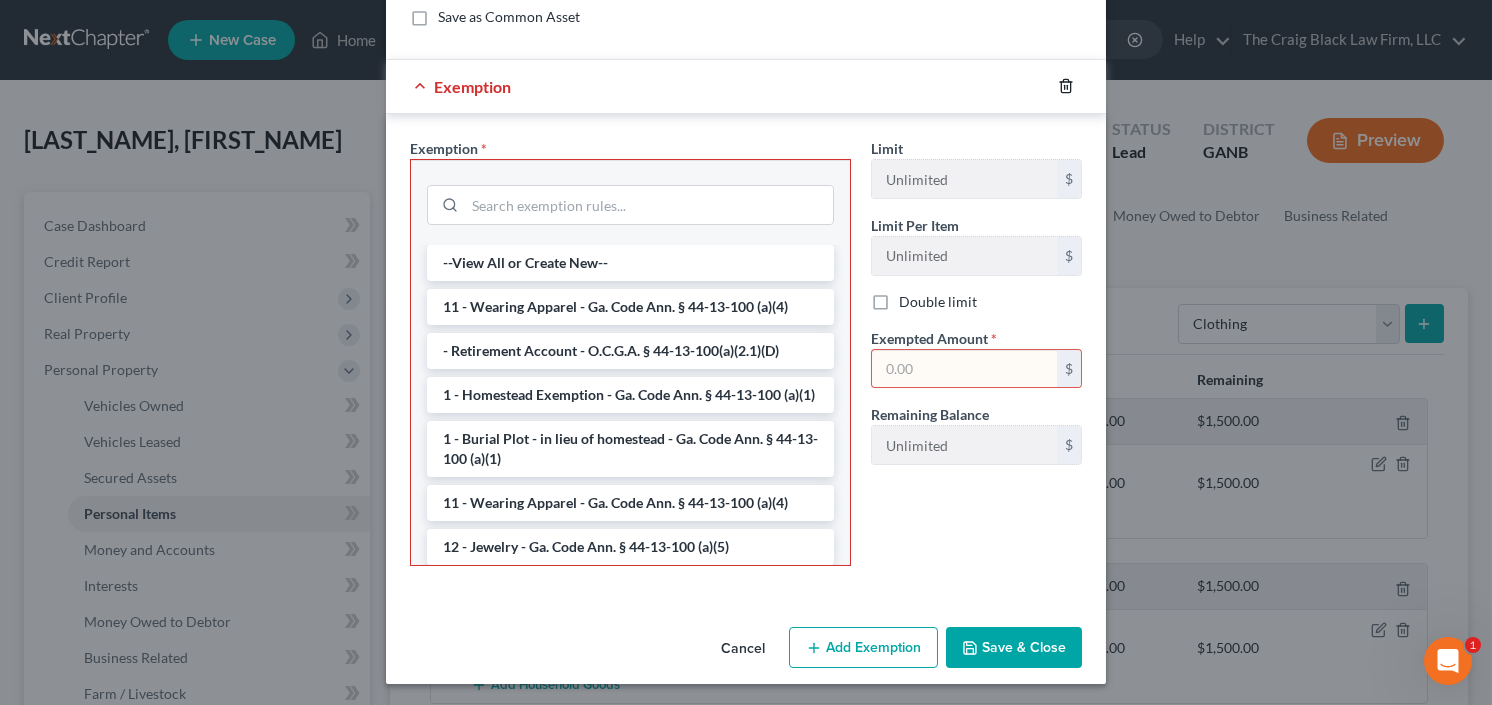 click 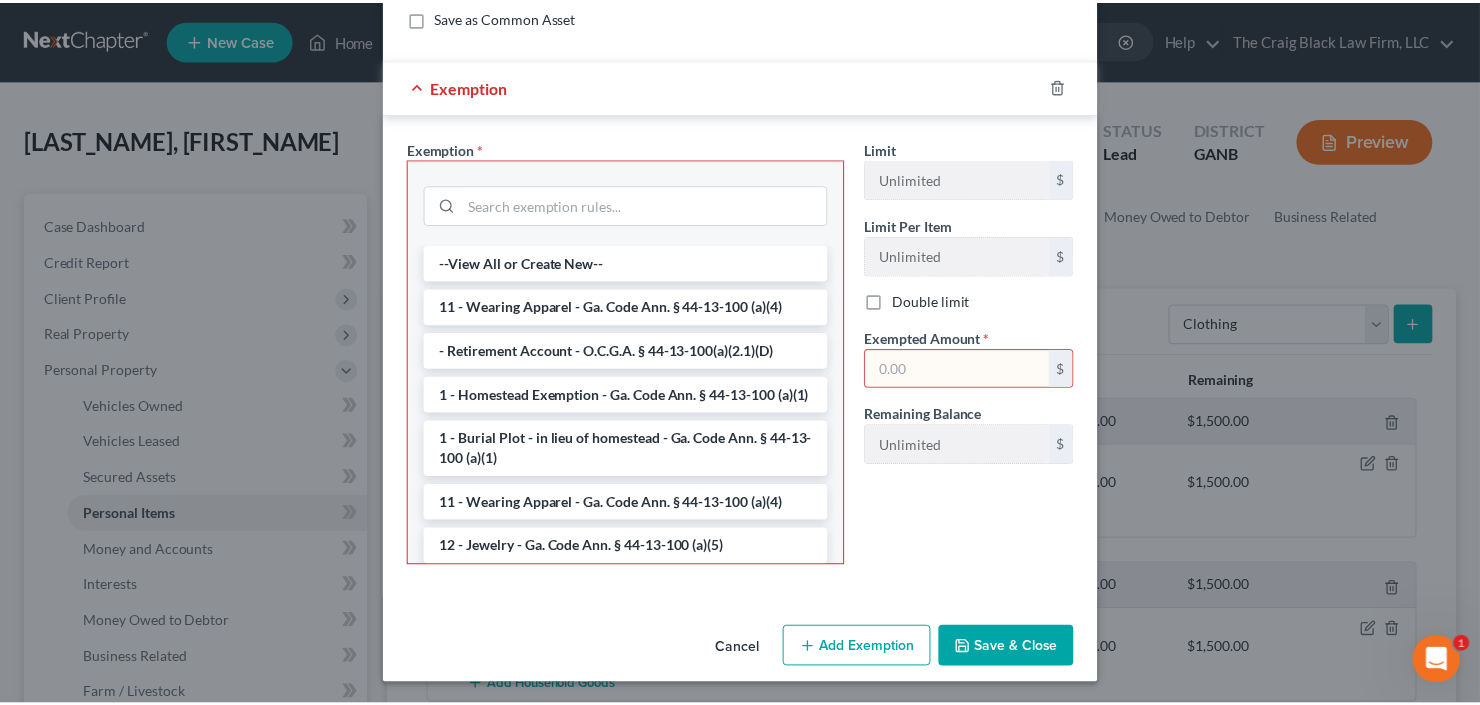 scroll, scrollTop: 0, scrollLeft: 0, axis: both 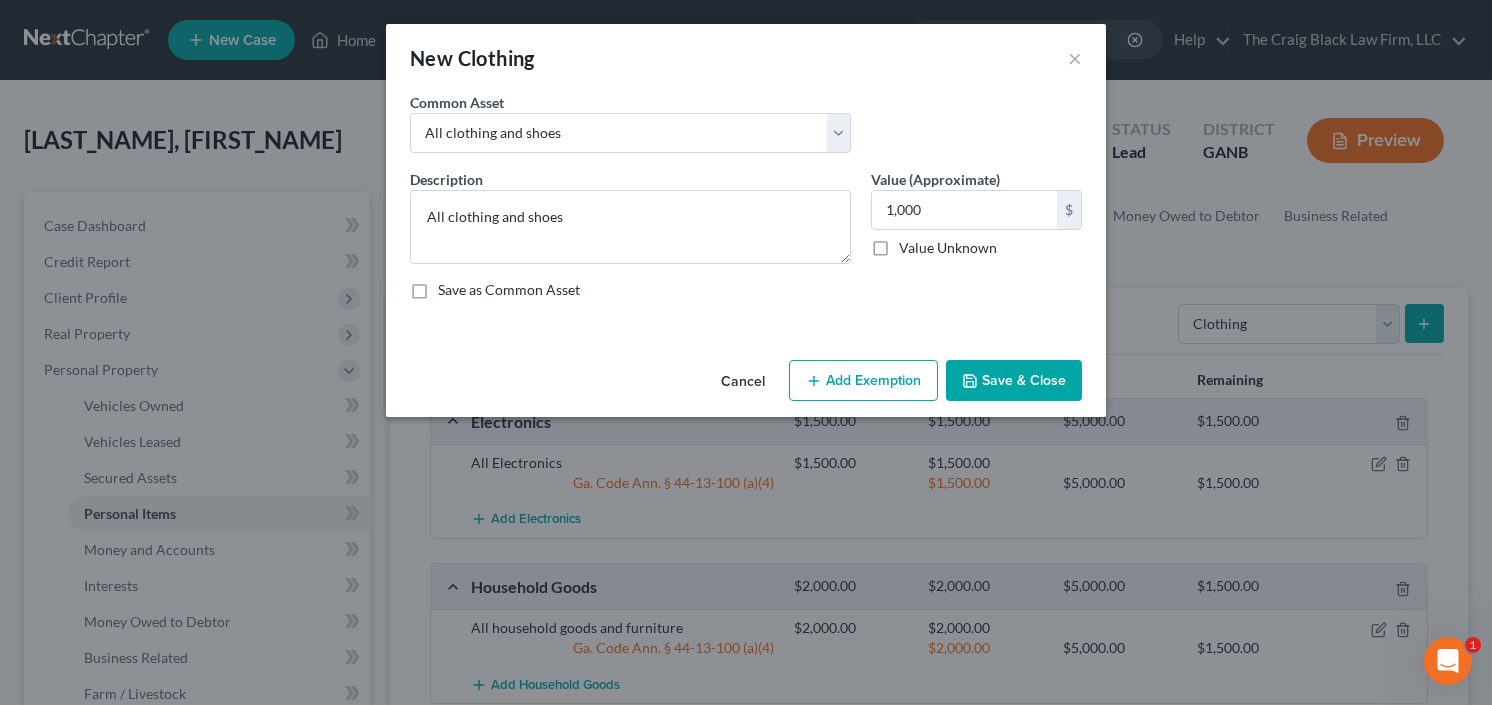 click on "Save & Close" at bounding box center [1014, 381] 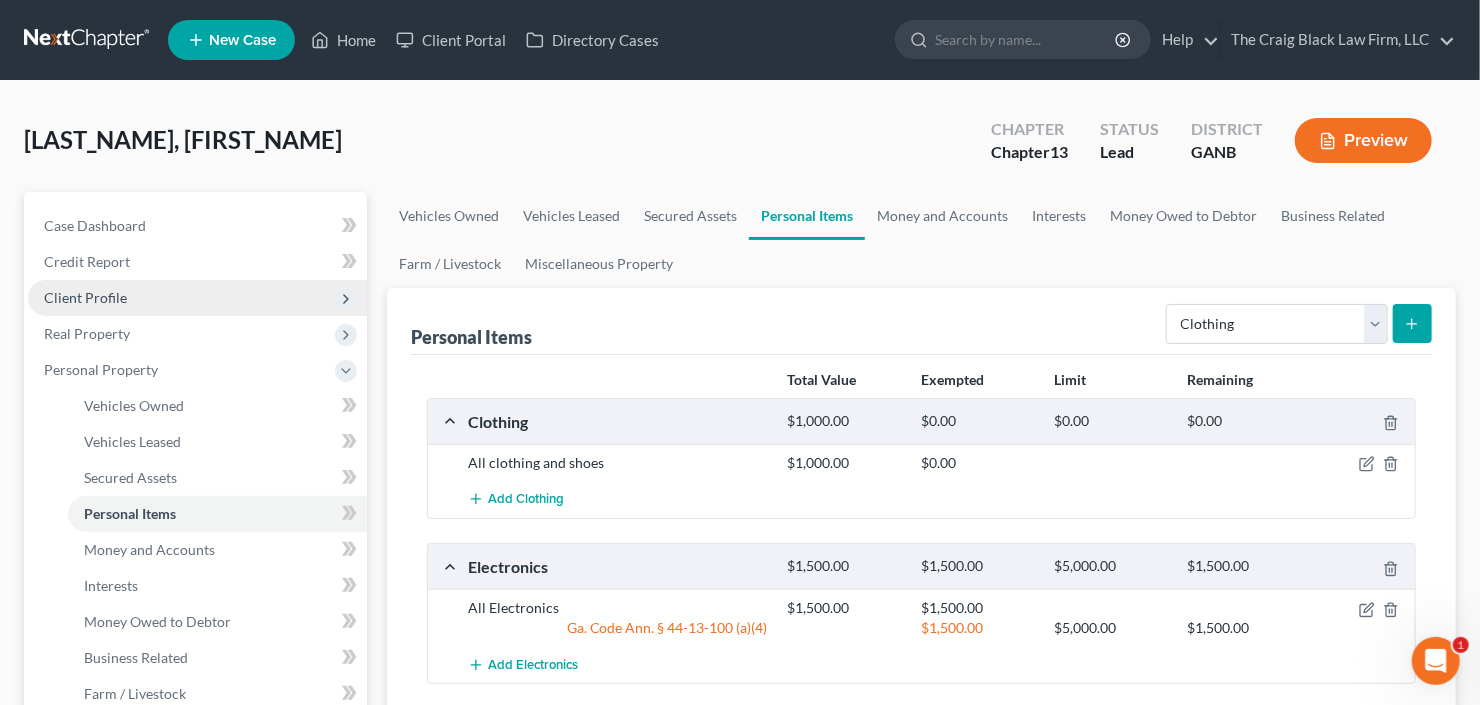 click on "Client Profile" at bounding box center (197, 298) 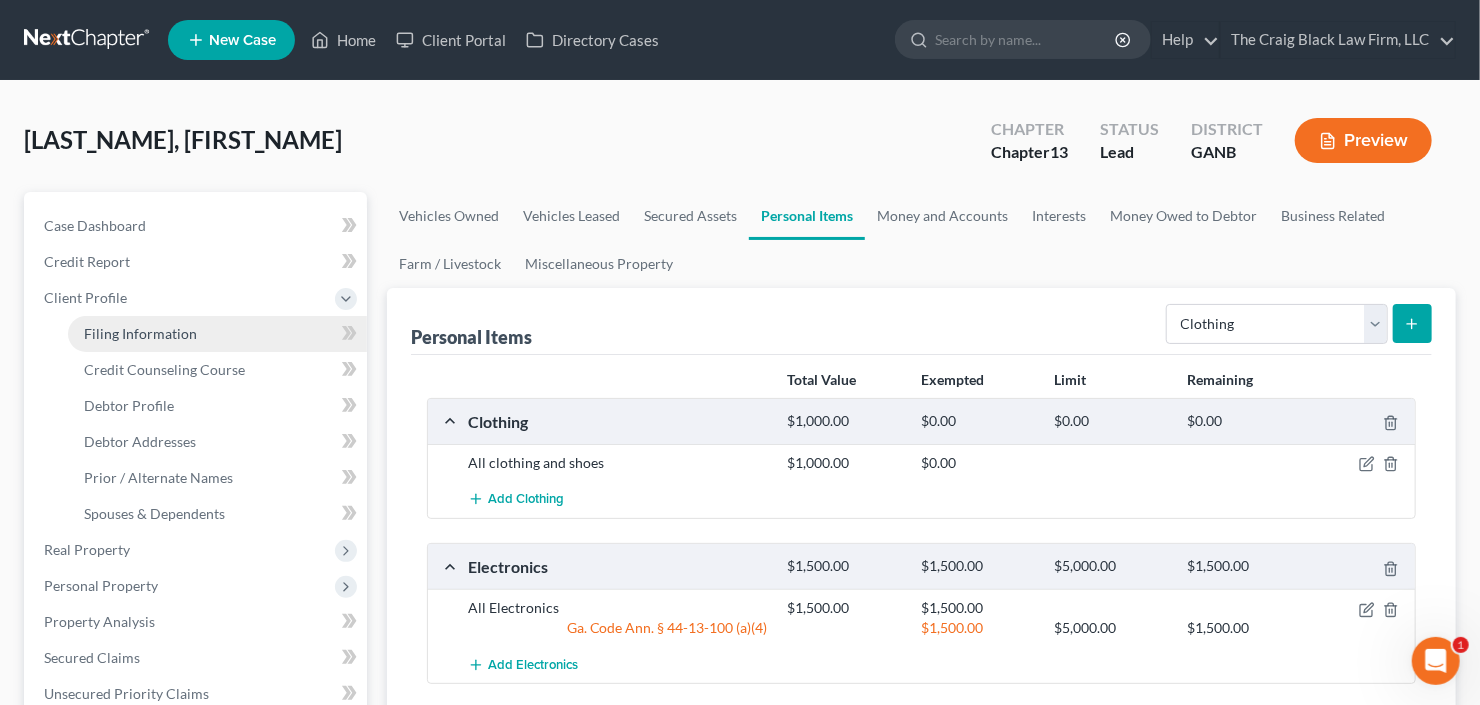 click on "Filing Information" at bounding box center [140, 333] 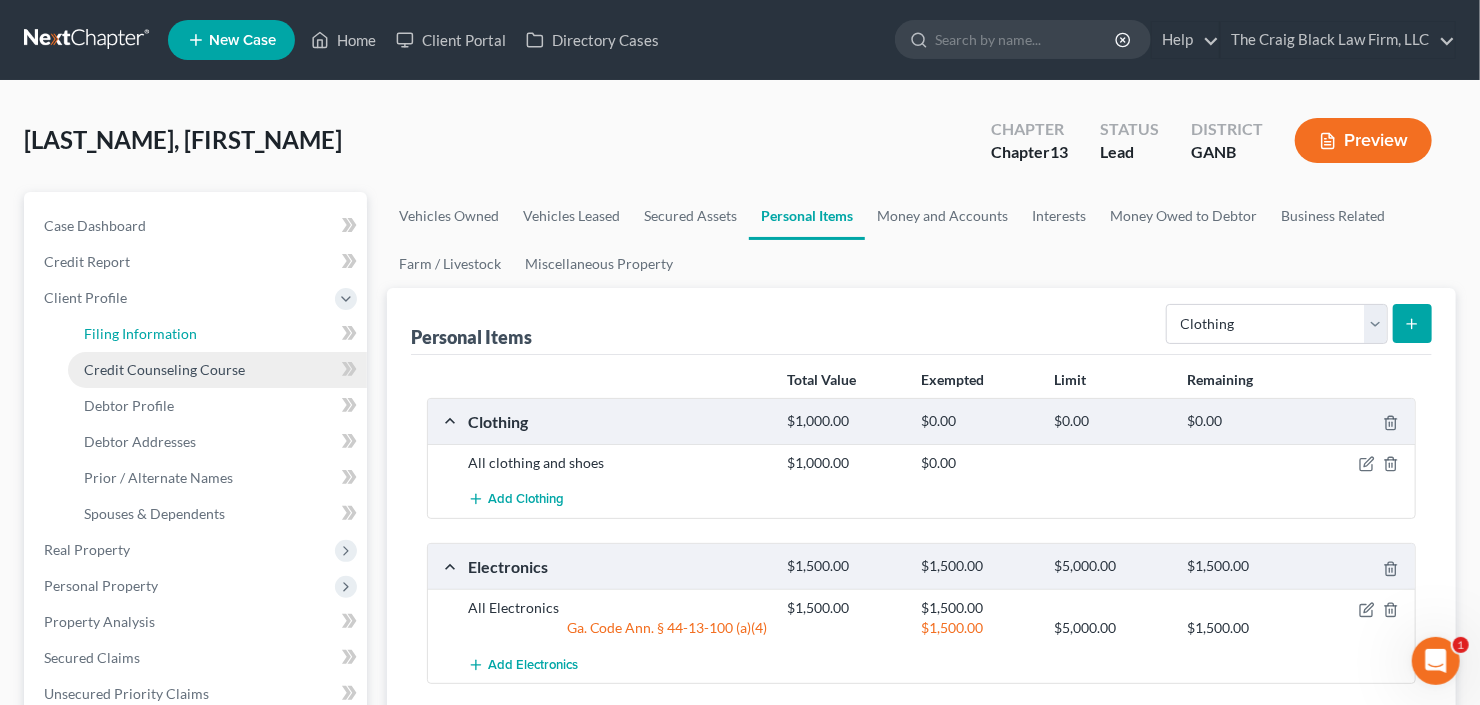 select on "1" 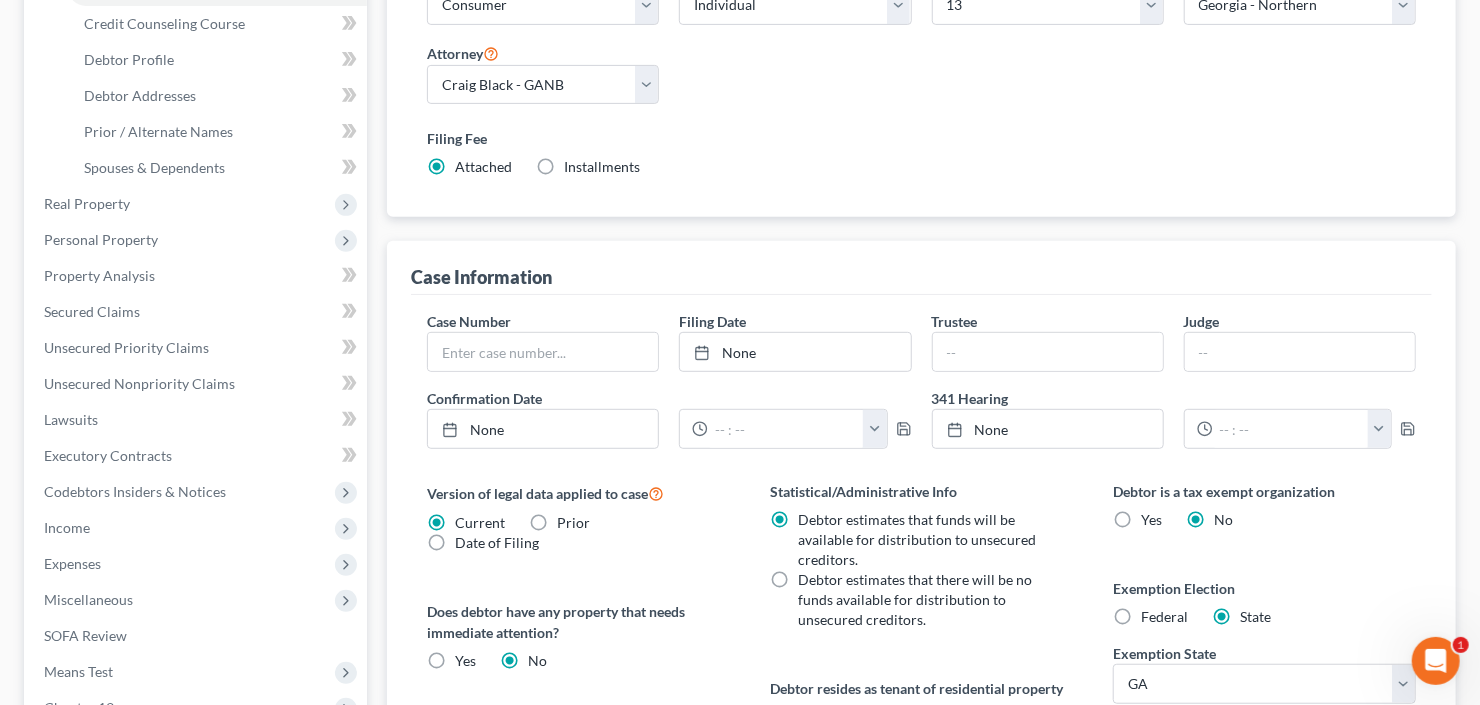 scroll, scrollTop: 480, scrollLeft: 0, axis: vertical 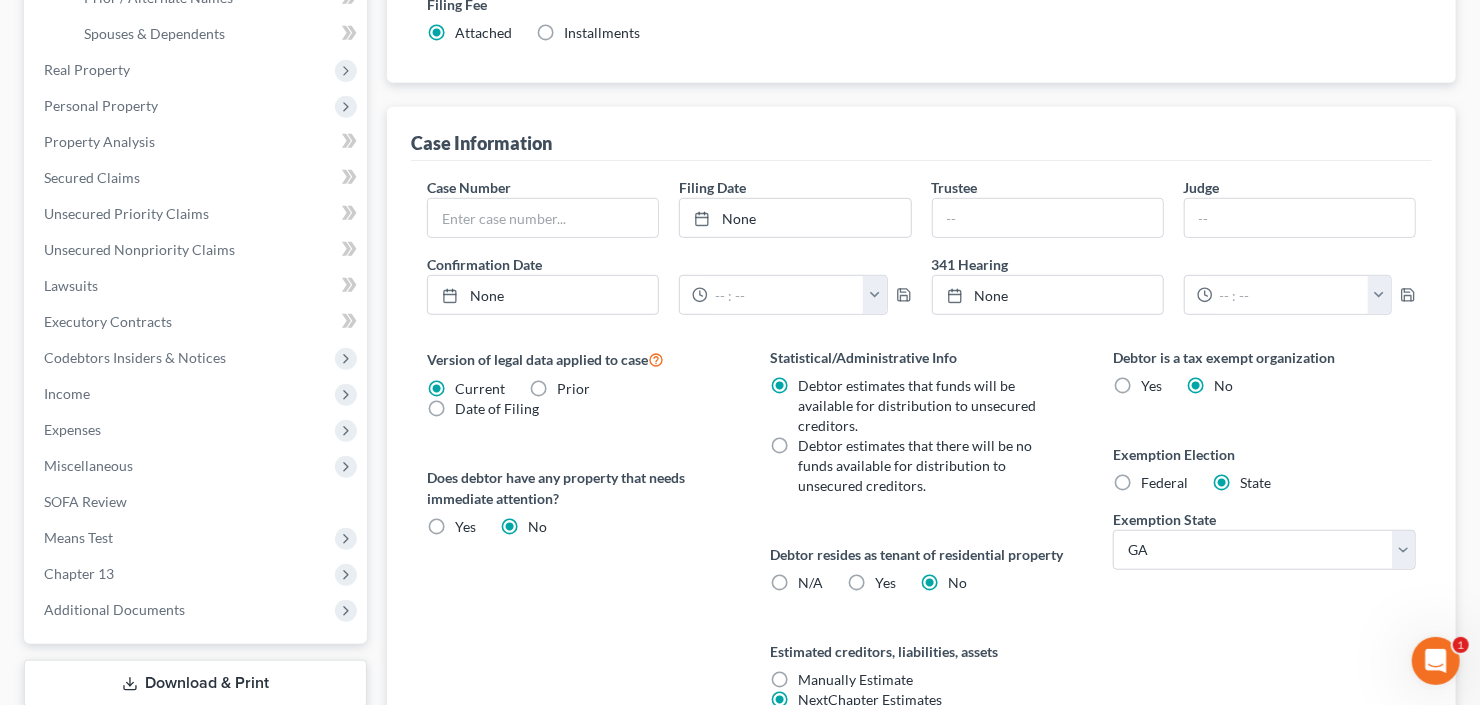 click on "Federal" at bounding box center [1164, 483] 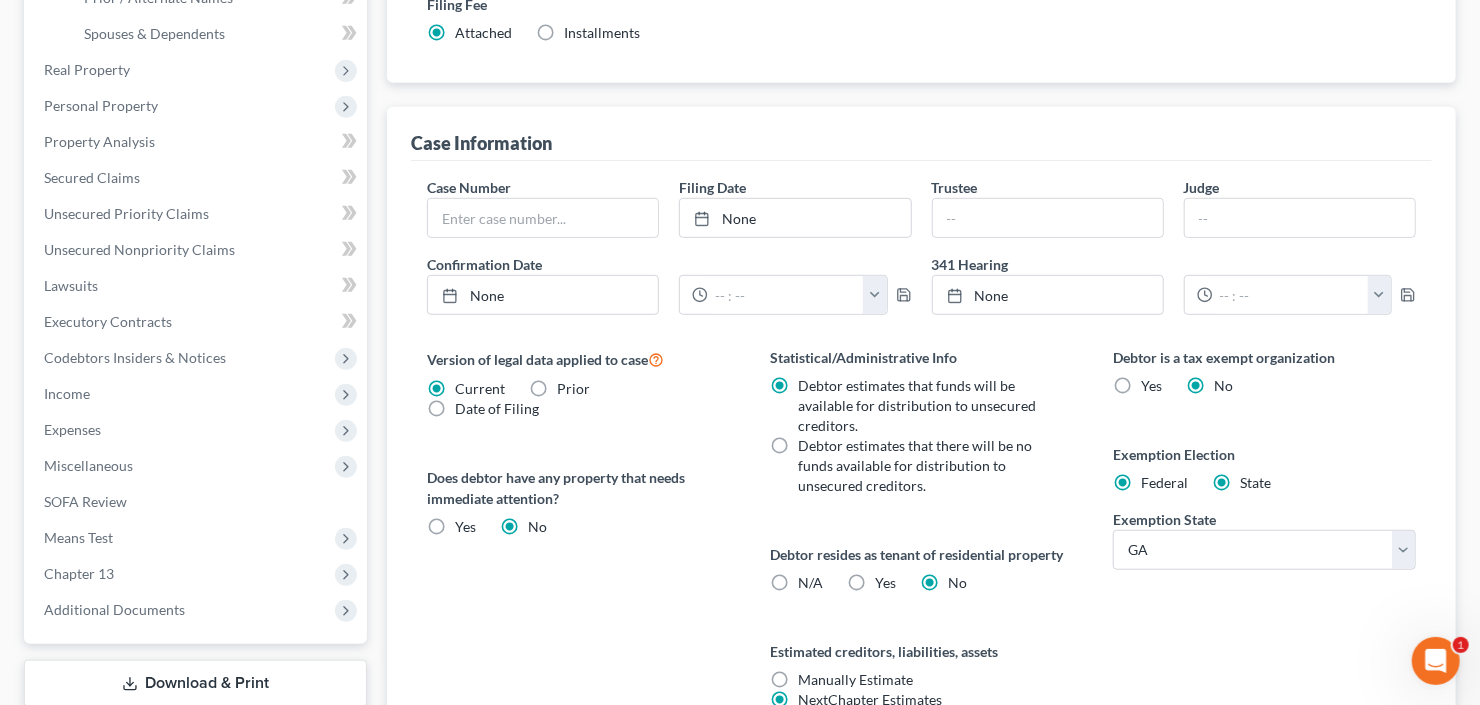 radio on "false" 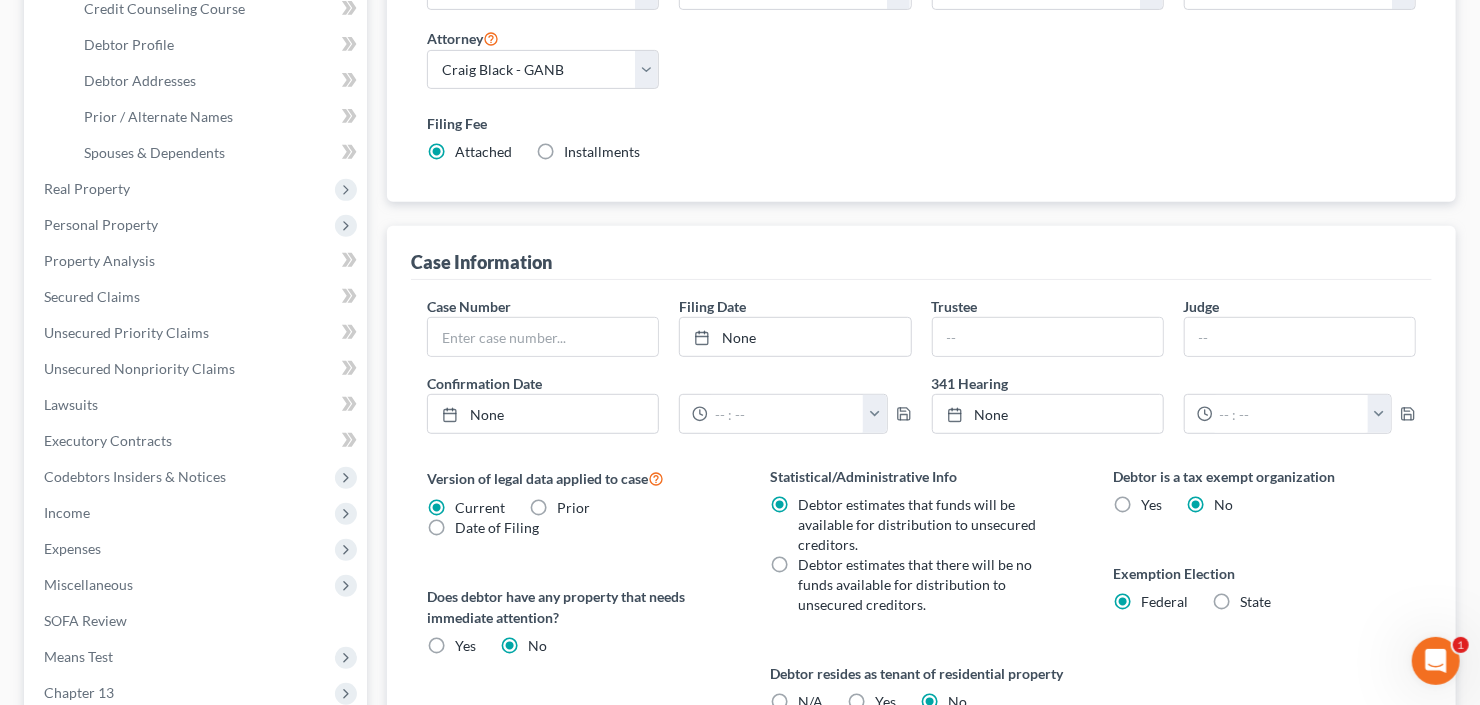 scroll, scrollTop: 240, scrollLeft: 0, axis: vertical 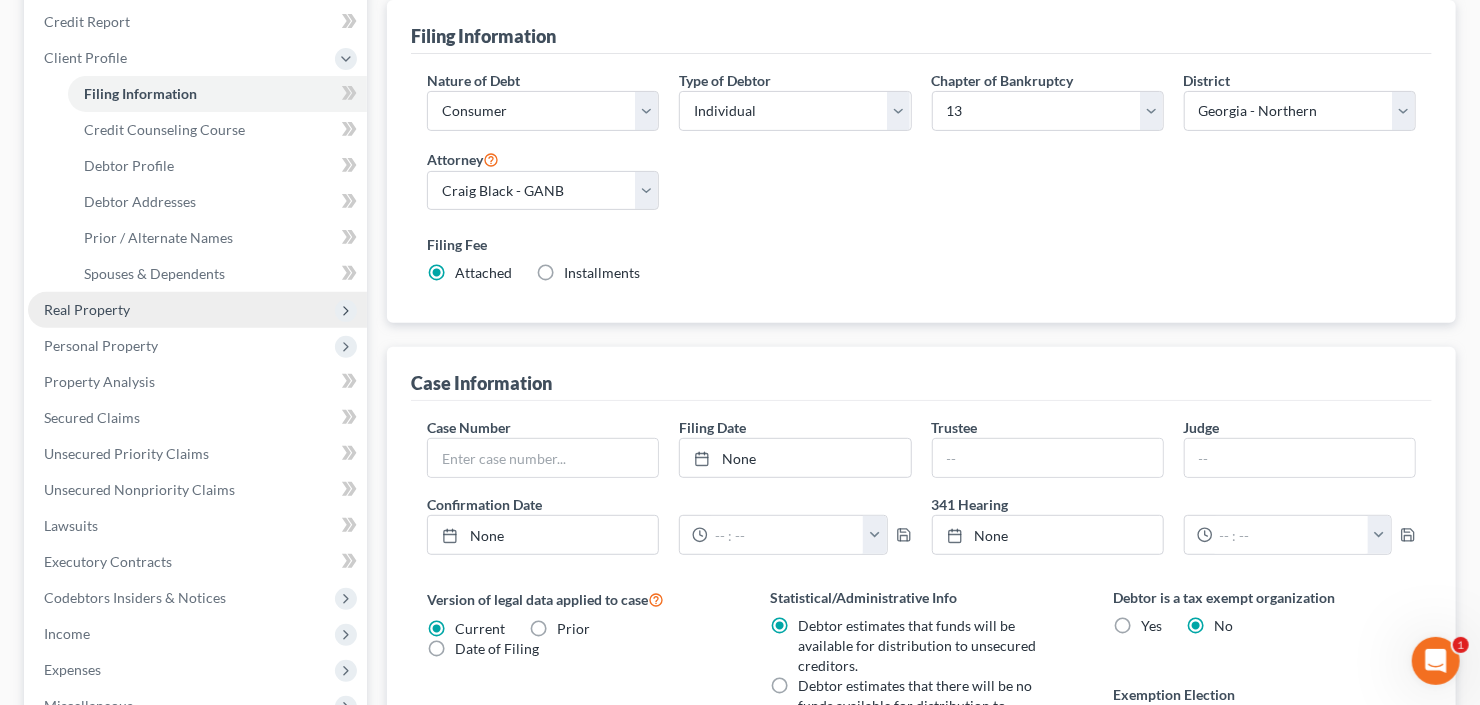 click on "Real Property" at bounding box center [197, 310] 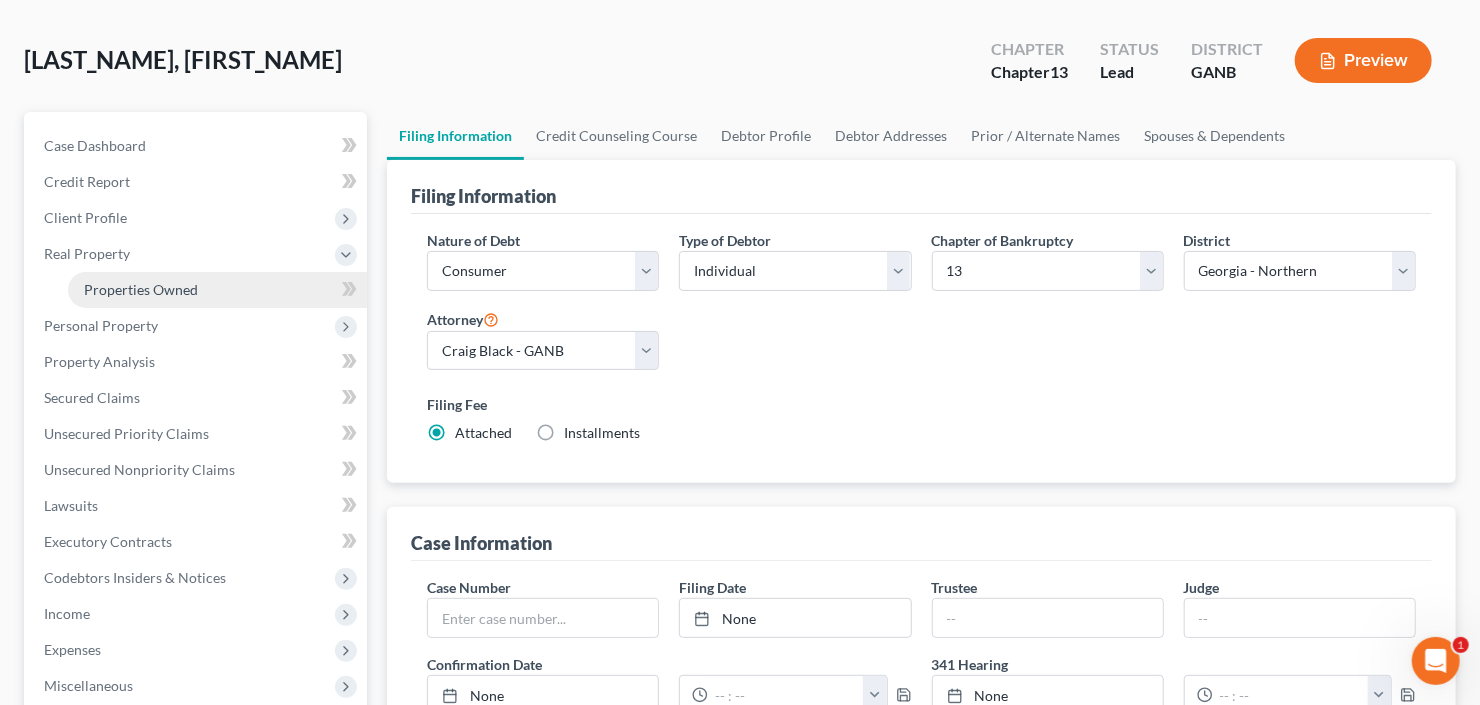 click on "Properties Owned" at bounding box center (141, 289) 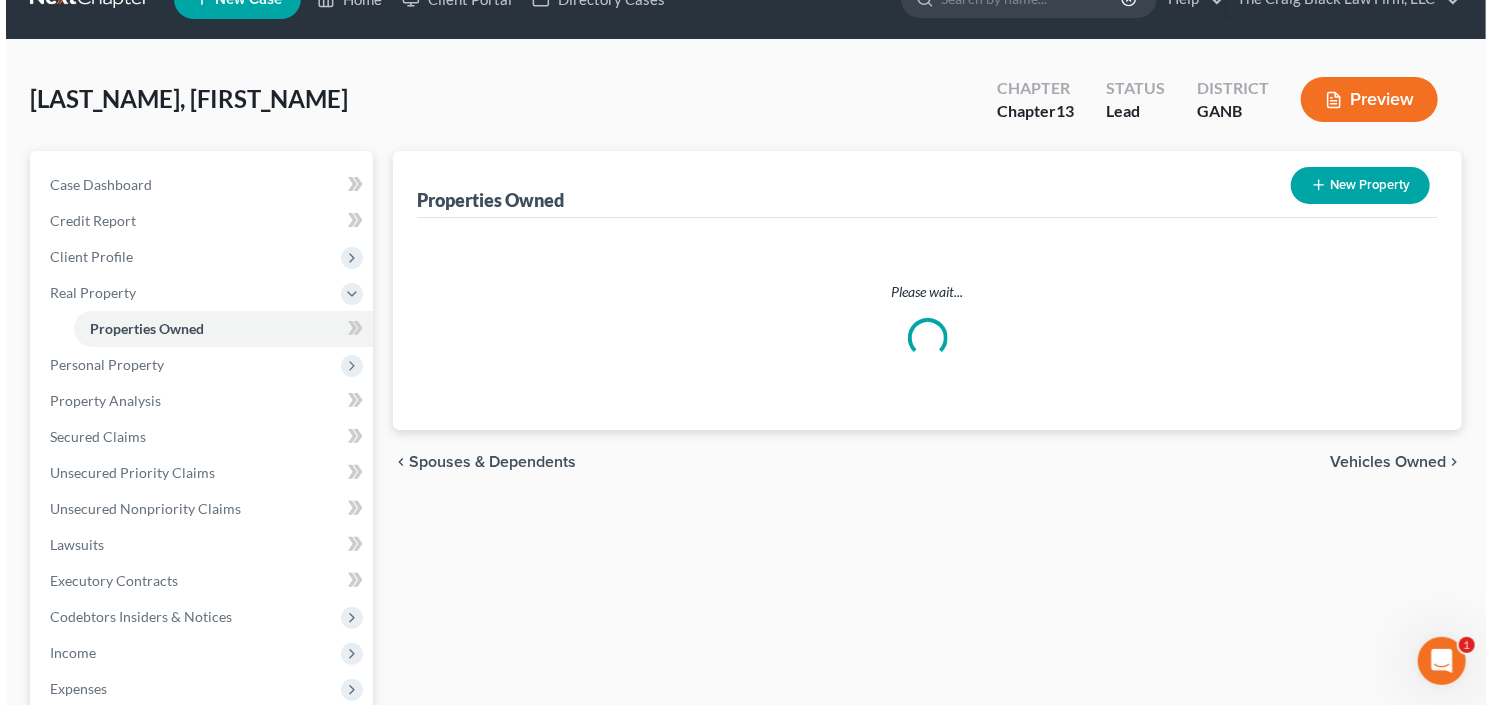 scroll, scrollTop: 0, scrollLeft: 0, axis: both 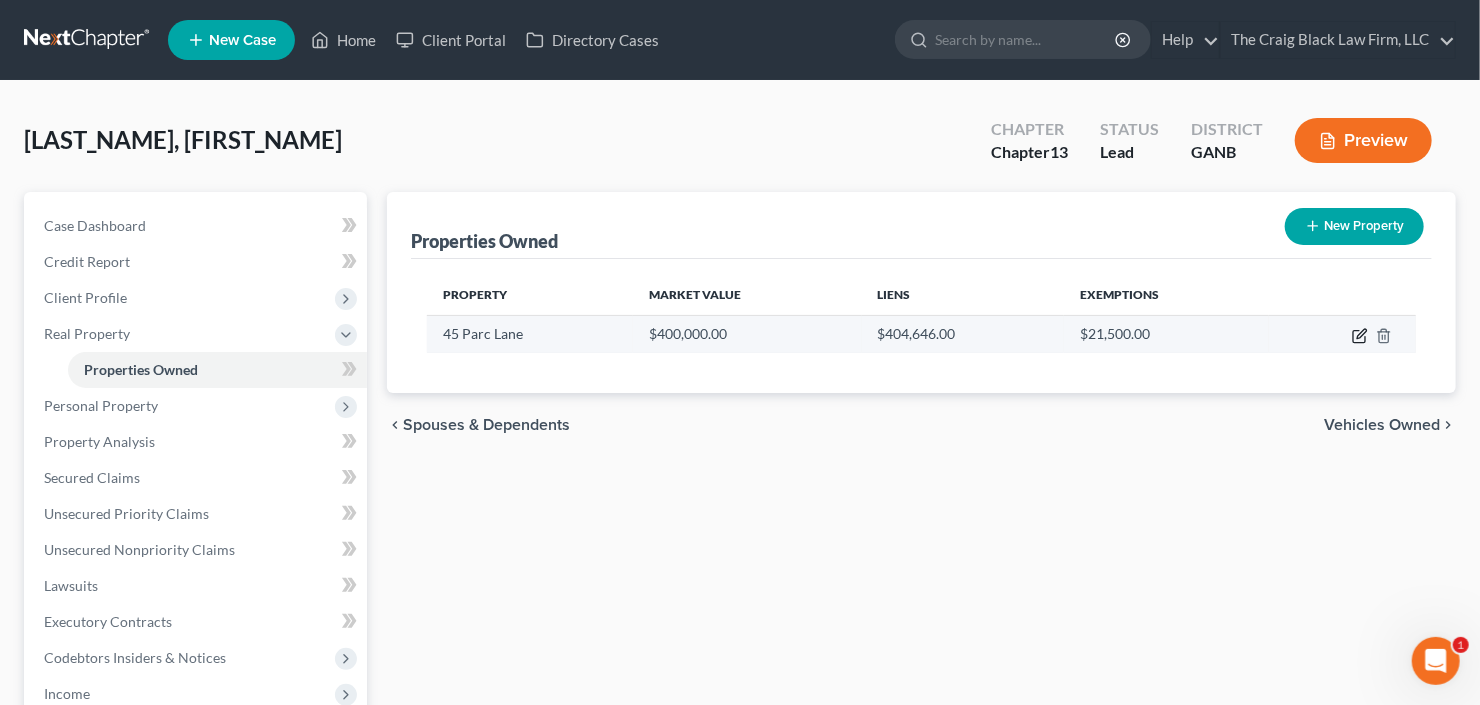 click 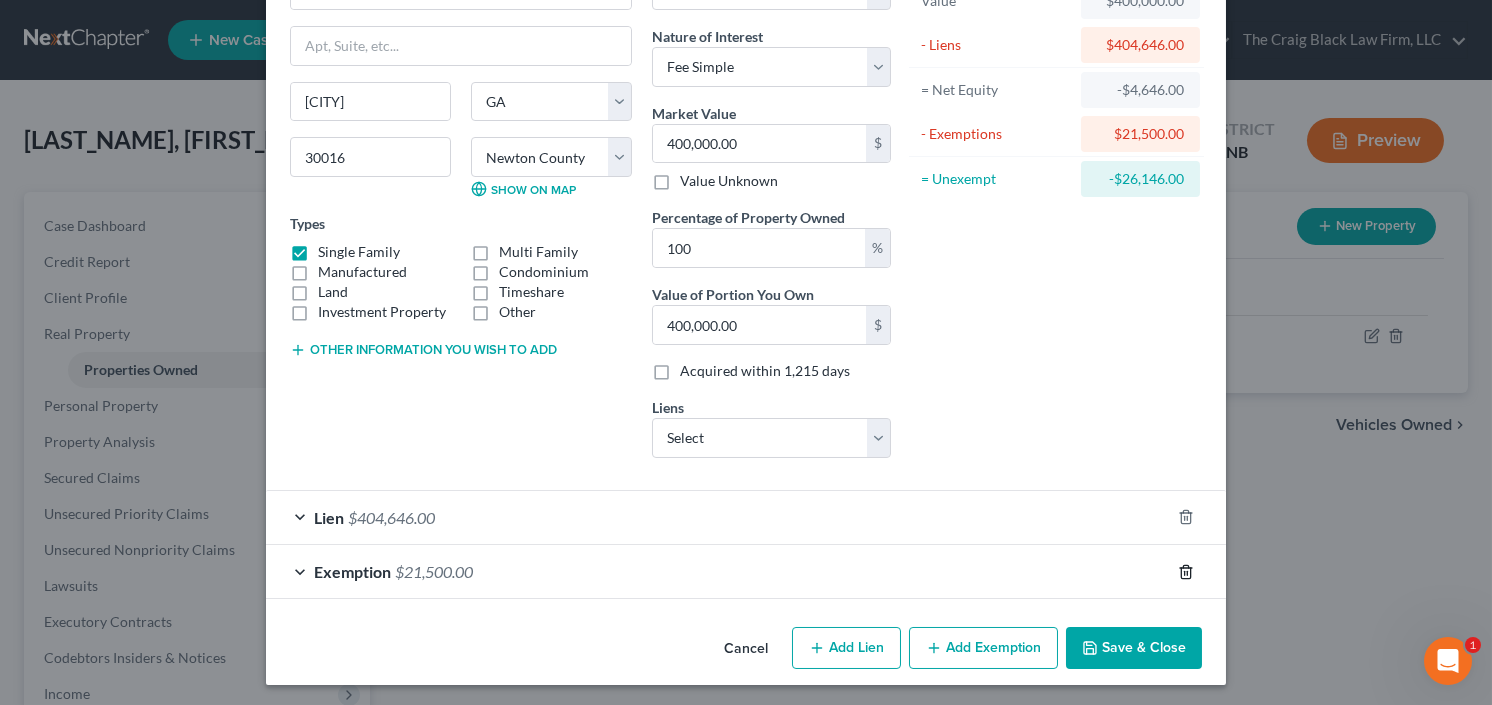 click 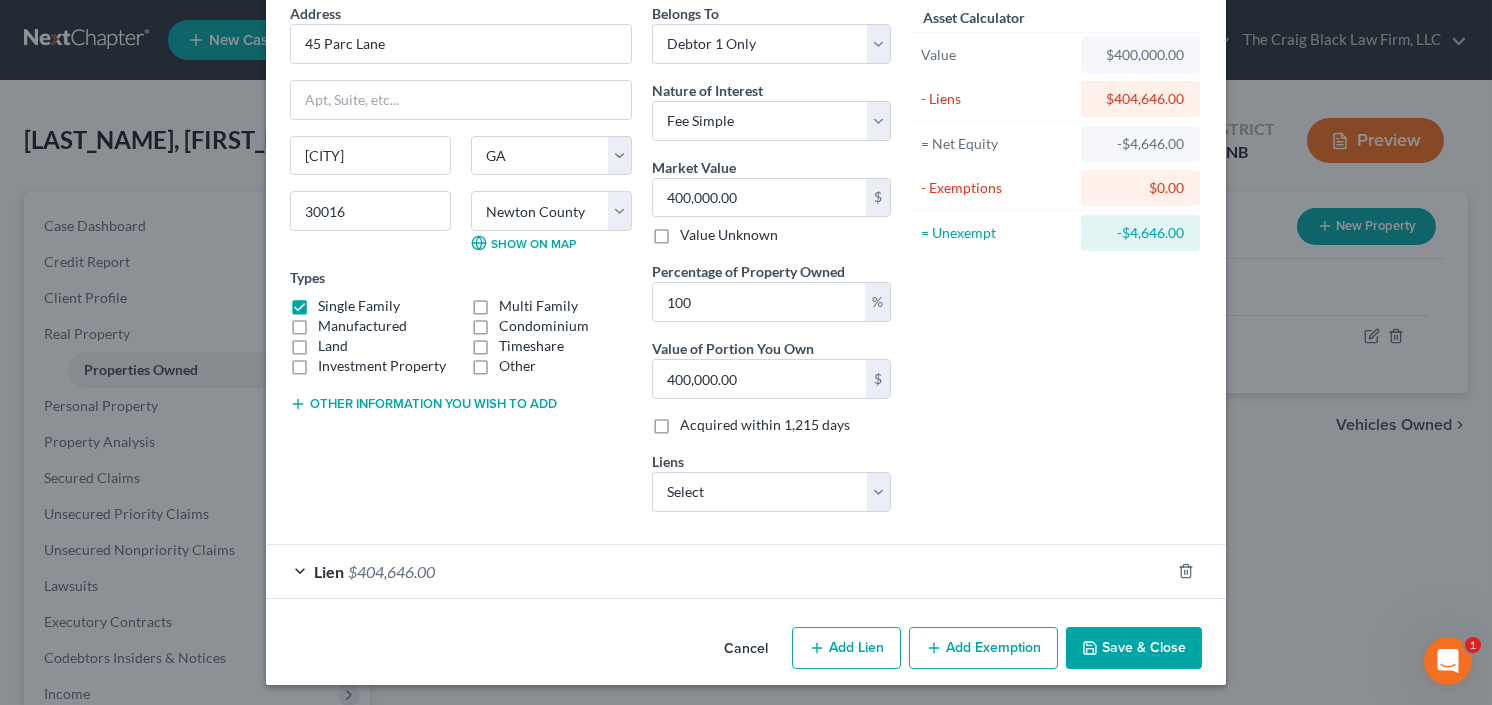 click on "Add Exemption" at bounding box center (983, 648) 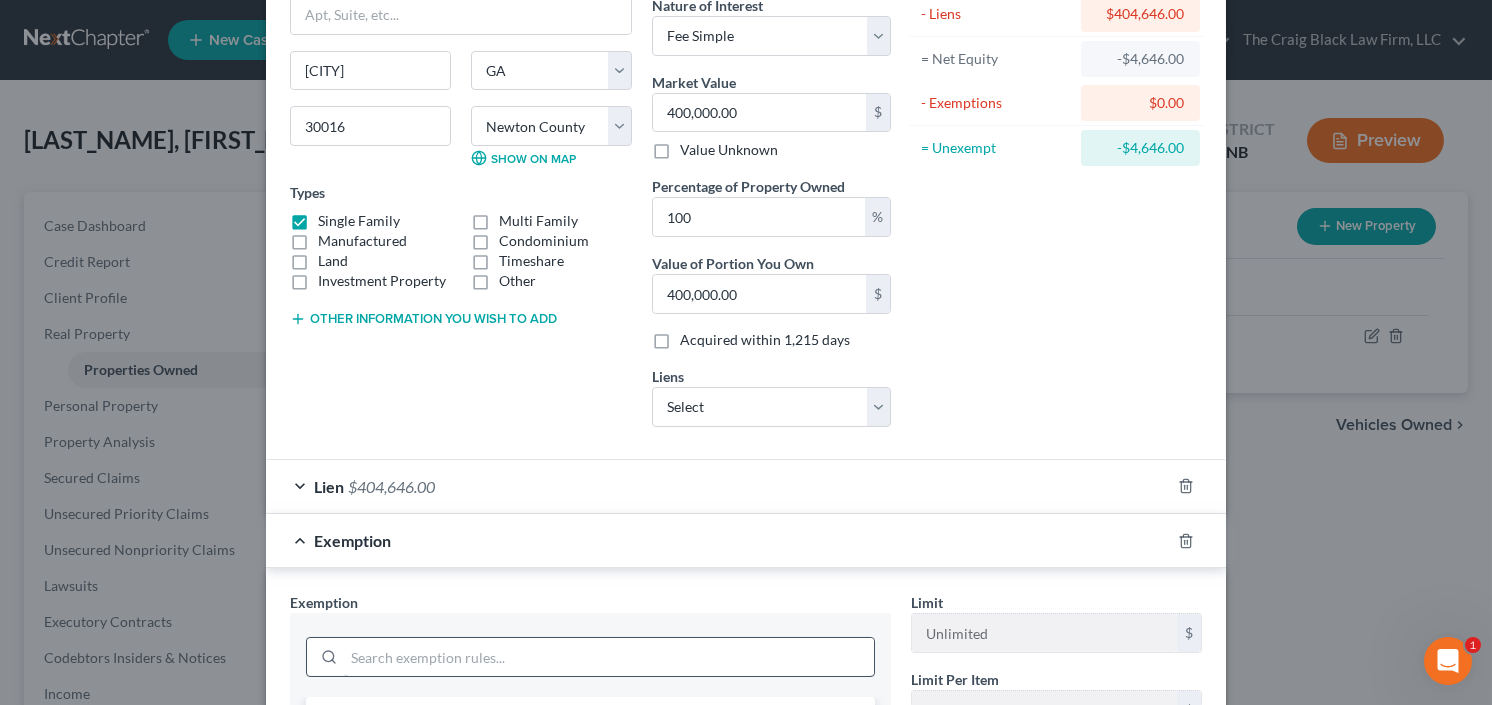 scroll, scrollTop: 409, scrollLeft: 0, axis: vertical 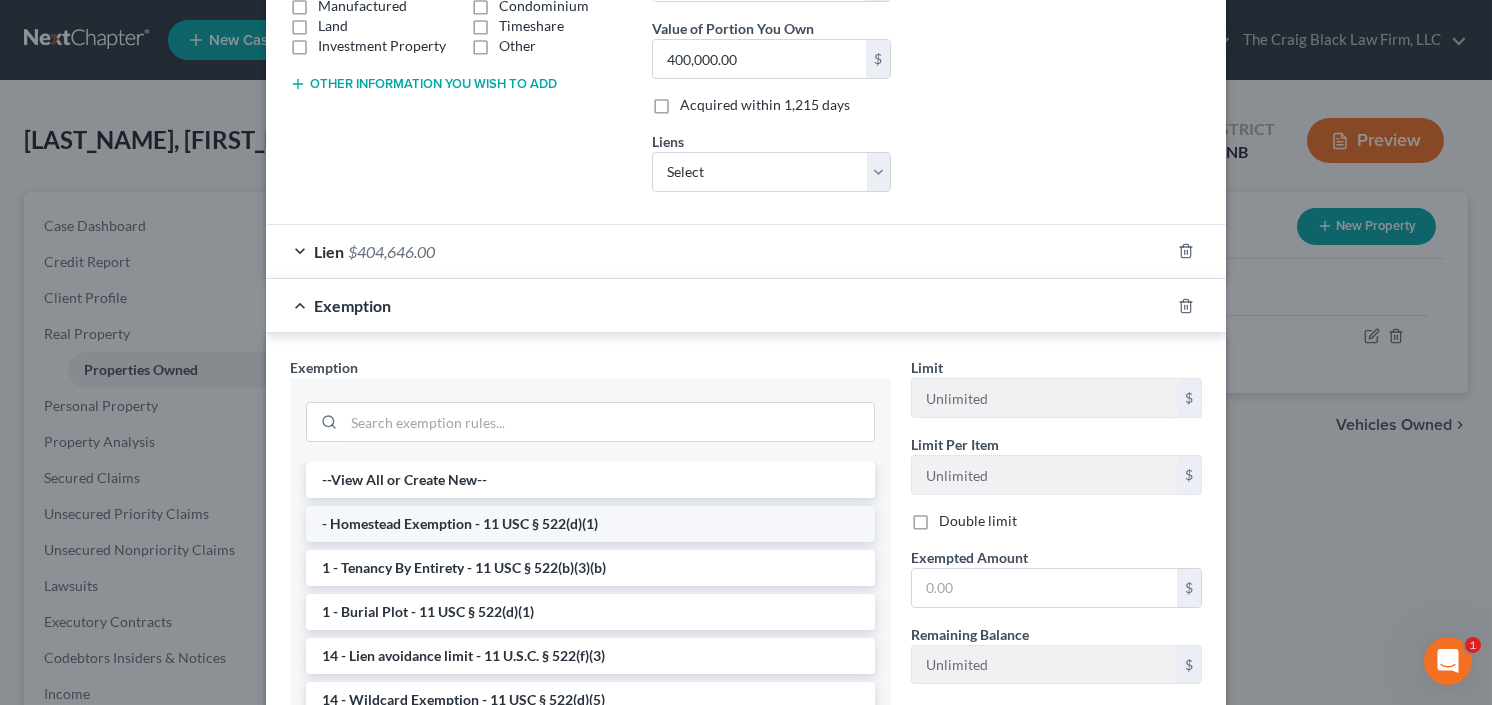 click on "- Homestead Exemption - 11 USC § 522(d)(1)" at bounding box center (590, 524) 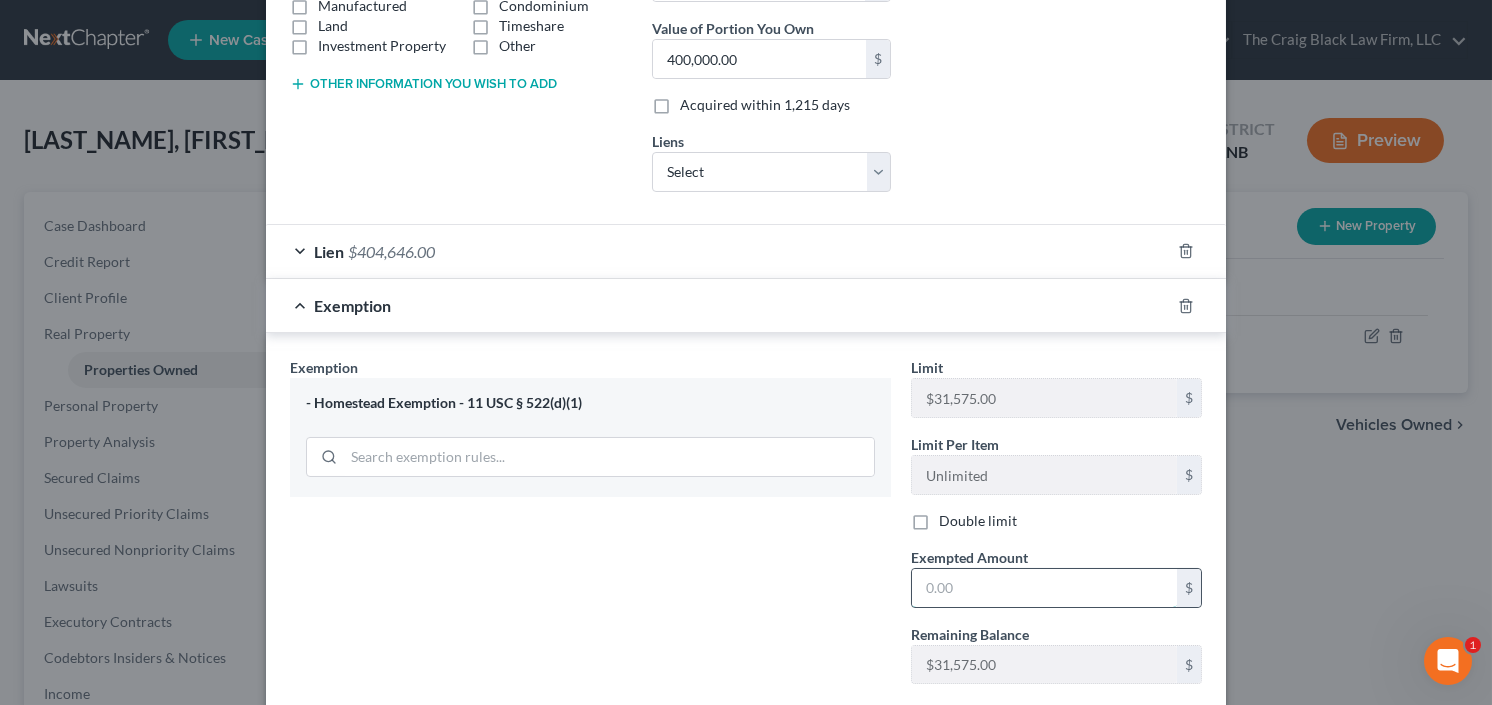 click at bounding box center (1044, 588) 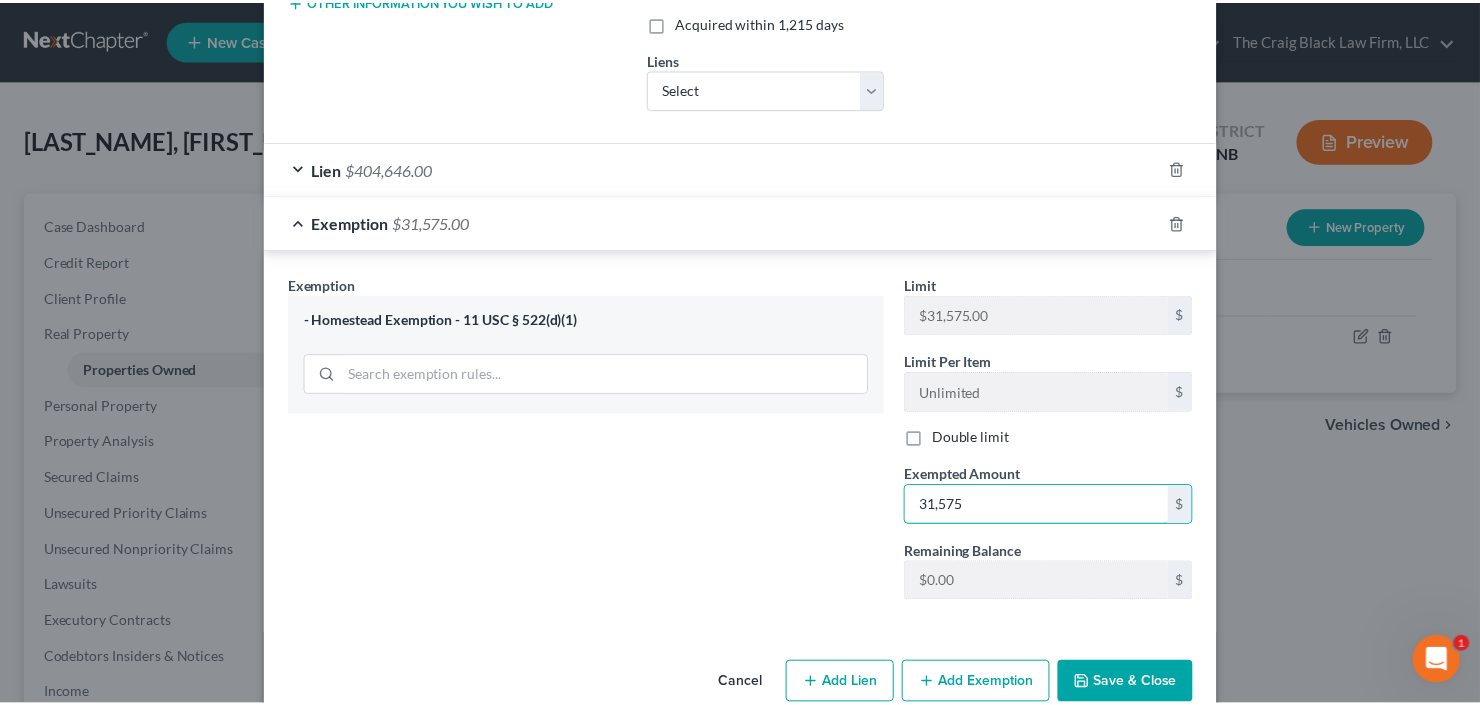 scroll, scrollTop: 525, scrollLeft: 0, axis: vertical 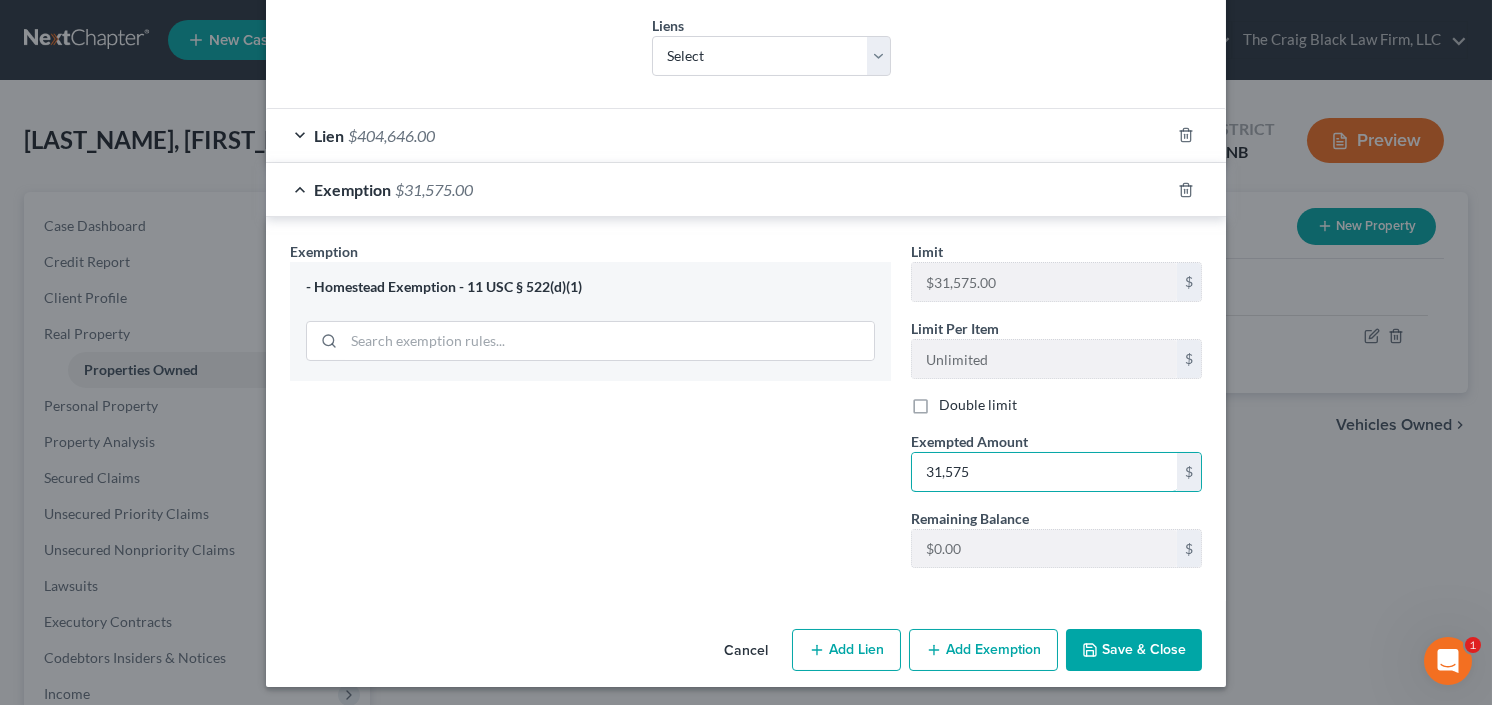 type on "31,575" 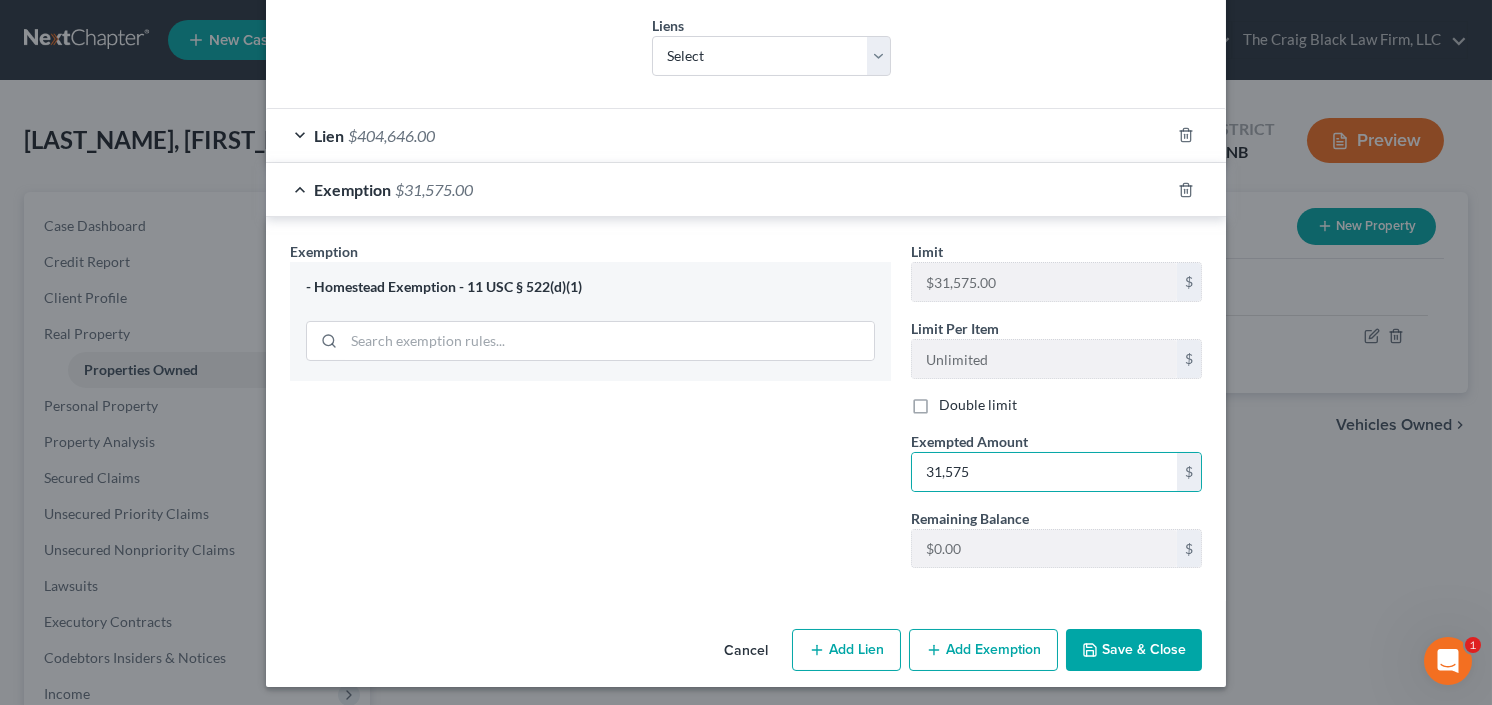 click on "Save & Close" at bounding box center [1134, 650] 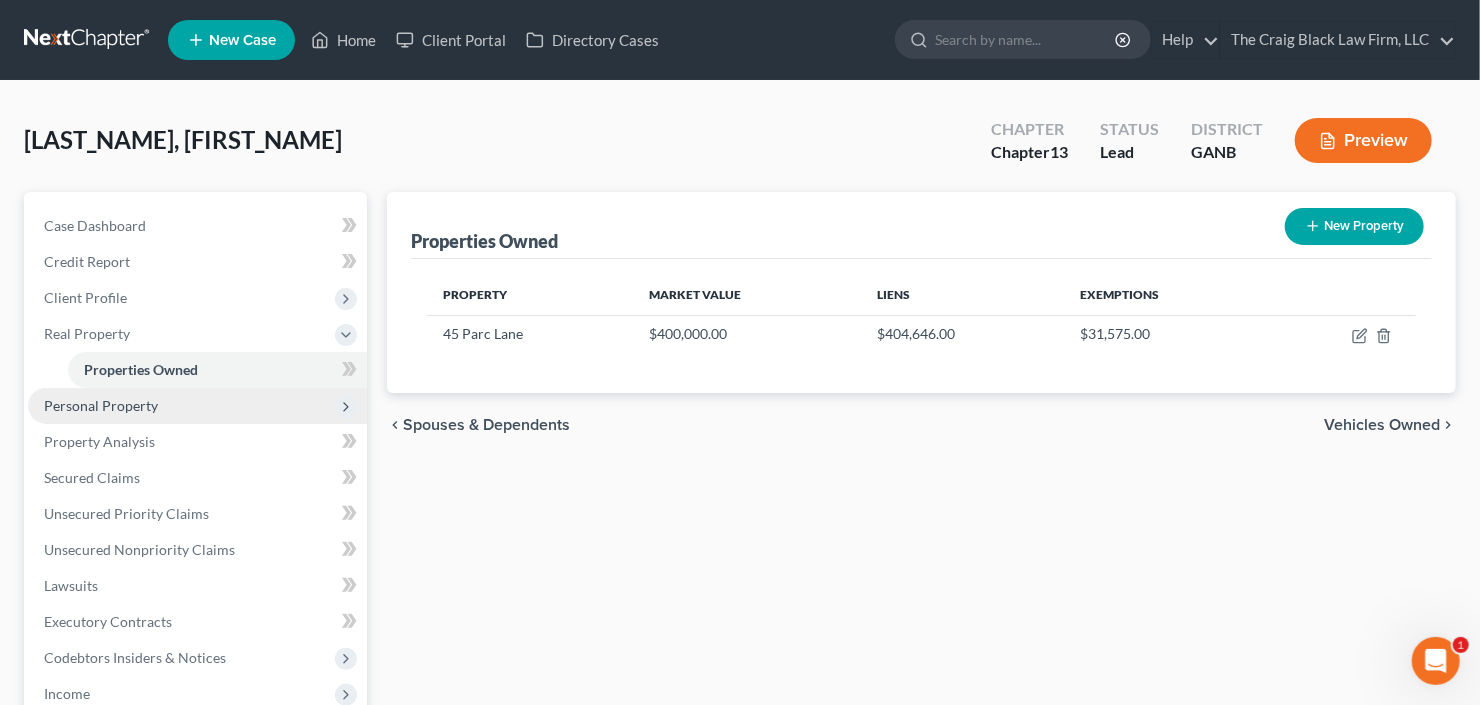 click on "Personal Property" at bounding box center (197, 406) 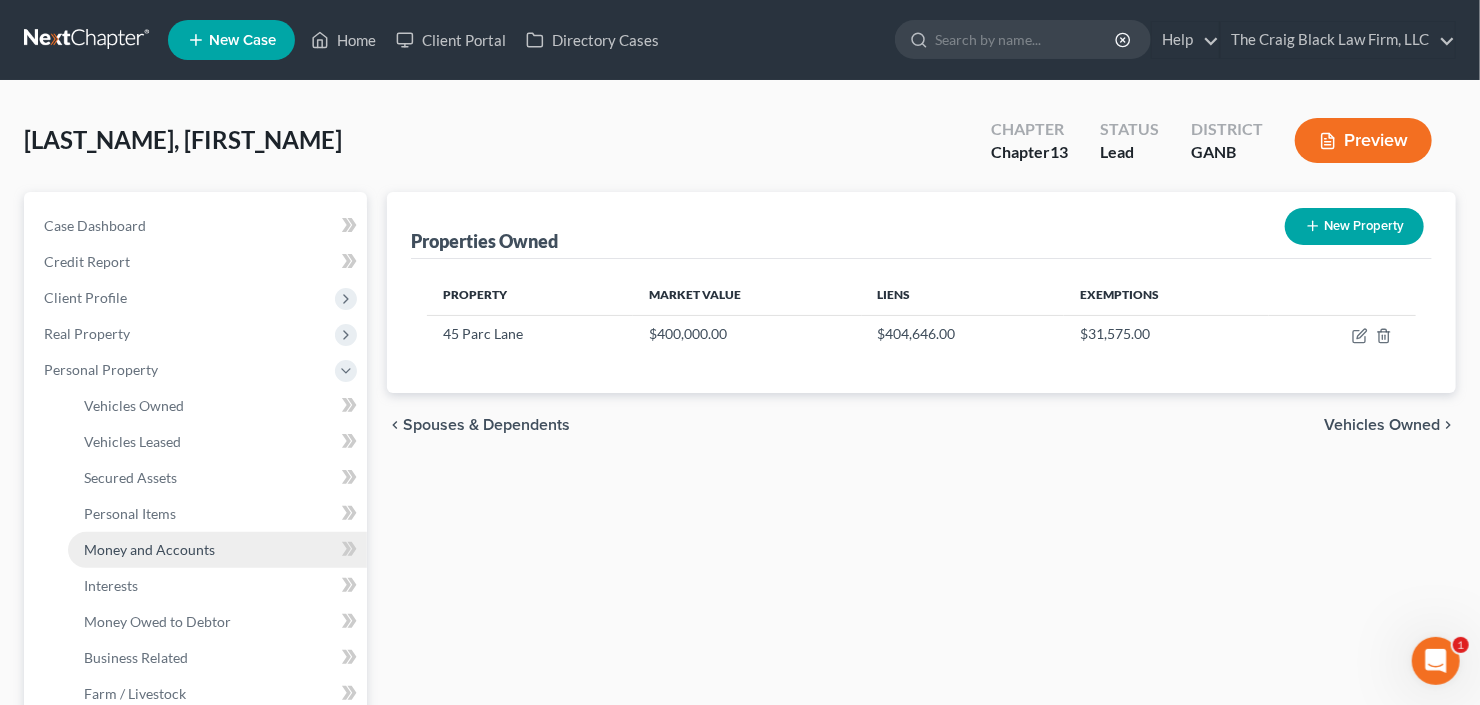 click on "Money and Accounts" at bounding box center [149, 549] 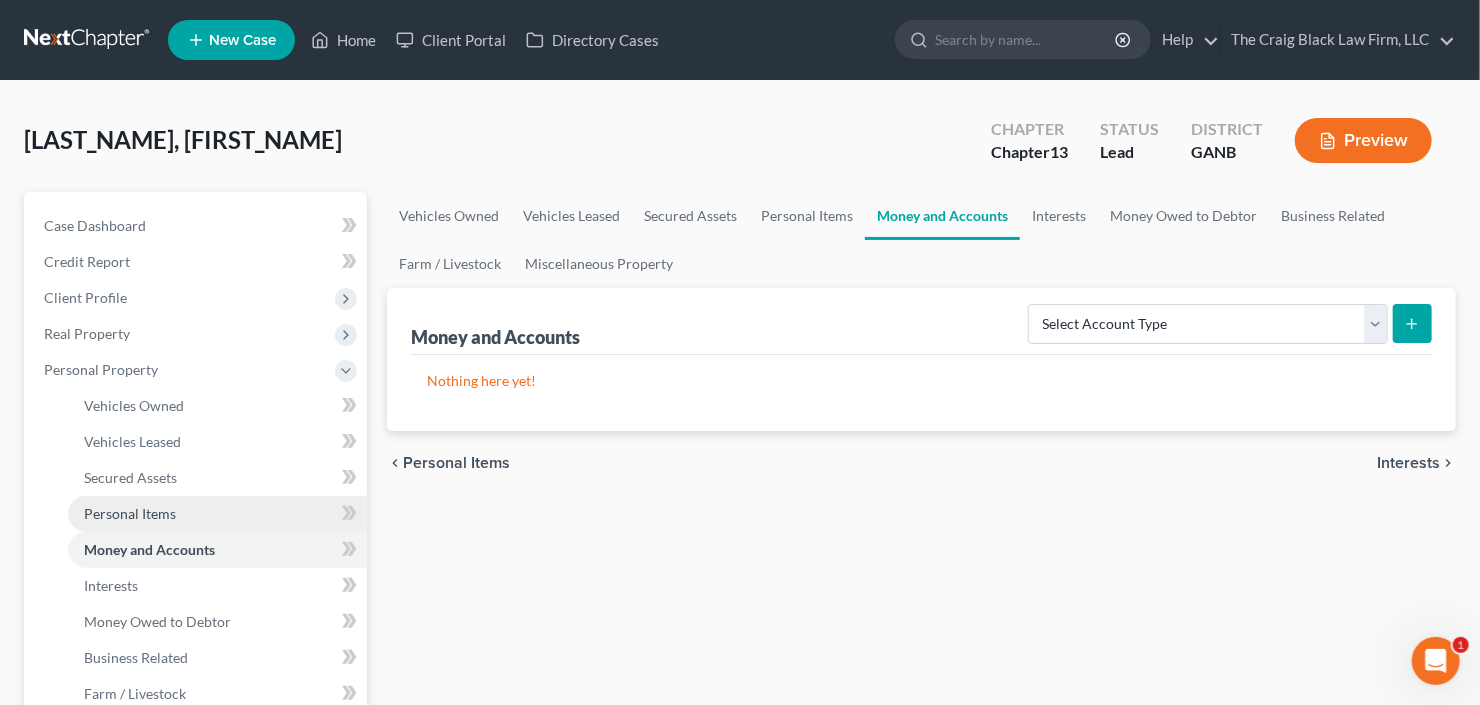 click on "Personal Items" at bounding box center (217, 514) 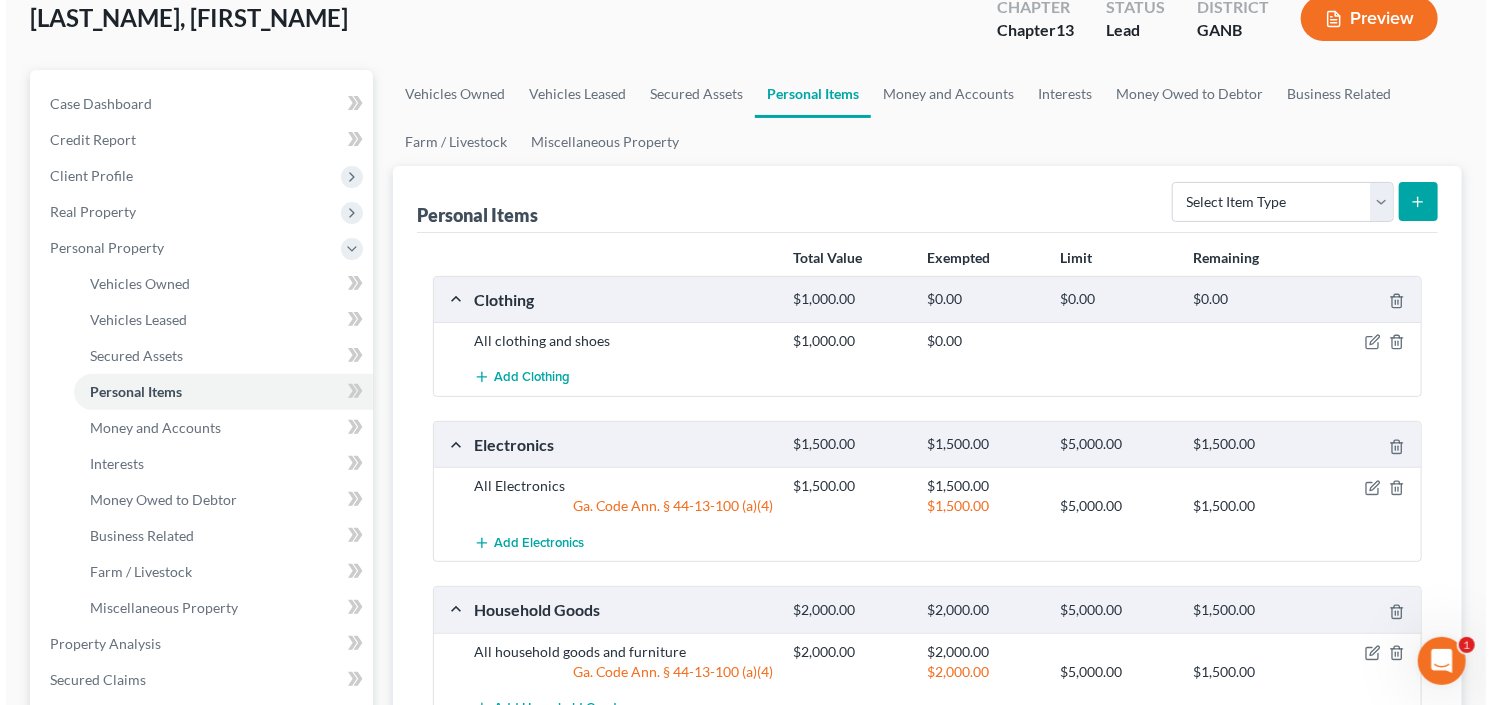 scroll, scrollTop: 160, scrollLeft: 0, axis: vertical 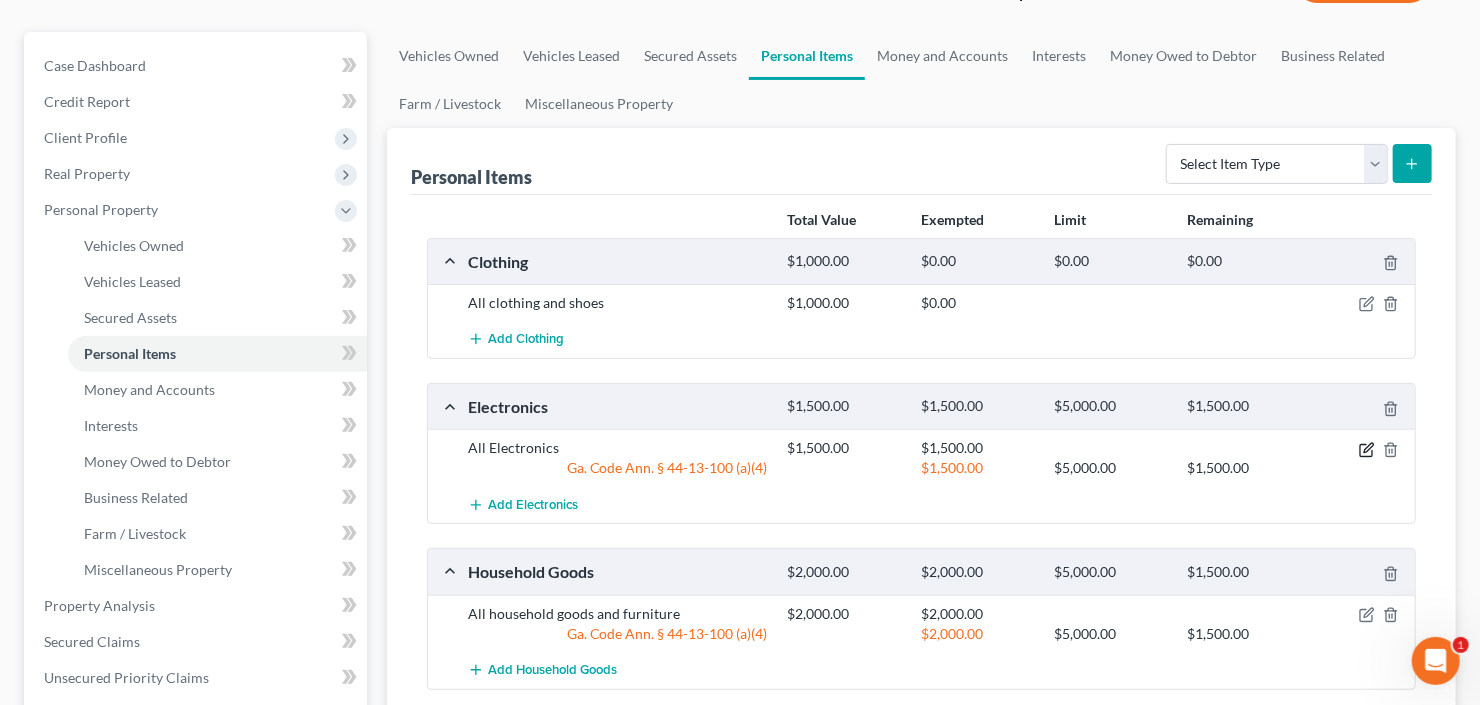 click 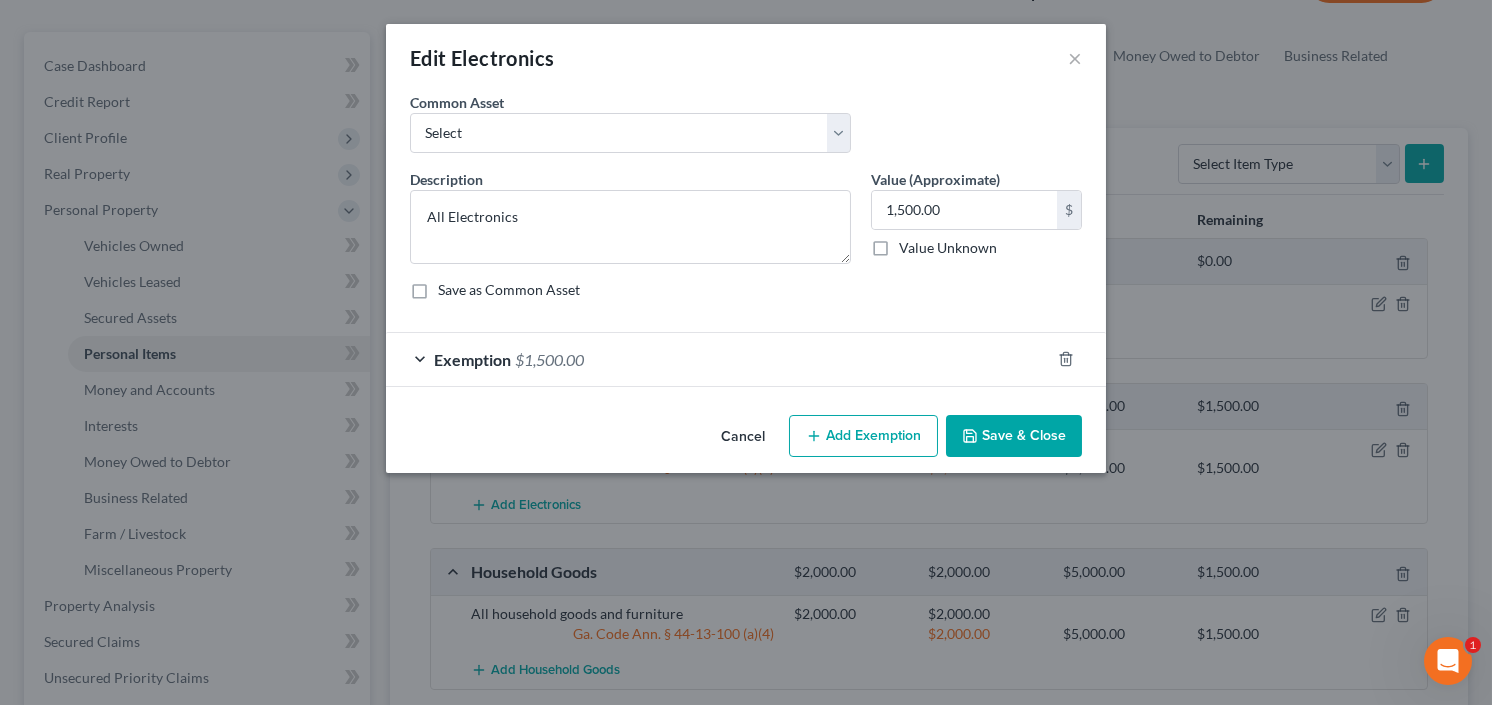 click at bounding box center [1078, 359] 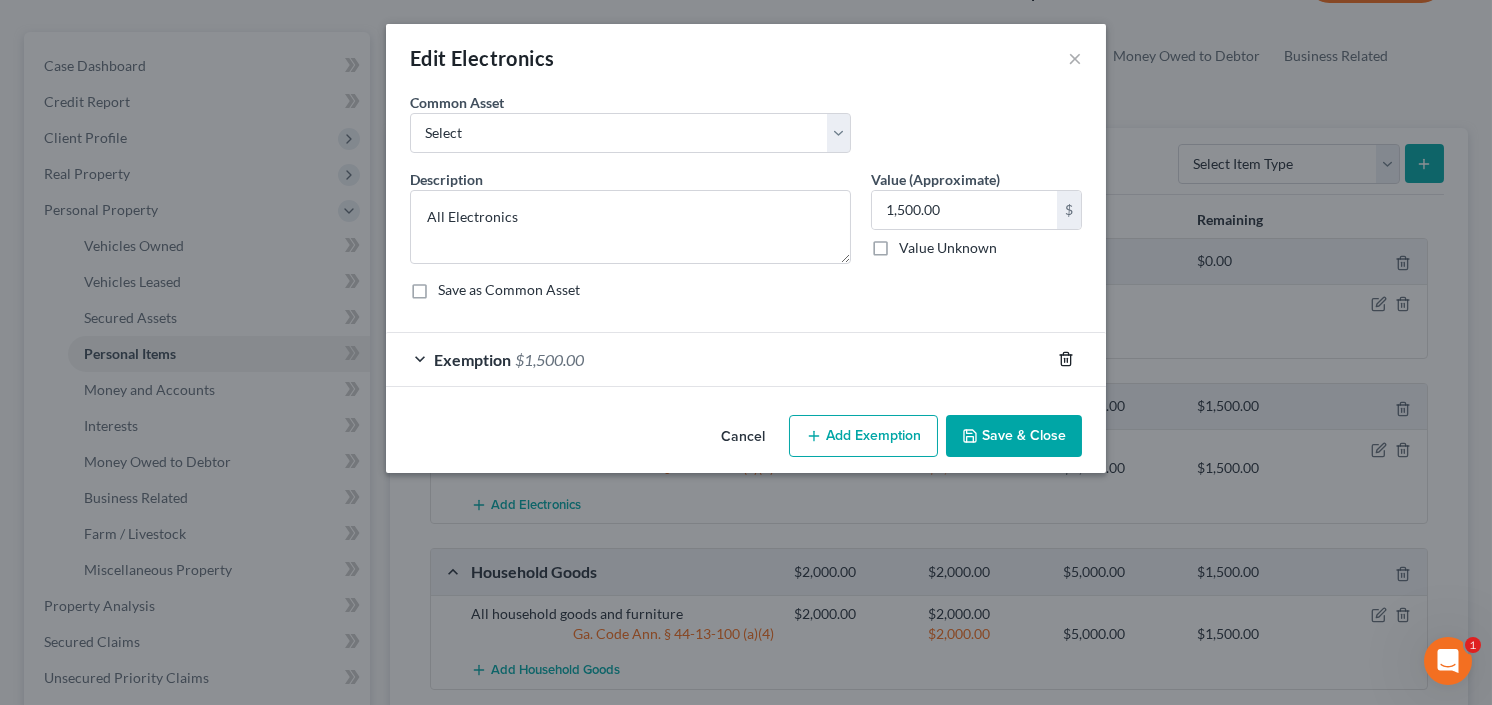 click 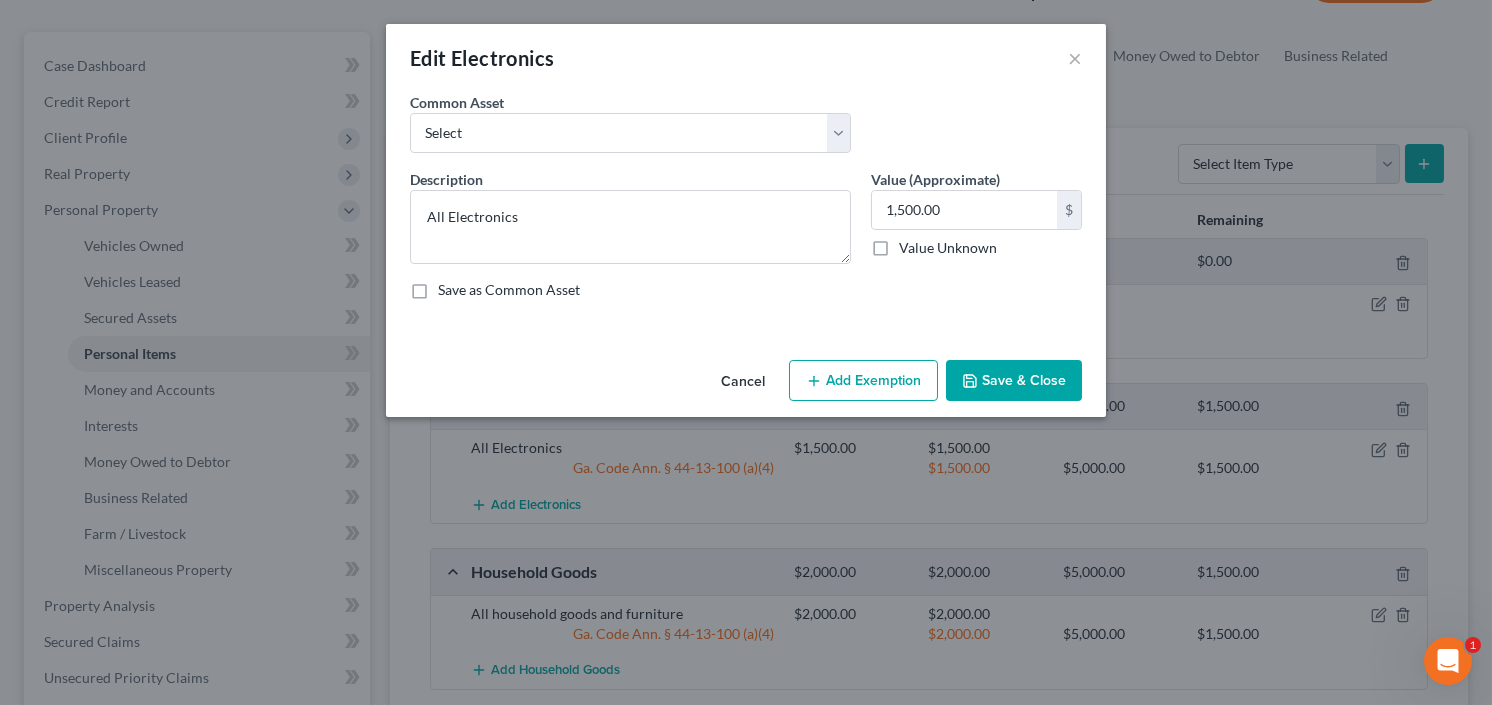 click on "Add Exemption" at bounding box center (863, 381) 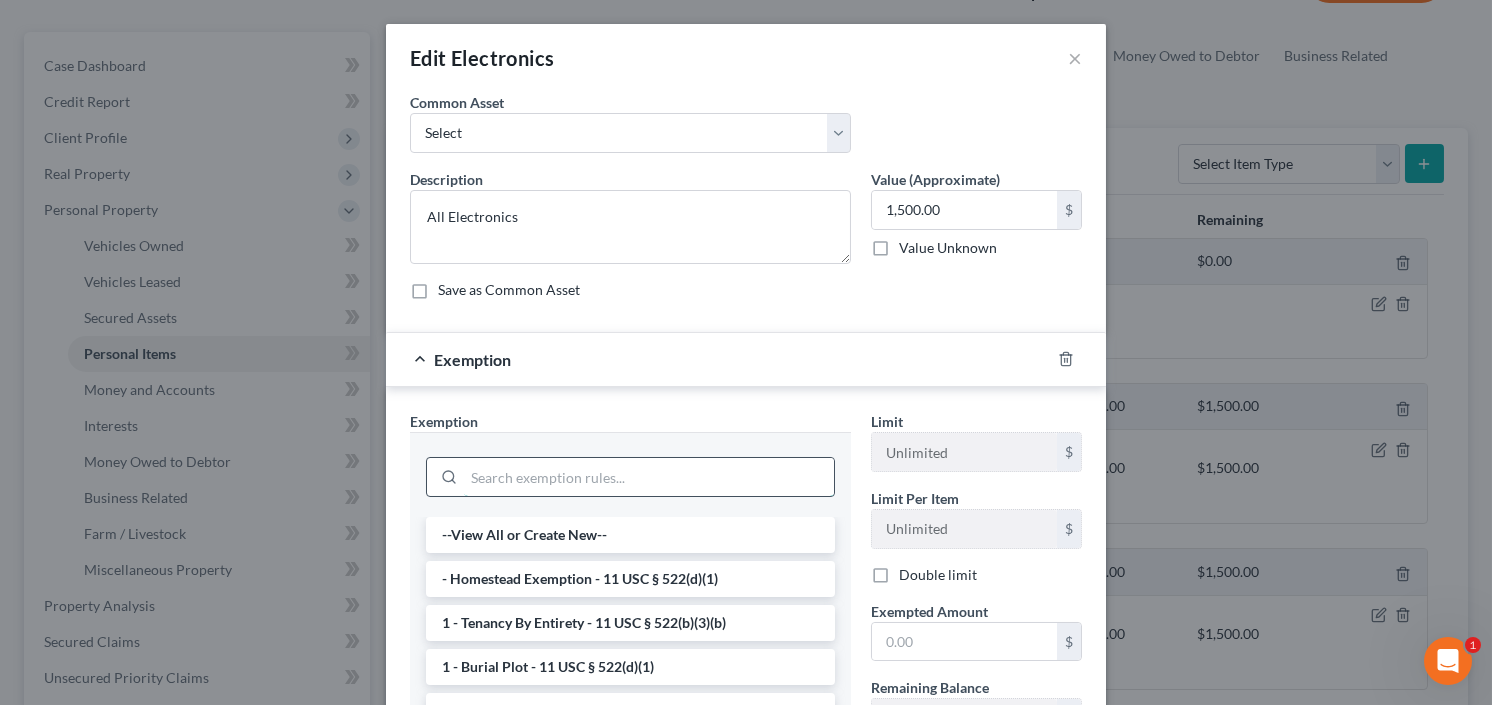 click at bounding box center (649, 477) 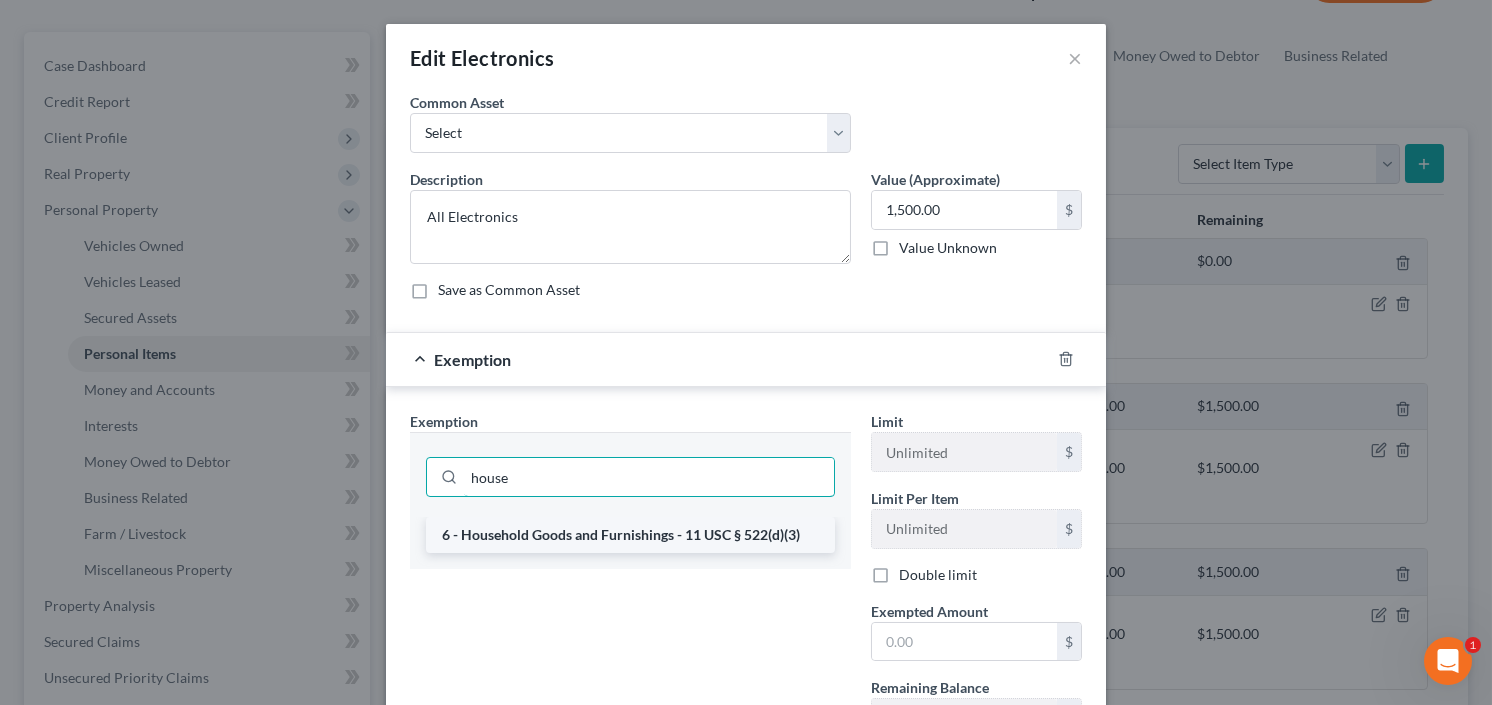type on "house" 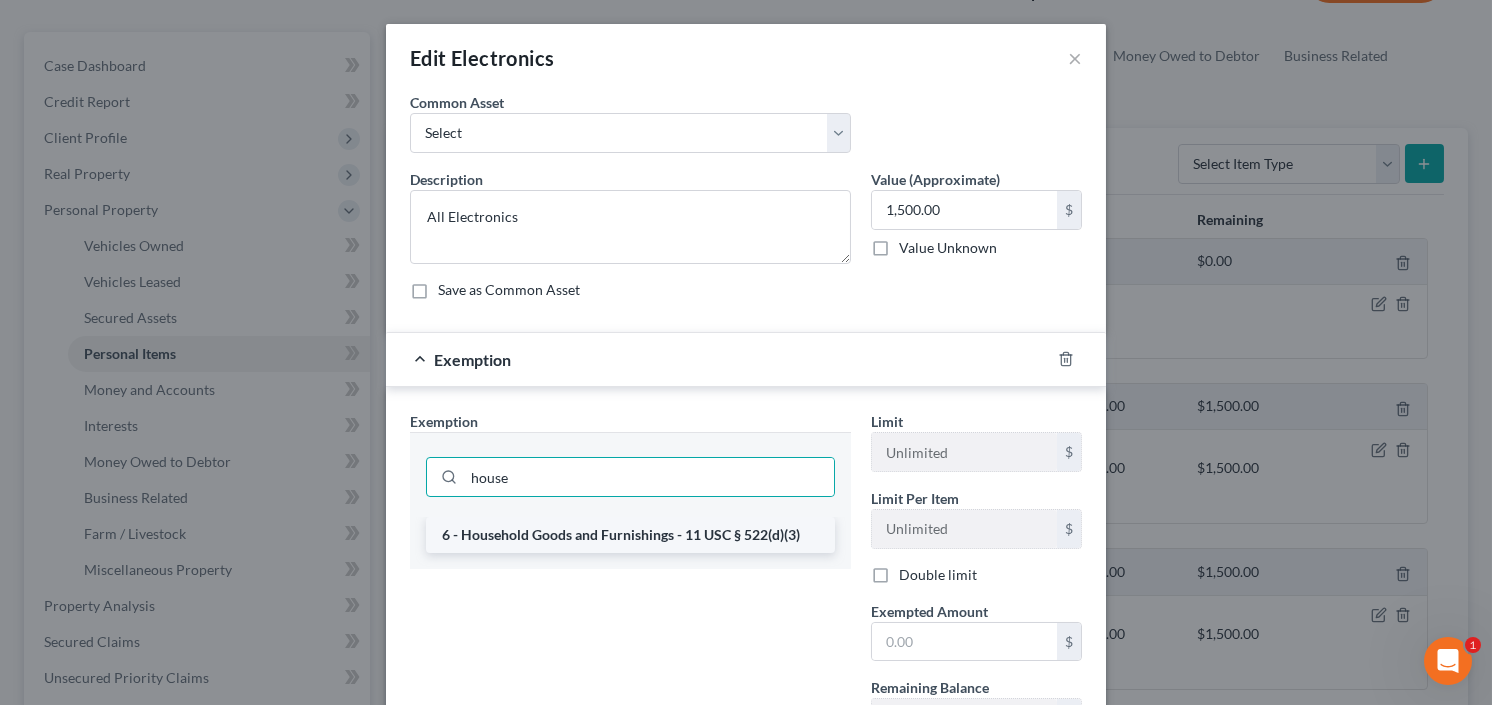 click on "6 - Household Goods and Furnishings - 11 USC § 522(d)(3)" at bounding box center (630, 535) 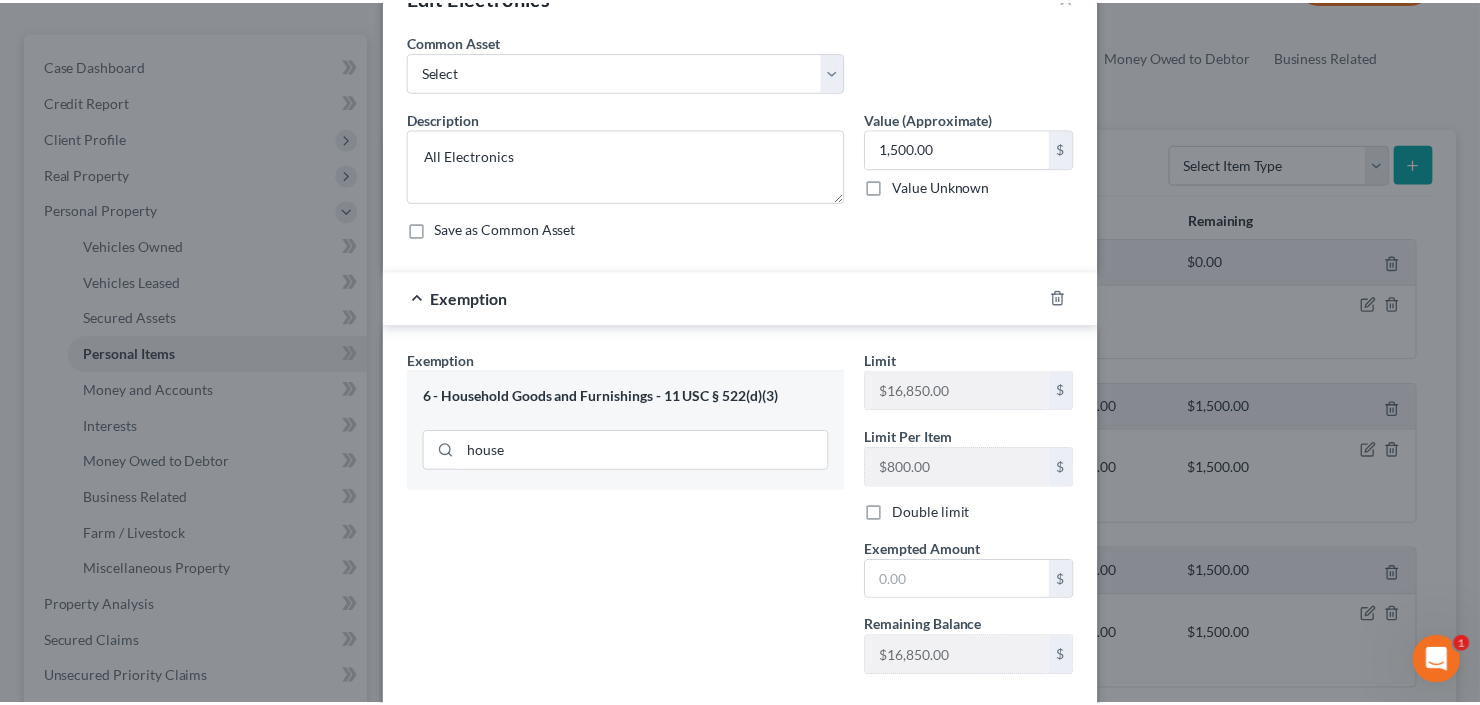 scroll, scrollTop: 160, scrollLeft: 0, axis: vertical 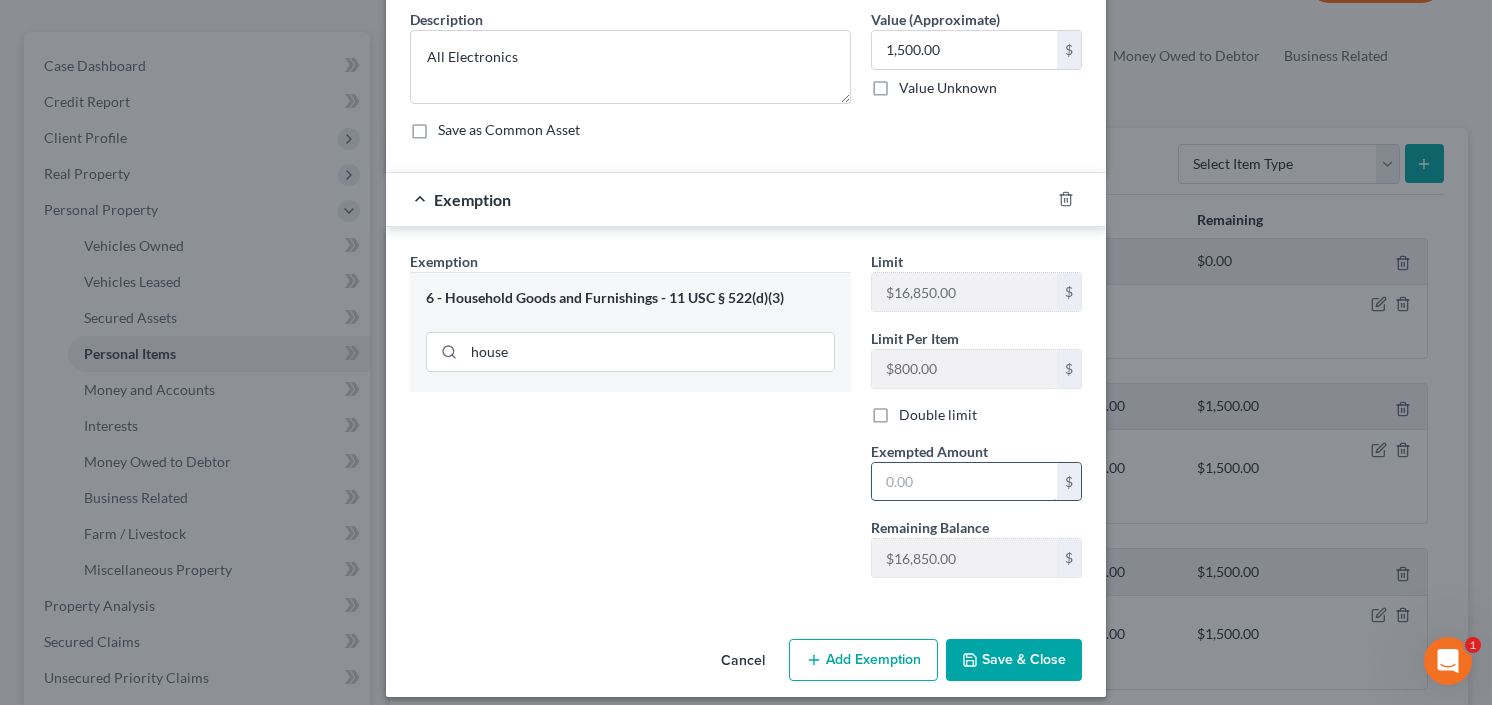 click at bounding box center [964, 482] 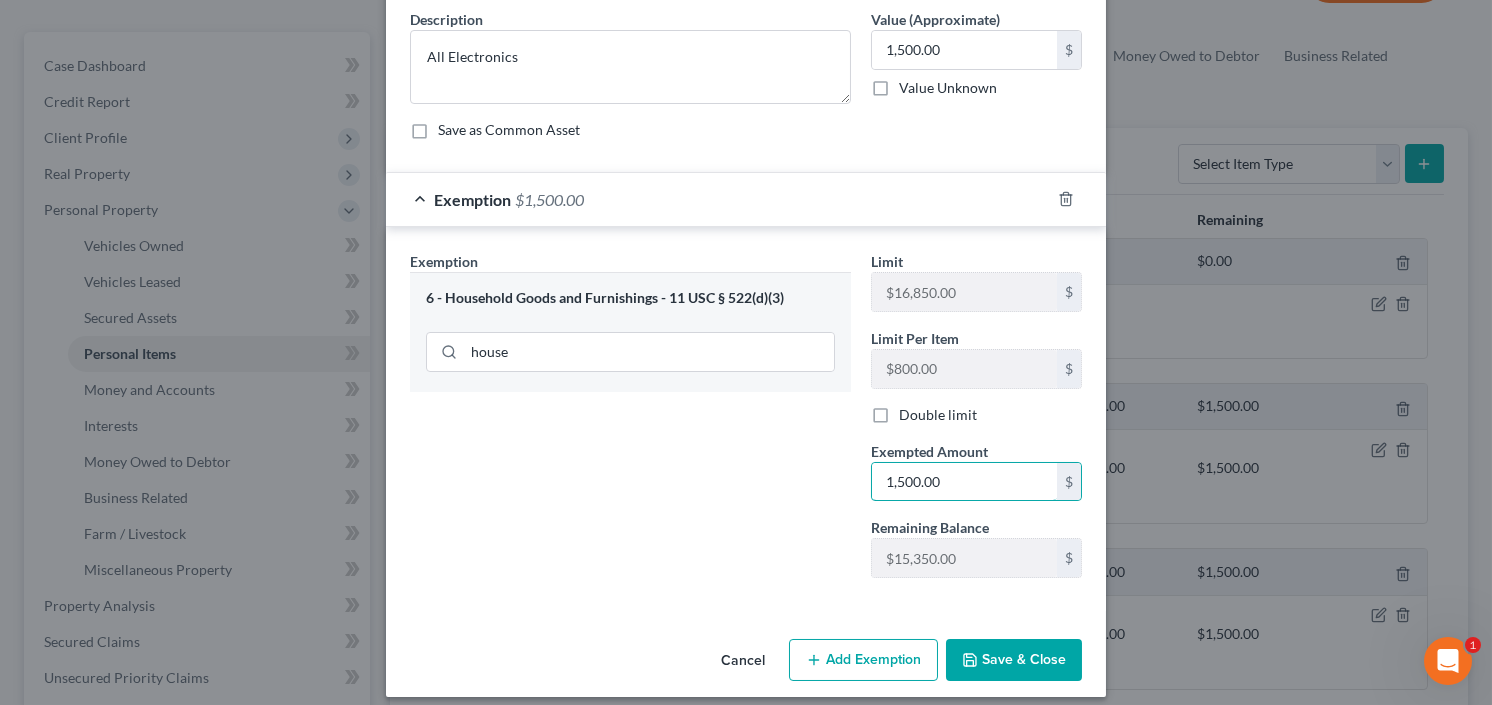 type on "1,500.00" 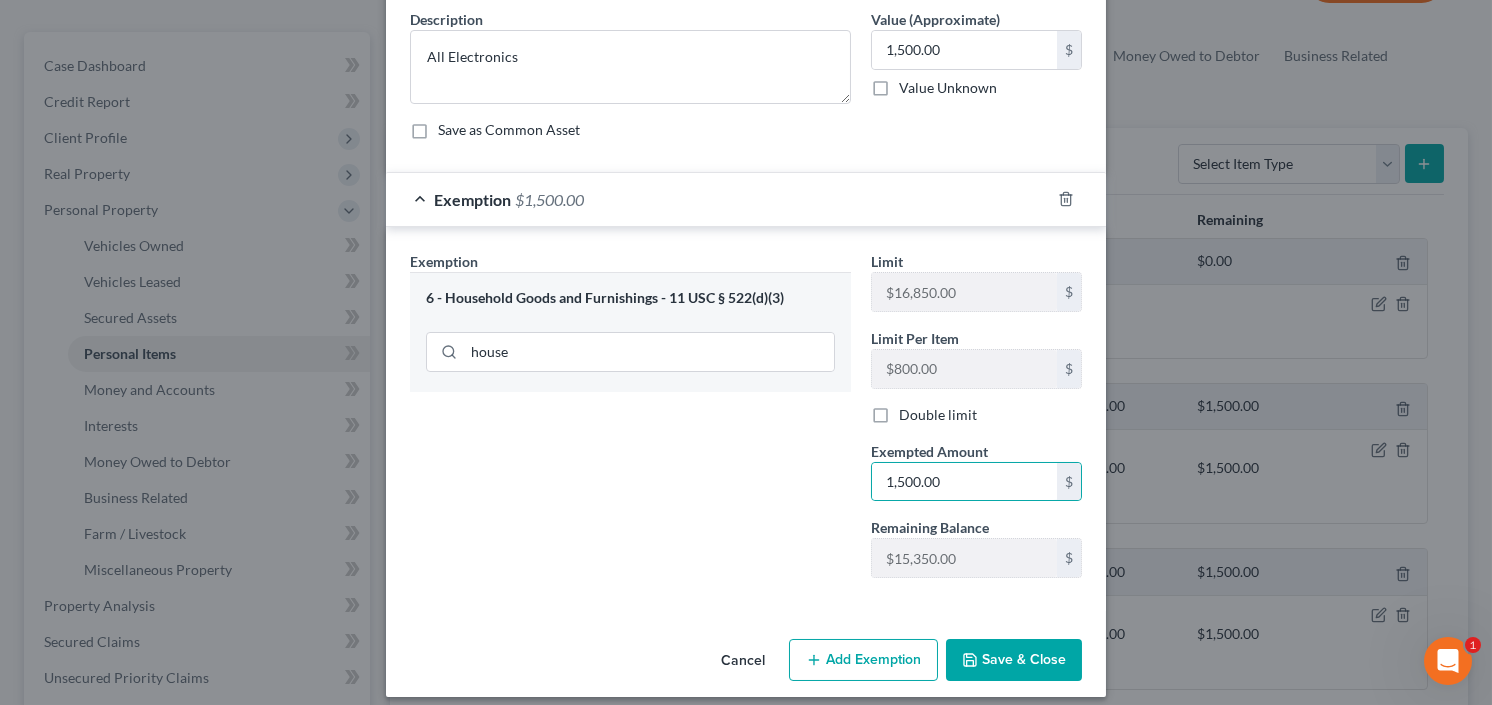 click on "Save & Close" at bounding box center [1014, 660] 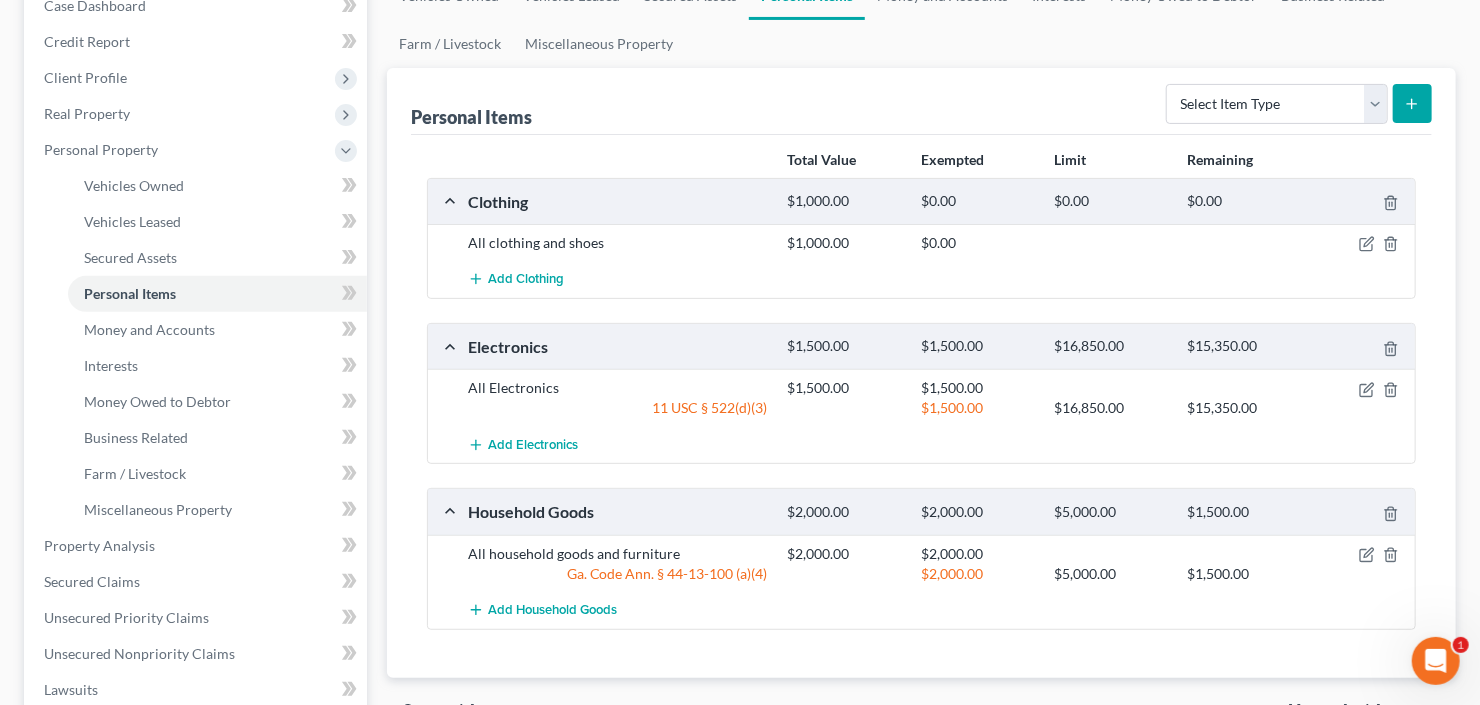 scroll, scrollTop: 320, scrollLeft: 0, axis: vertical 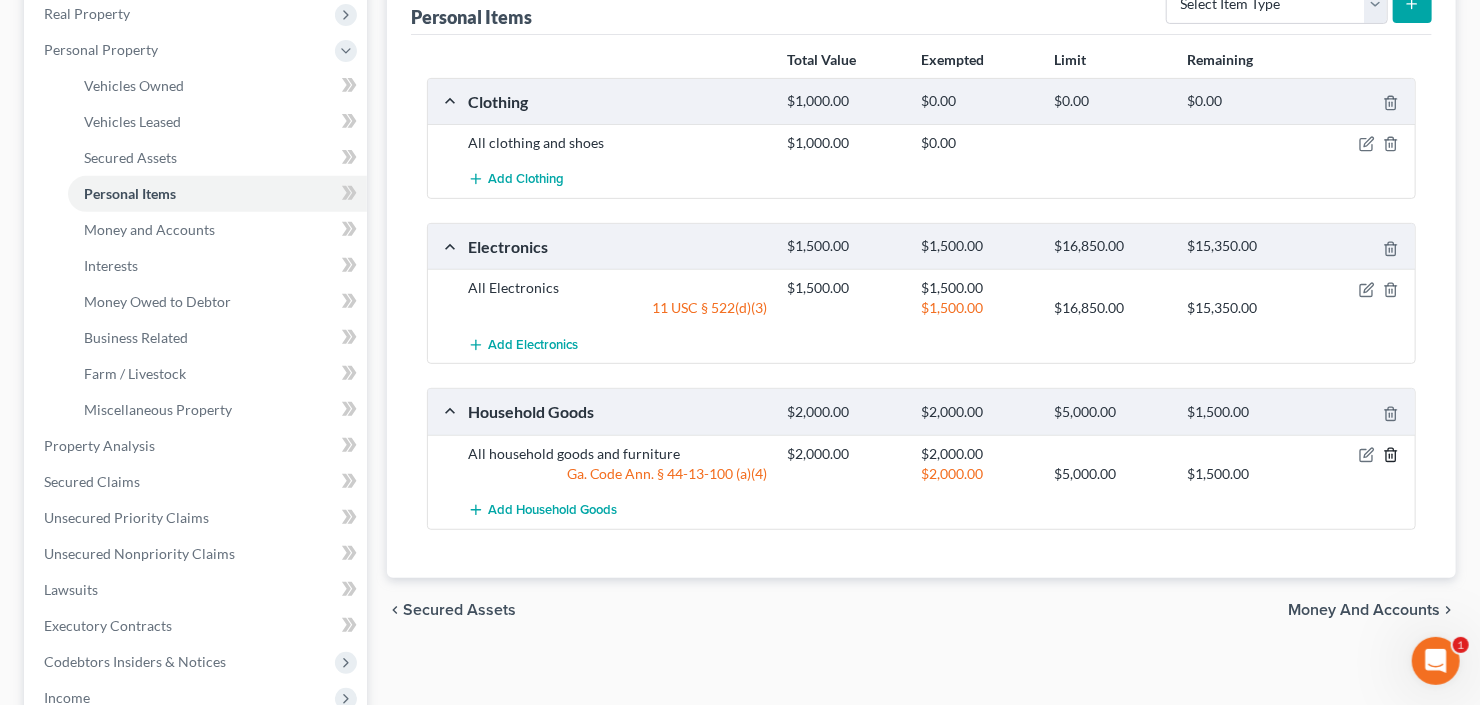 click 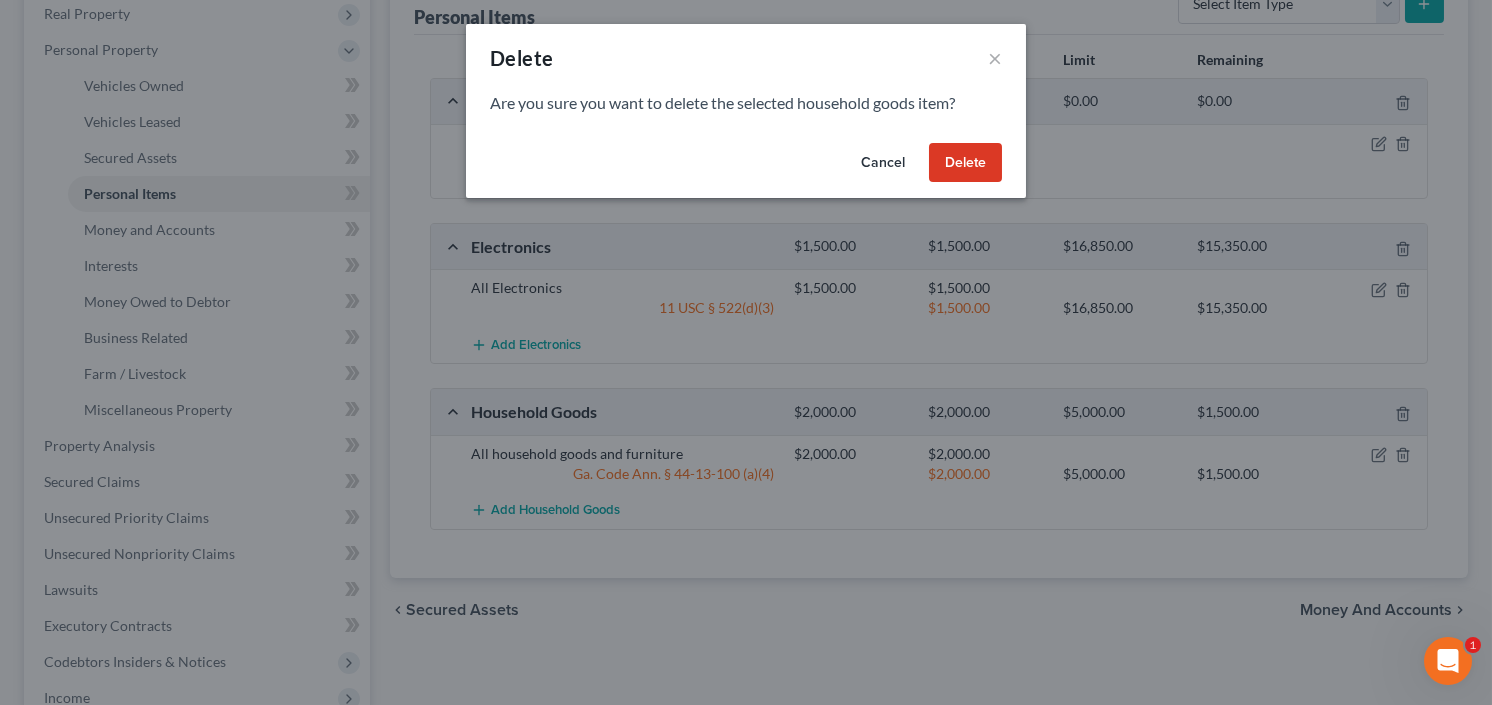 click on "Delete" at bounding box center (965, 163) 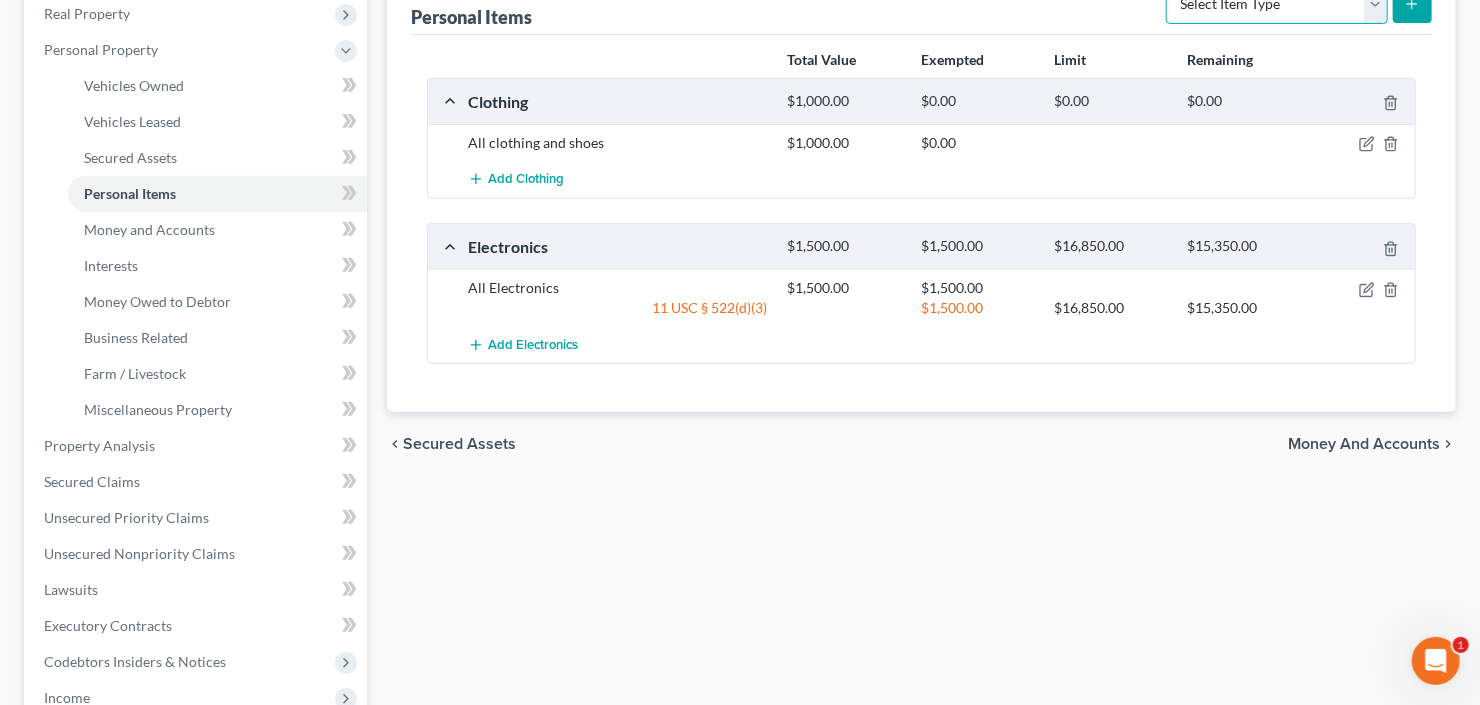 click on "Select Item Type Clothing Collectibles Of Value Electronics Firearms Household Goods Jewelry Other Pet(s) Sports & Hobby Equipment" at bounding box center [1277, 4] 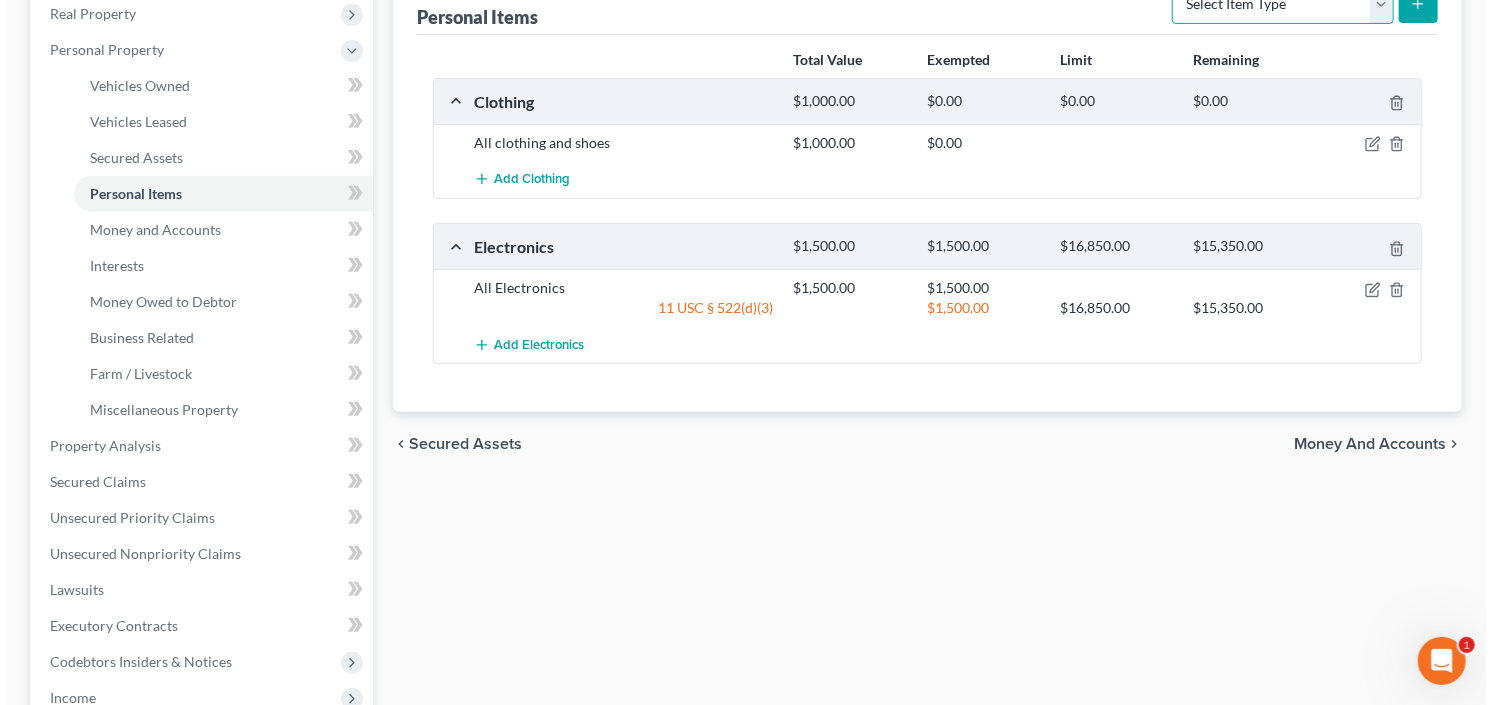 scroll, scrollTop: 302, scrollLeft: 0, axis: vertical 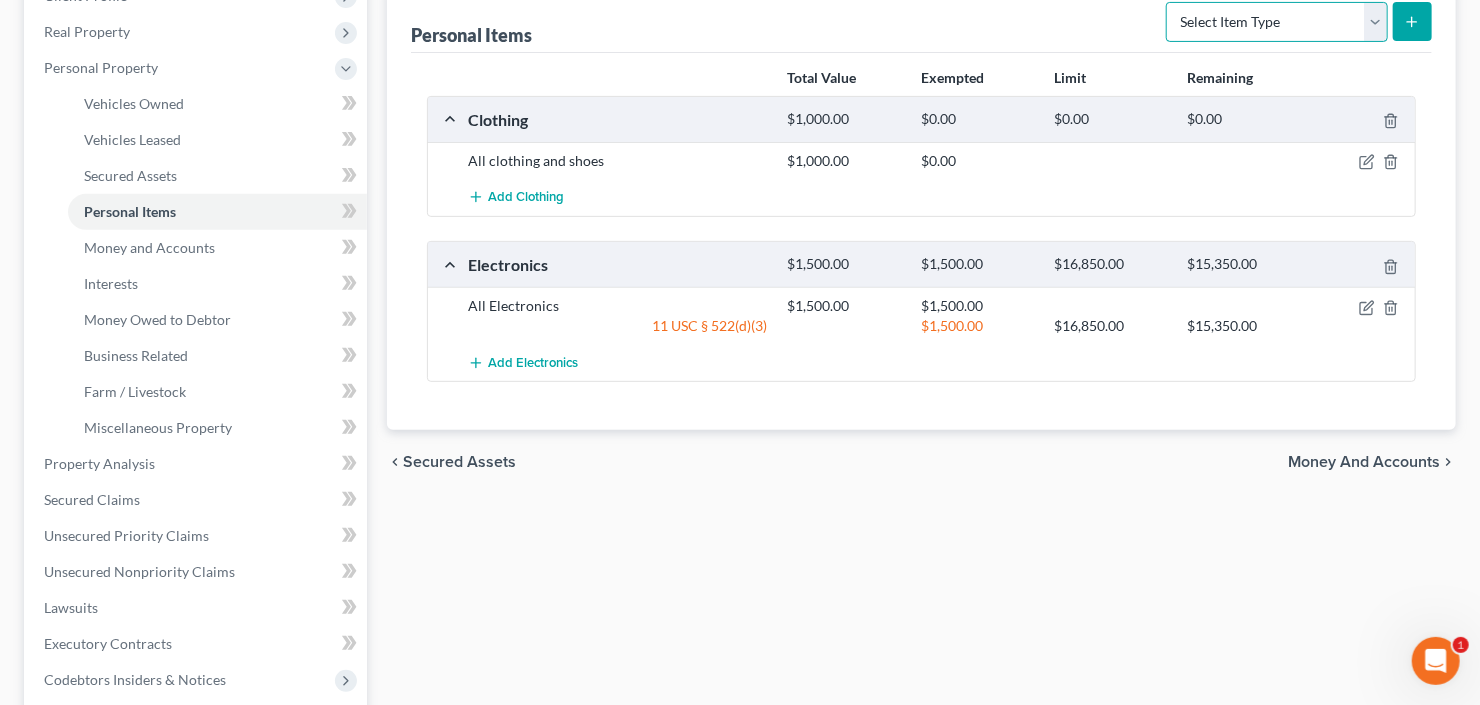 select on "household_goods" 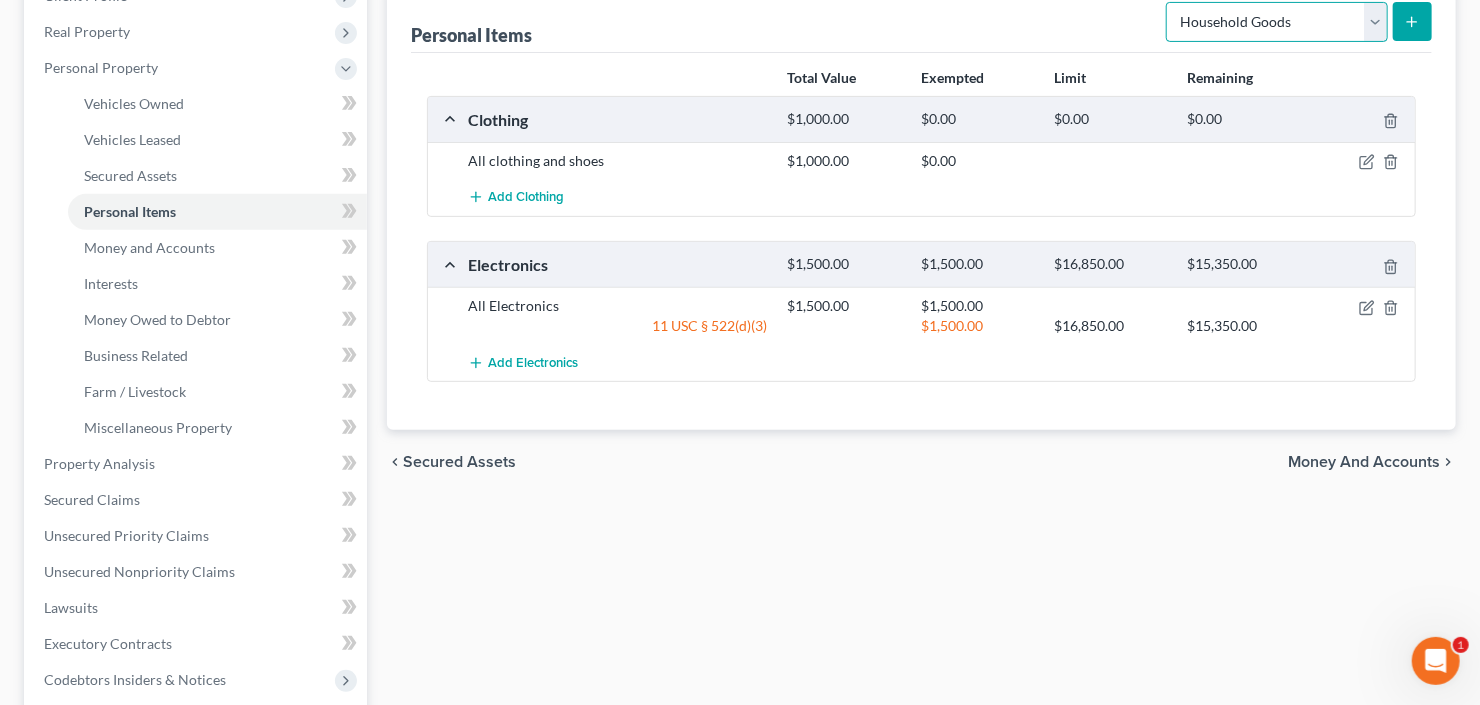 click on "Select Item Type Clothing Collectibles Of Value Electronics Firearms Household Goods Jewelry Other Pet(s) Sports & Hobby Equipment" at bounding box center [1277, 22] 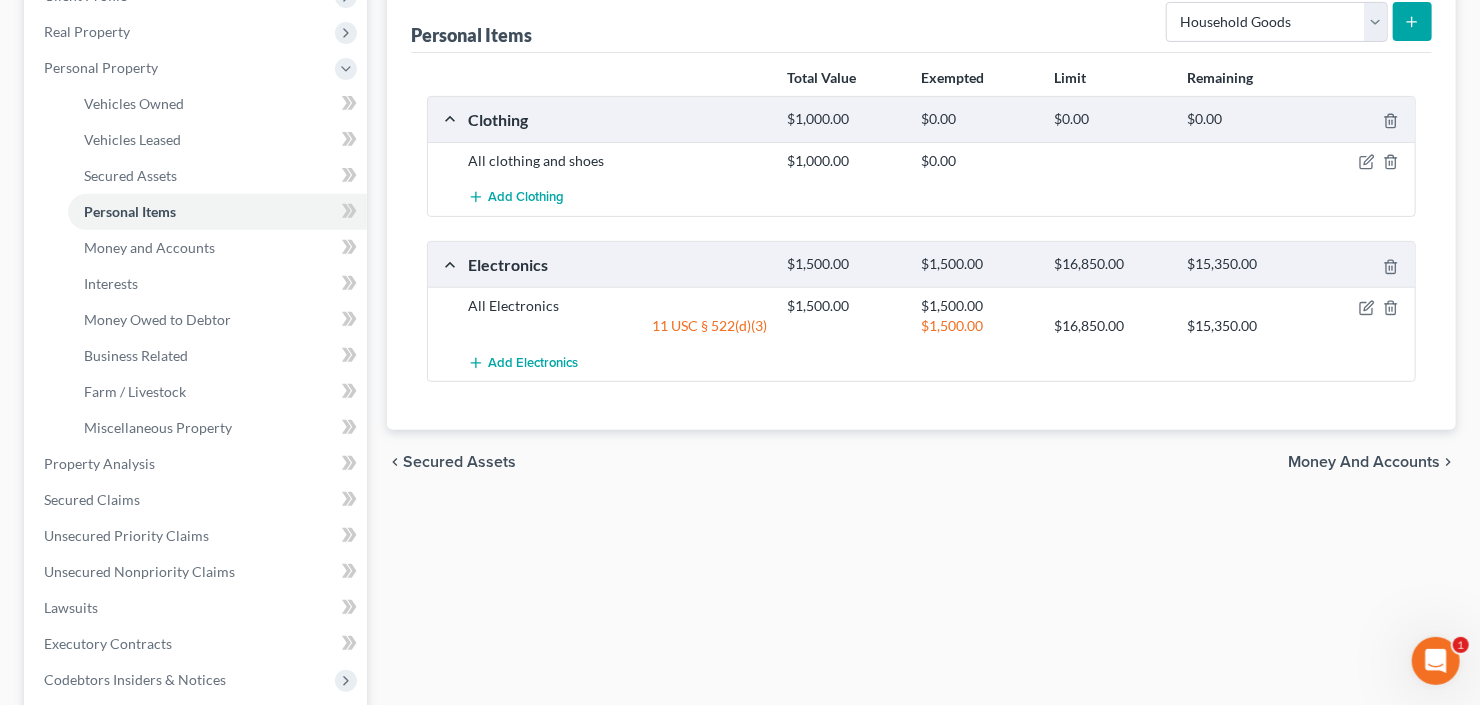 click 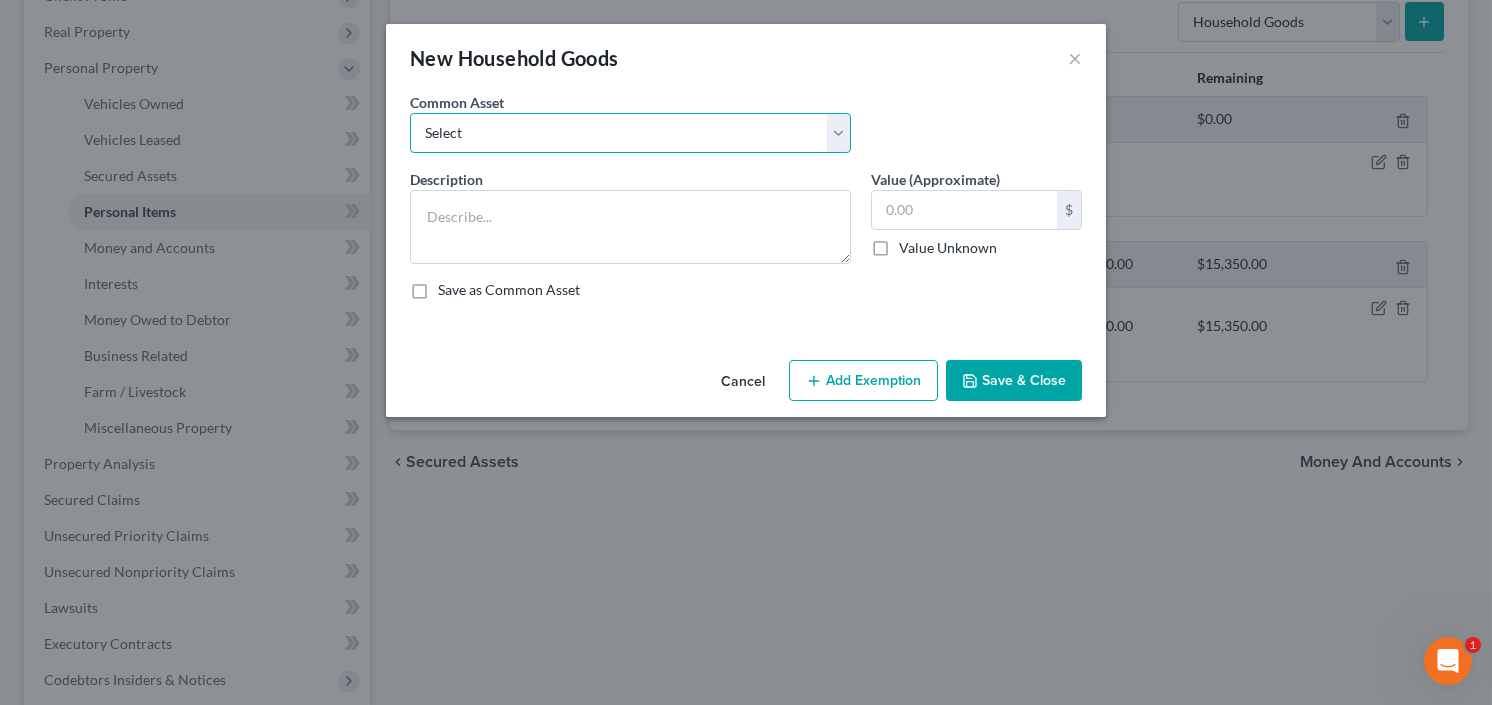 click on "Select All household goods and furniture All household goods and furniture All household goods and furniture All household goods and furniture All household goods and furniture and electronics" at bounding box center (630, 133) 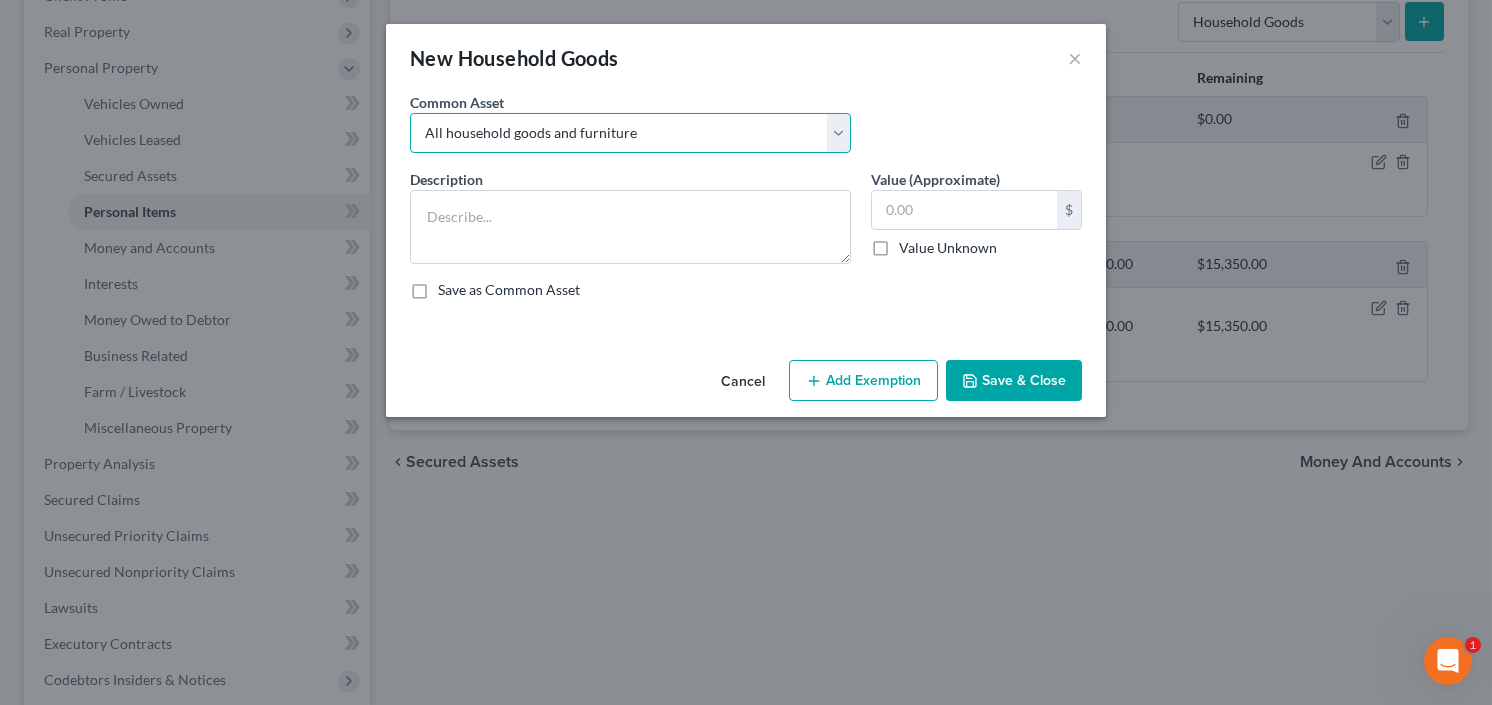 click on "Select All household goods and furniture All household goods and furniture All household goods and furniture All household goods and furniture All household goods and furniture and electronics" at bounding box center [630, 133] 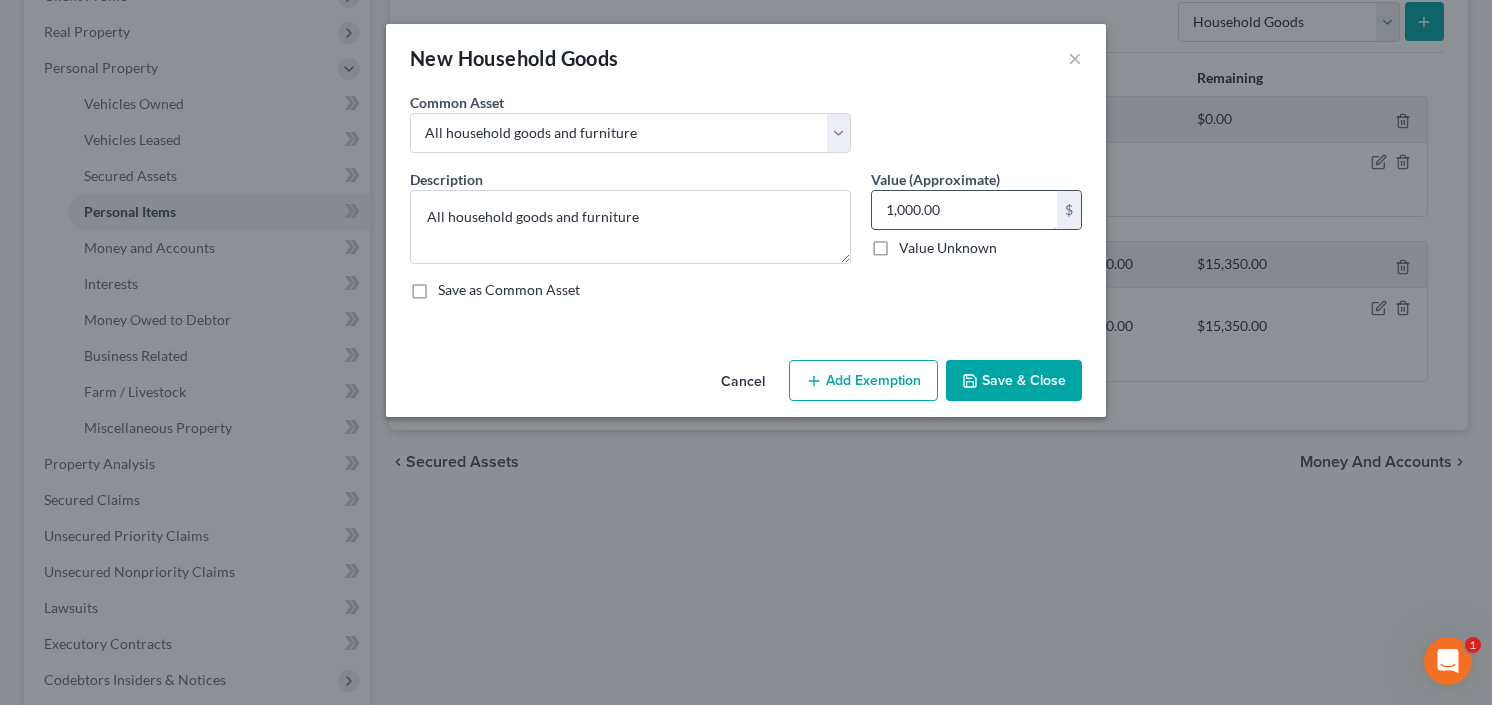 click on "1,000.00" at bounding box center (964, 210) 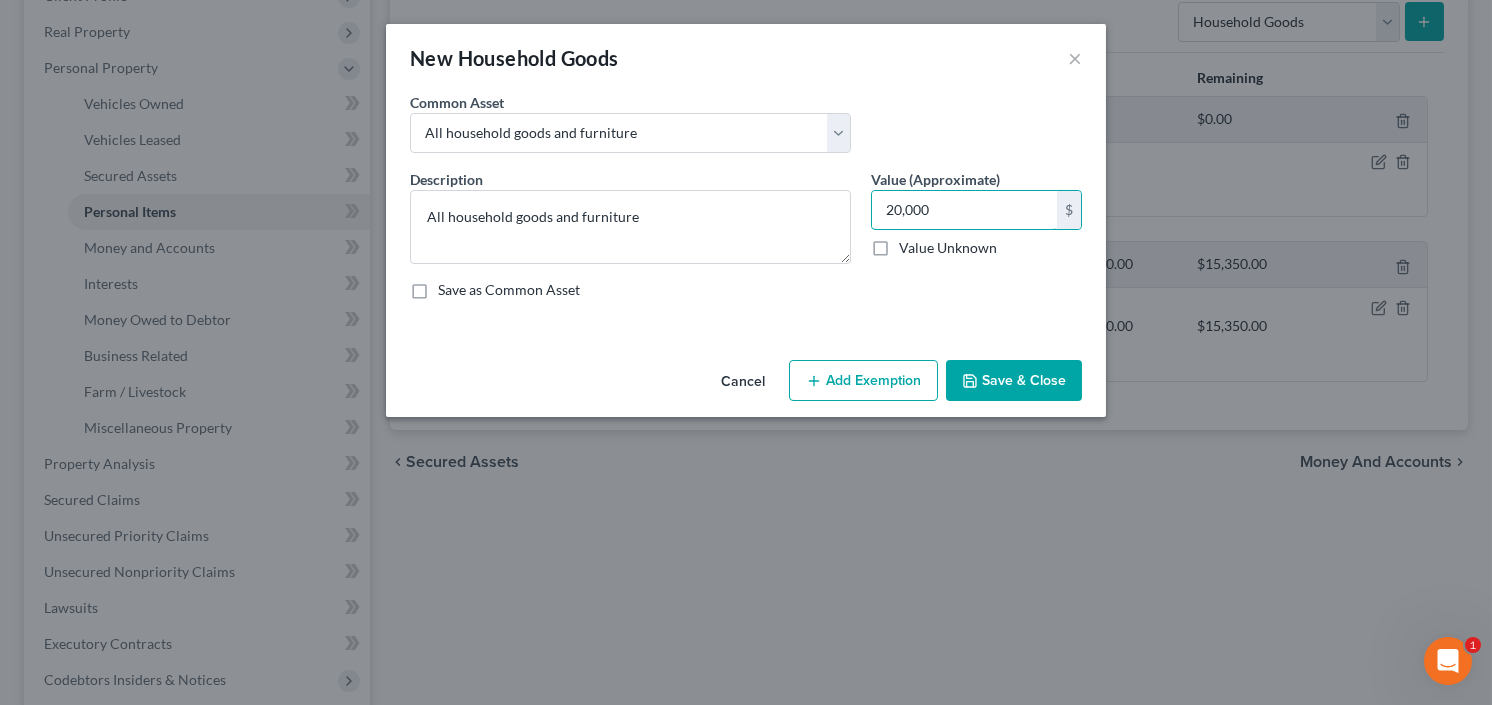 type on "20,000" 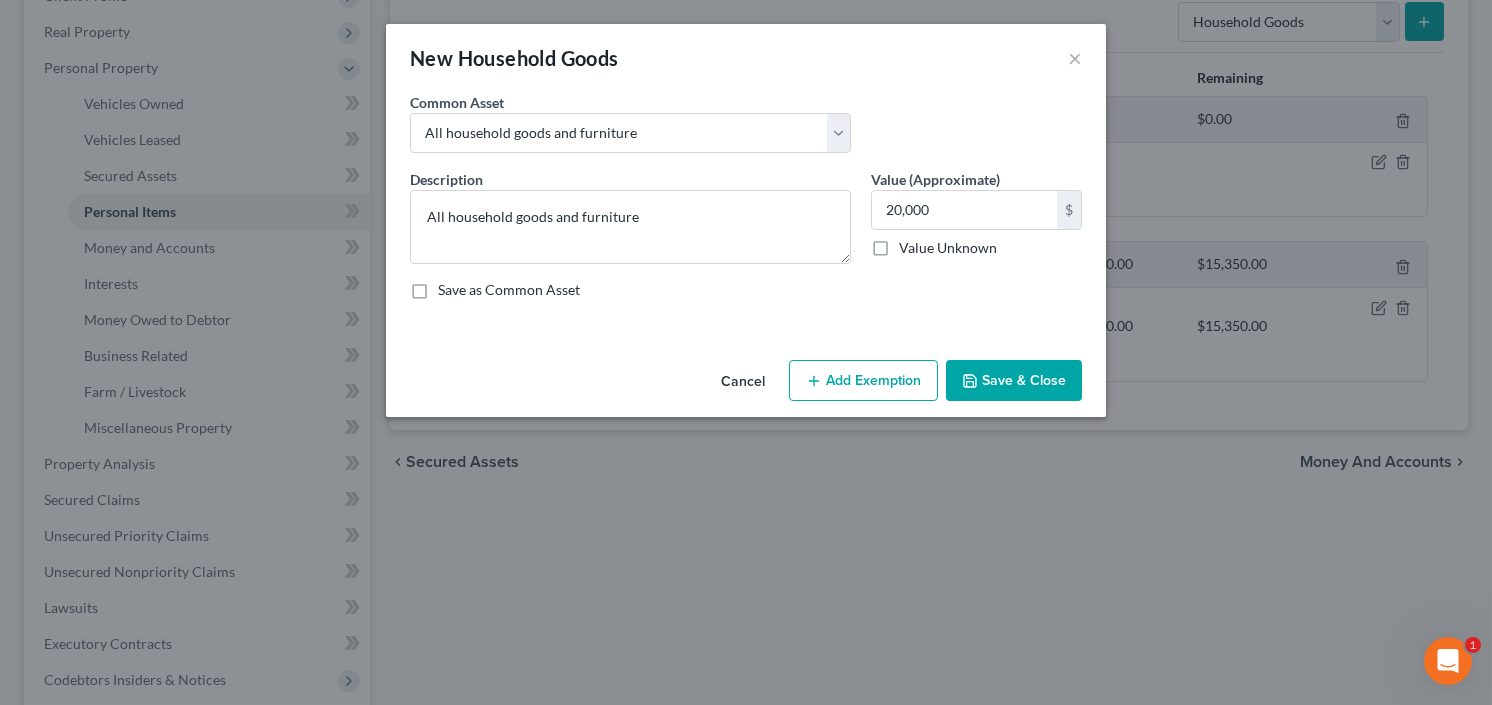click on "Add Exemption" at bounding box center [863, 381] 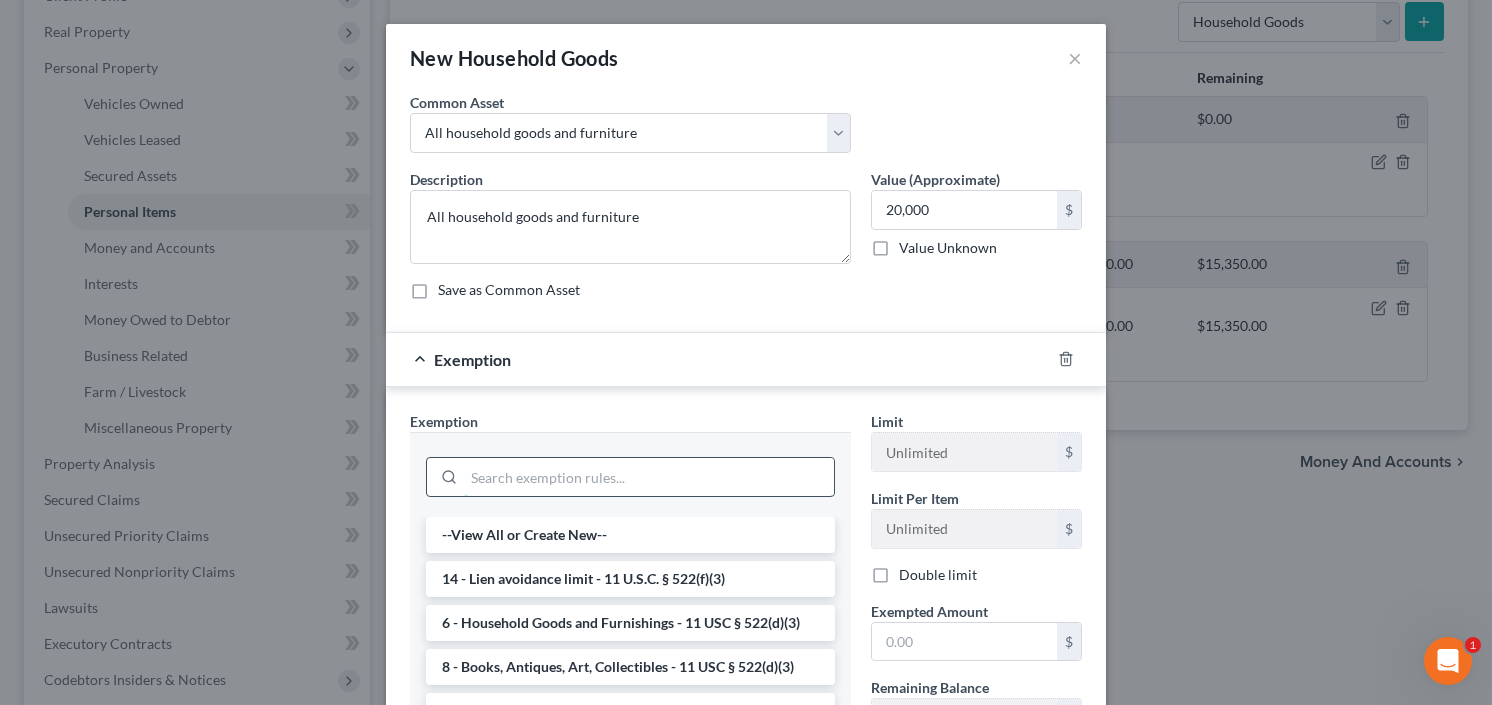 click at bounding box center [649, 477] 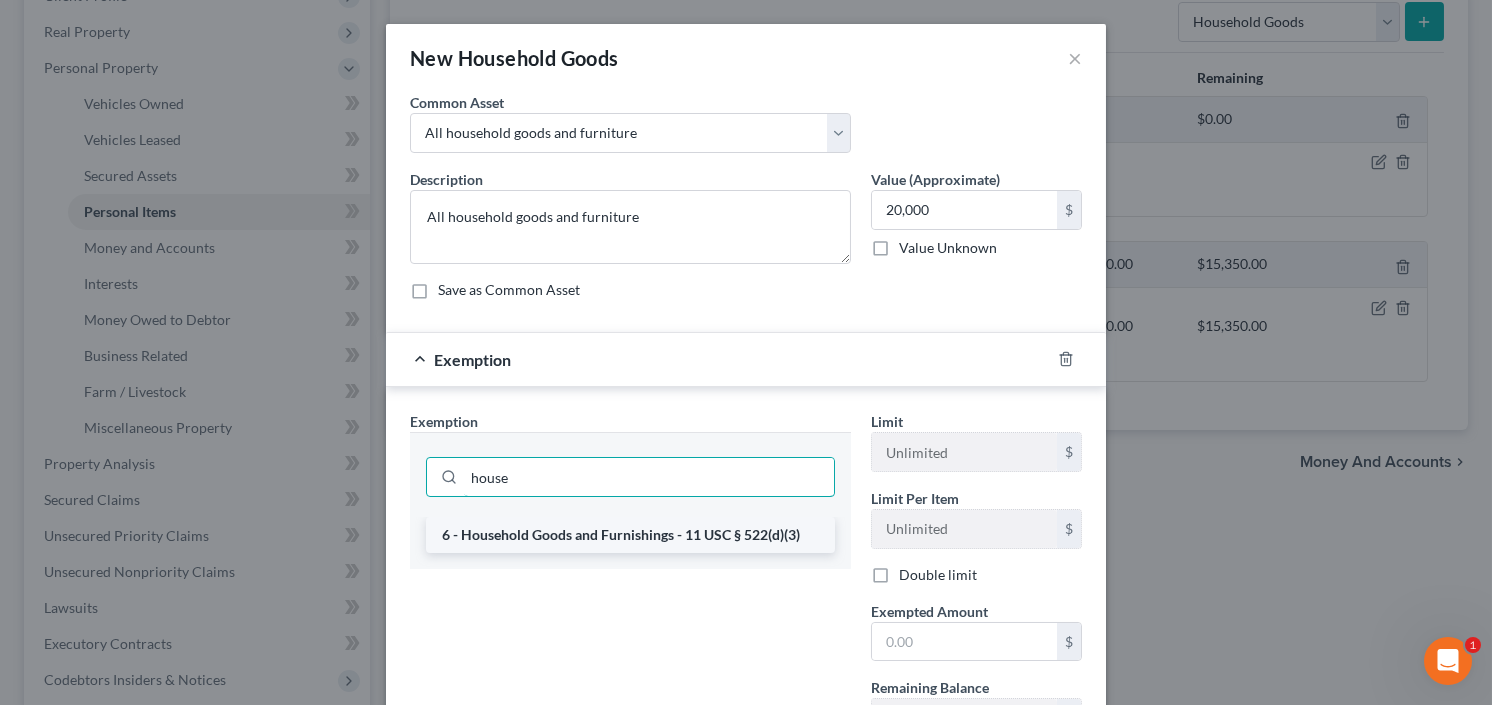 type on "house" 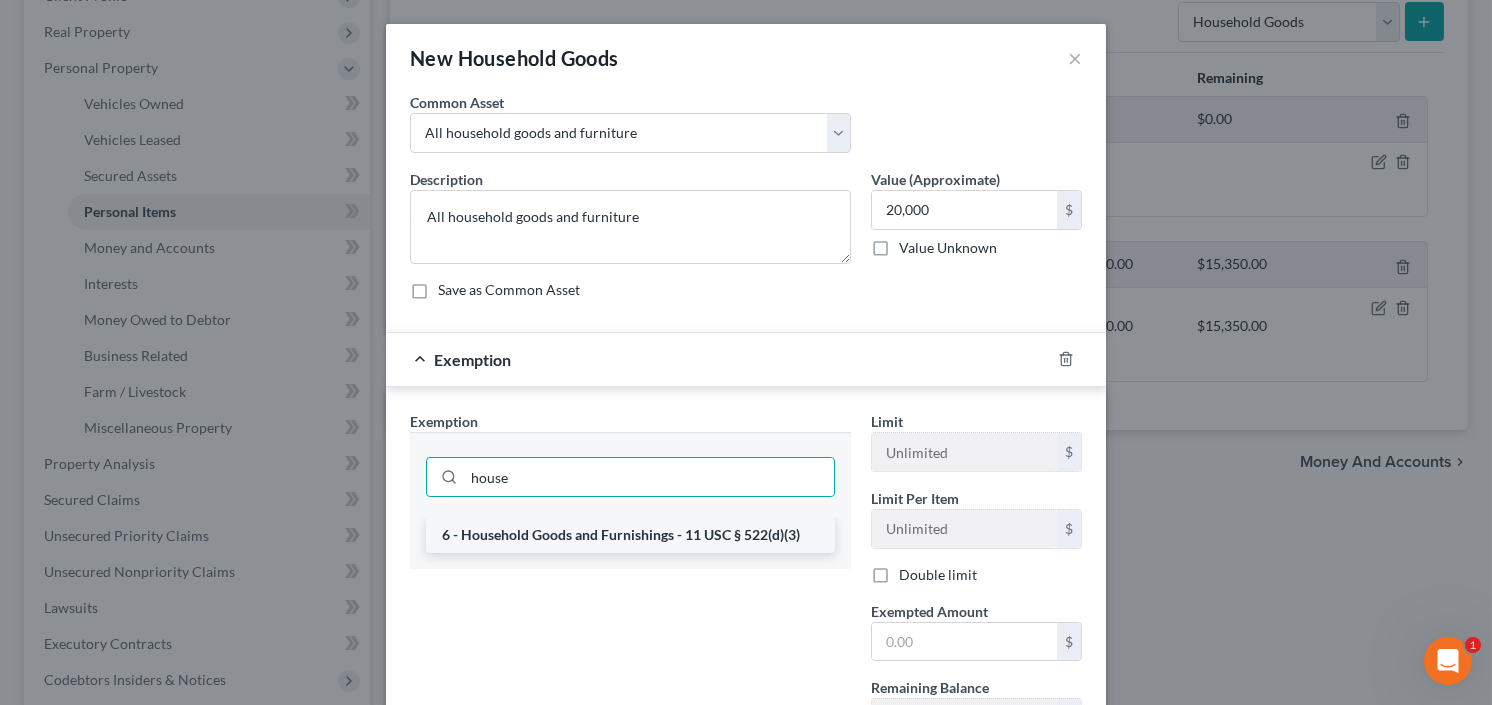 click on "6 - Household Goods and Furnishings - 11 USC § 522(d)(3)" at bounding box center (630, 535) 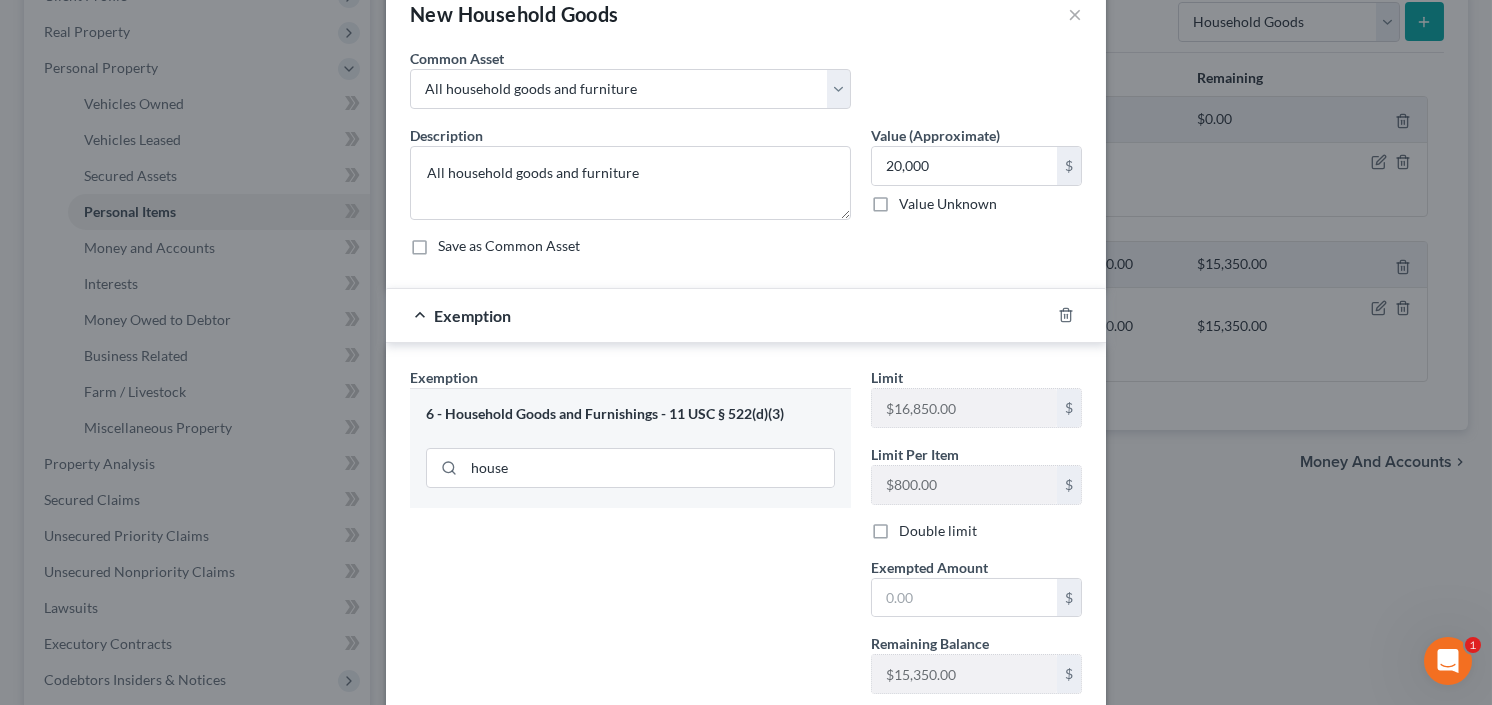 scroll, scrollTop: 80, scrollLeft: 0, axis: vertical 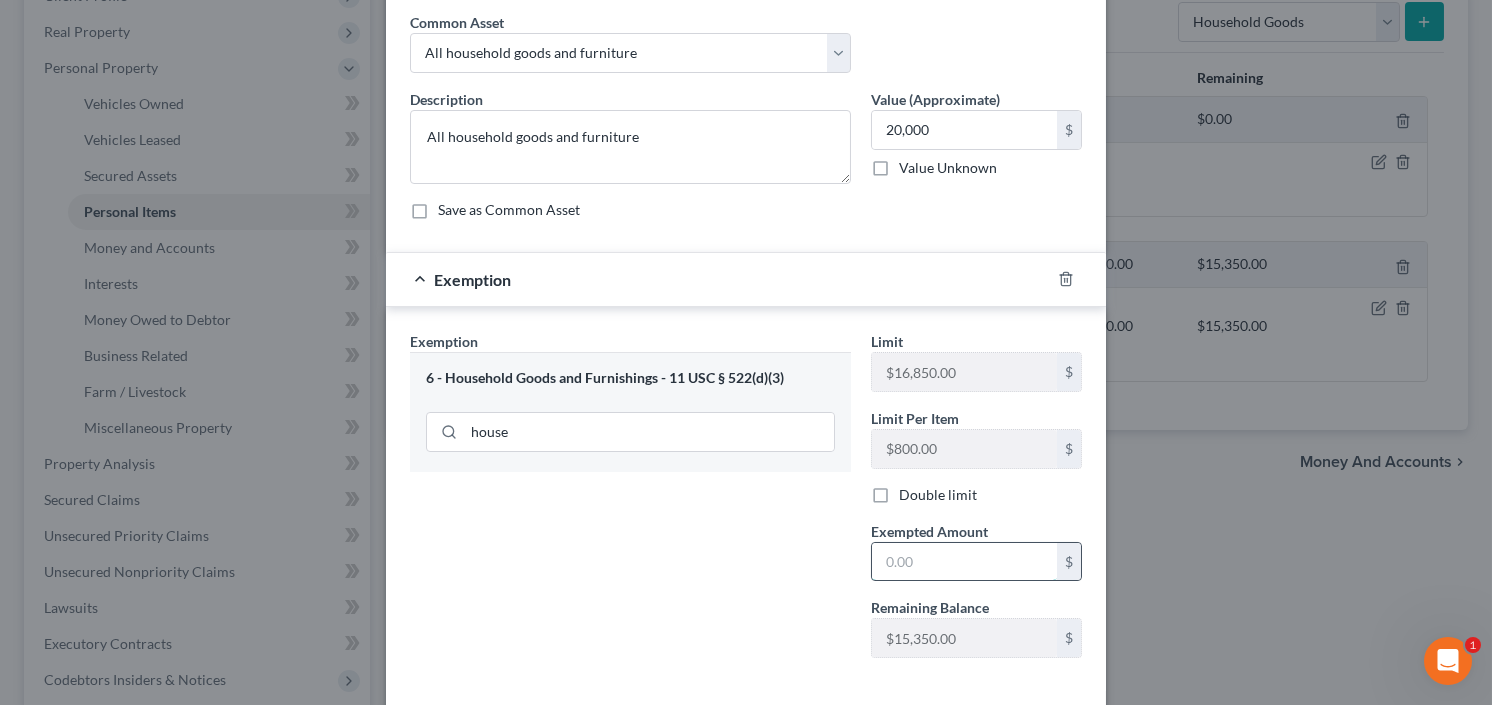 click at bounding box center [964, 562] 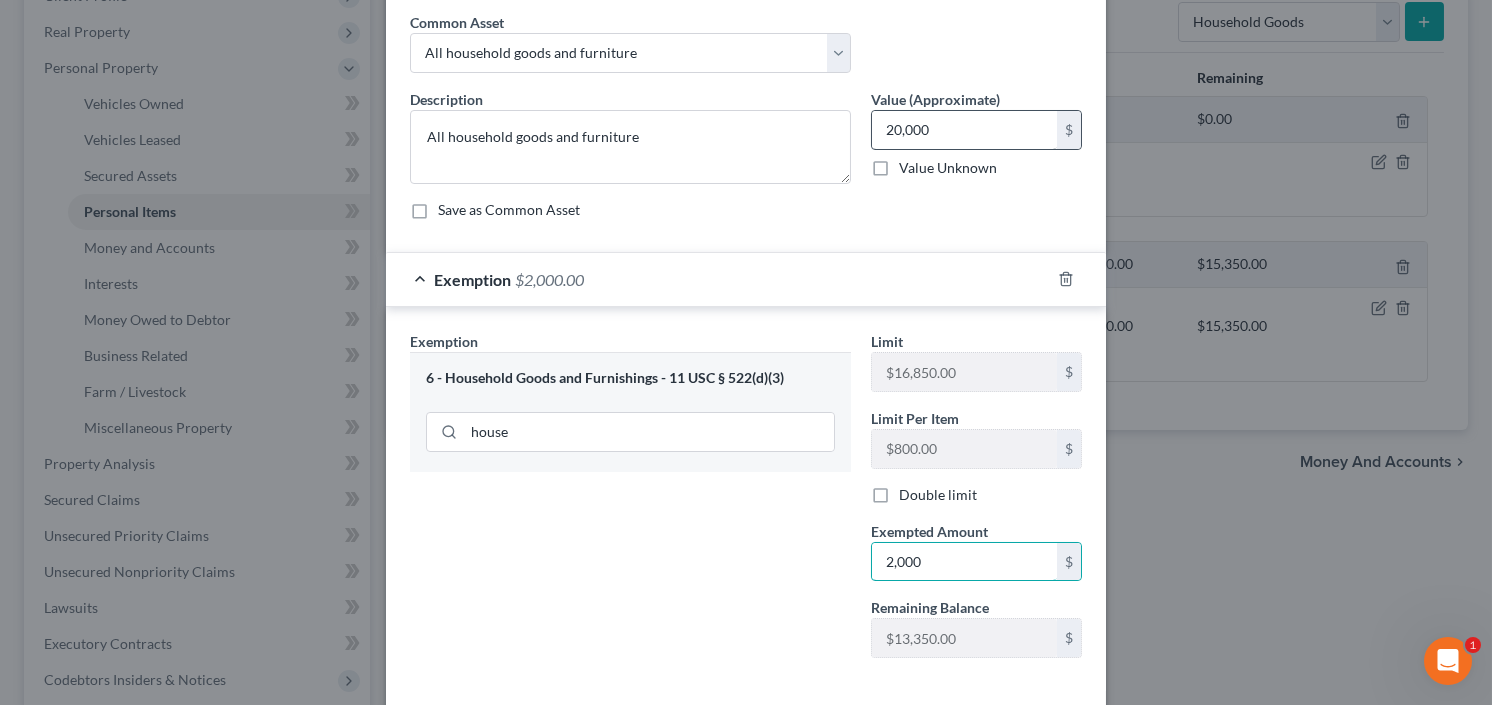 type on "2,000" 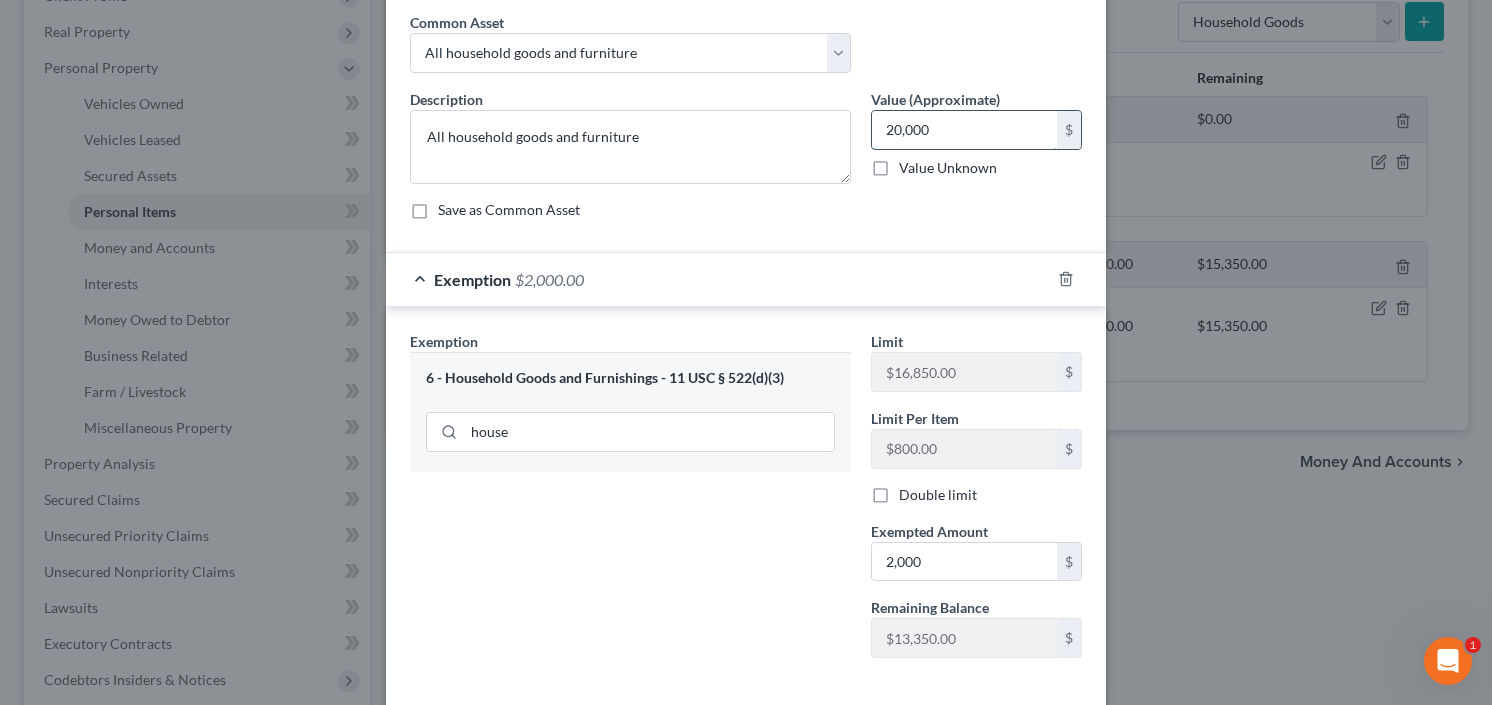 click on "20,000" at bounding box center (964, 130) 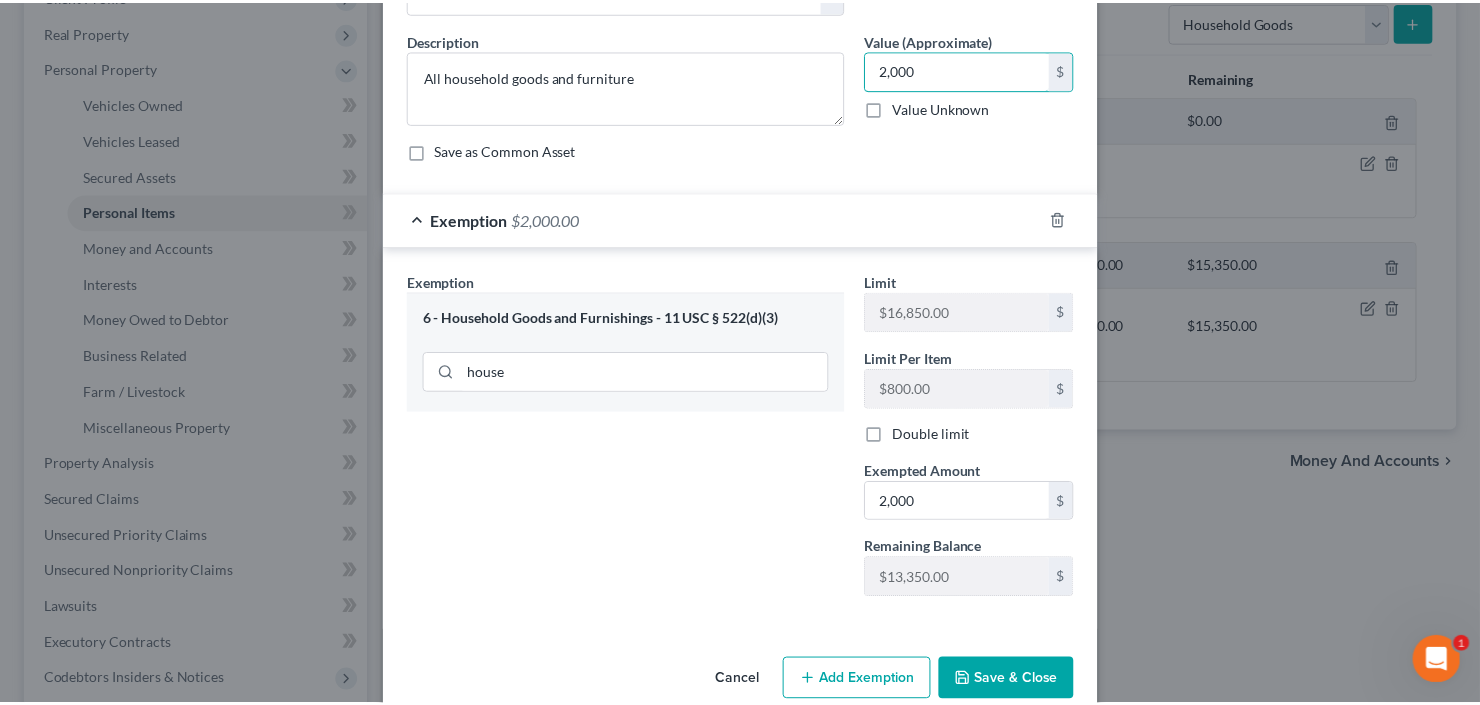 scroll, scrollTop: 172, scrollLeft: 0, axis: vertical 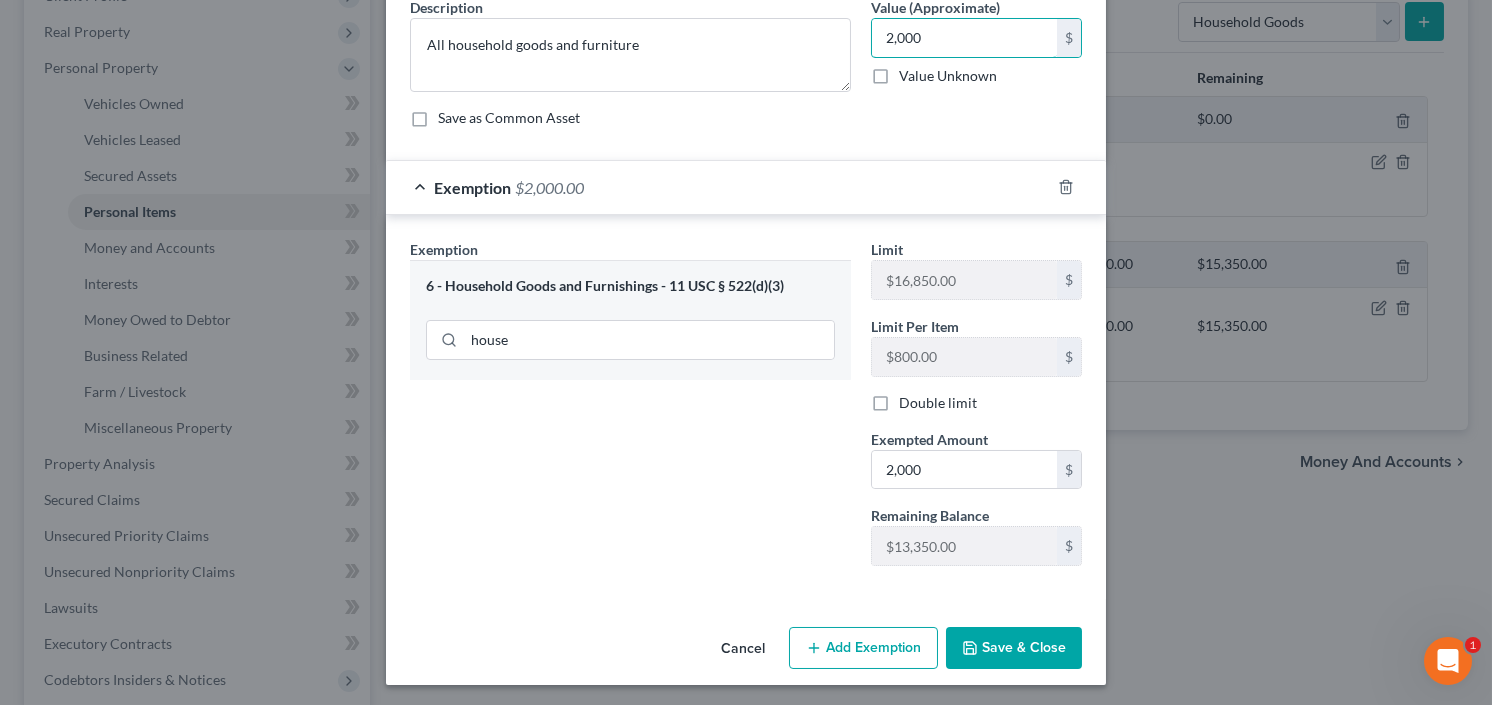 type on "2,000" 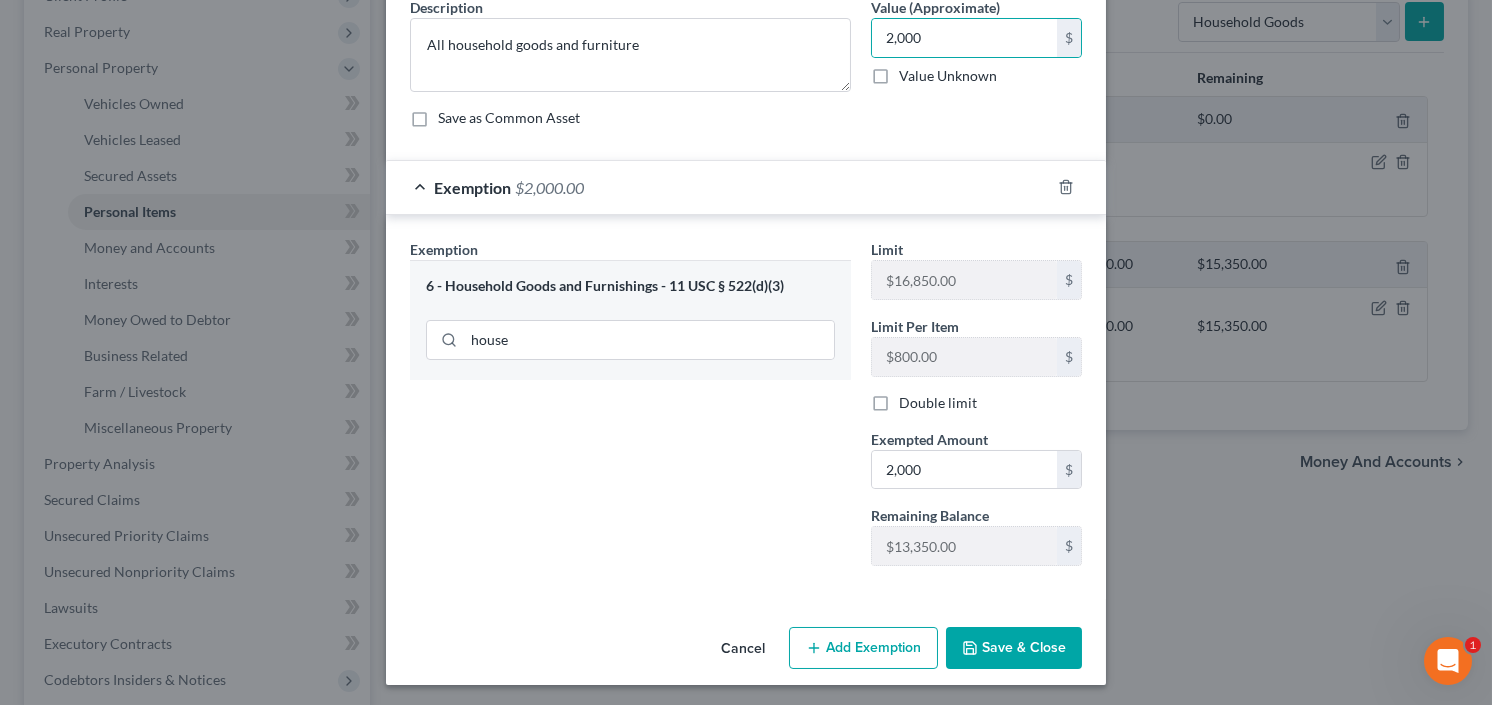 click on "Save & Close" at bounding box center [1014, 648] 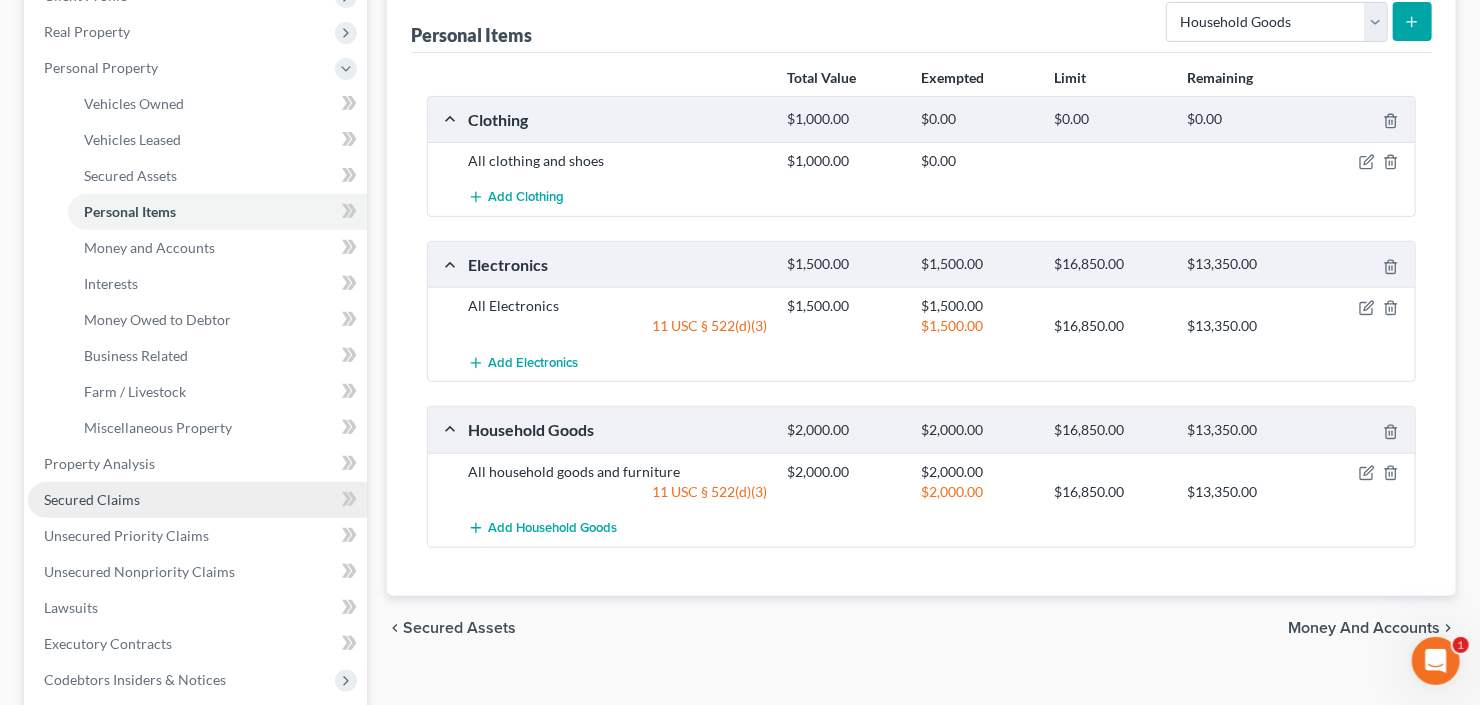 click on "Secured Claims" at bounding box center (92, 499) 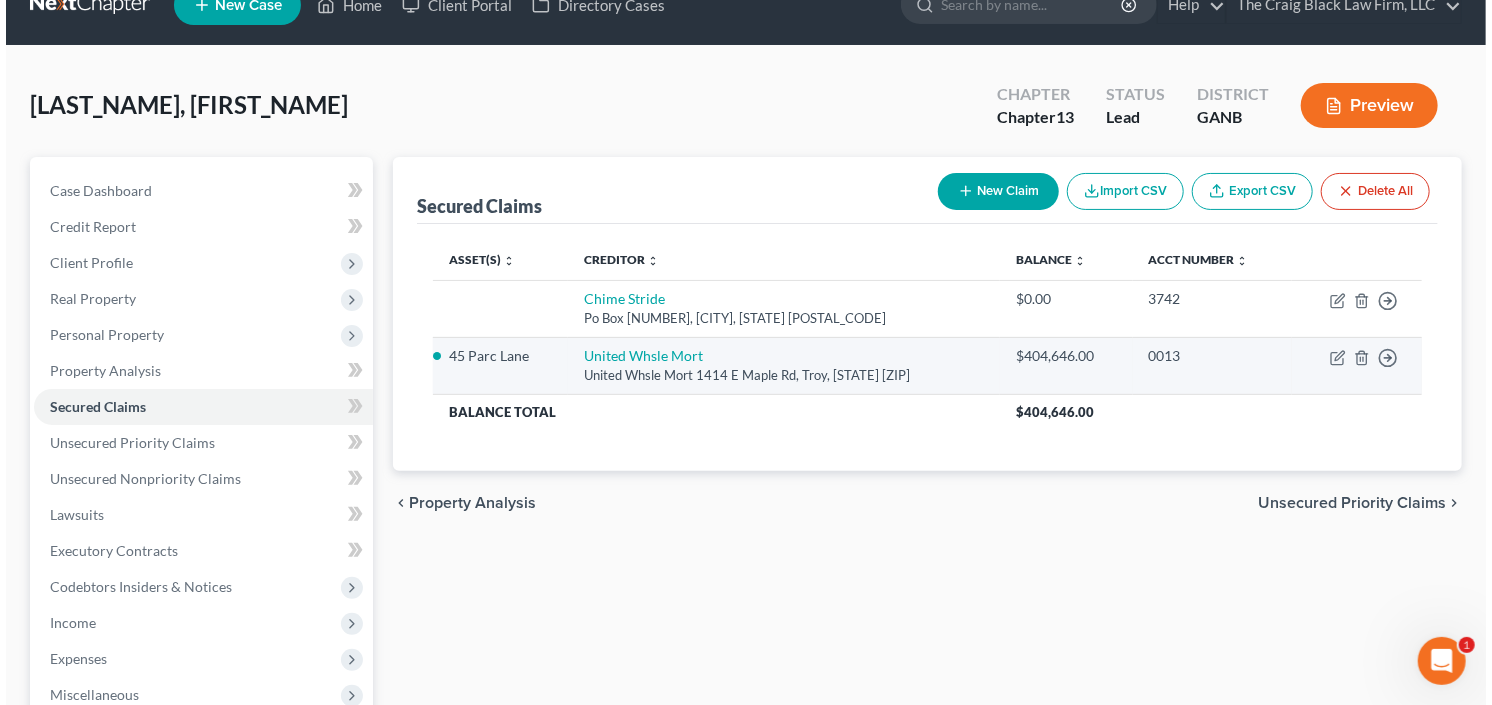 scroll, scrollTop: 0, scrollLeft: 0, axis: both 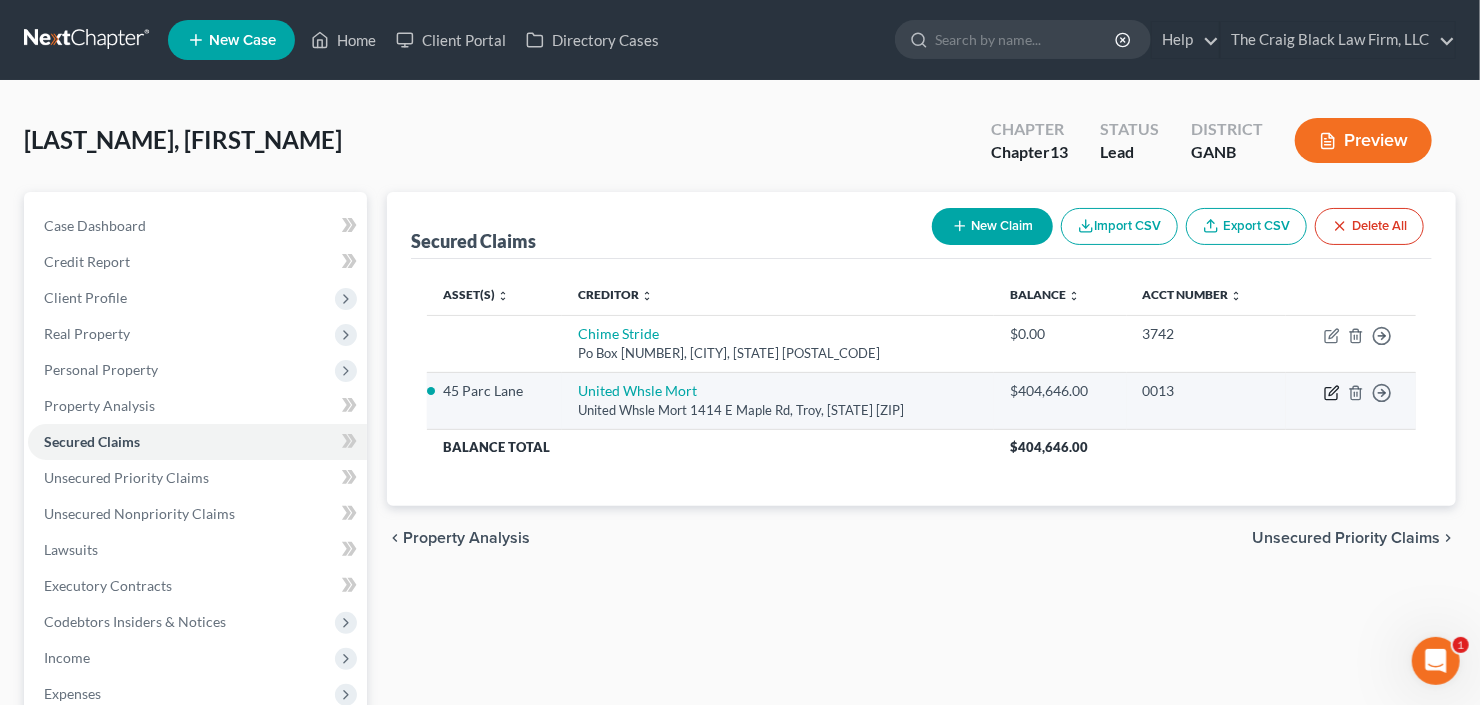 click 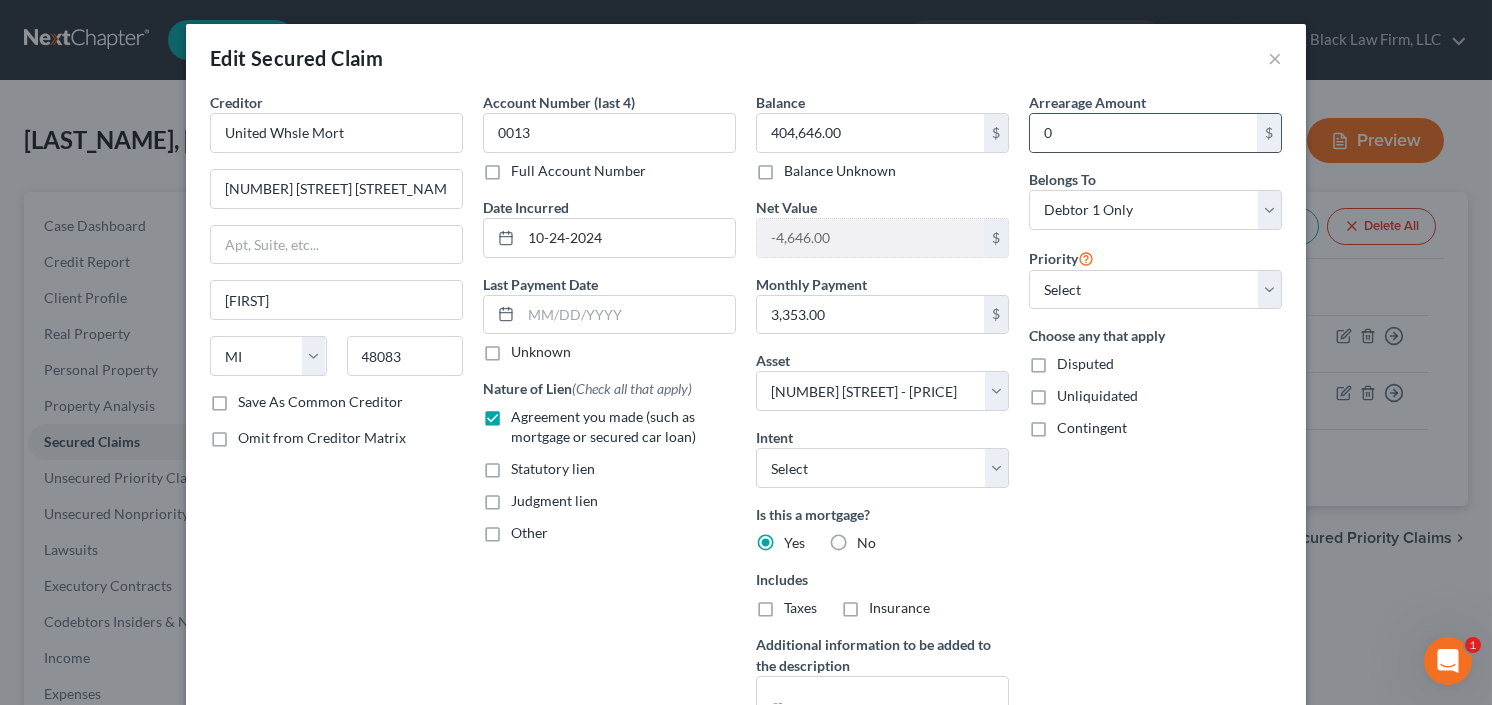 click on "0 $" at bounding box center [1155, 133] 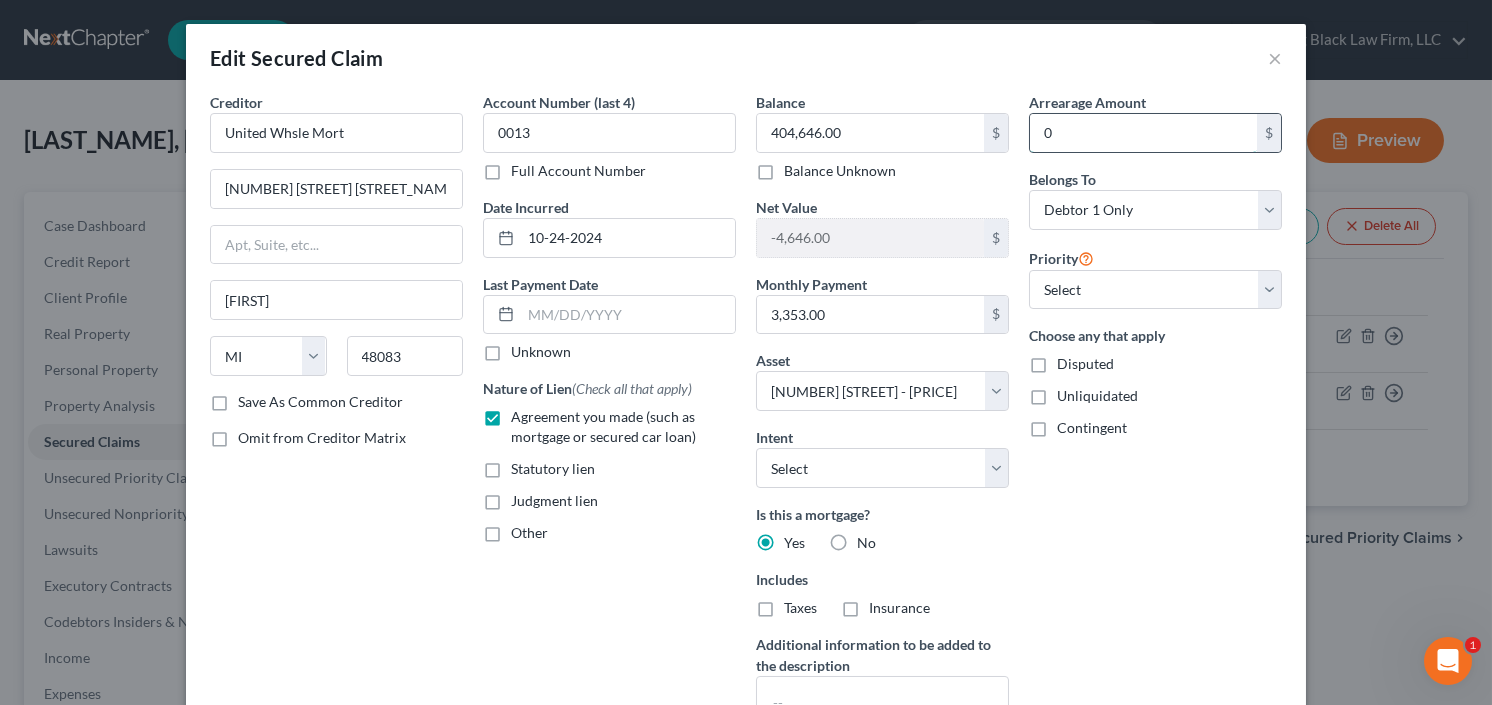 click on "0" at bounding box center [1143, 133] 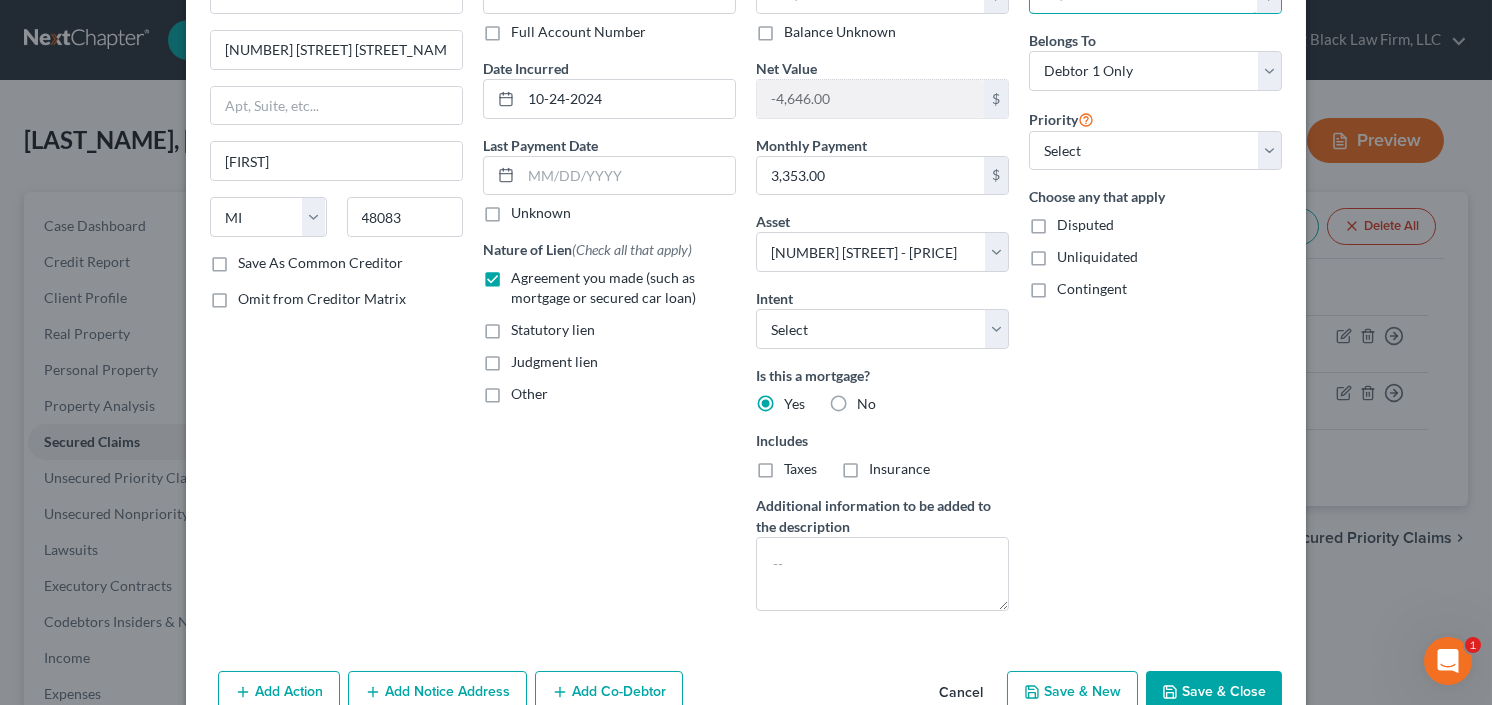 scroll, scrollTop: 240, scrollLeft: 0, axis: vertical 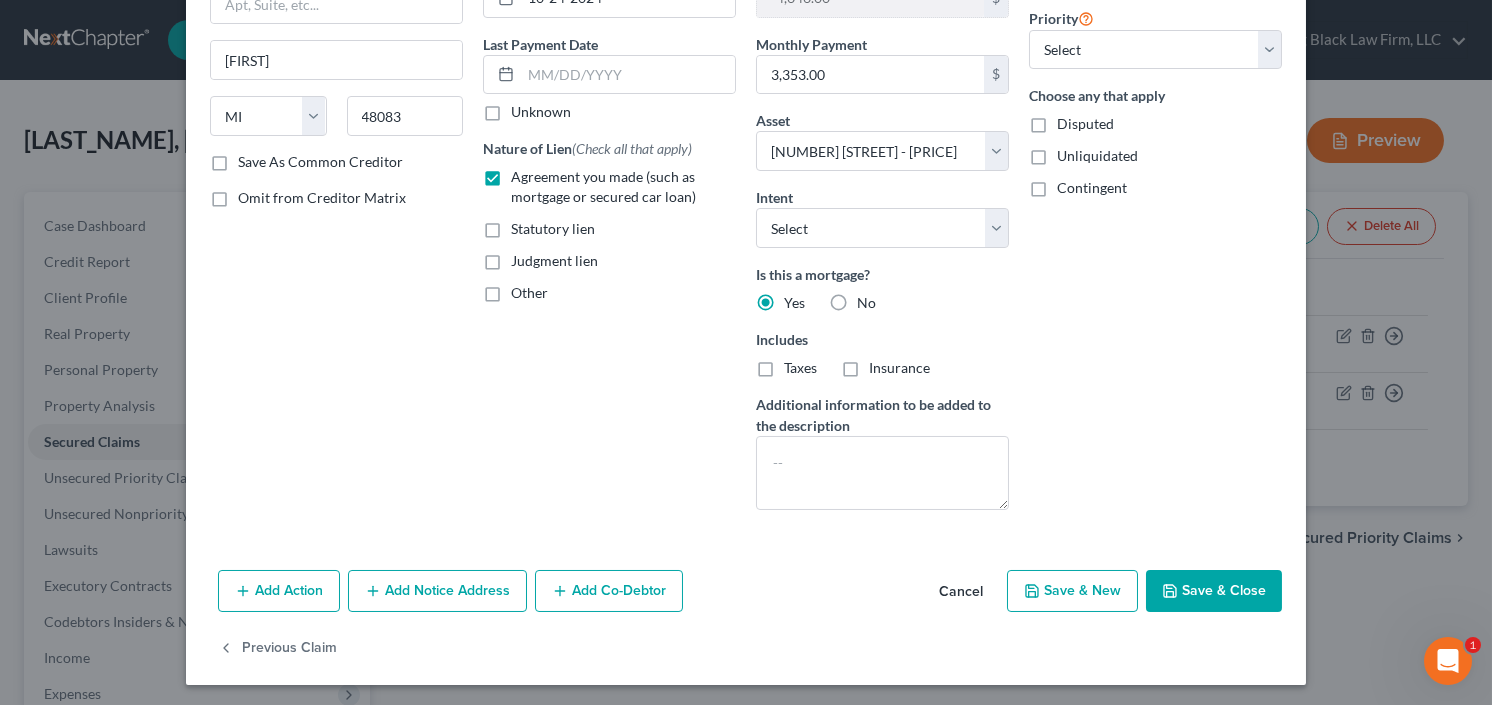 type on "23,000" 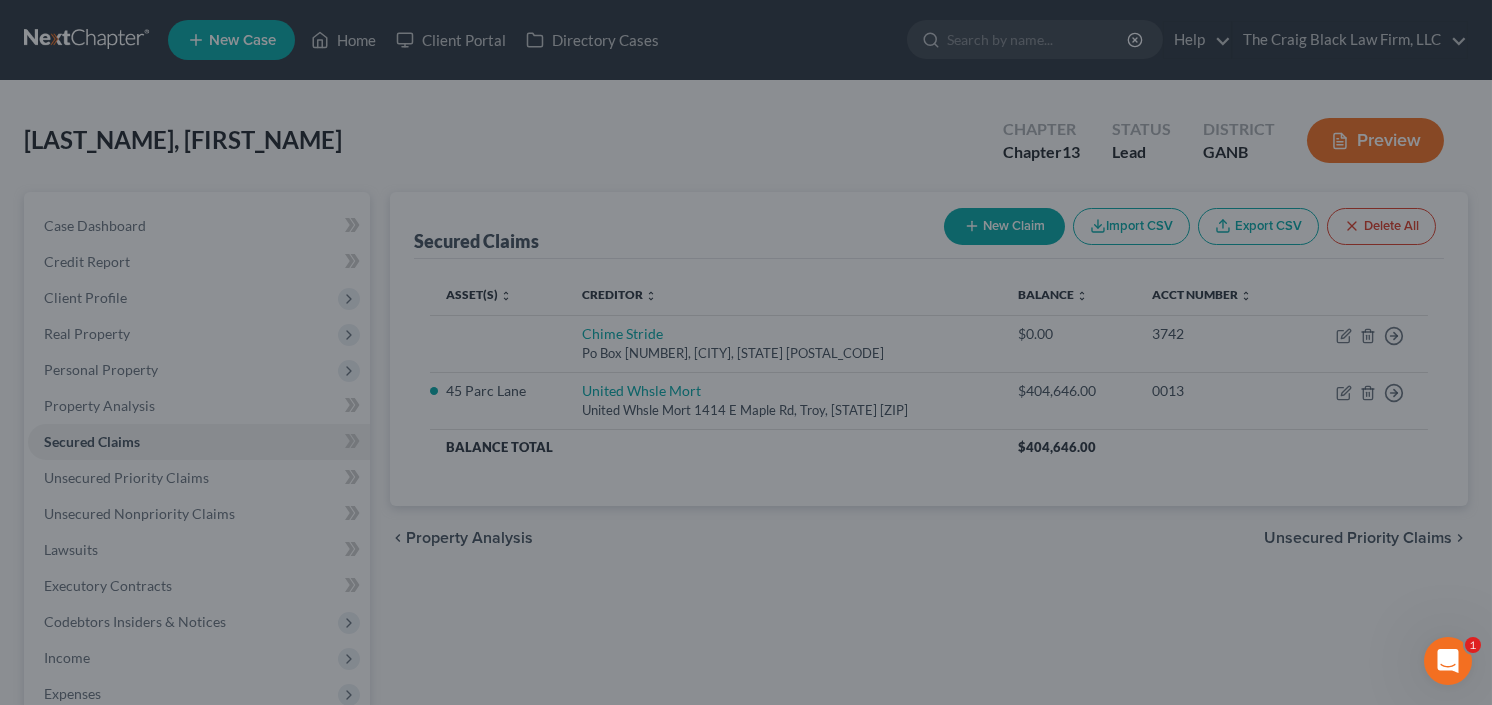 select on "2" 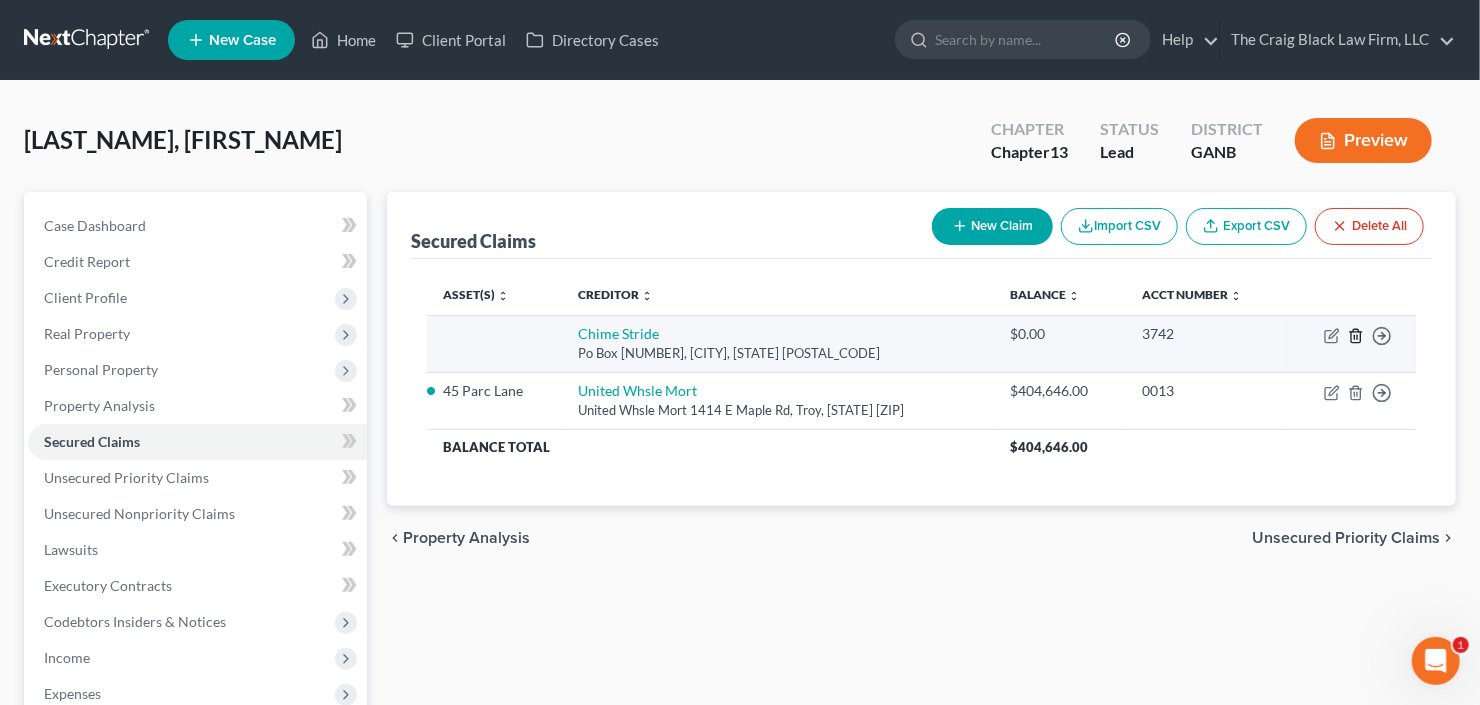 click 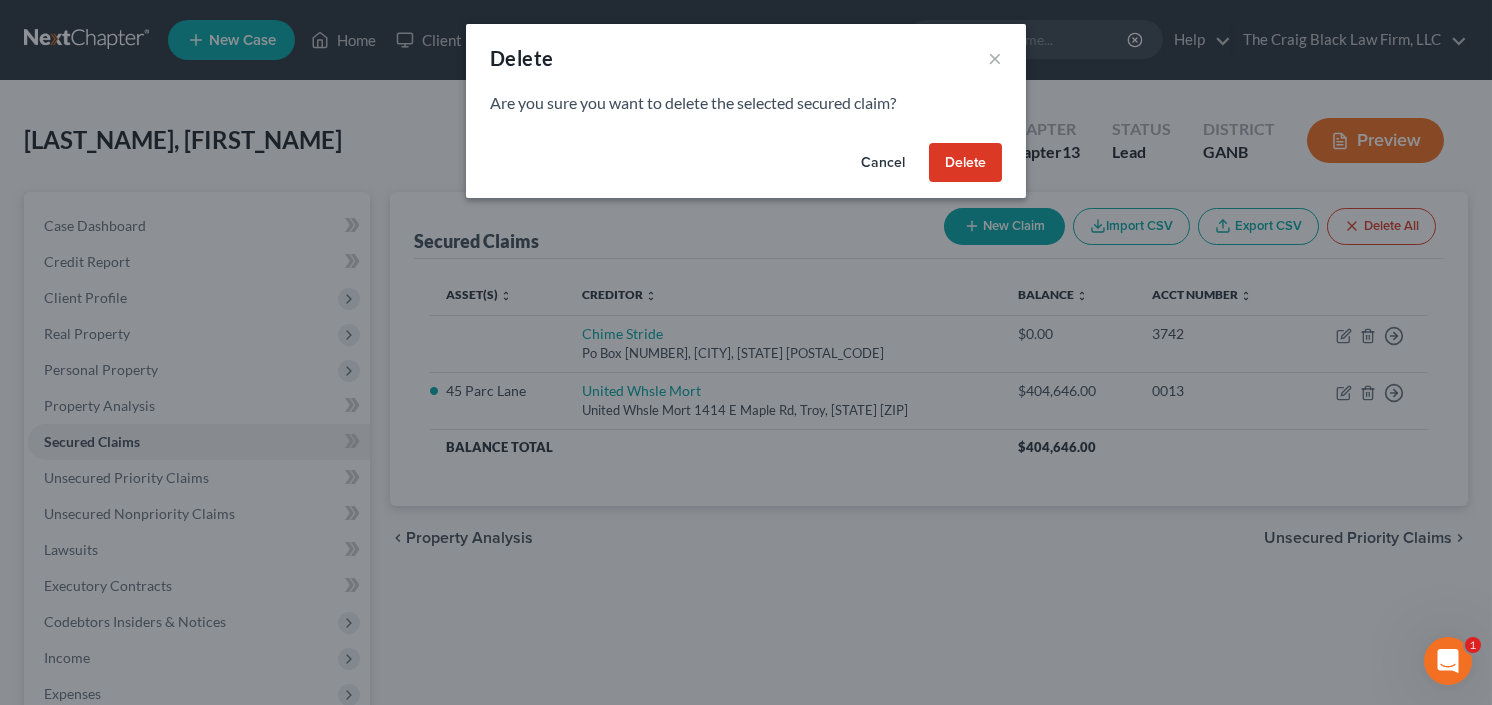 click on "Delete" at bounding box center (965, 163) 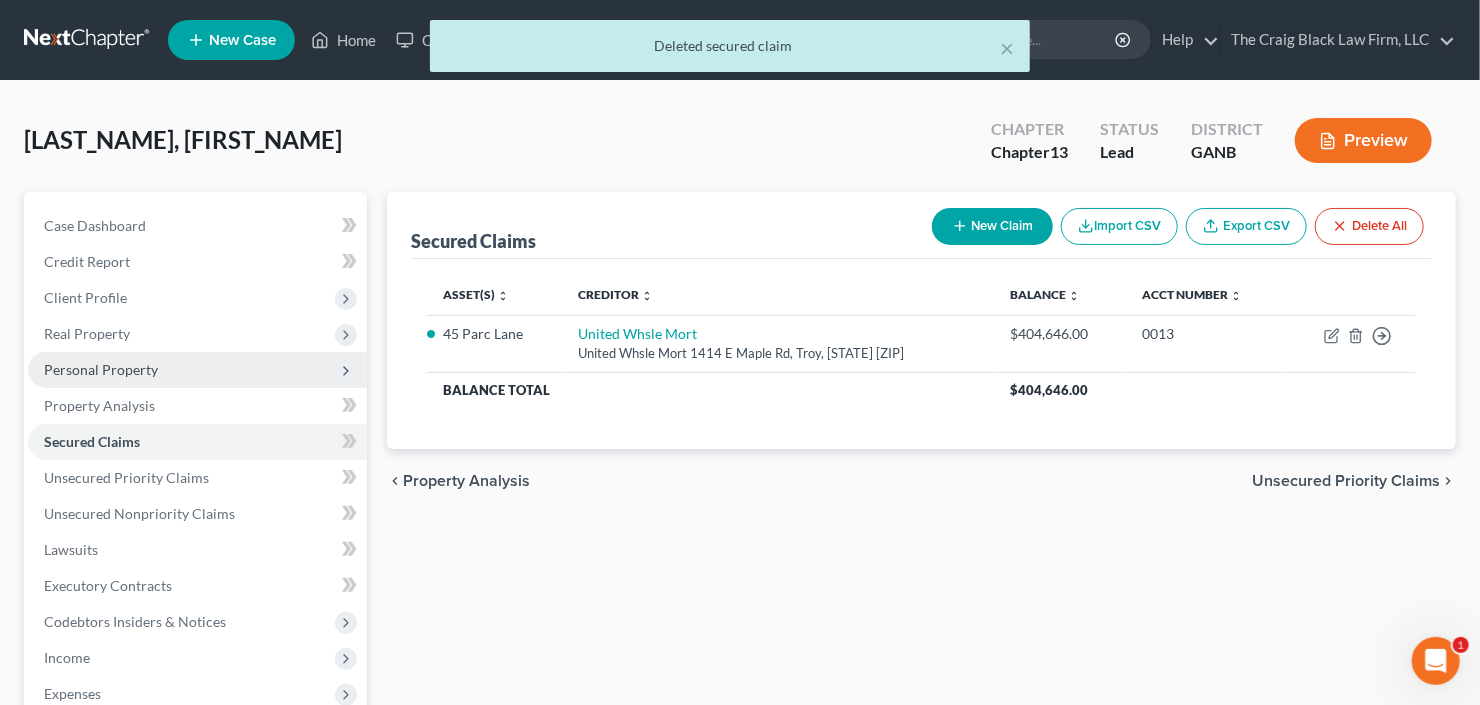 click on "Personal Property" at bounding box center (197, 370) 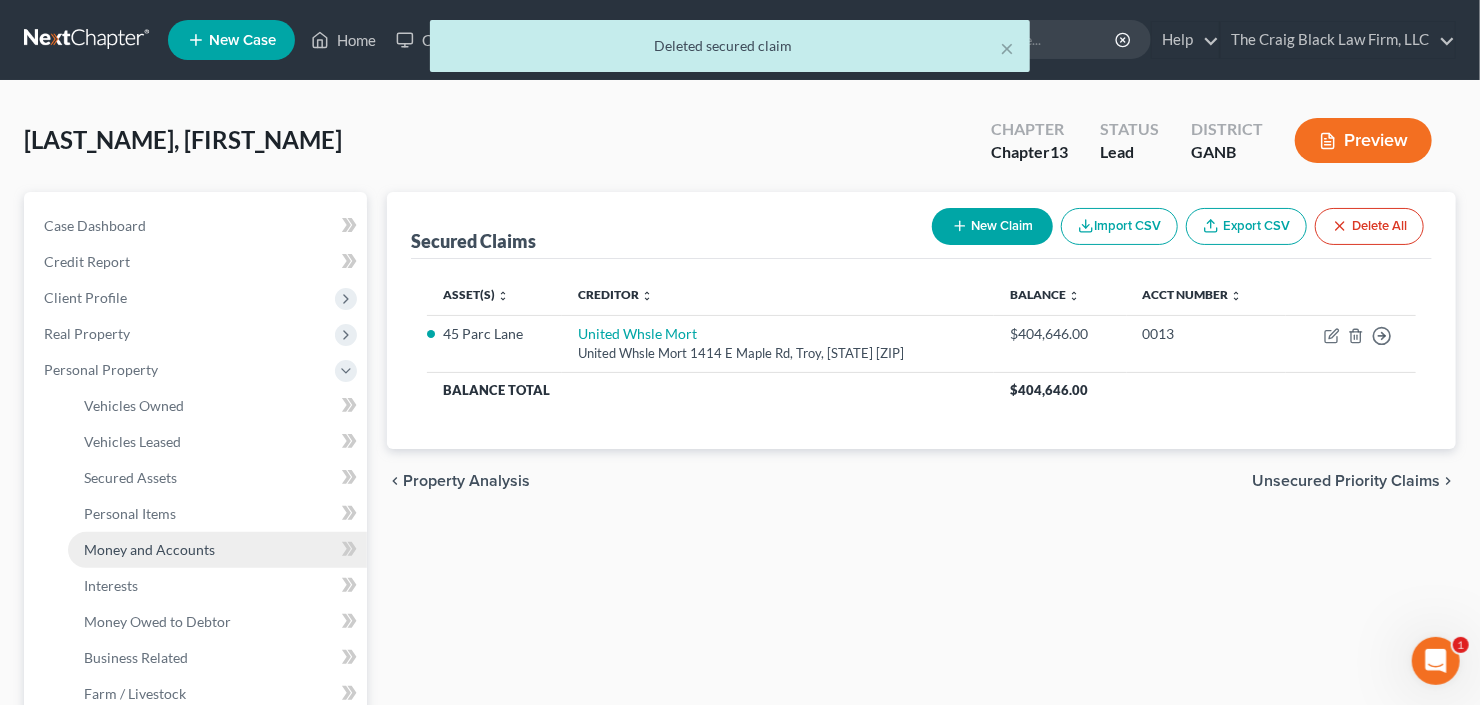 click on "Money and Accounts" at bounding box center [149, 549] 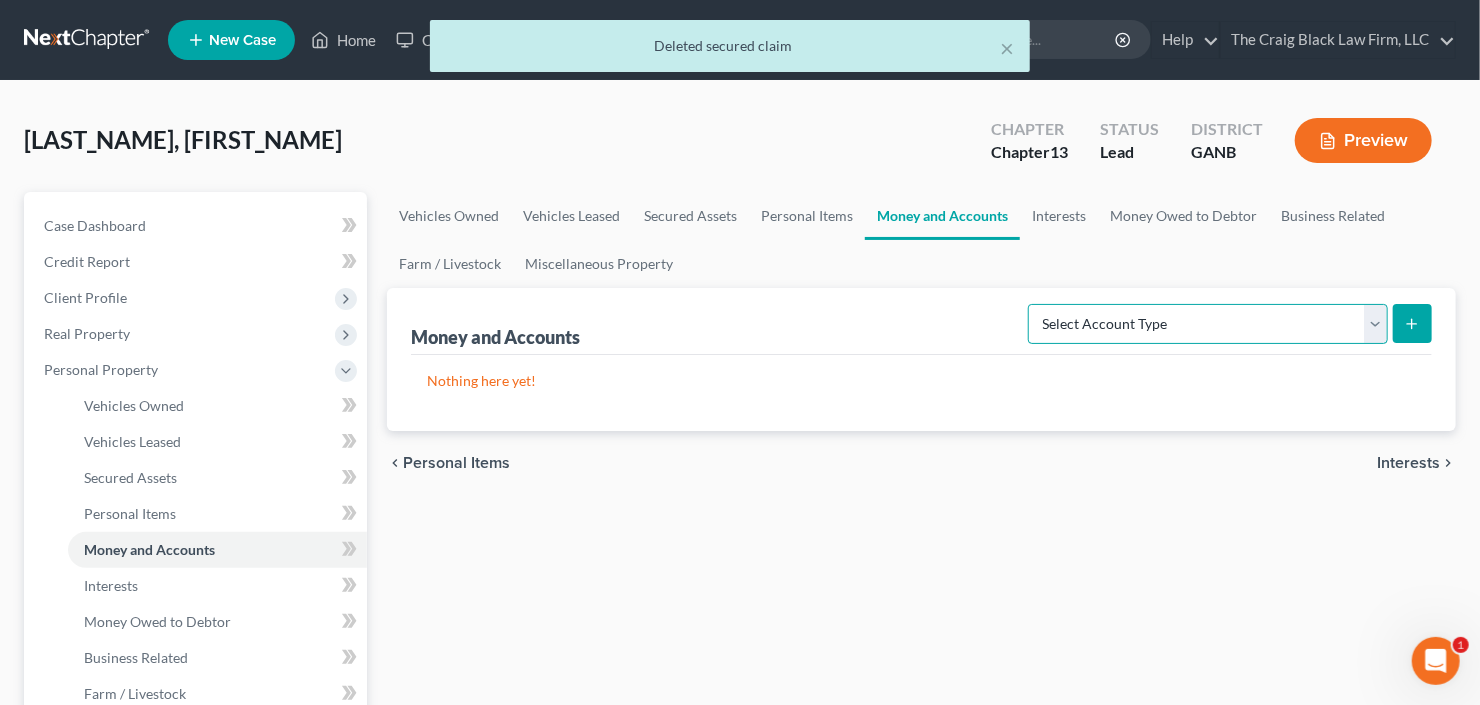 click on "Select Account Type Brokerage Cash on Hand Certificates of Deposit Checking Account Money Market Other (Credit Union, Health Savings Account, etc) Safe Deposit Box Savings Account Security Deposits or Prepayments" at bounding box center [1208, 324] 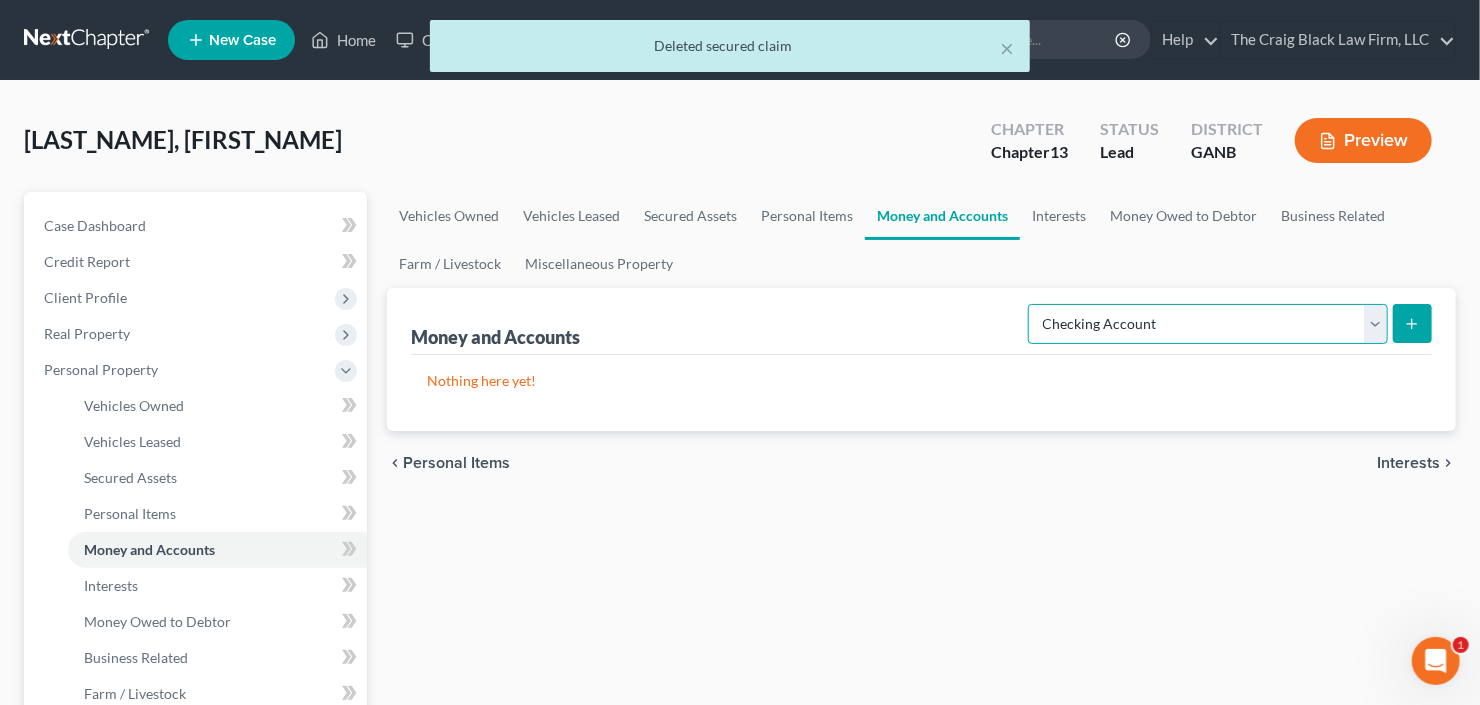 click on "Select Account Type Brokerage Cash on Hand Certificates of Deposit Checking Account Money Market Other (Credit Union, Health Savings Account, etc) Safe Deposit Box Savings Account Security Deposits or Prepayments" at bounding box center [1208, 324] 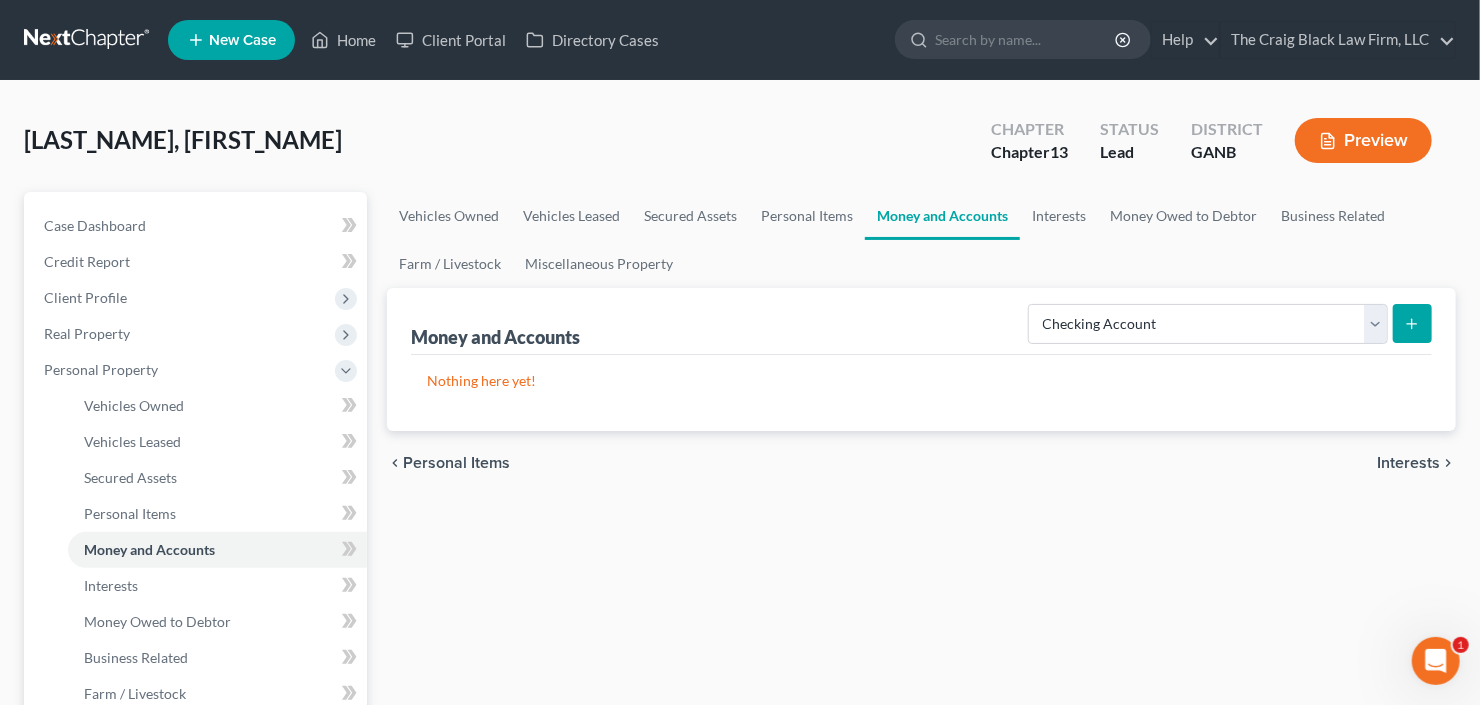 click 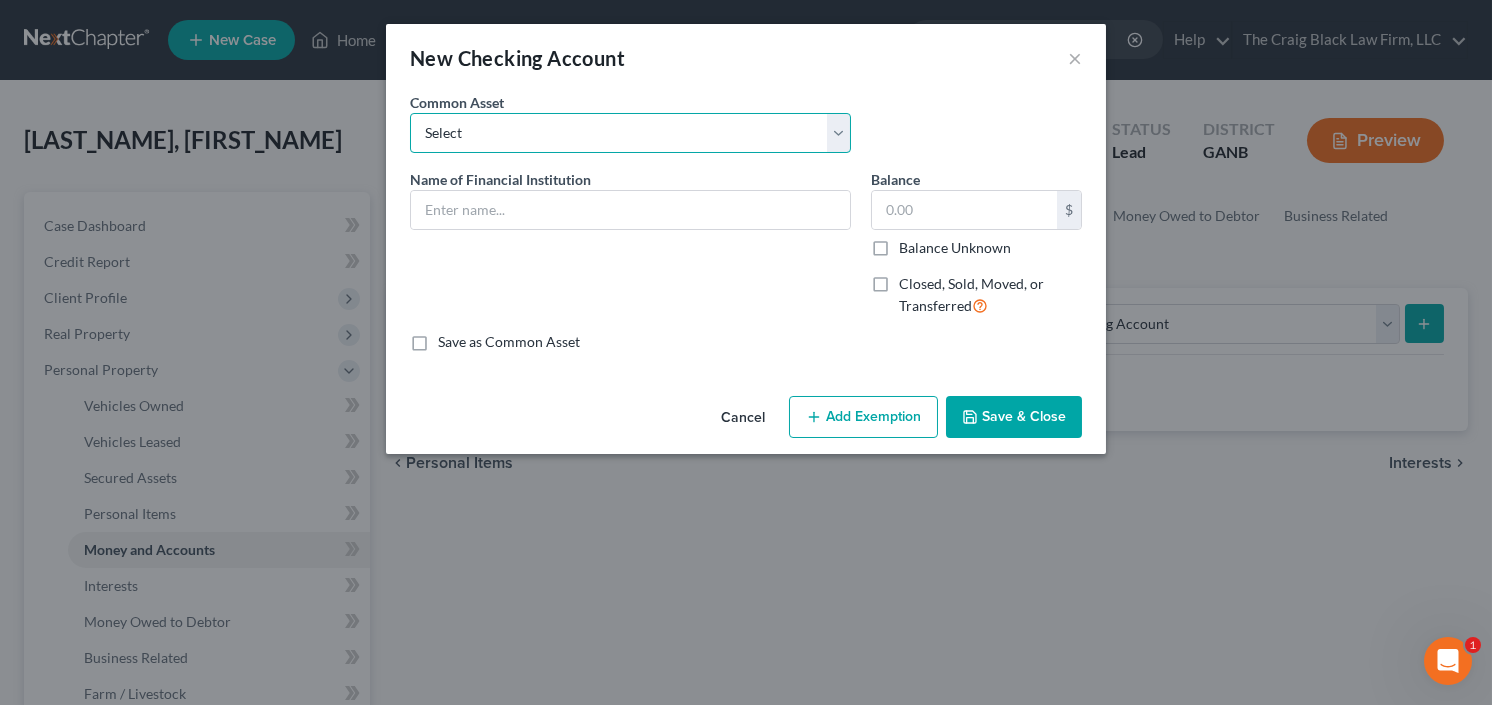 click on "Select PNC Credit Union of Georgia Discover Bank Atlanta Postal Credit Union Ameris Bank Regions Bank Navy Federal Credit Union Georgia United Credit Union Truist United Community Bank Synovous Bank Synovus Bank Synovus Bank Delta Community Credit Union Wells Fargo Navy Federal Credit Union Bank of America Georgia's Own Credit Union Chime Capital One USAA Chase Bank of America Associated Credit Union Fifth Third Bank Truist Philadelphia Credit Union Corp American Credit Union" at bounding box center [630, 133] 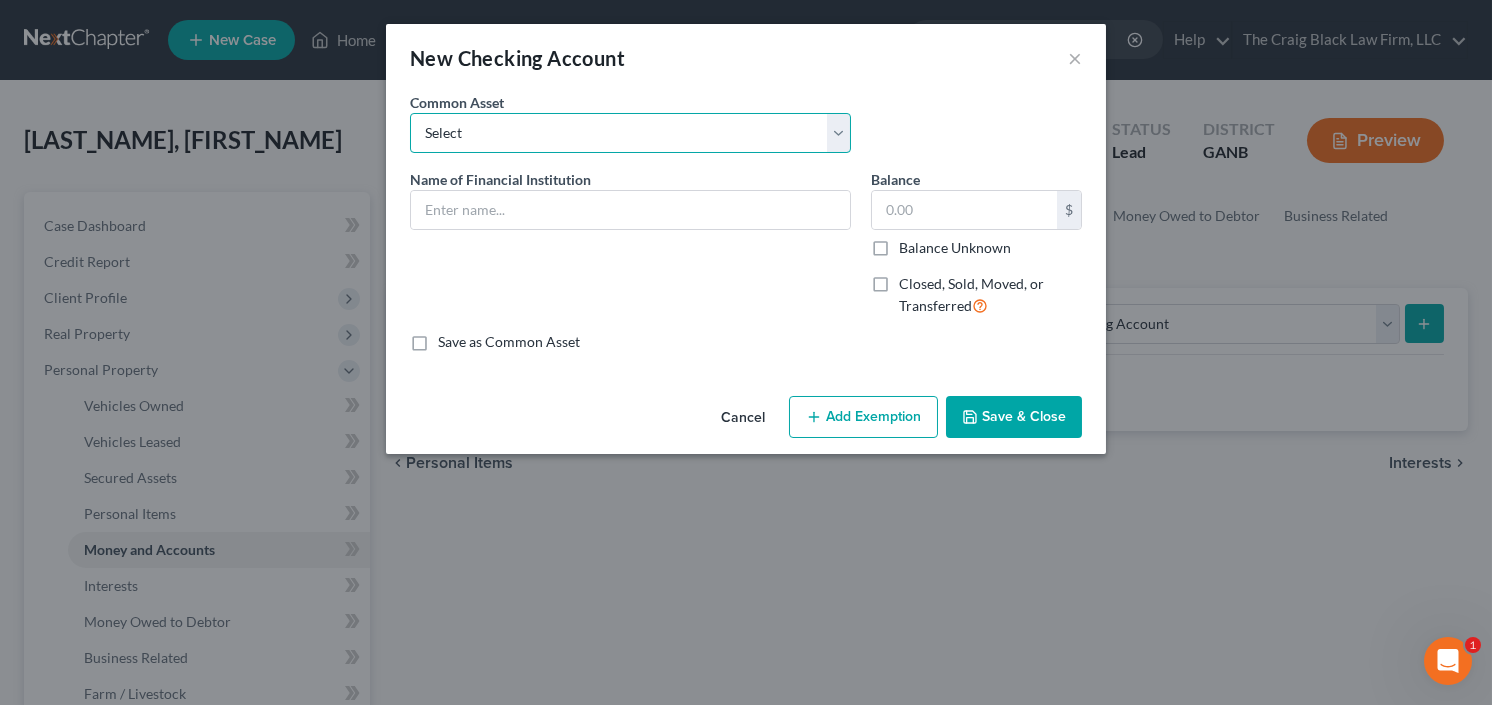 select on "21" 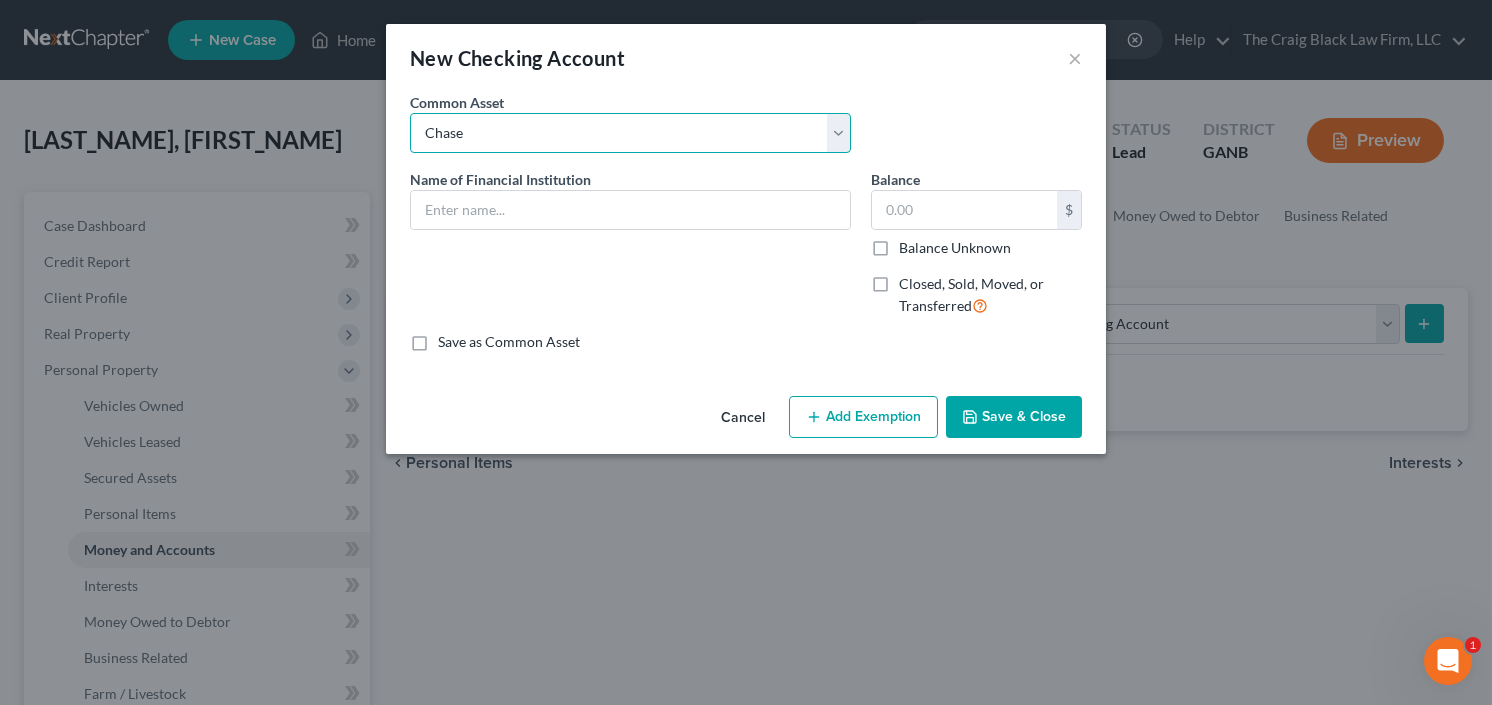 click on "Select PNC Credit Union of Georgia Discover Bank Atlanta Postal Credit Union Ameris Bank Regions Bank Navy Federal Credit Union Georgia United Credit Union Truist United Community Bank Synovous Bank Synovus Bank Synovus Bank Delta Community Credit Union Wells Fargo Navy Federal Credit Union Bank of America Georgia's Own Credit Union Chime Capital One USAA Chase Bank of America Associated Credit Union Fifth Third Bank Truist Philadelphia Credit Union Corp American Credit Union" at bounding box center (630, 133) 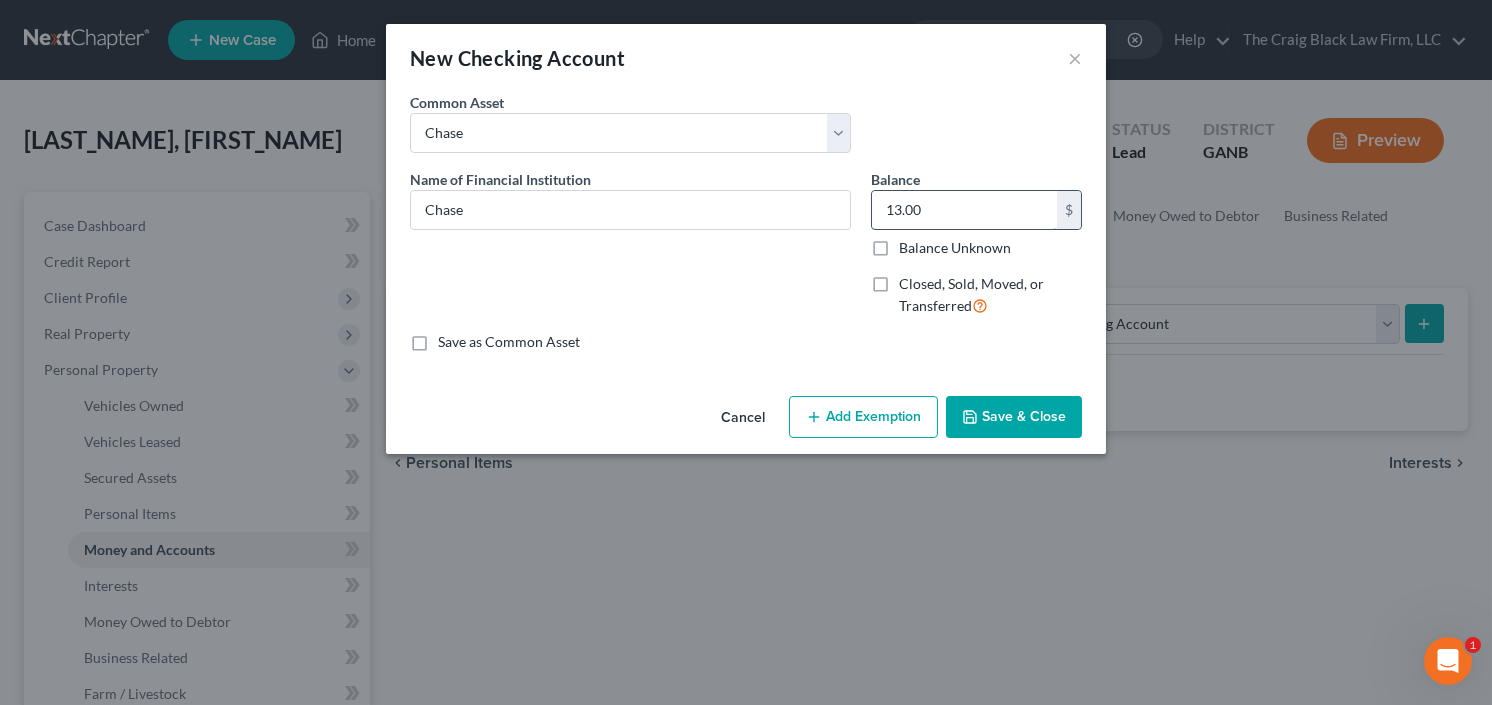 click on "13.00" at bounding box center (964, 210) 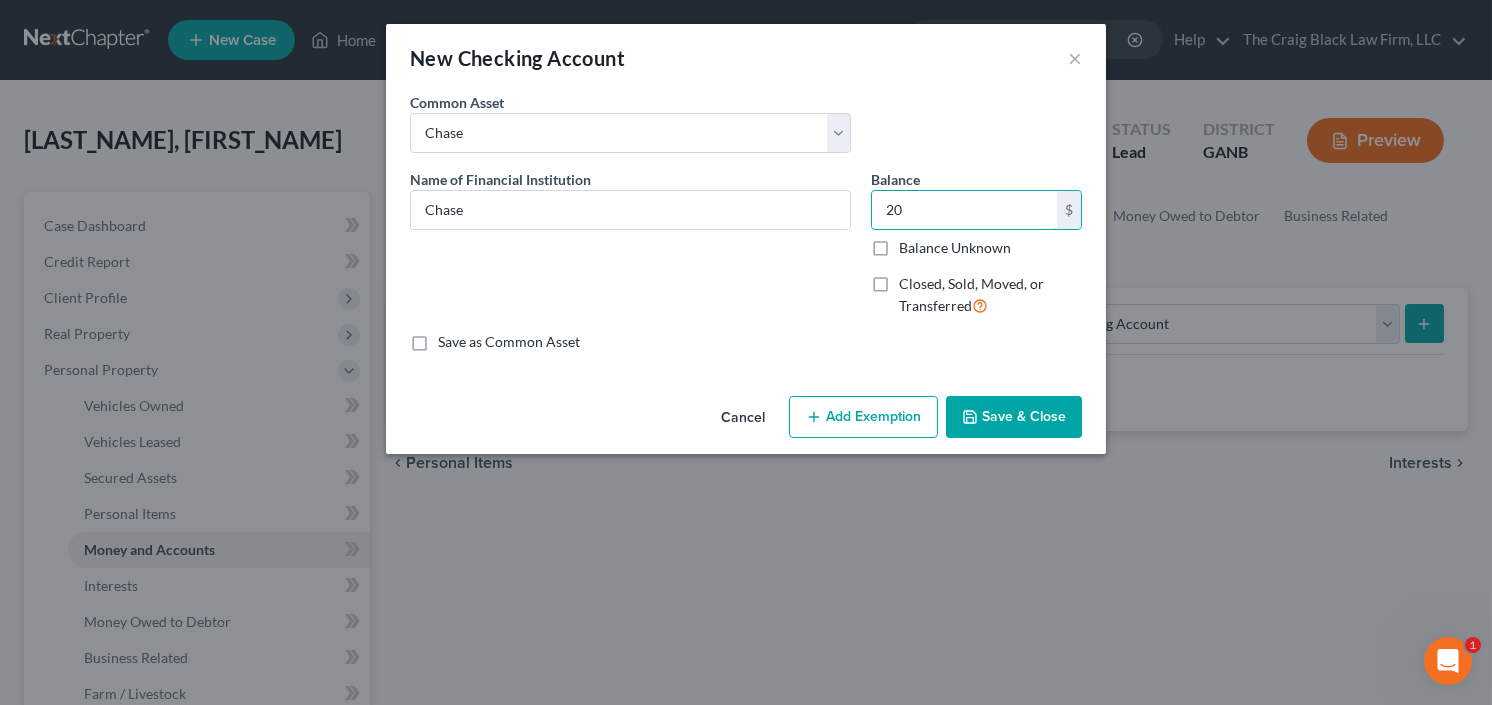 type on "20" 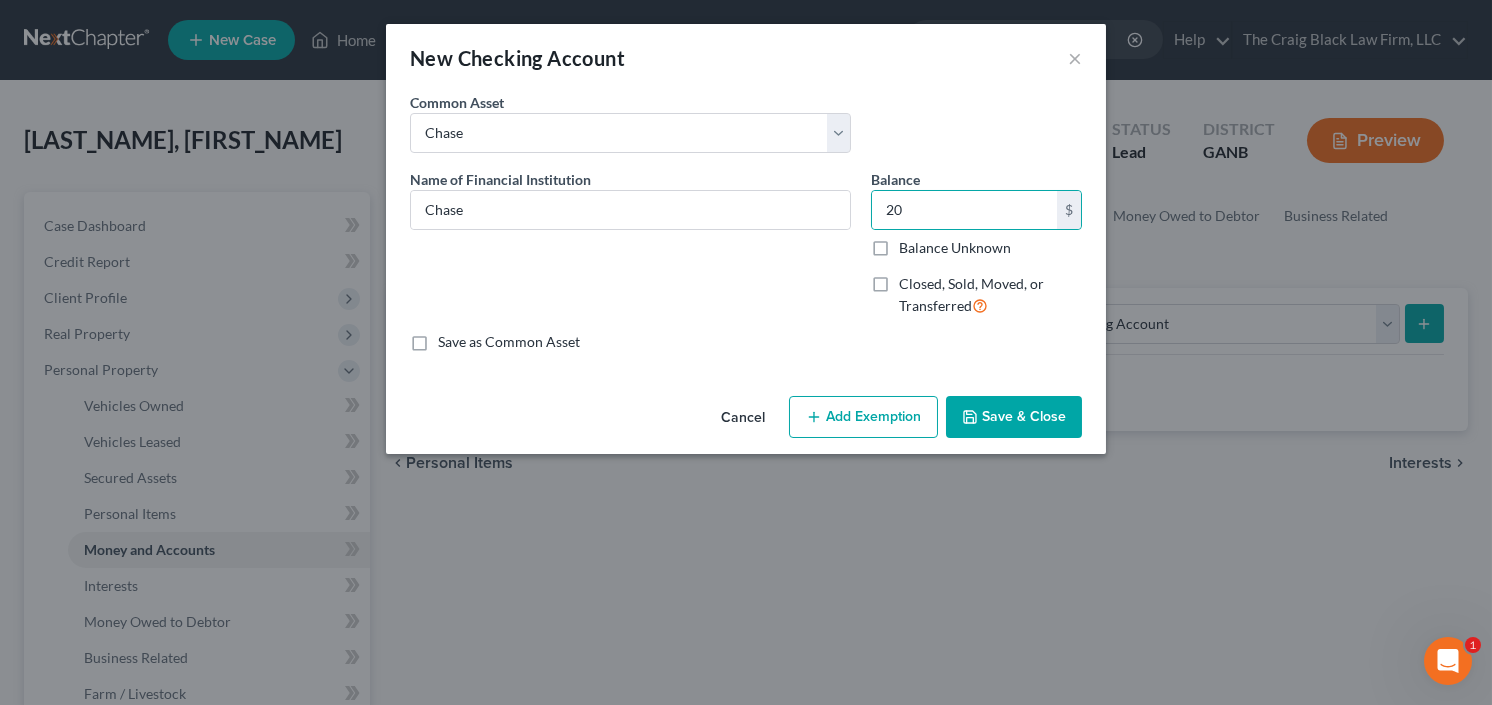 click on "Add Exemption" at bounding box center (863, 417) 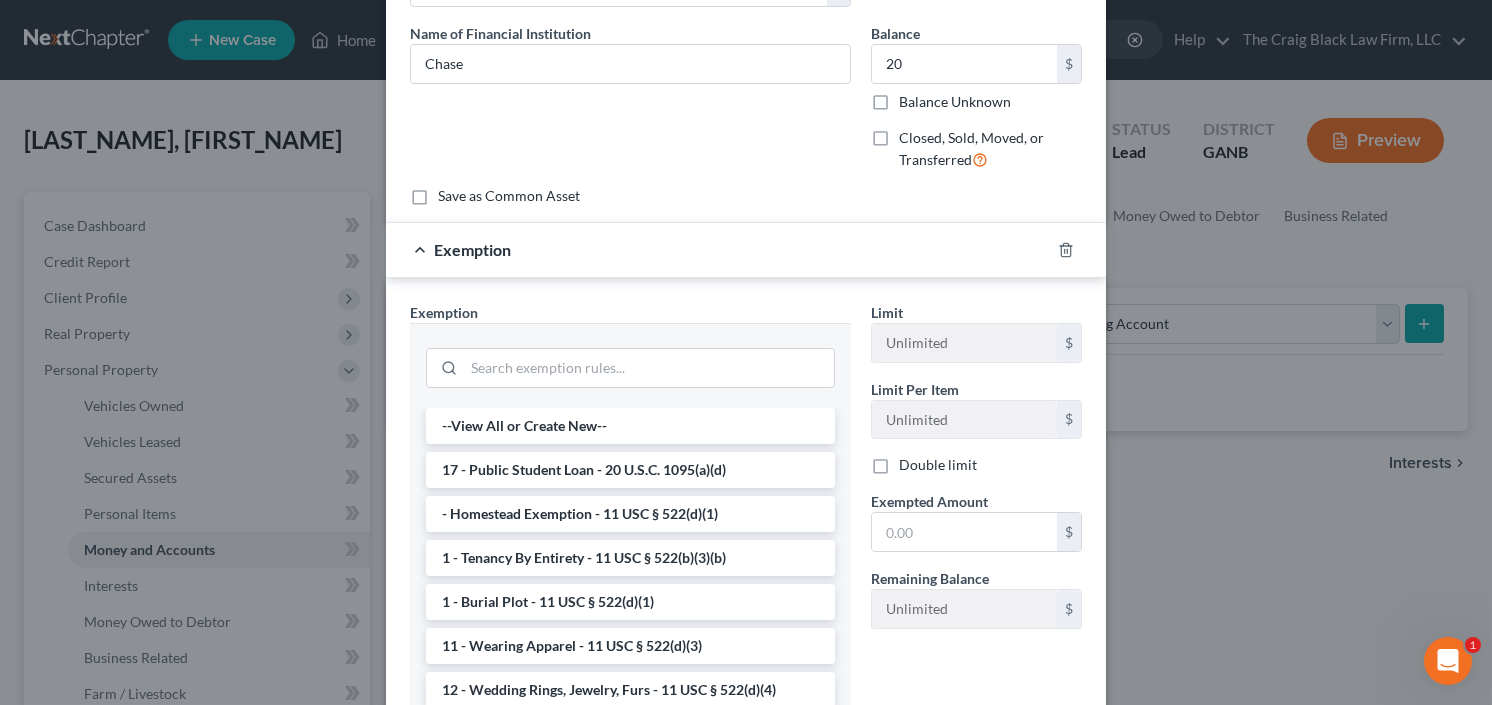 scroll, scrollTop: 308, scrollLeft: 0, axis: vertical 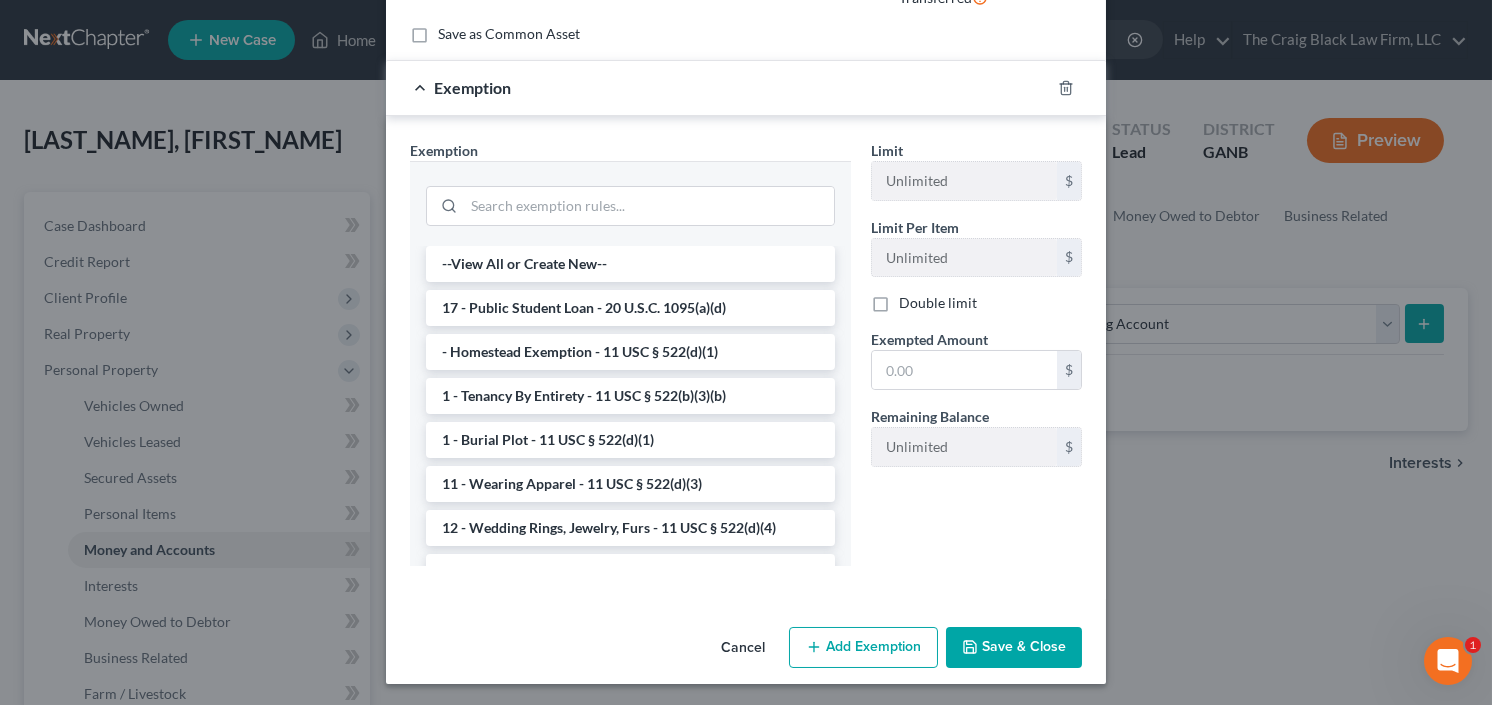 click on "Save & Close" at bounding box center [1014, 648] 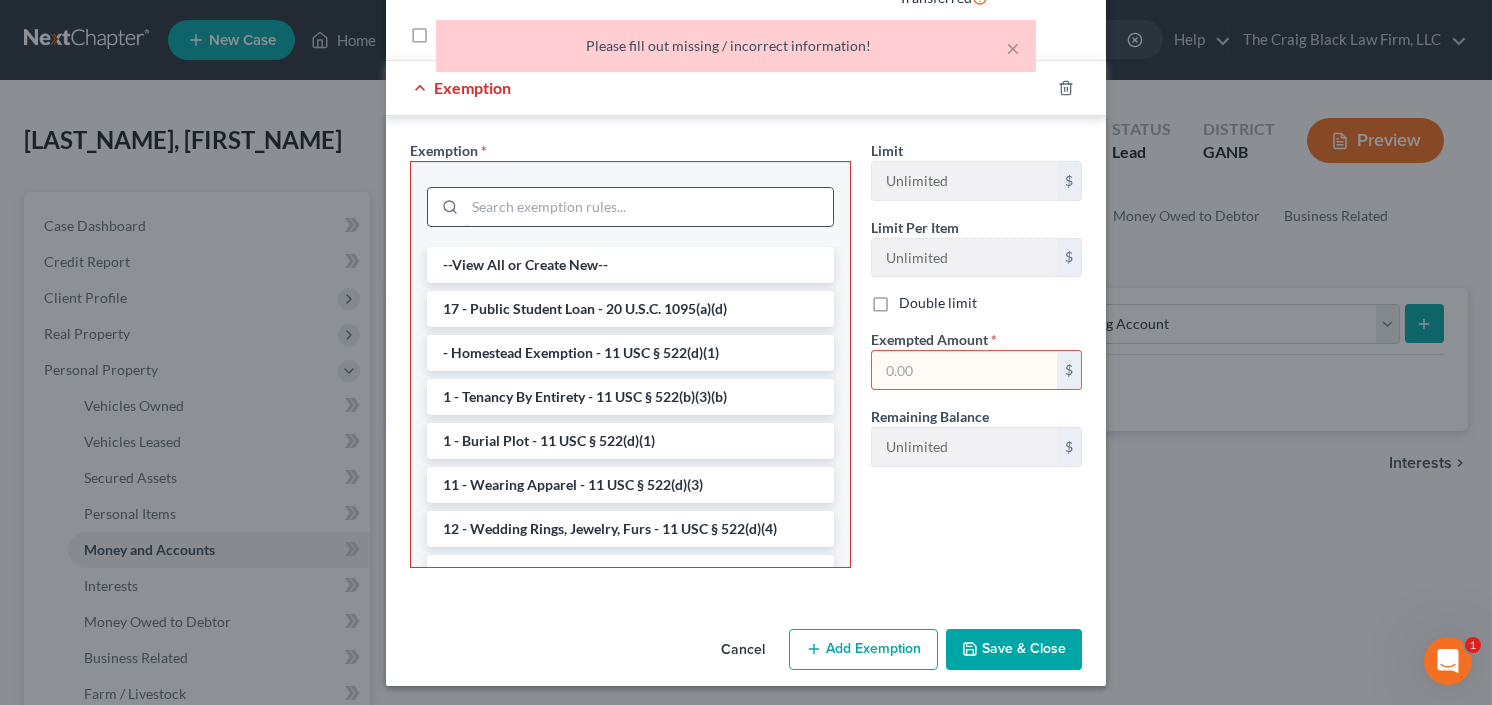 click at bounding box center (649, 207) 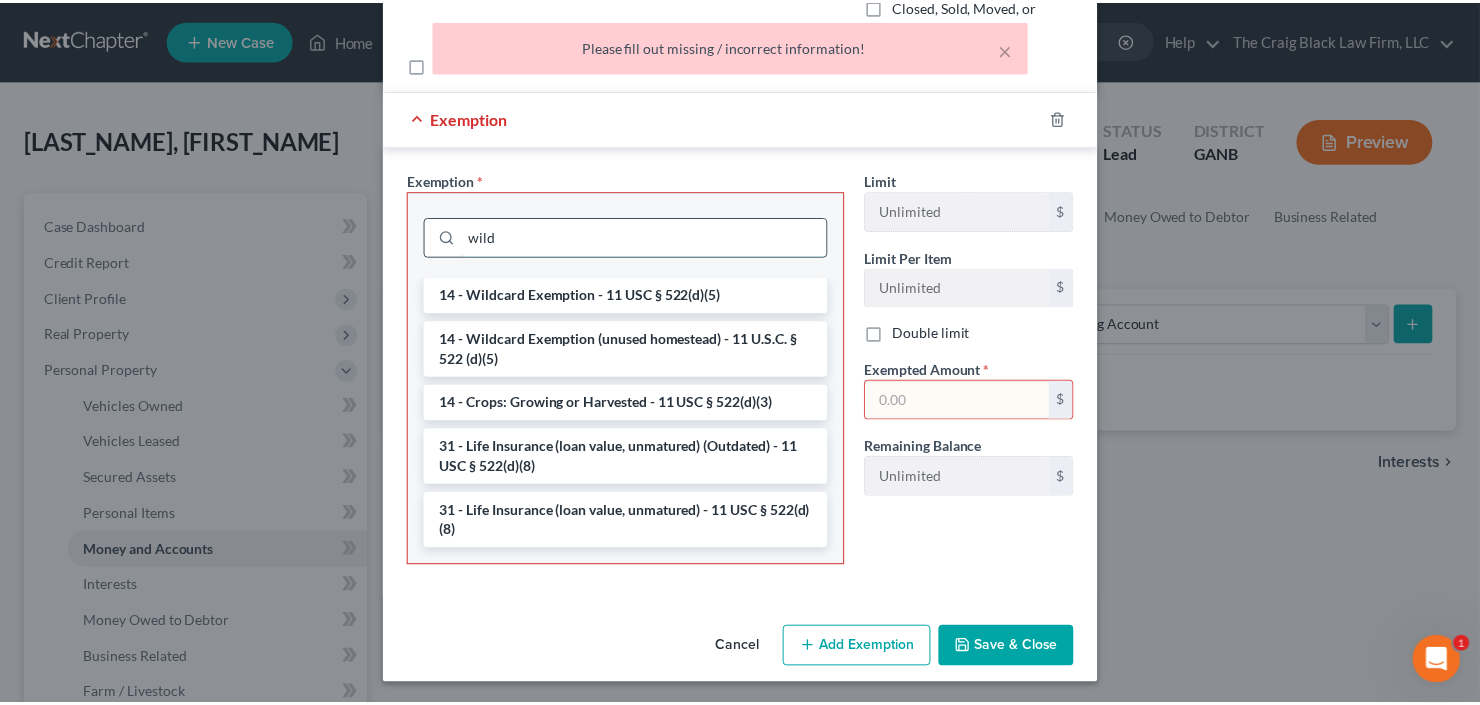 scroll, scrollTop: 208, scrollLeft: 0, axis: vertical 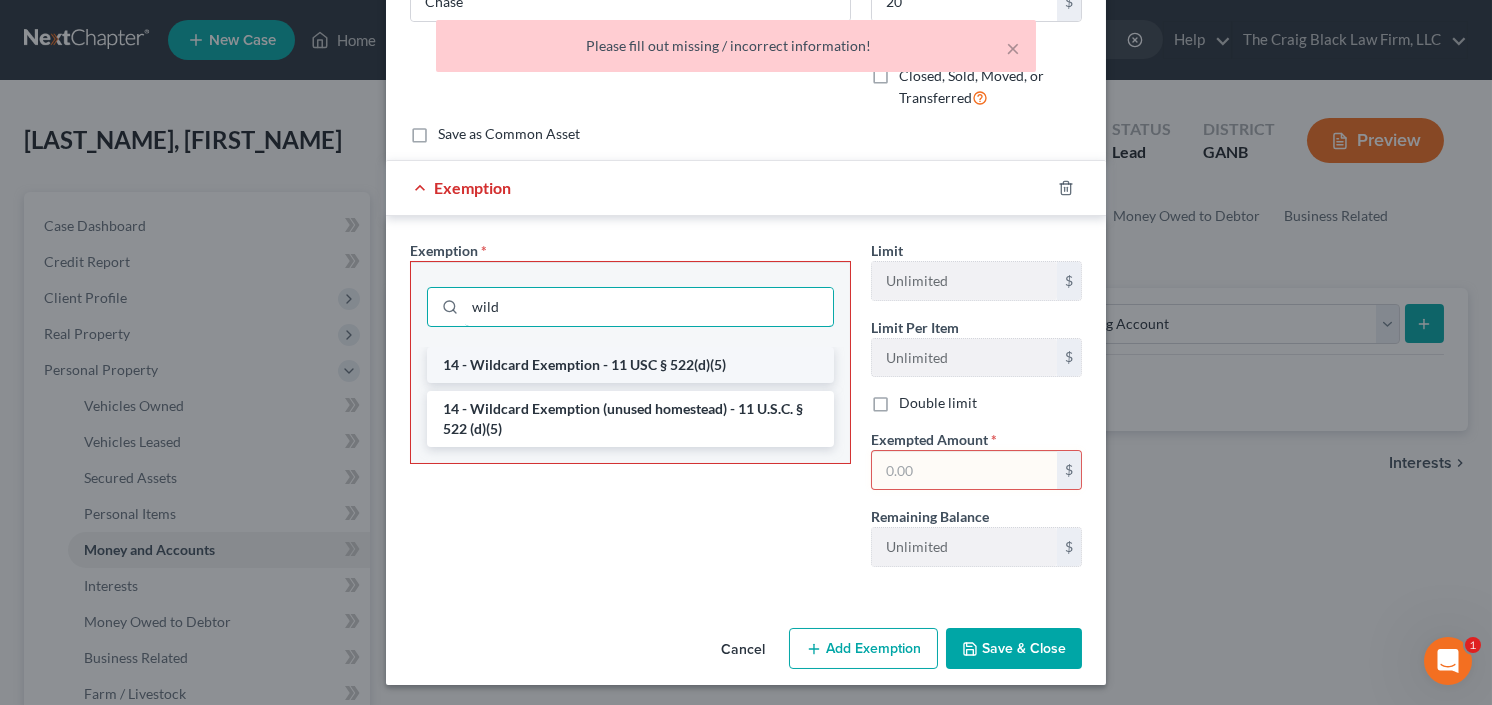 type on "wild" 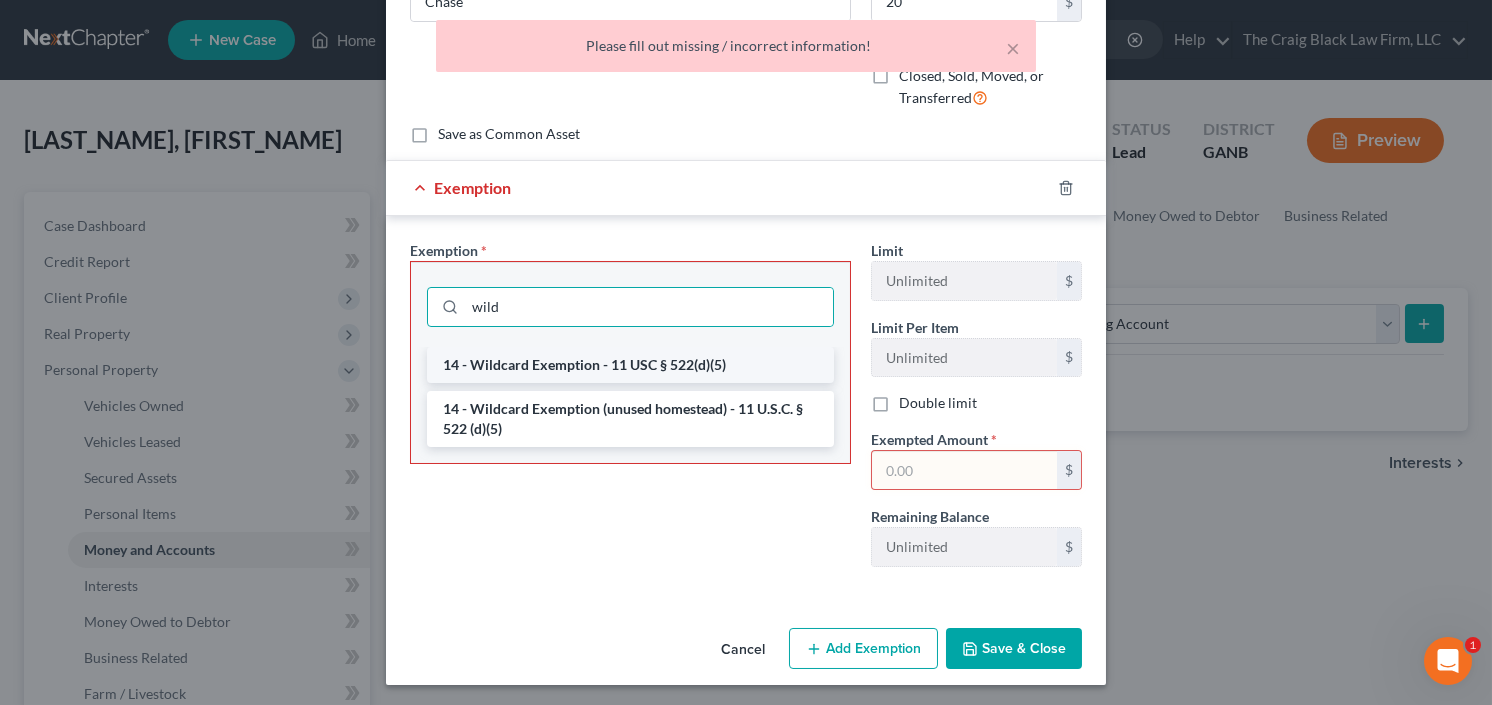 click on "14 - Wildcard Exemption - 11 USC § 522(d)(5)" at bounding box center (630, 365) 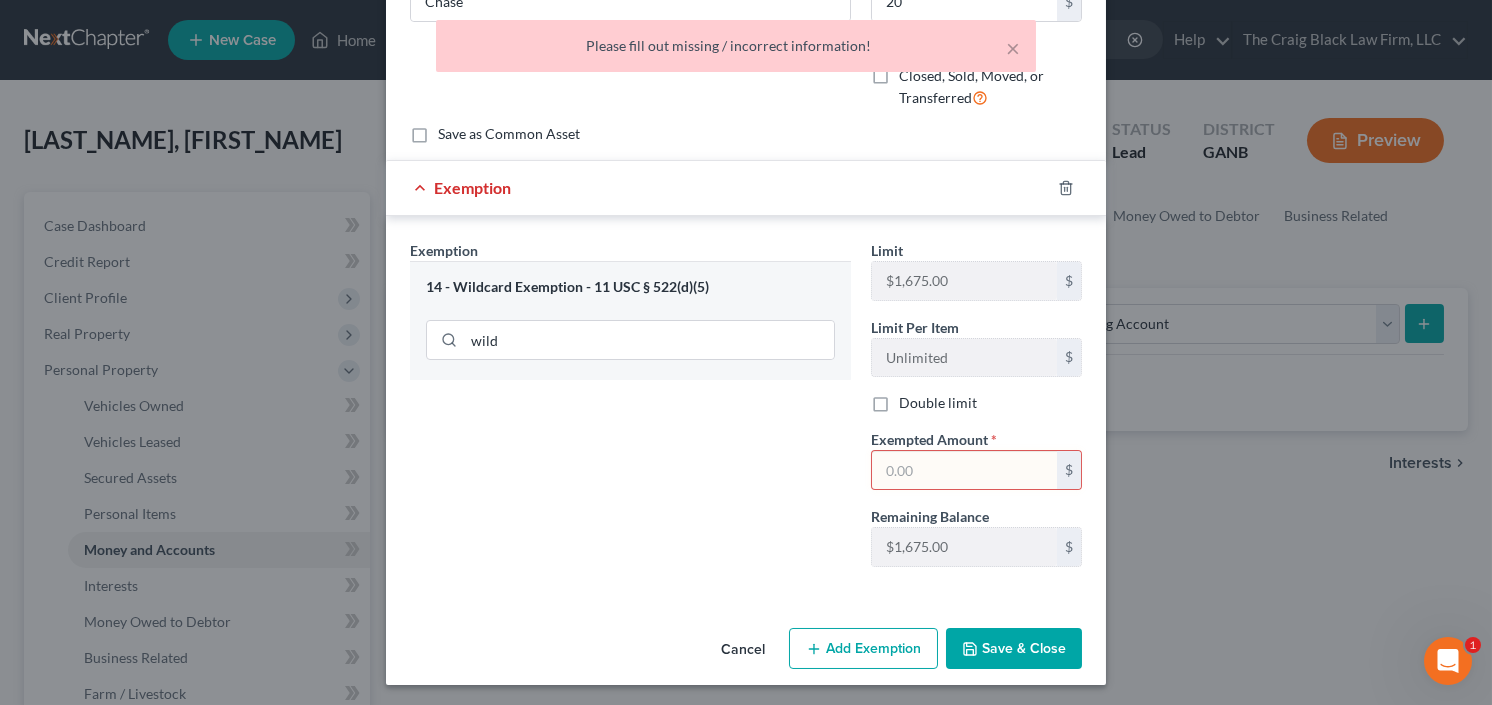 click at bounding box center (964, 470) 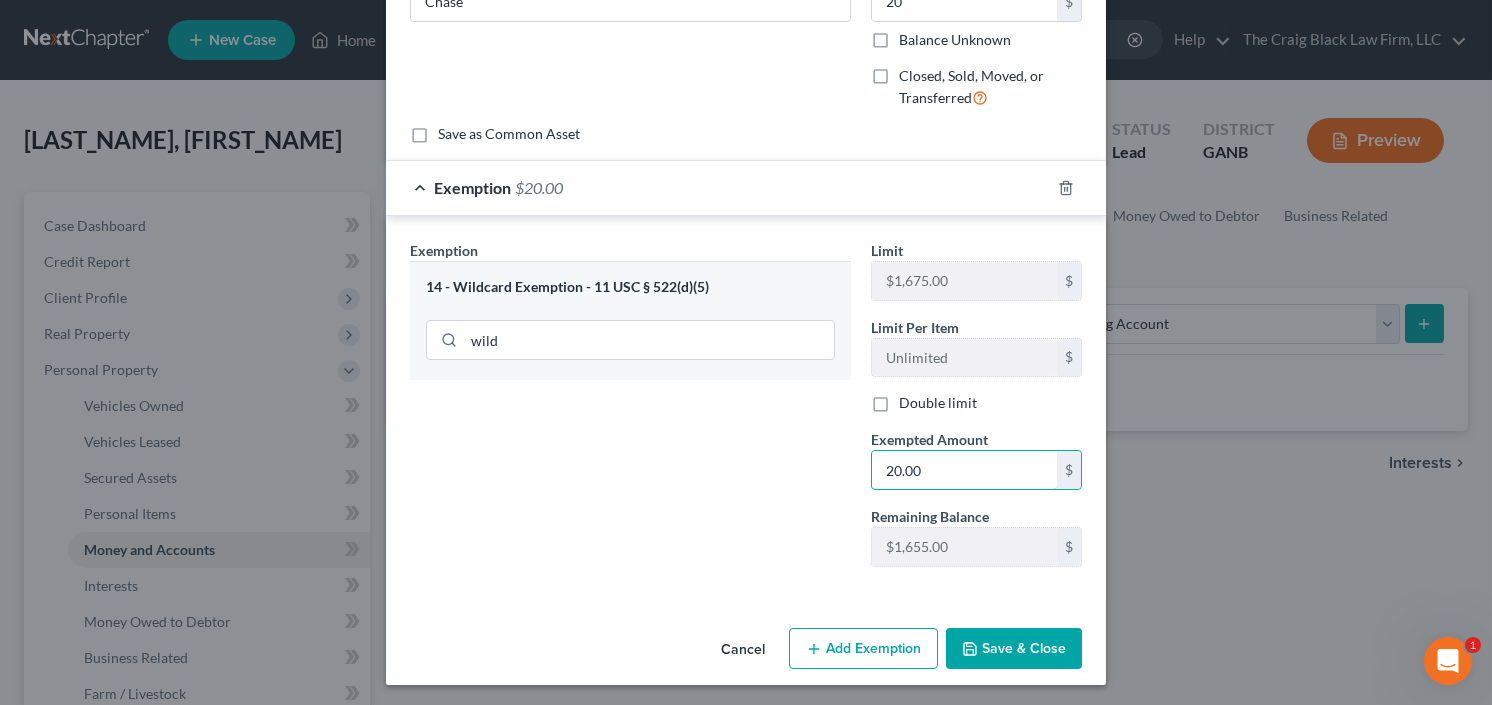 type on "20.00" 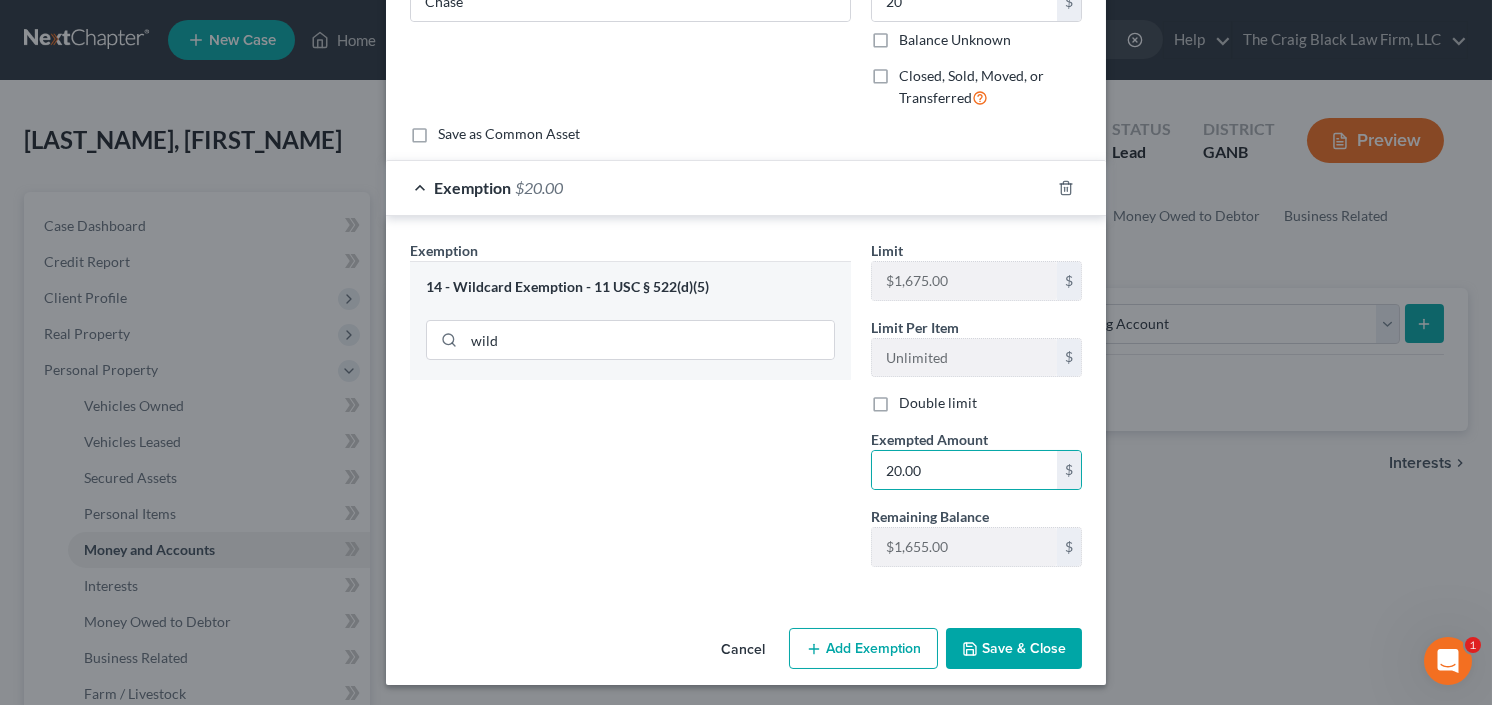 click on "Save & Close" at bounding box center [1014, 649] 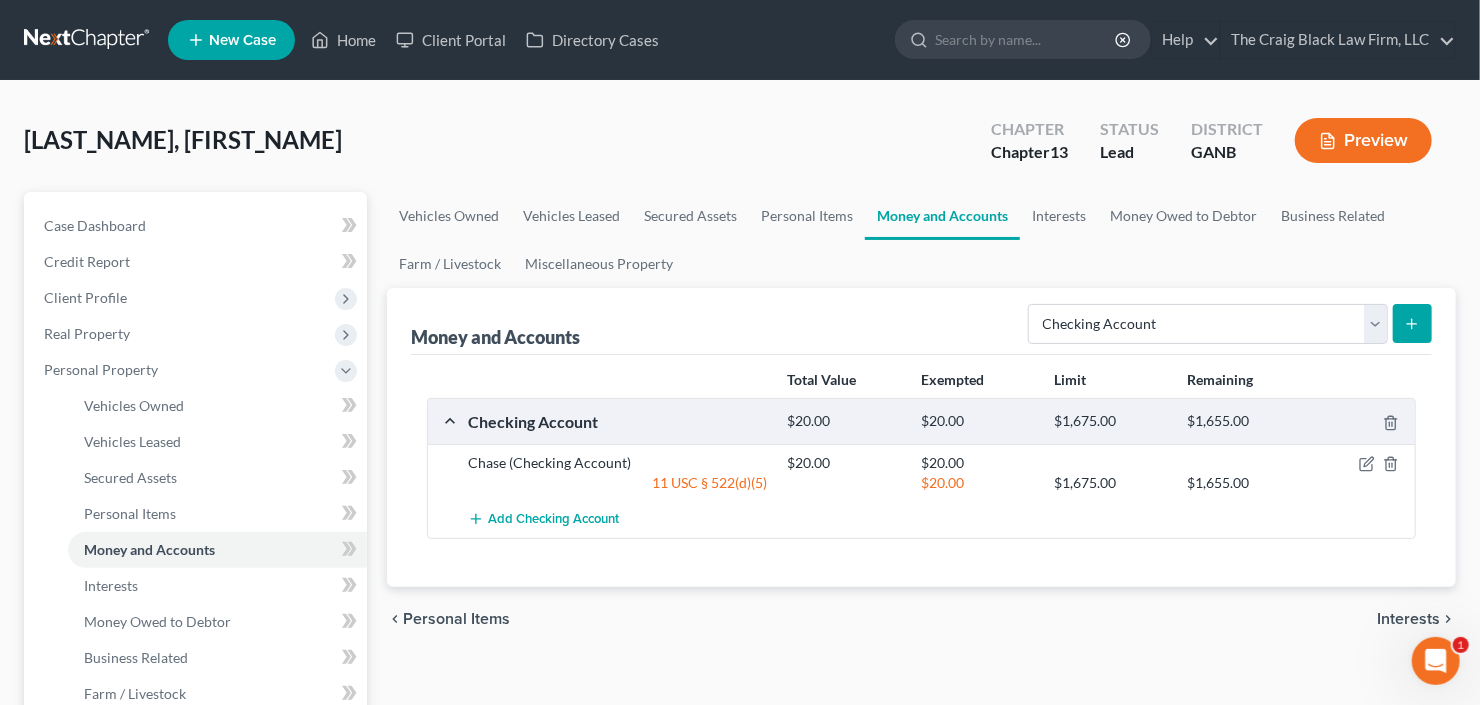 click 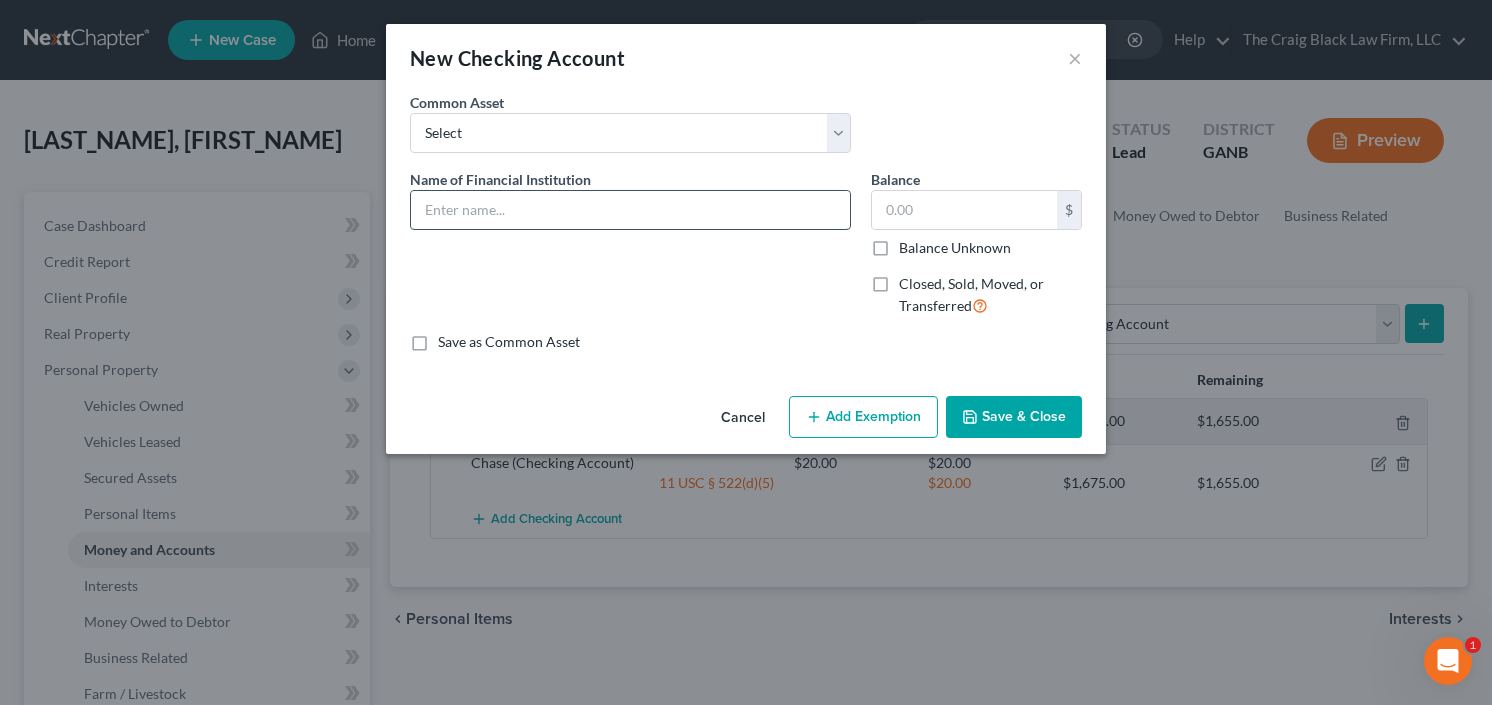 click at bounding box center (630, 210) 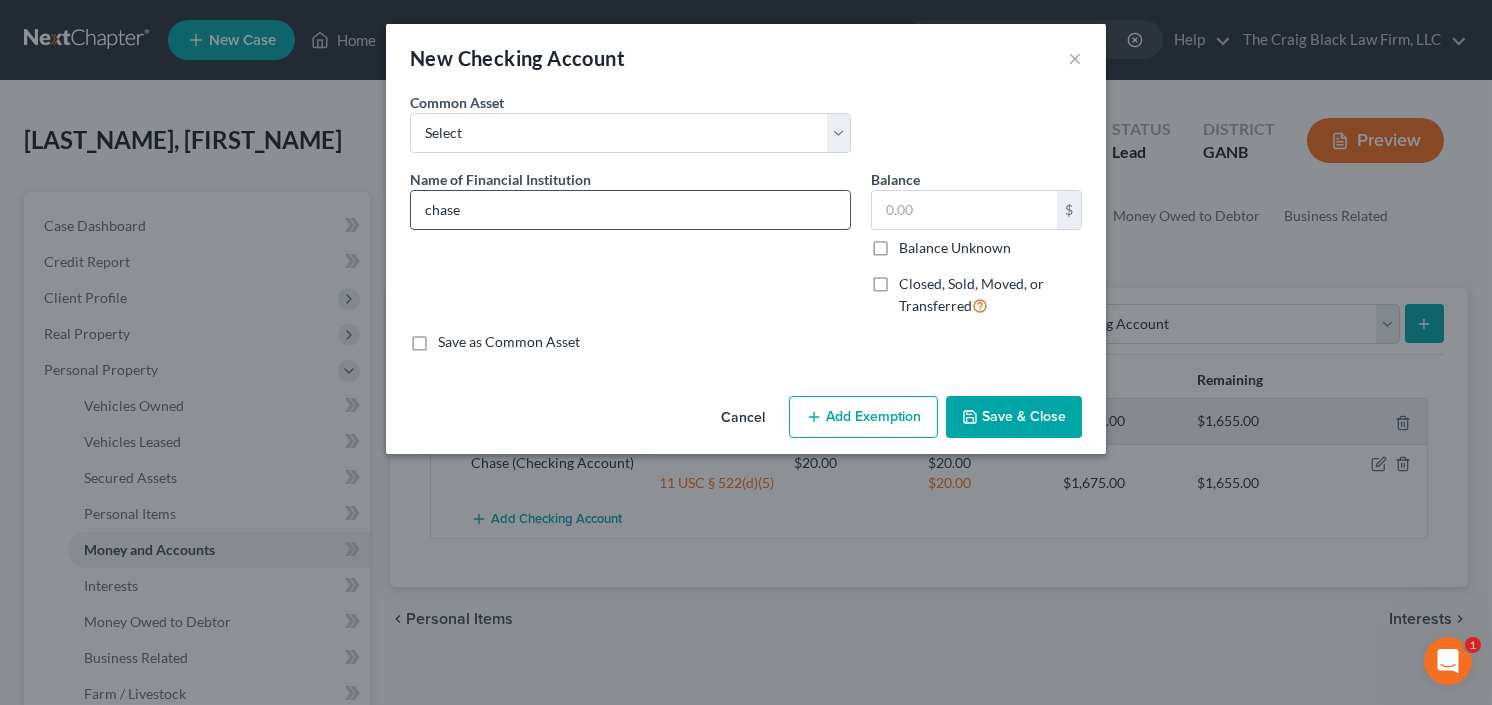 type on "Chase" 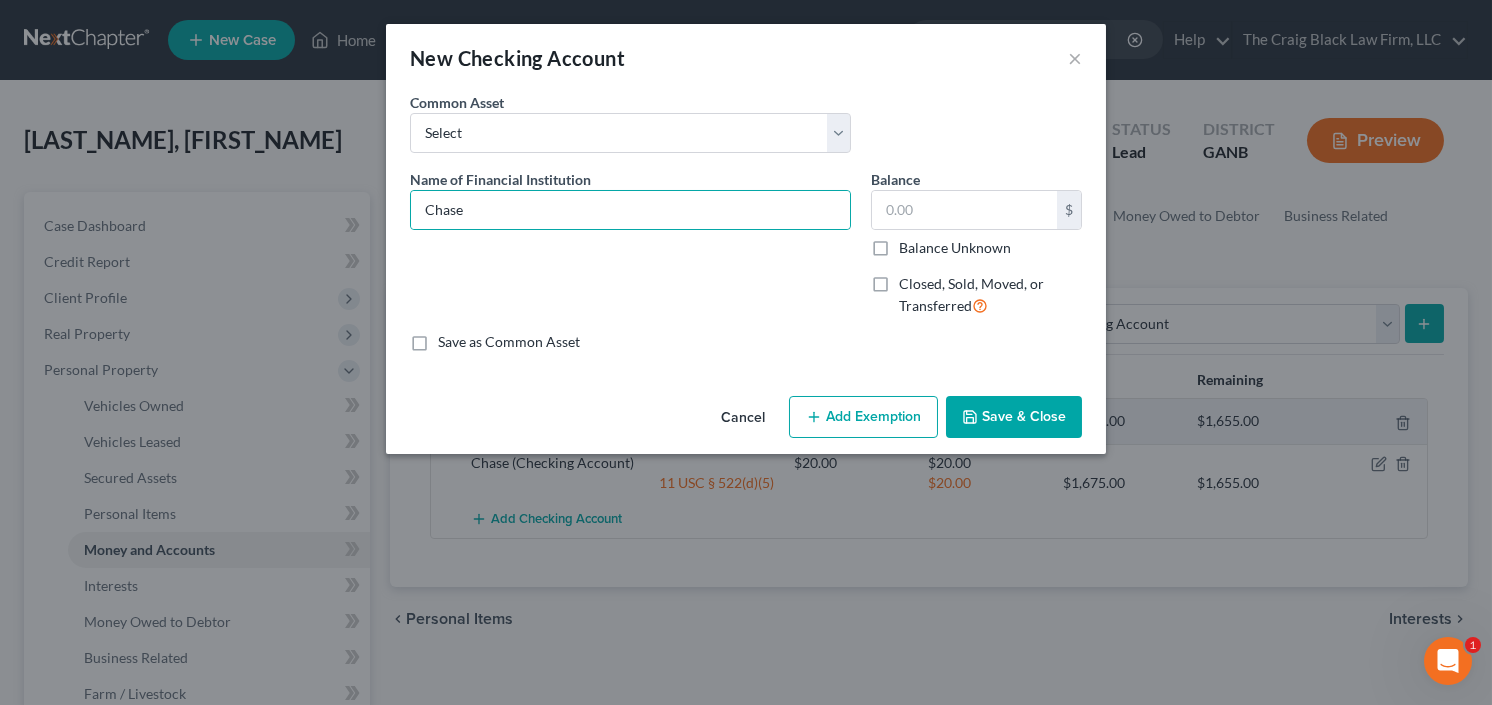 click on "New Checking Account  ×" at bounding box center (746, 58) 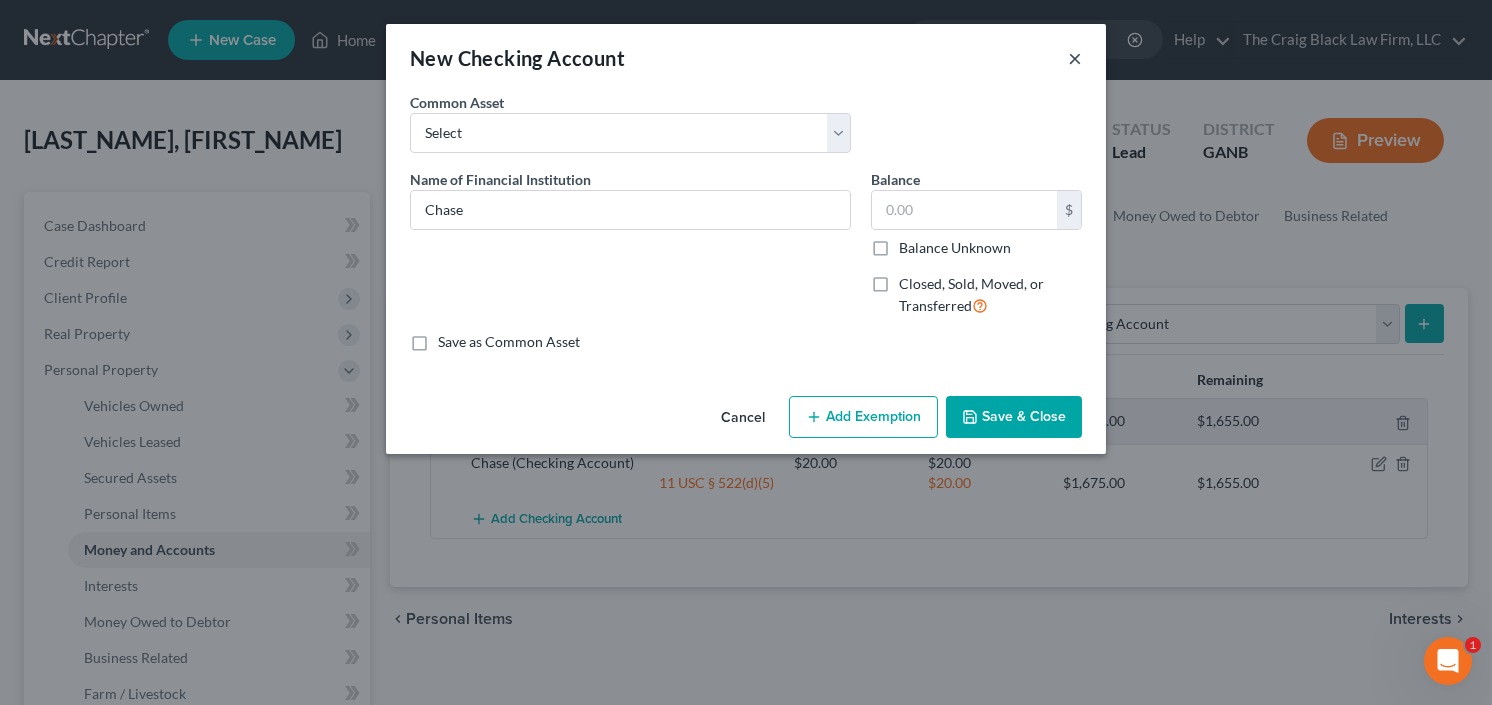 click on "×" at bounding box center (1075, 58) 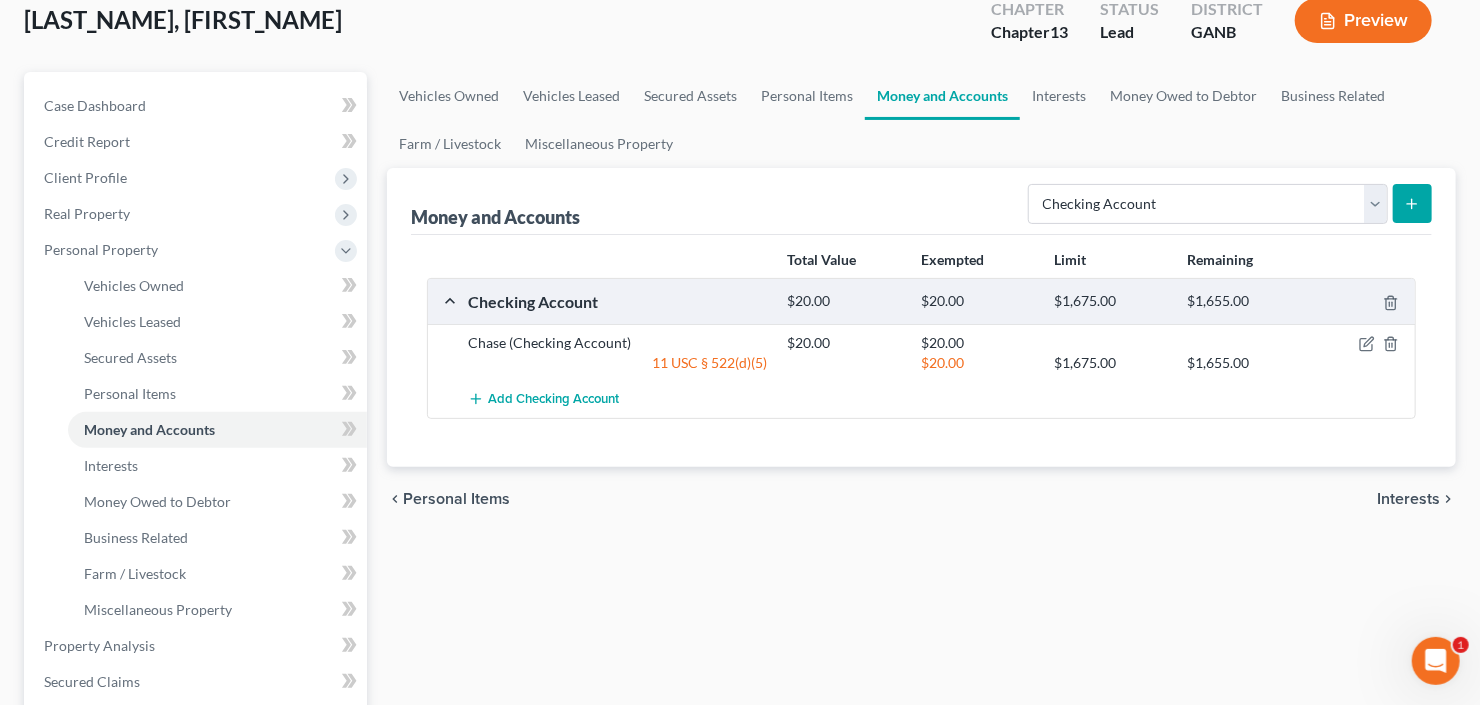 scroll, scrollTop: 160, scrollLeft: 0, axis: vertical 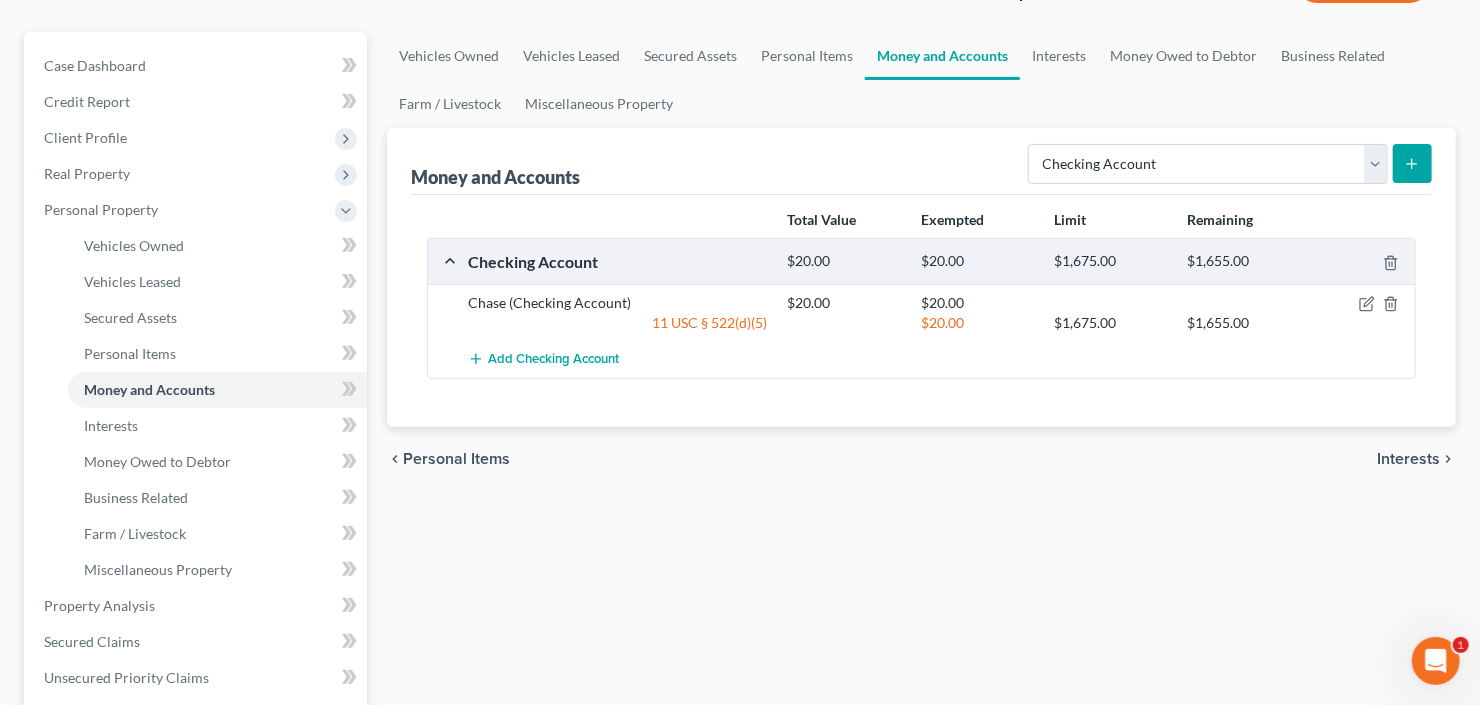 click 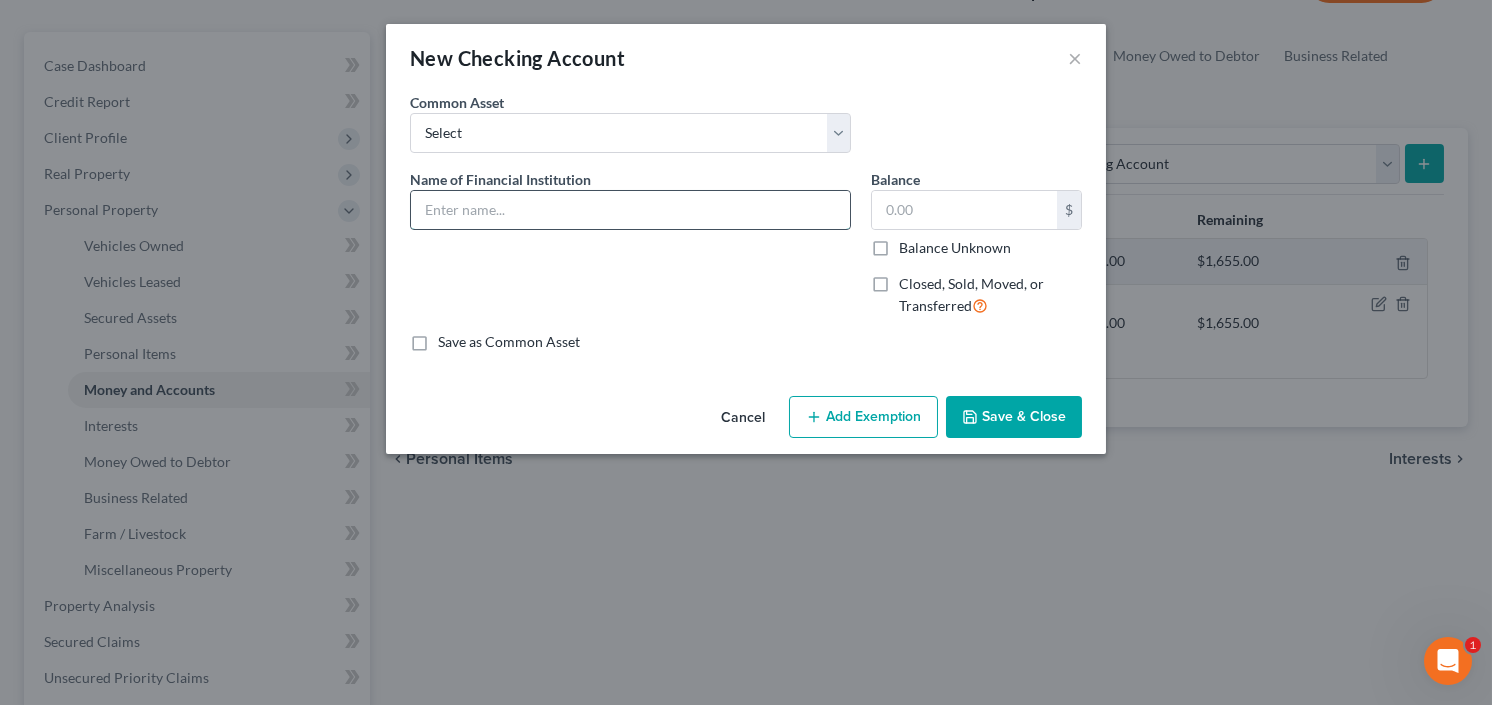 click at bounding box center (630, 210) 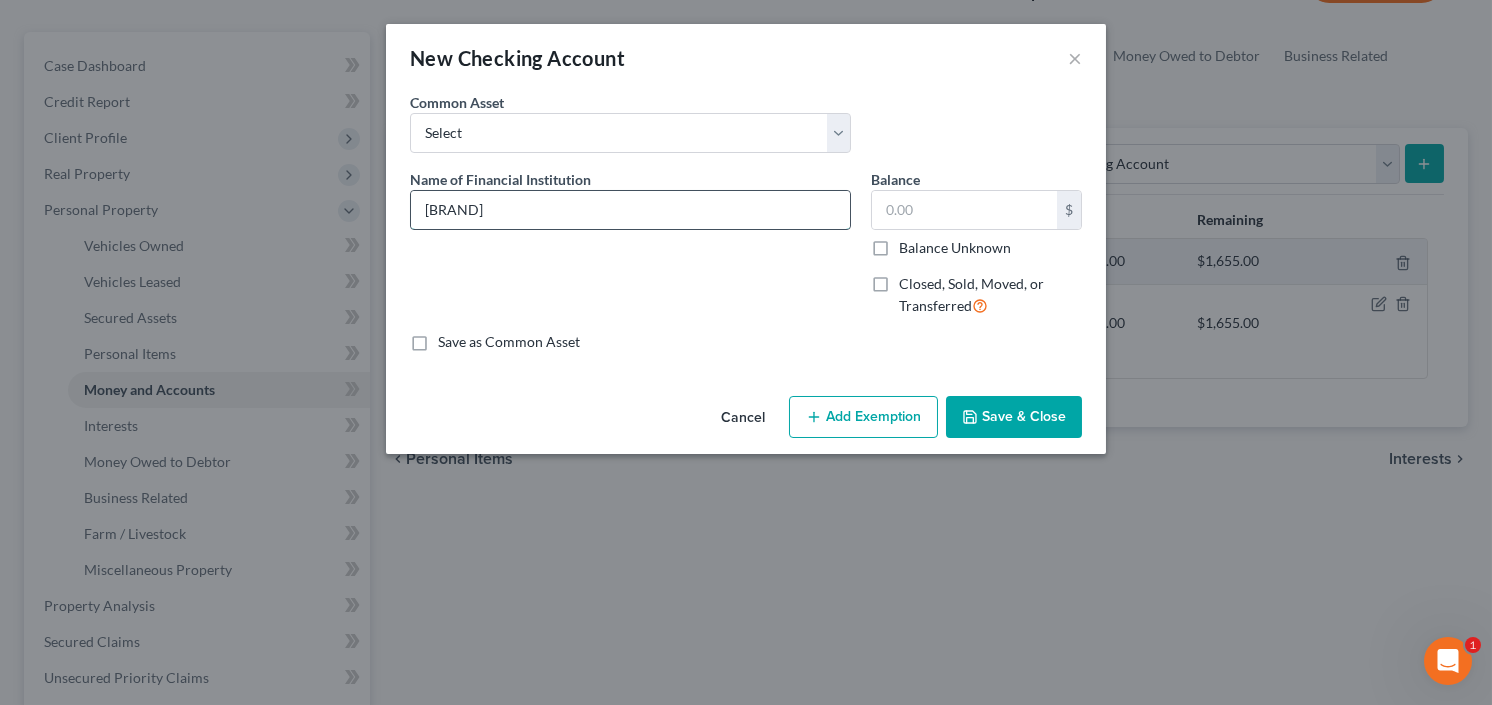 type on "Chime" 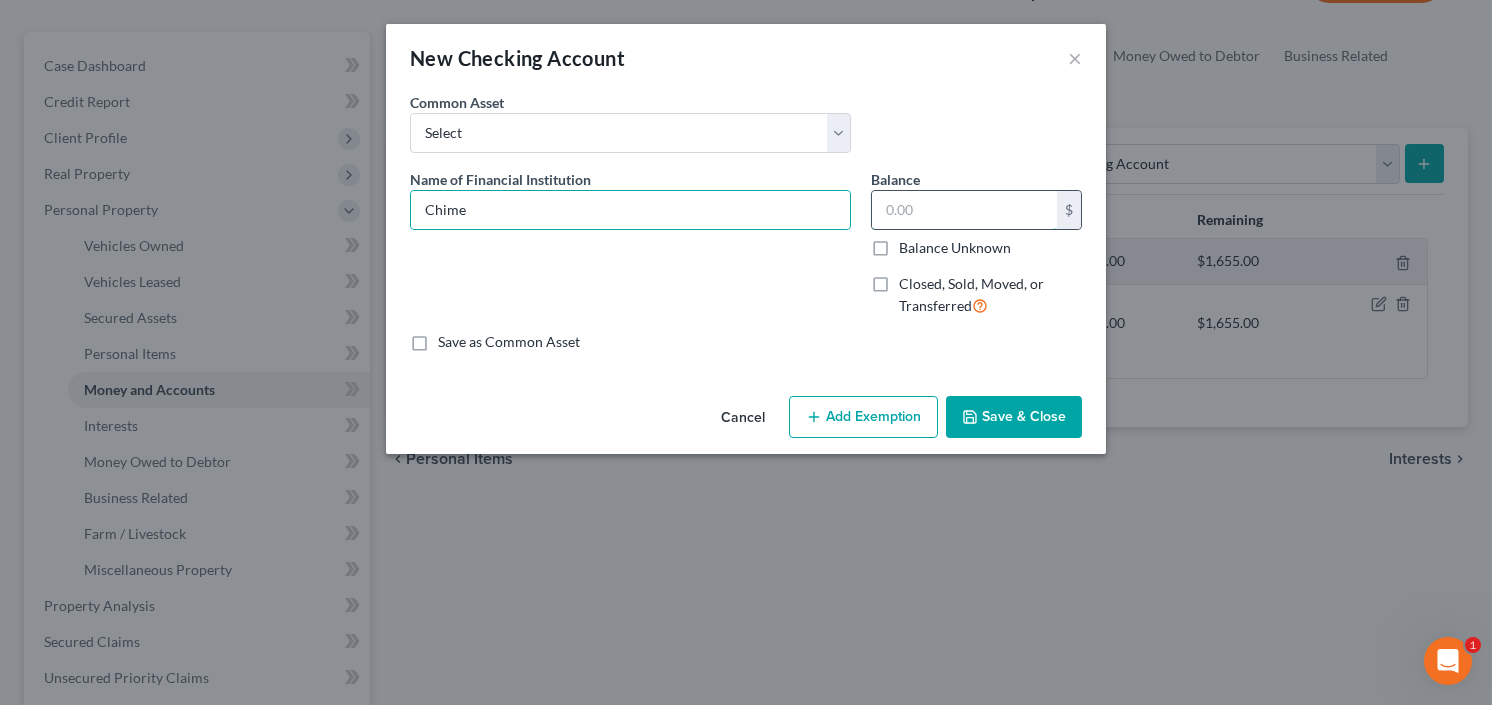 click at bounding box center (964, 210) 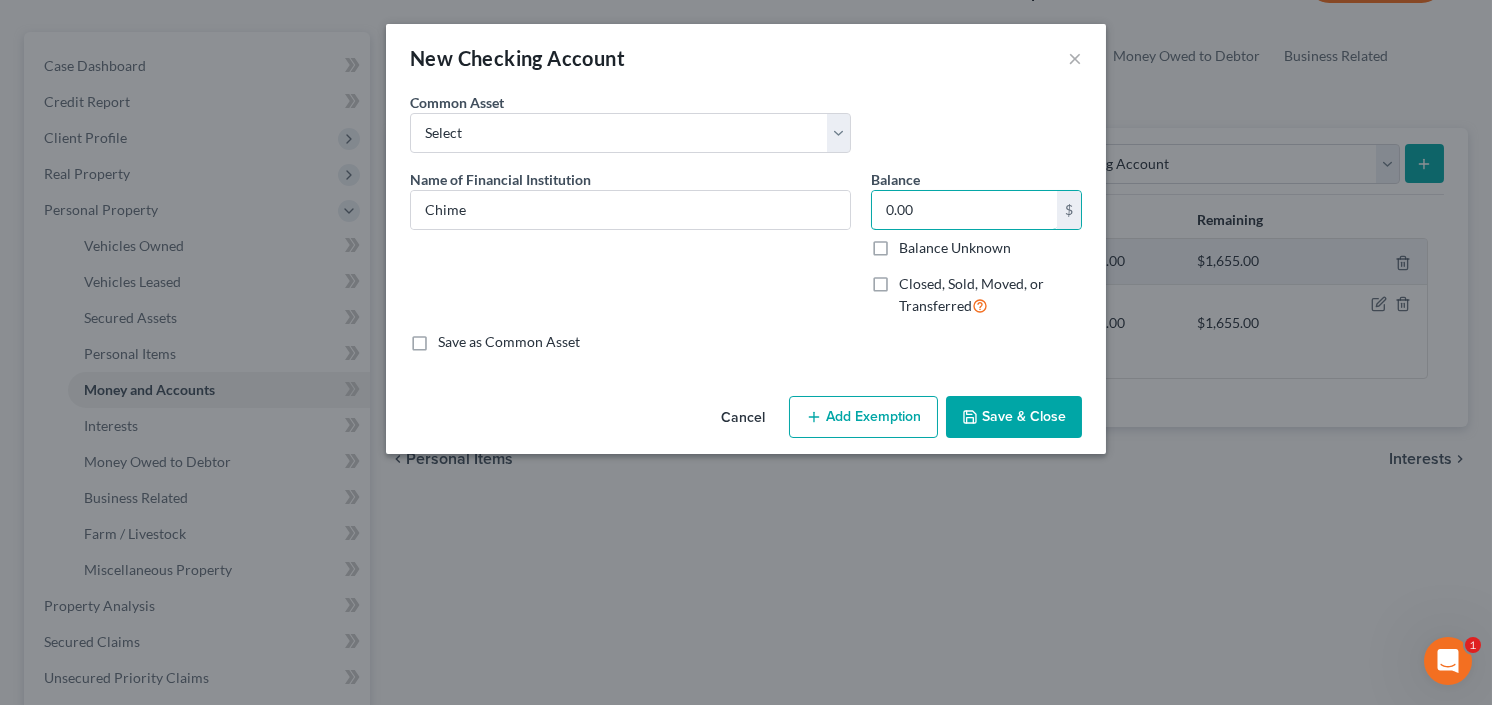type on "0.00" 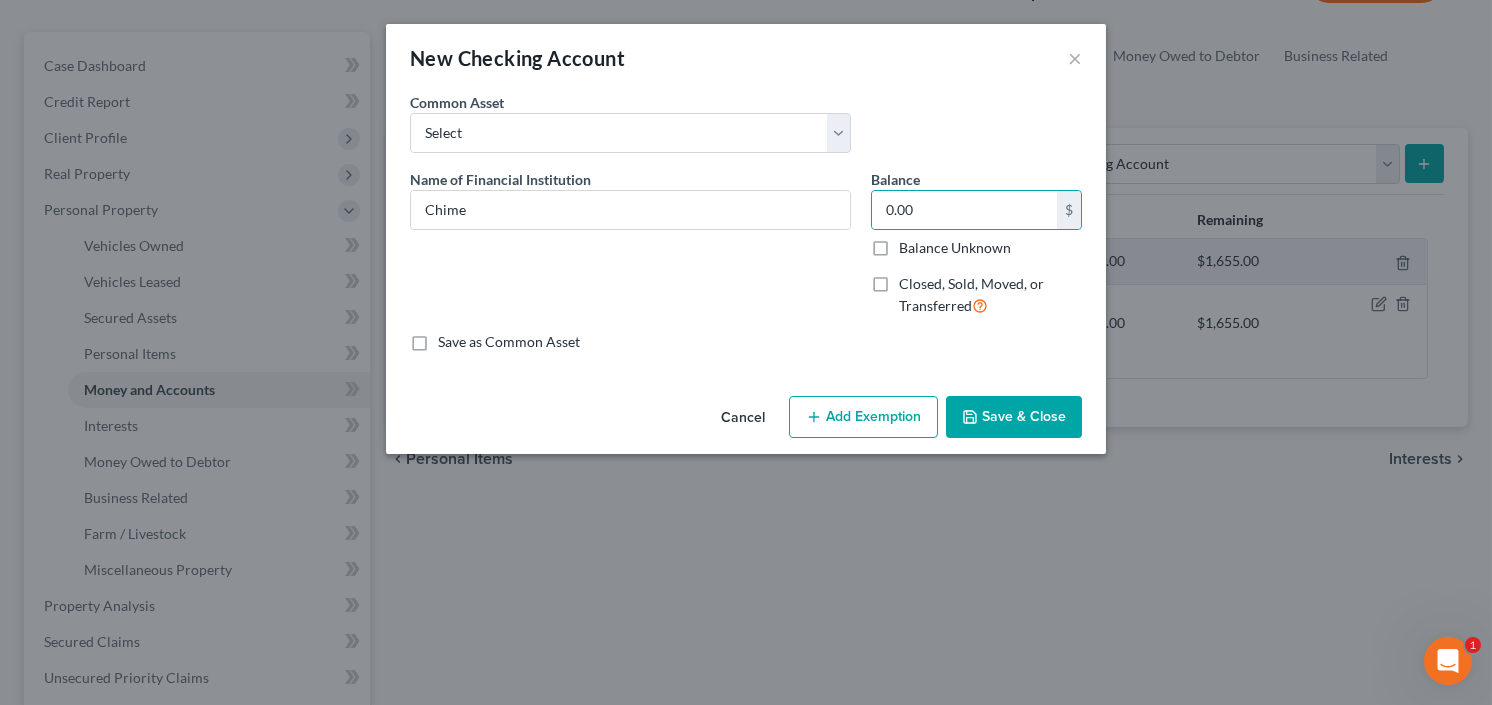 click on "Save & Close" at bounding box center [1014, 417] 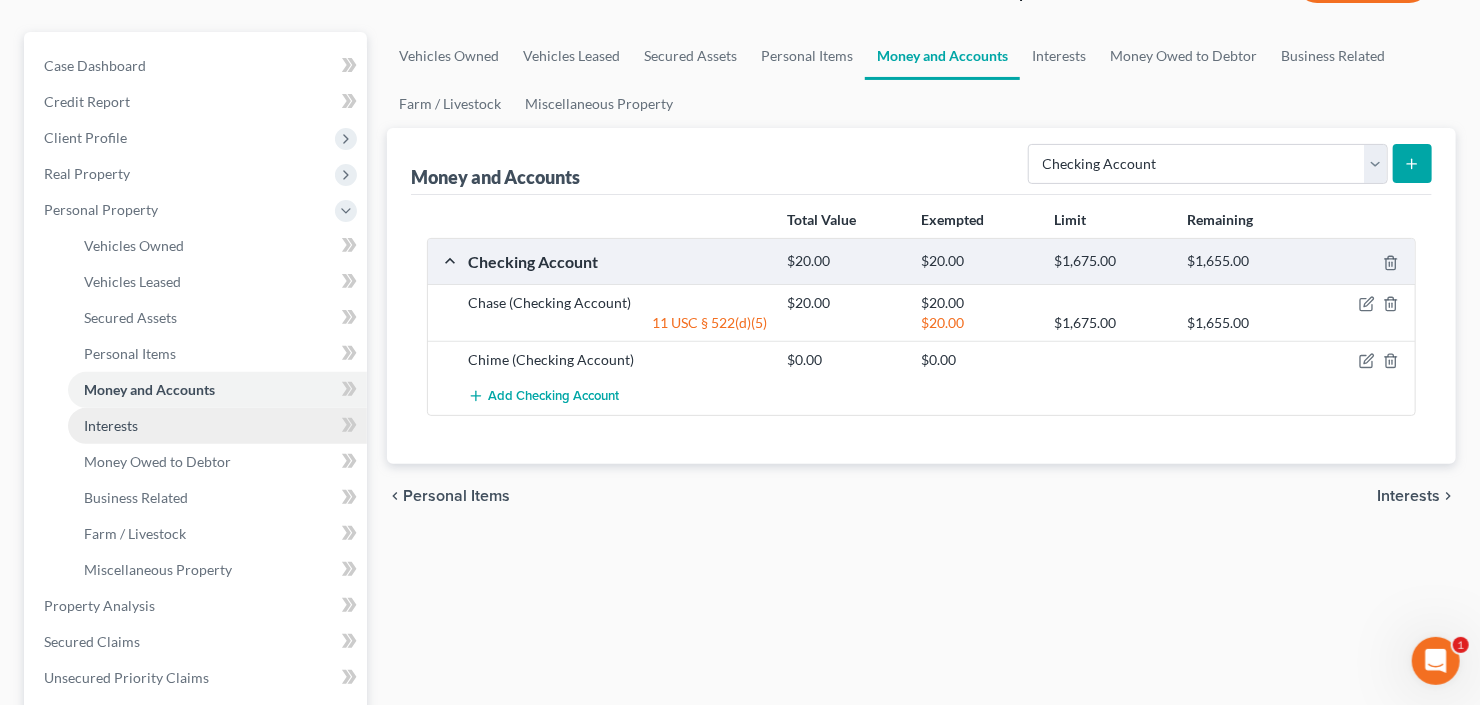 click on "Interests" at bounding box center (217, 426) 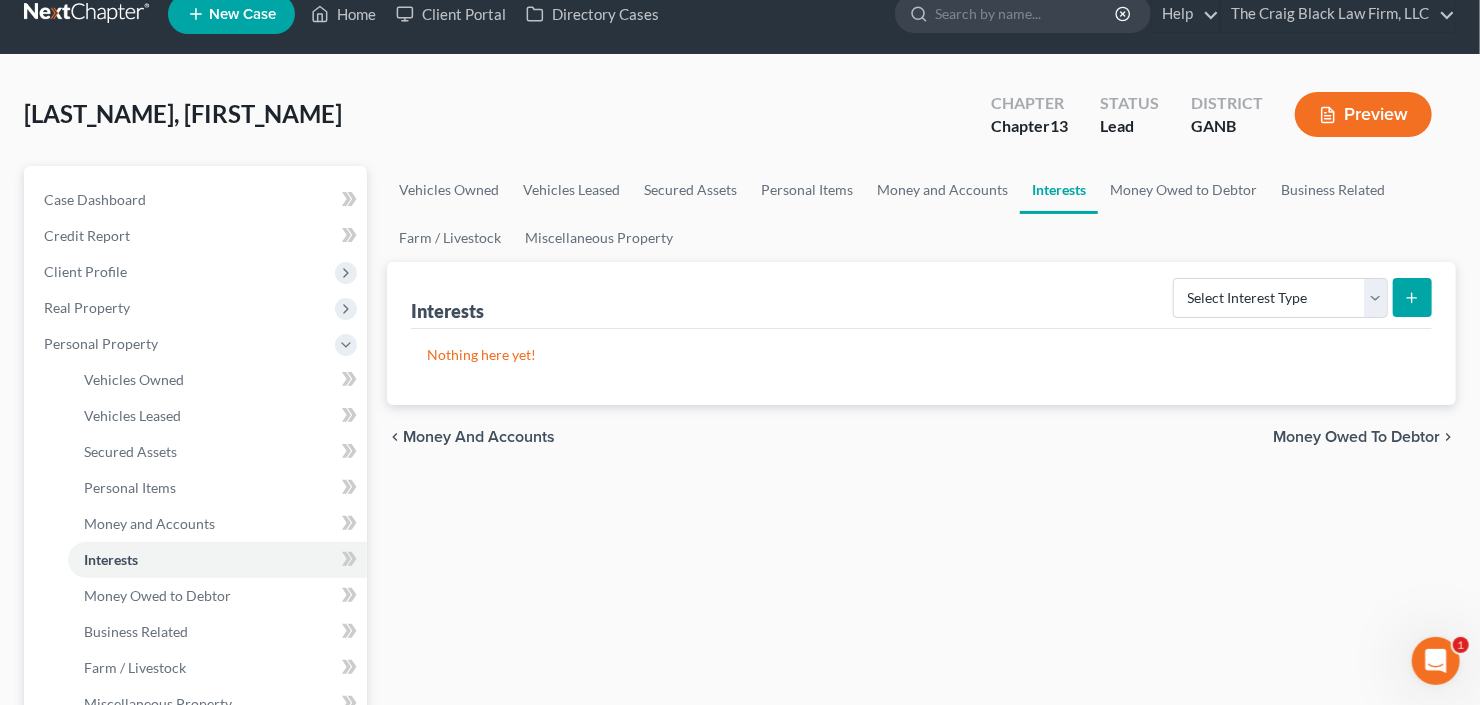scroll, scrollTop: 0, scrollLeft: 0, axis: both 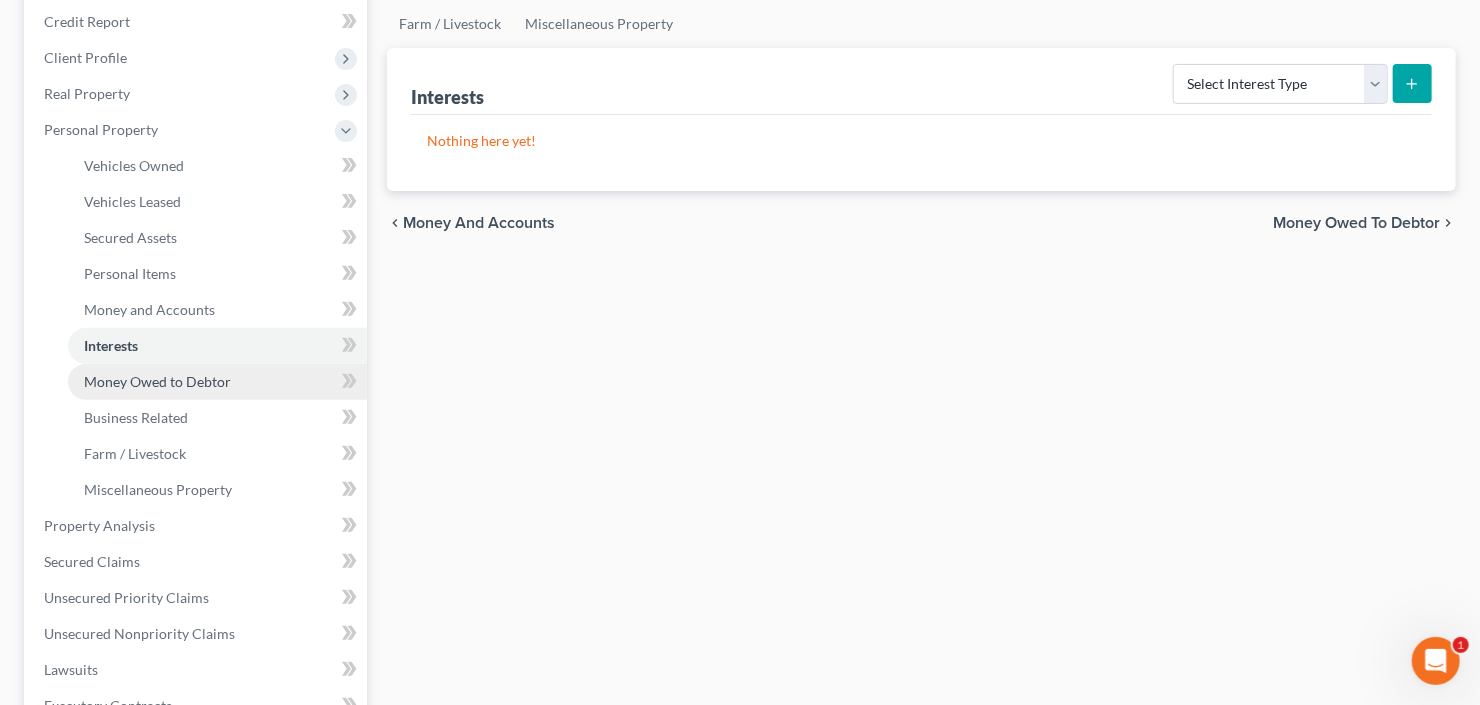 click on "Money Owed to Debtor" at bounding box center [157, 381] 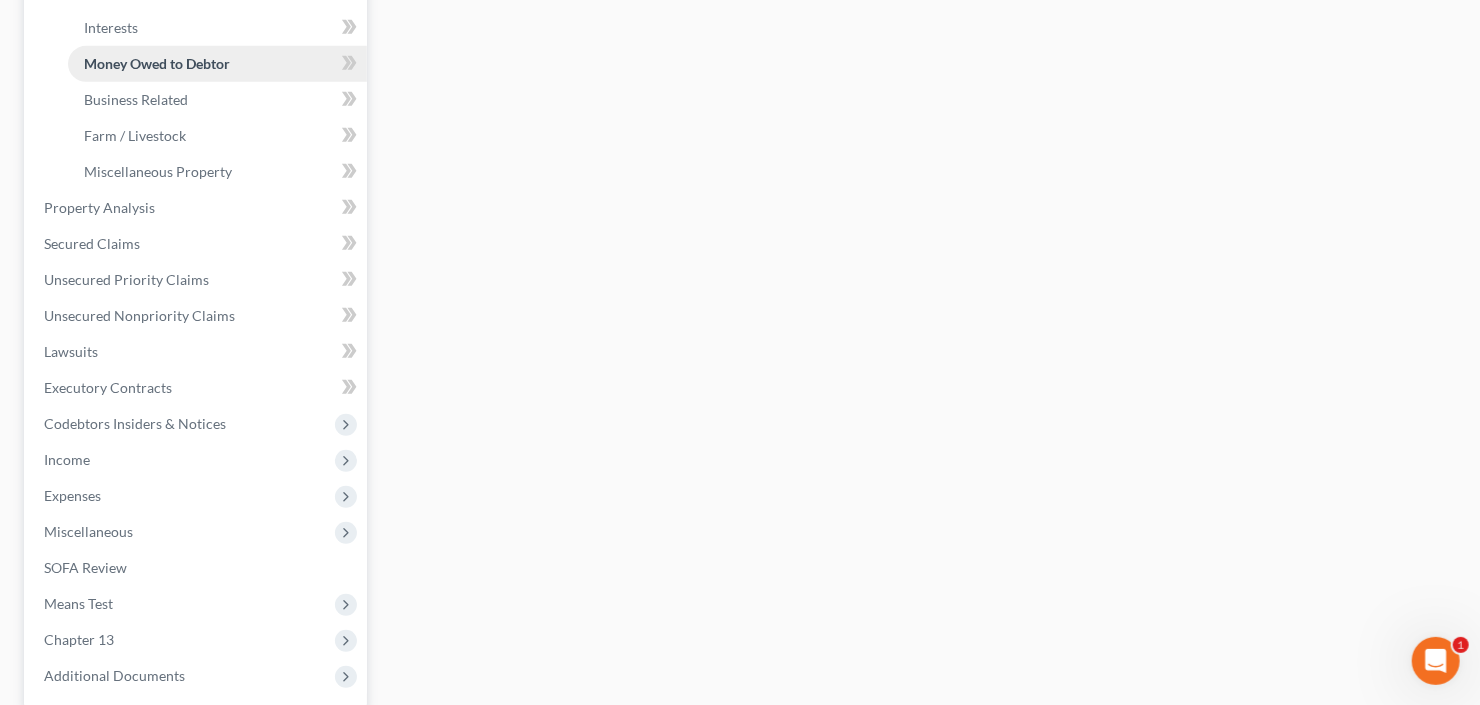 scroll, scrollTop: 560, scrollLeft: 0, axis: vertical 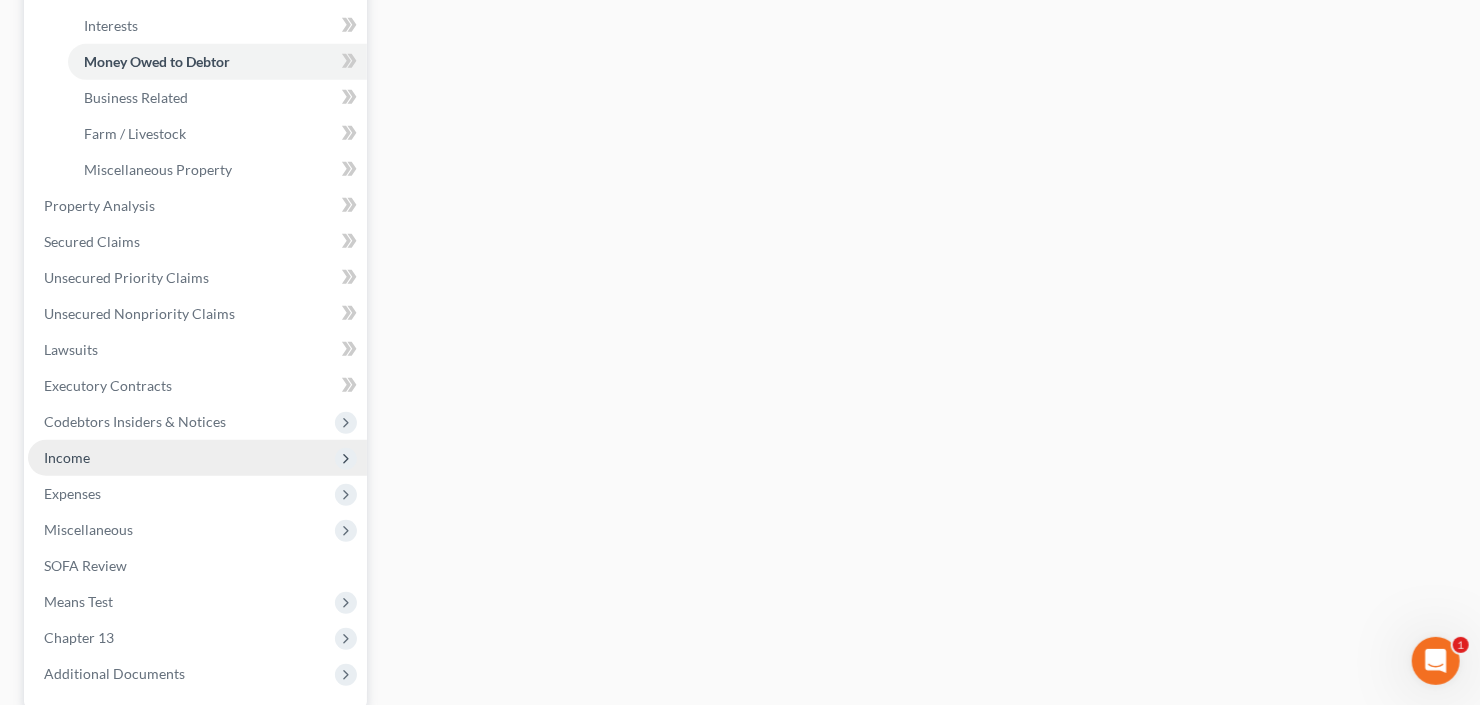 click on "Income" at bounding box center (197, 458) 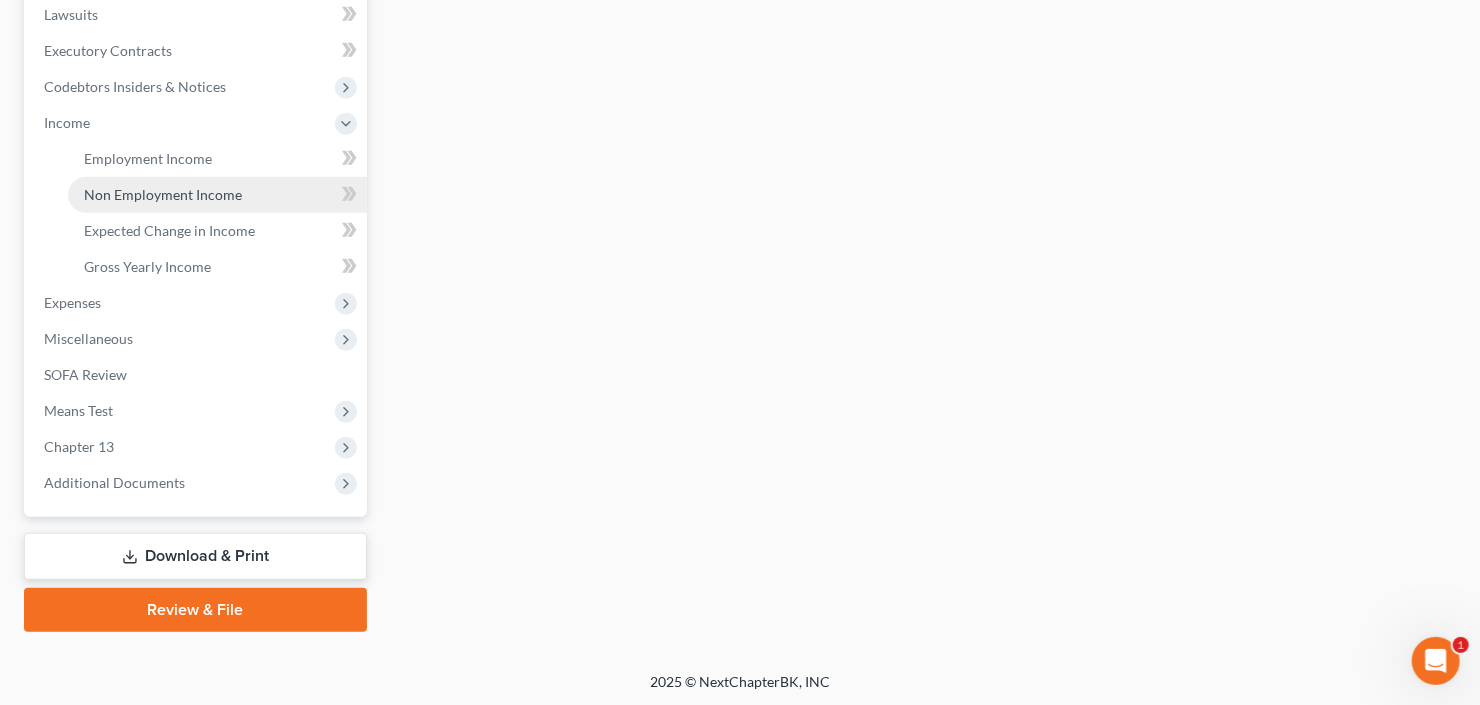 click on "Non Employment Income" at bounding box center [163, 194] 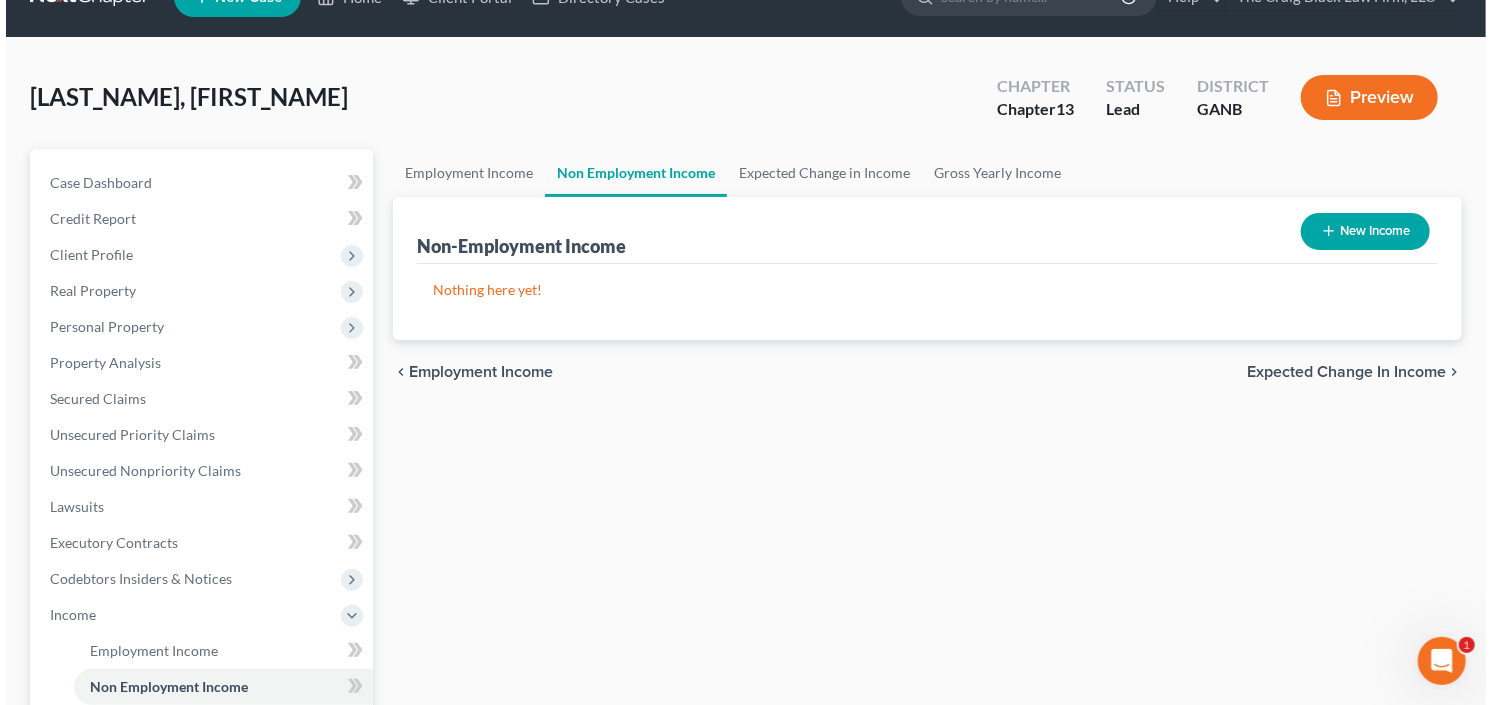 scroll, scrollTop: 0, scrollLeft: 0, axis: both 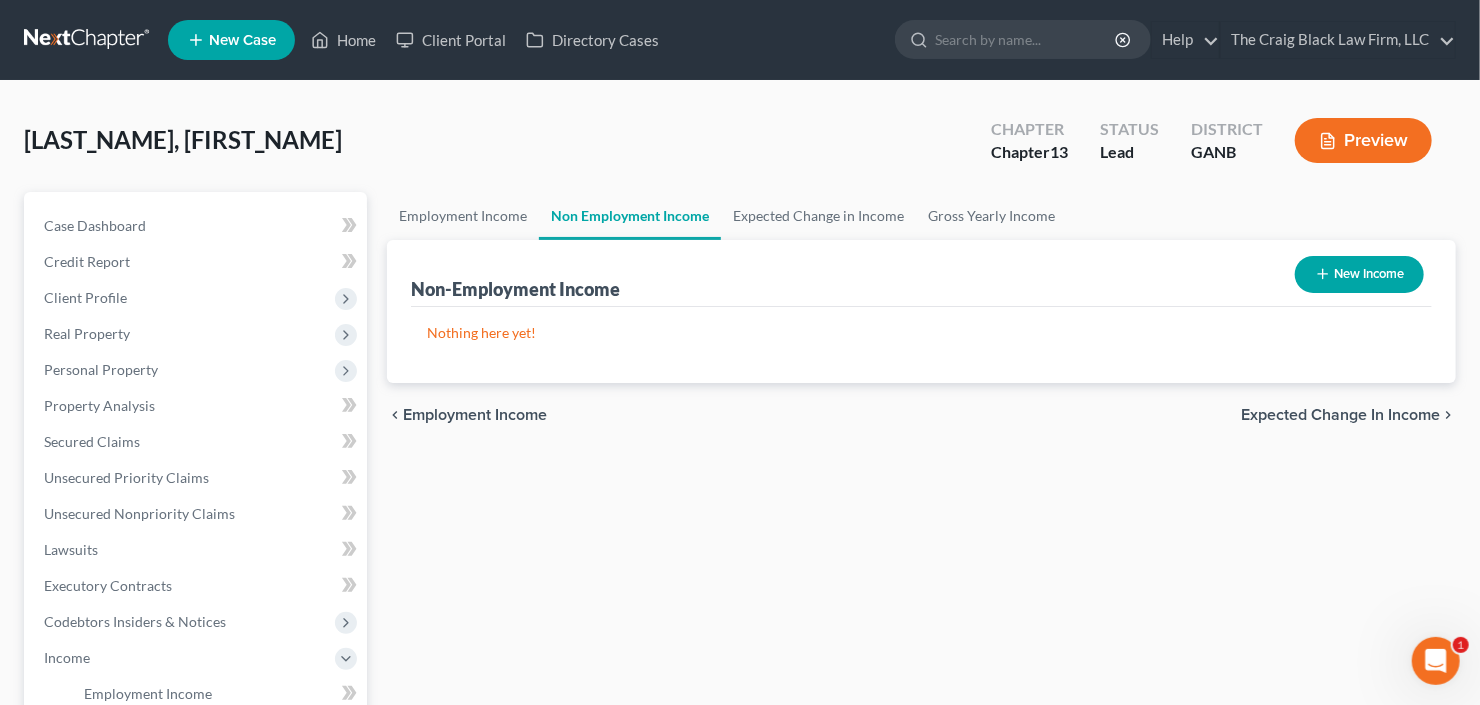 click on "New Income" at bounding box center [1359, 274] 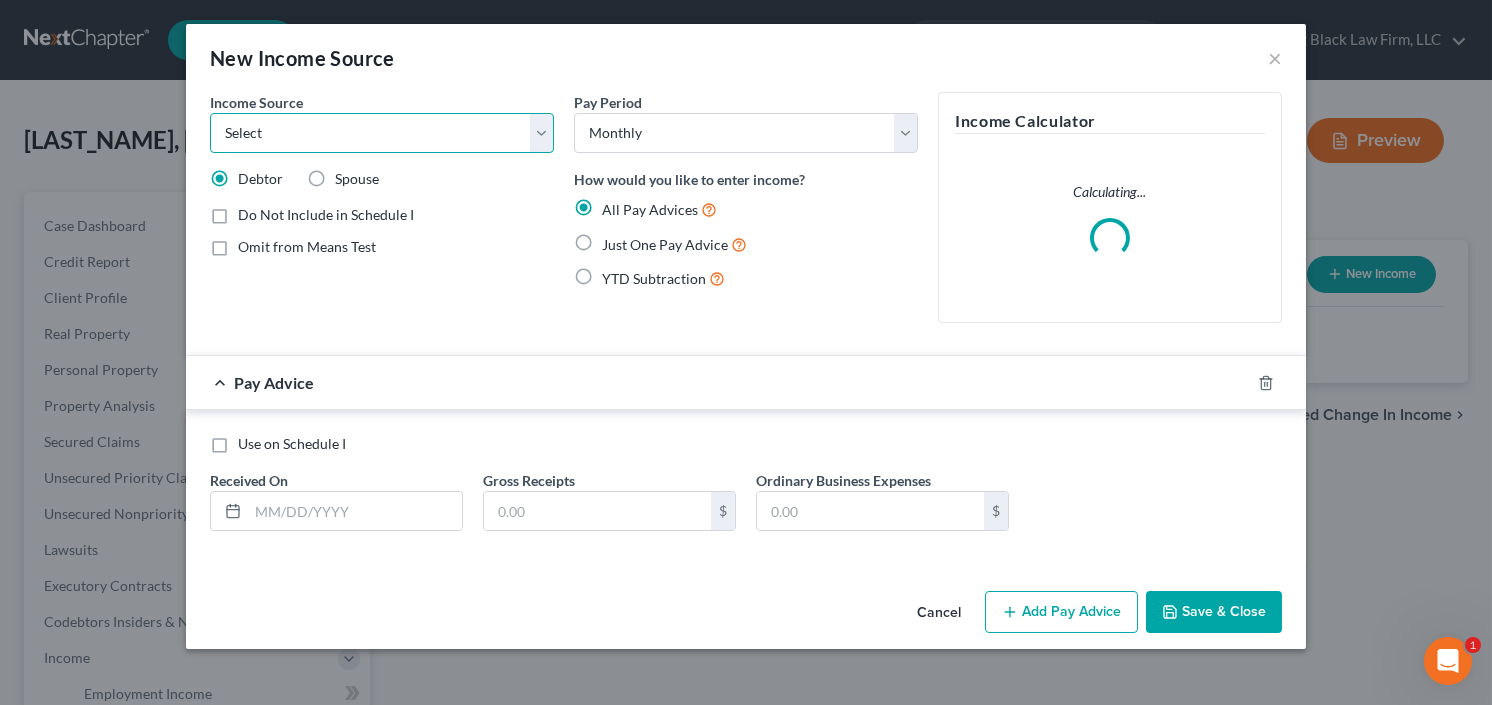 click on "Select Unemployment Disability (from employer) Pension Retirement Social Security / Social Security Disability Other Government Assistance Interests, Dividends or Royalties Child / Family Support Contributions to Household Property / Rental Business, Professional or Farm Alimony / Maintenance Payments Military Disability Benefits Other Monthly Income" at bounding box center (382, 133) 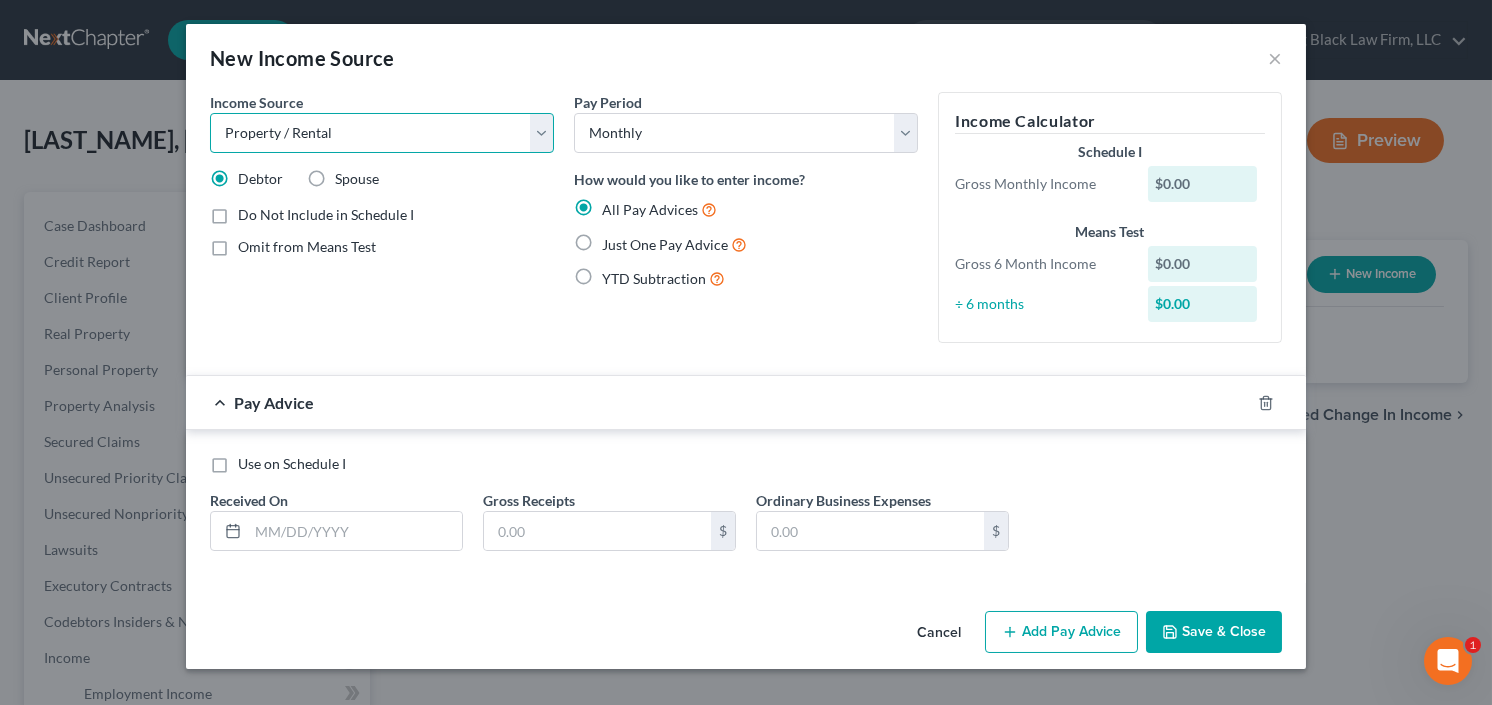 click on "Select Unemployment Disability (from employer) Pension Retirement Social Security / Social Security Disability Other Government Assistance Interests, Dividends or Royalties Child / Family Support Contributions to Household Property / Rental Business, Professional or Farm Alimony / Maintenance Payments Military Disability Benefits Other Monthly Income" at bounding box center (382, 133) 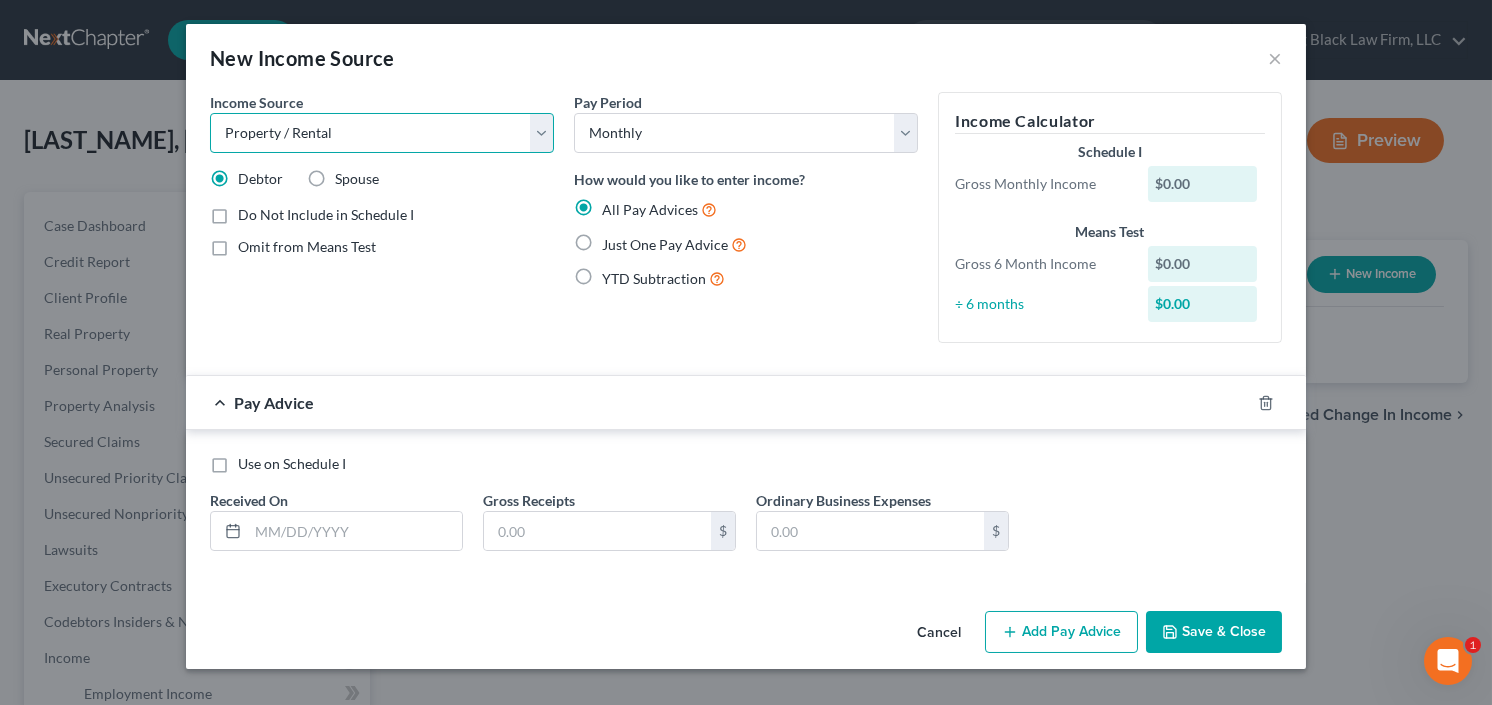 drag, startPoint x: 453, startPoint y: 128, endPoint x: 451, endPoint y: 150, distance: 22.090721 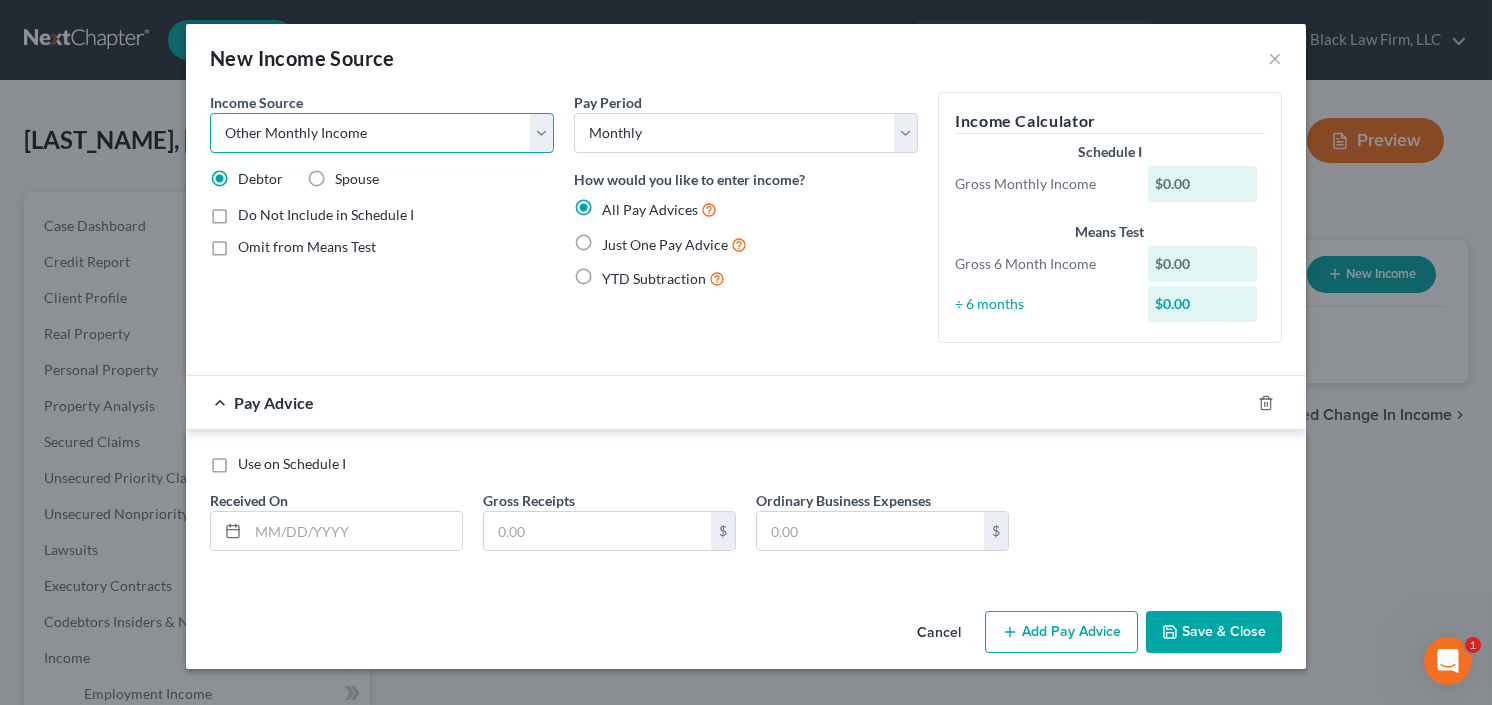 click on "Select Unemployment Disability (from employer) Pension Retirement Social Security / Social Security Disability Other Government Assistance Interests, Dividends or Royalties Child / Family Support Contributions to Household Property / Rental Business, Professional or Farm Alimony / Maintenance Payments Military Disability Benefits Other Monthly Income" at bounding box center (382, 133) 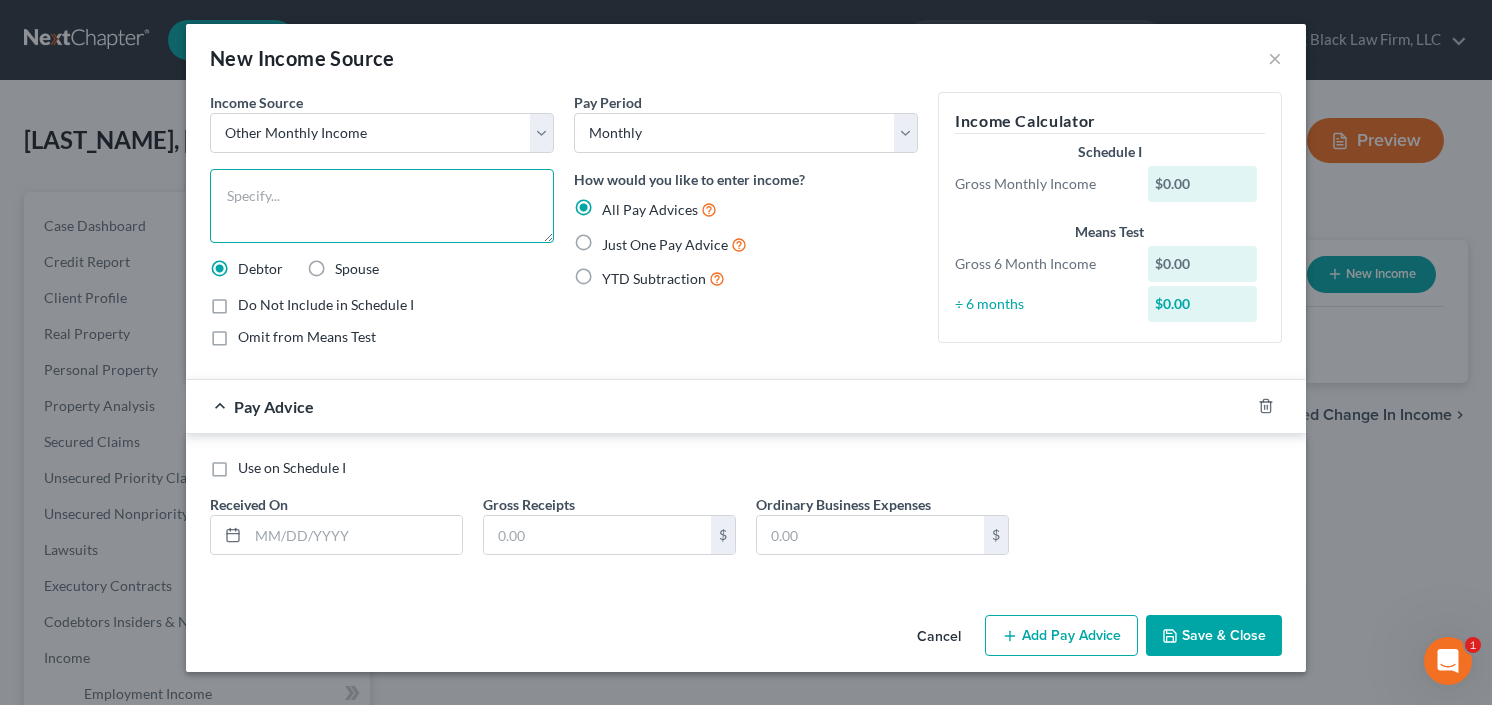 click at bounding box center (382, 206) 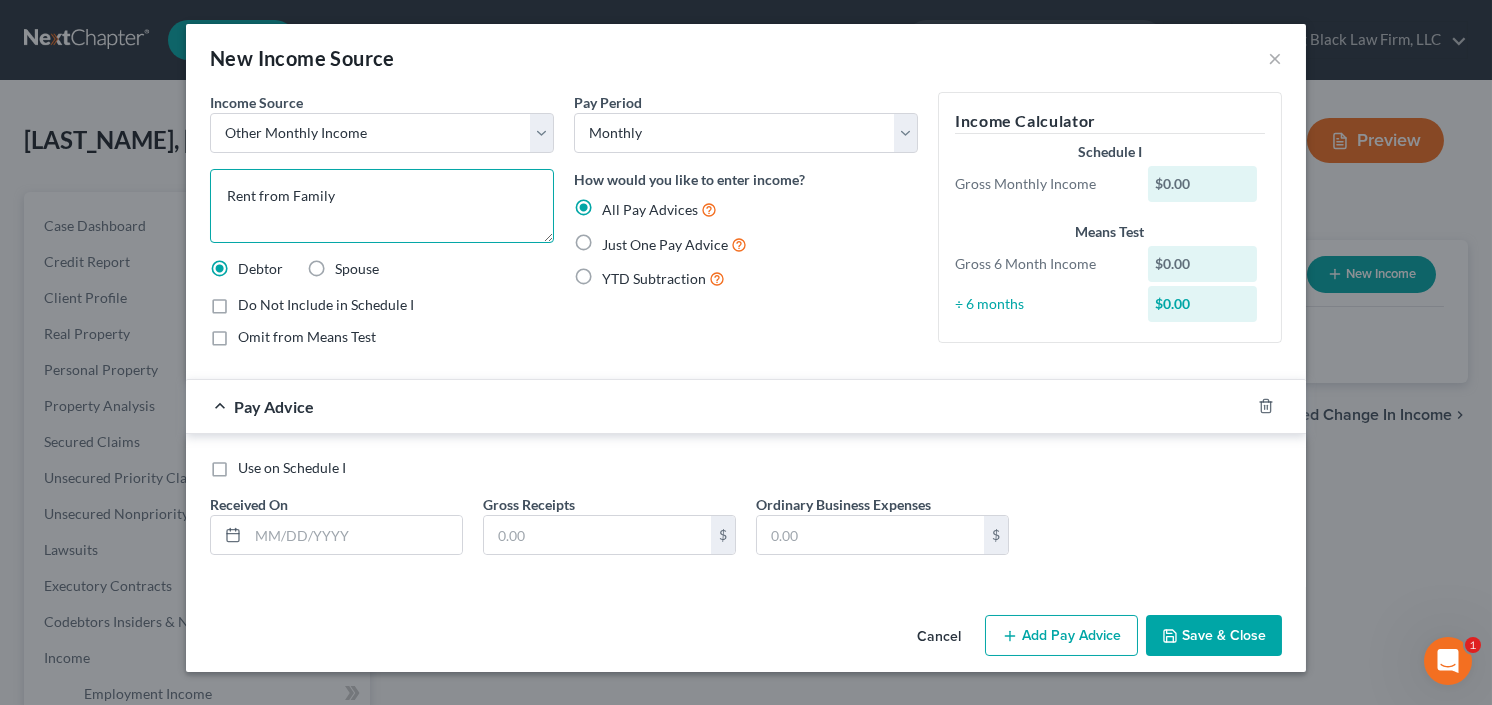 type on "Rent from Family" 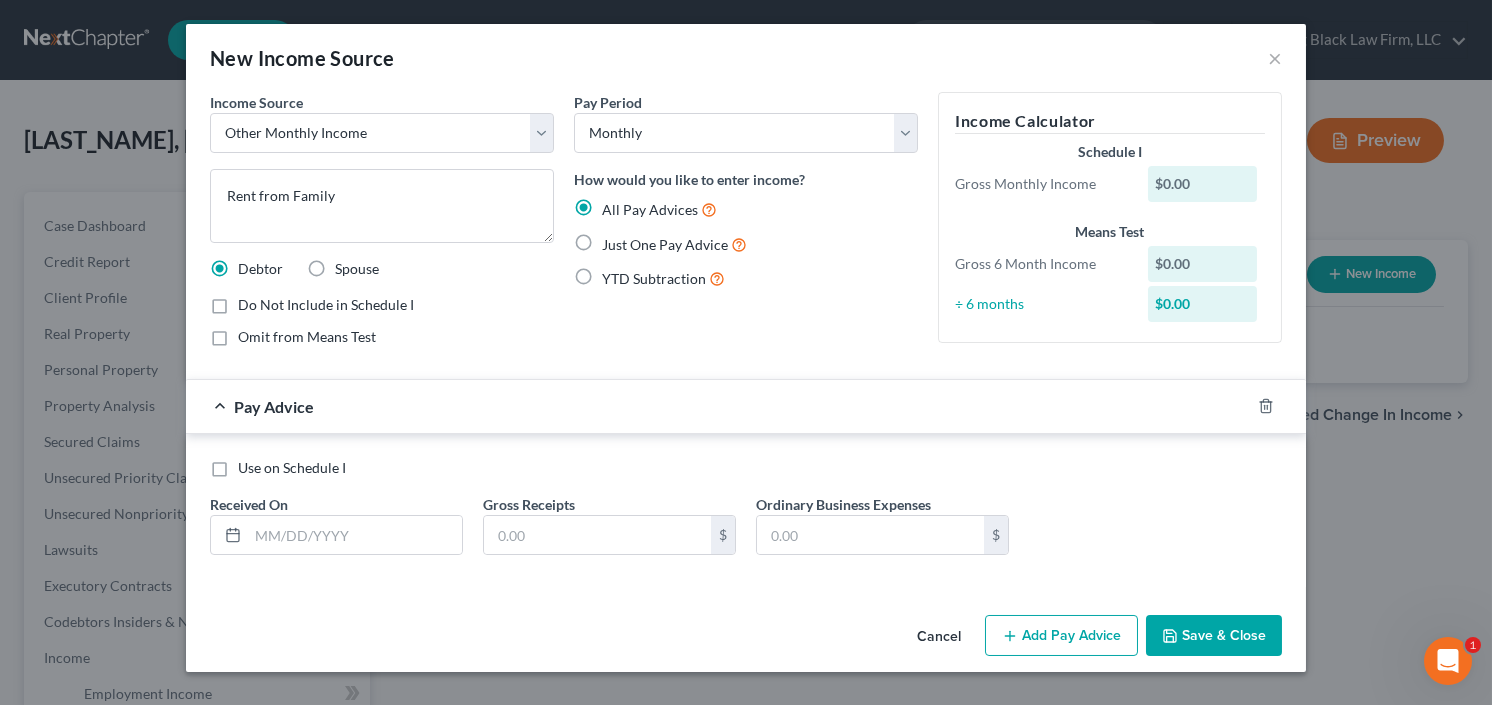 click on "Just One Pay Advice" at bounding box center (674, 244) 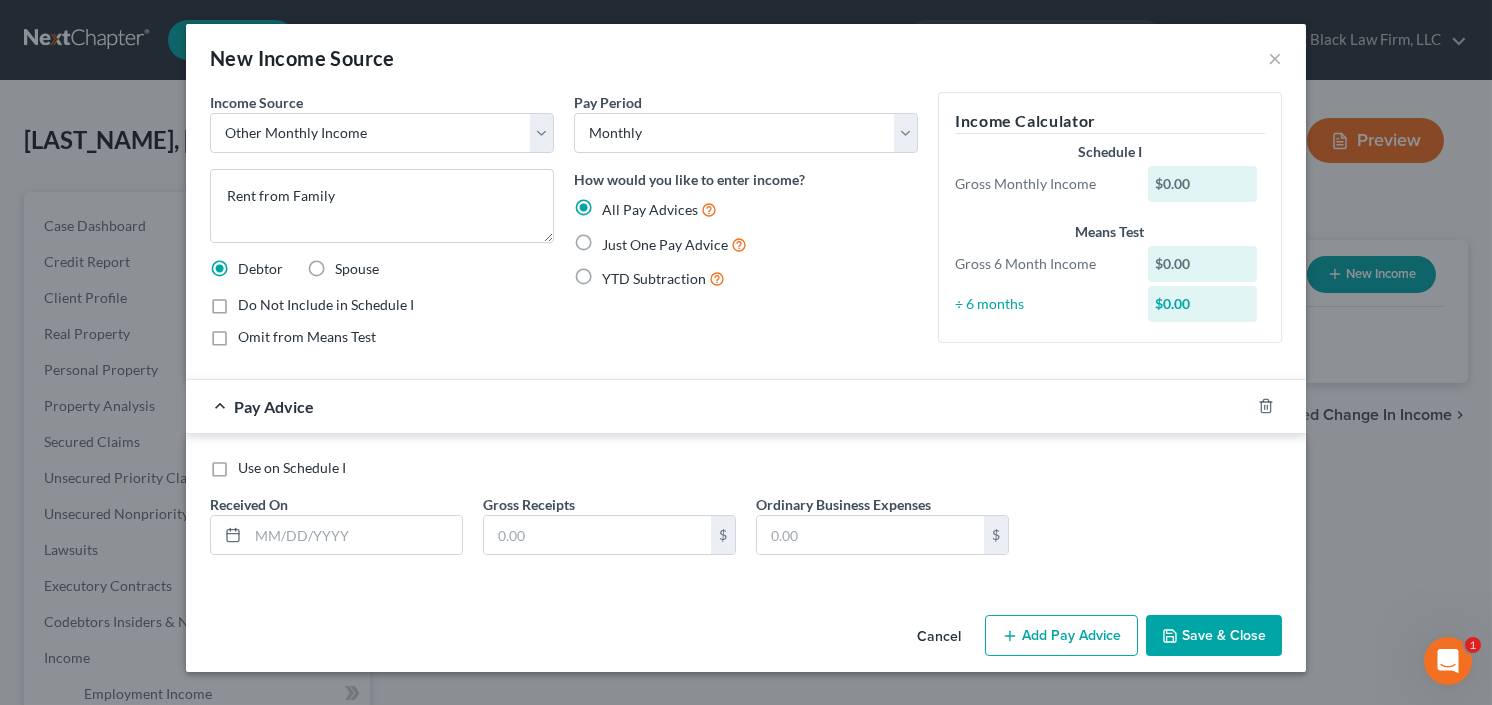 click on "Just One Pay Advice" at bounding box center [616, 239] 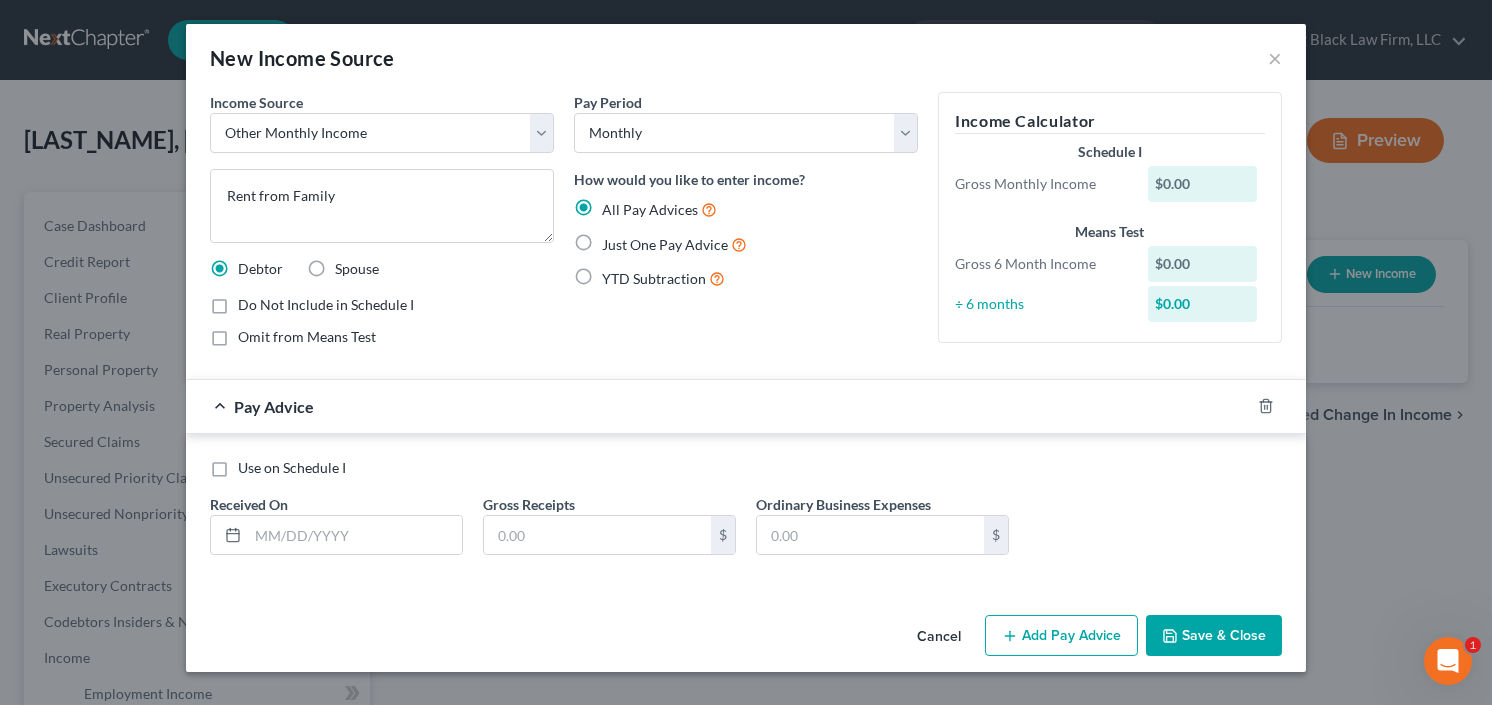 radio on "true" 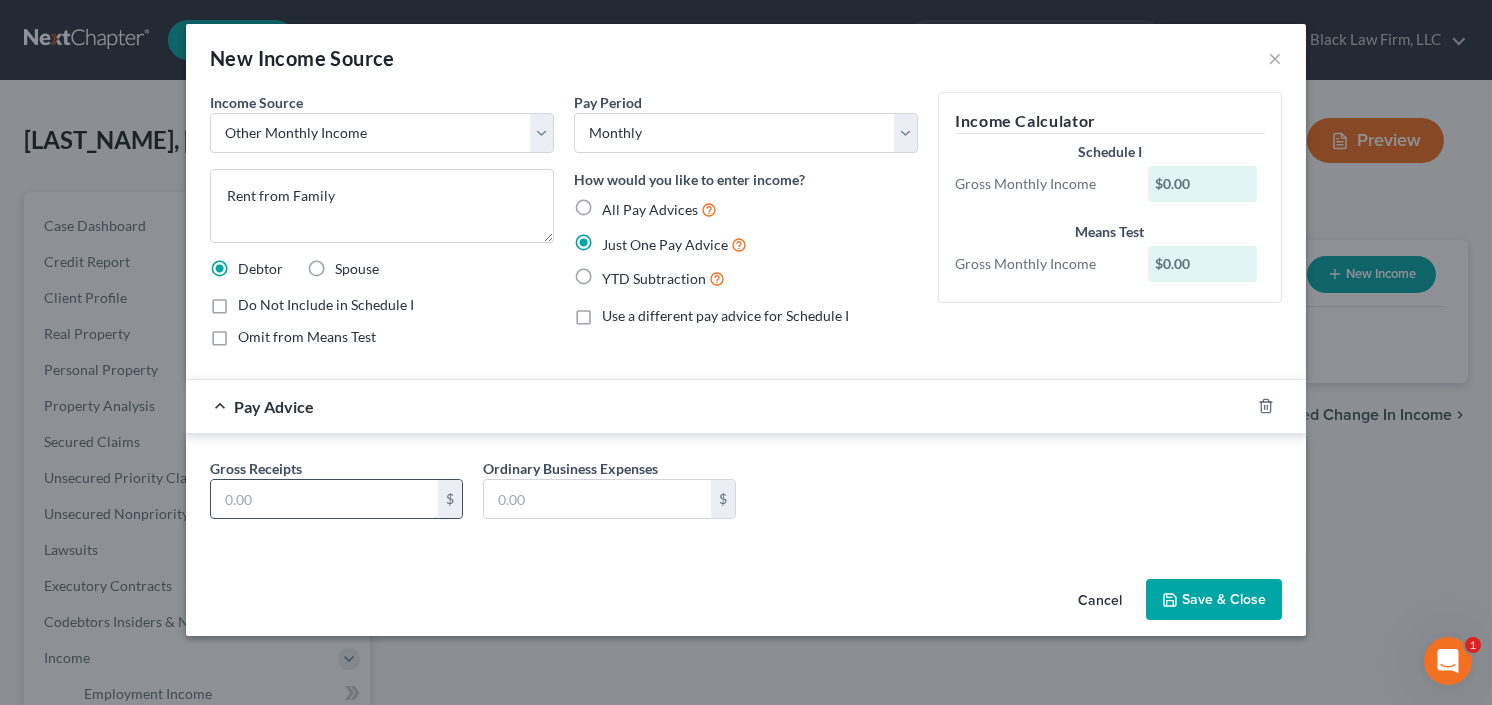 click at bounding box center [324, 499] 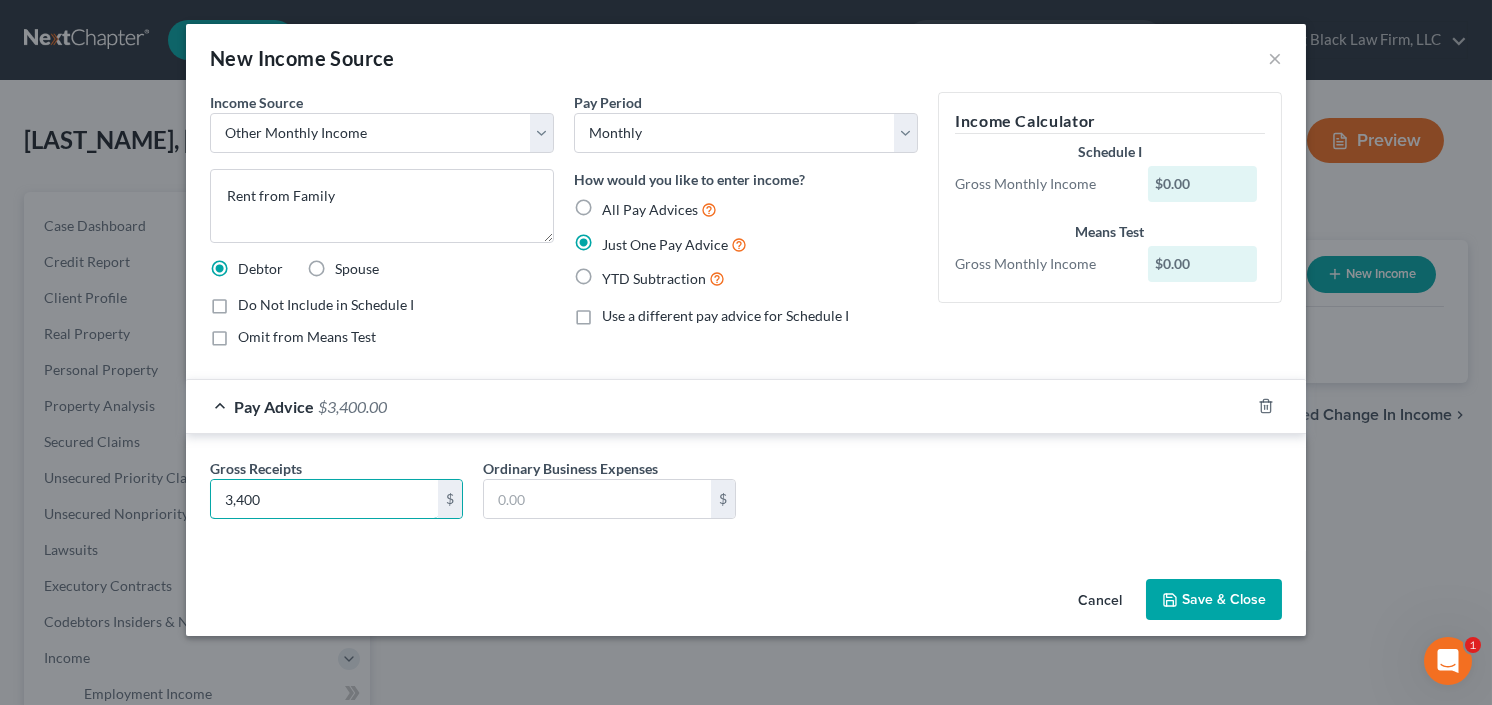 type on "3,400" 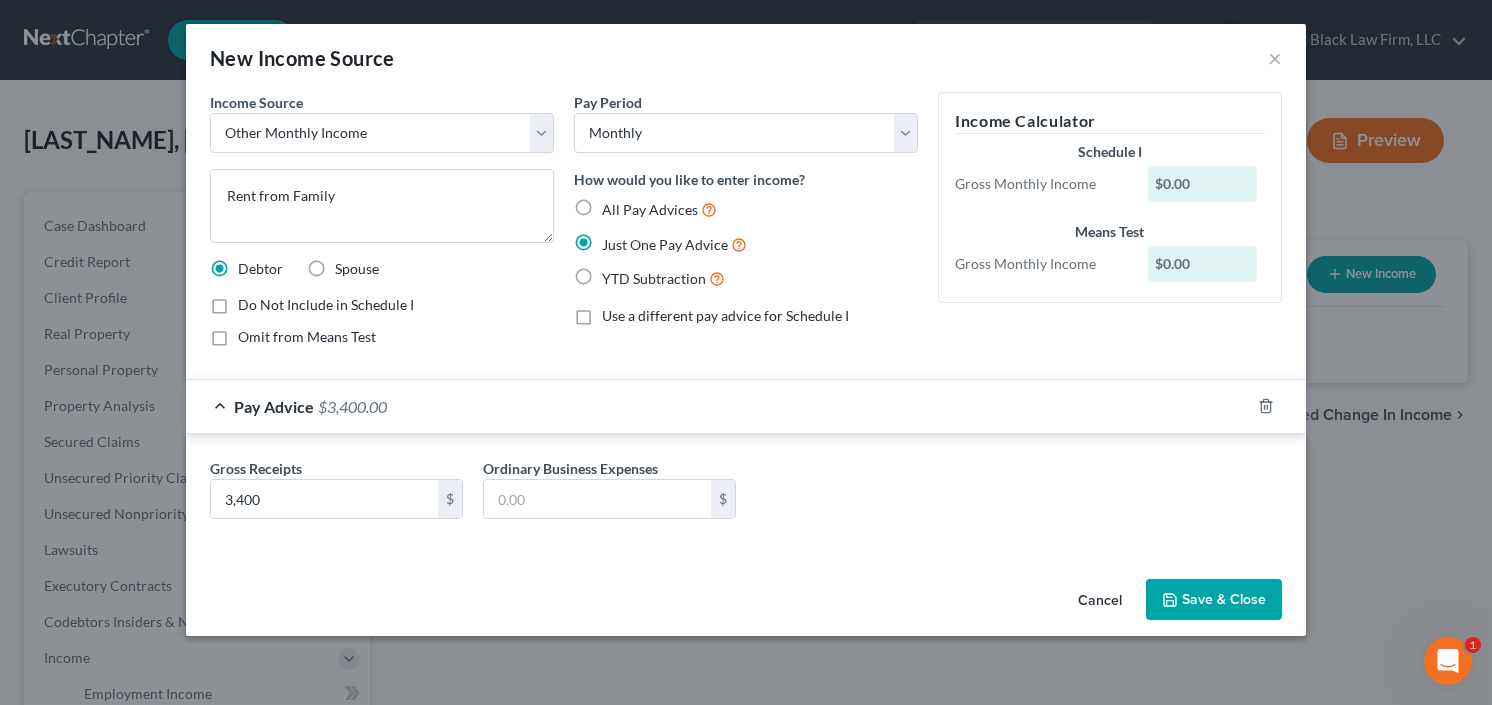 click on "Save & Close" at bounding box center (1214, 600) 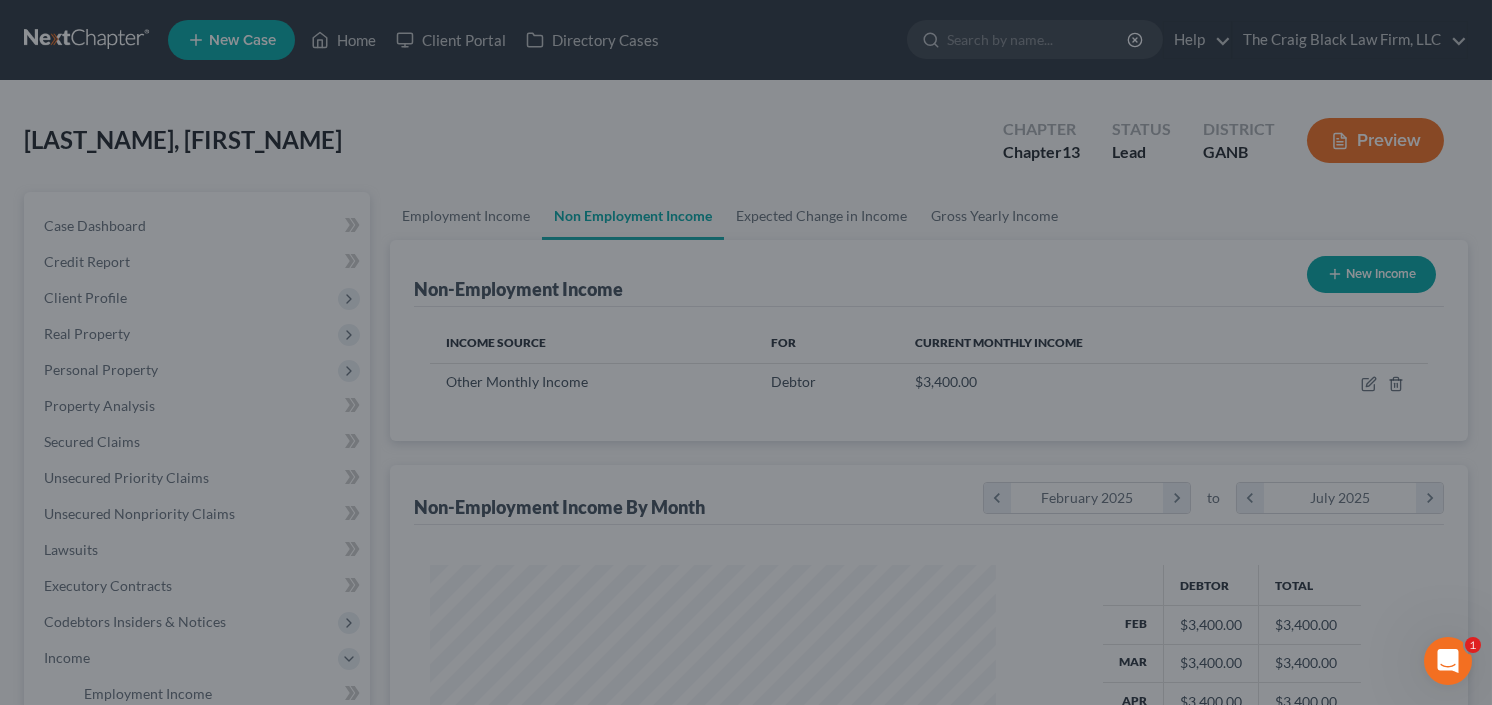 scroll, scrollTop: 999643, scrollLeft: 999394, axis: both 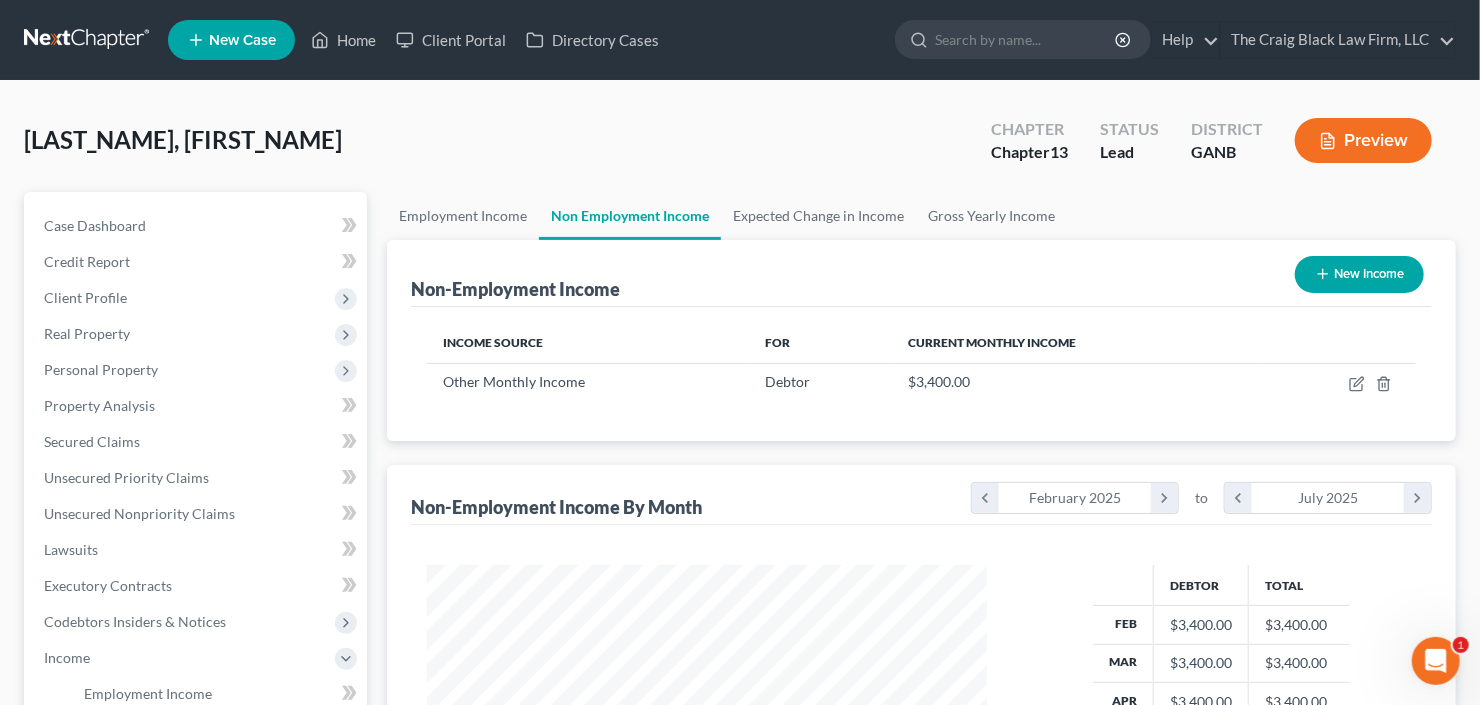 click on "New Income" at bounding box center (1359, 274) 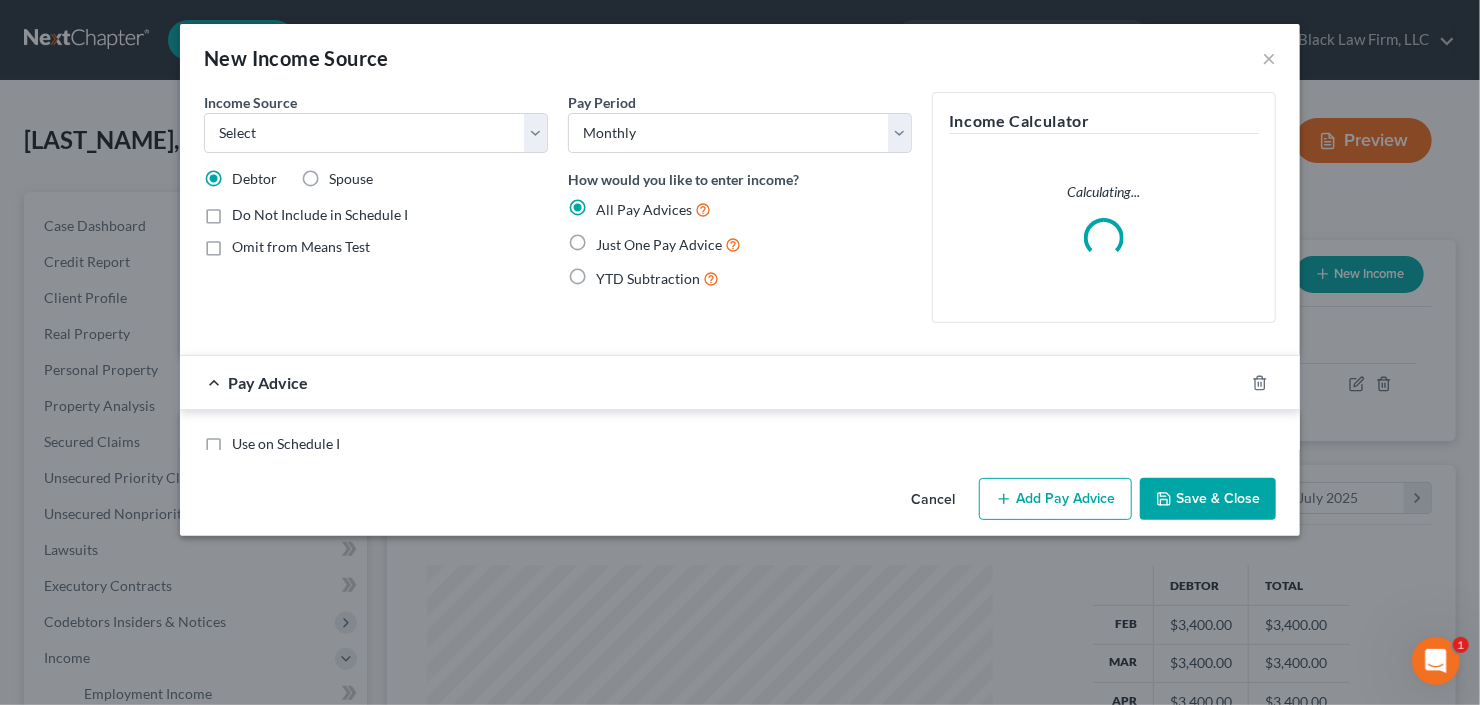 scroll, scrollTop: 999643, scrollLeft: 999394, axis: both 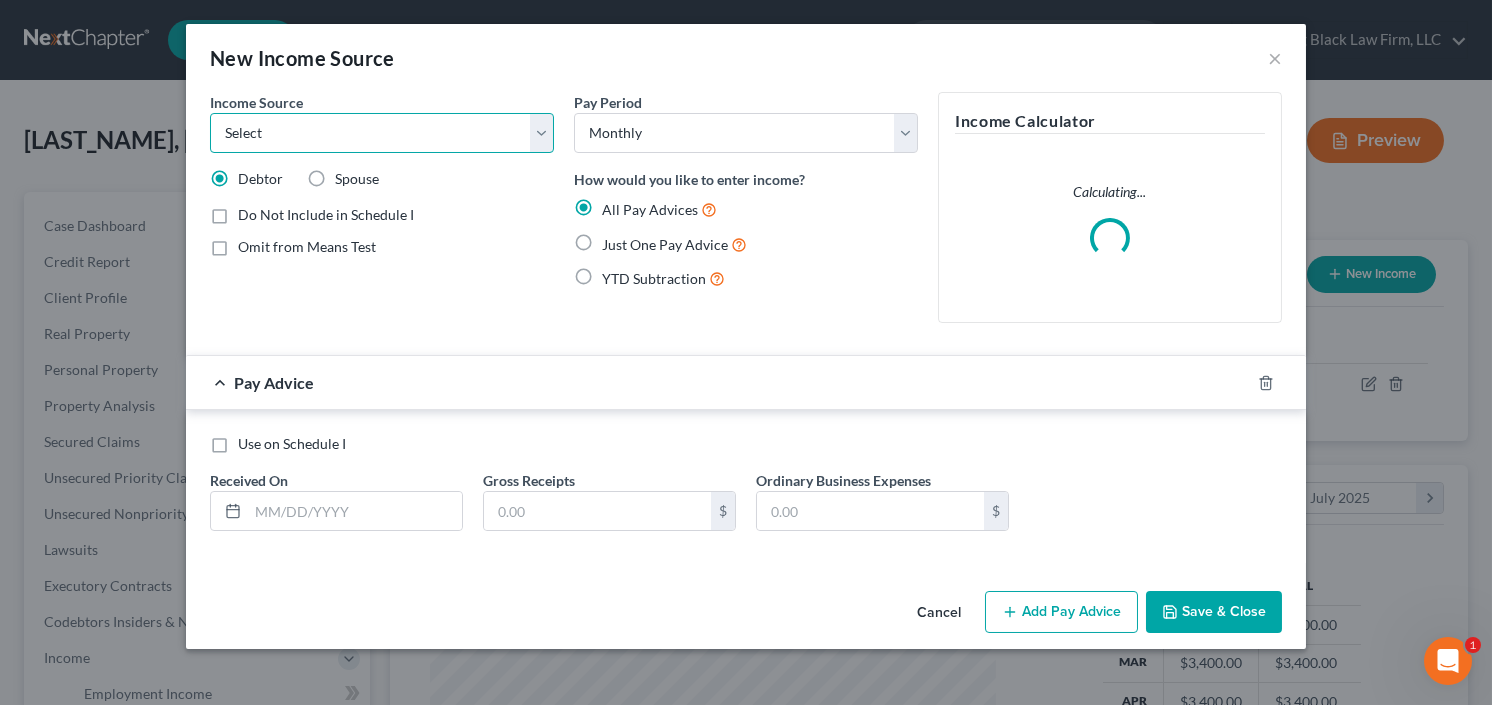 click on "Select Unemployment Disability (from employer) Pension Retirement Social Security / Social Security Disability Other Government Assistance Interests, Dividends or Royalties Child / Family Support Contributions to Household Property / Rental Business, Professional or Farm Alimony / Maintenance Payments Military Disability Benefits Other Monthly Income" at bounding box center (382, 133) 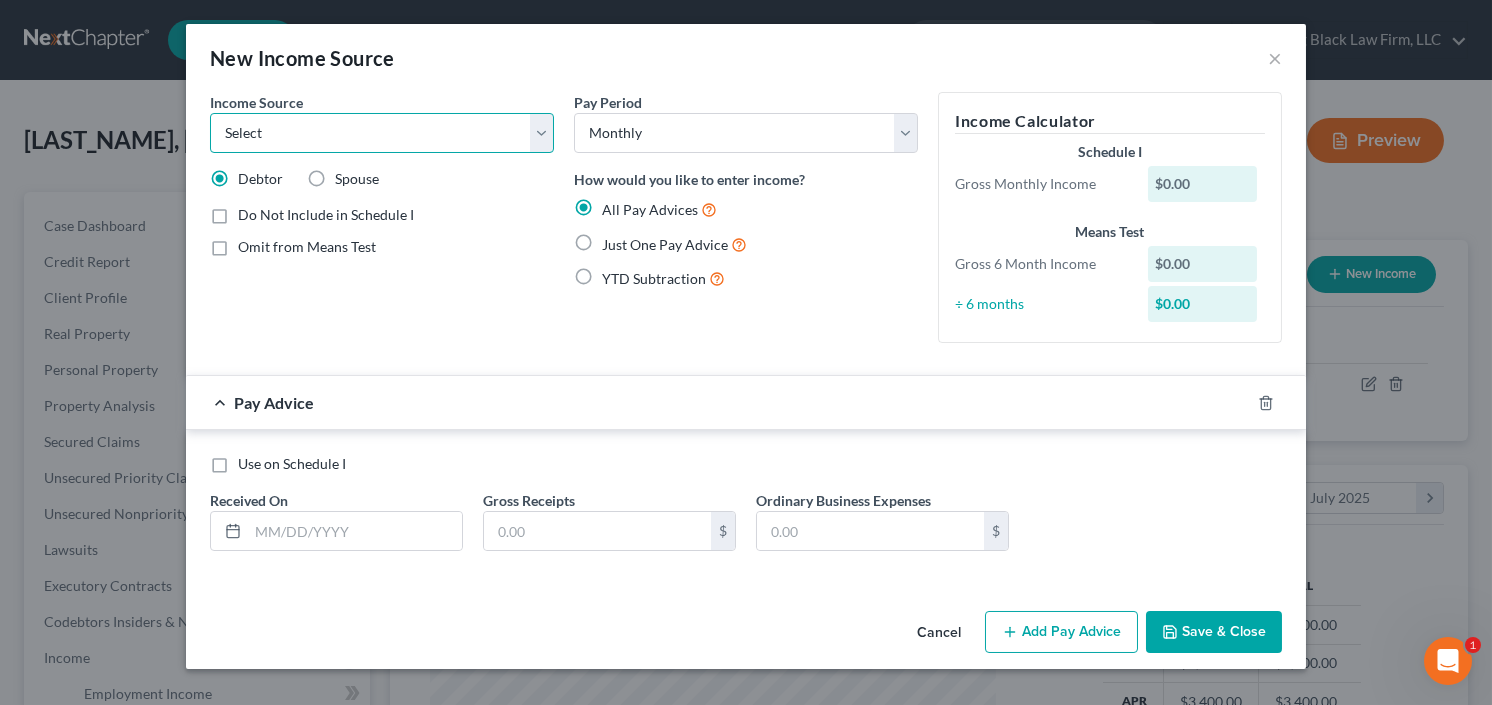 select on "8" 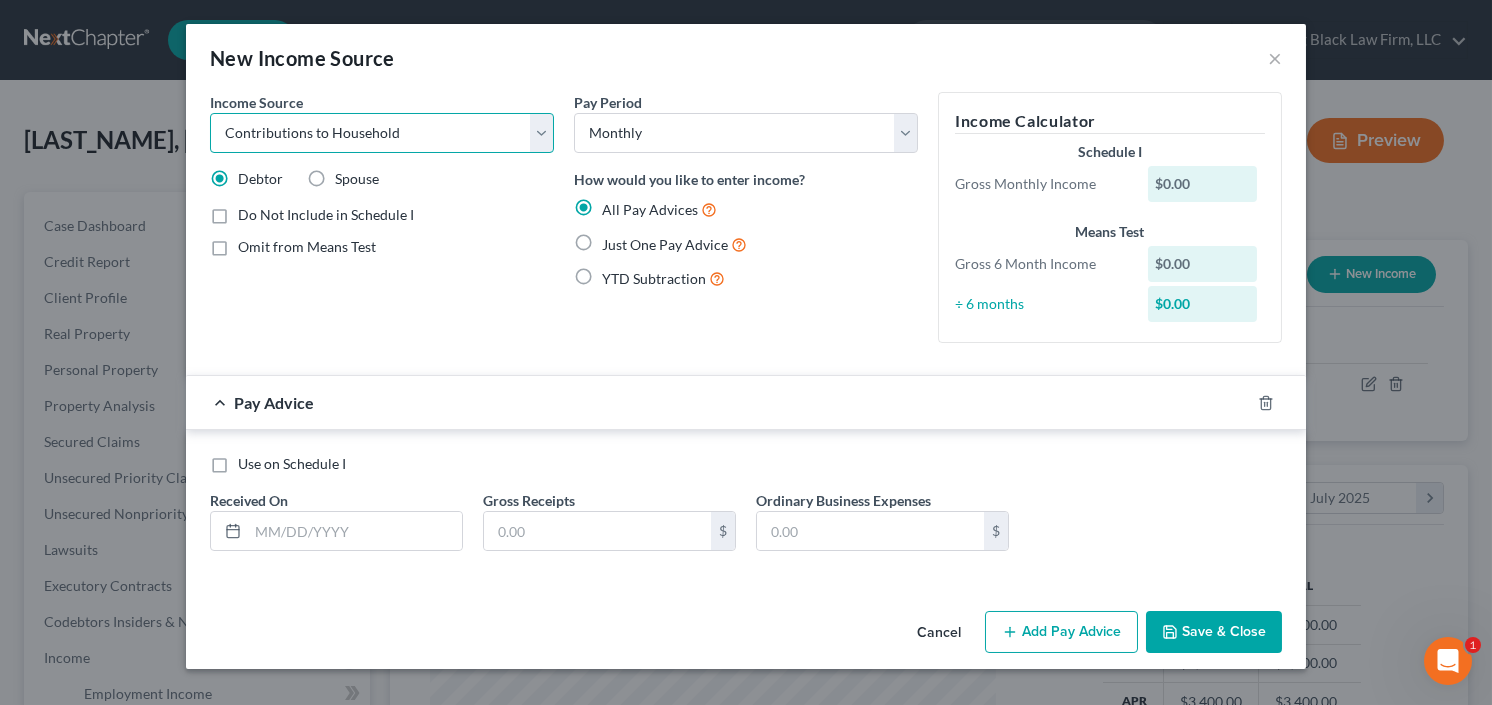 click on "Select Unemployment Disability (from employer) Pension Retirement Social Security / Social Security Disability Other Government Assistance Interests, Dividends or Royalties Child / Family Support Contributions to Household Property / Rental Business, Professional or Farm Alimony / Maintenance Payments Military Disability Benefits Other Monthly Income" at bounding box center (382, 133) 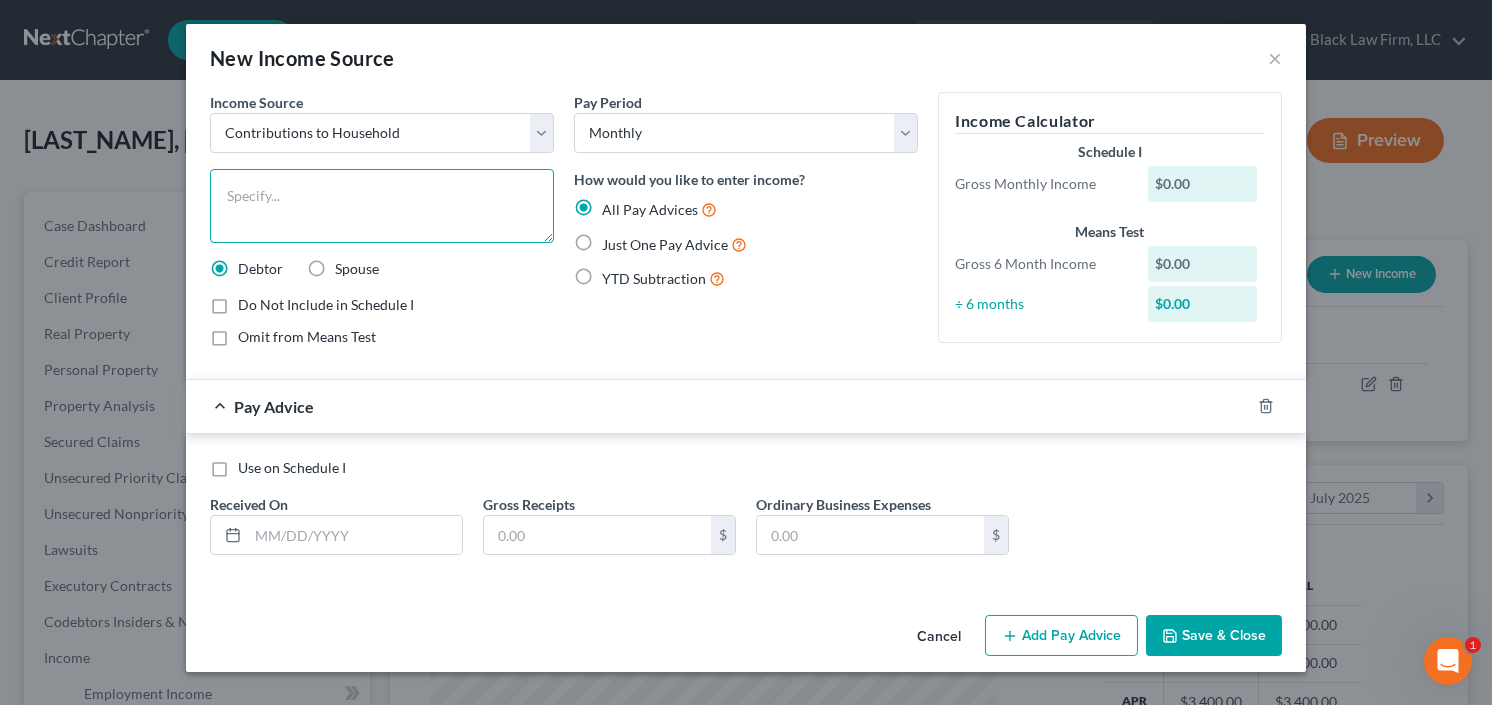 click at bounding box center [382, 206] 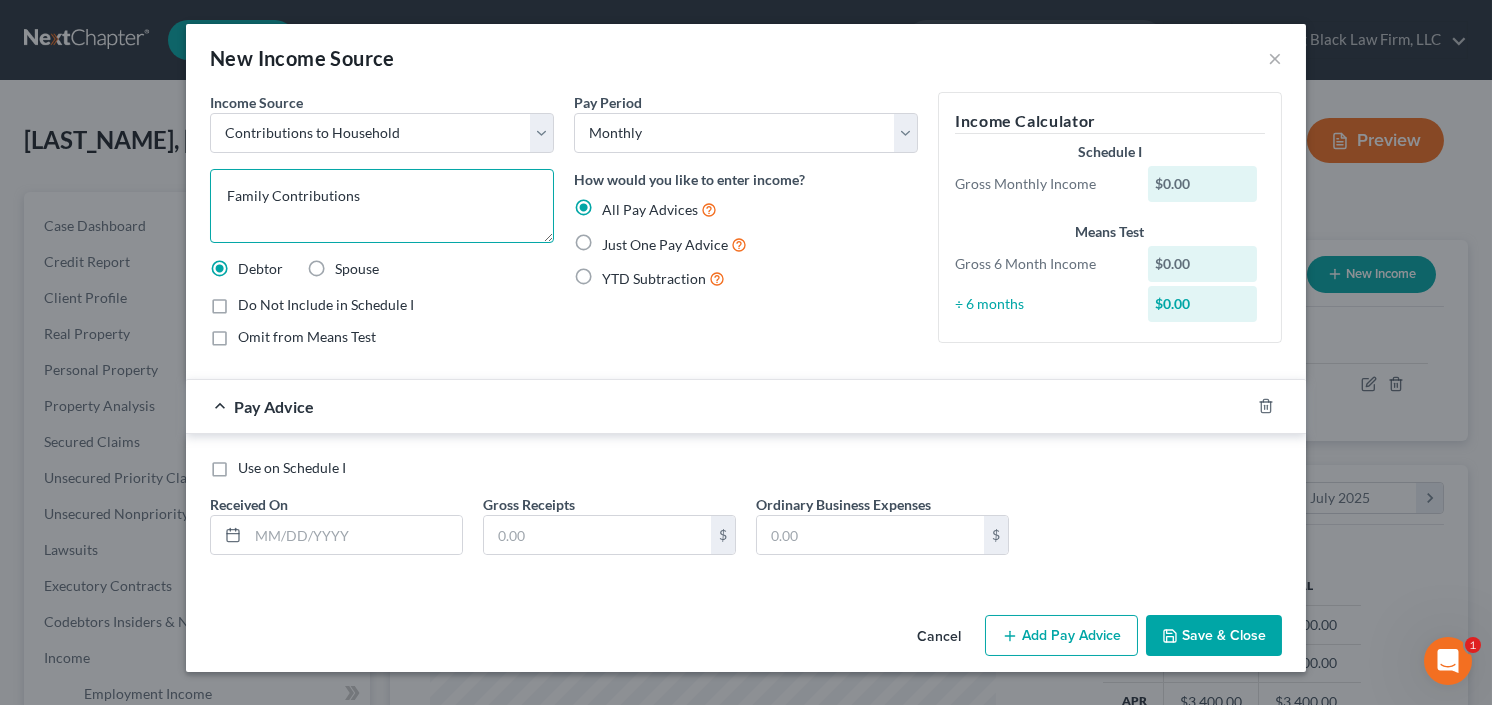 drag, startPoint x: 267, startPoint y: 198, endPoint x: 198, endPoint y: 209, distance: 69.87131 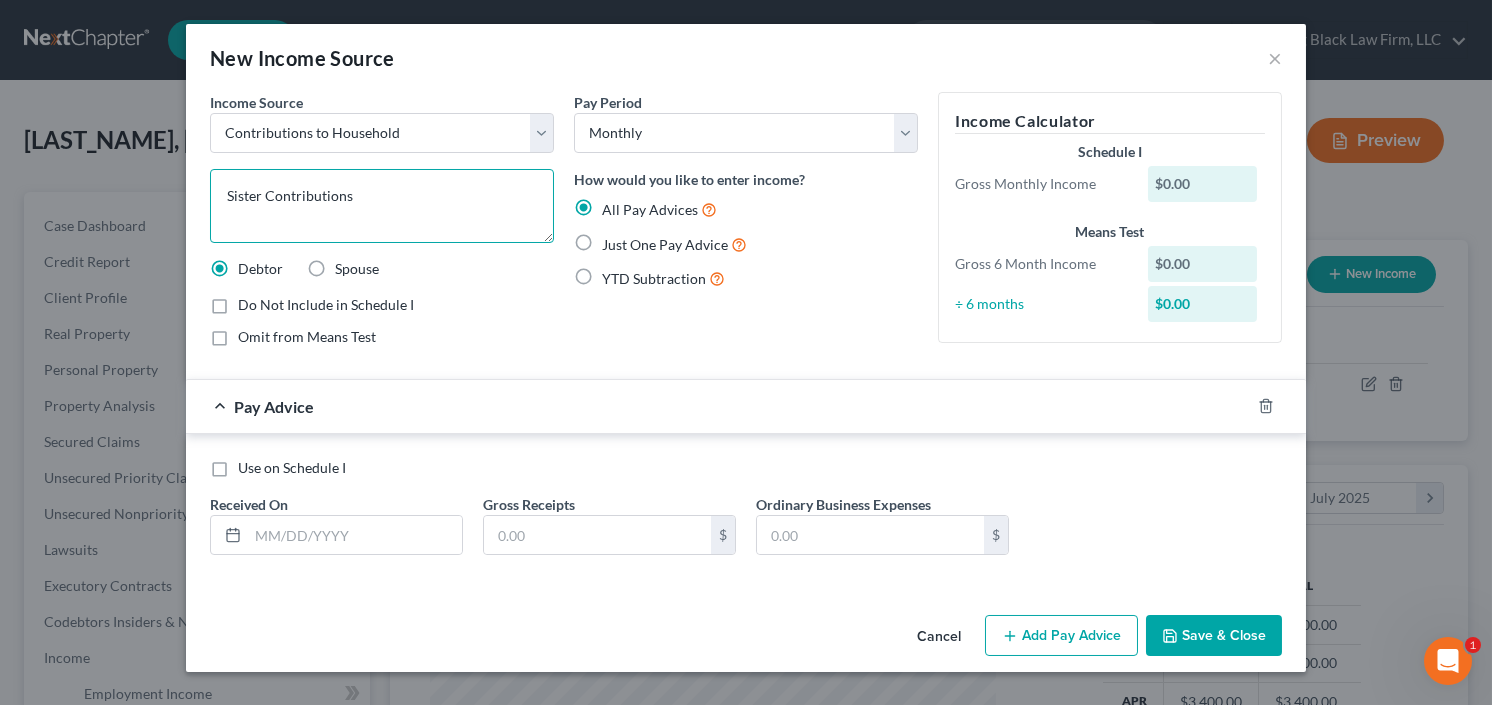 type on "Sister Contributions" 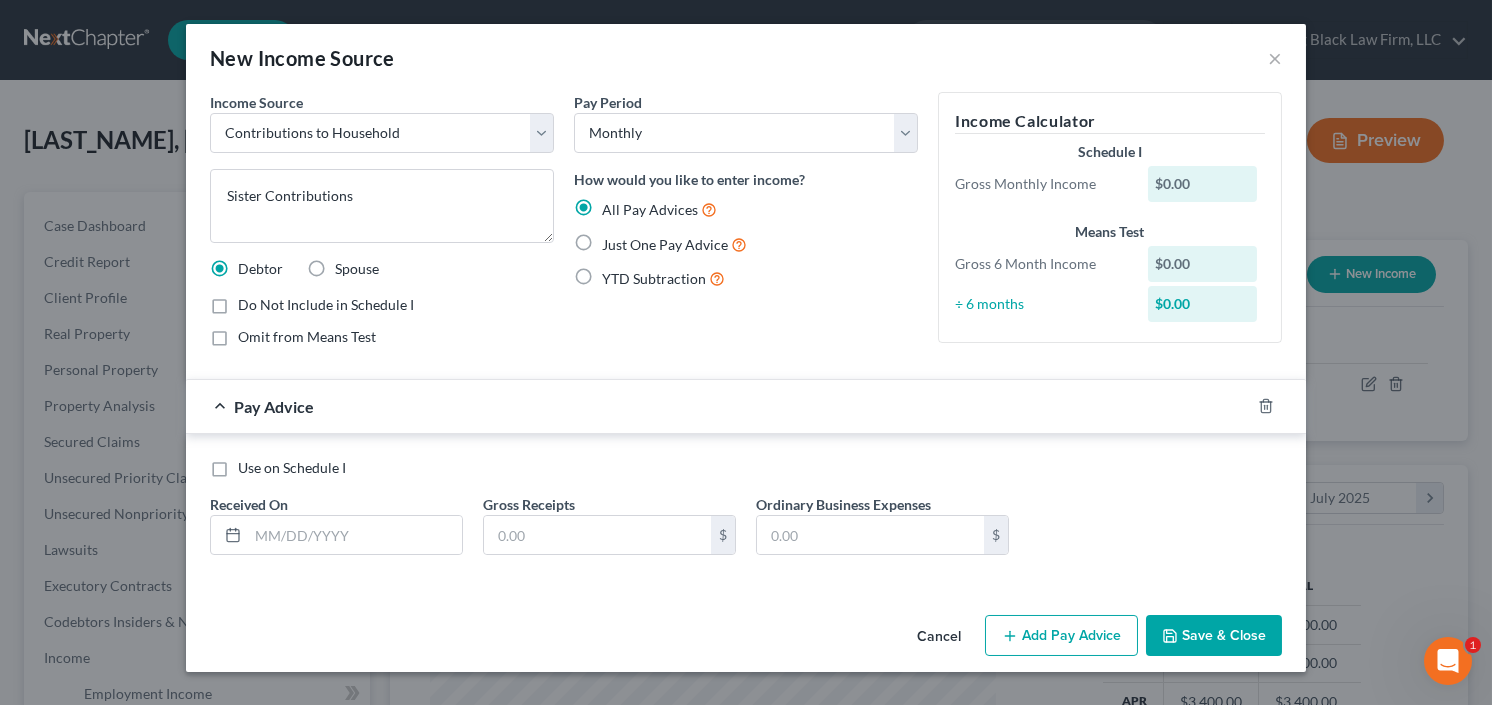 click on "Just One Pay Advice" at bounding box center (674, 244) 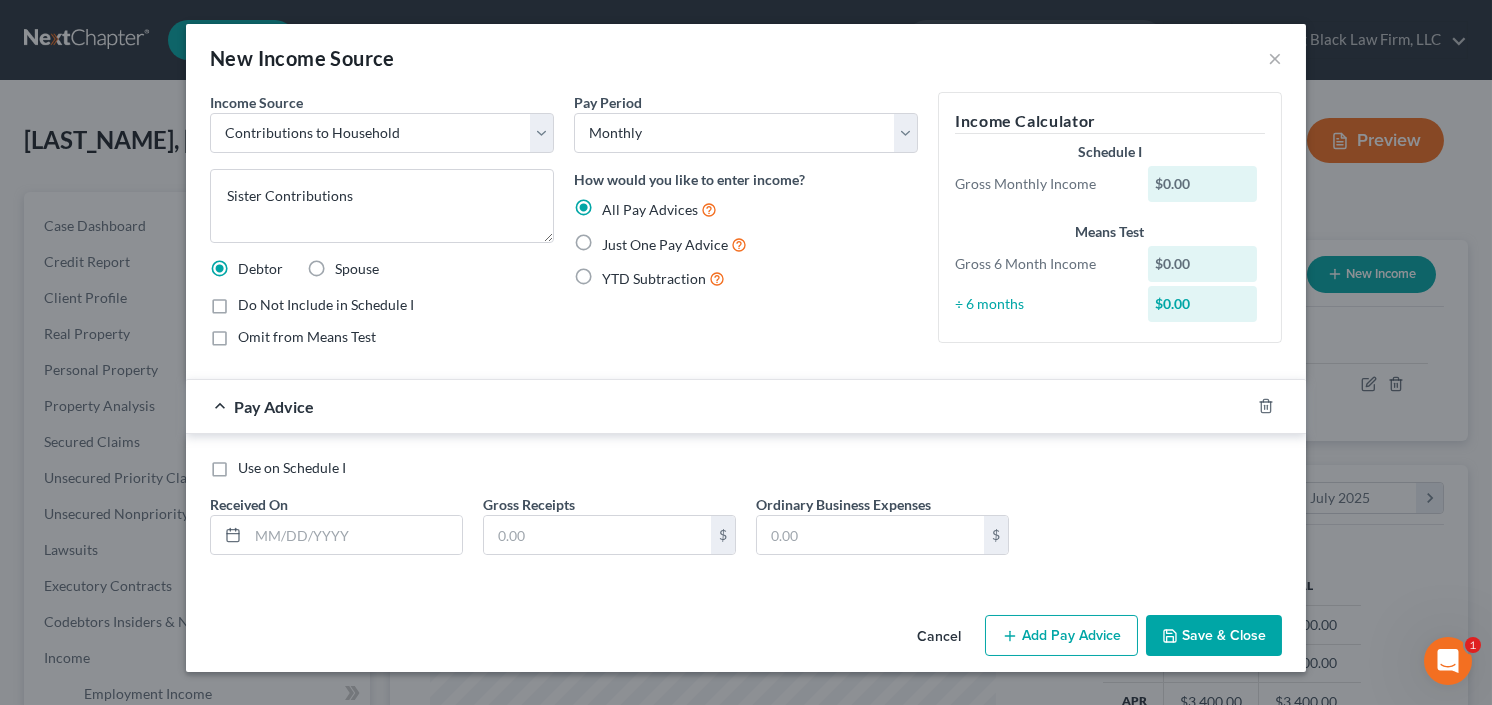 click on "Just One Pay Advice" at bounding box center (616, 239) 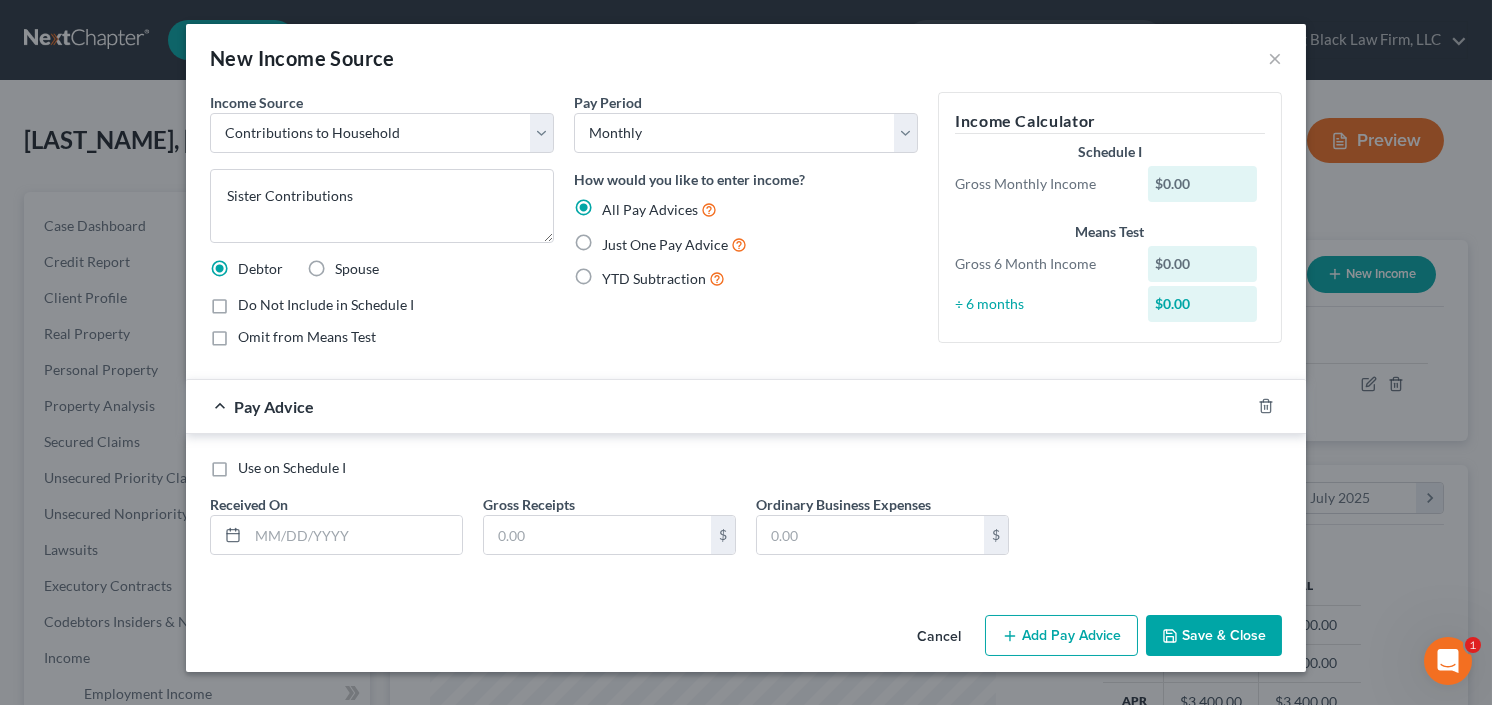 radio on "true" 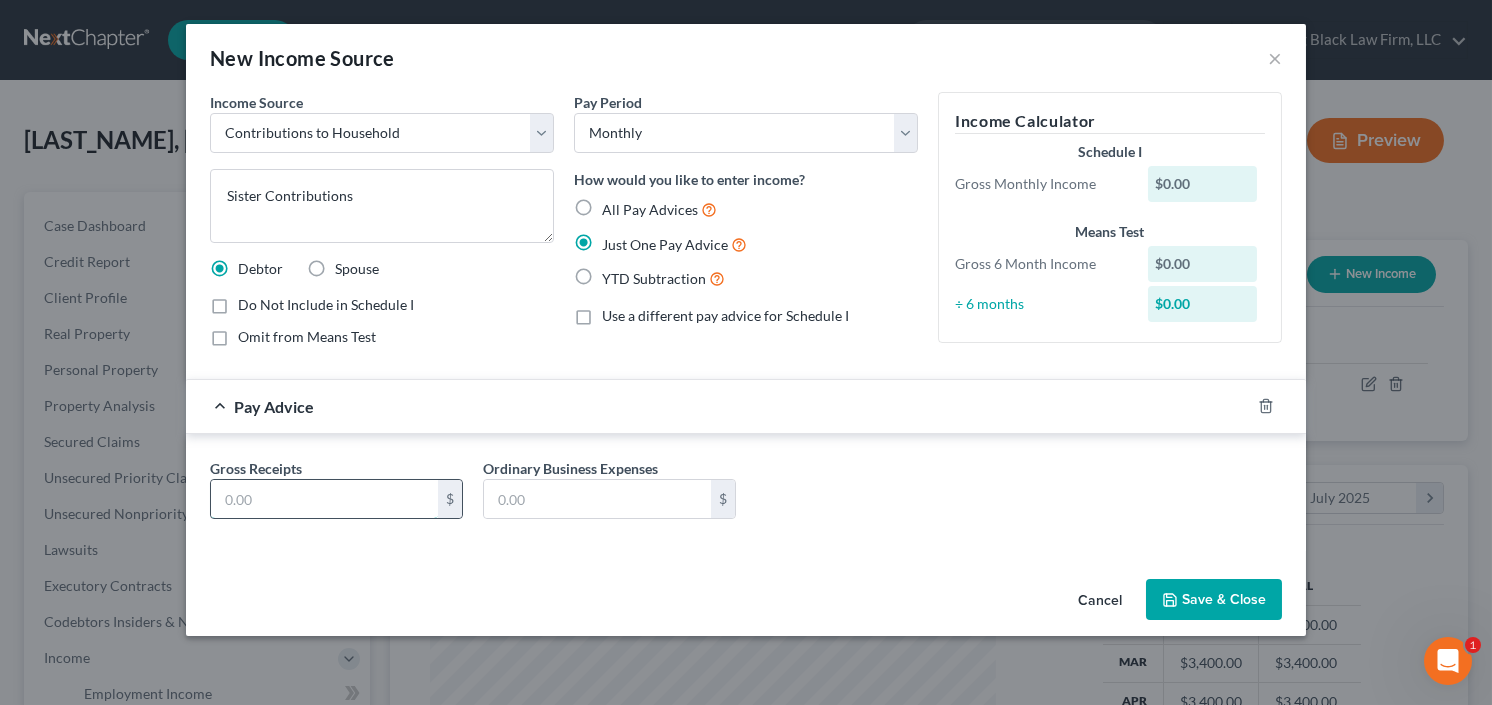 click at bounding box center [324, 499] 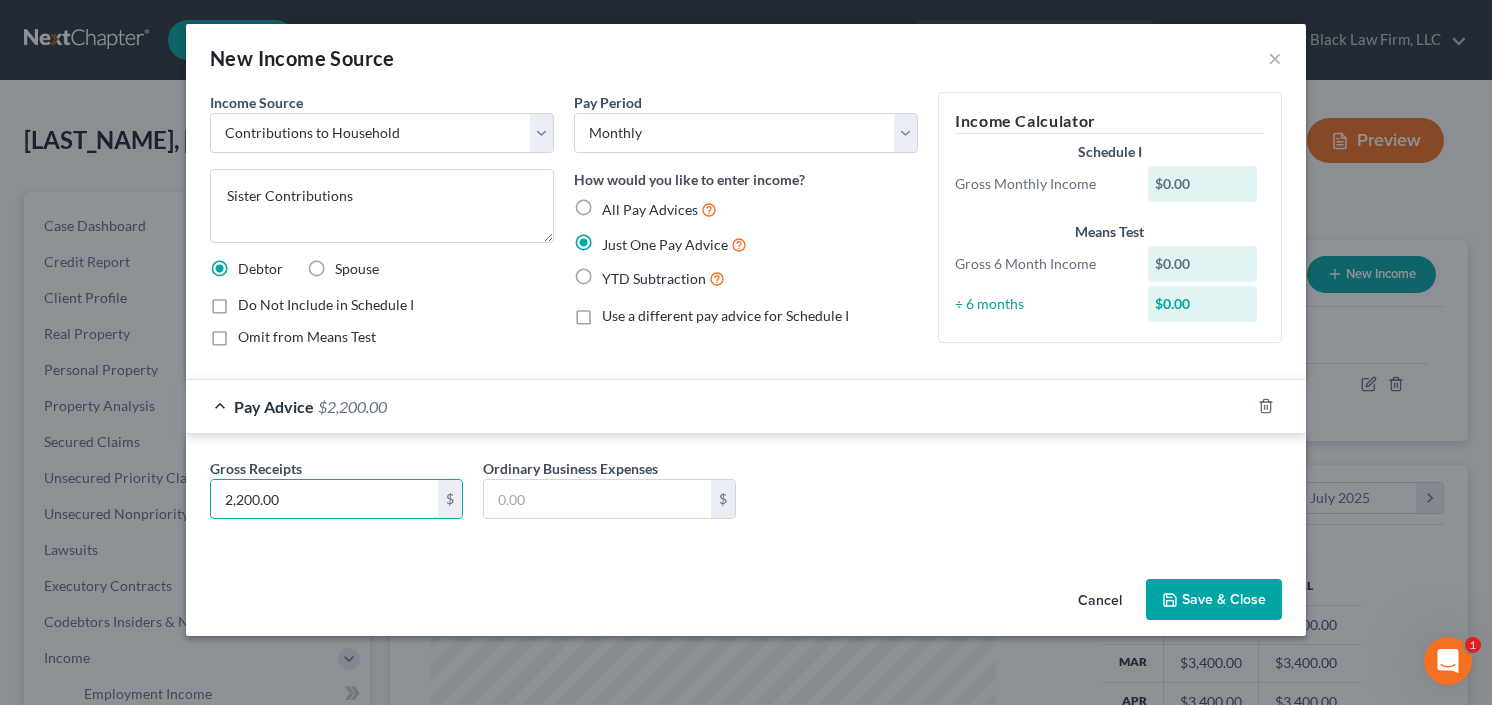 type on "2,200.00" 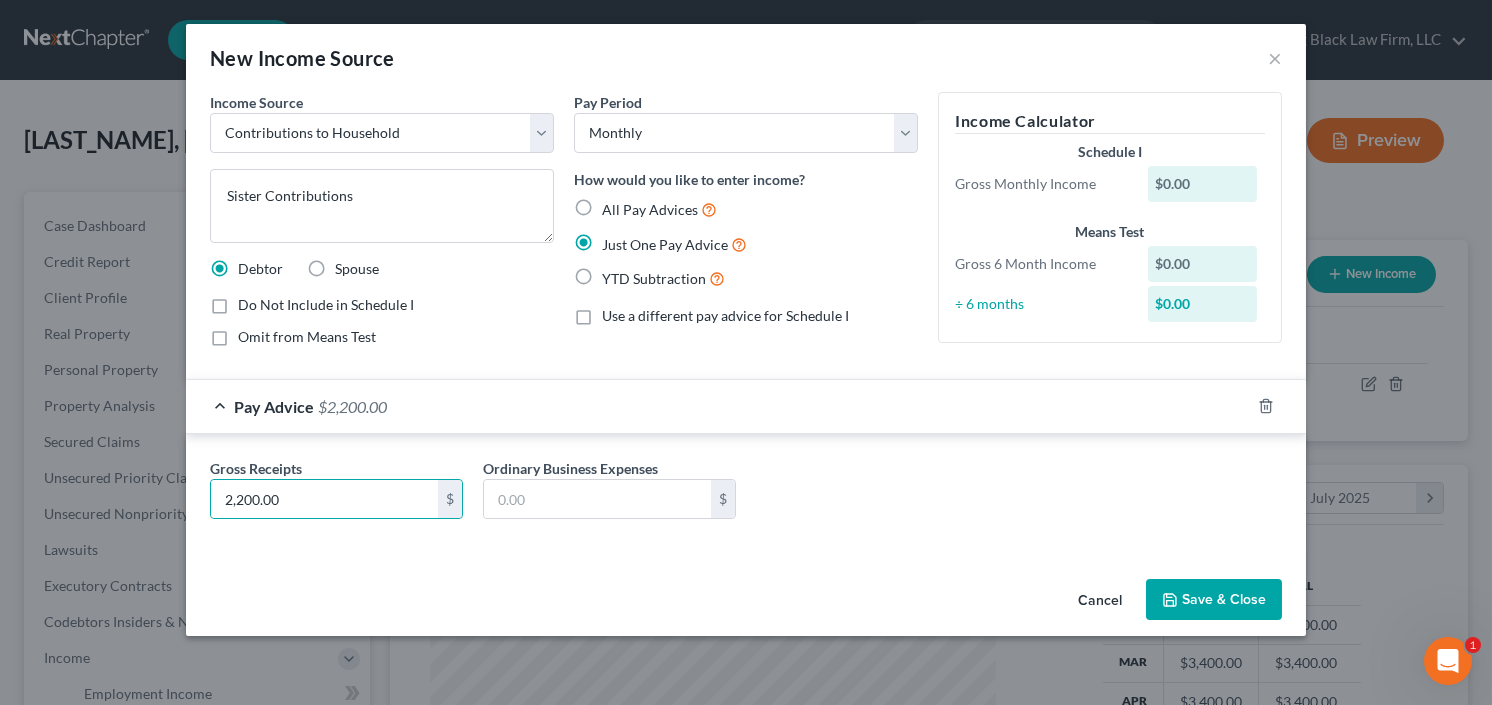 click on "Save & Close" at bounding box center [1214, 600] 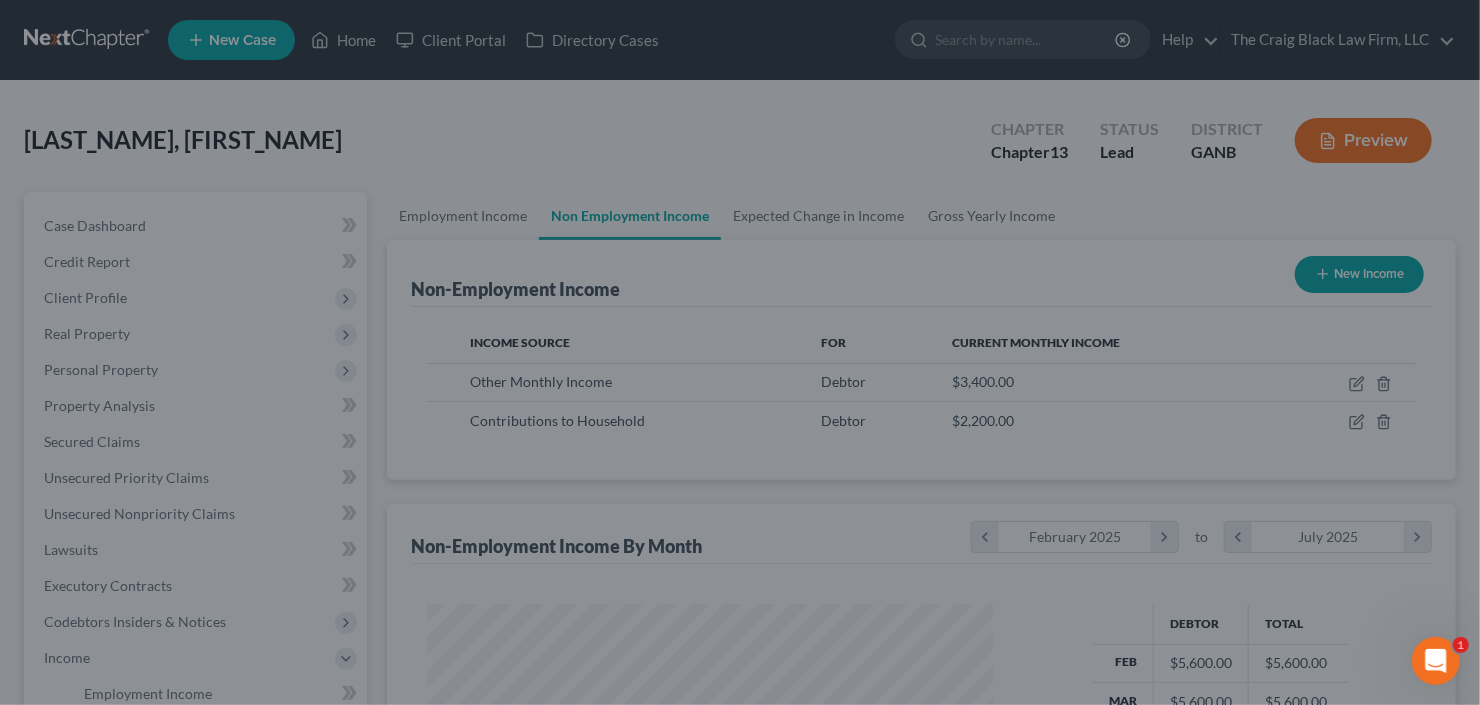 scroll, scrollTop: 357, scrollLeft: 600, axis: both 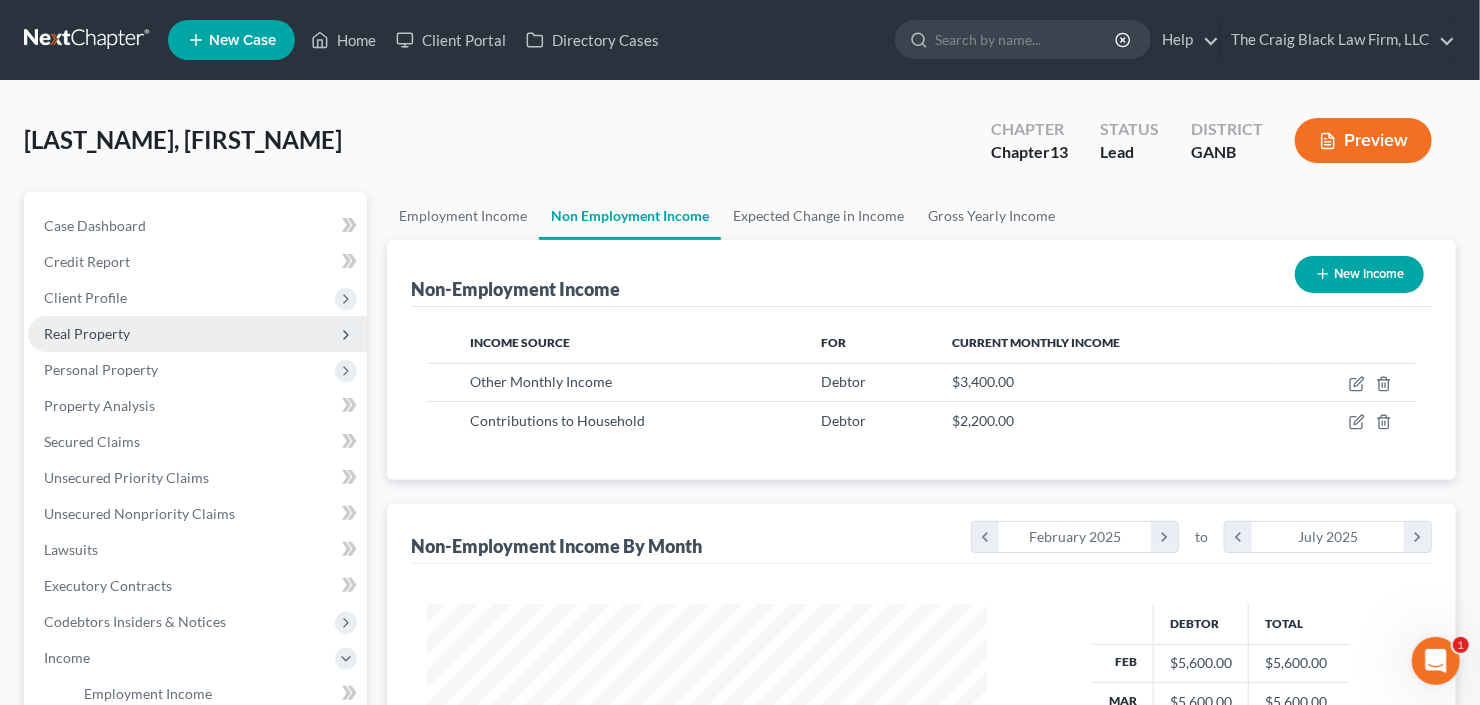 click on "Real Property" at bounding box center [87, 333] 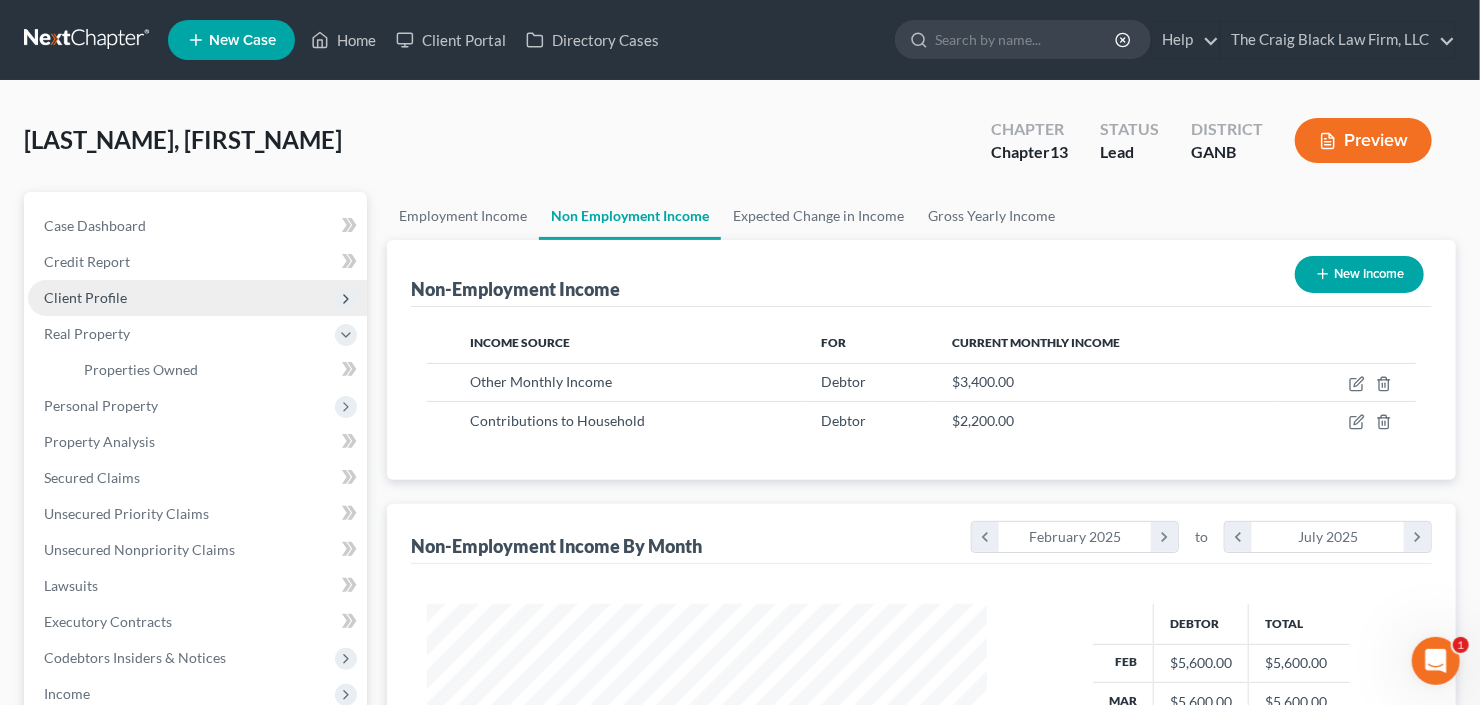 click on "Client Profile" at bounding box center (85, 297) 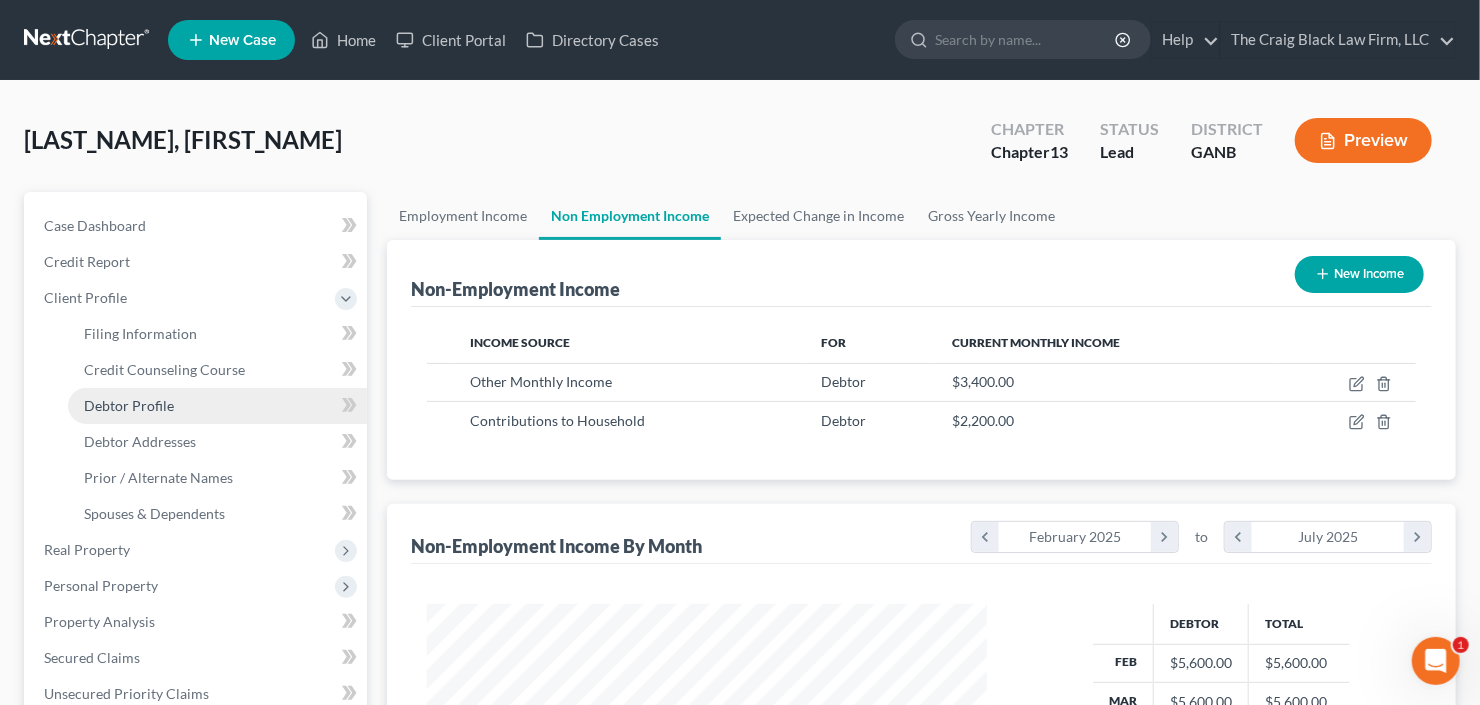 click on "Debtor Profile" at bounding box center (217, 406) 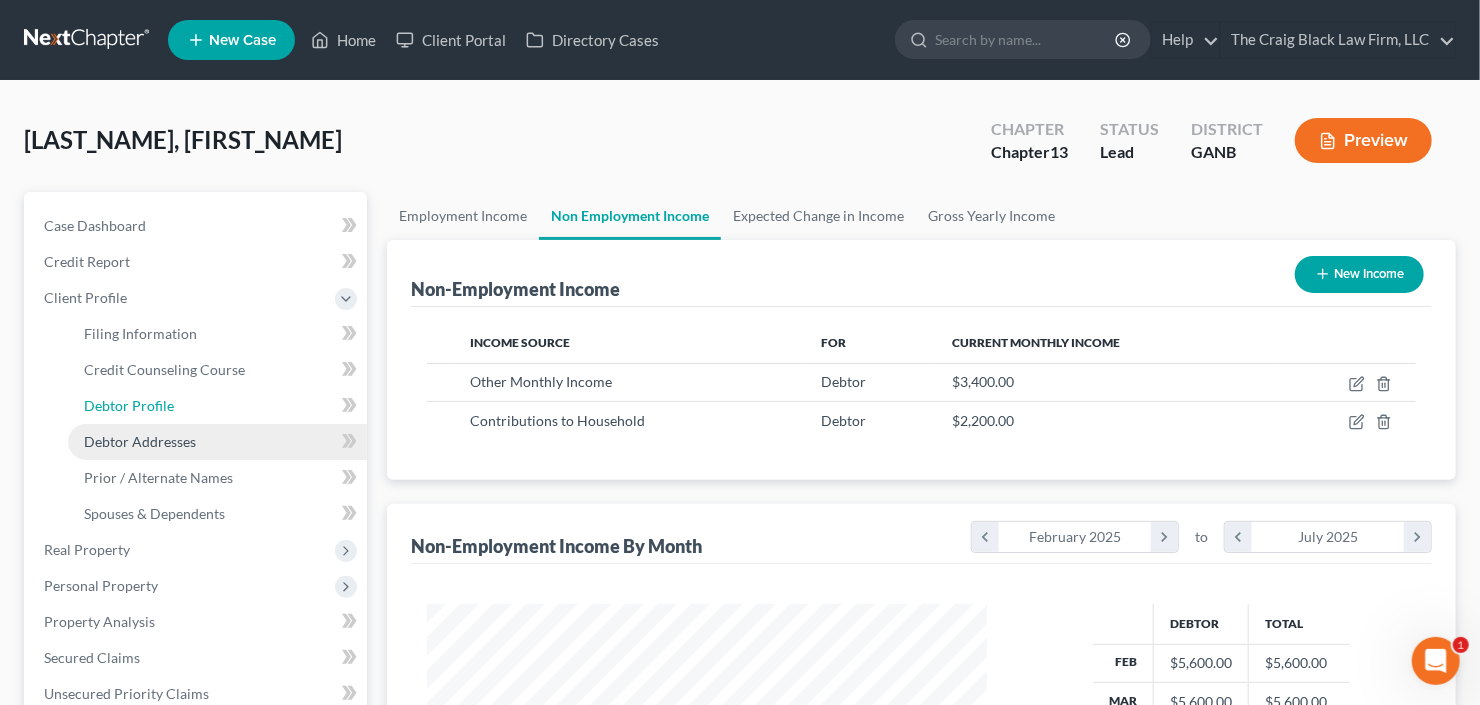 select on "0" 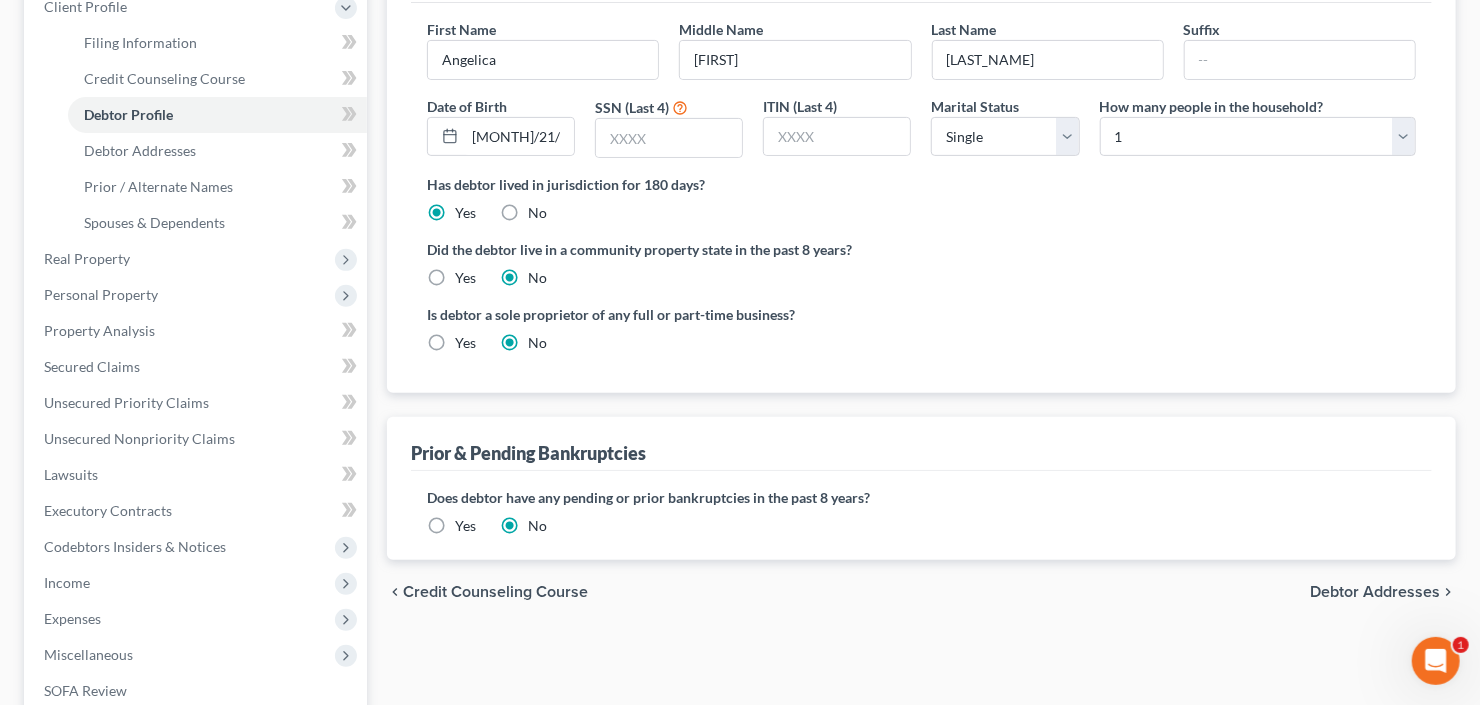 scroll, scrollTop: 320, scrollLeft: 0, axis: vertical 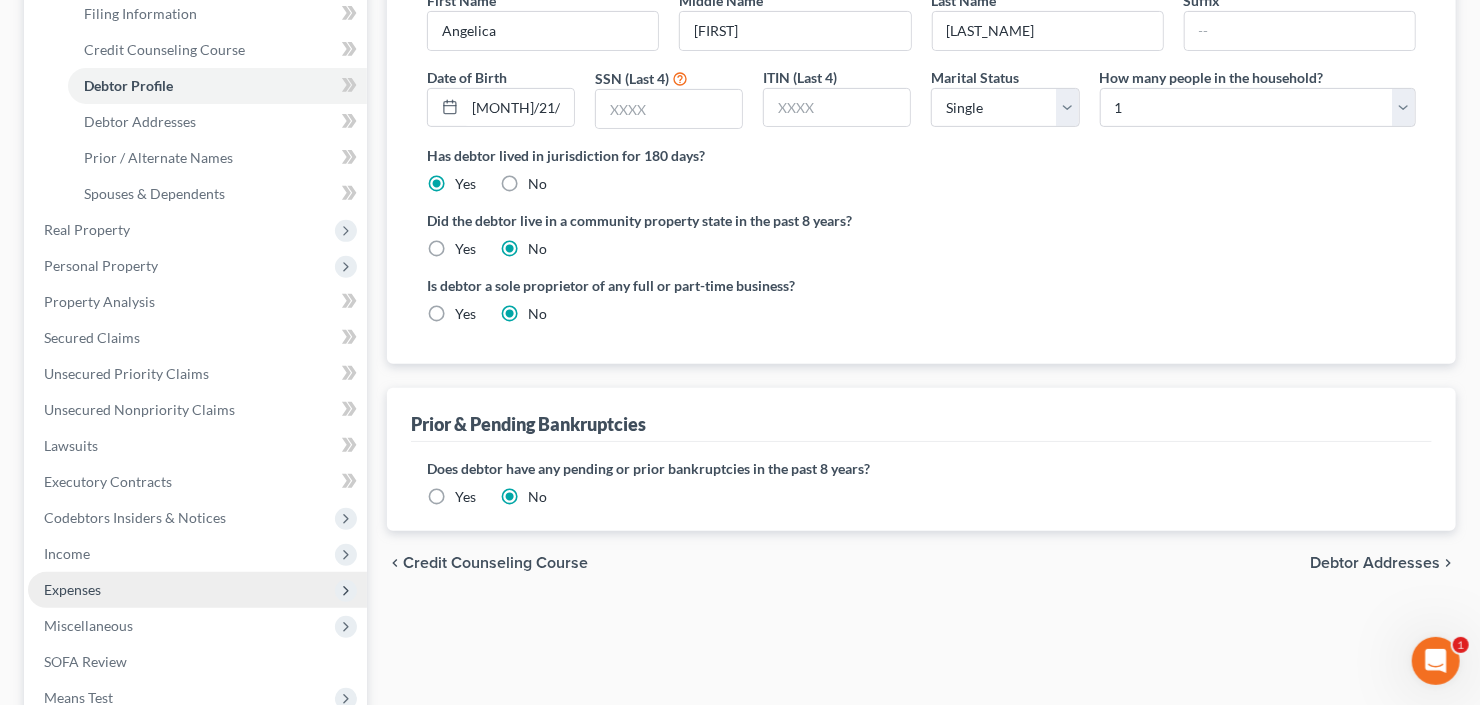 click on "Expenses" at bounding box center [197, 590] 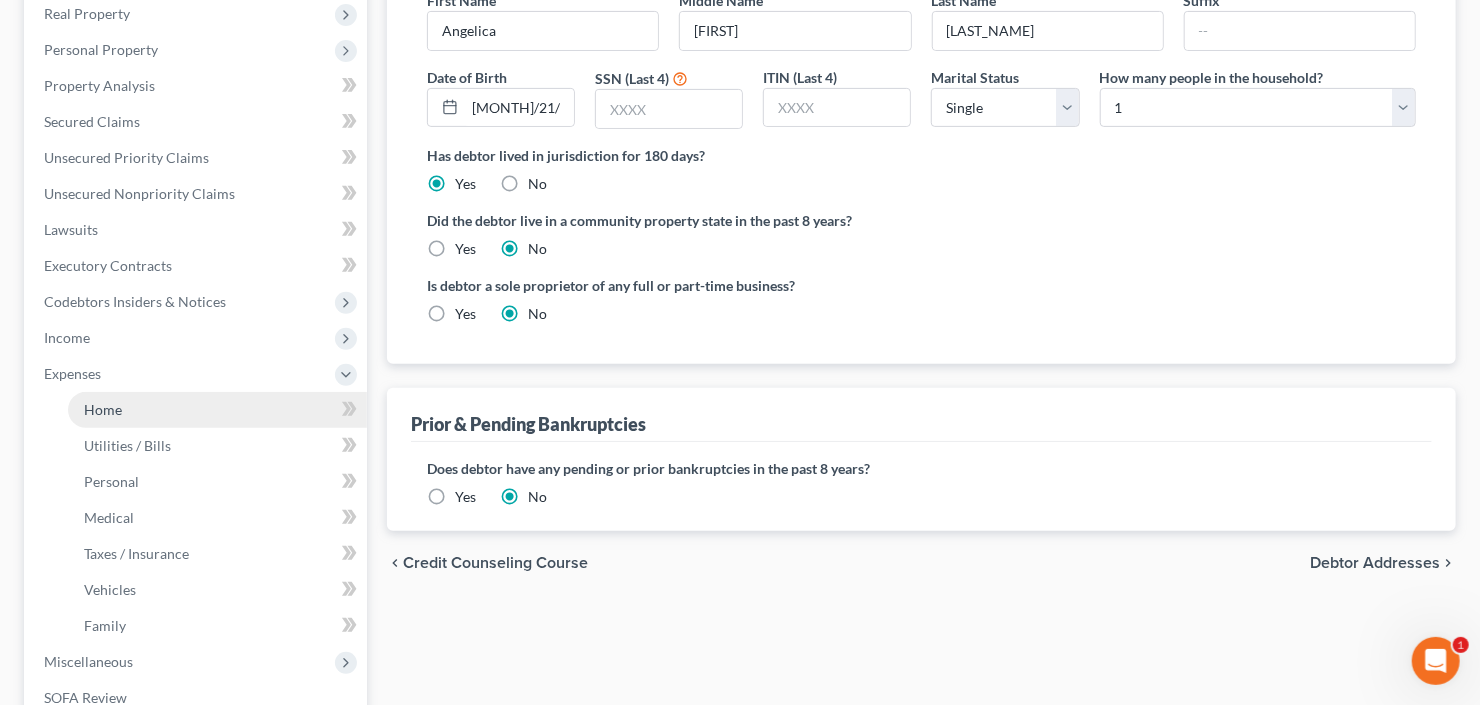 click on "Home" at bounding box center (217, 410) 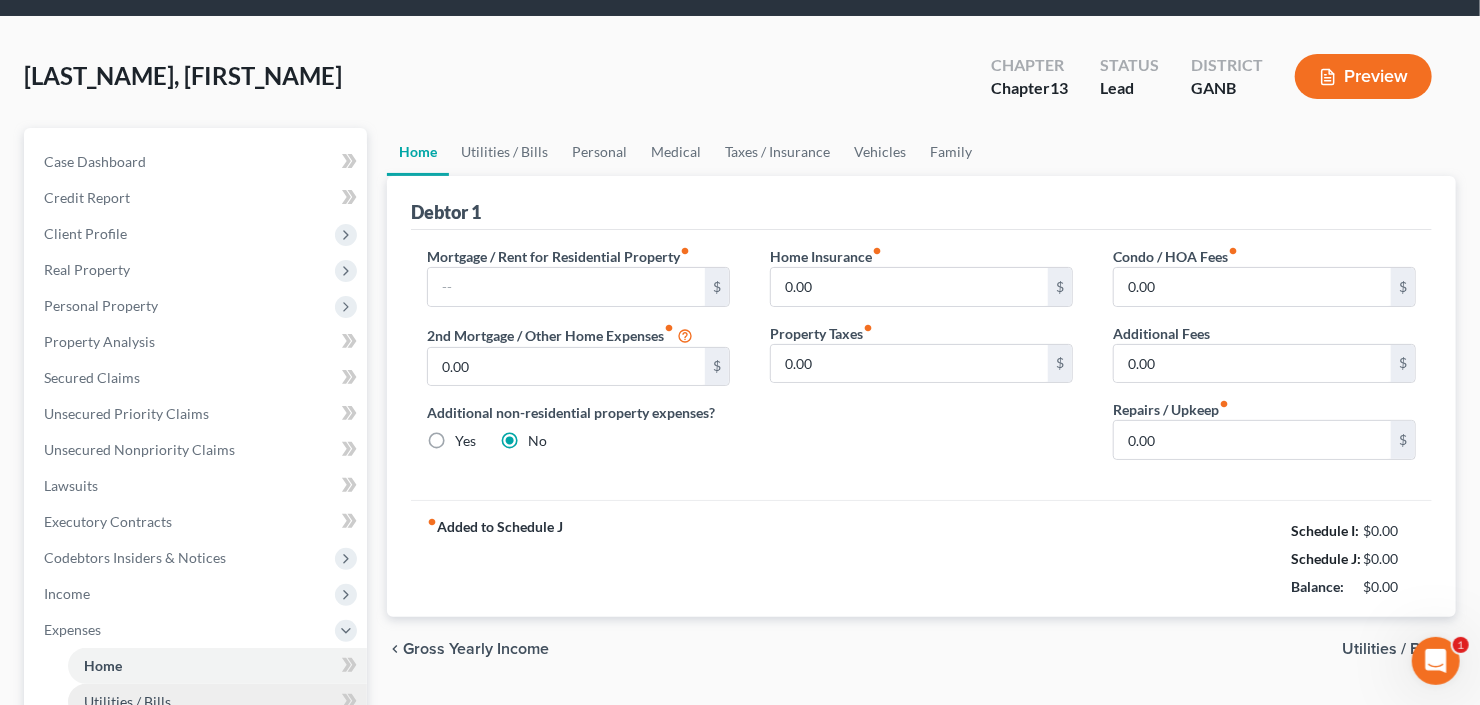 scroll, scrollTop: 0, scrollLeft: 0, axis: both 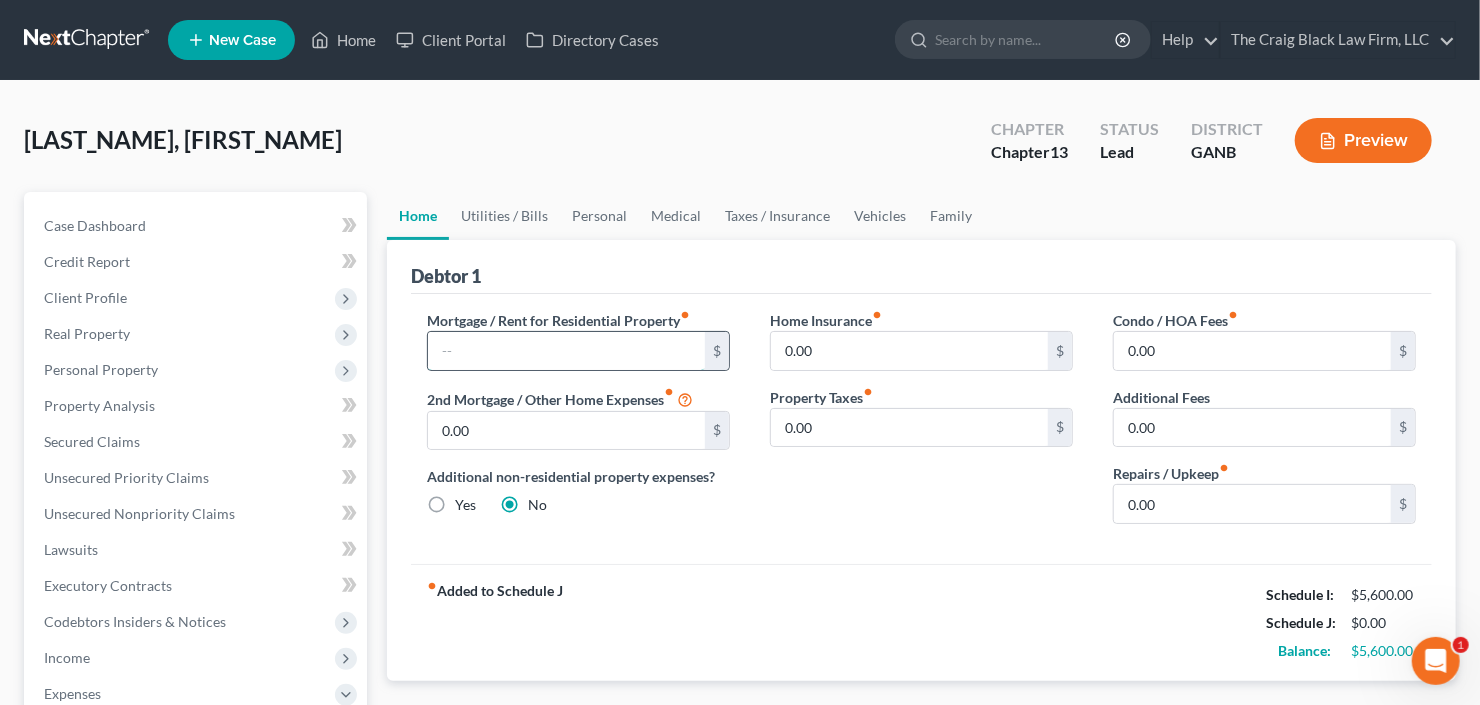 click at bounding box center (566, 351) 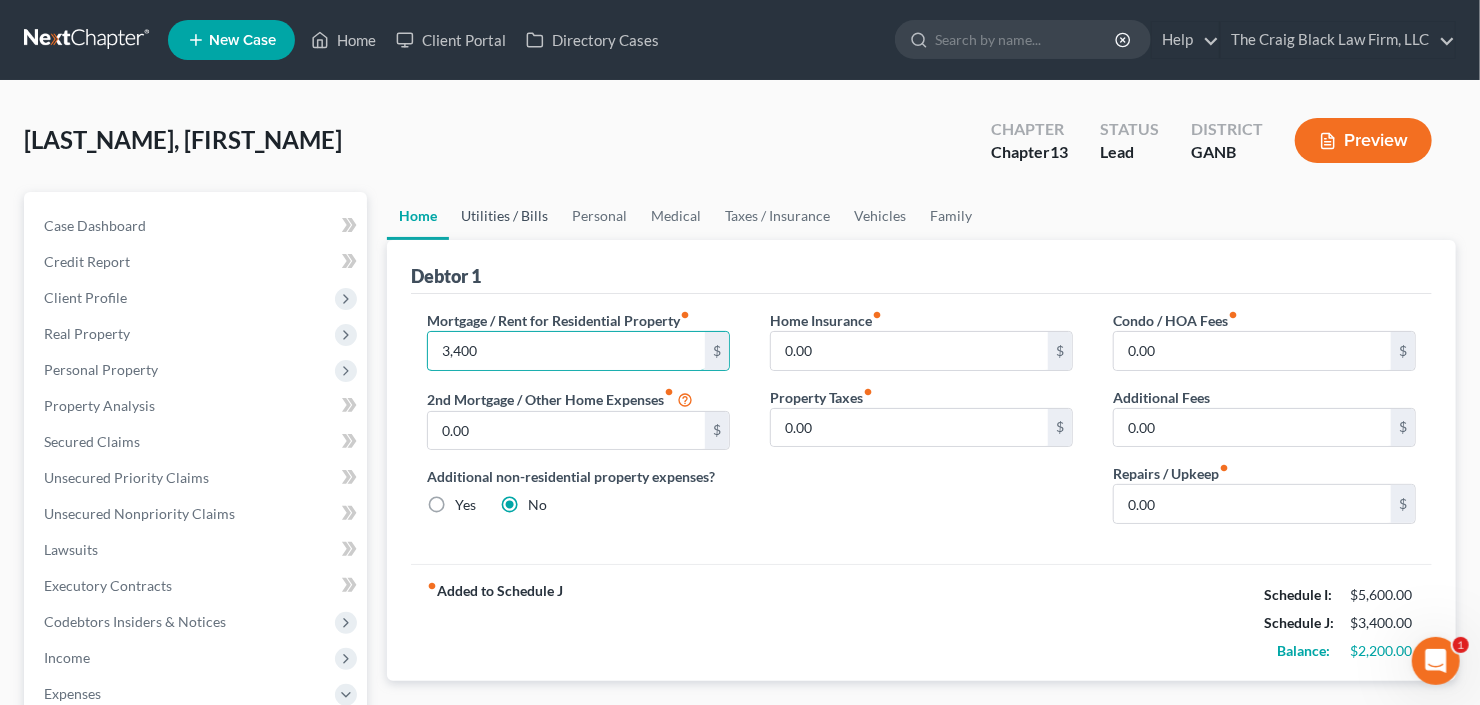 type on "3,400" 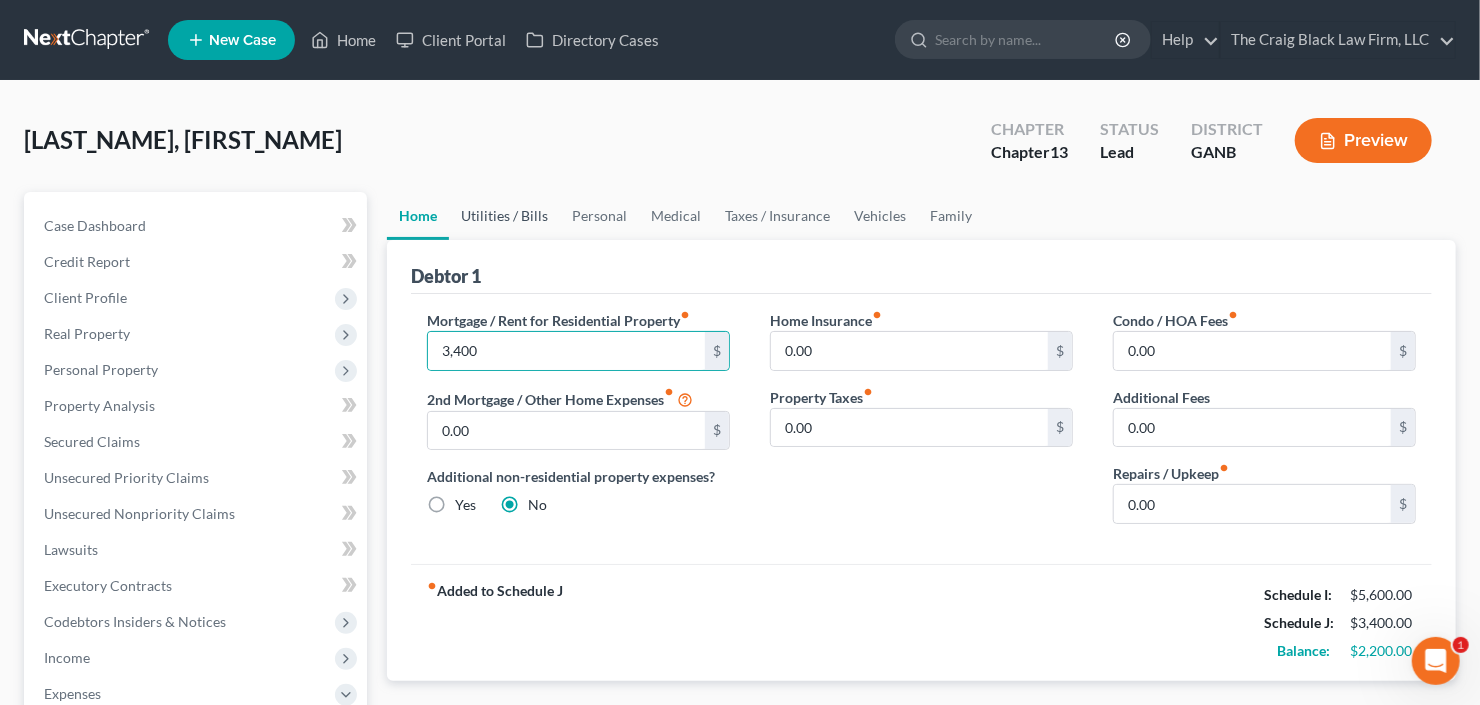 click on "Utilities / Bills" at bounding box center [504, 216] 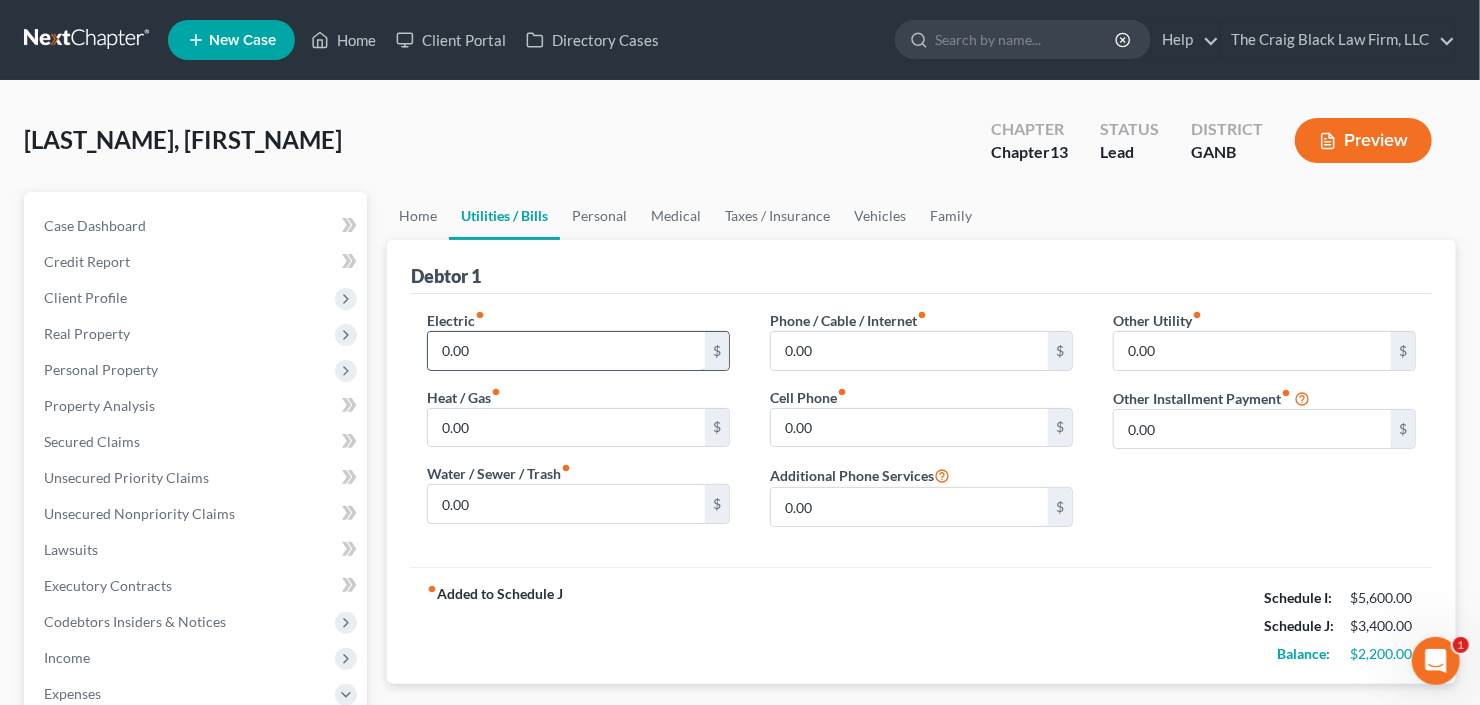 click on "0.00" at bounding box center [566, 351] 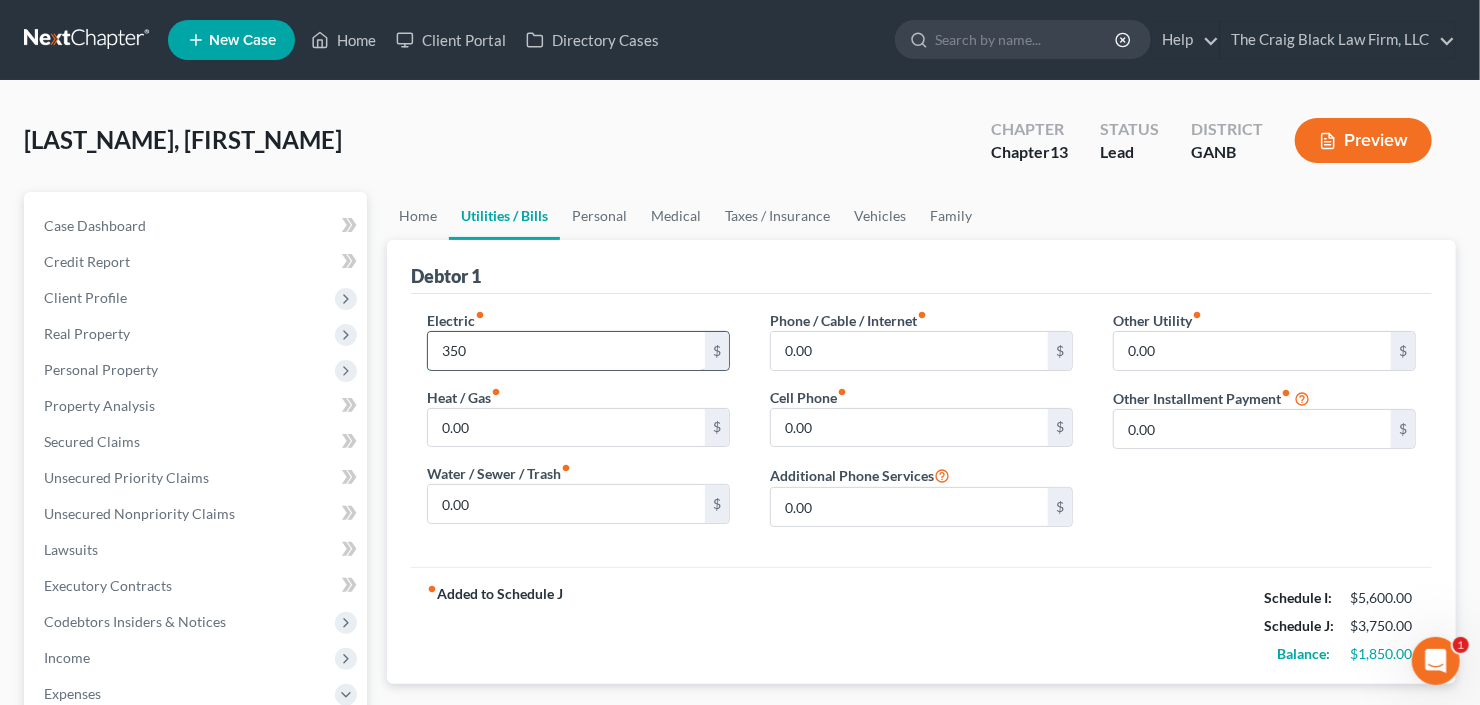 type on "350" 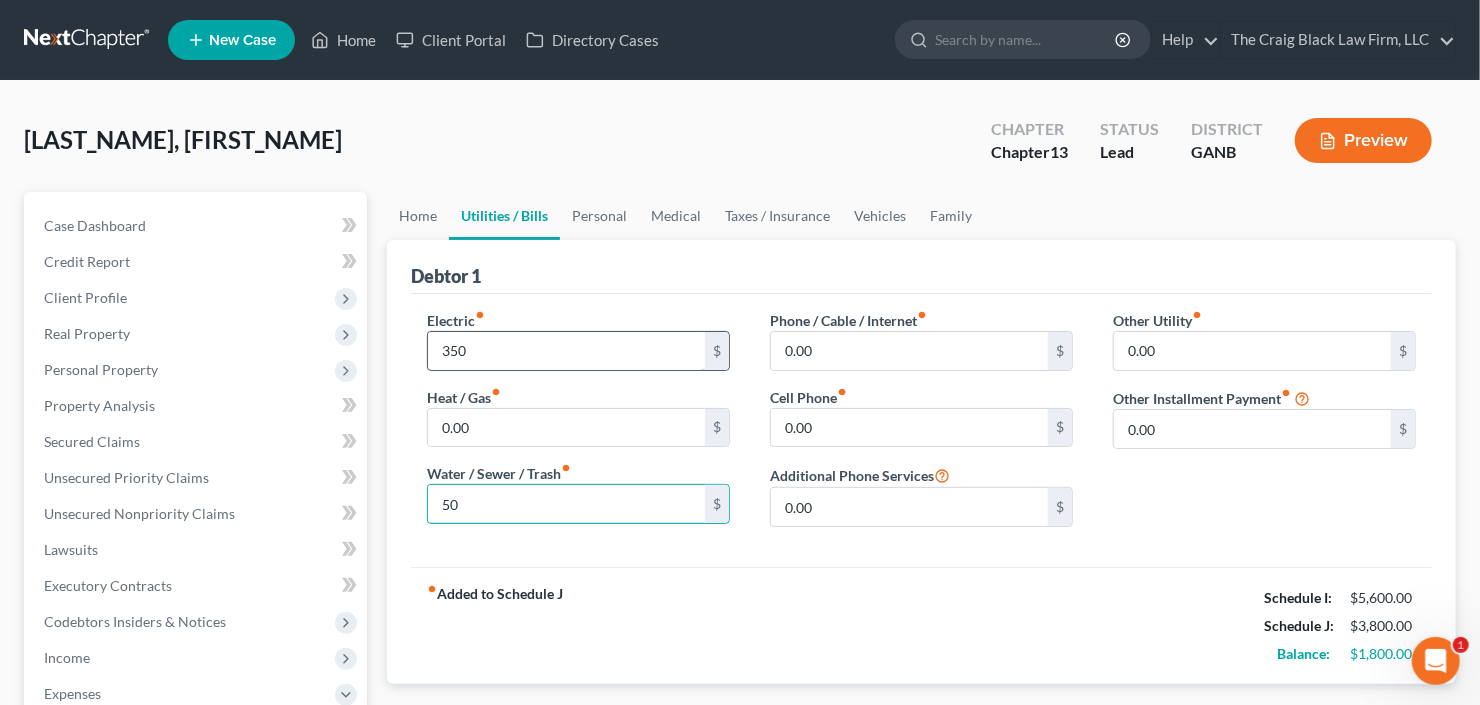 type on "50" 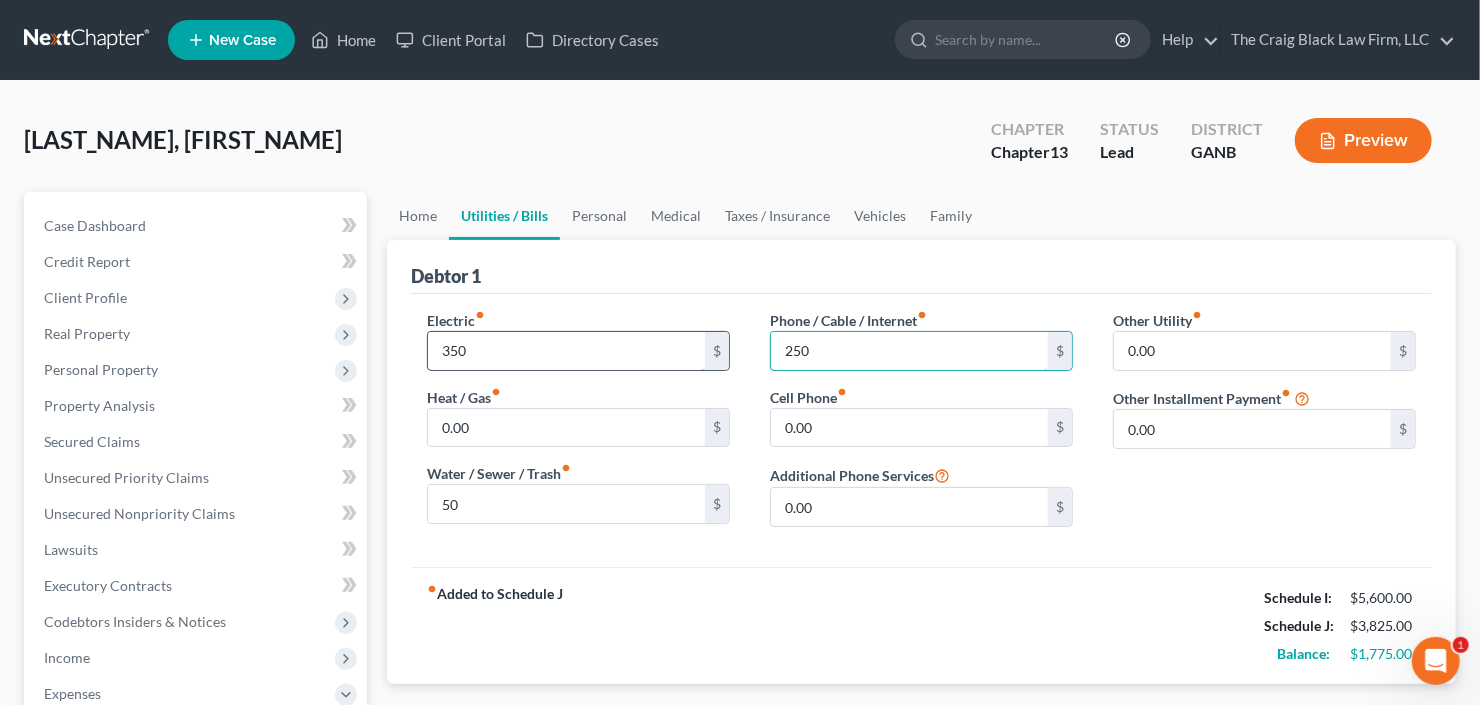 type on "250" 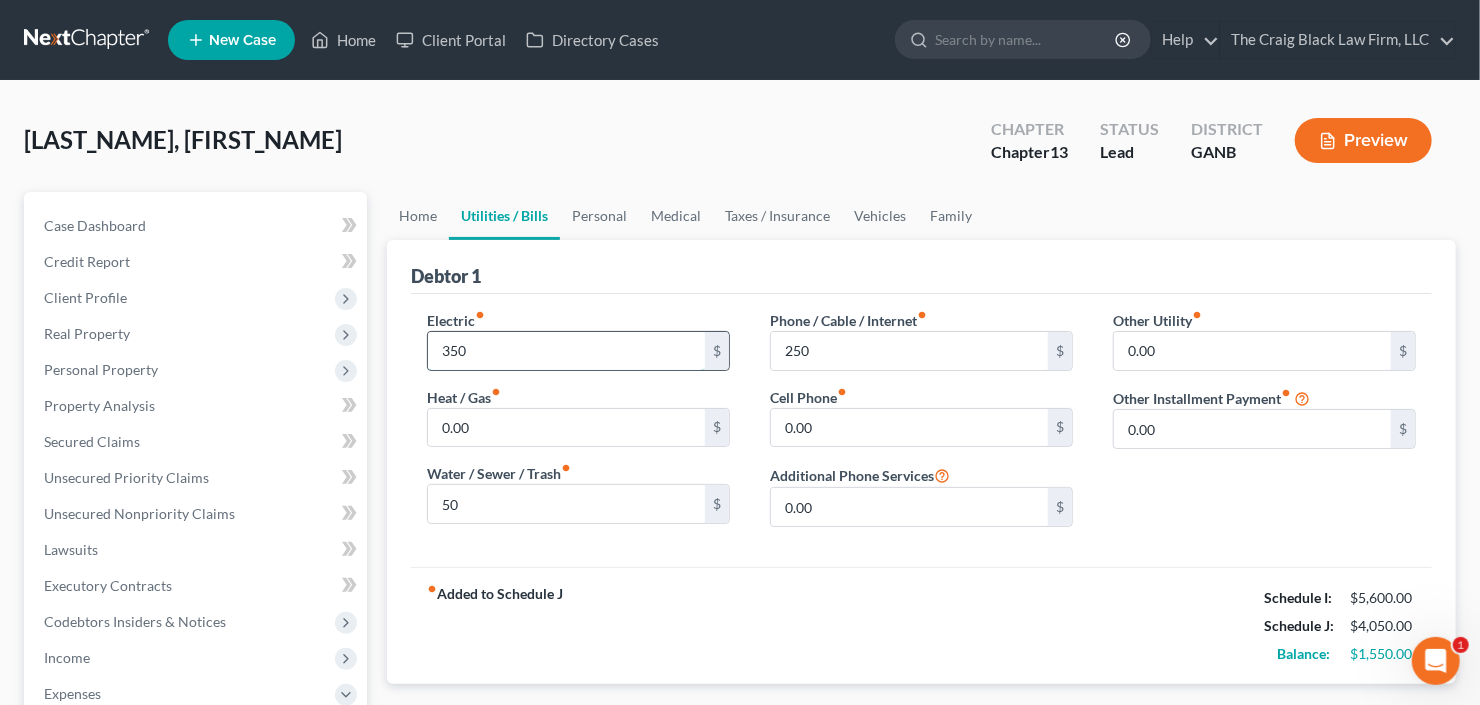click on "350" at bounding box center [566, 351] 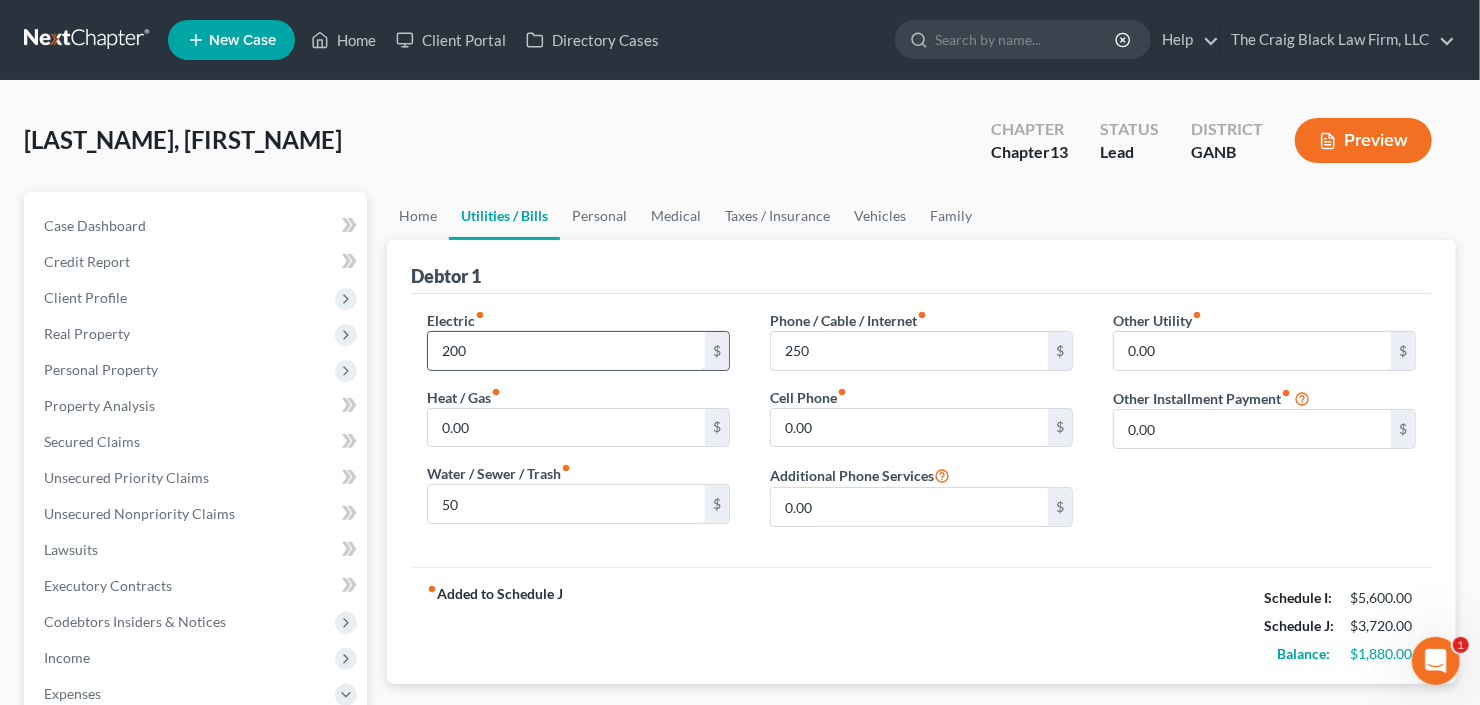 type on "200" 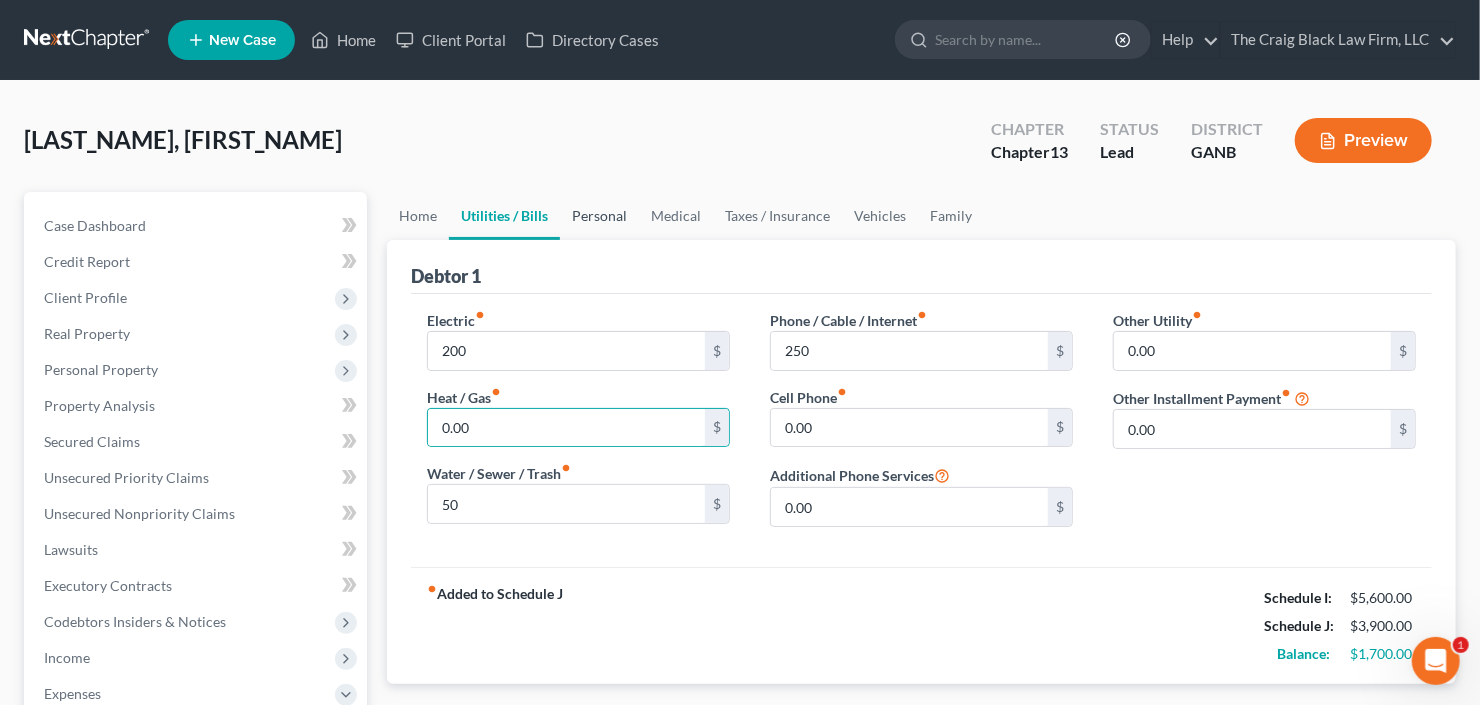 click on "Personal" at bounding box center [599, 216] 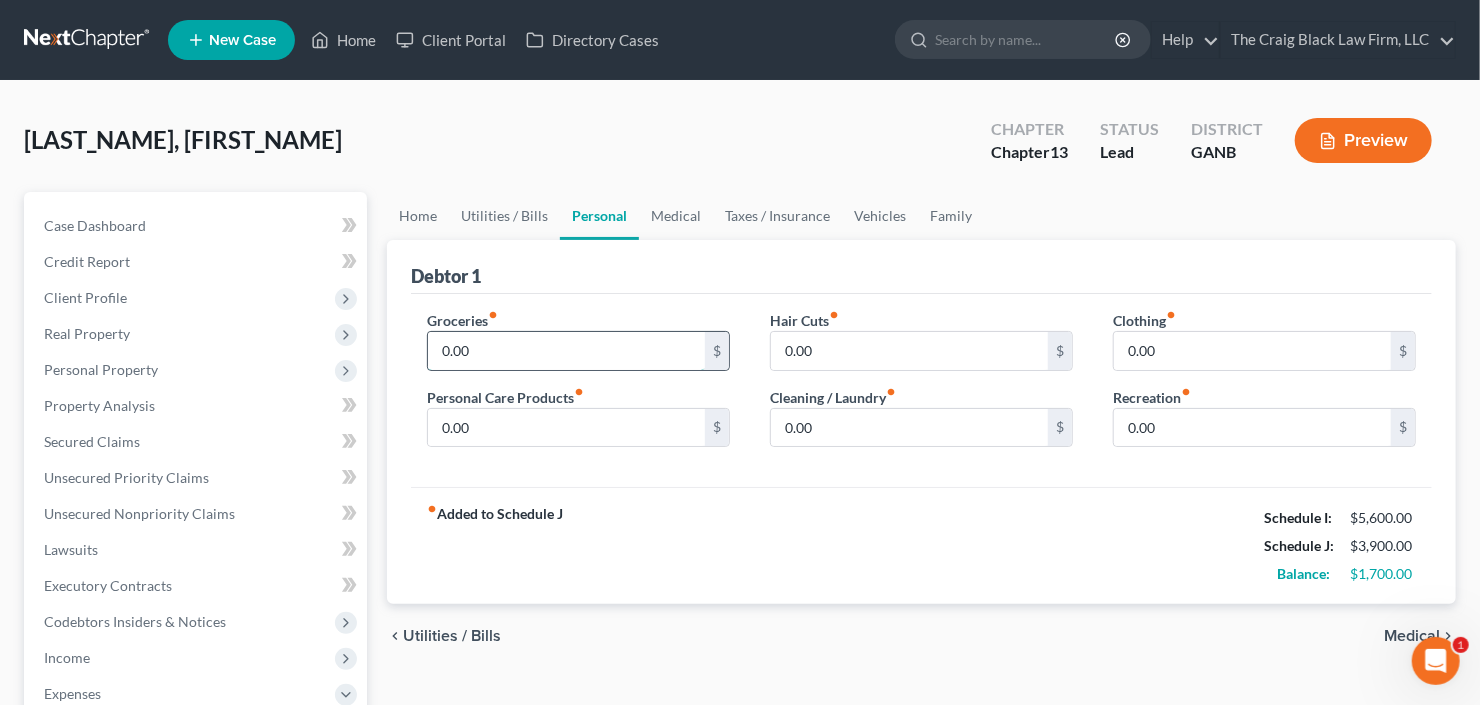 click on "0.00" at bounding box center (566, 351) 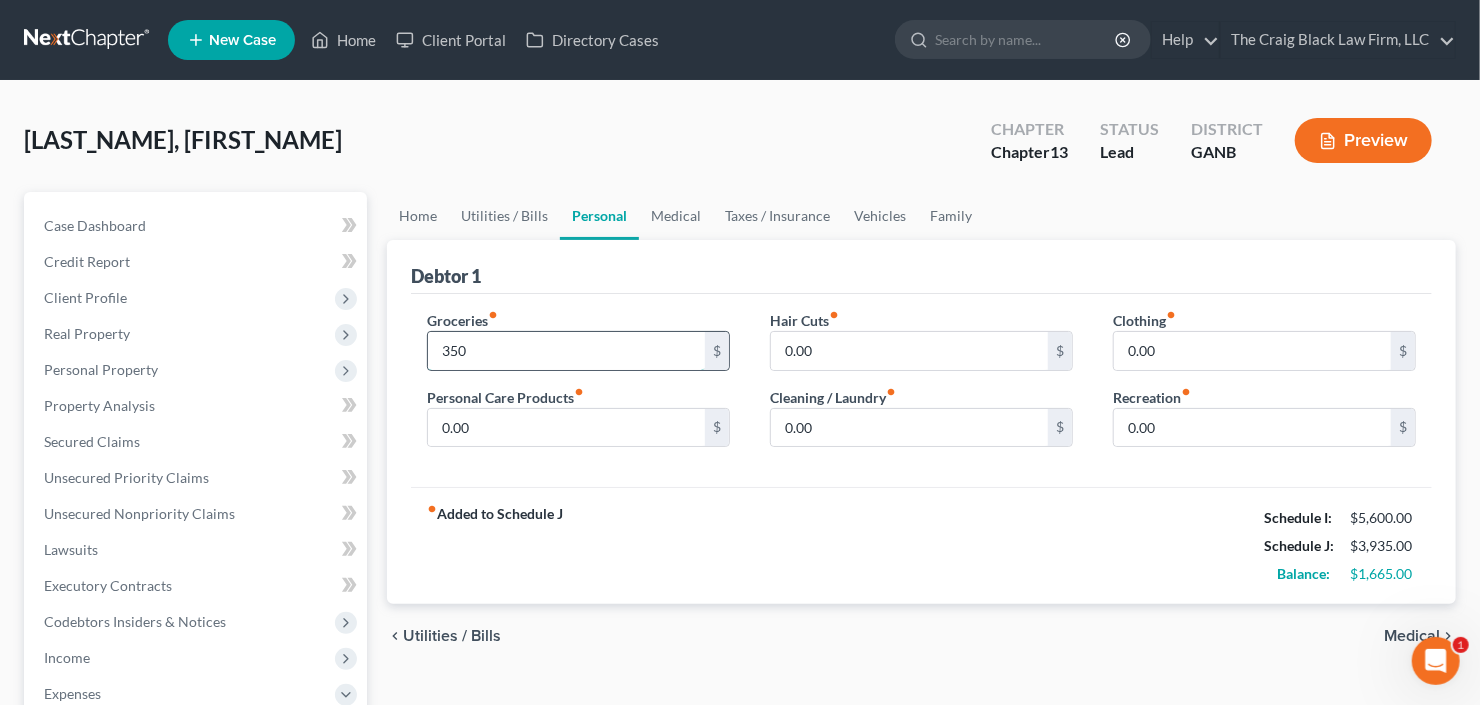 type on "350" 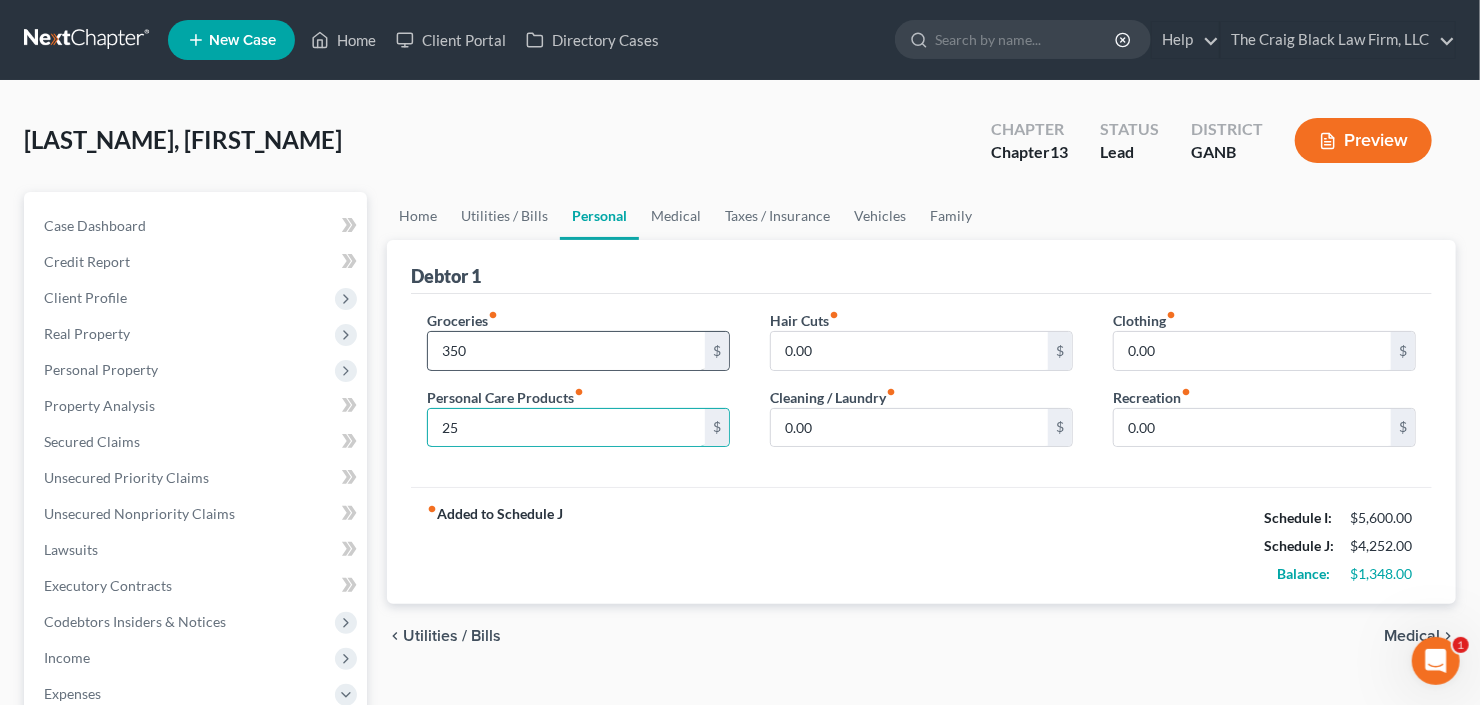 type on "25" 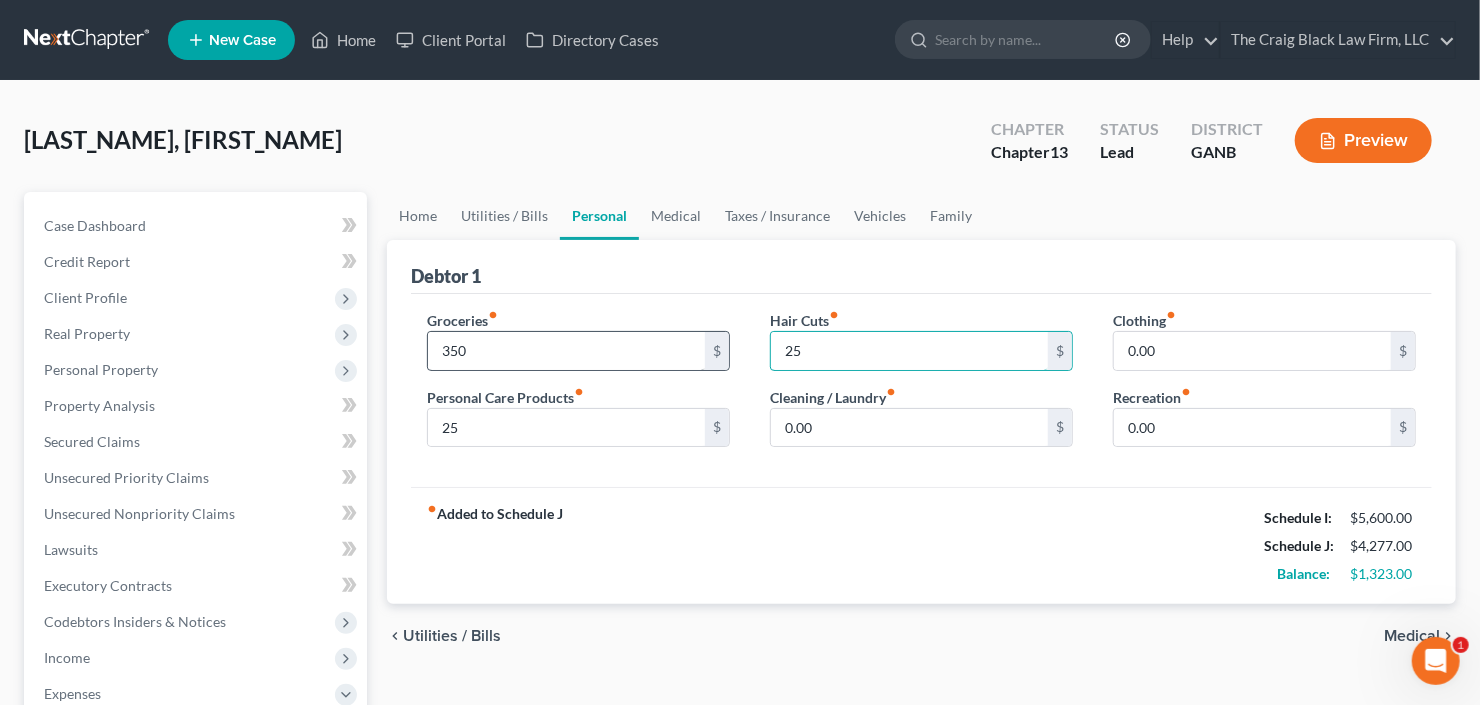 type on "25" 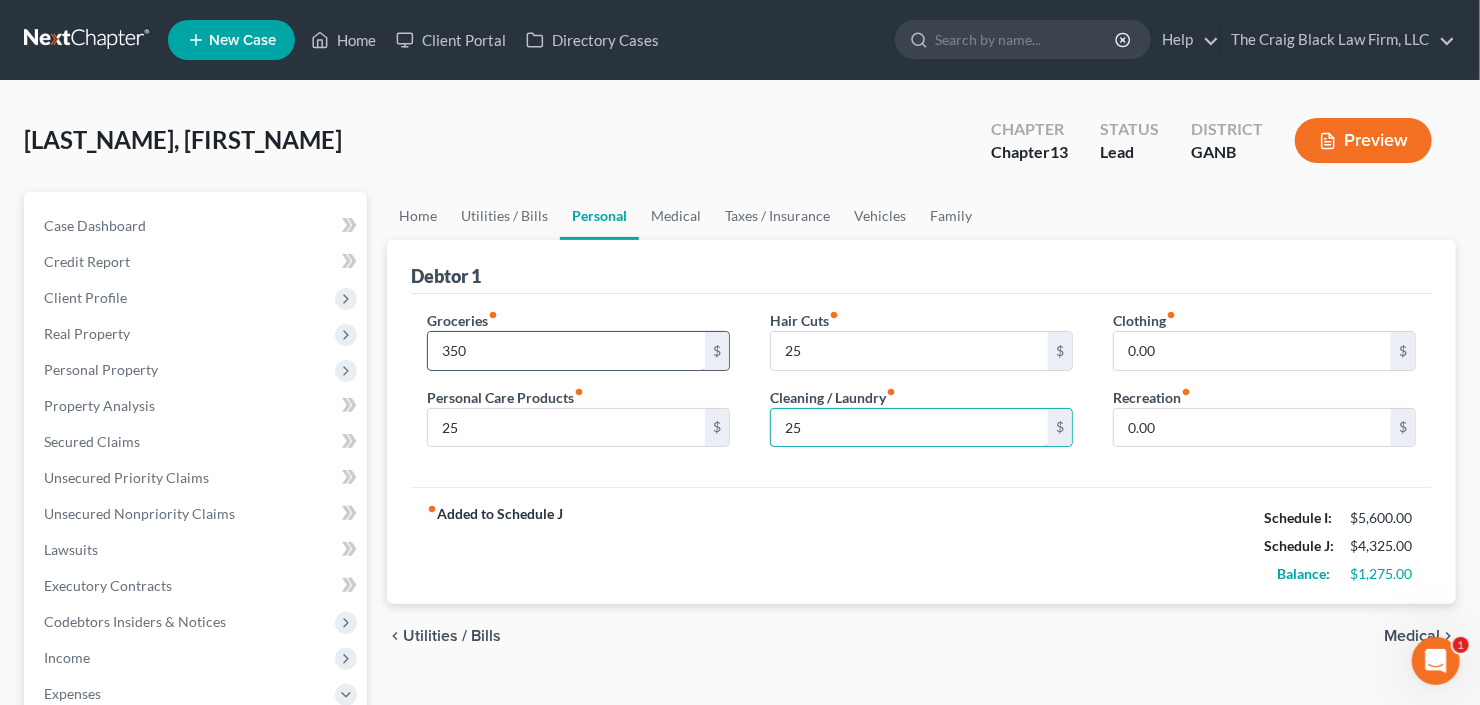 type on "25" 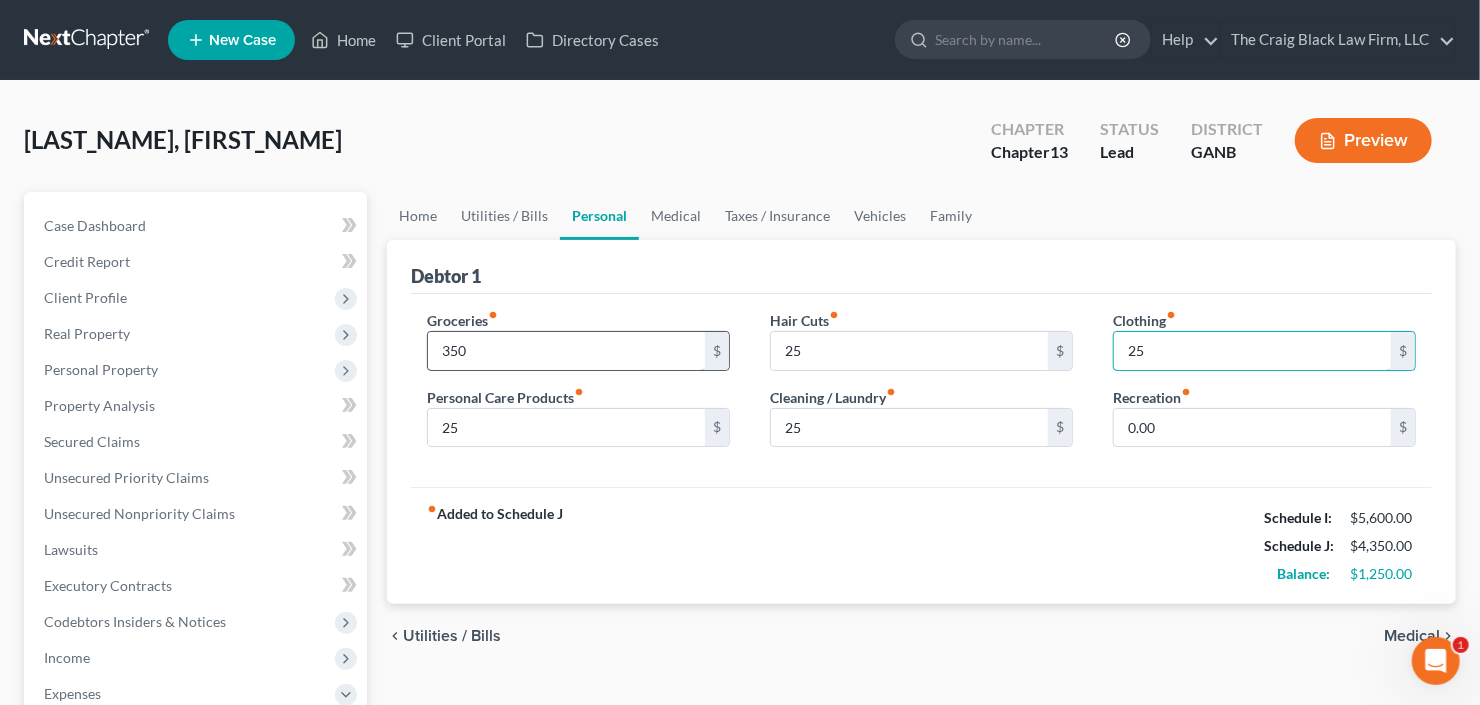type on "25" 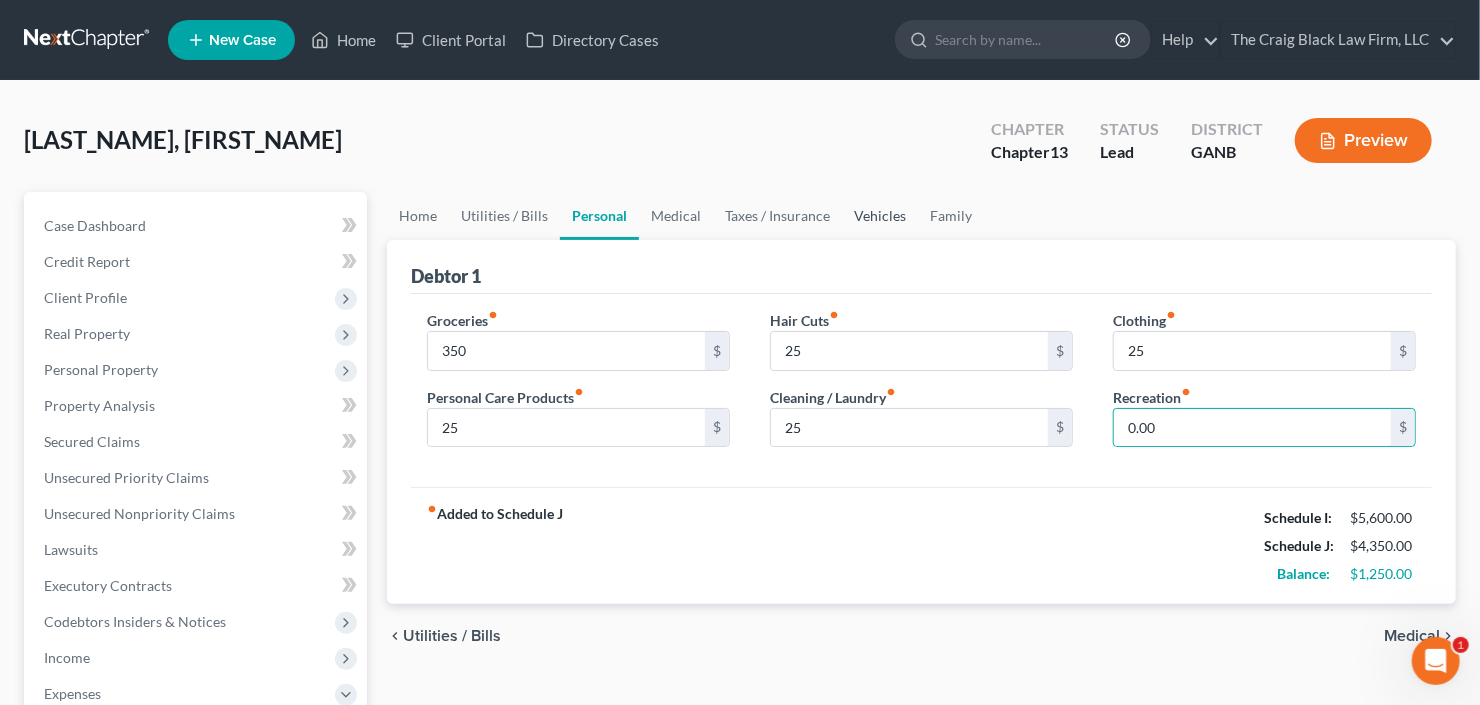 click on "Vehicles" at bounding box center (880, 216) 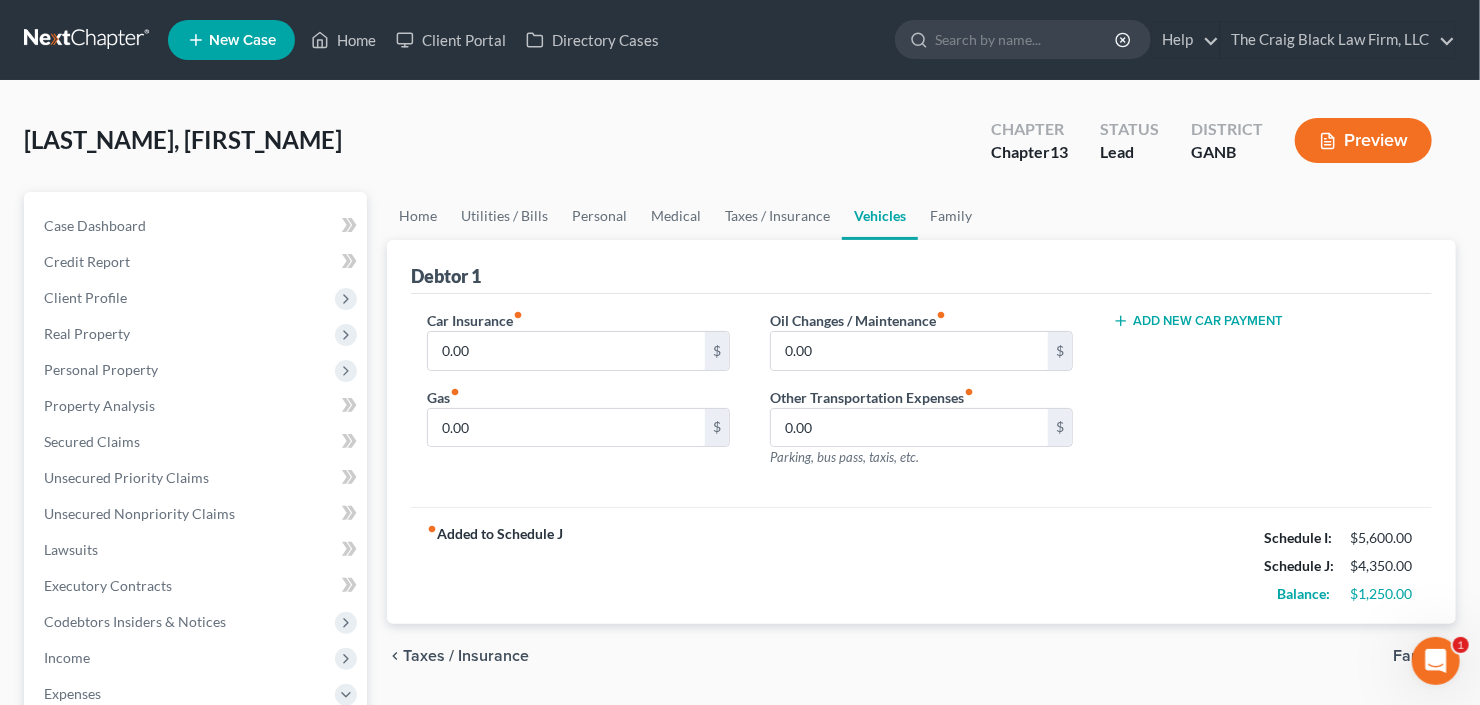 click on "[LAST_NAME], [FIRST_NAME] Upgraded Chapter Chapter  13 Status Lead District GANB Preview" at bounding box center [740, 148] 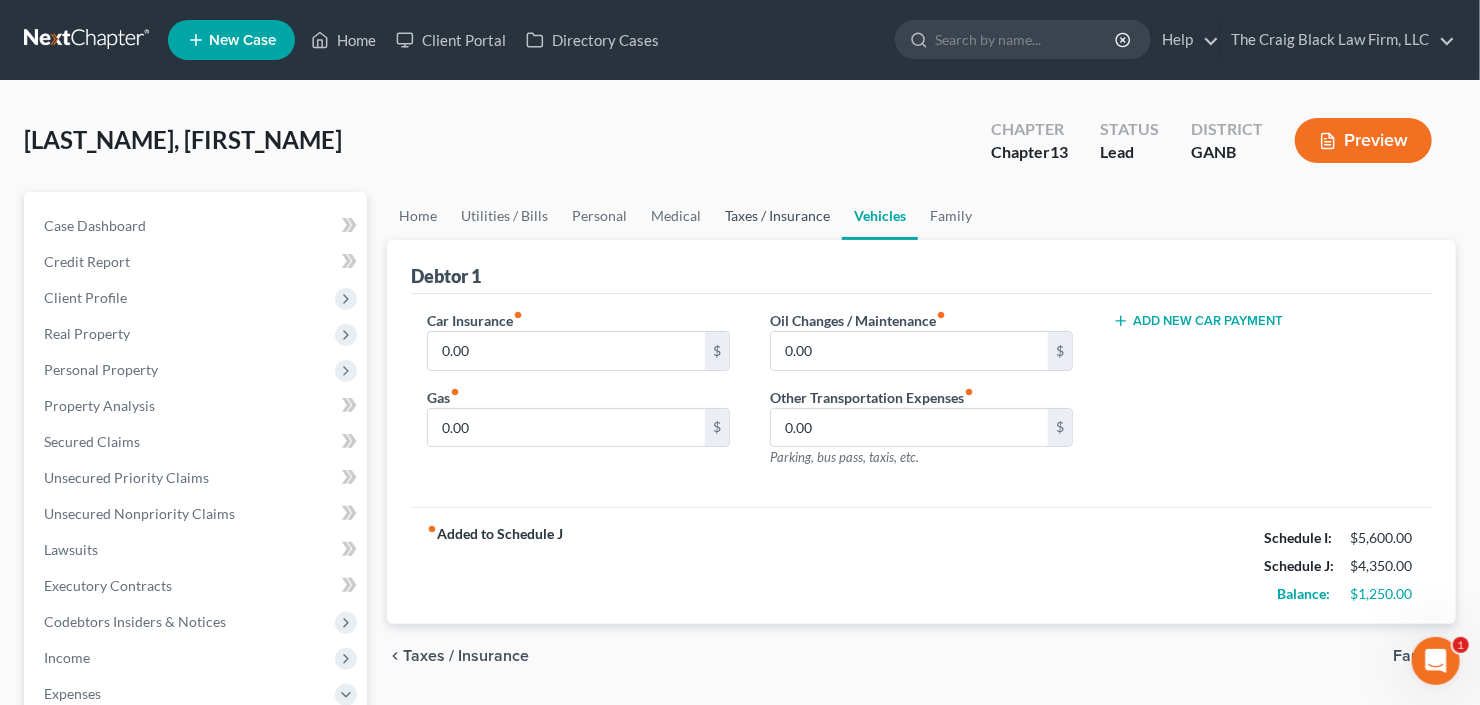 click on "Taxes / Insurance" at bounding box center [777, 216] 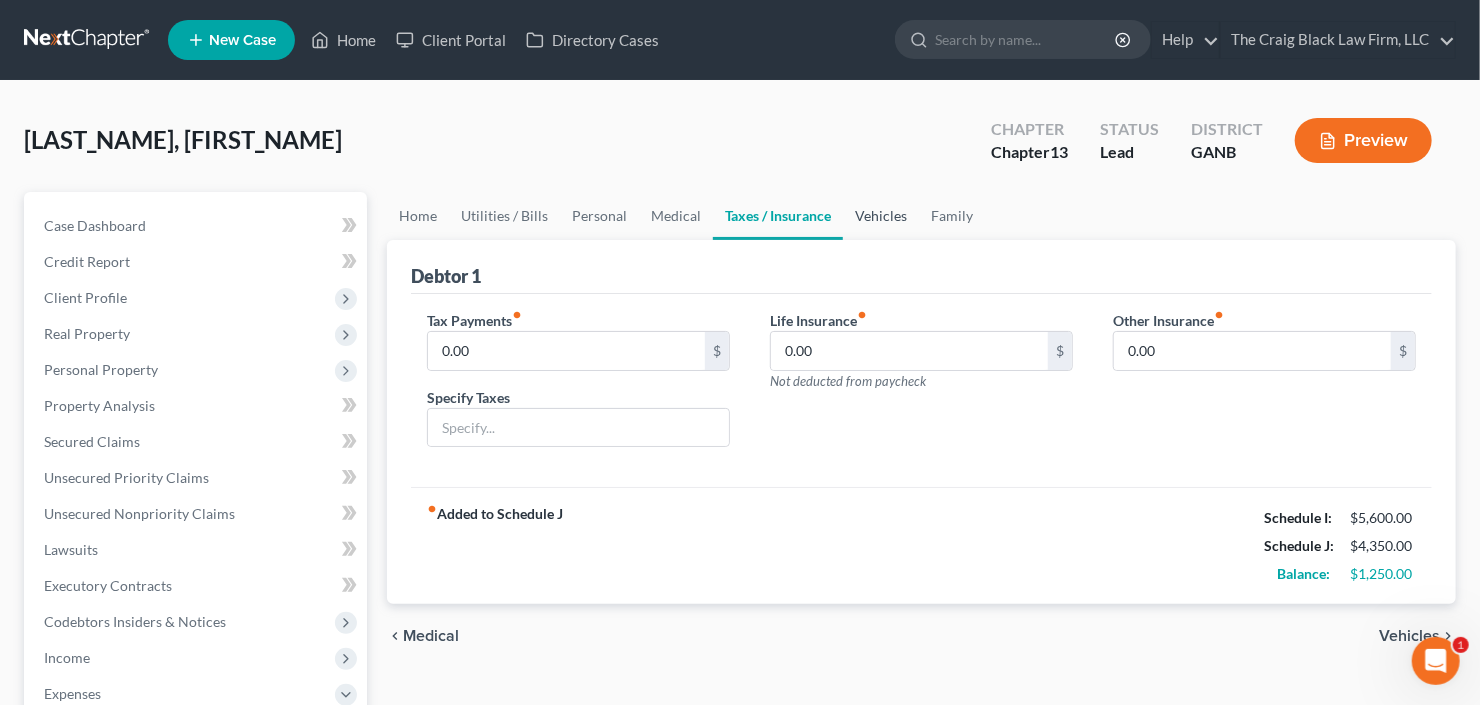 click on "Vehicles" at bounding box center [881, 216] 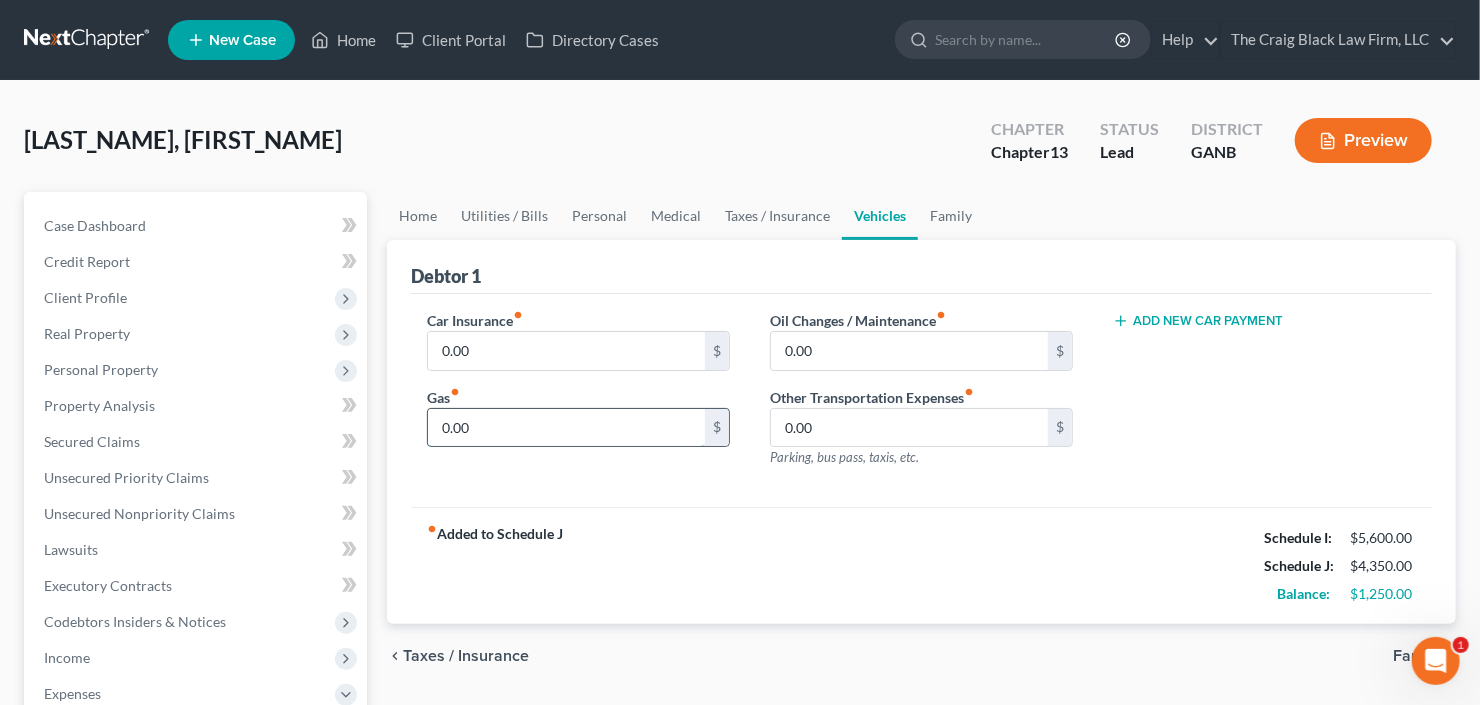 click on "0.00" at bounding box center [566, 428] 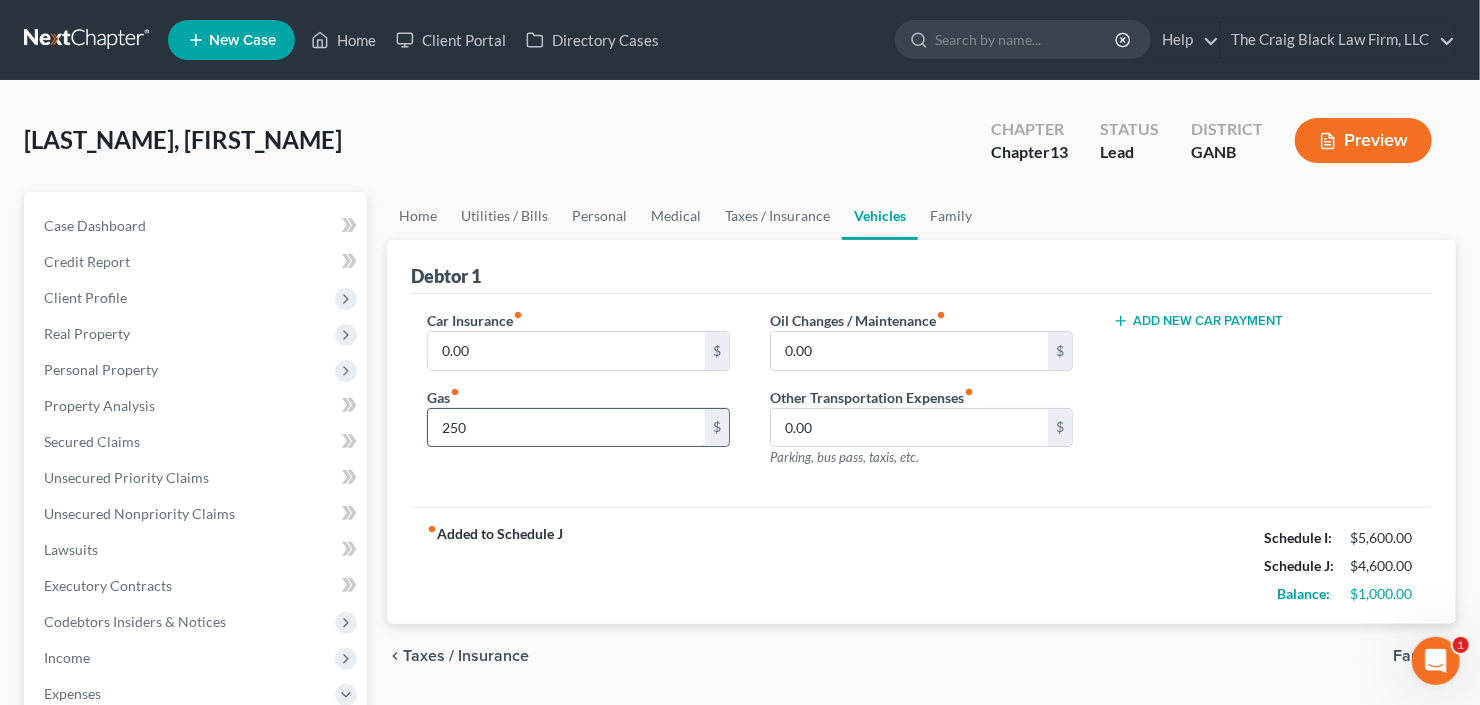 type on "250" 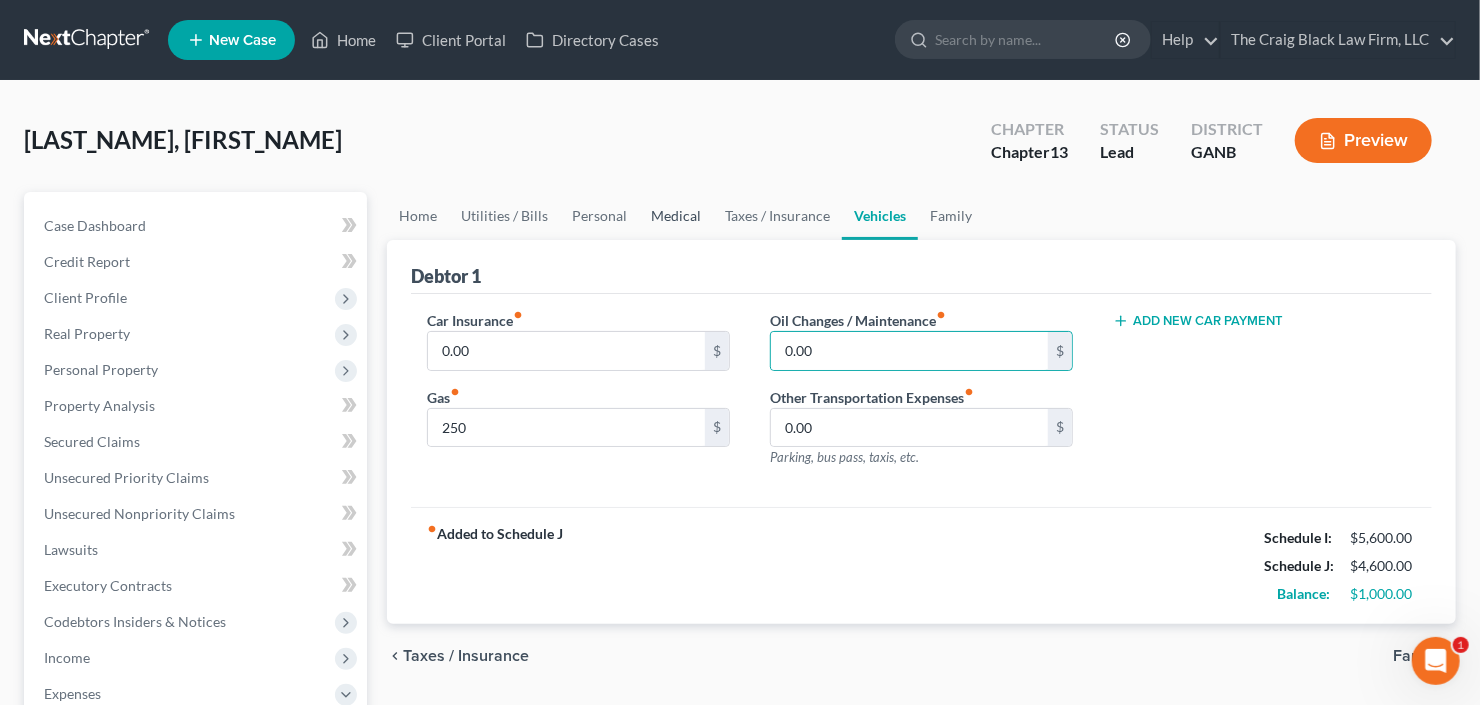 click on "Medical" at bounding box center [676, 216] 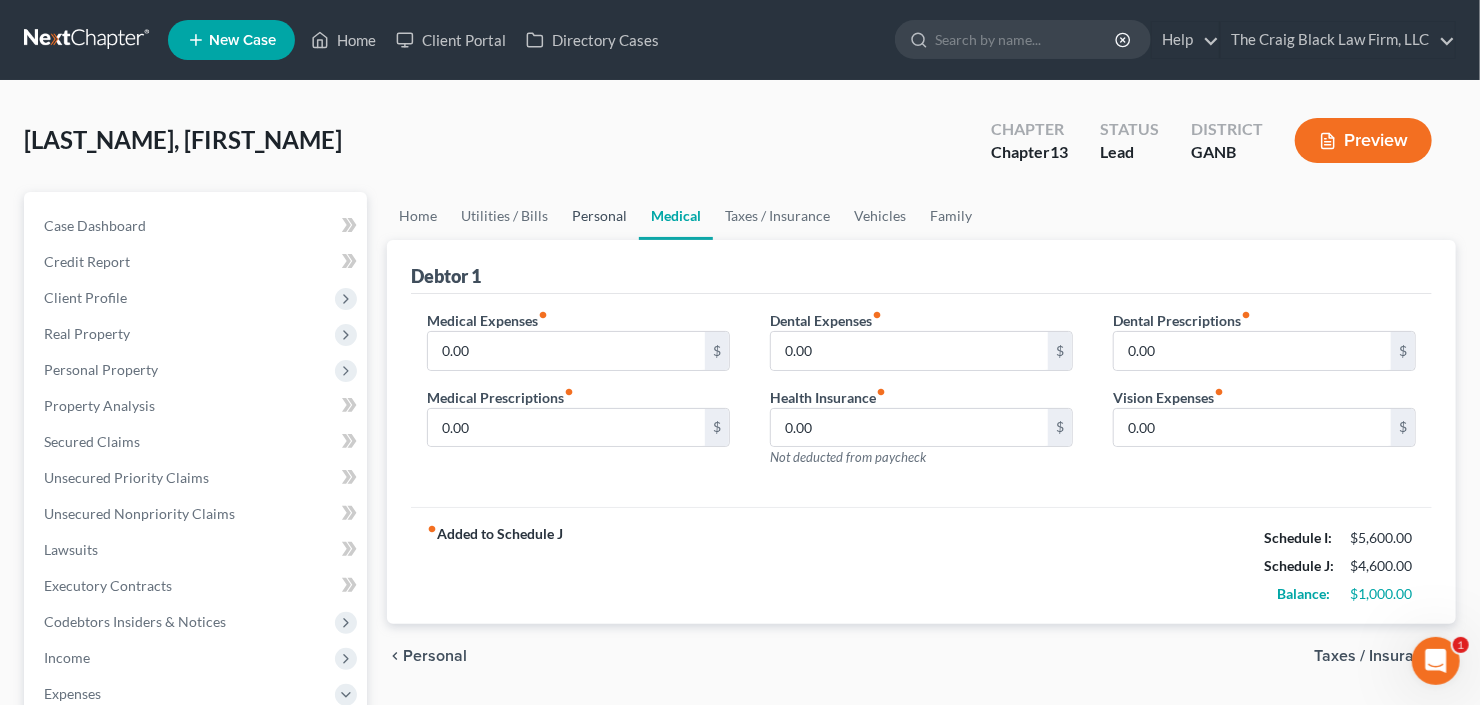 click on "Personal" at bounding box center (599, 216) 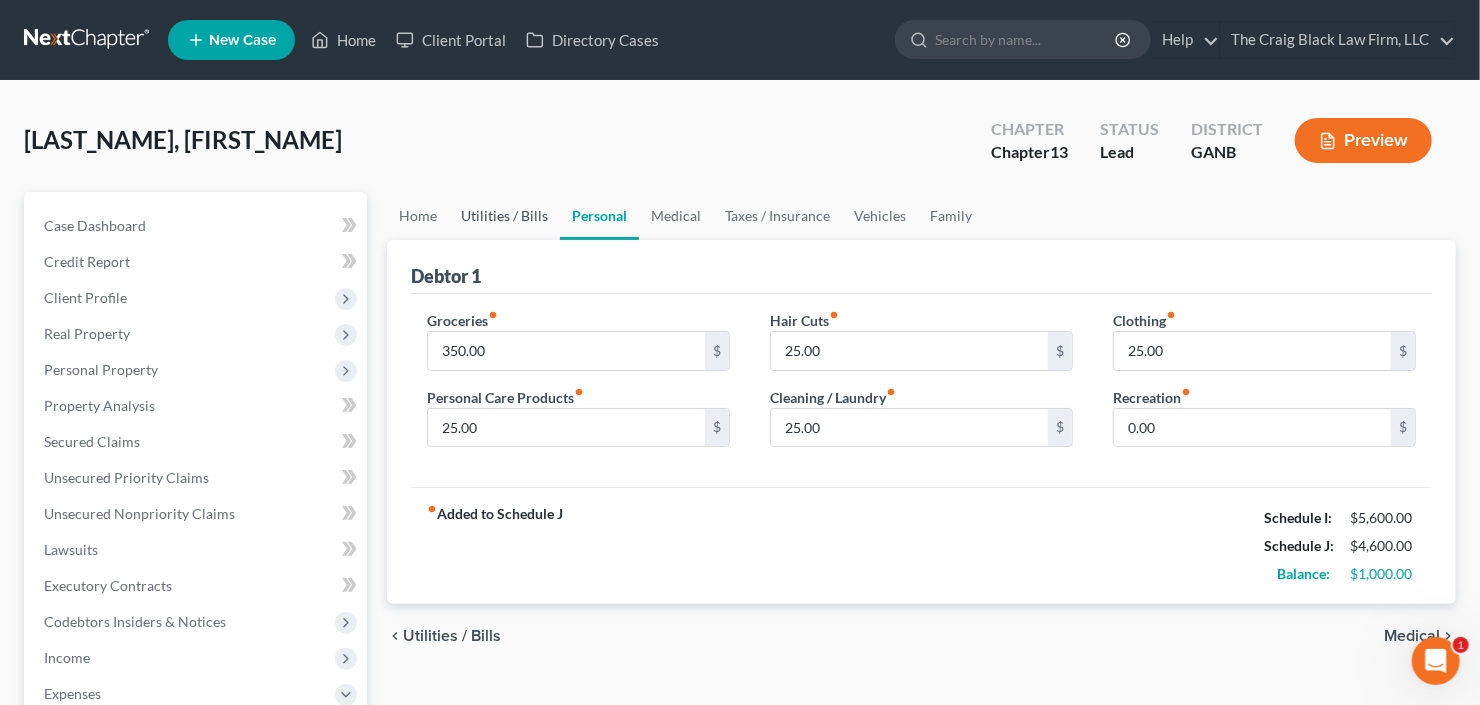 click on "Utilities / Bills" at bounding box center [504, 216] 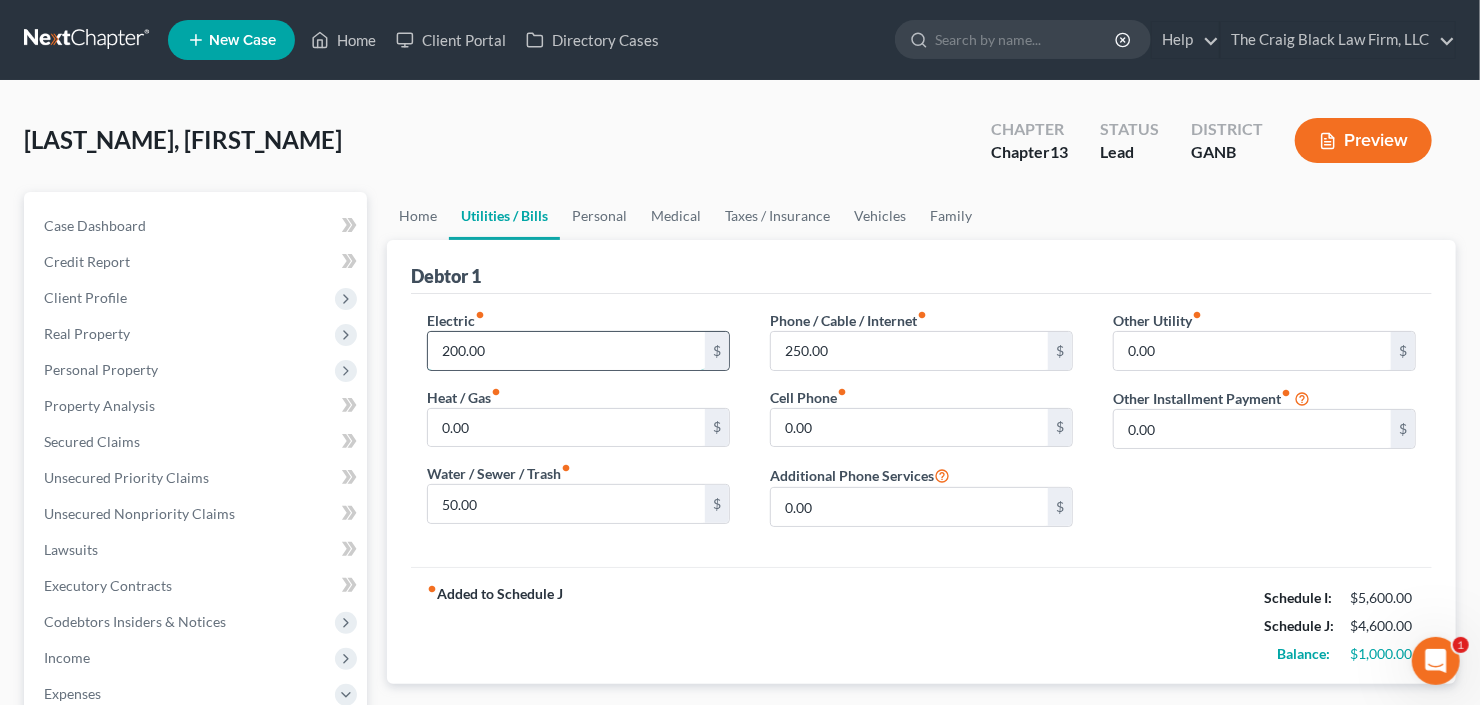 click on "200.00" at bounding box center [566, 351] 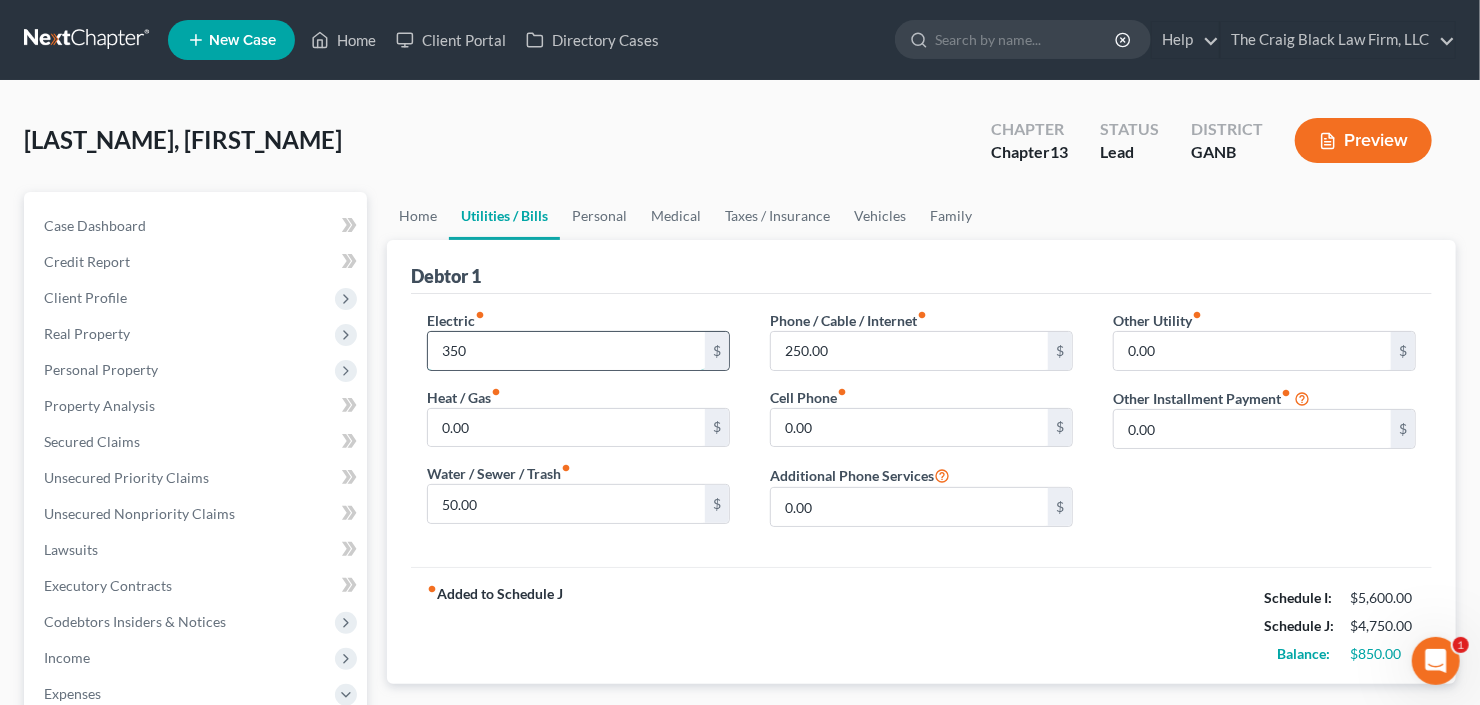 type on "350" 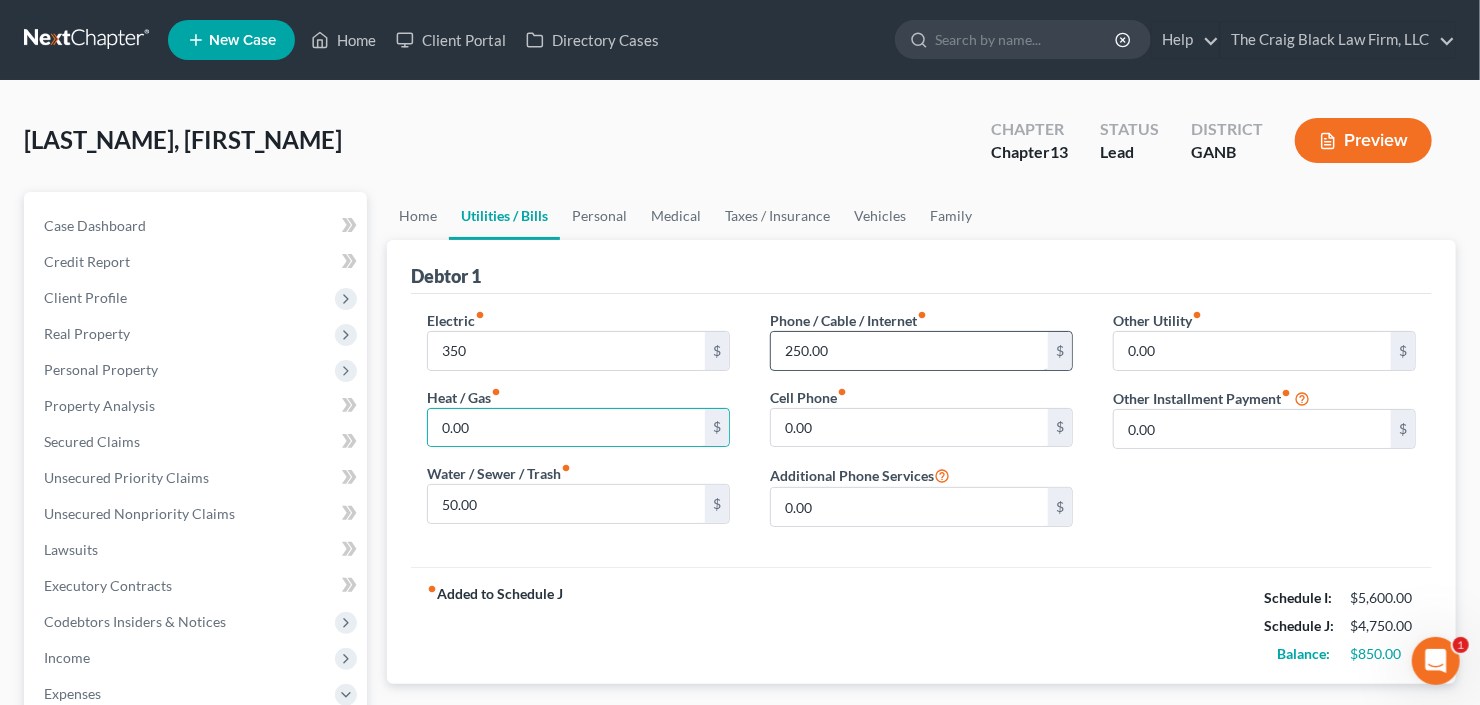 click on "250.00" at bounding box center (909, 351) 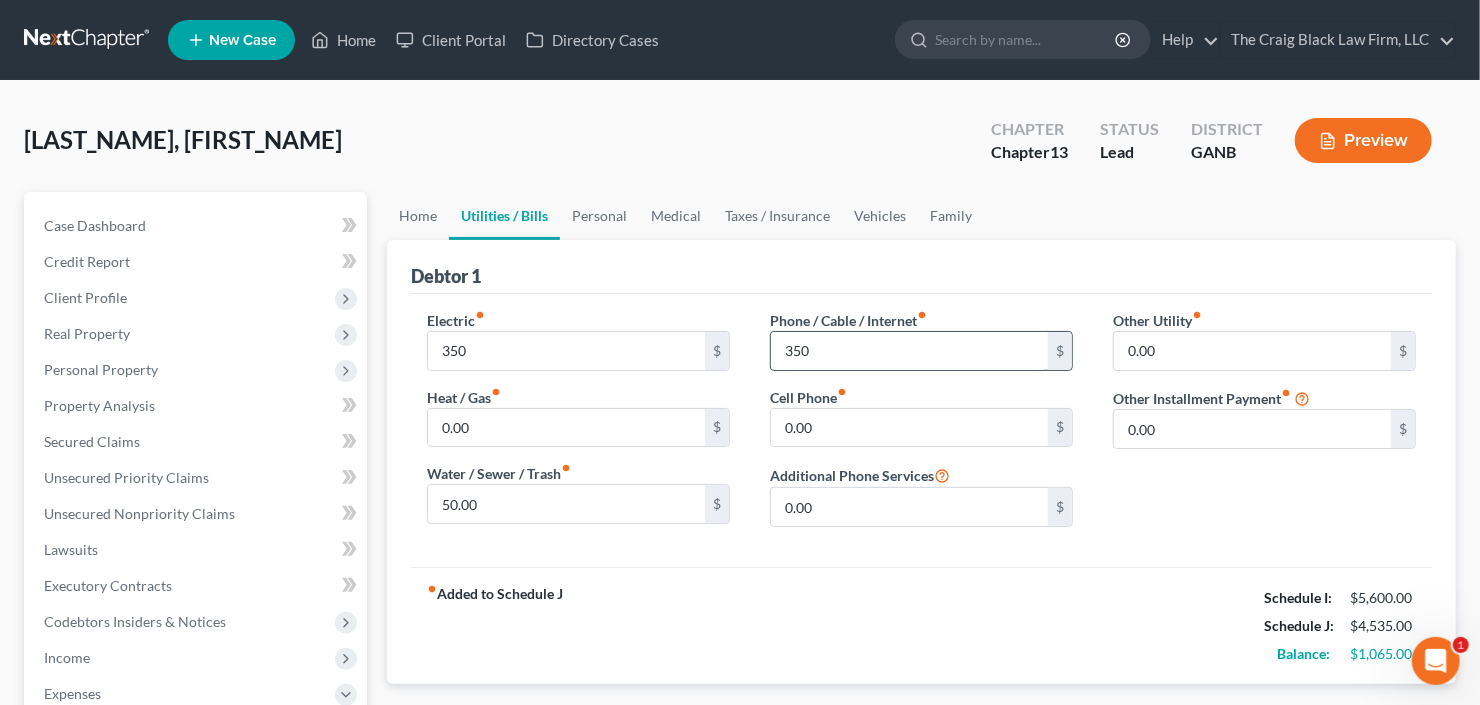 type on "350" 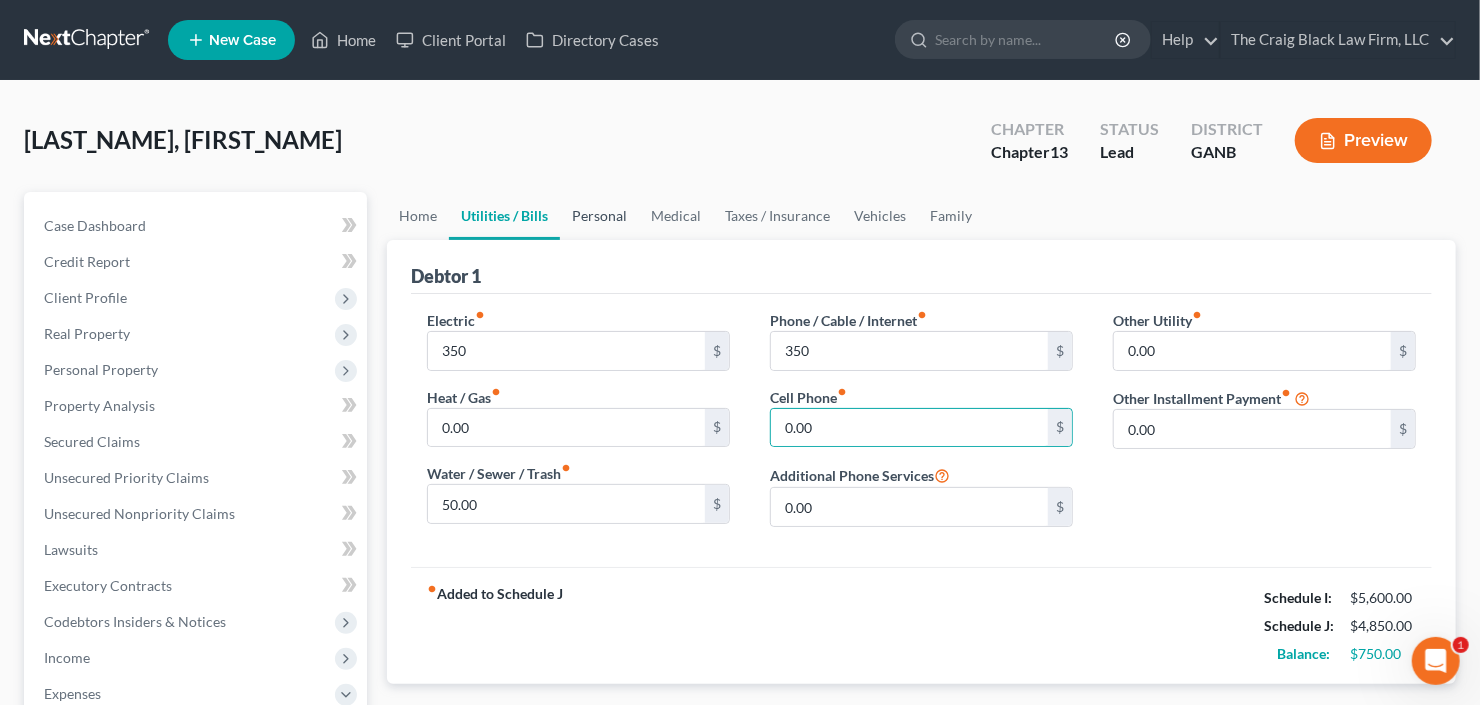 click on "Personal" at bounding box center (599, 216) 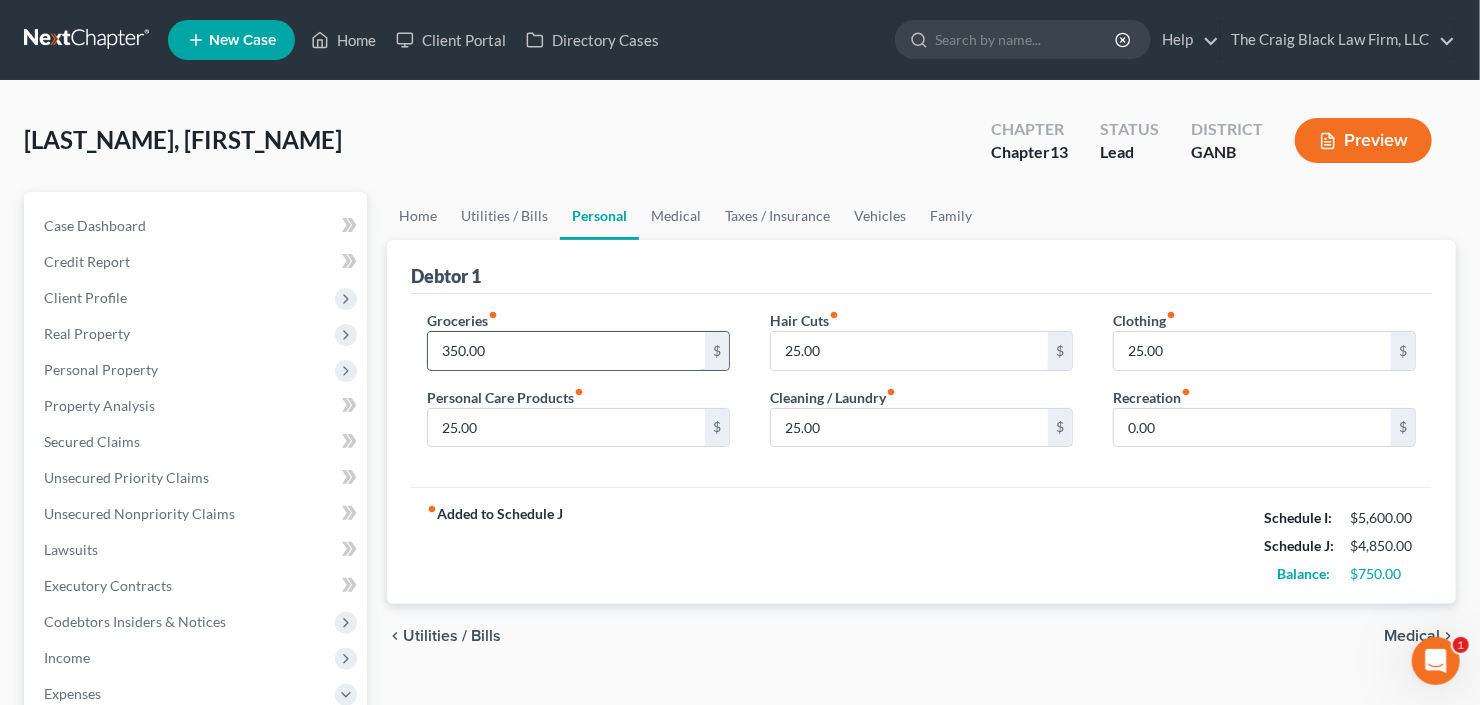 click on "350.00" at bounding box center [566, 351] 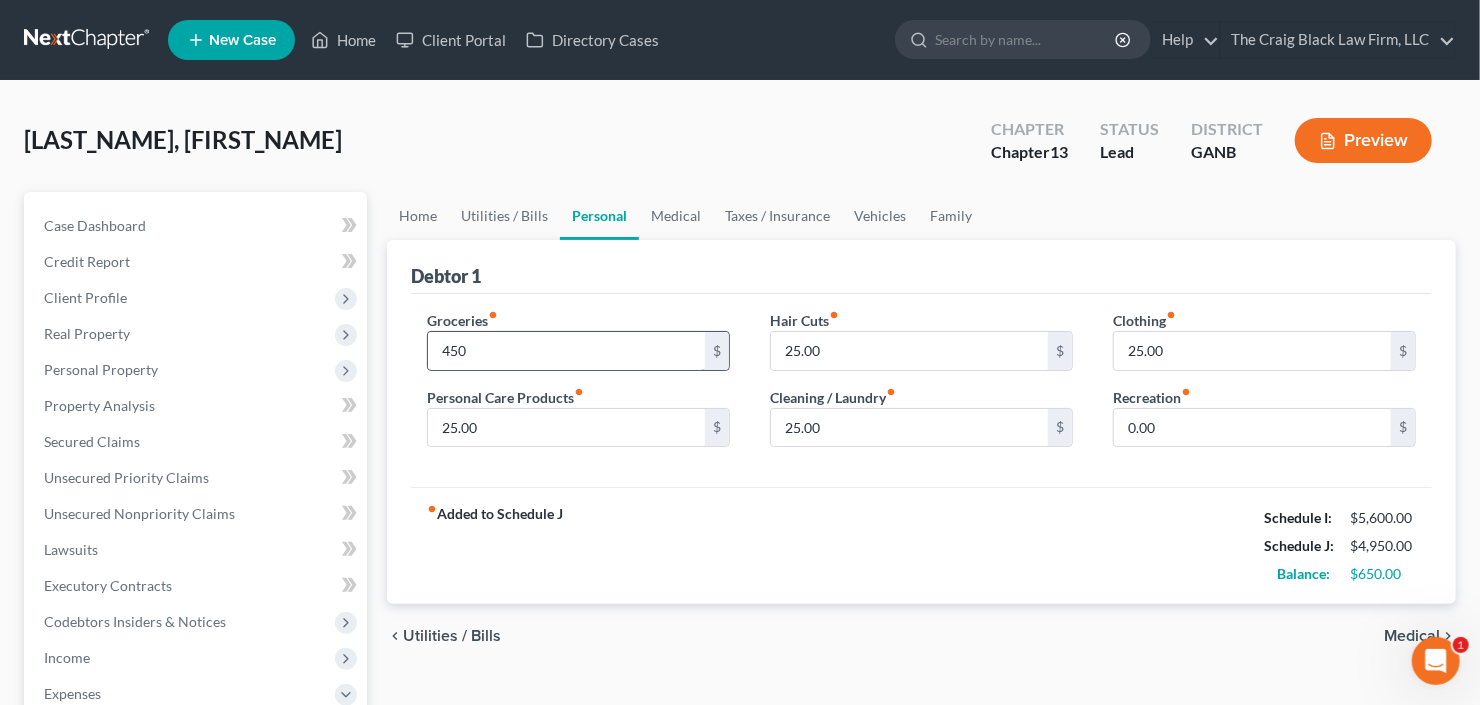 type on "450" 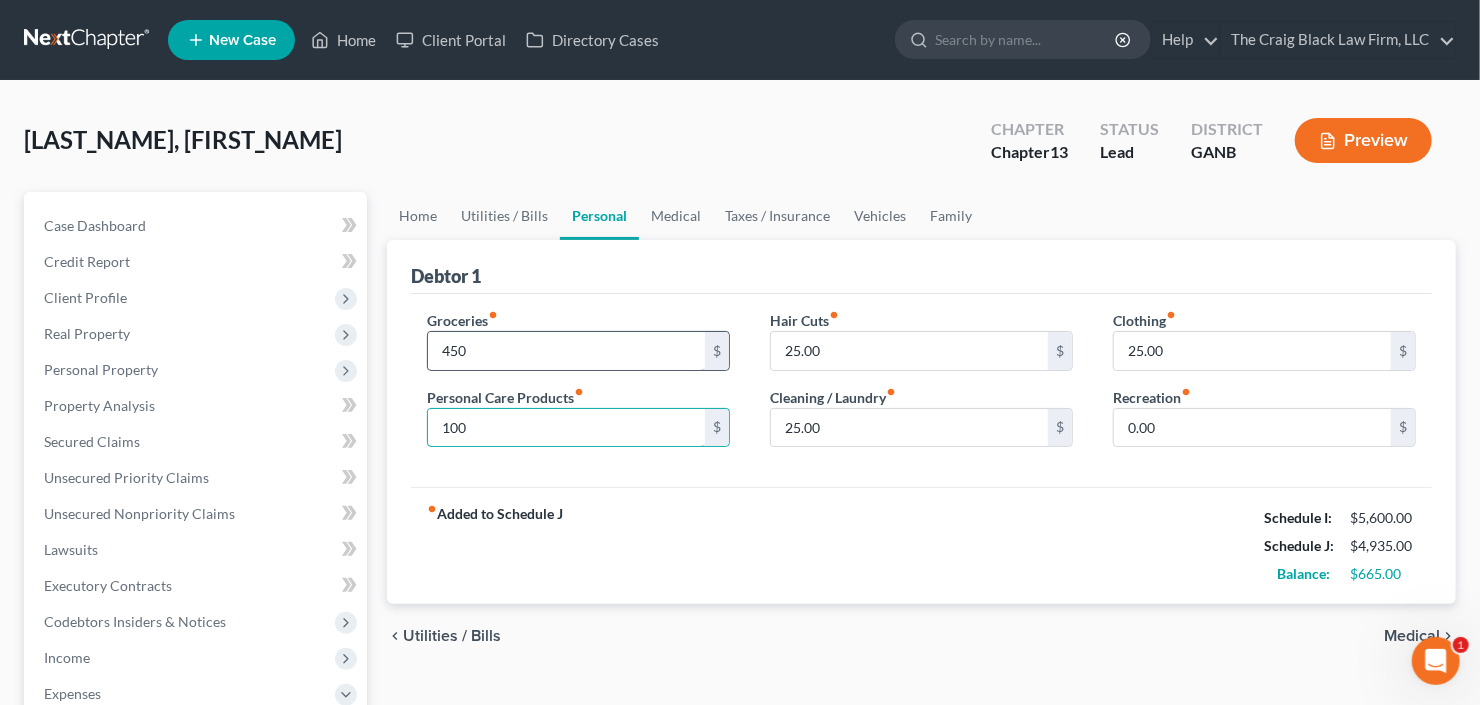 type on "100" 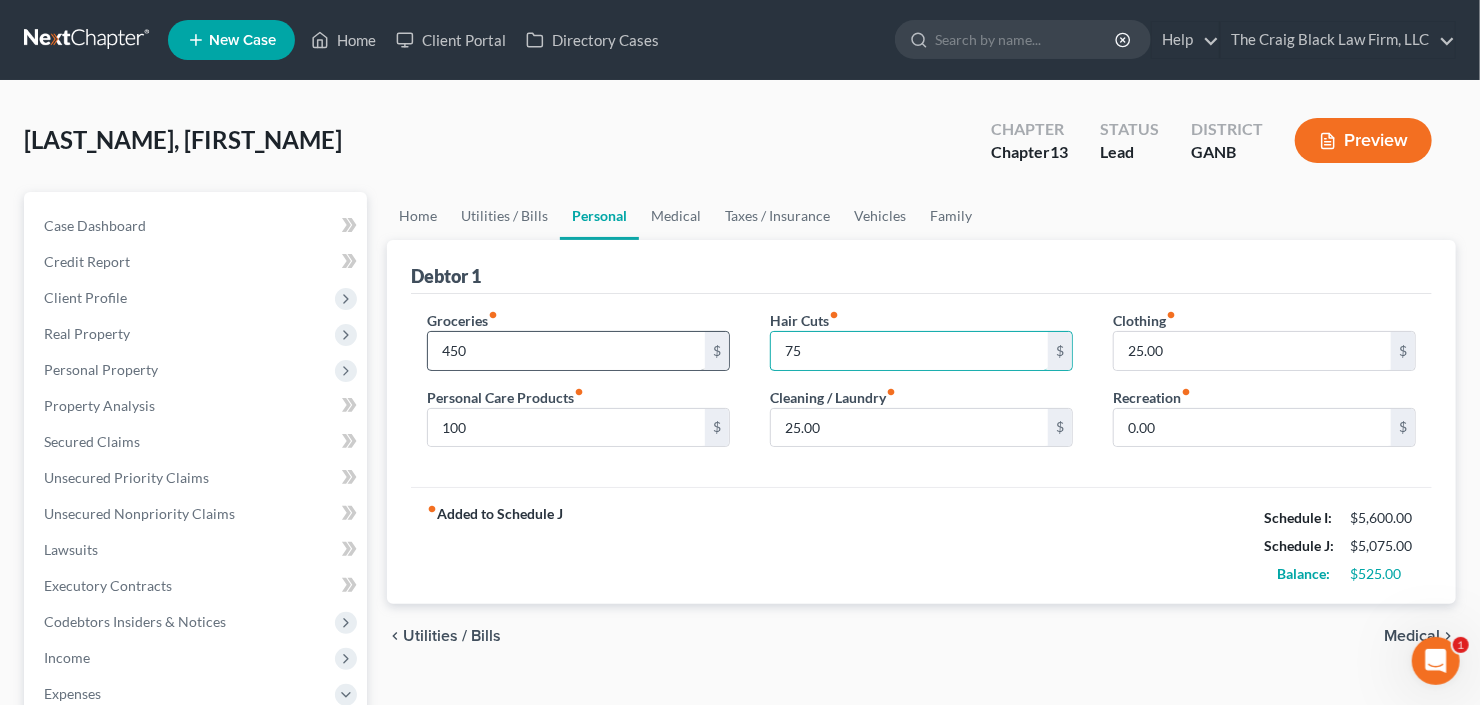 type on "75" 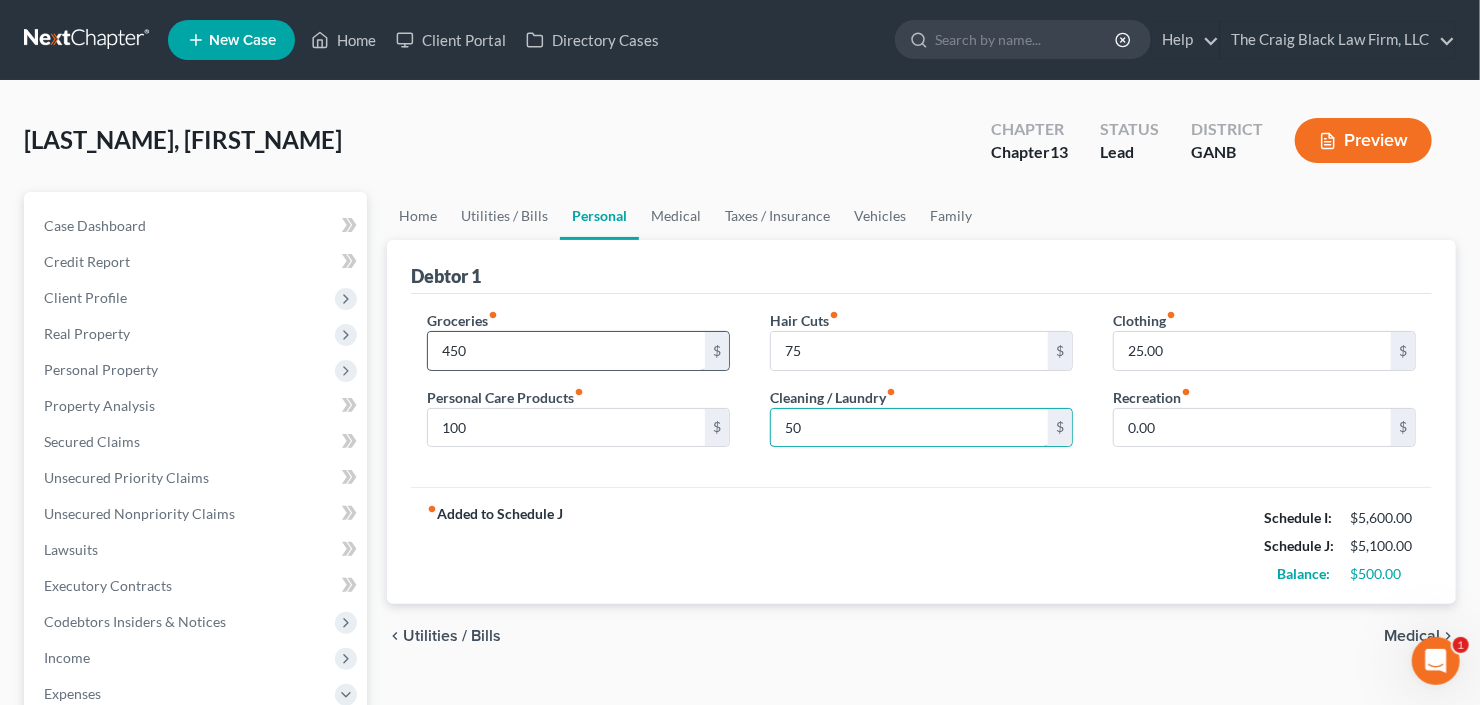 type on "50" 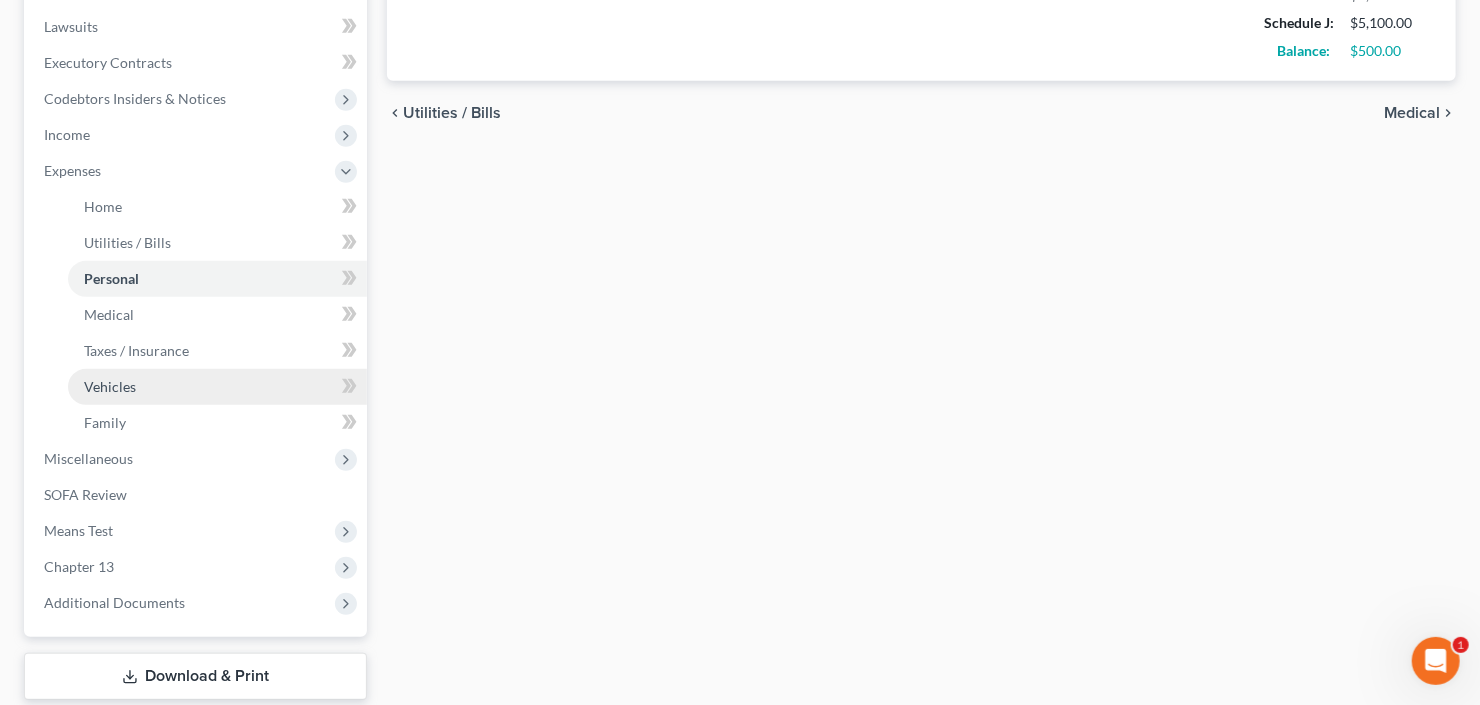 scroll, scrollTop: 560, scrollLeft: 0, axis: vertical 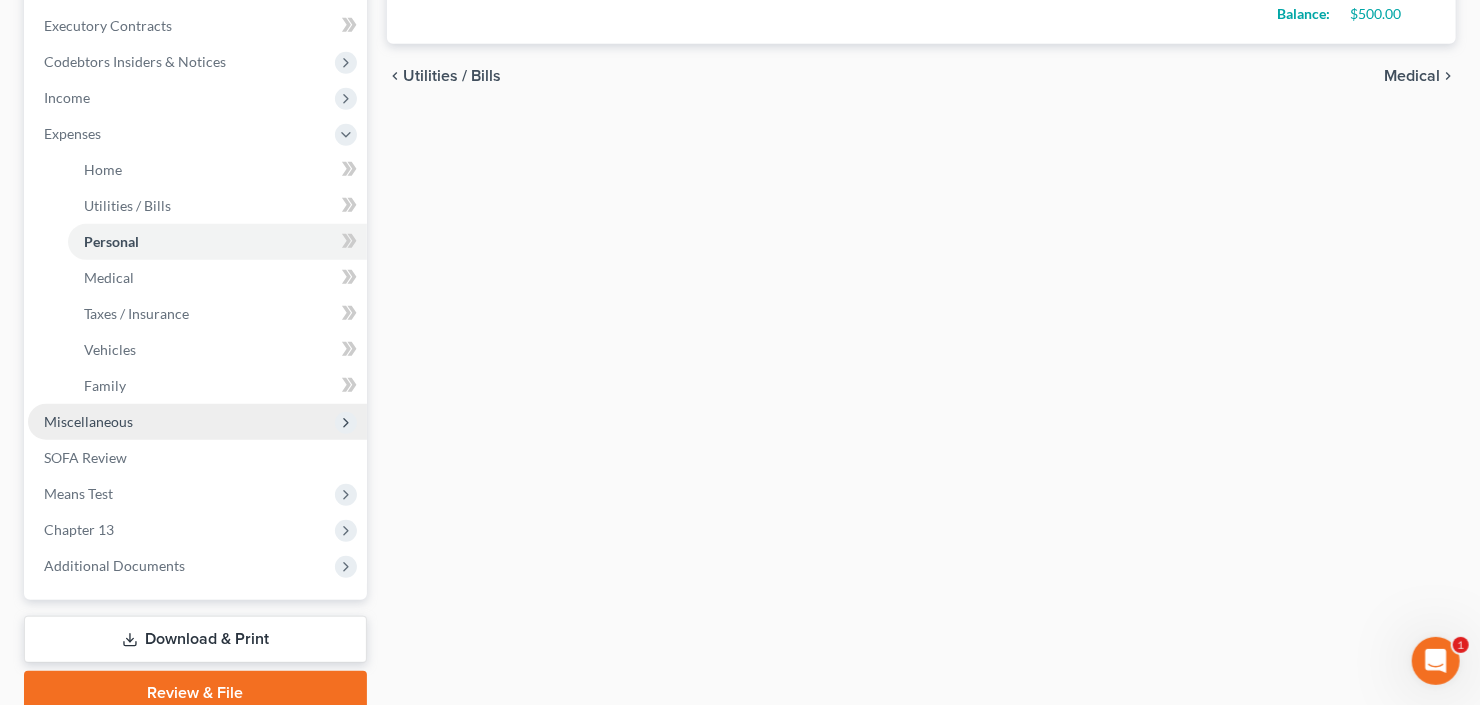 click on "Miscellaneous" at bounding box center (197, 422) 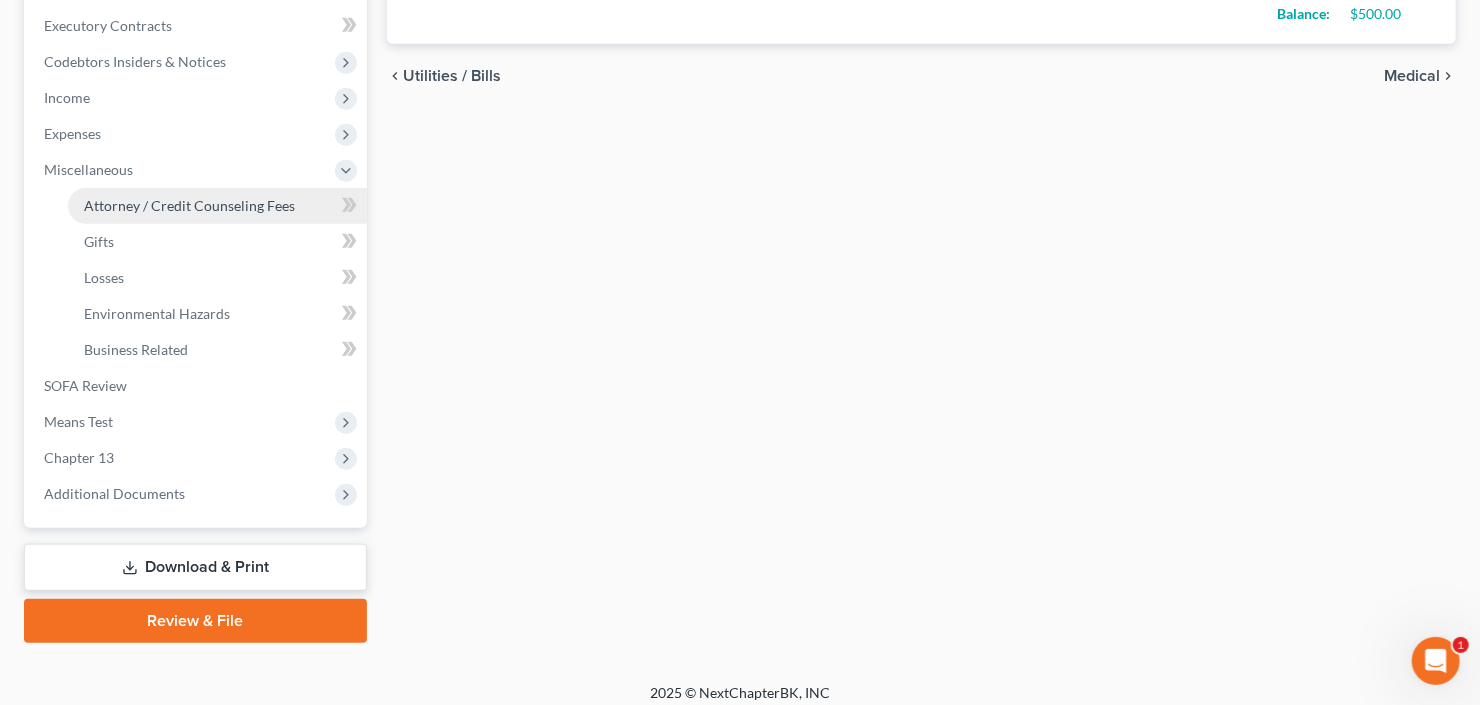 click on "Attorney / Credit Counseling Fees" at bounding box center (217, 206) 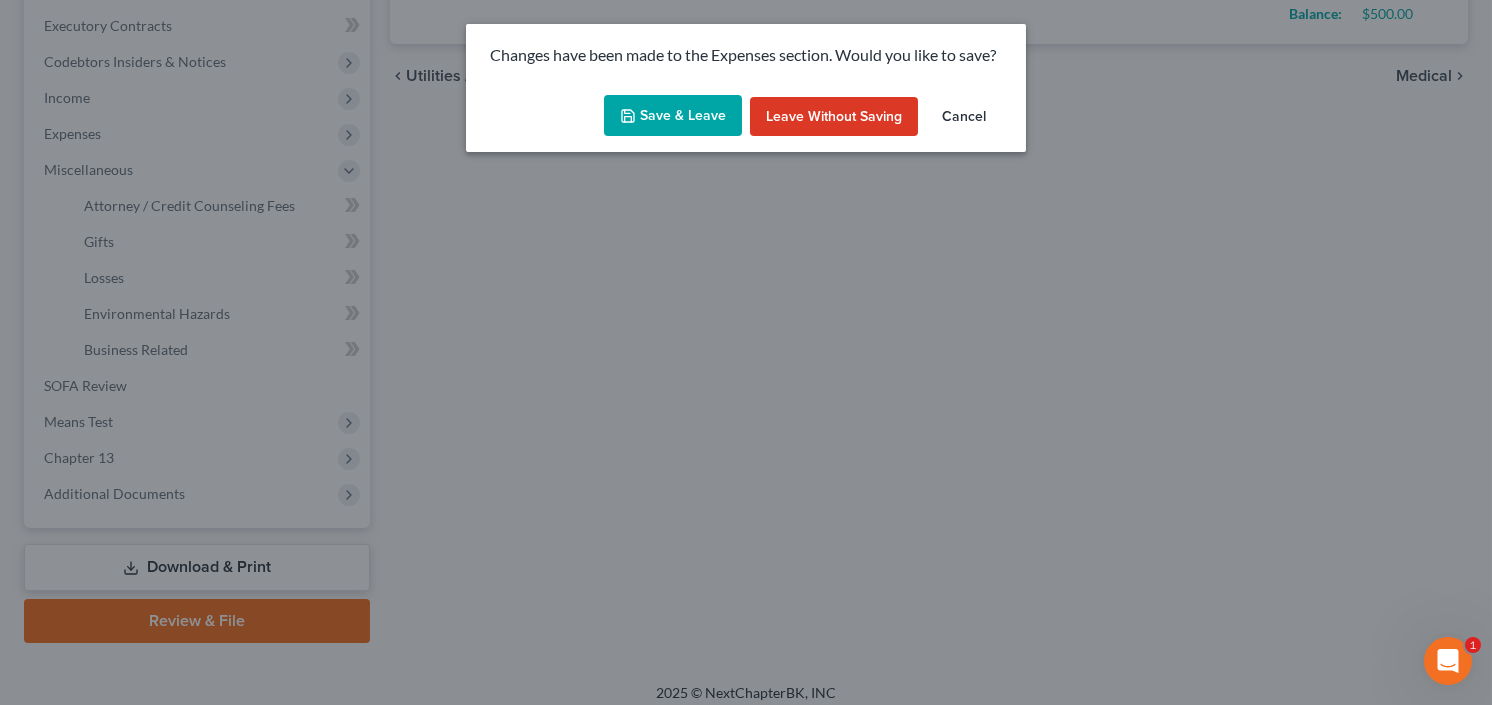 click on "Save & Leave" at bounding box center (673, 116) 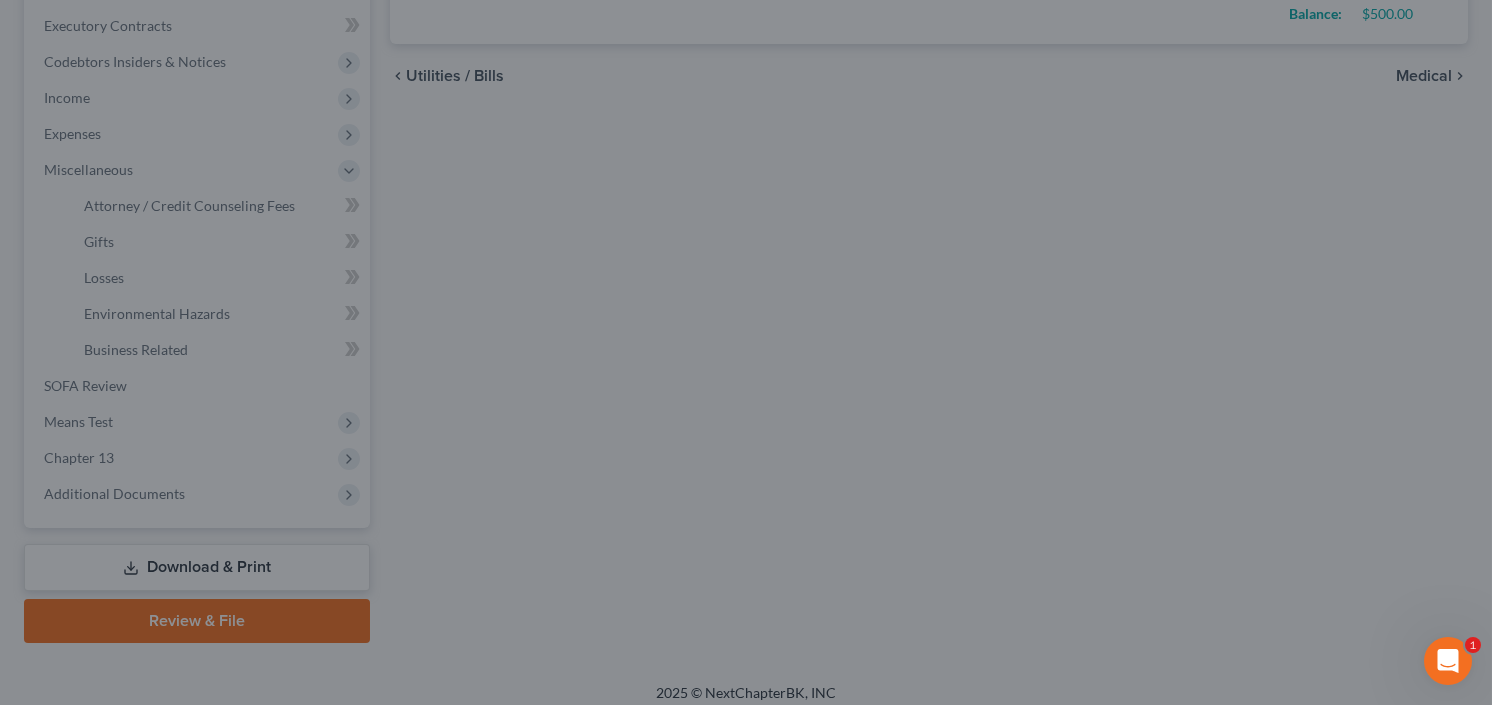 type on "450.00" 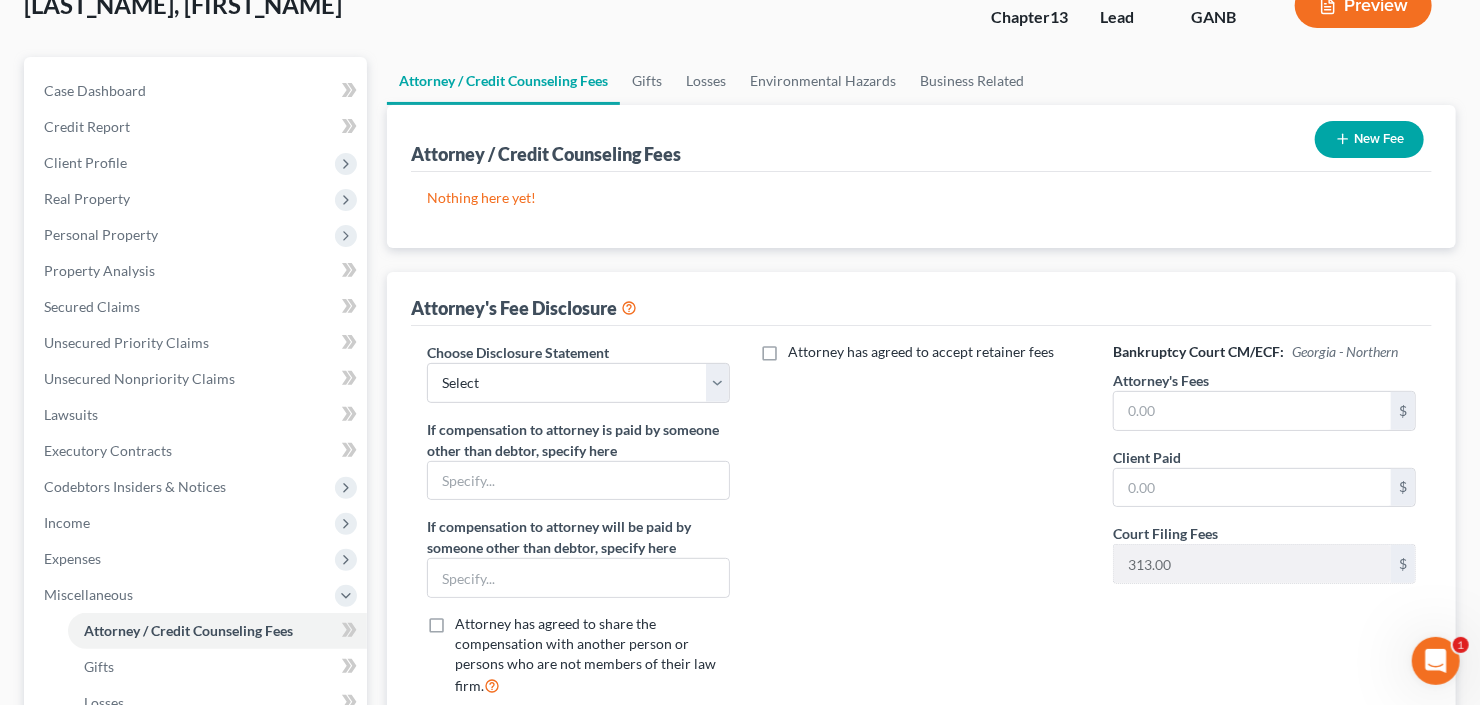 scroll, scrollTop: 240, scrollLeft: 0, axis: vertical 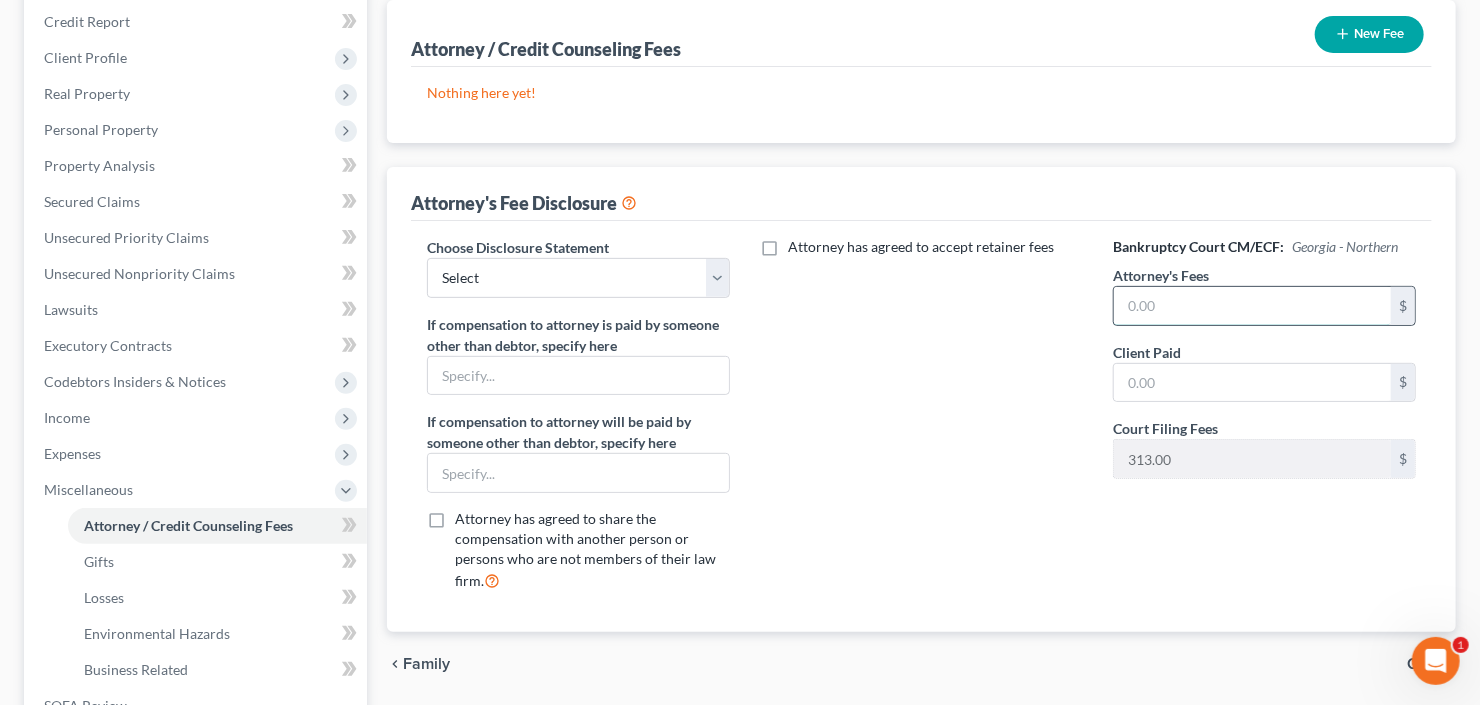 click at bounding box center (1252, 306) 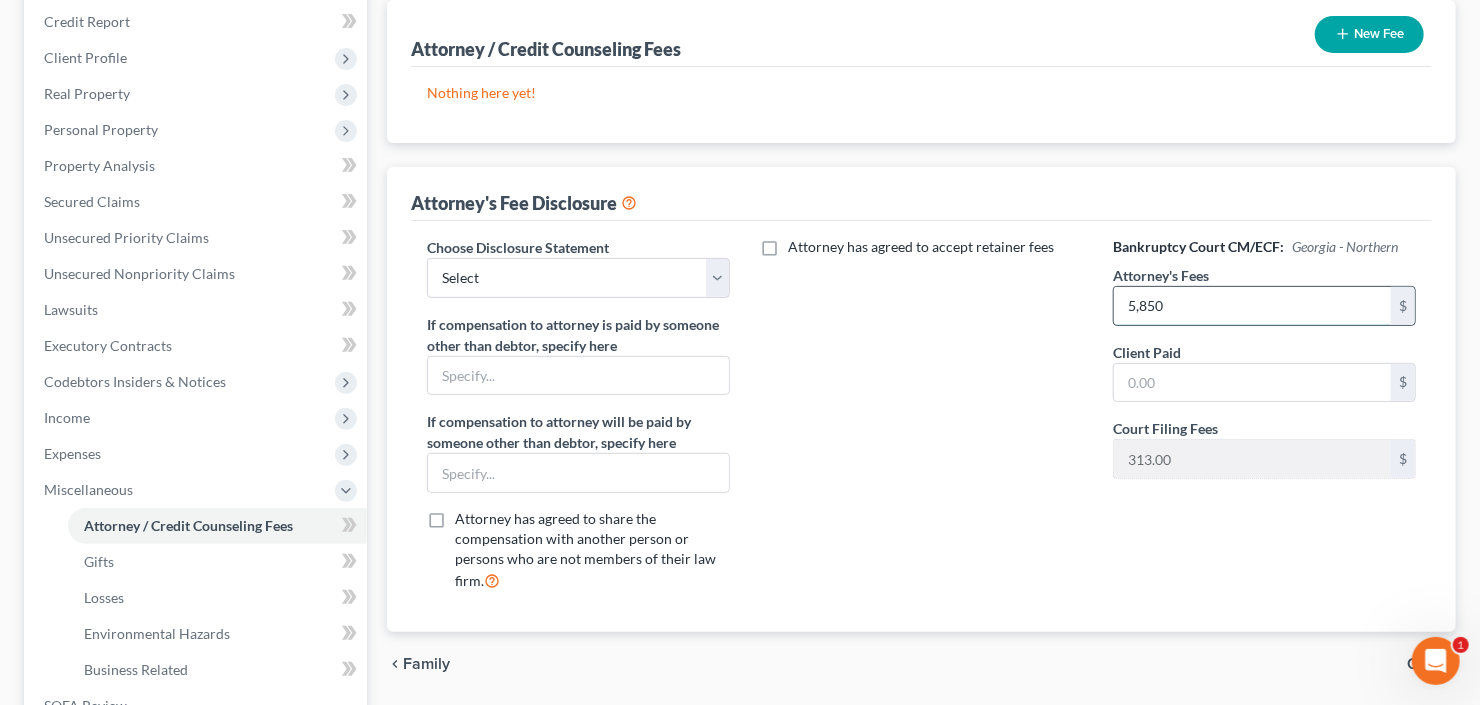 type on "5,850" 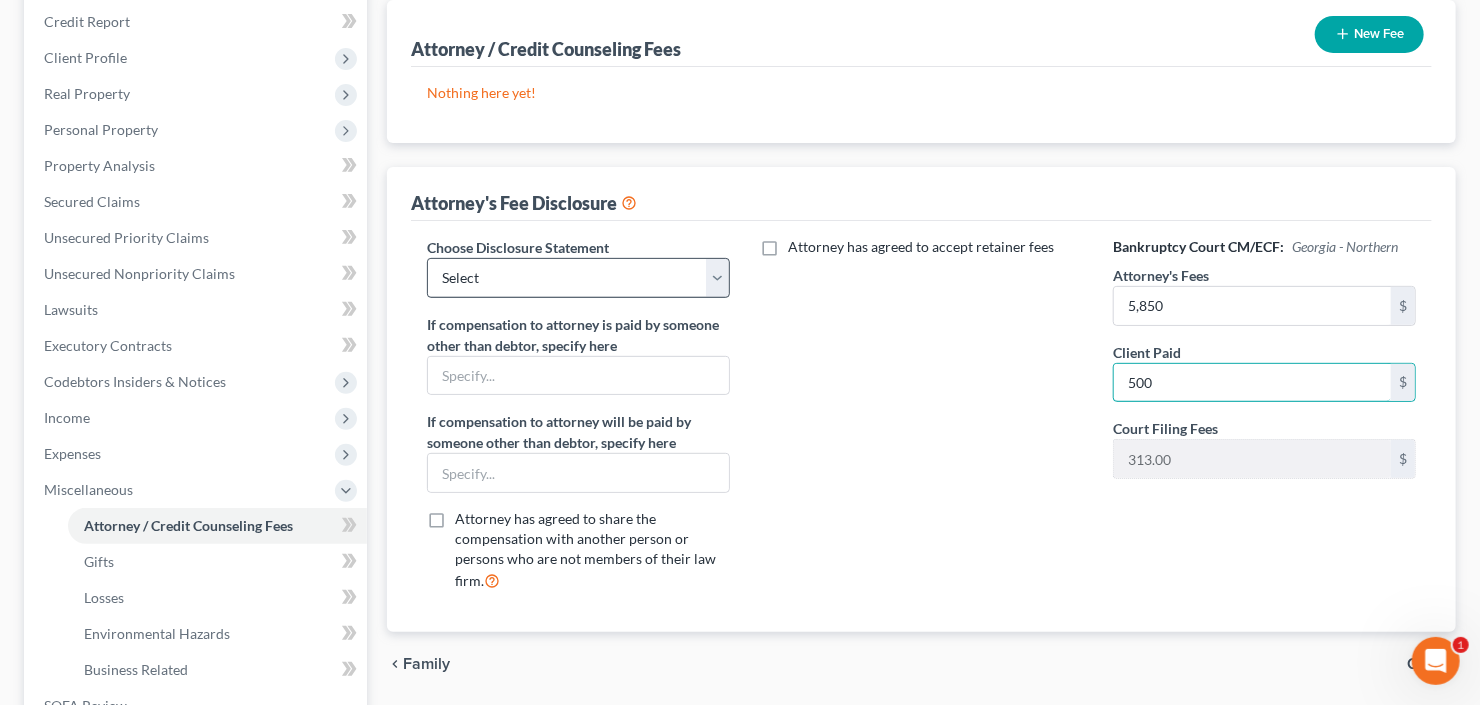 type on "500" 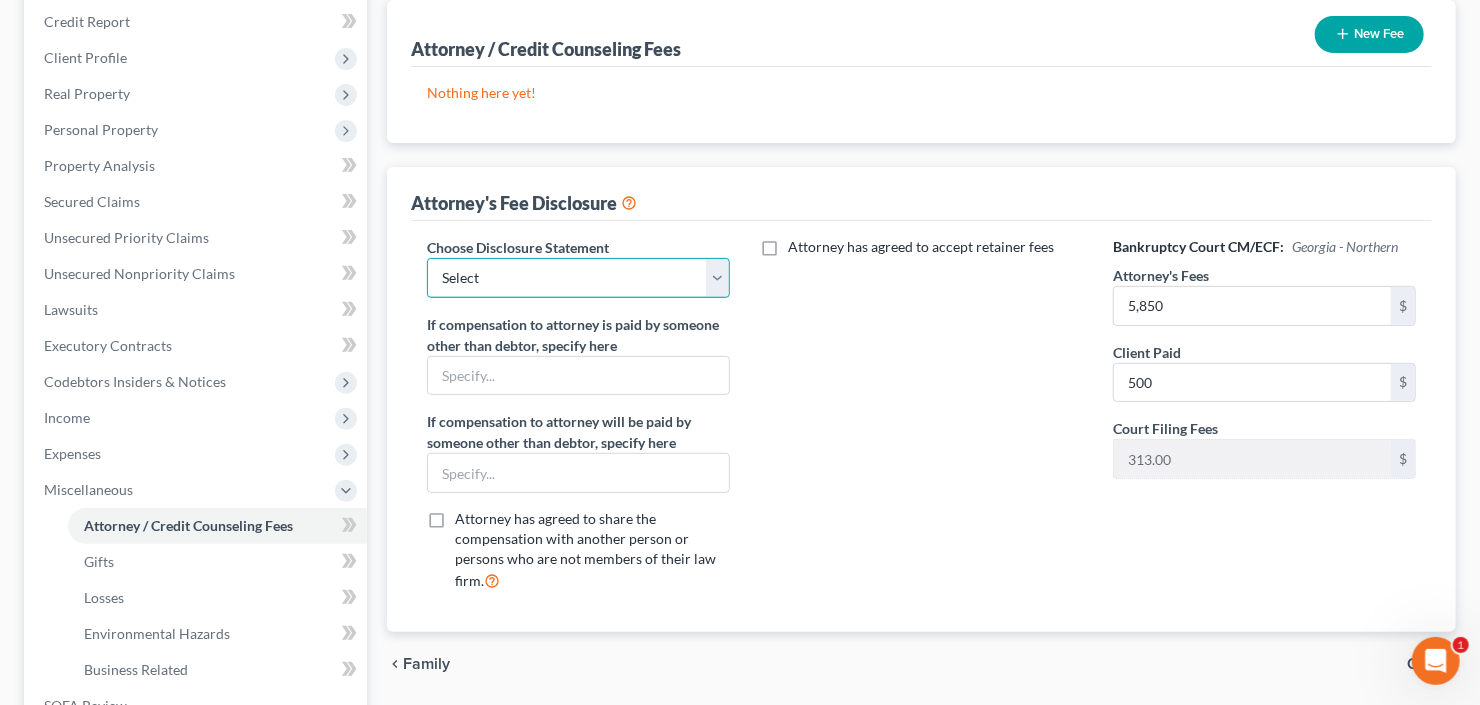 click on "Select Advanced Fee 13 Joint Hourly fee agreement Chapter 13  Advance Fee Ch 7 Standard" at bounding box center [578, 278] 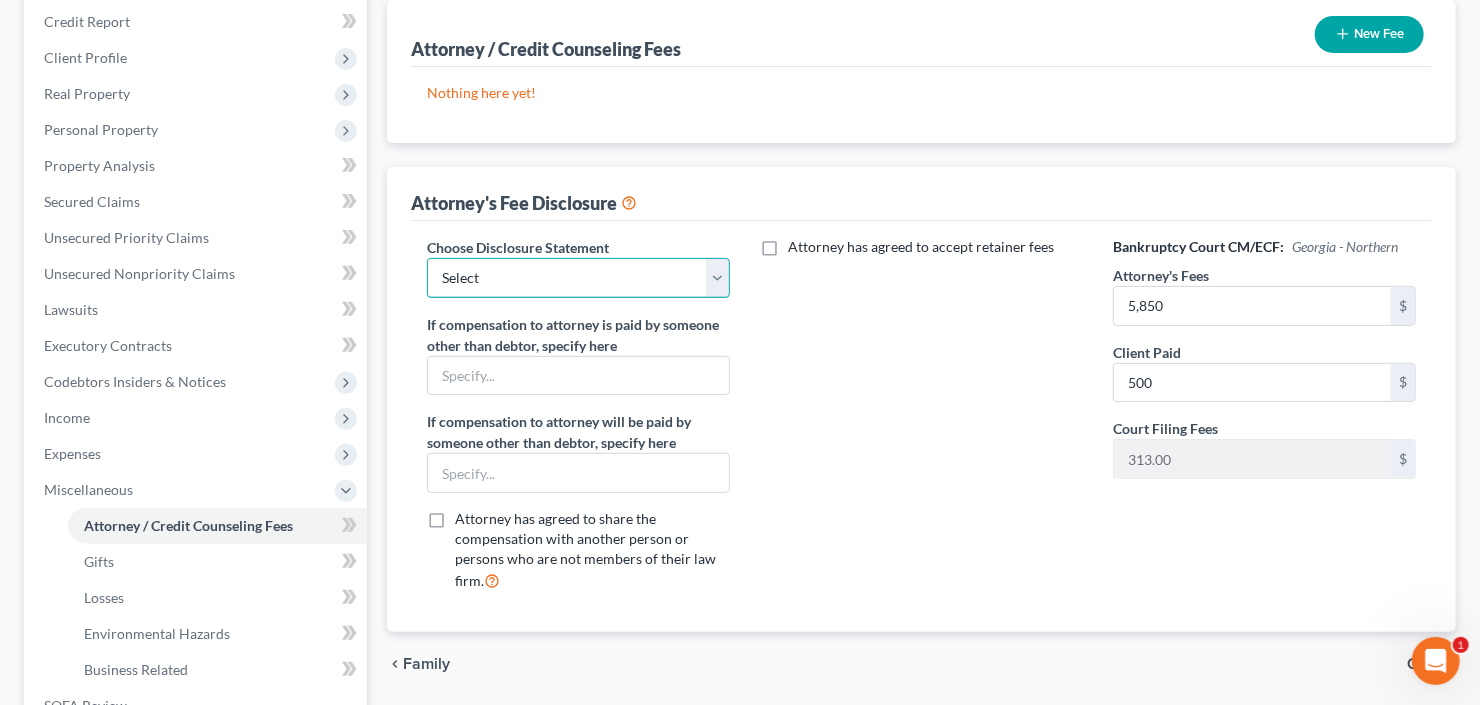 select on "2" 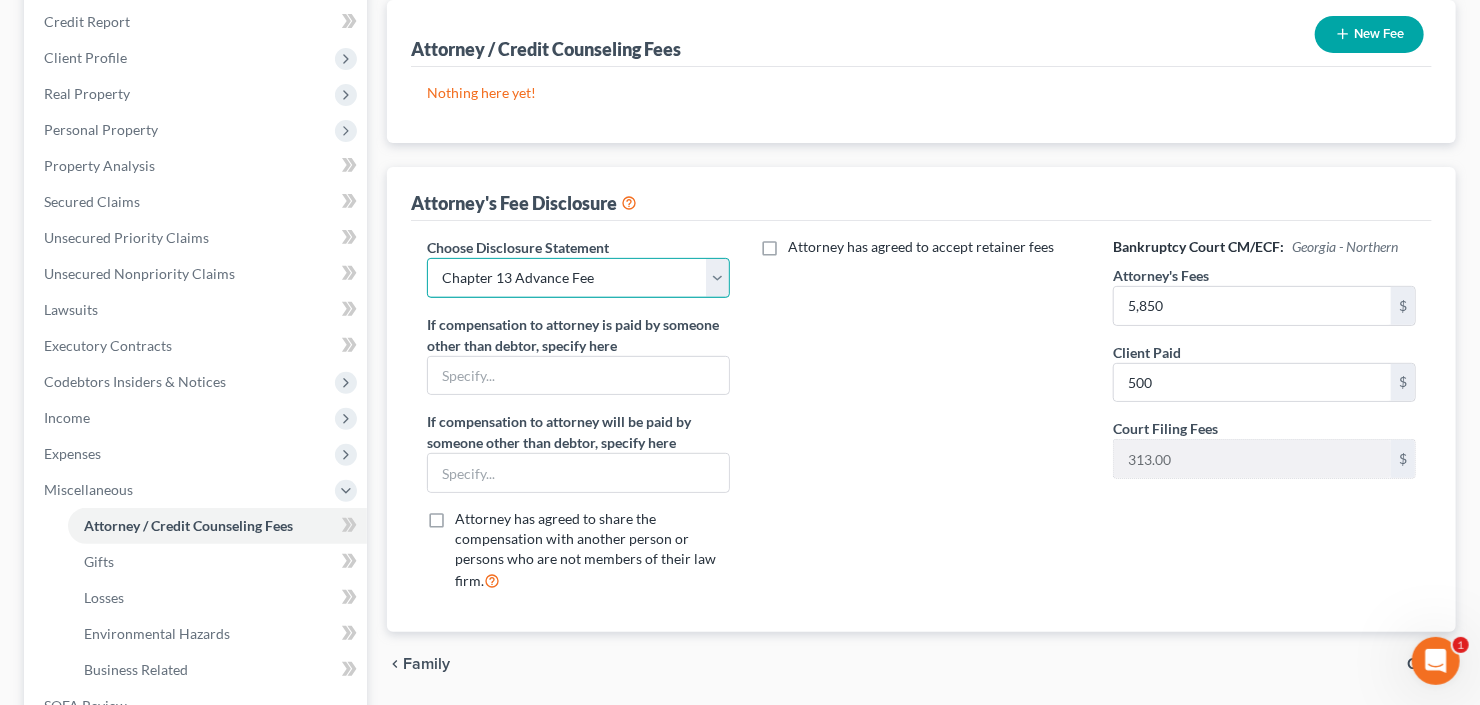 click on "Select Advanced Fee 13 Joint Hourly fee agreement Chapter 13  Advance Fee Ch 7 Standard" at bounding box center (578, 278) 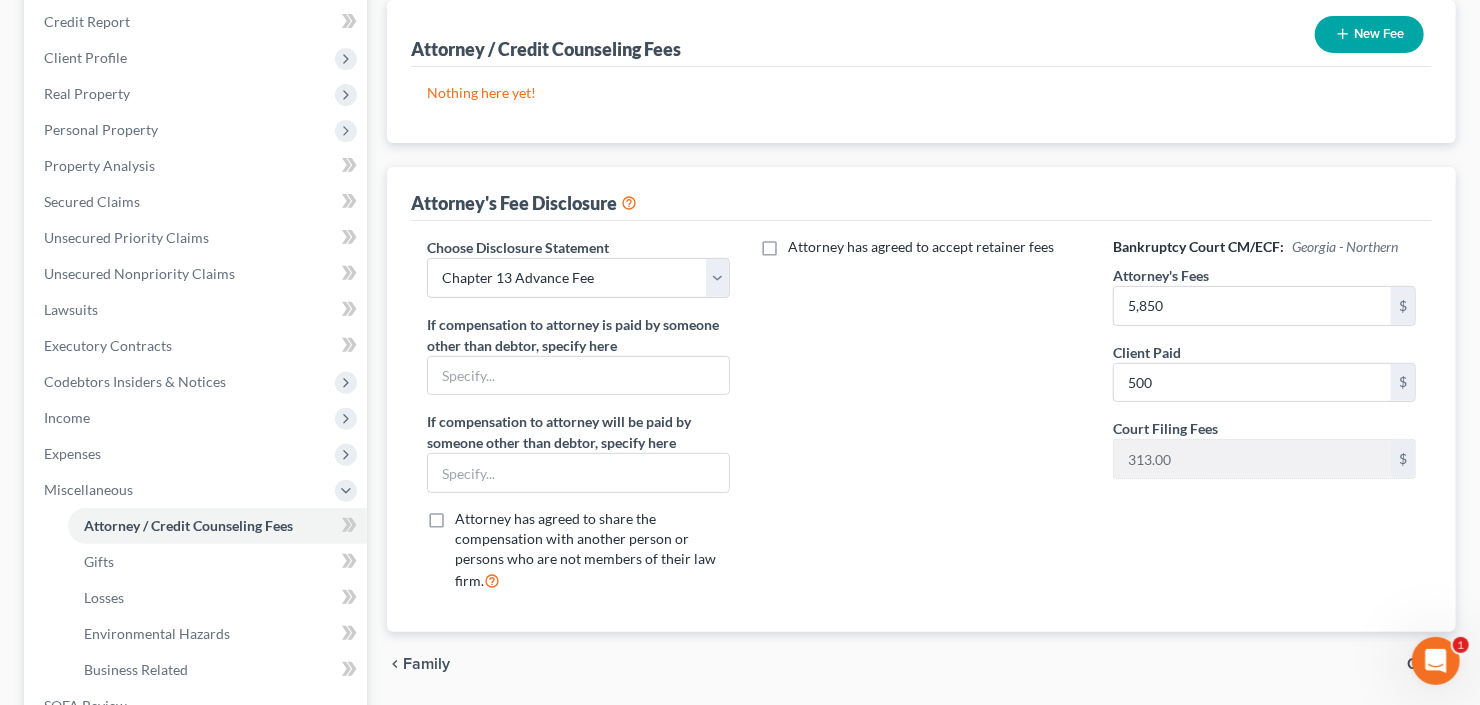 click on "New Fee" at bounding box center [1369, 34] 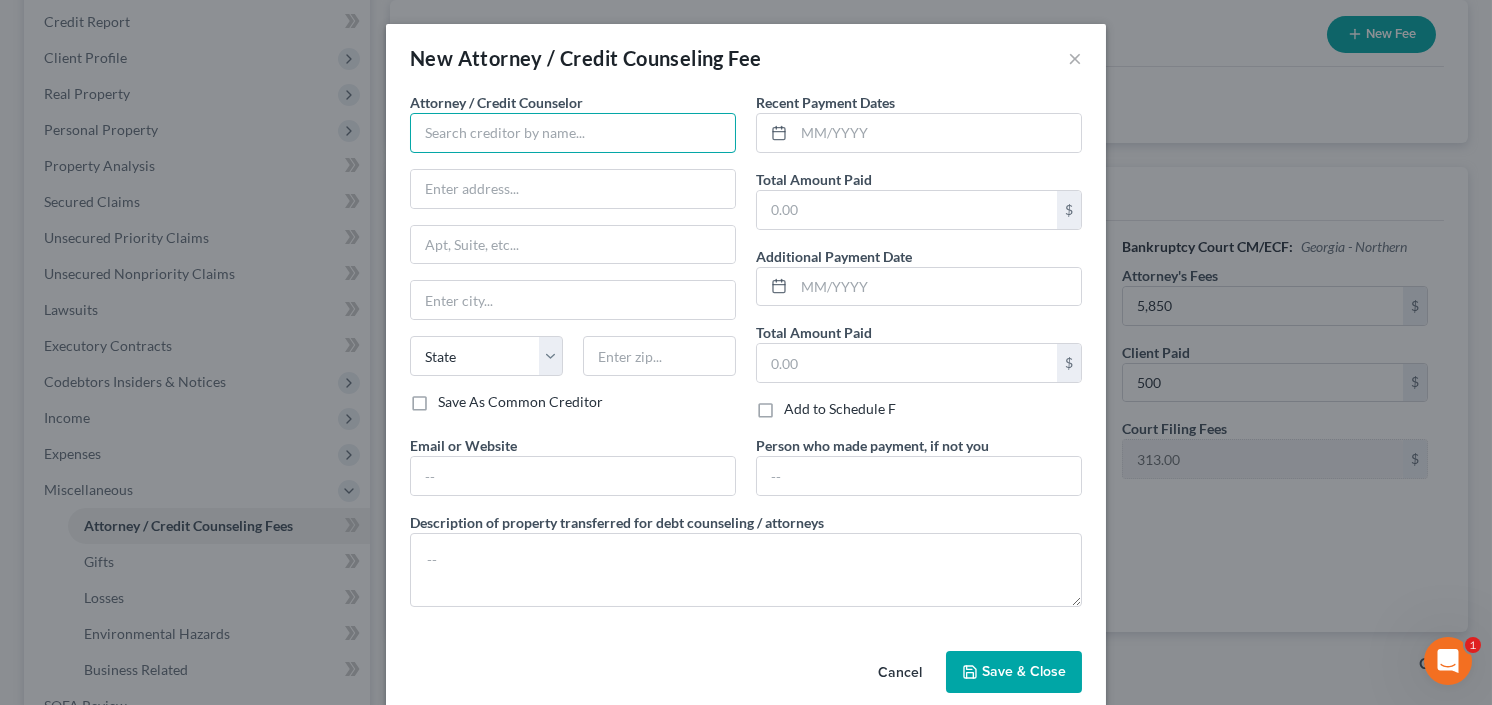 click at bounding box center [573, 133] 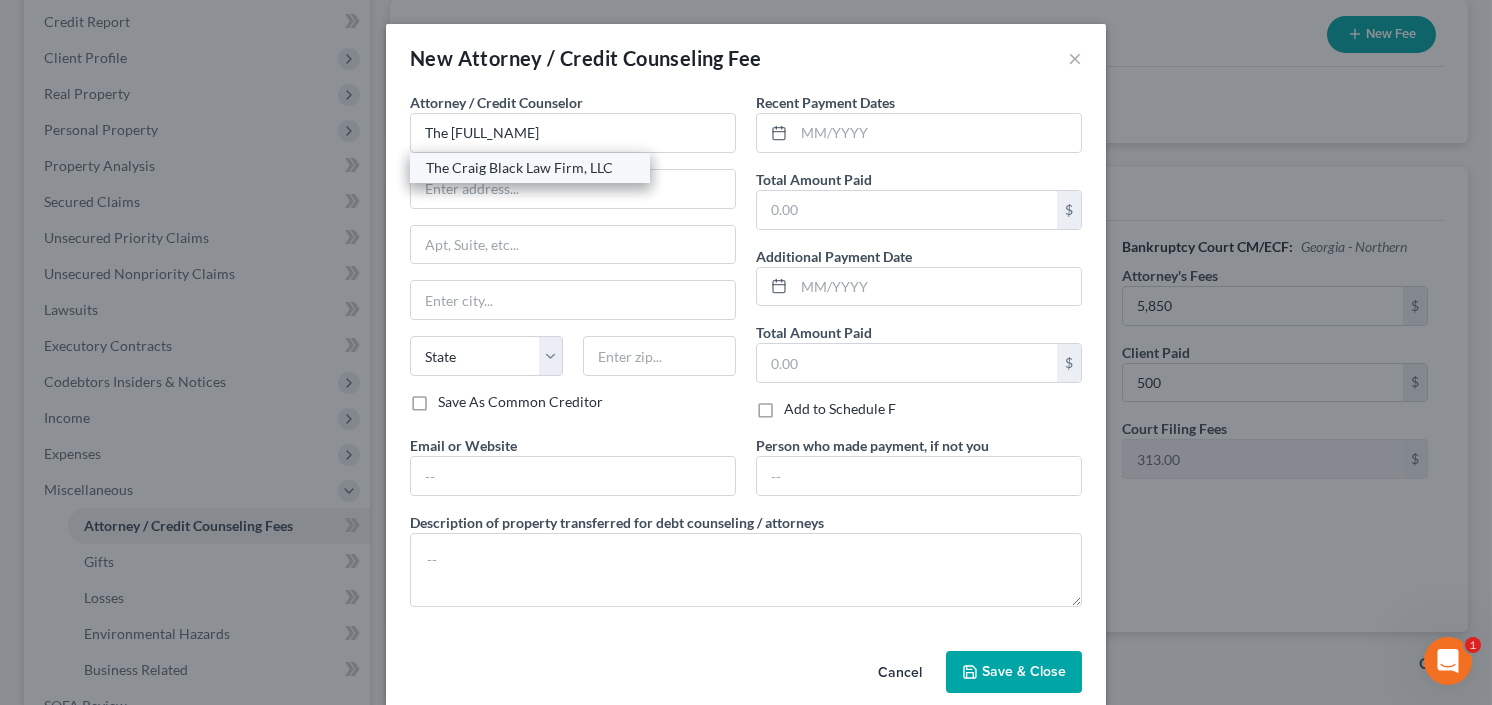 click on "The Craig Black Law Firm, LLC" at bounding box center [530, 168] 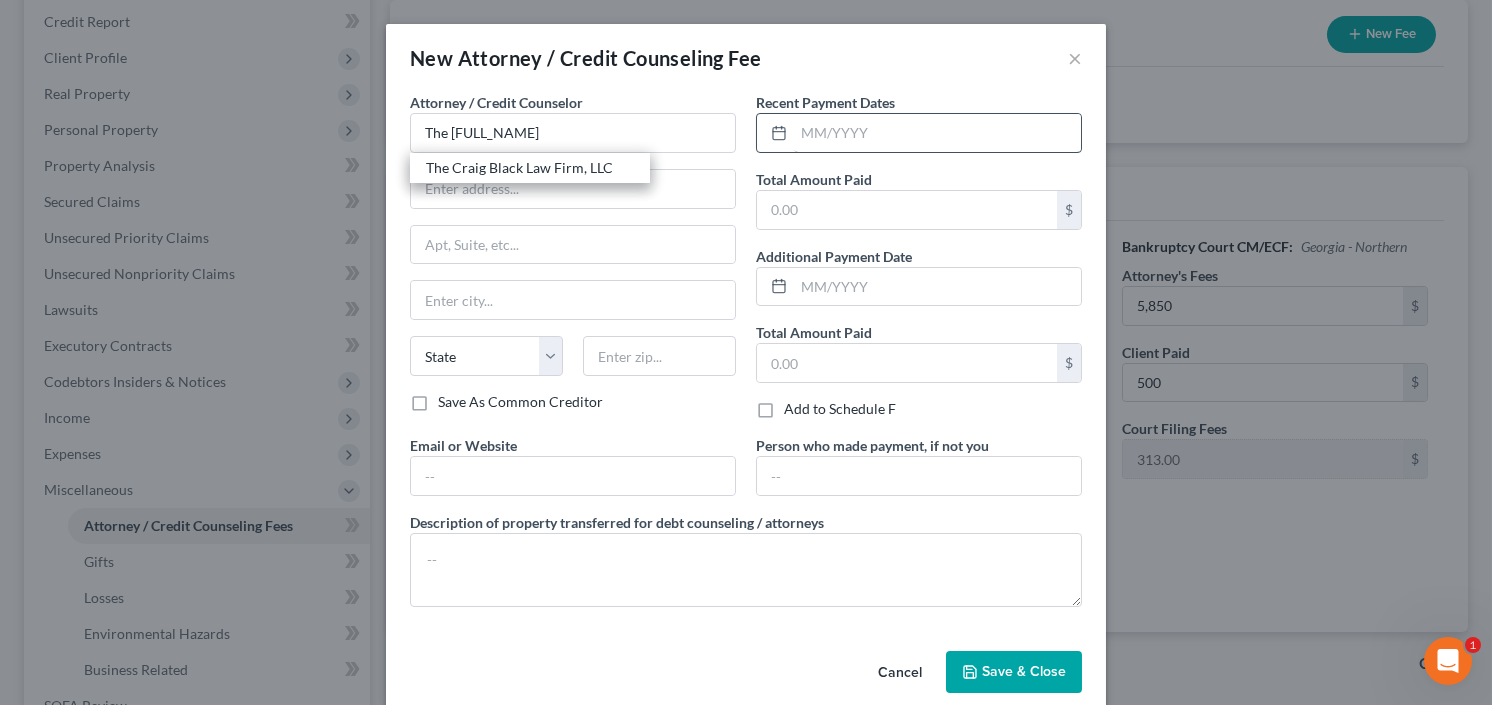 type on "The Craig Black Law Firm, LLC" 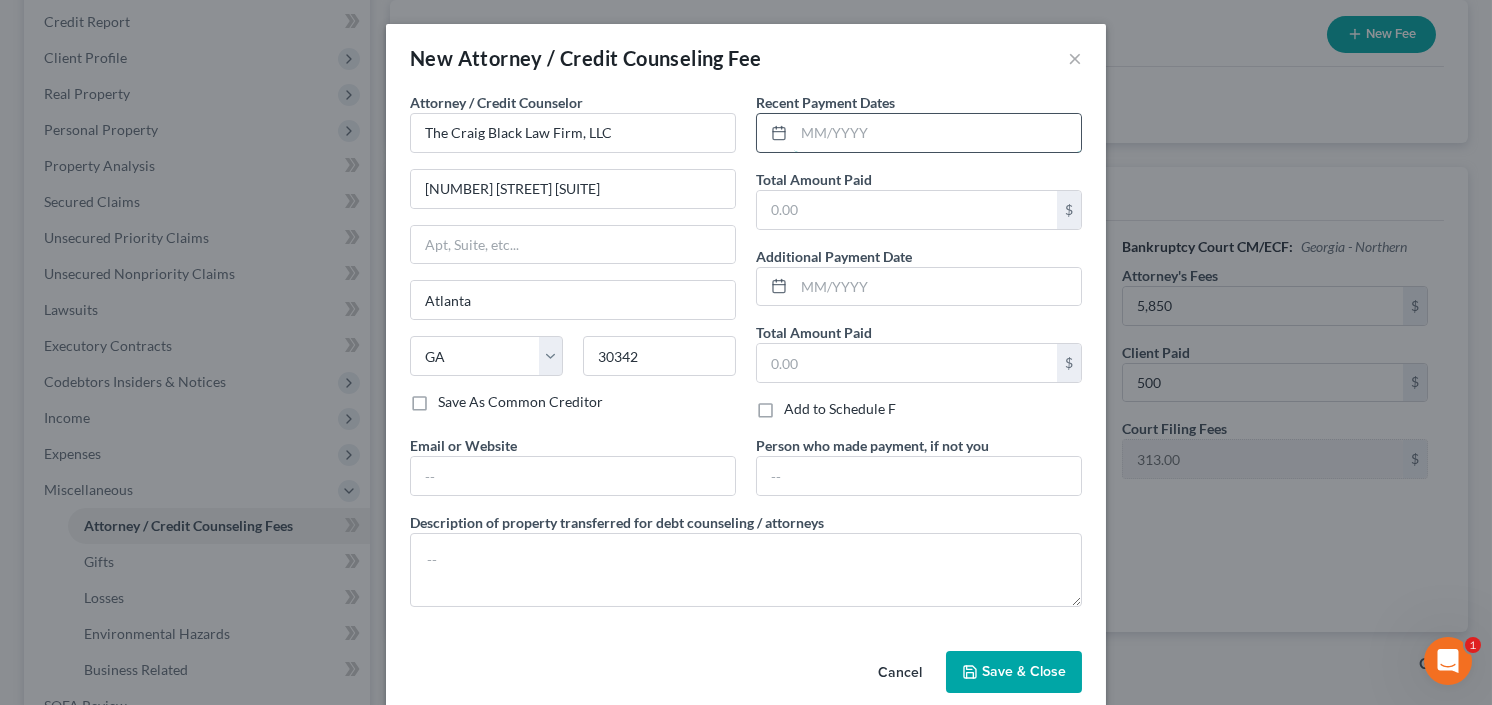 click at bounding box center [937, 133] 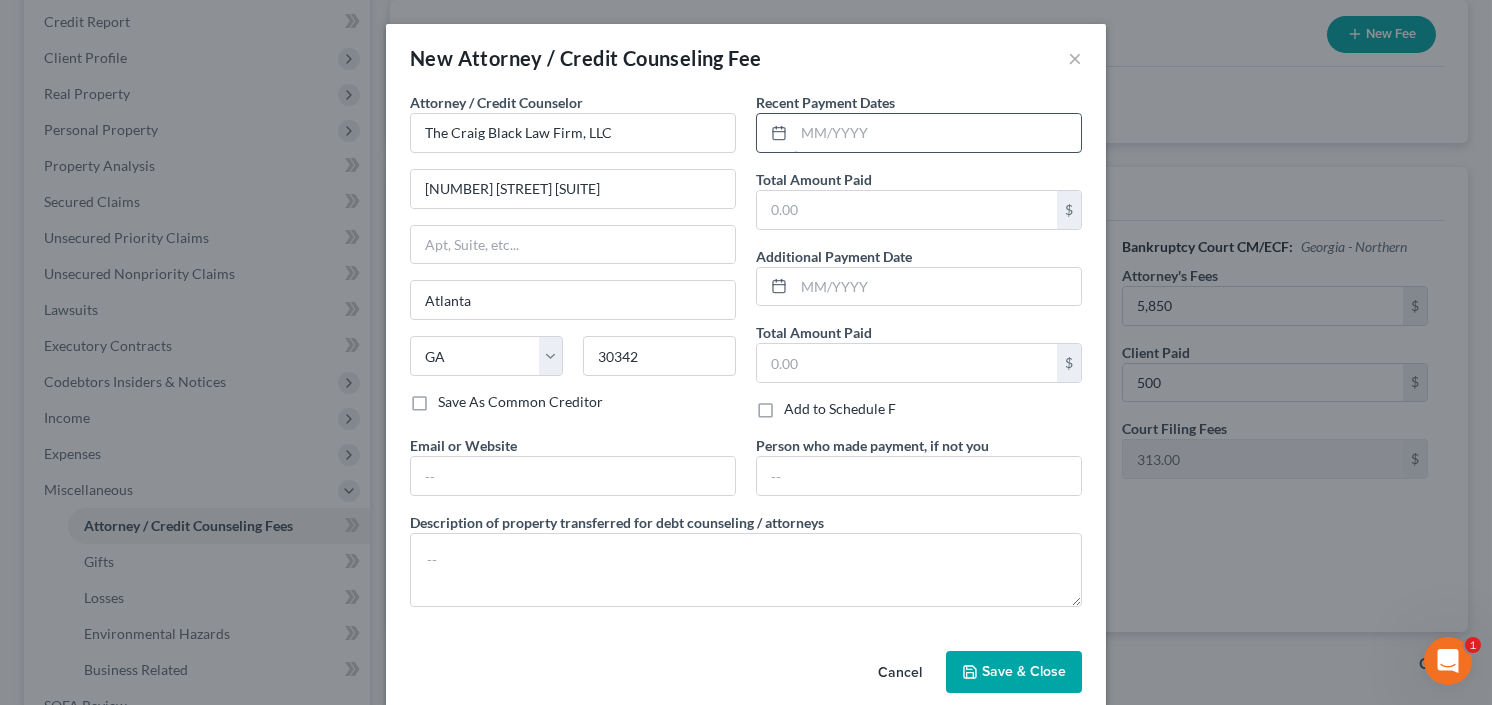 type on "5" 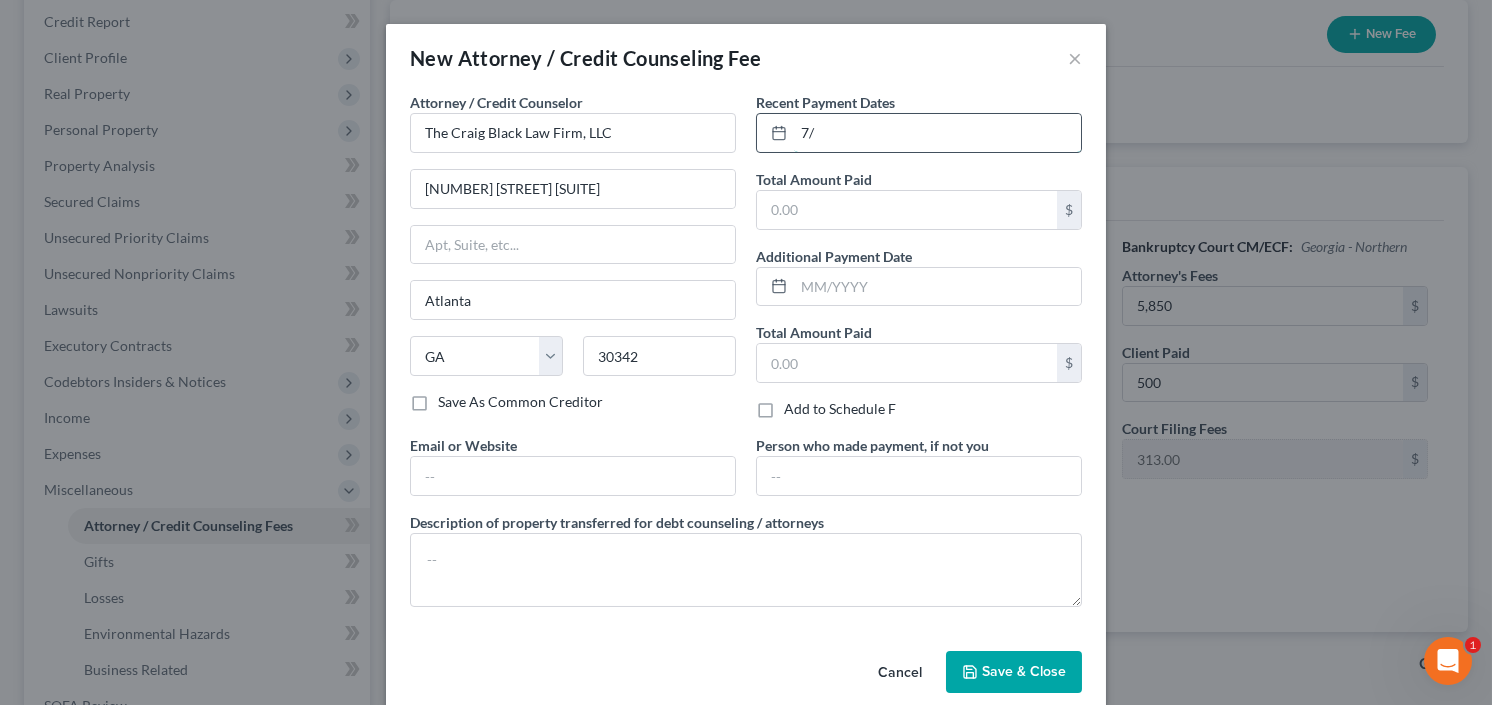 type on "7" 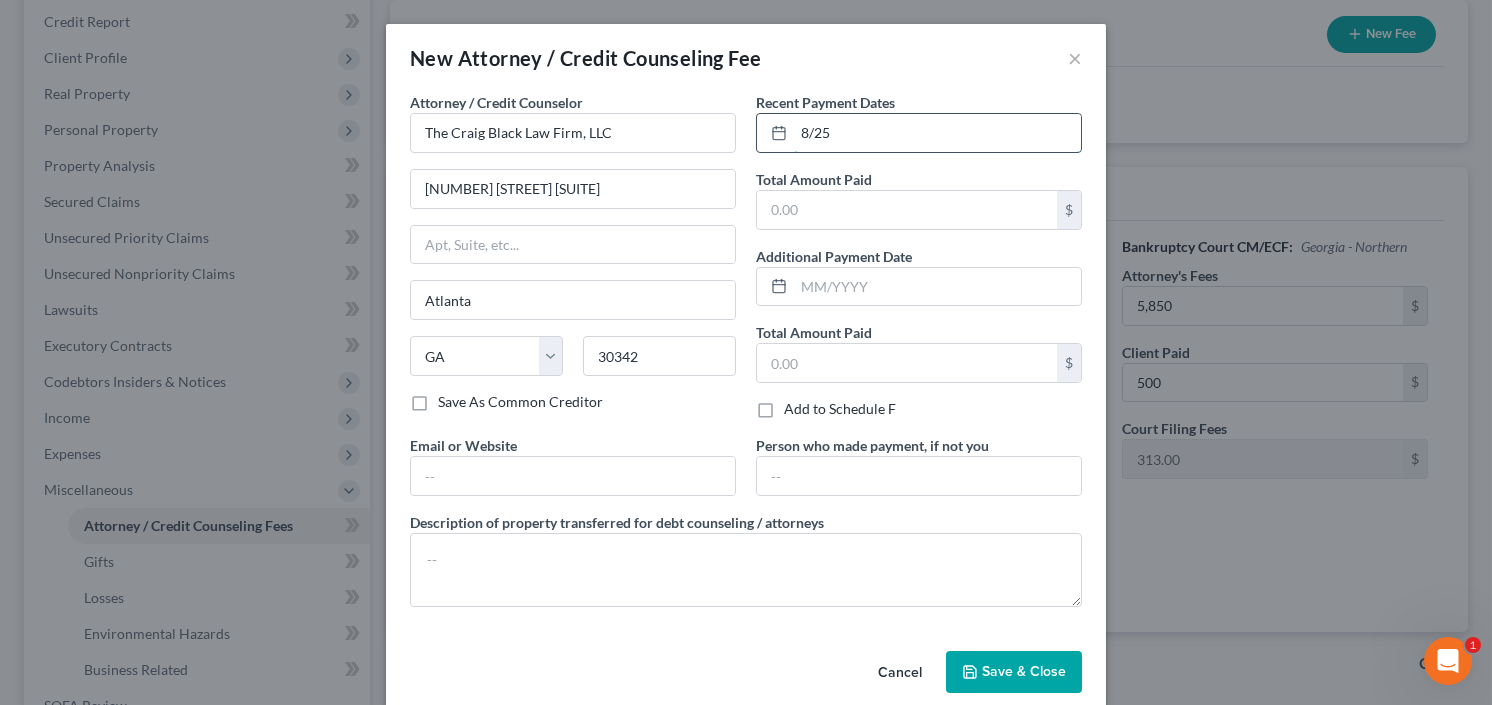 type on "8/25" 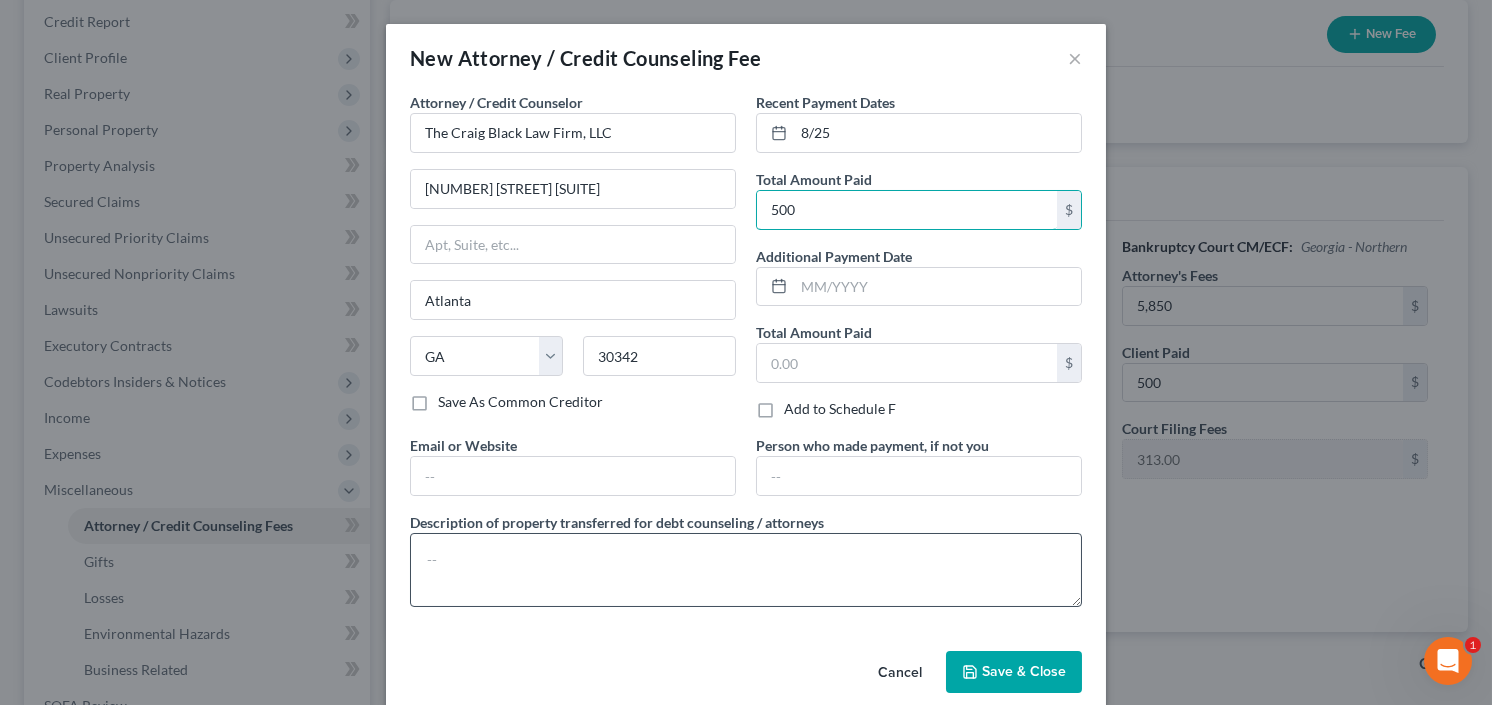 type on "500" 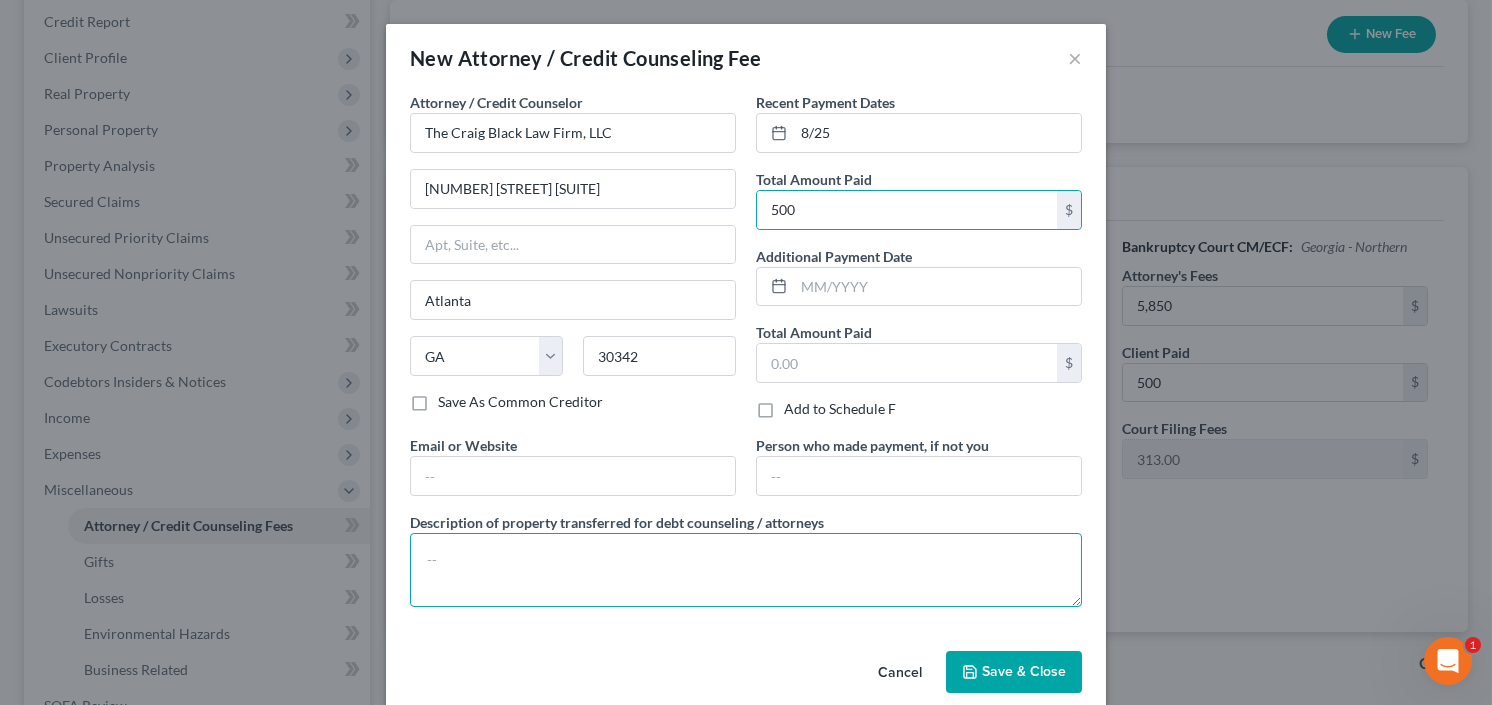 click at bounding box center (746, 570) 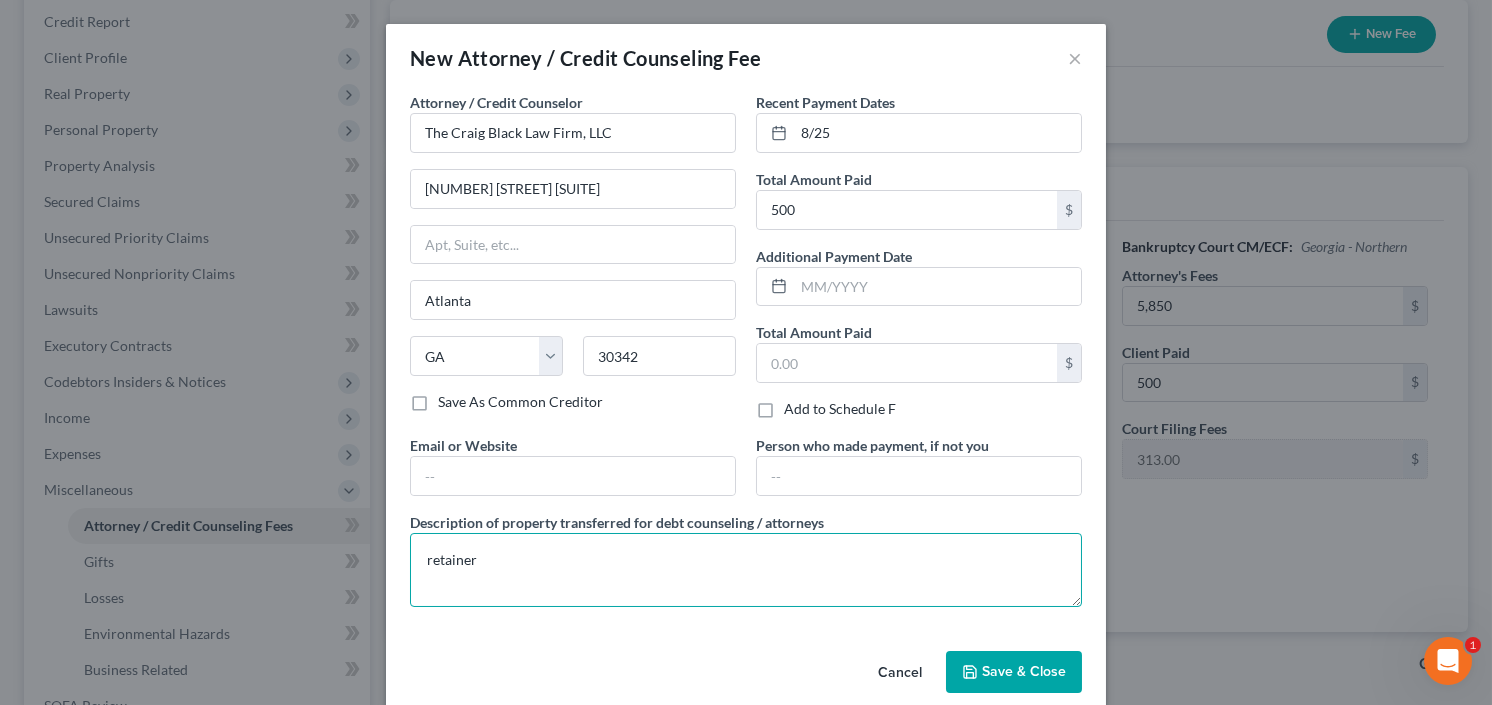 type on "retainer" 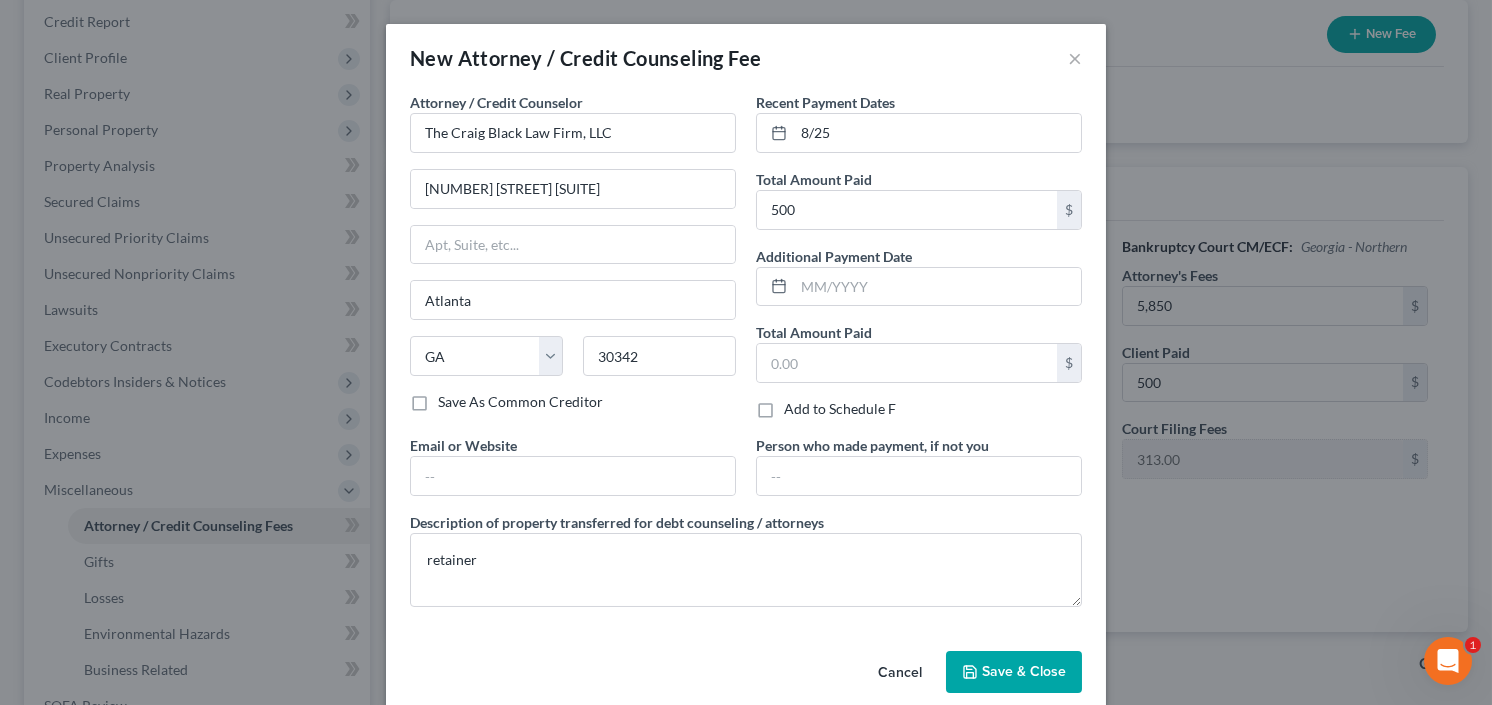 click on "Save & Close" at bounding box center [1024, 671] 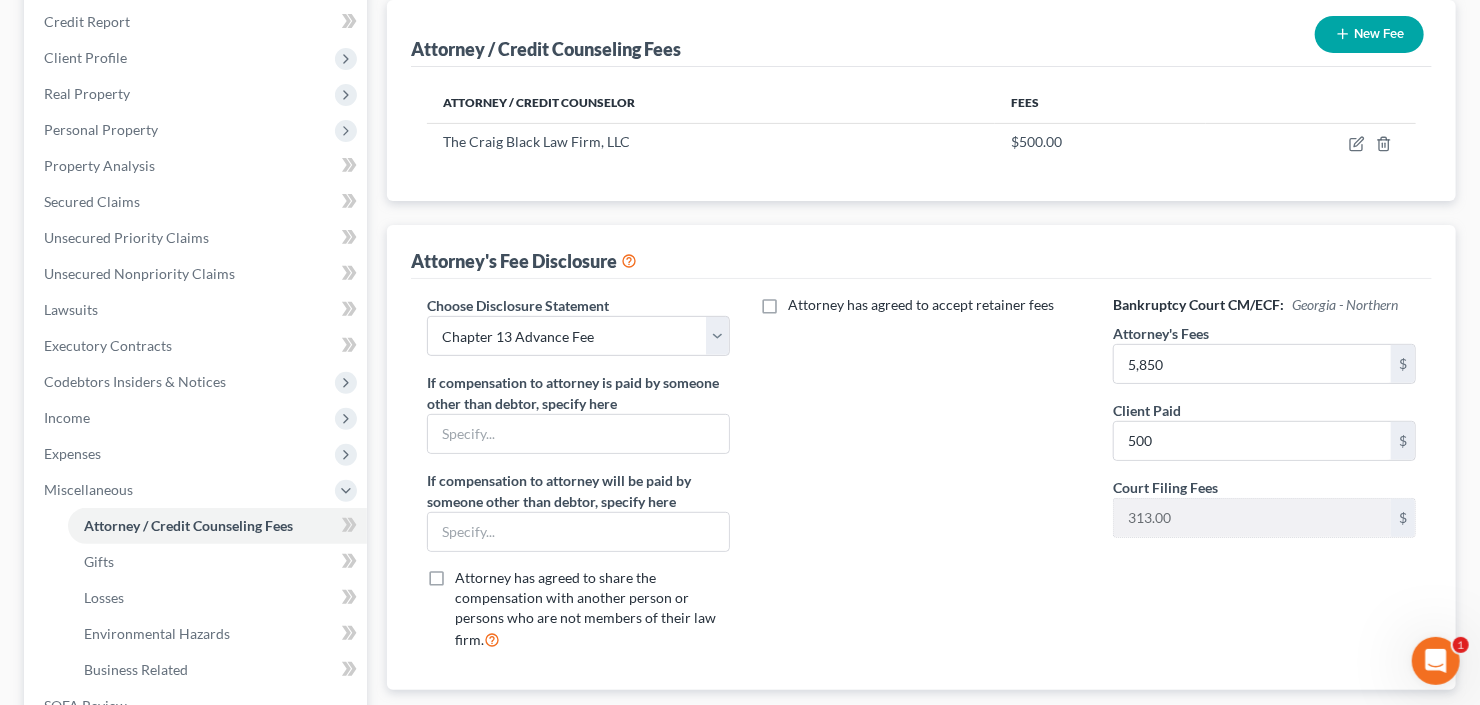 click on "New Fee" at bounding box center (1369, 34) 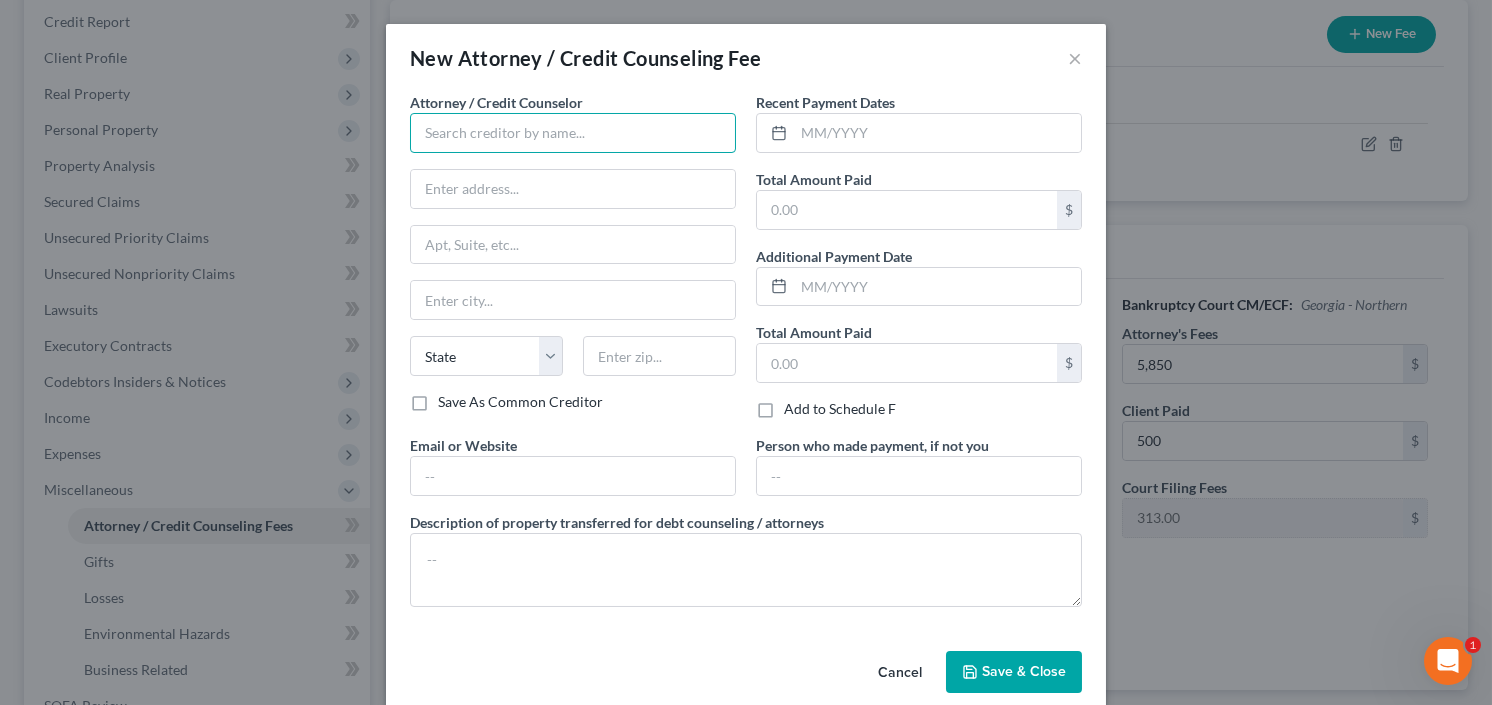 click at bounding box center (573, 133) 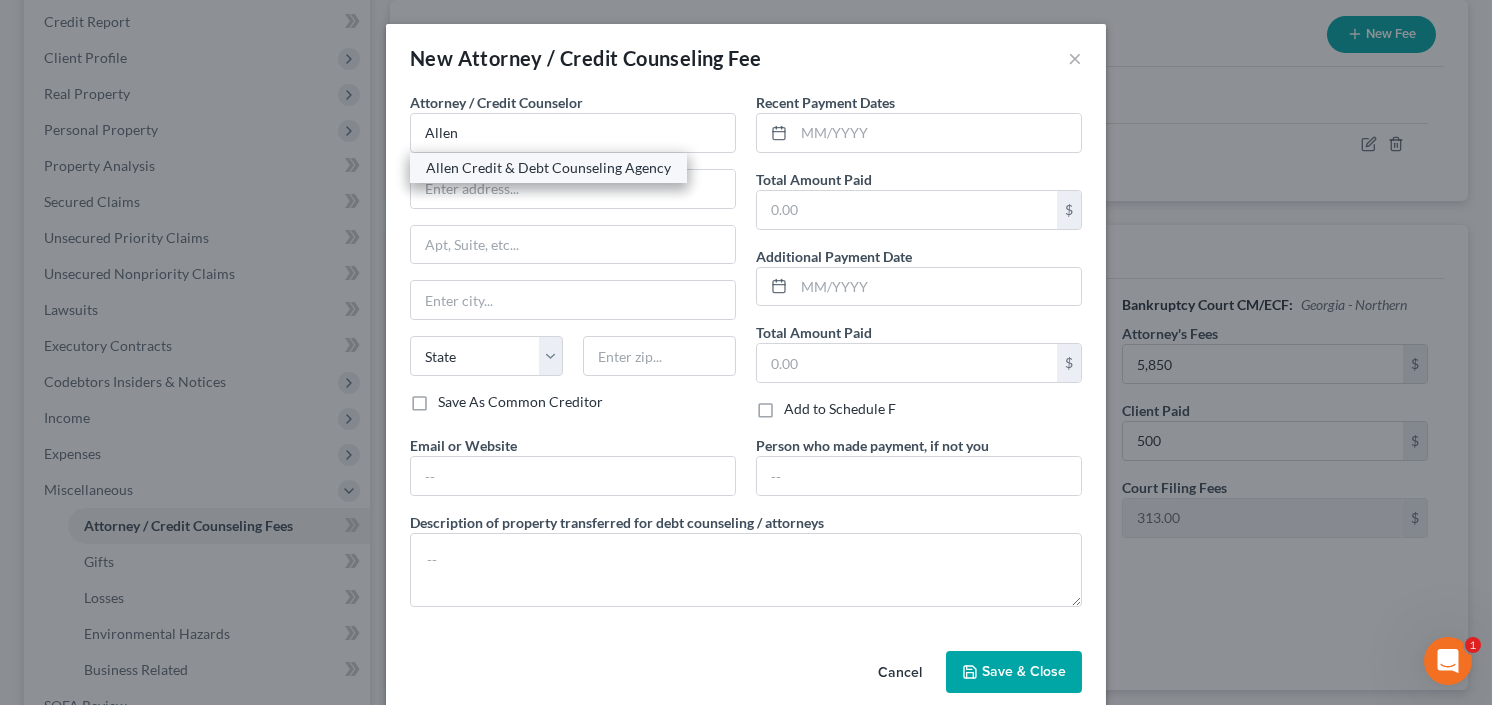 click on "Allen Credit & Debt Counseling Agency" at bounding box center [548, 168] 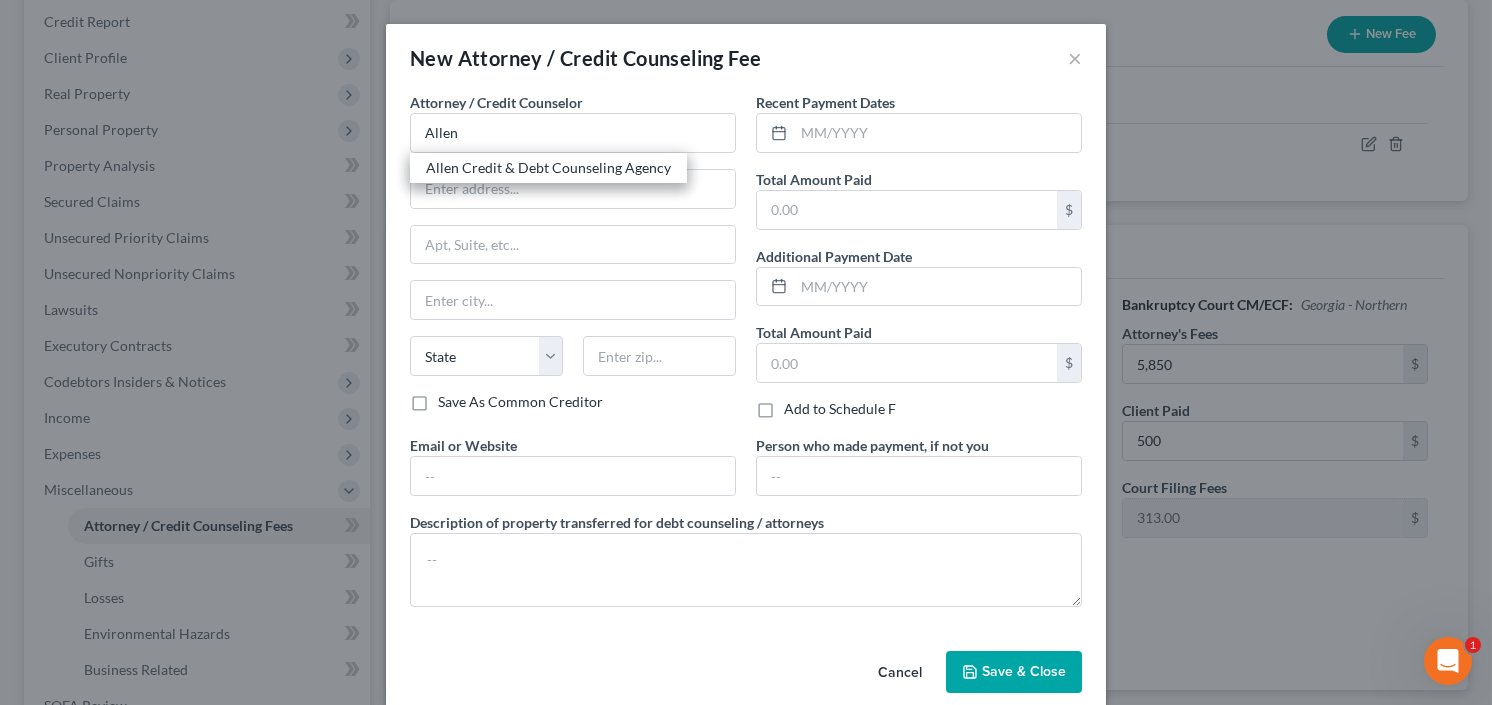 type on "Allen Credit & Debt Counseling Agency" 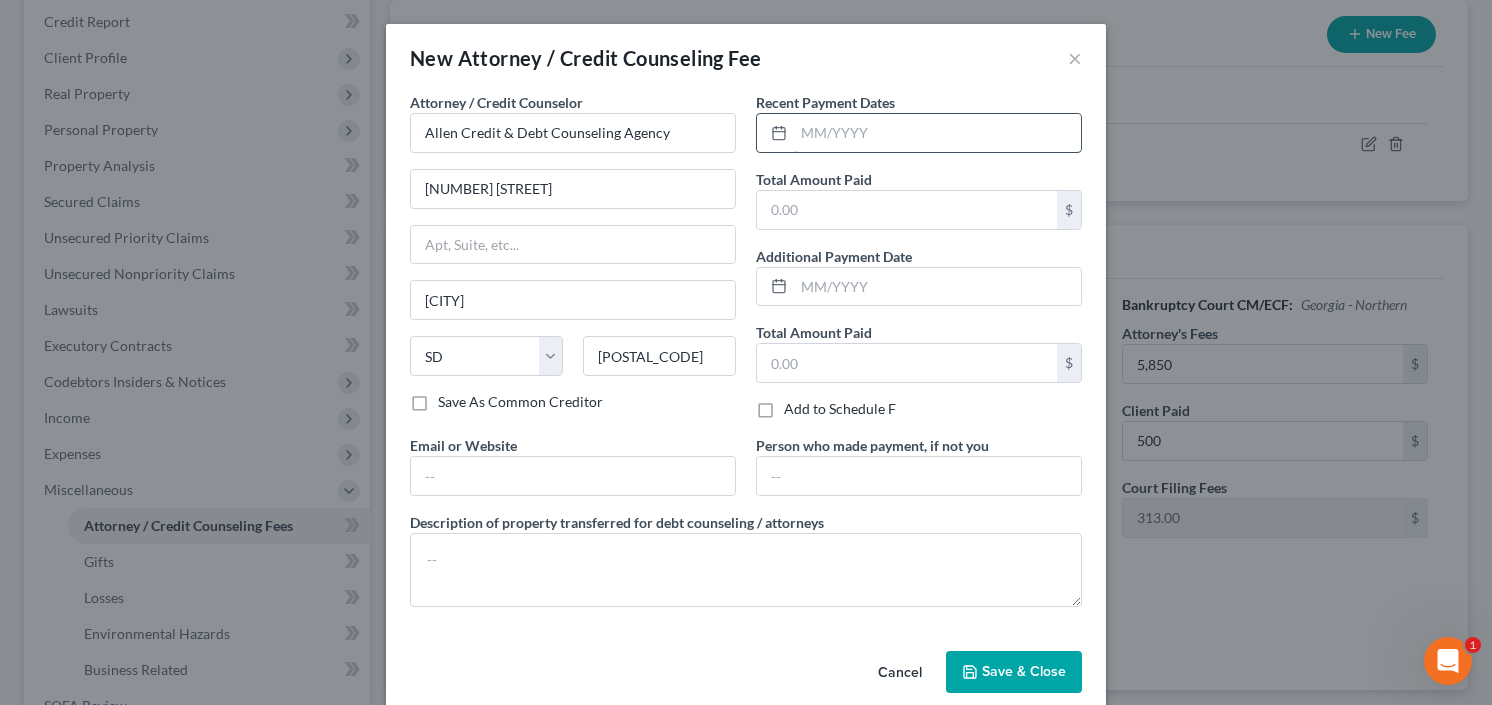 click at bounding box center [937, 133] 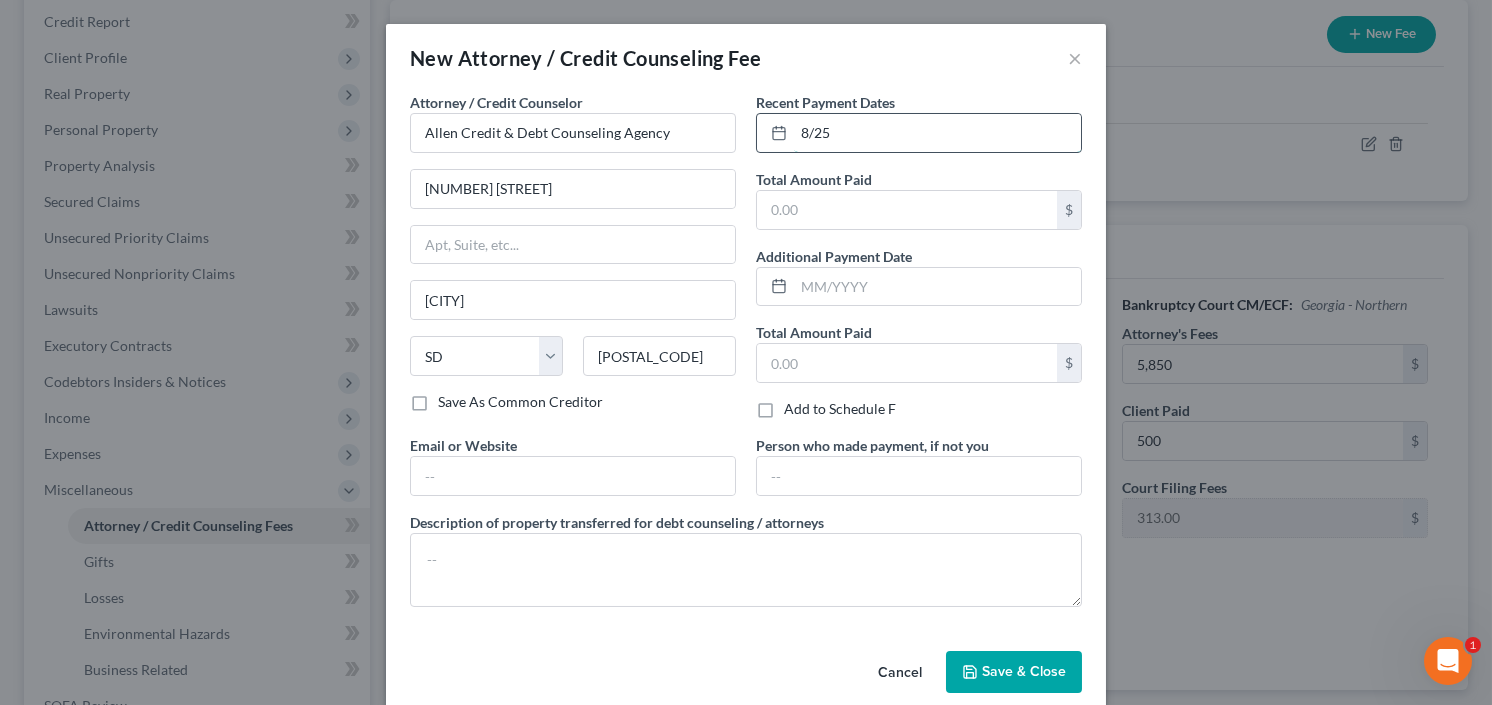 type on "8/25" 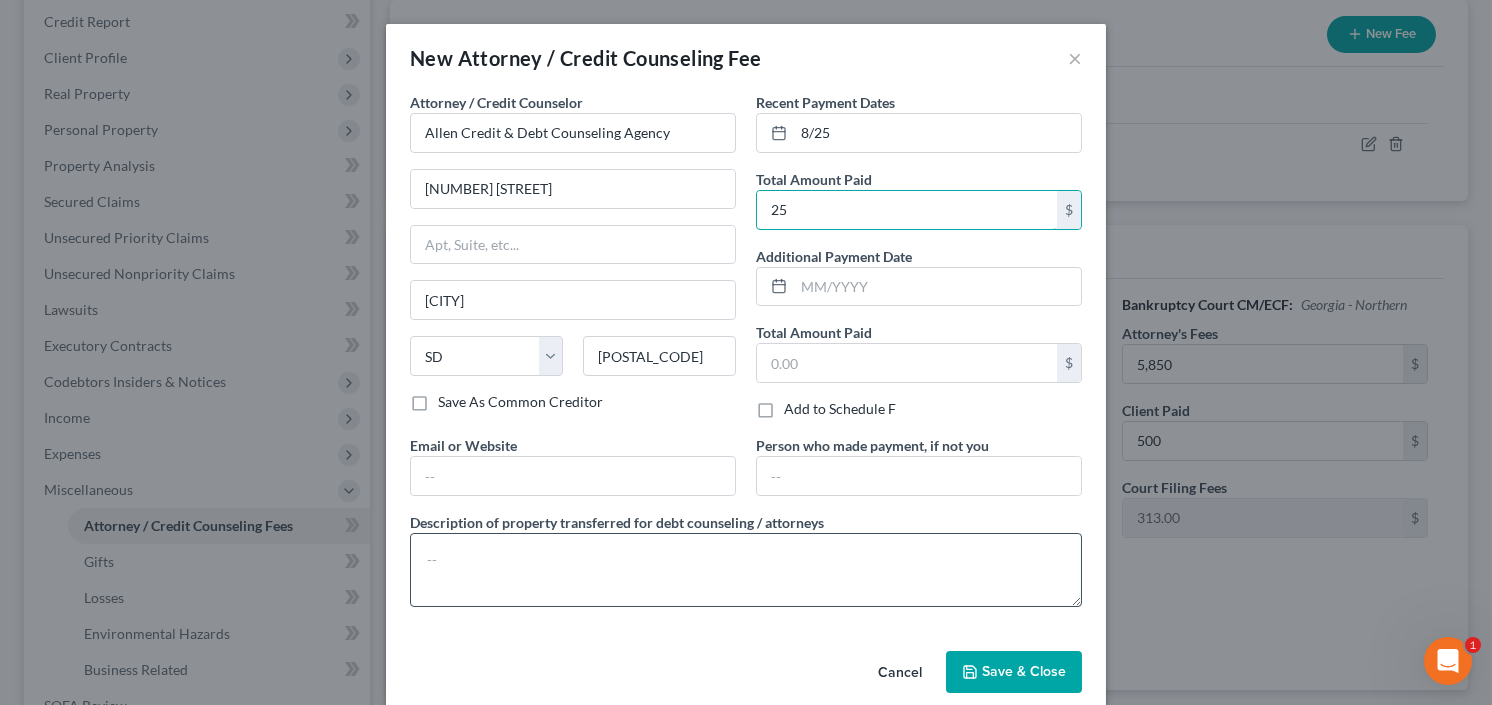 type on "25" 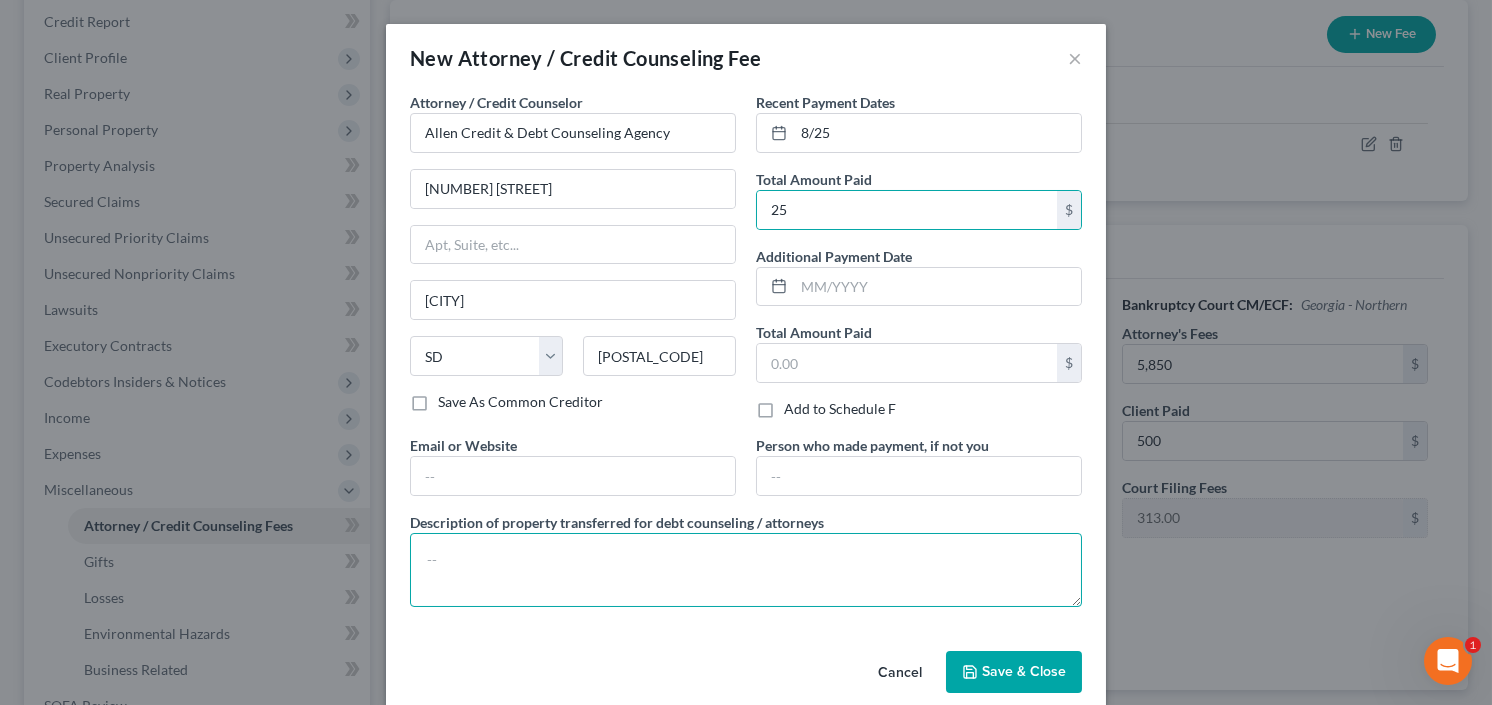 click at bounding box center (746, 570) 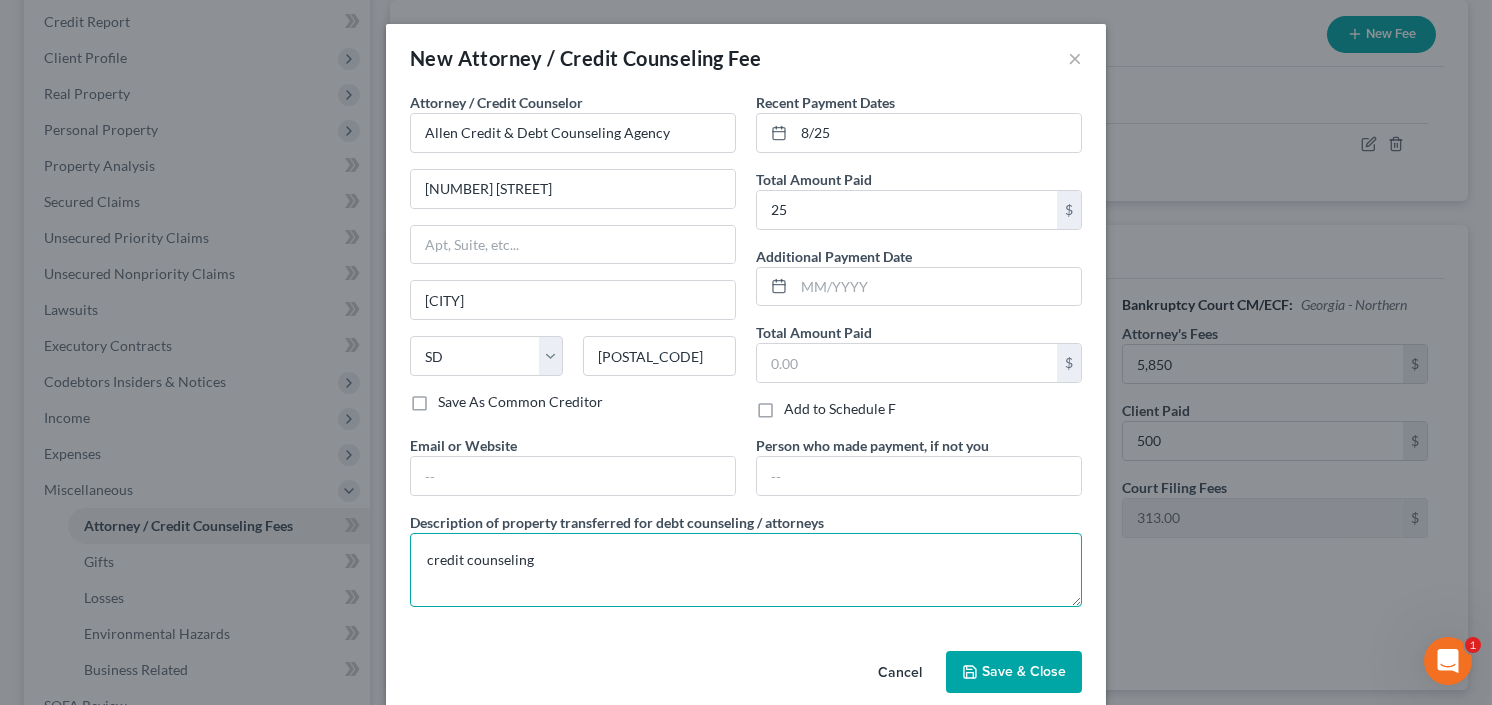 type on "credit counseling" 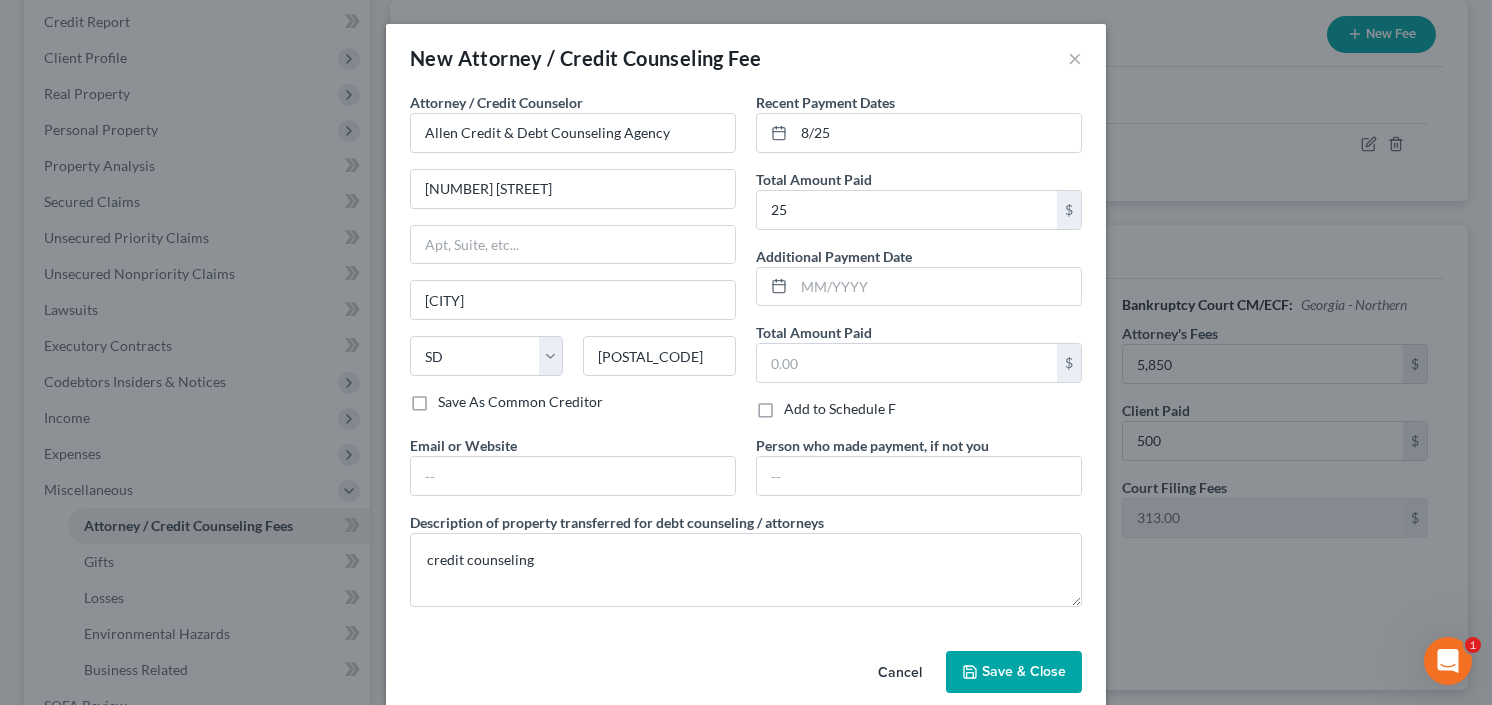 click on "Save & Close" at bounding box center (1024, 671) 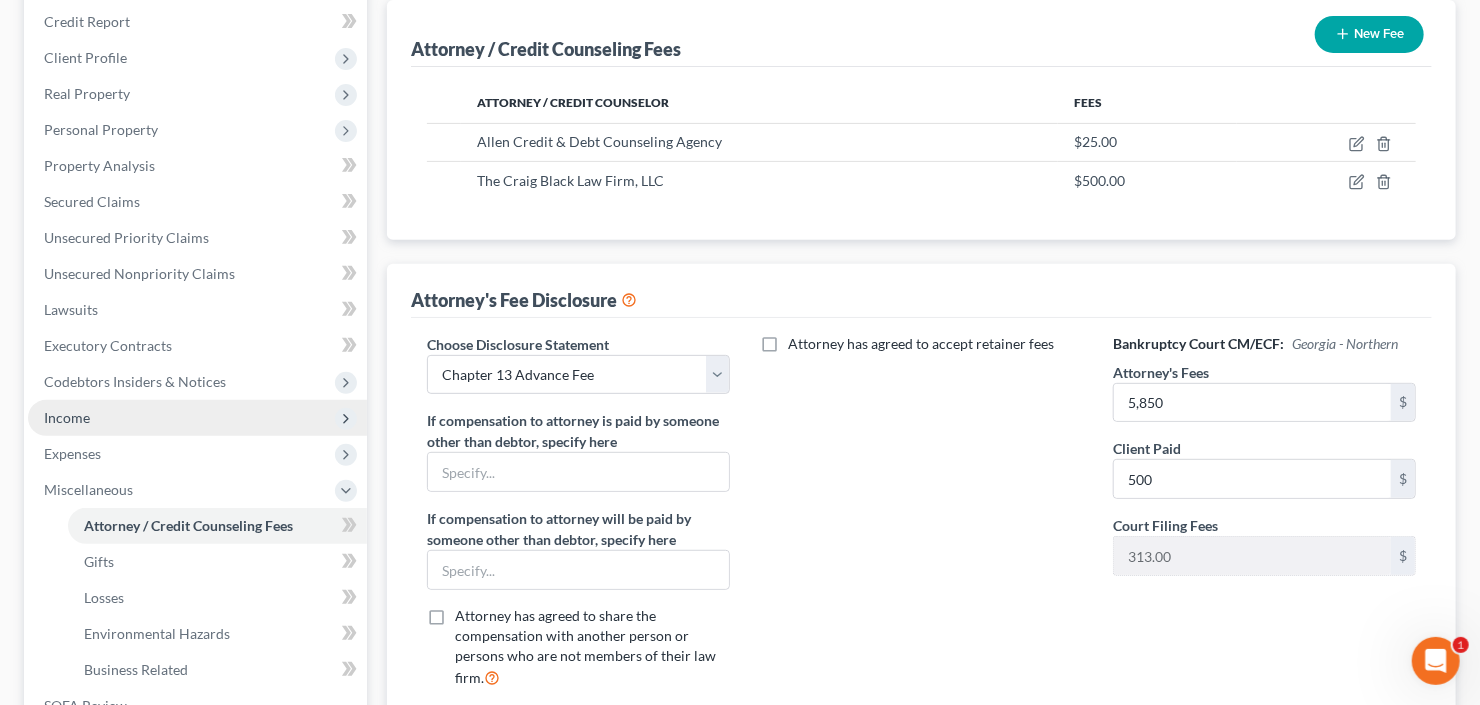 click on "Income" at bounding box center (197, 418) 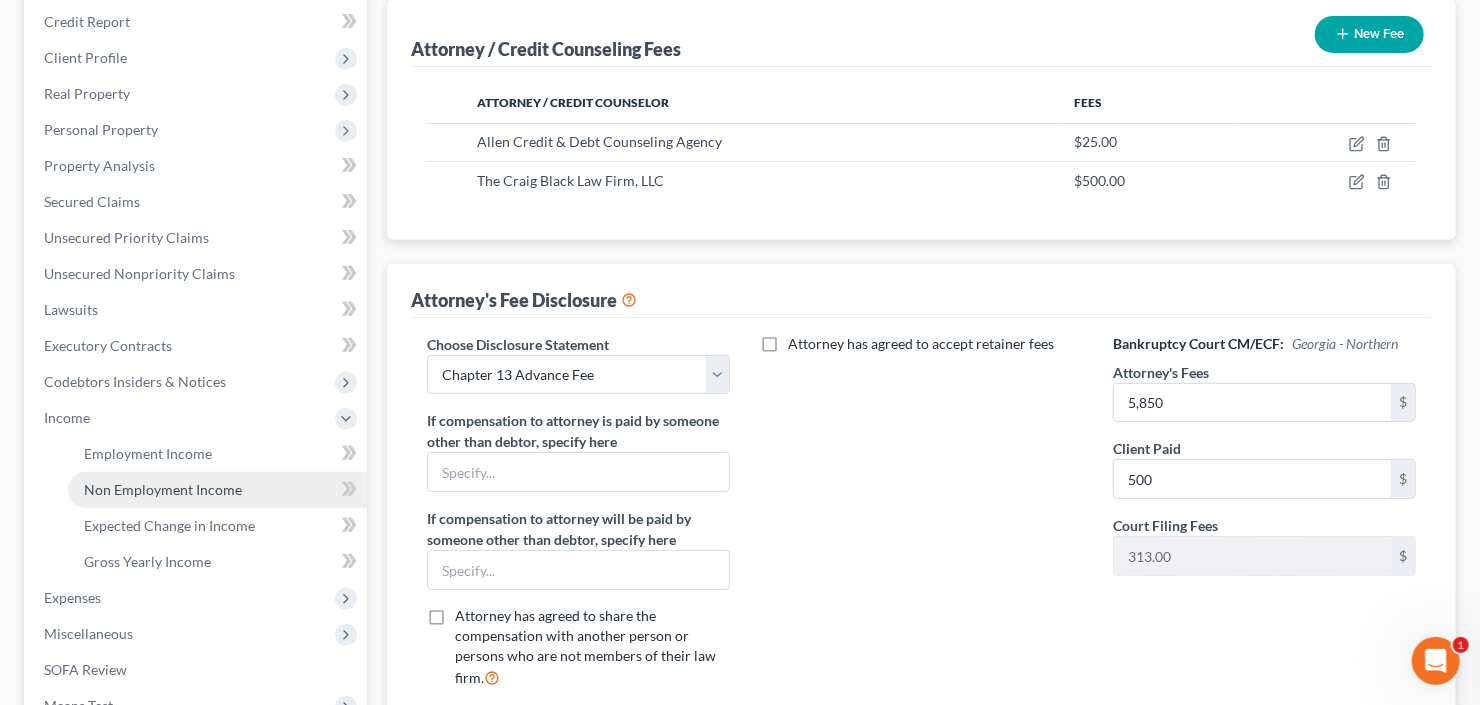 click on "Non Employment Income" at bounding box center [163, 489] 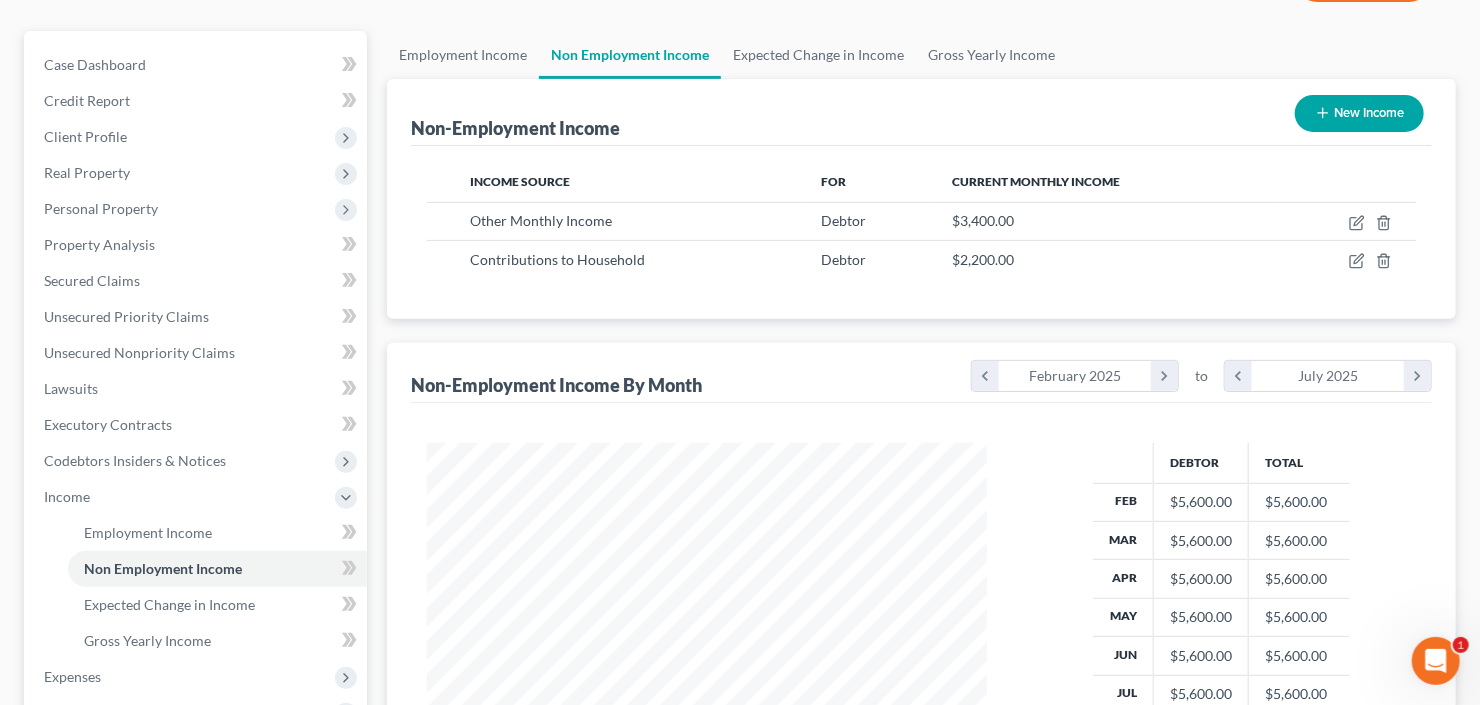 scroll, scrollTop: 0, scrollLeft: 0, axis: both 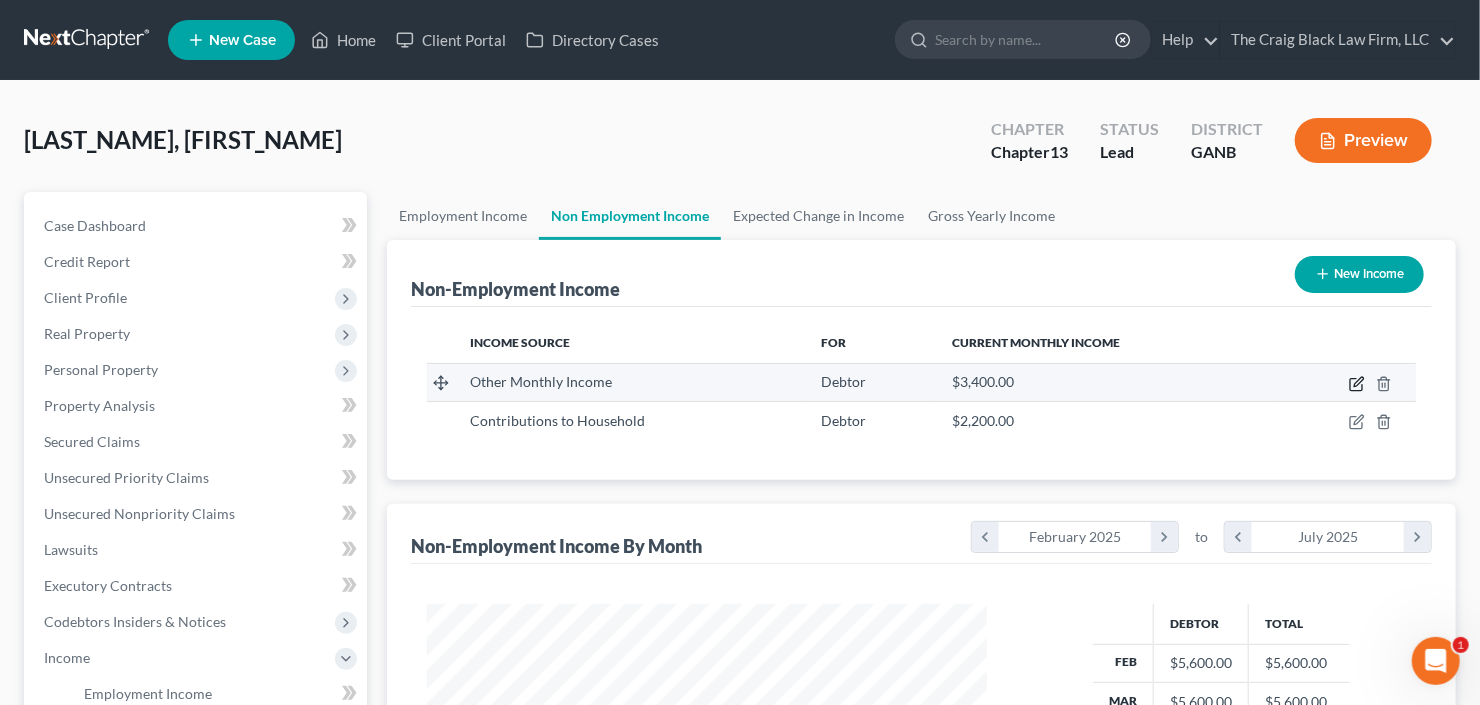 click 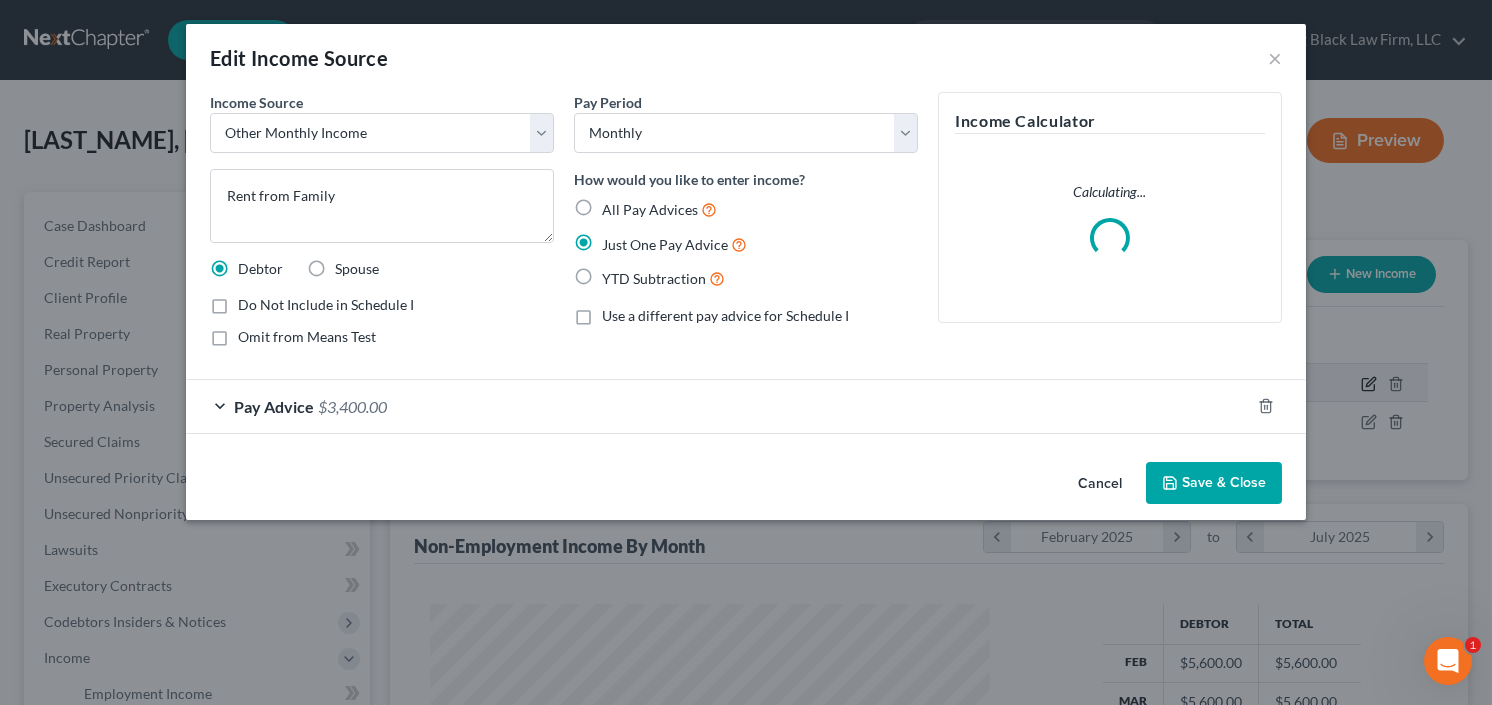 scroll, scrollTop: 999643, scrollLeft: 999394, axis: both 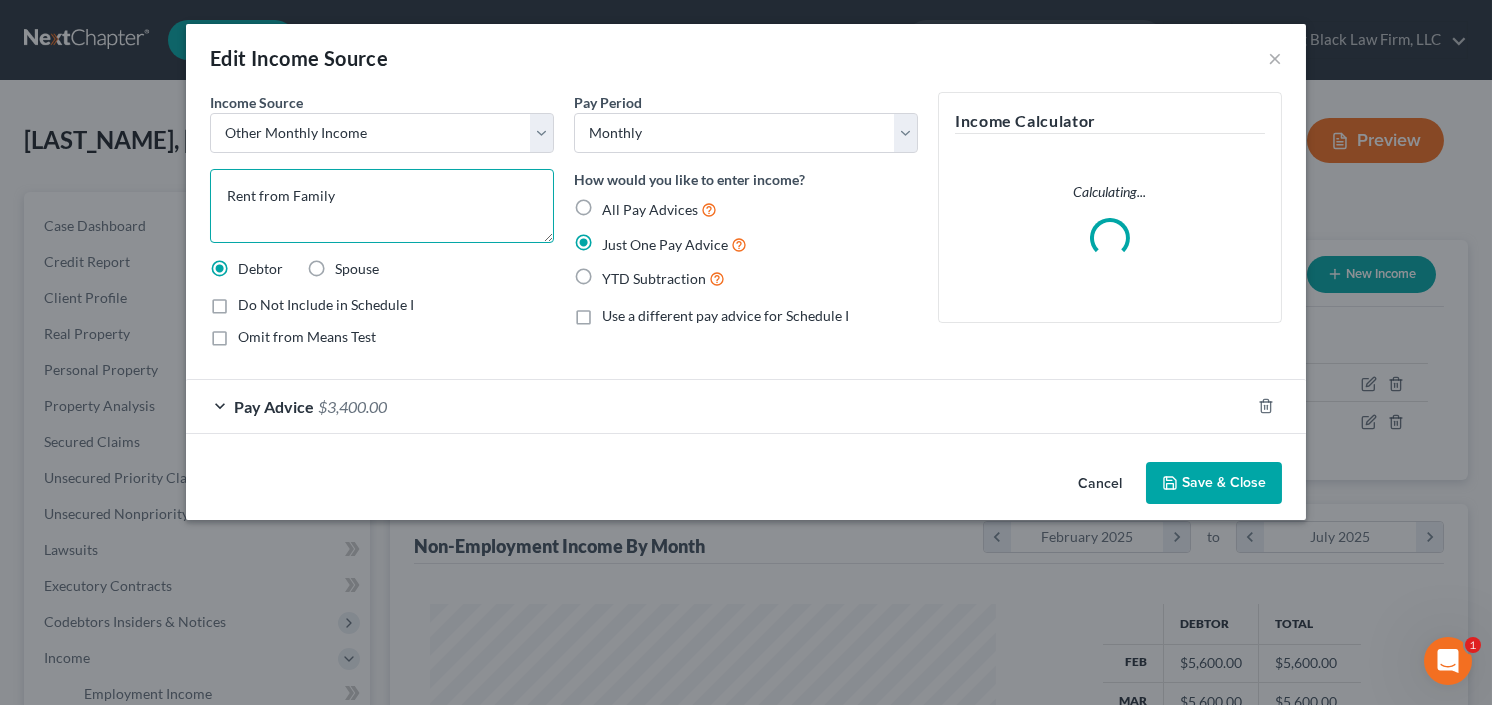 drag, startPoint x: 264, startPoint y: 199, endPoint x: 366, endPoint y: 192, distance: 102.239914 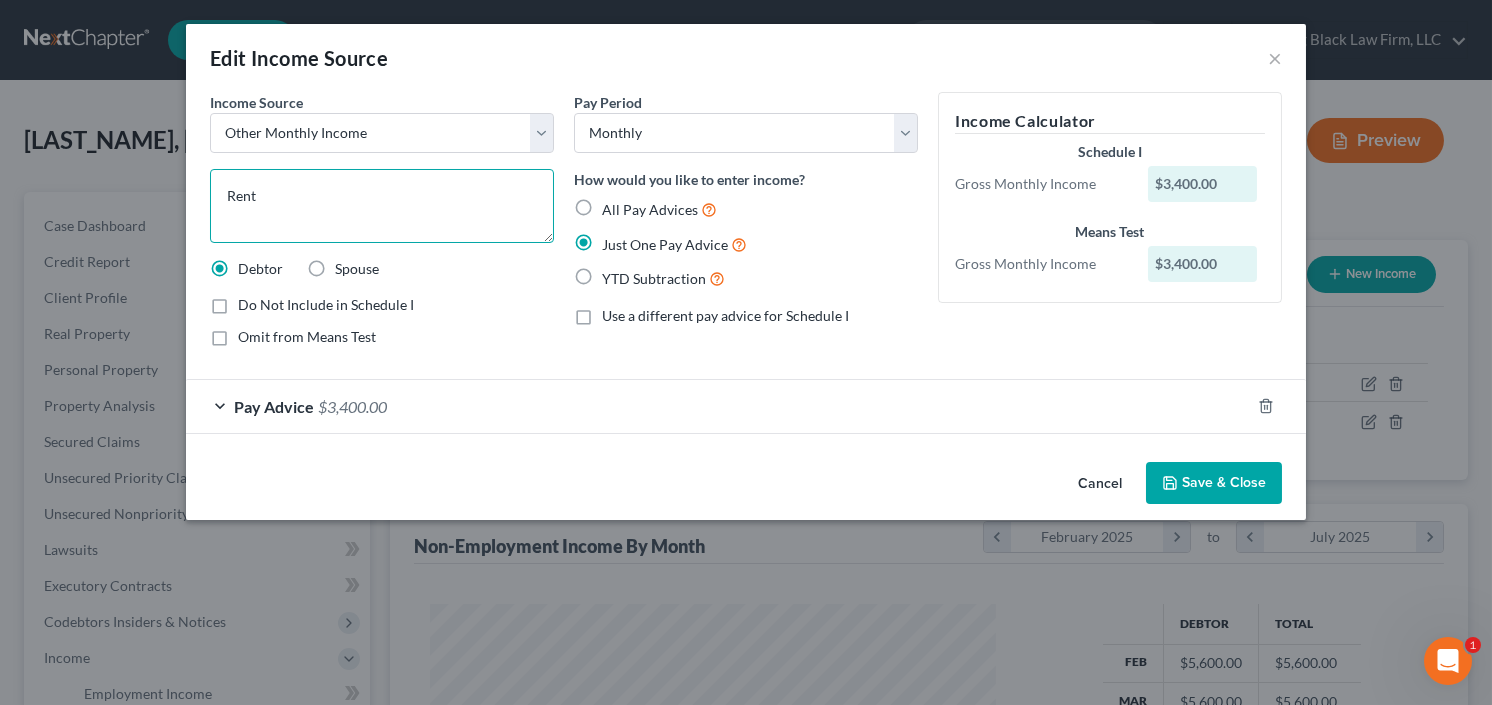type on "Rent" 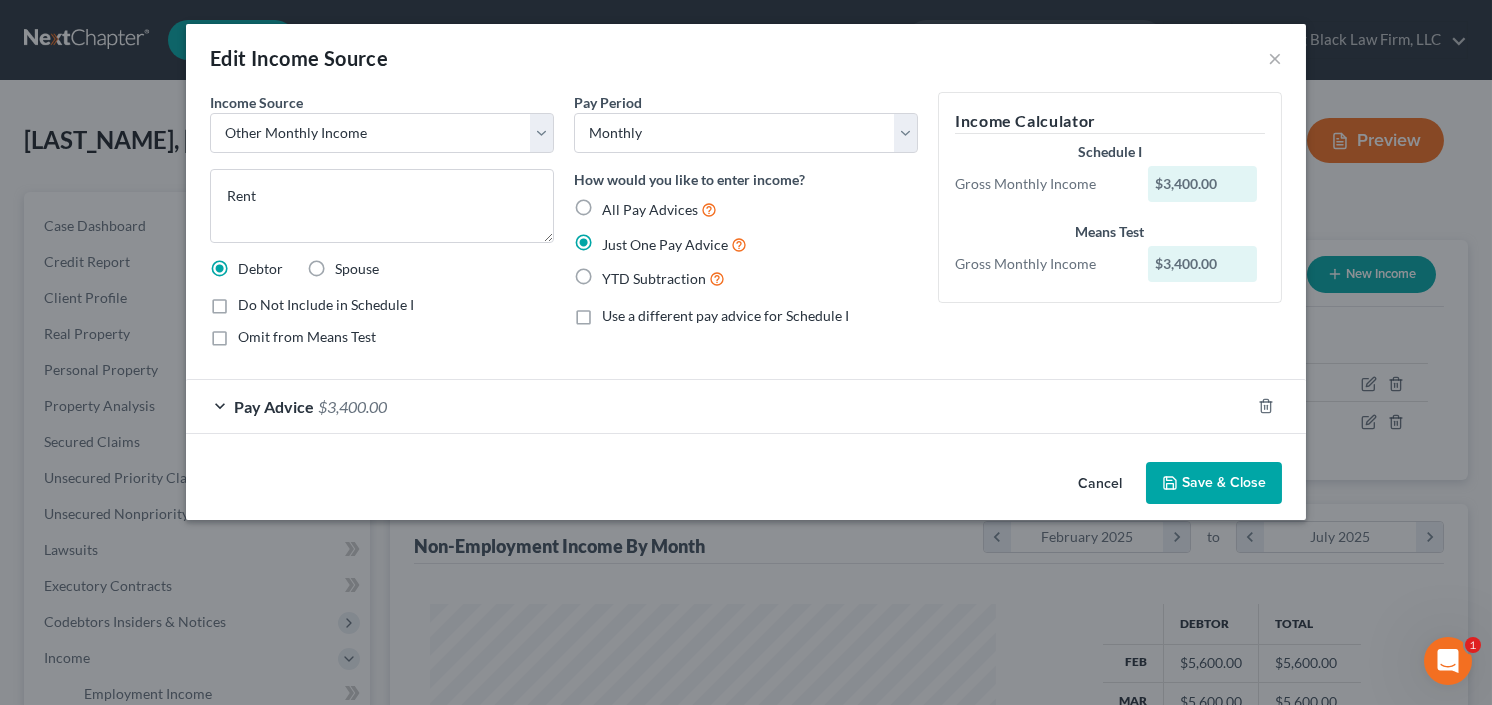 click on "Save & Close" at bounding box center [1214, 483] 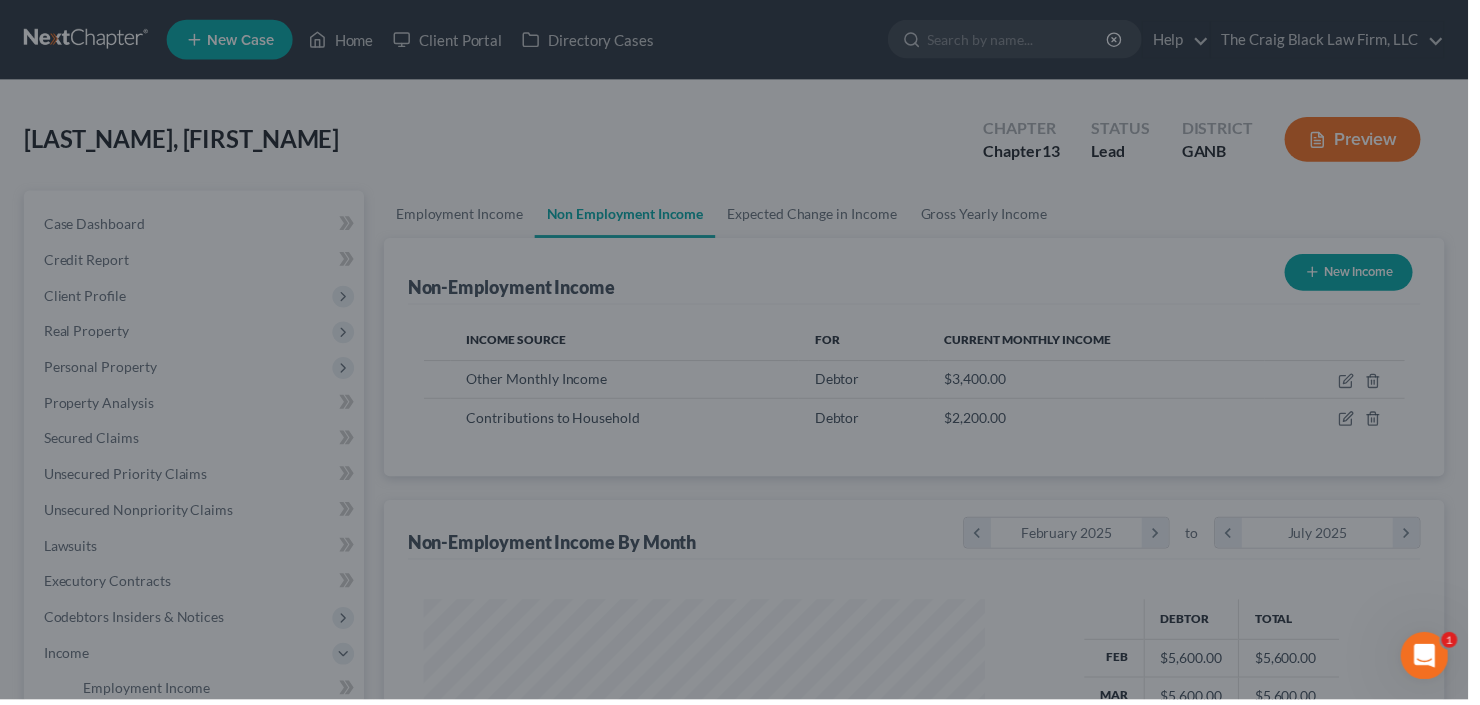 scroll, scrollTop: 357, scrollLeft: 600, axis: both 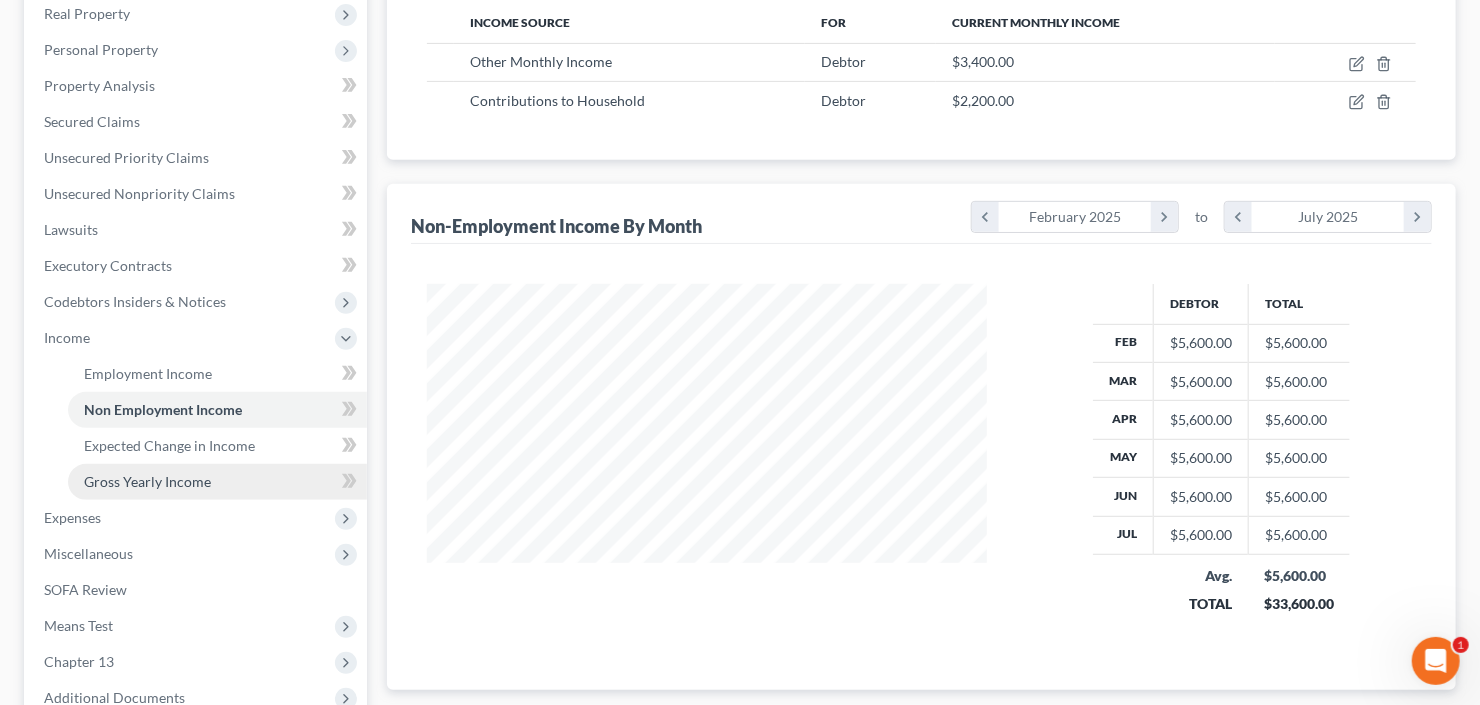 click on "Gross Yearly Income" at bounding box center (147, 481) 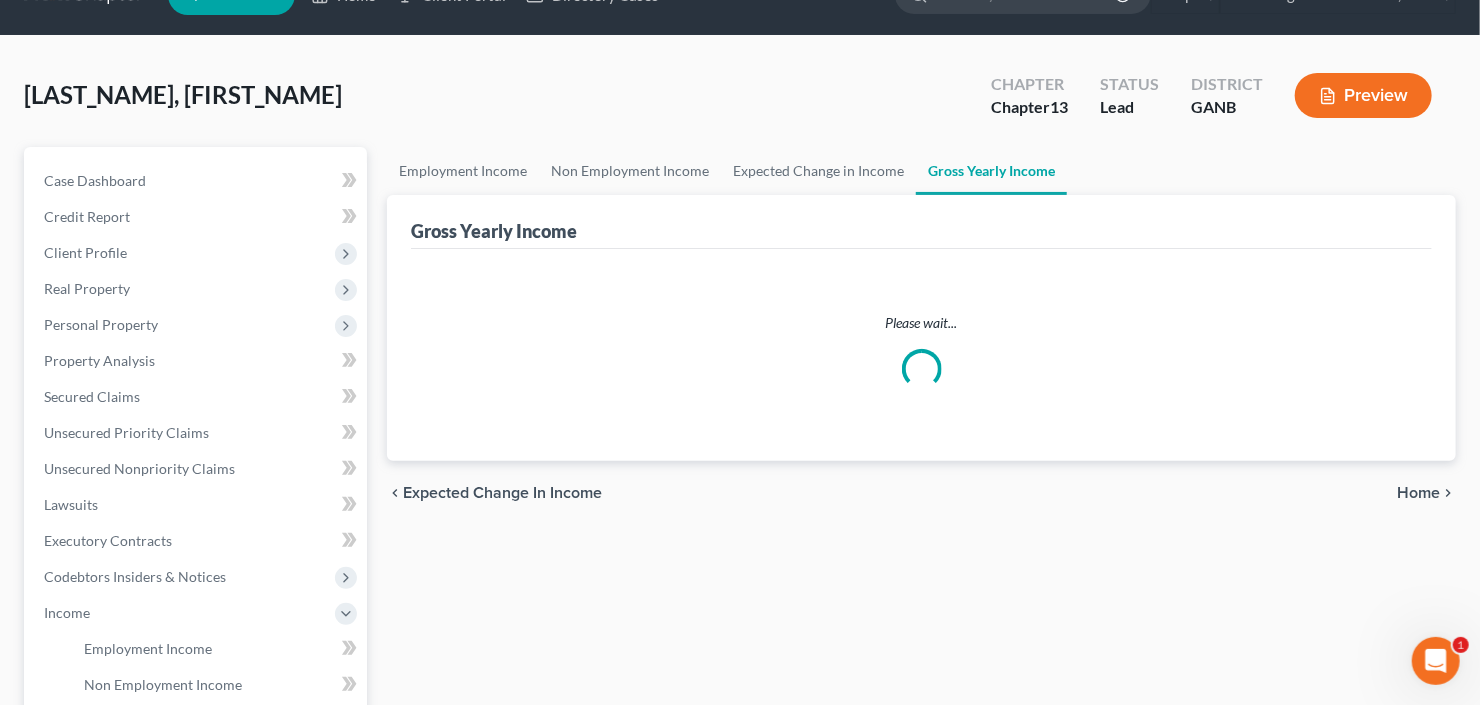 scroll, scrollTop: 0, scrollLeft: 0, axis: both 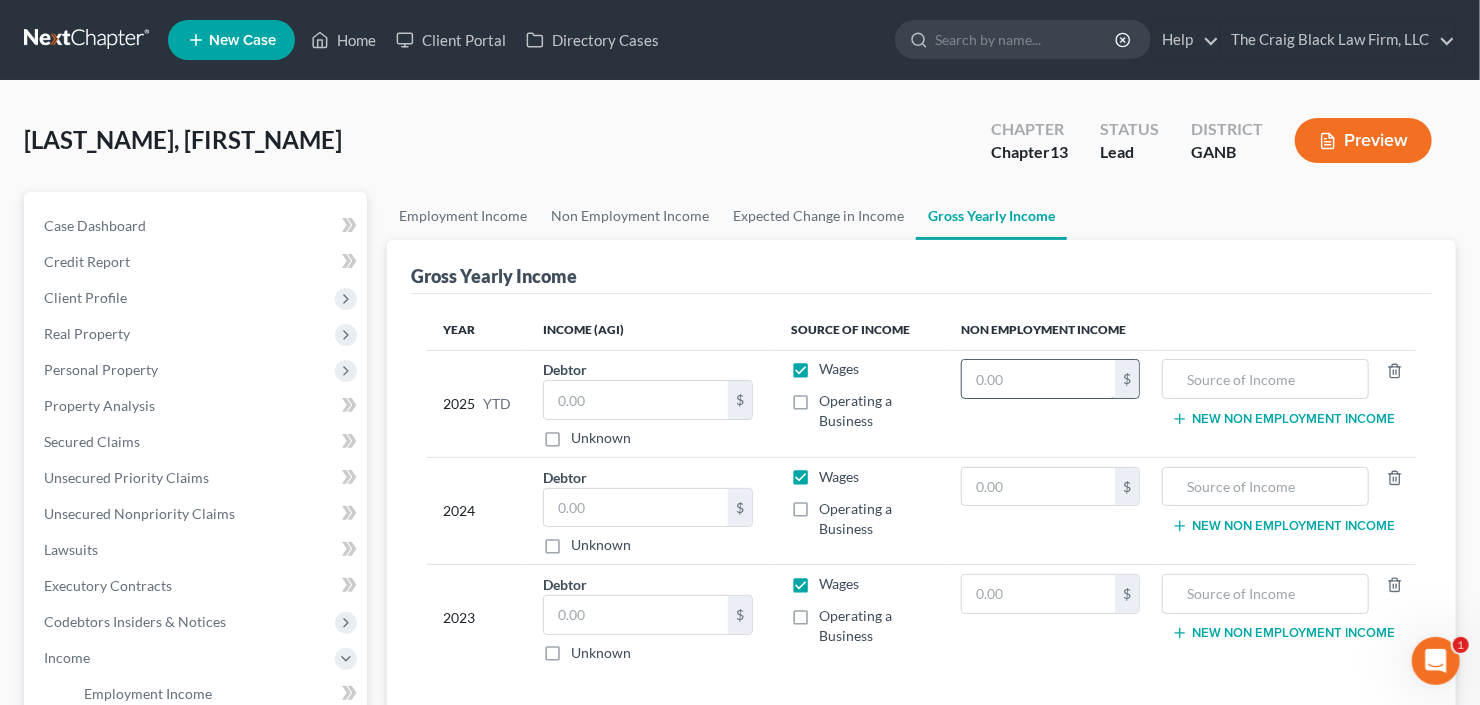 click at bounding box center (1038, 379) 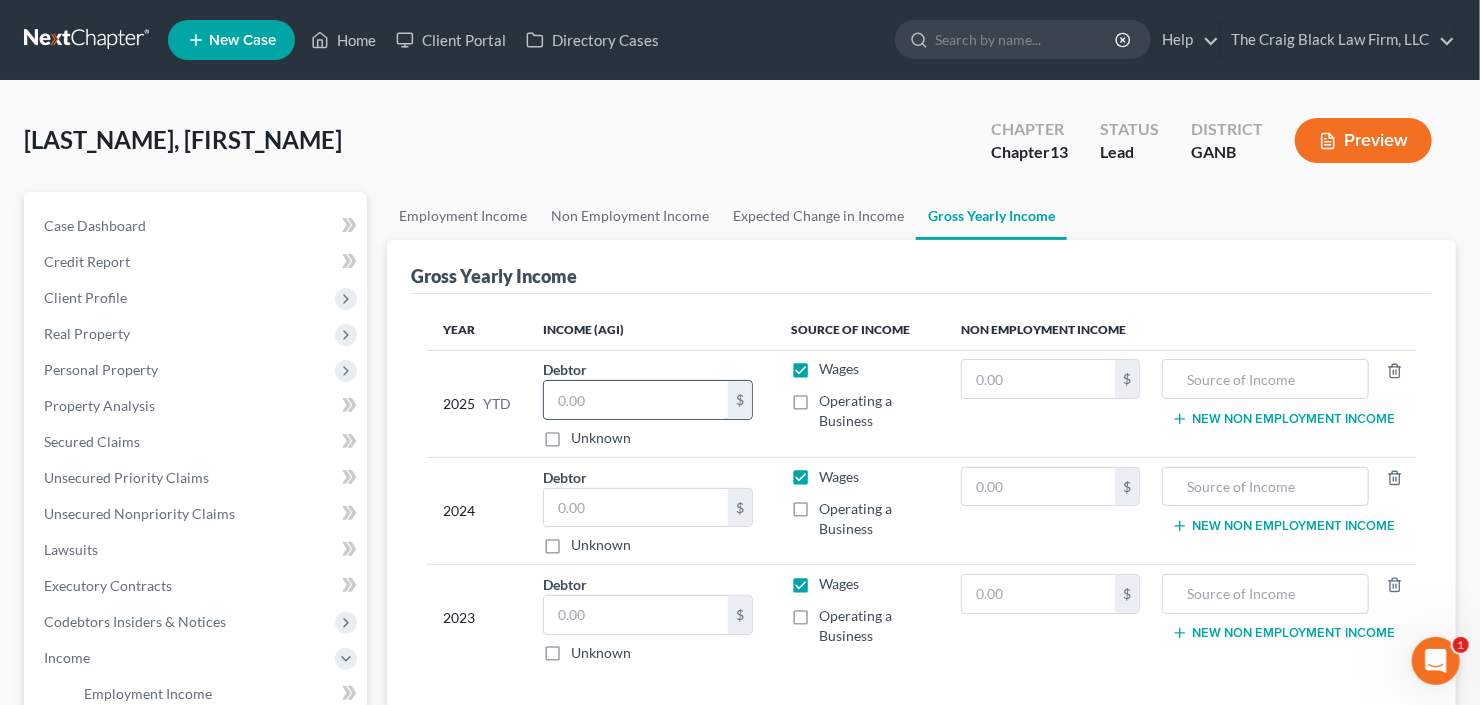 click at bounding box center (636, 400) 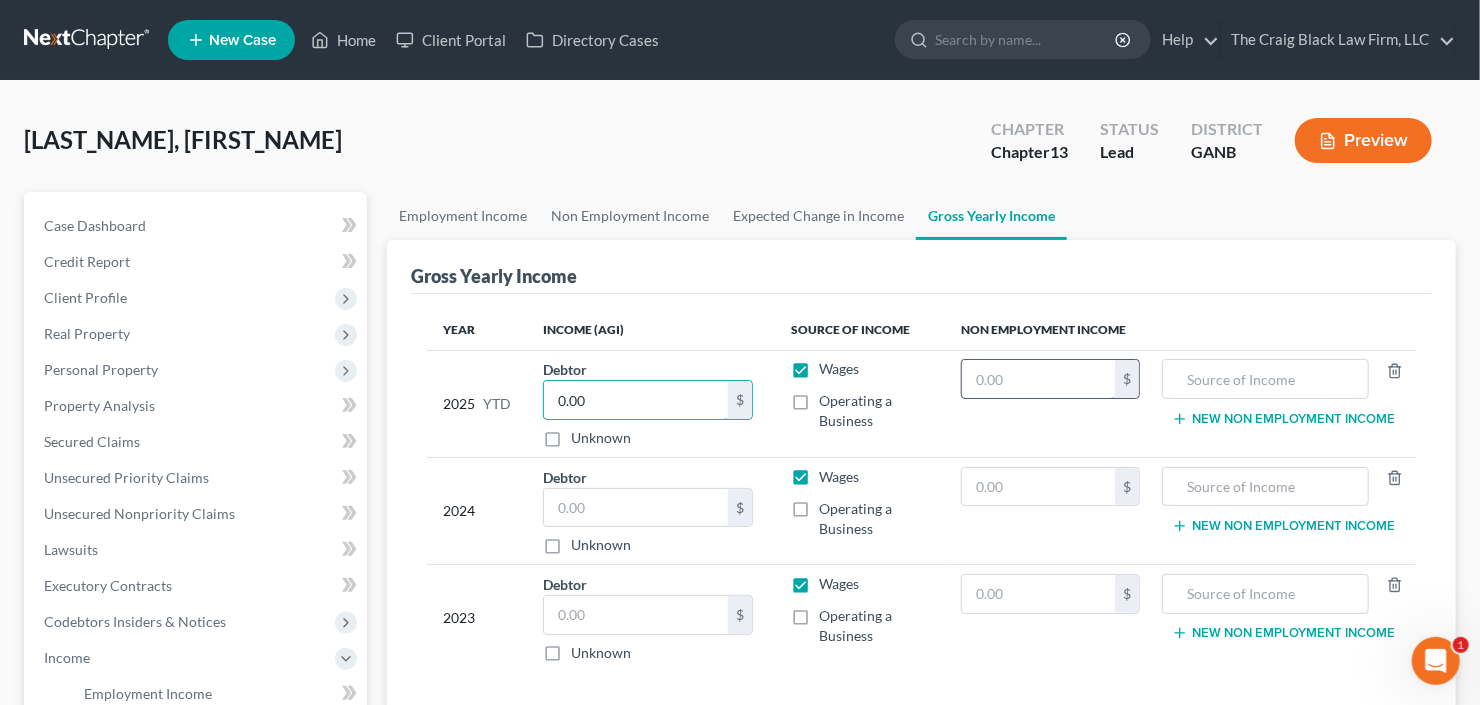 type on "0.00" 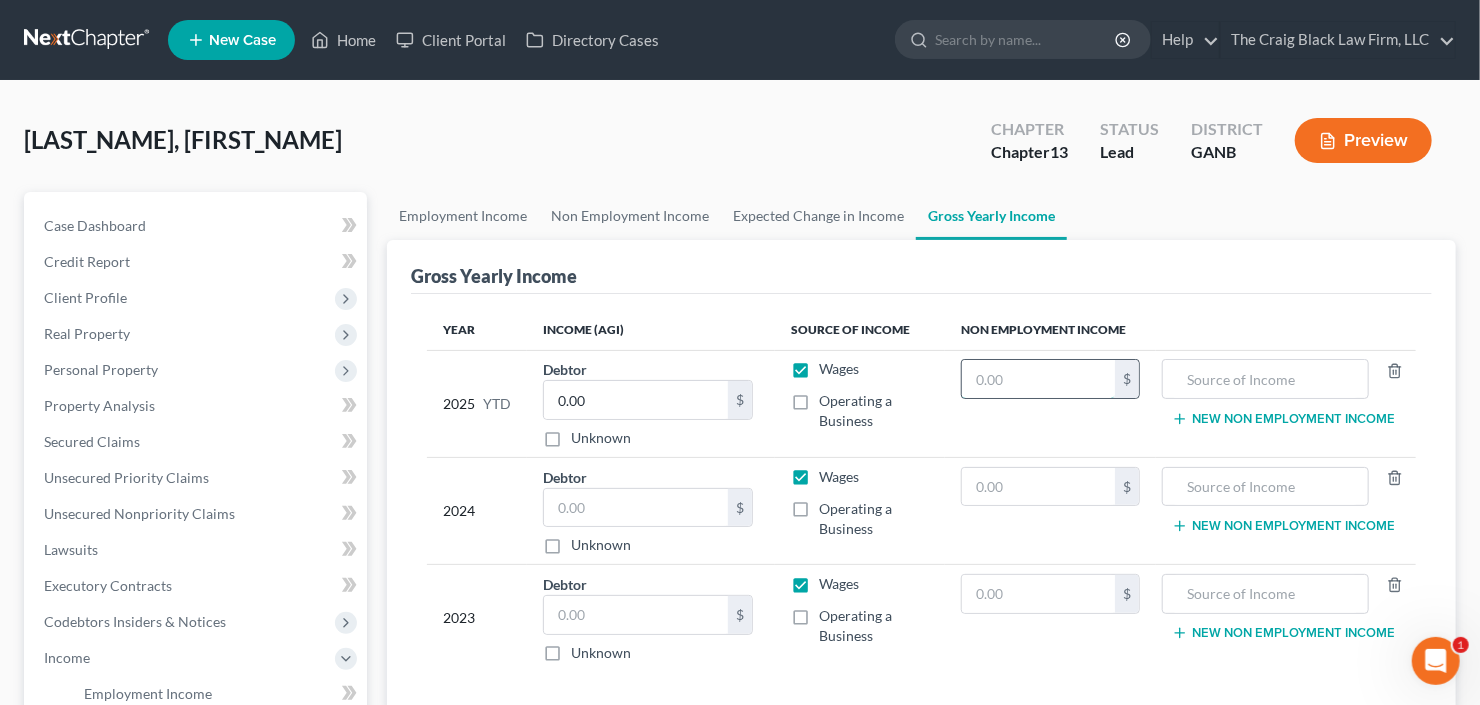 click at bounding box center [1038, 379] 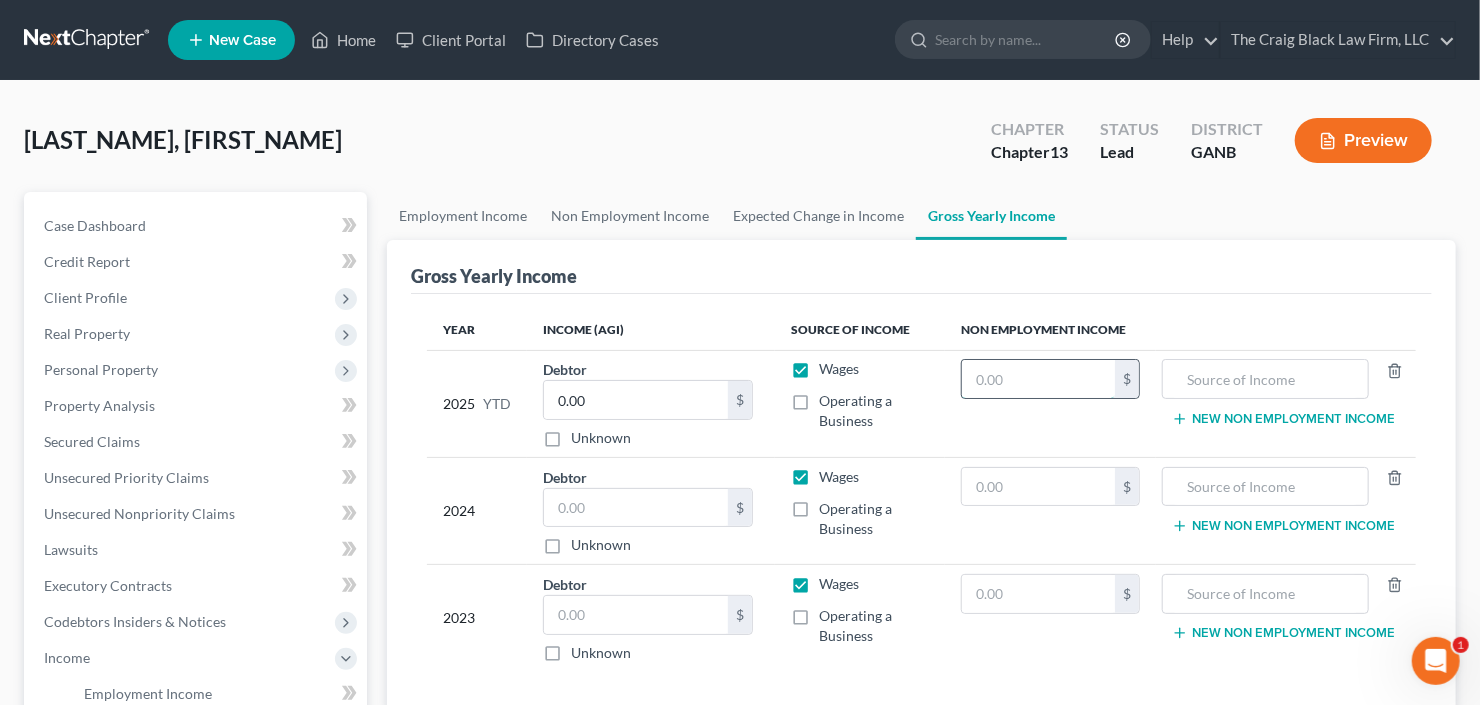 click at bounding box center (1038, 379) 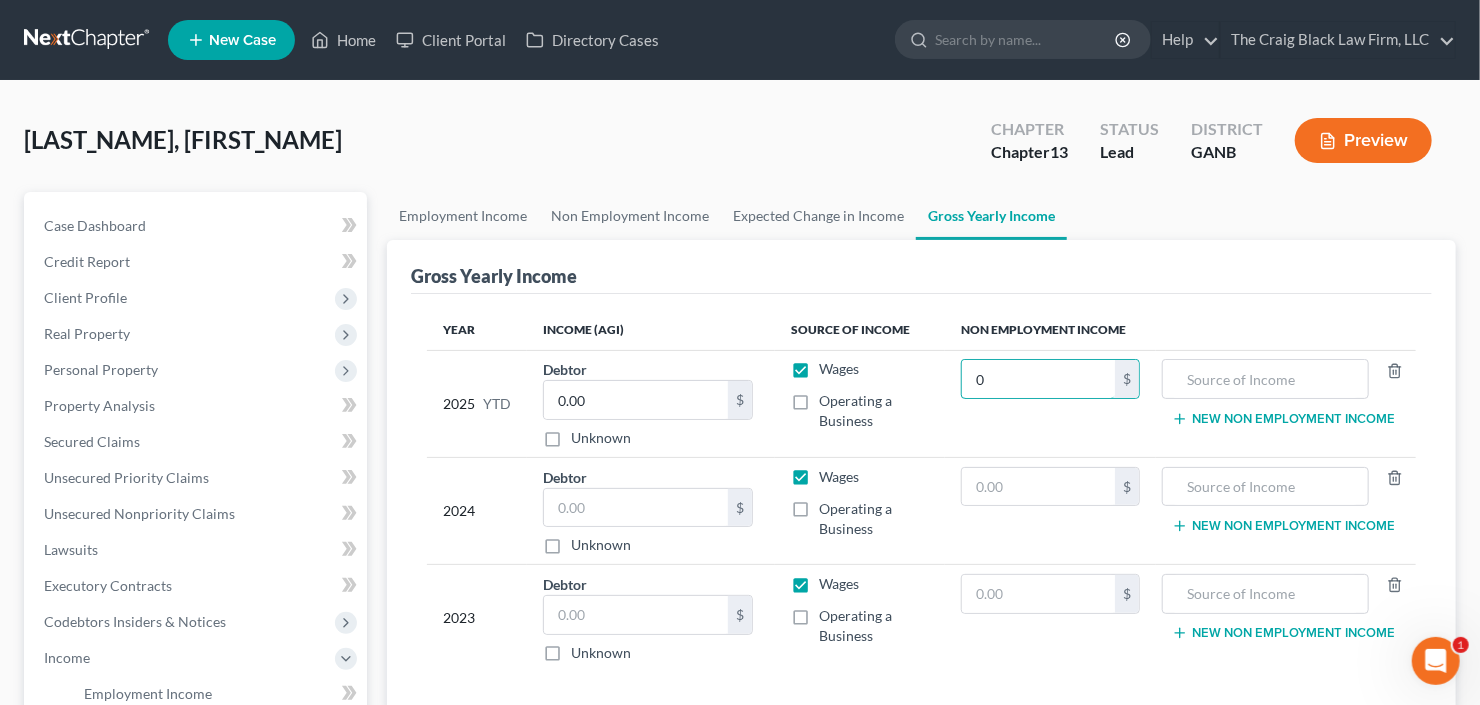 drag, startPoint x: 1033, startPoint y: 381, endPoint x: 946, endPoint y: 386, distance: 87.14356 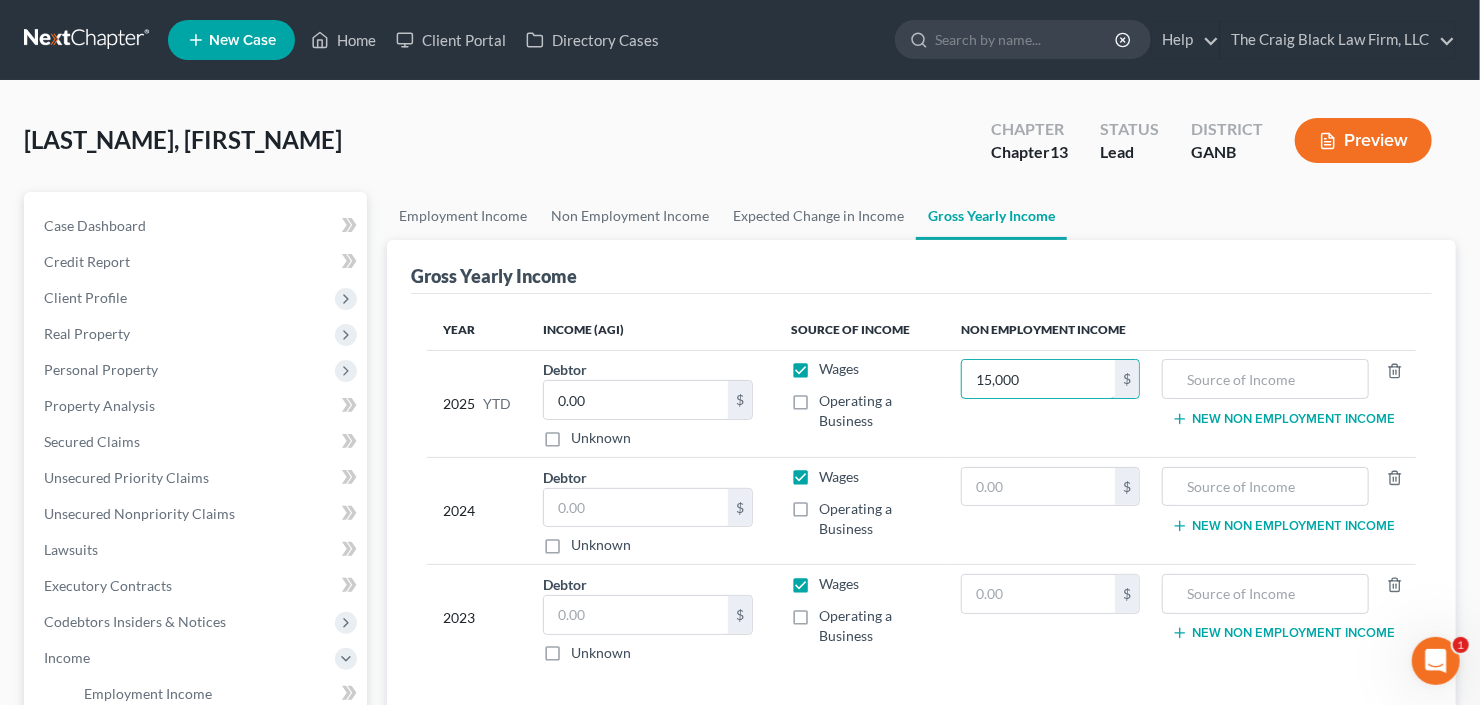 type on "15,000" 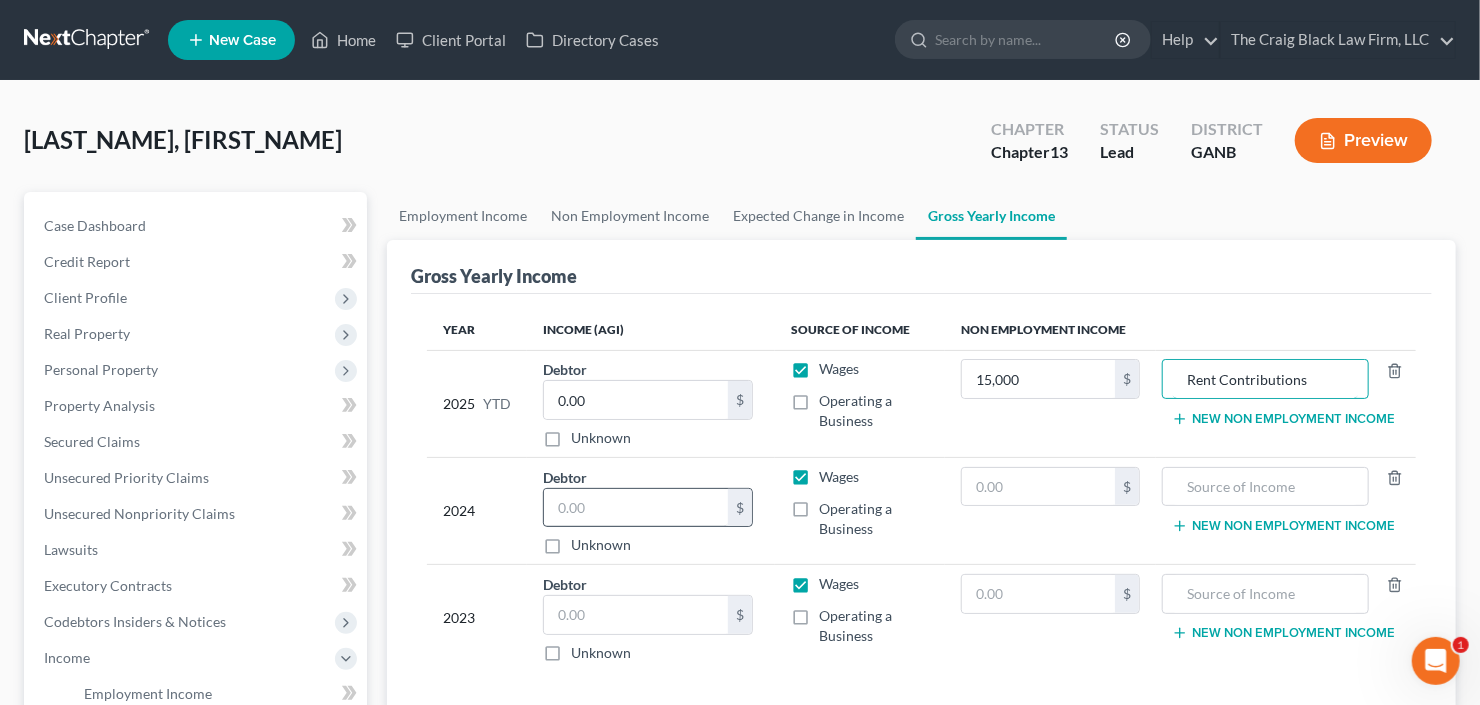 type on "Rent Contributions" 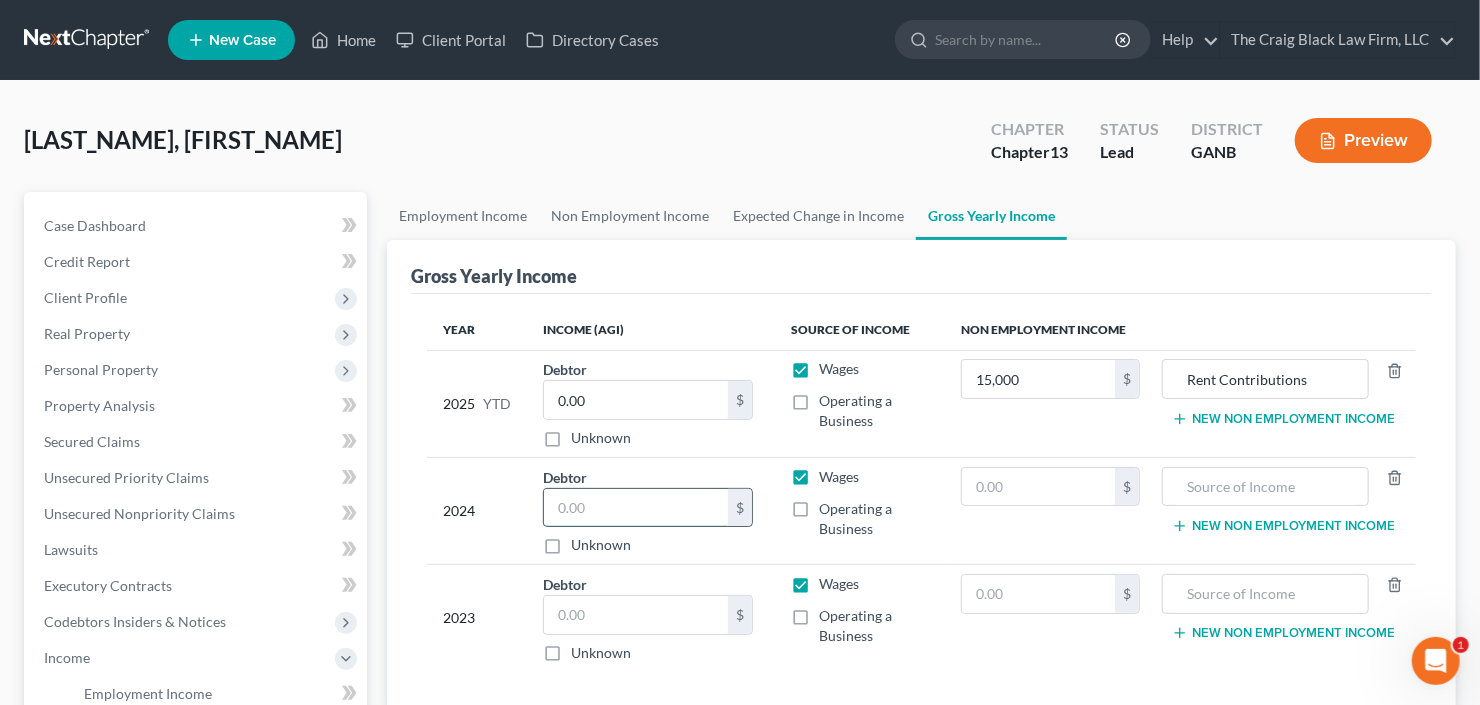 click at bounding box center [636, 508] 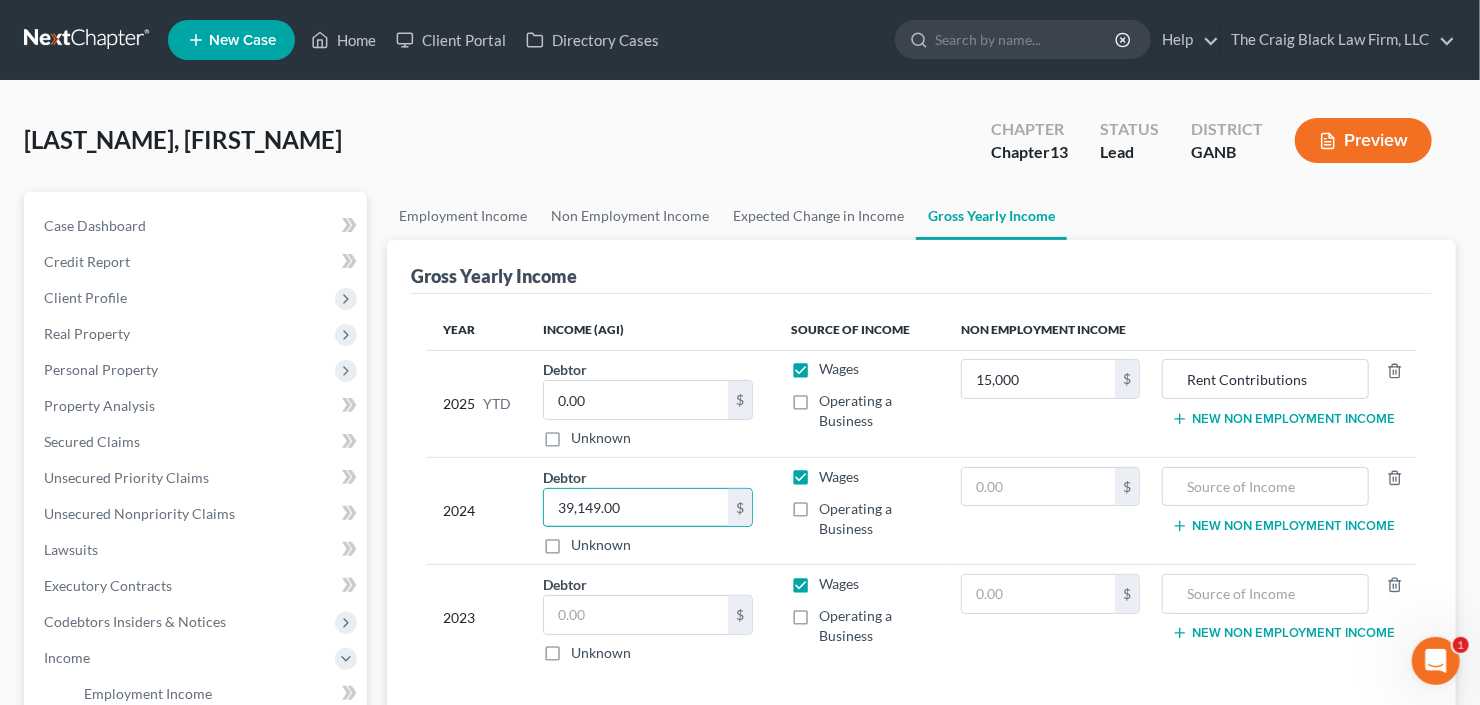 type on "39,149.00" 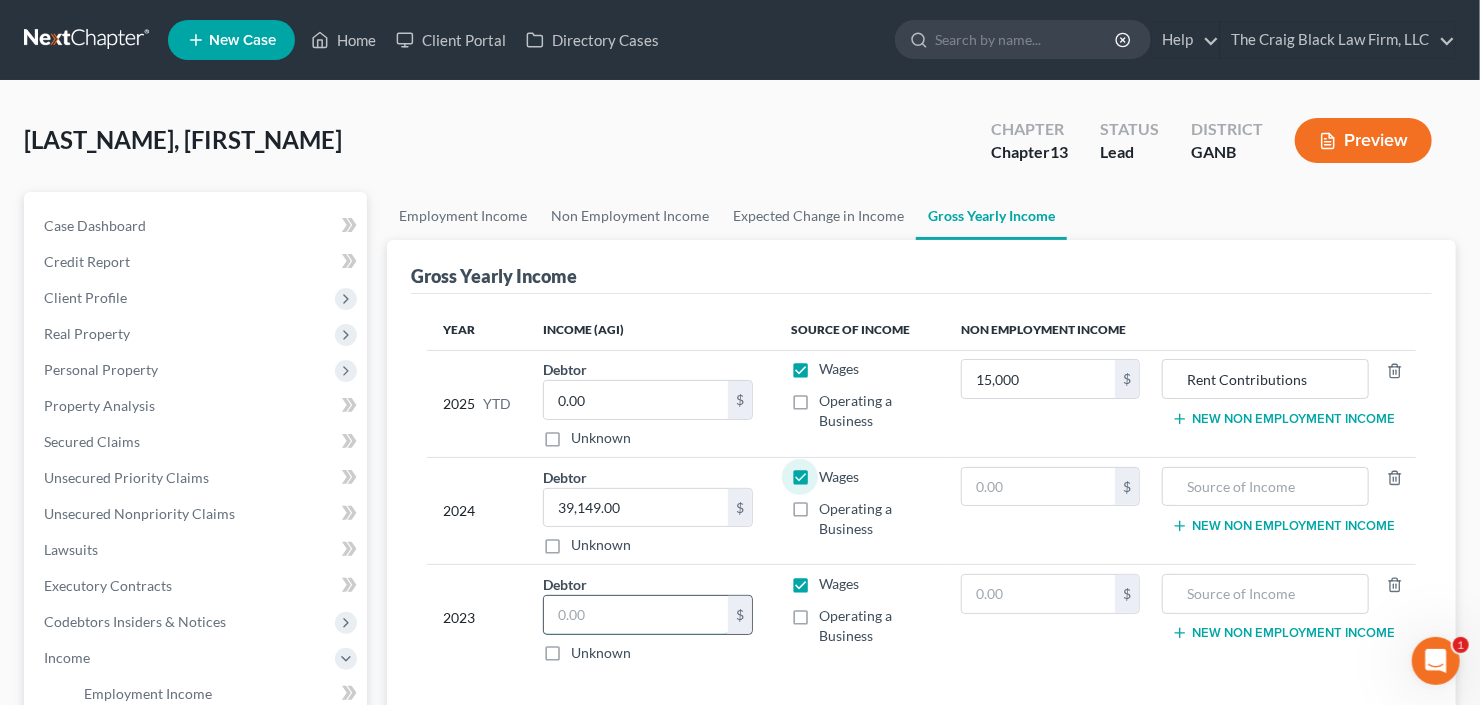 click at bounding box center (636, 615) 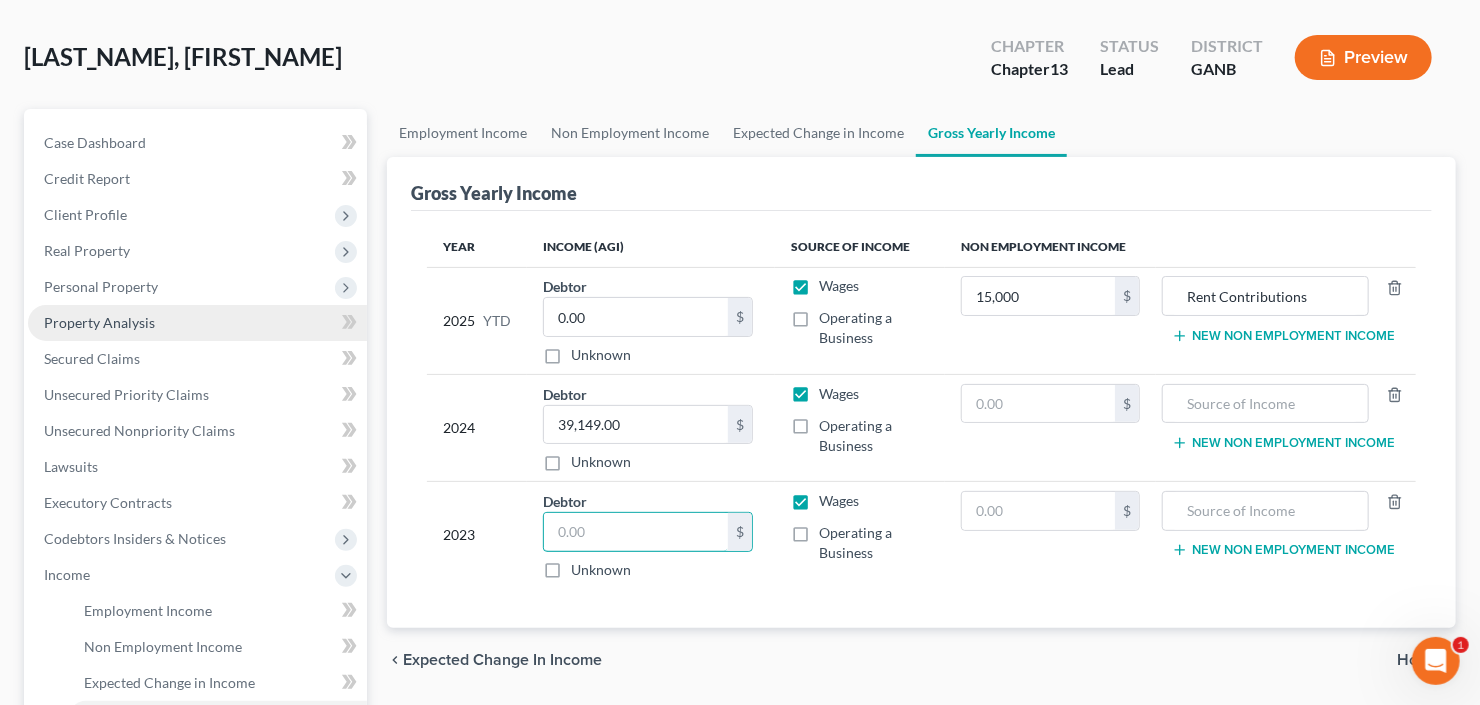 scroll, scrollTop: 0, scrollLeft: 0, axis: both 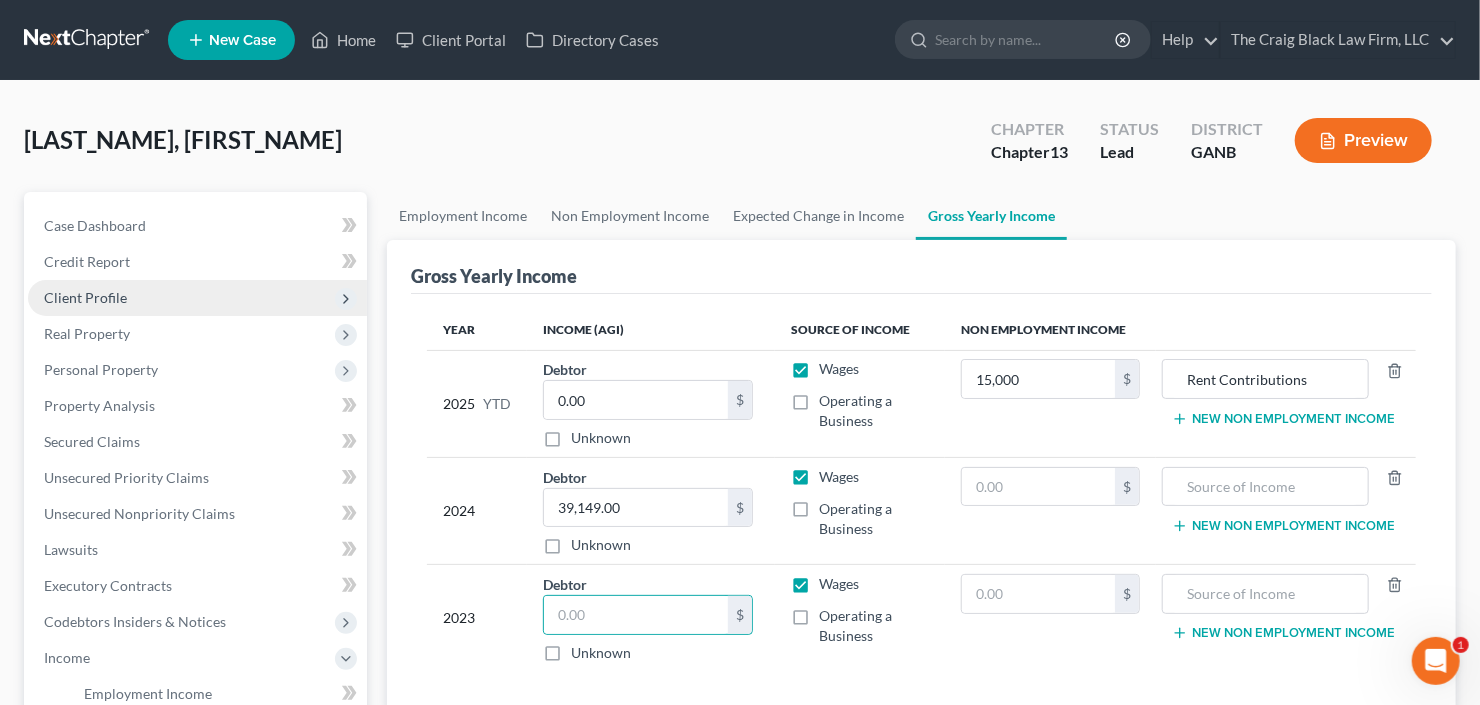 click on "Client Profile" at bounding box center [197, 298] 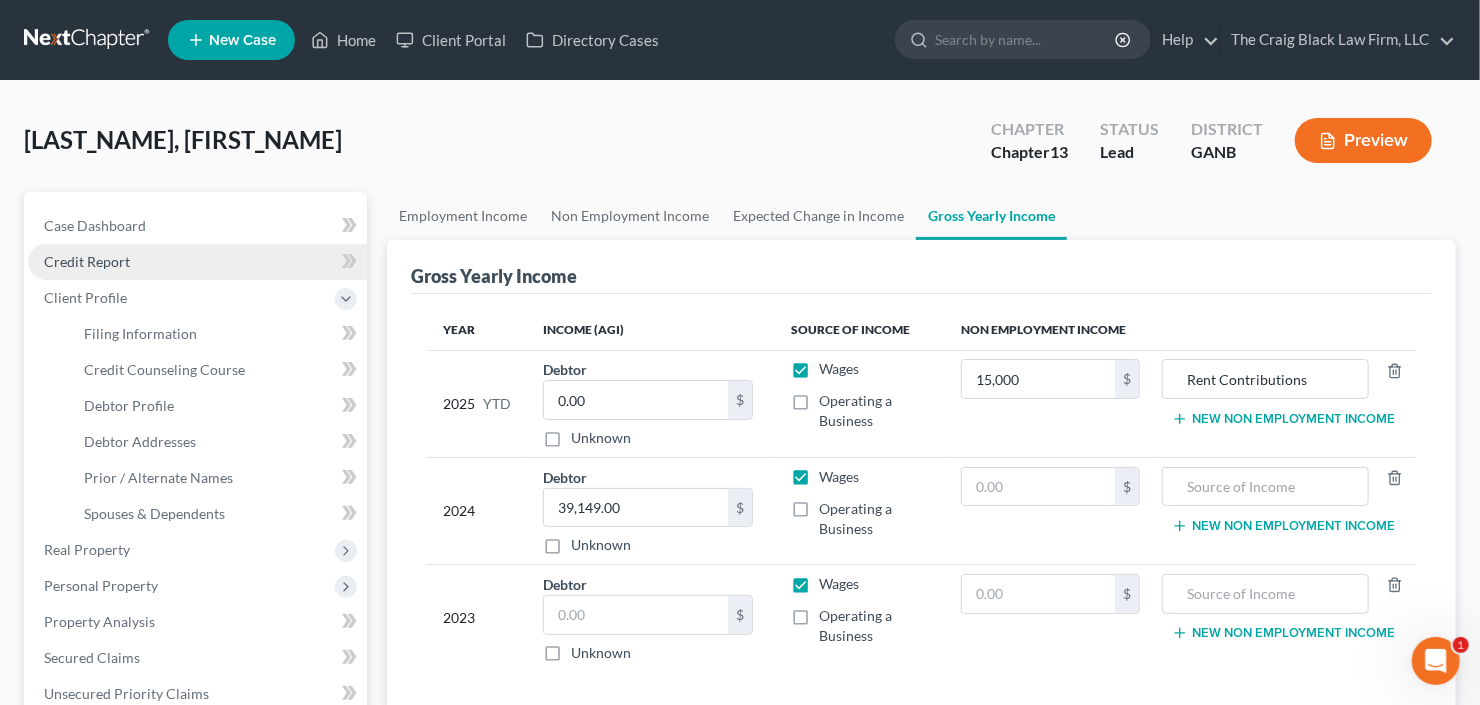 click on "Credit Report" at bounding box center [197, 262] 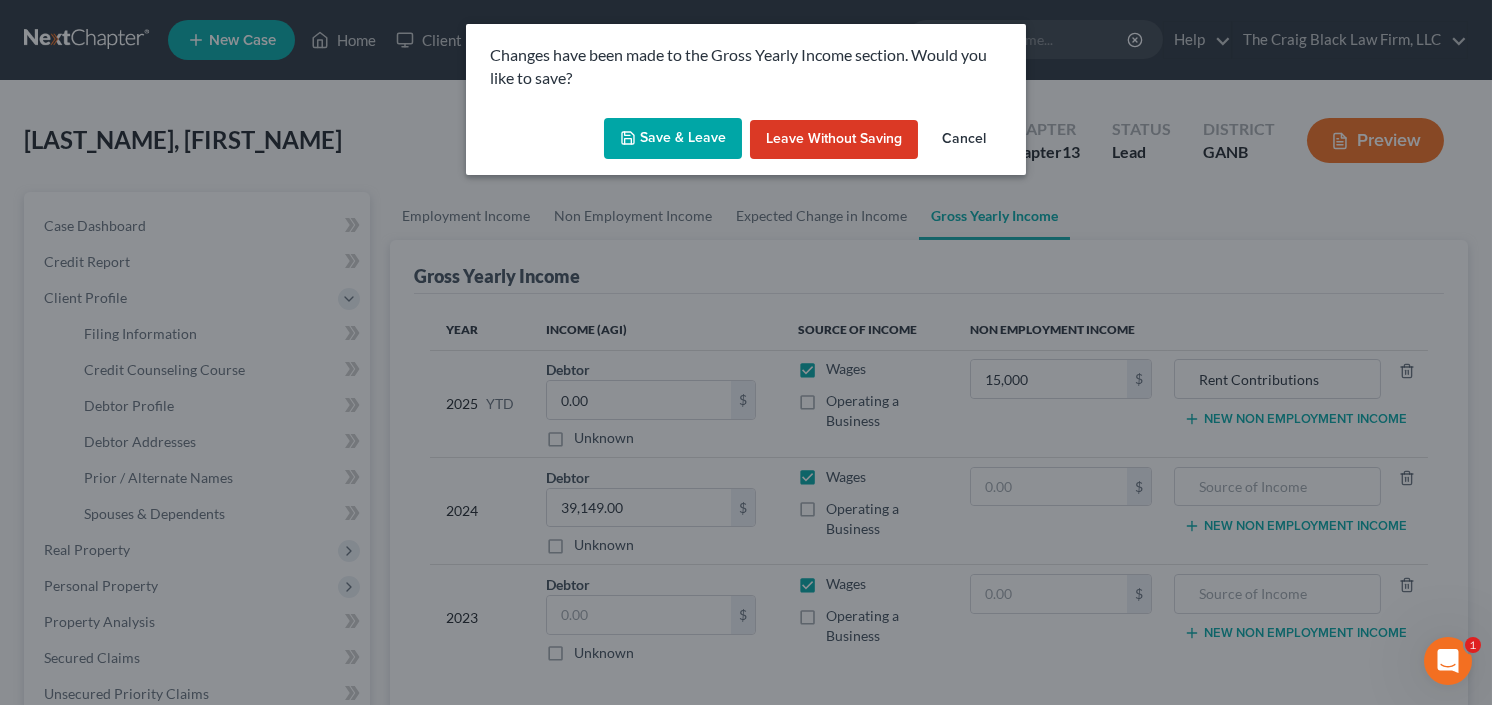 click on "Save & Leave" at bounding box center (673, 139) 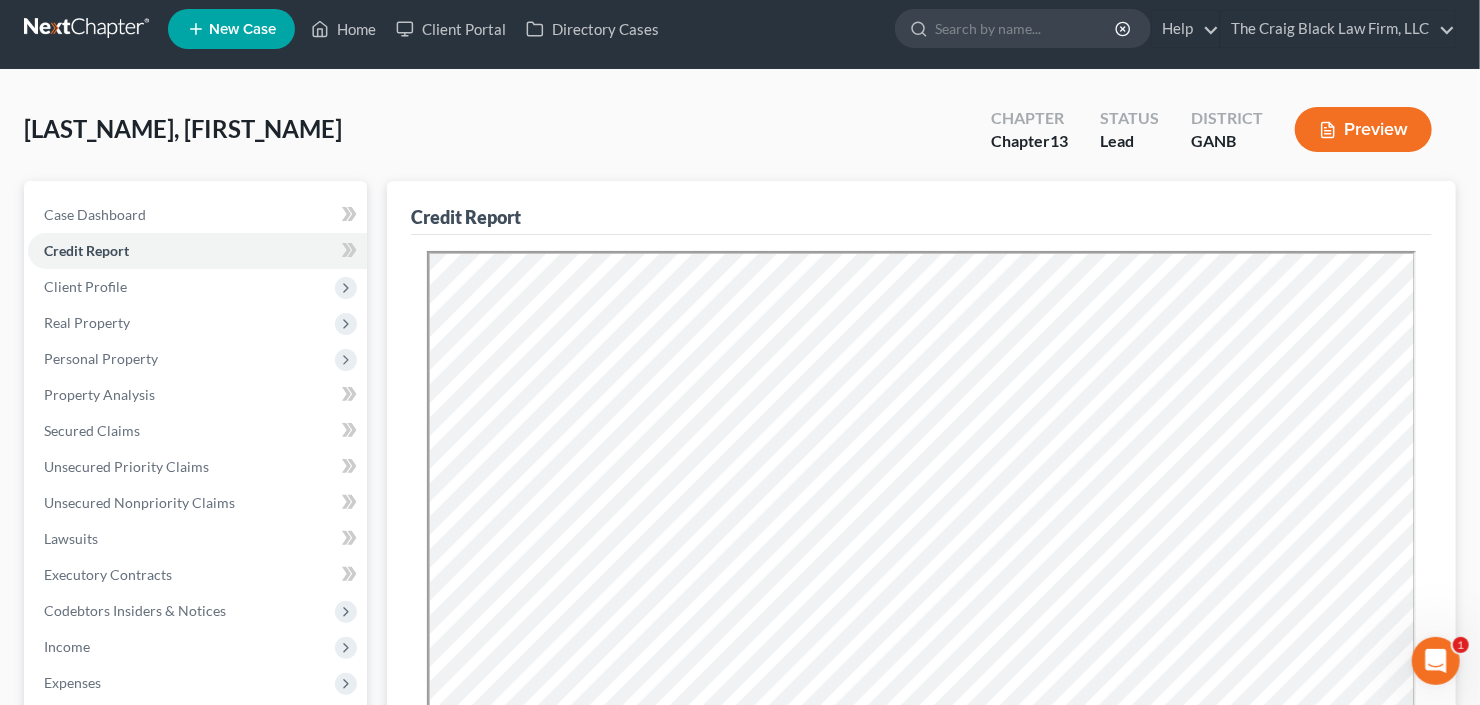 scroll, scrollTop: 240, scrollLeft: 0, axis: vertical 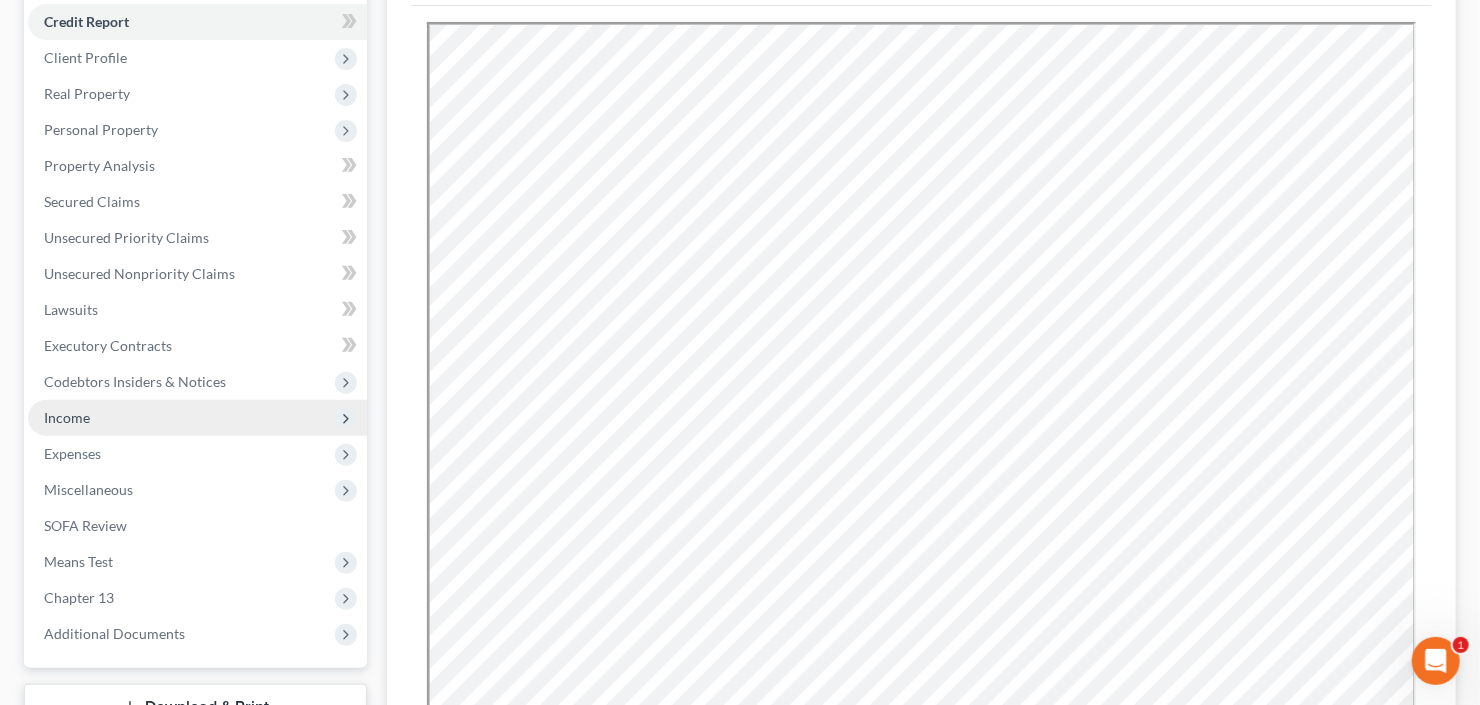 click on "Income" at bounding box center (197, 418) 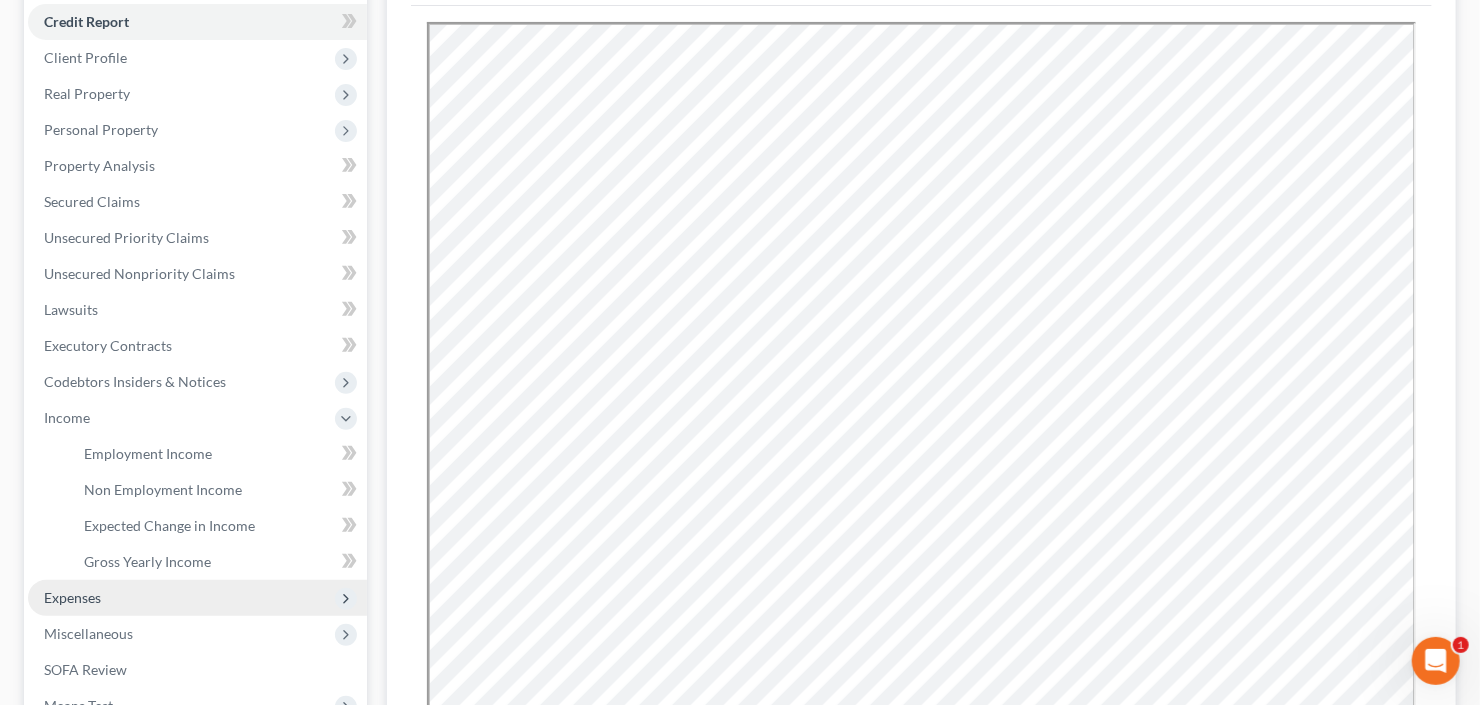 click on "Expenses" at bounding box center [197, 598] 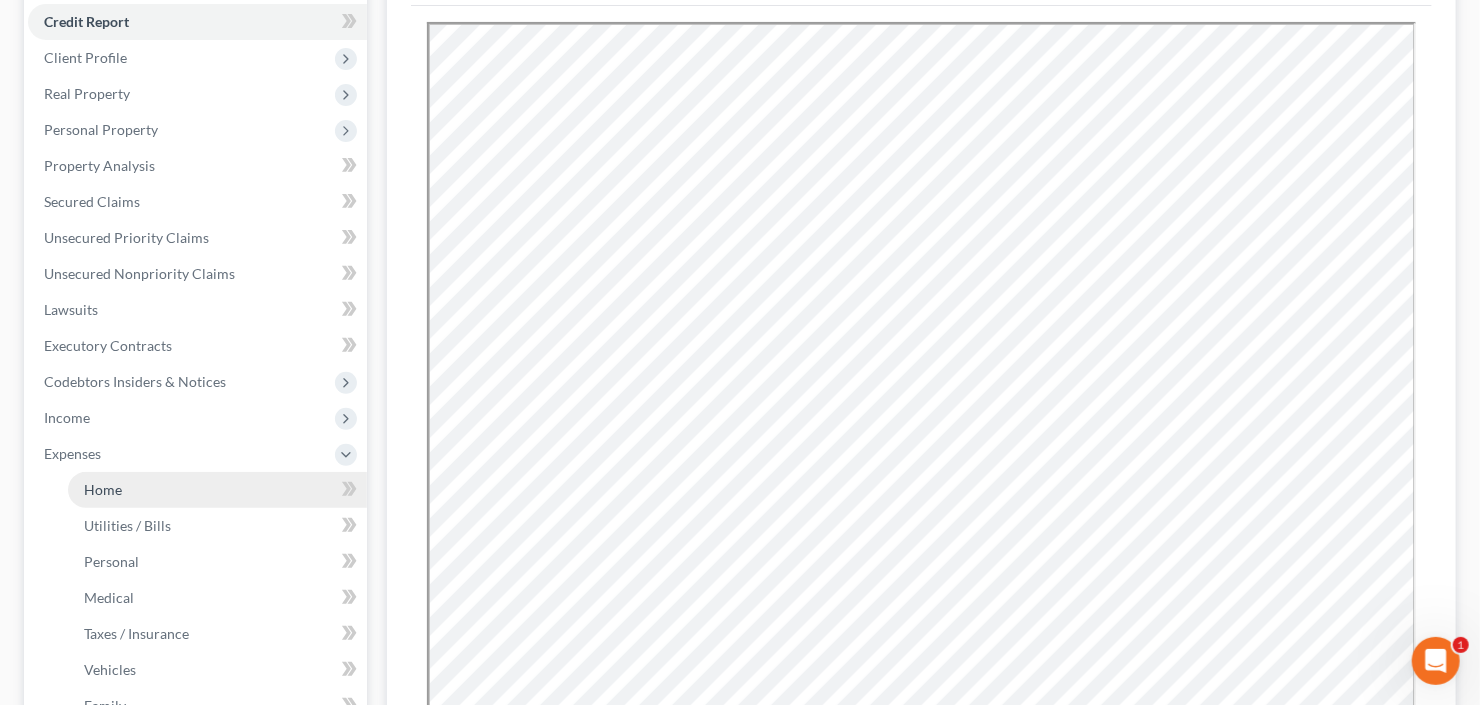 click on "Home" at bounding box center (217, 490) 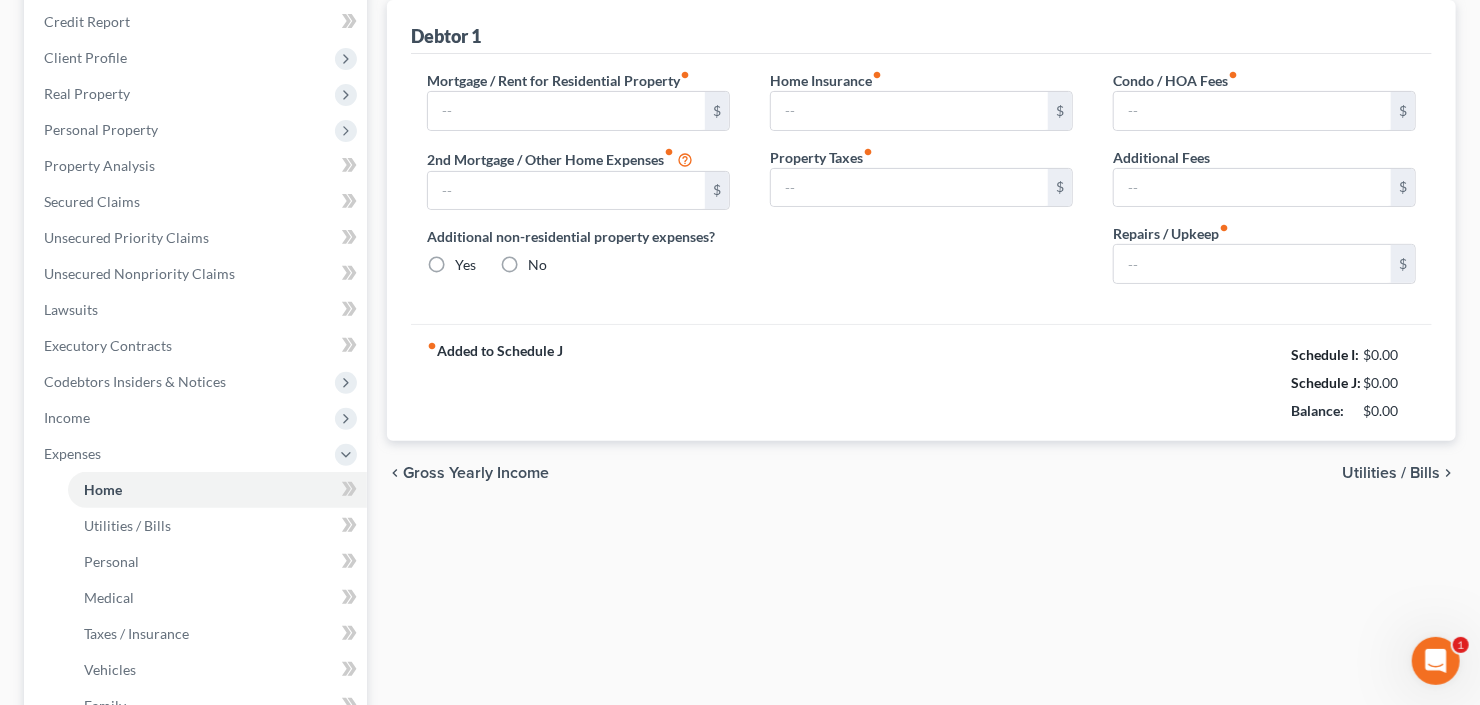 type on "3,400.00" 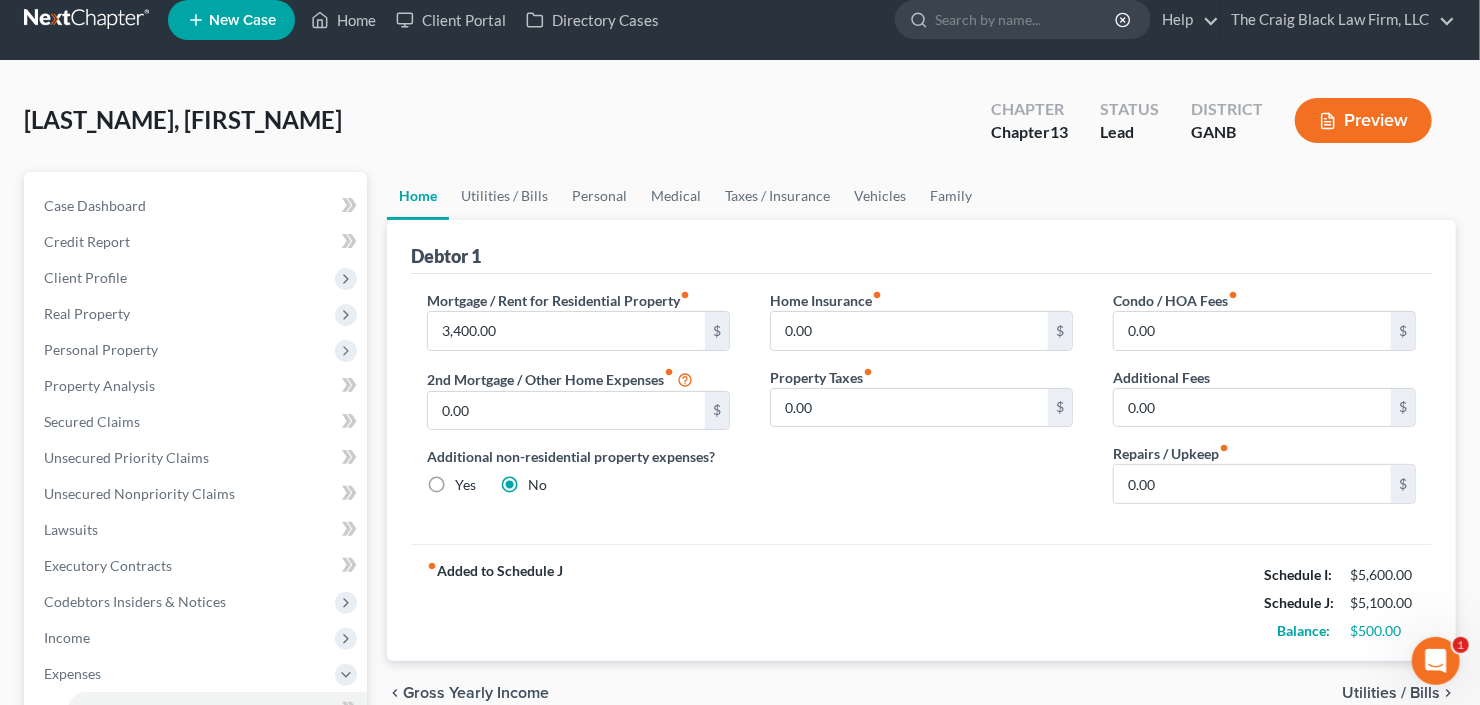 scroll, scrollTop: 0, scrollLeft: 0, axis: both 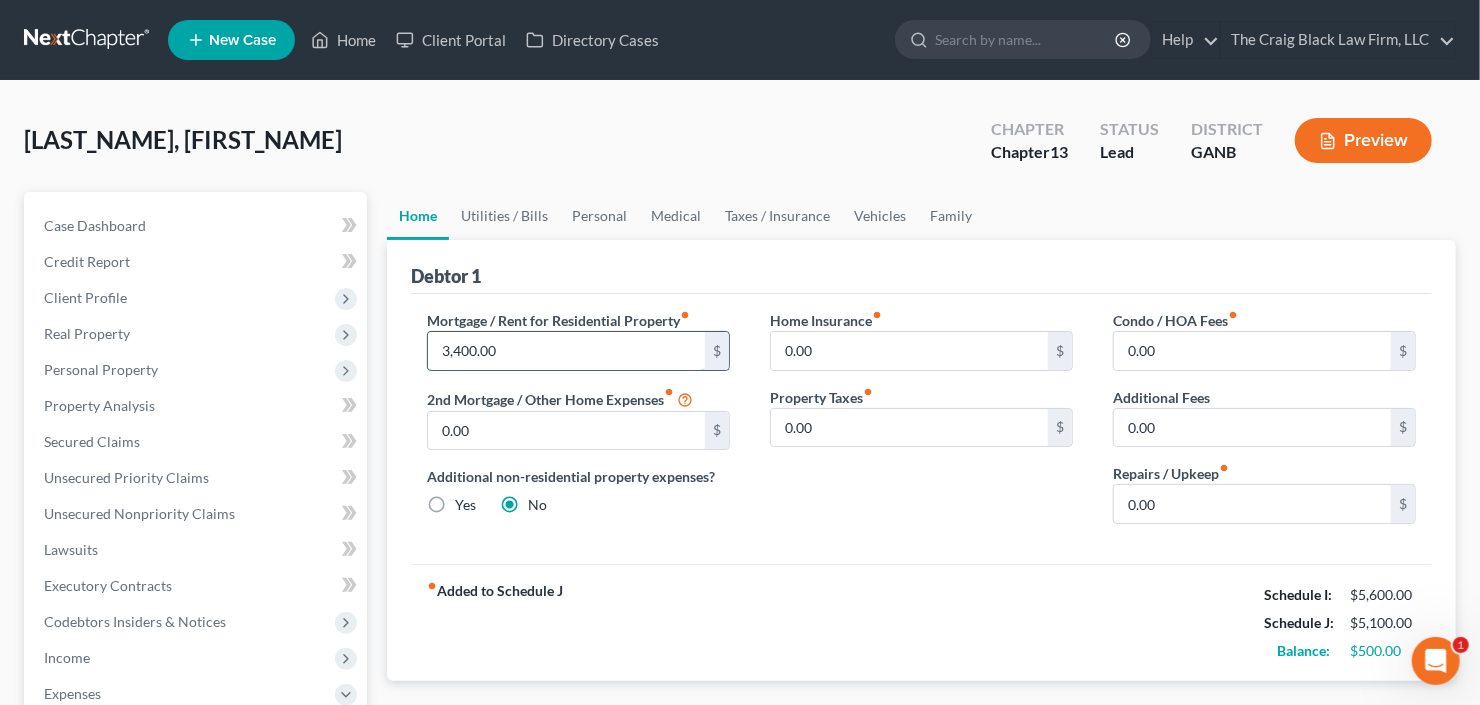 click on "3,400.00" at bounding box center [566, 351] 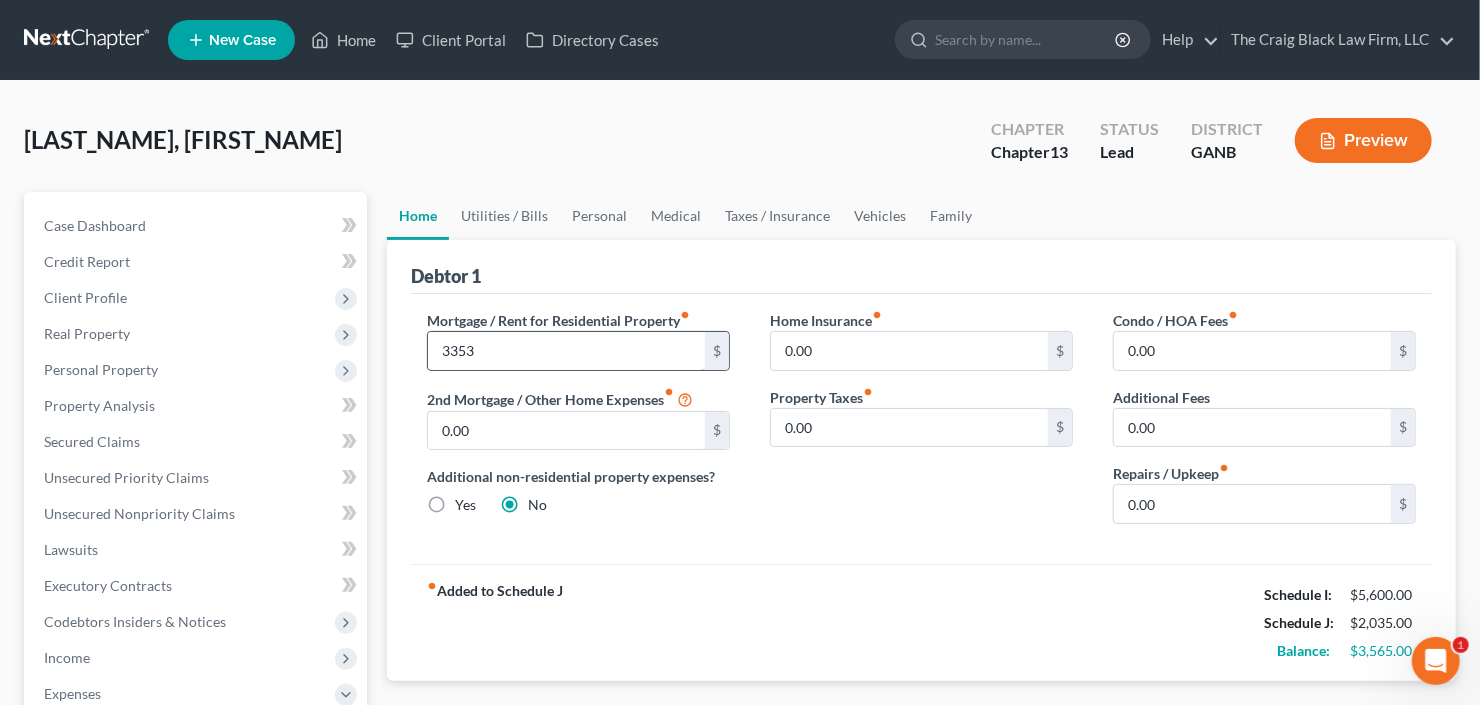 type on "3,353" 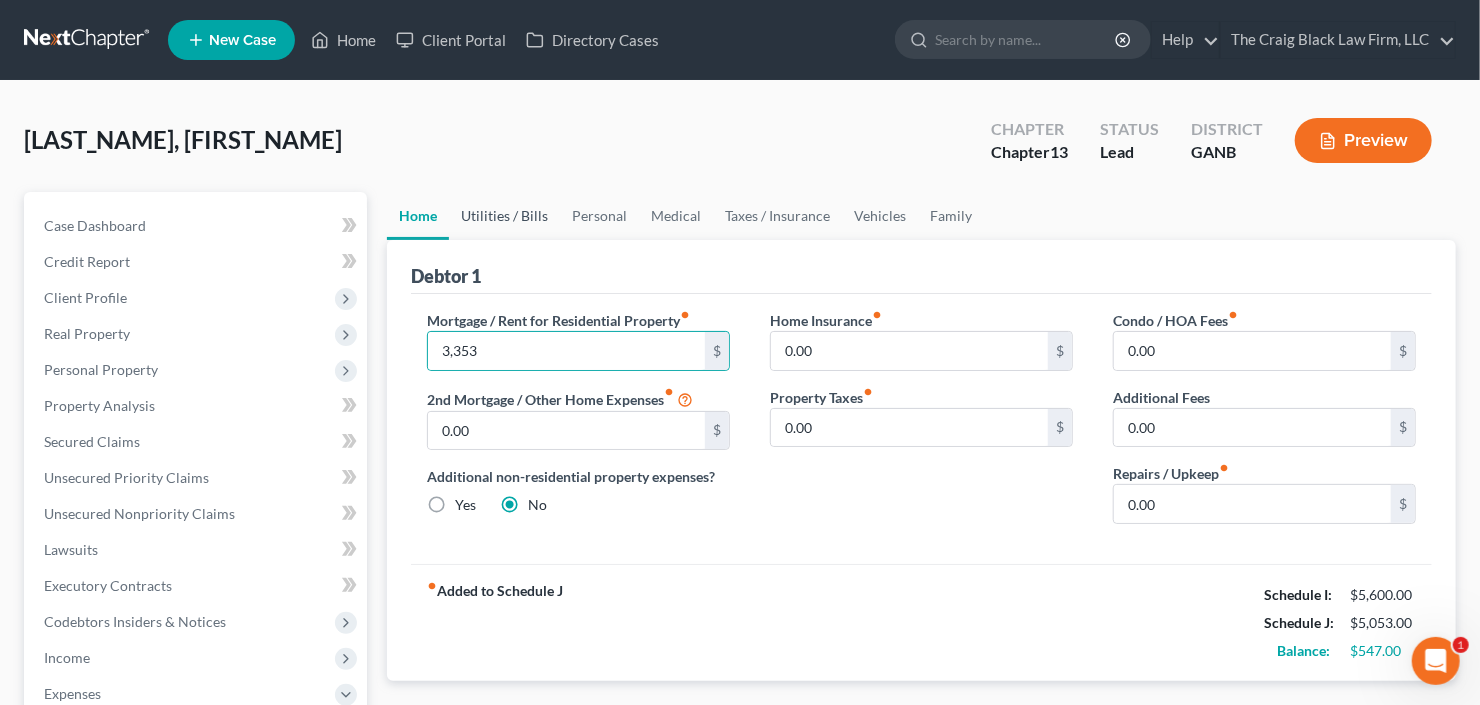 click on "Utilities / Bills" at bounding box center [504, 216] 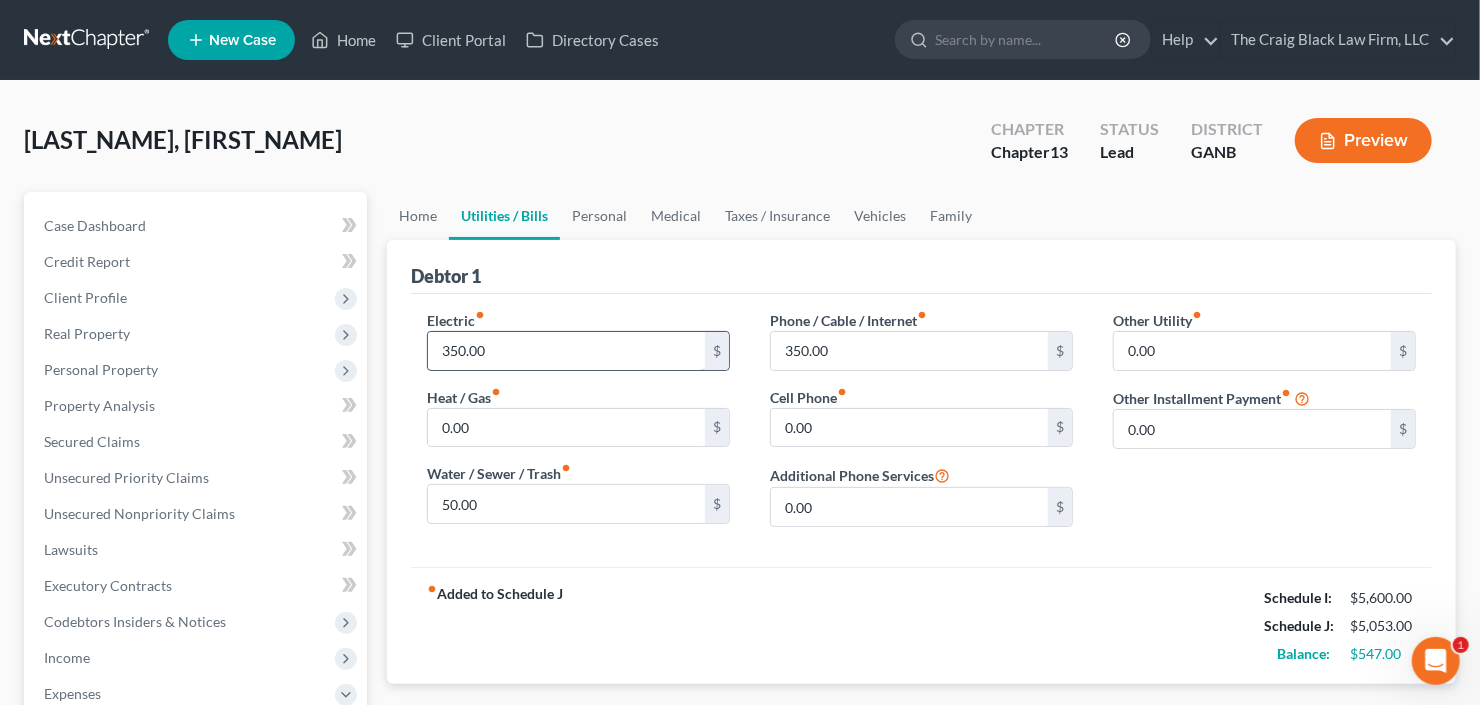 click on "350.00" at bounding box center (566, 351) 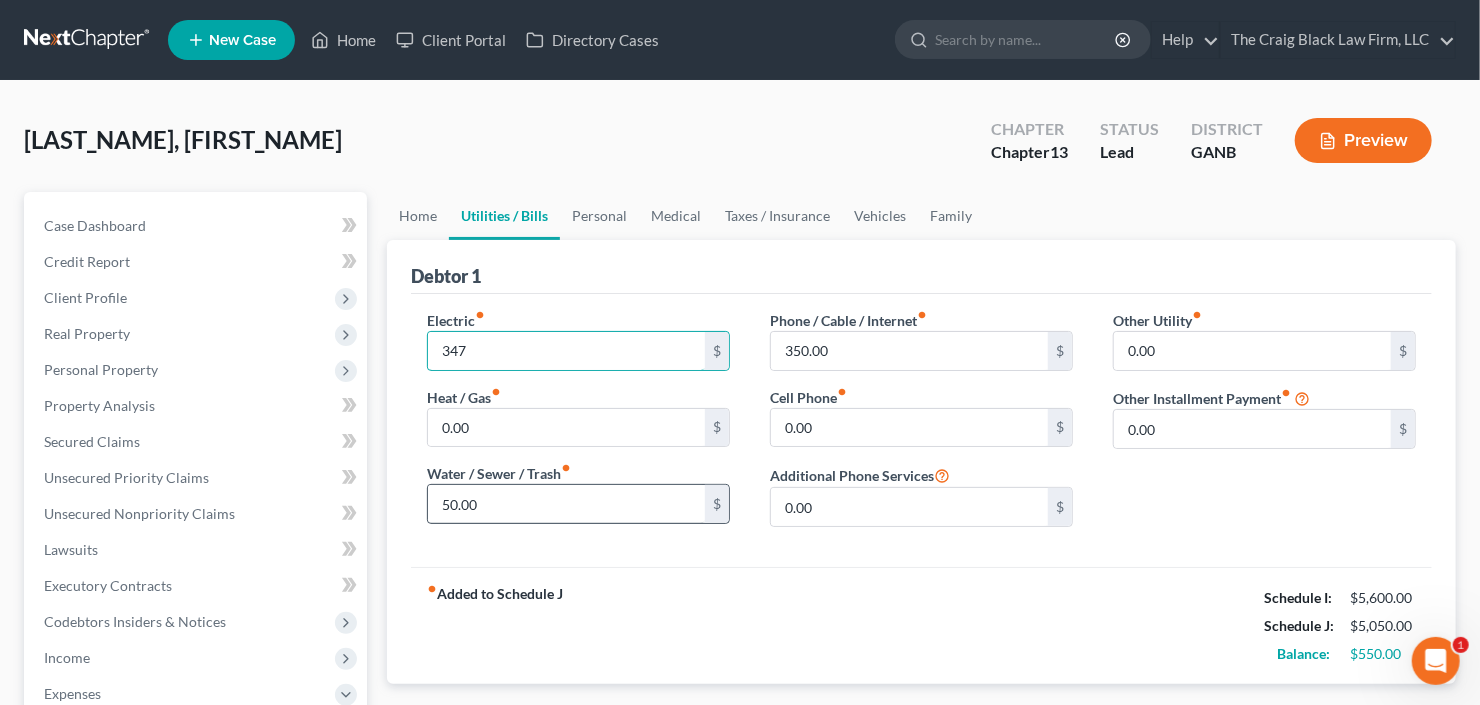 type on "347" 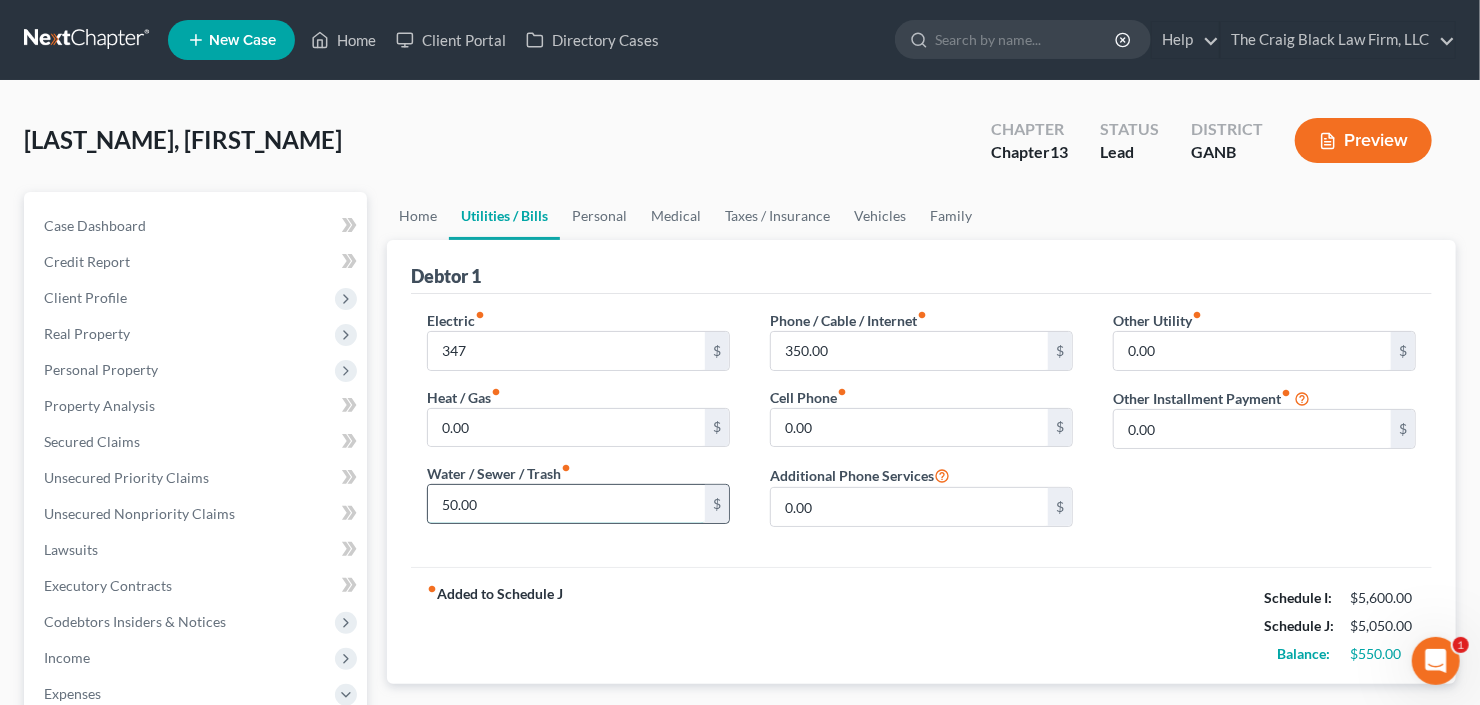 click on "50.00" at bounding box center [566, 504] 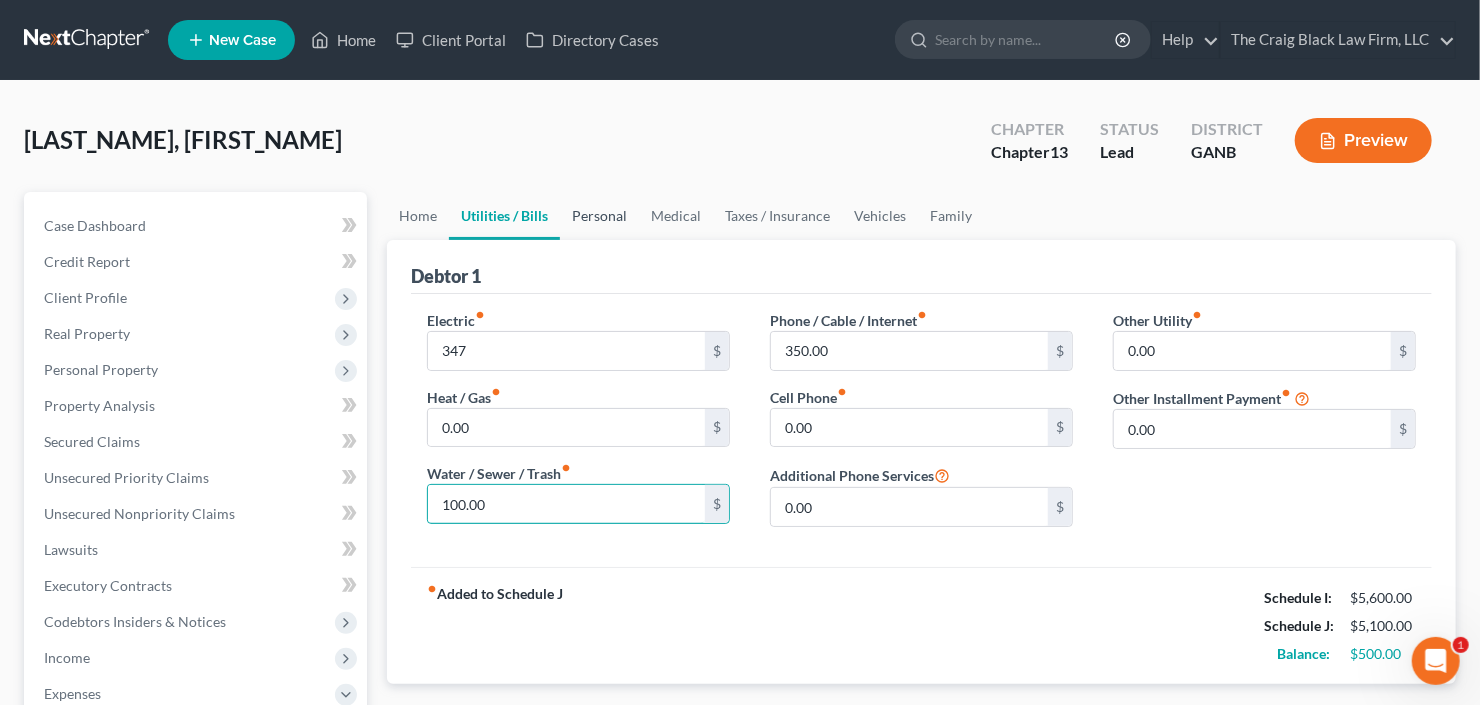 type on "100.00" 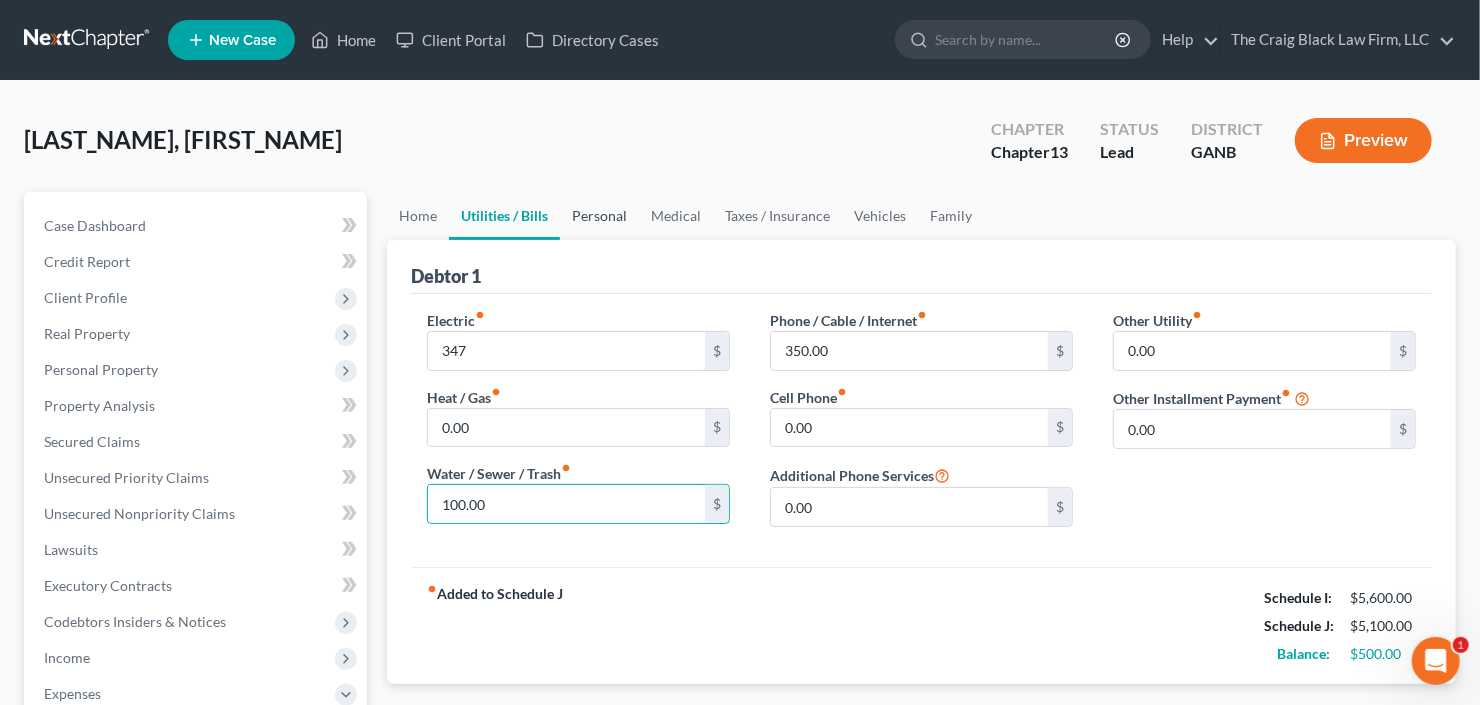 drag, startPoint x: 612, startPoint y: 209, endPoint x: 622, endPoint y: 220, distance: 14.866069 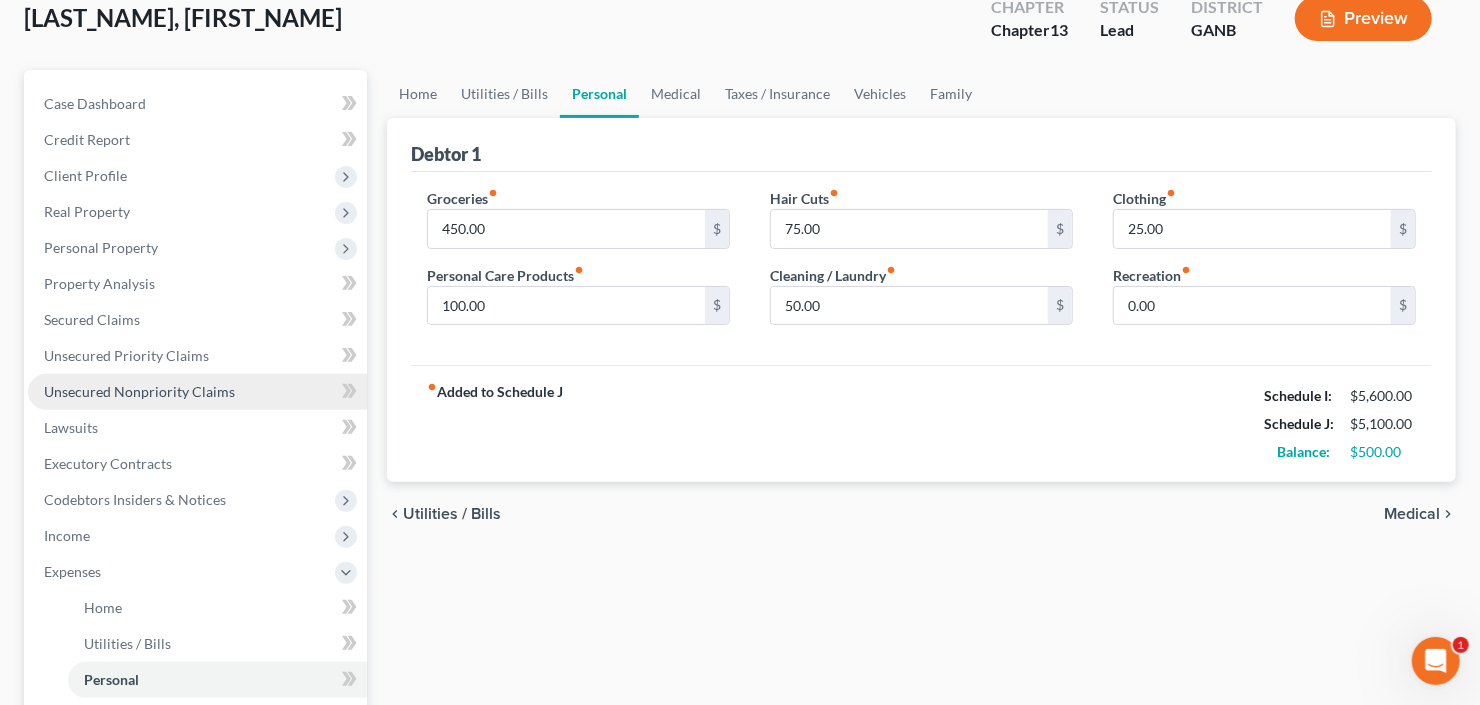 scroll, scrollTop: 160, scrollLeft: 0, axis: vertical 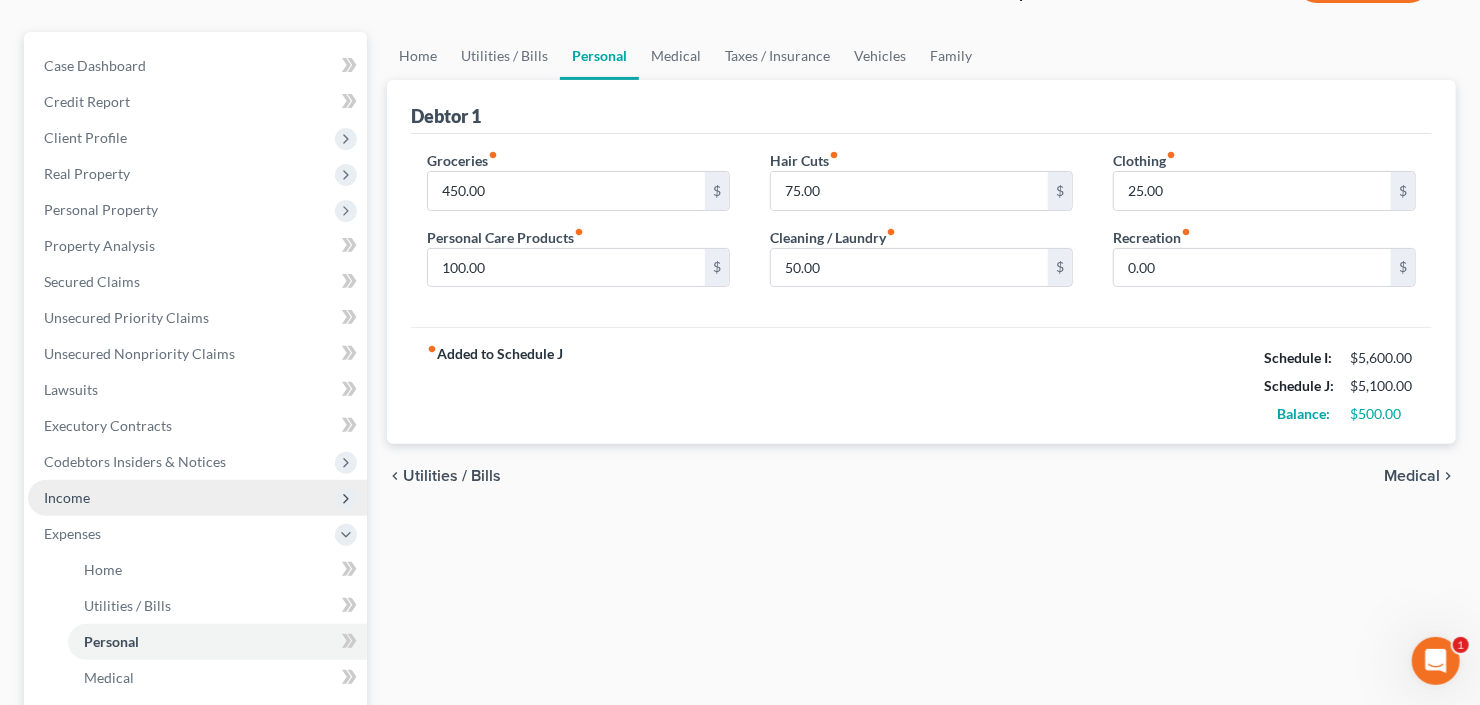 click on "Income" at bounding box center (197, 498) 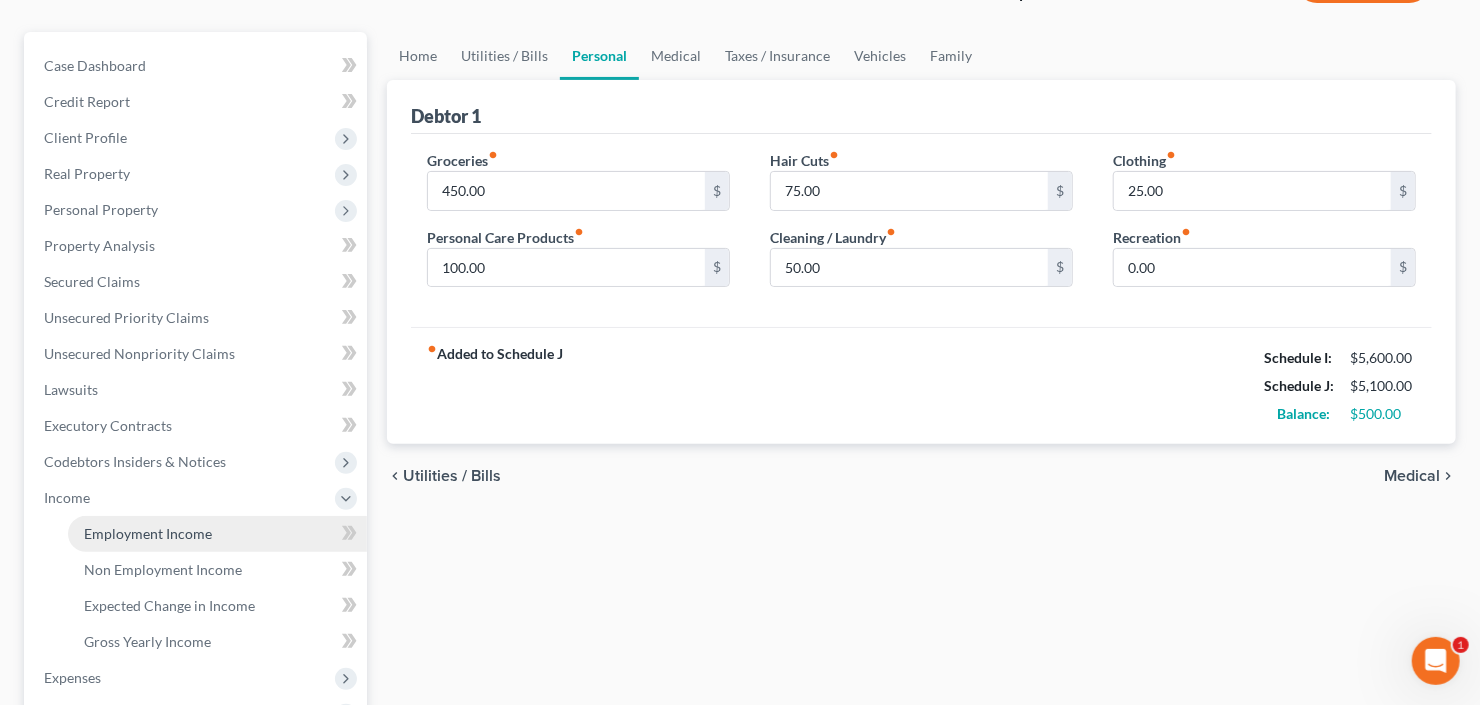 click on "Employment Income" at bounding box center (217, 534) 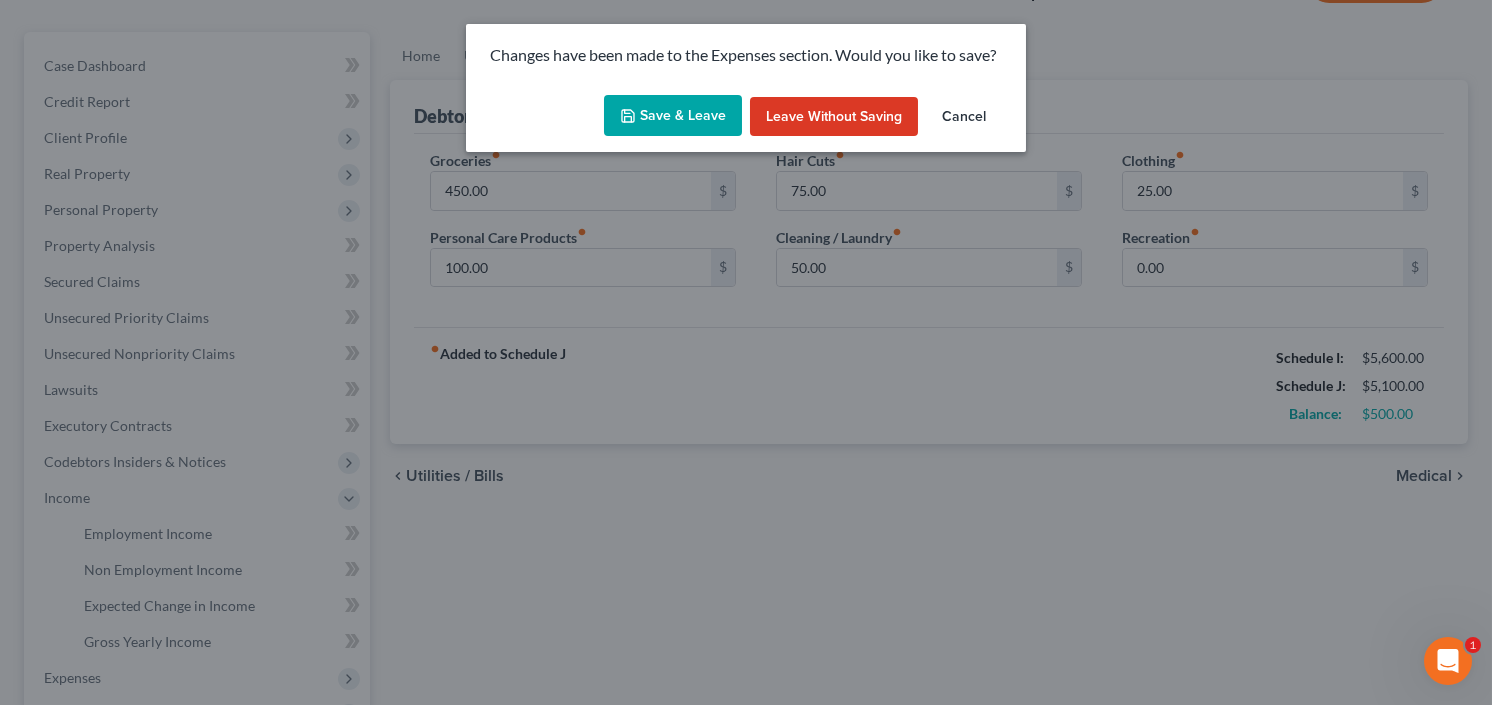 click on "Save & Leave" at bounding box center [673, 116] 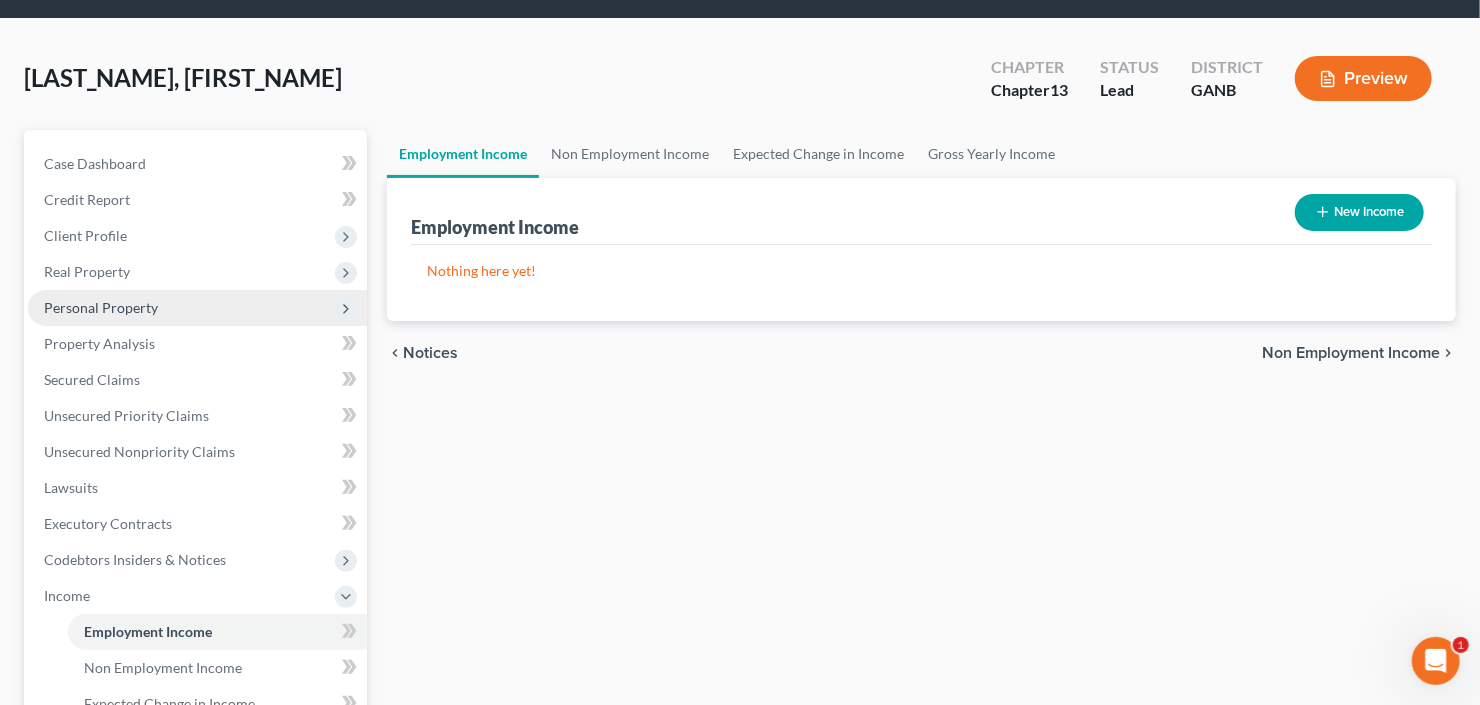 scroll, scrollTop: 0, scrollLeft: 0, axis: both 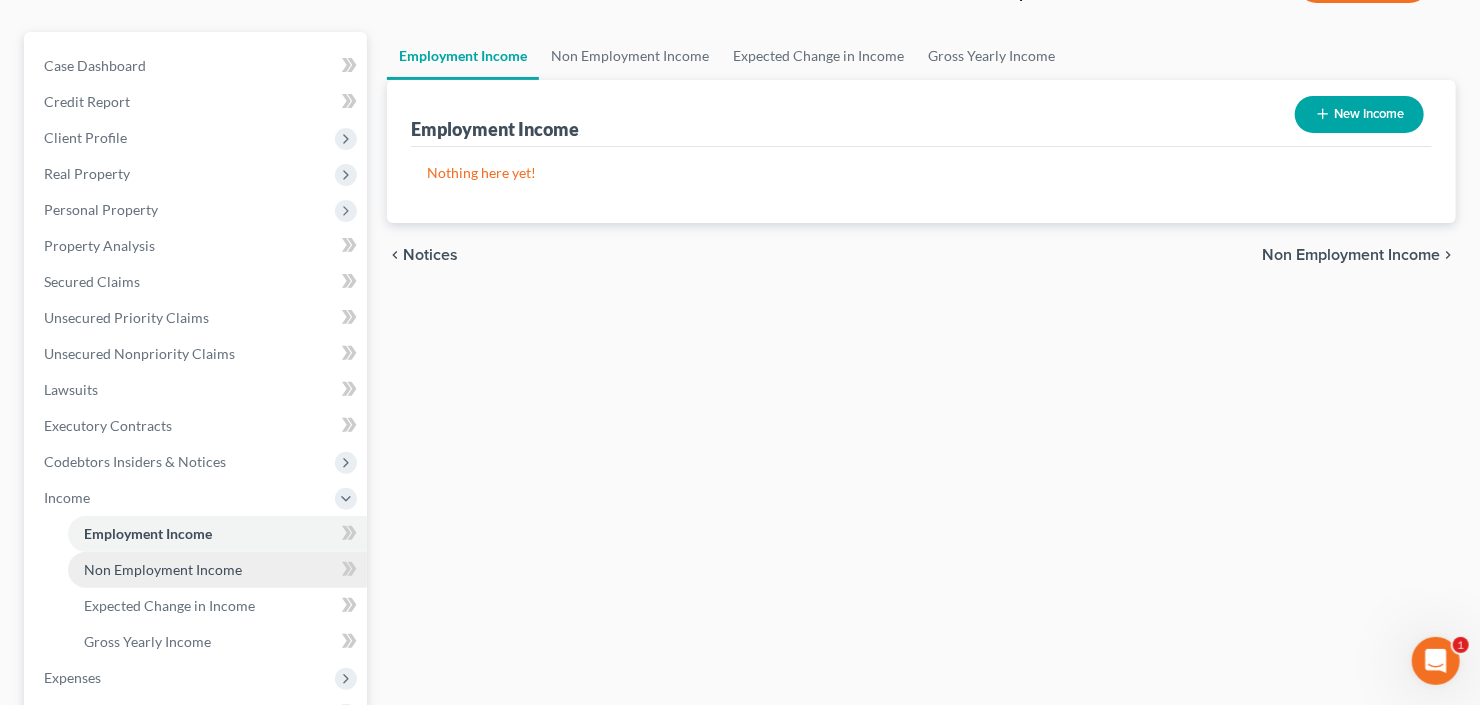 click on "Non Employment Income" at bounding box center (163, 569) 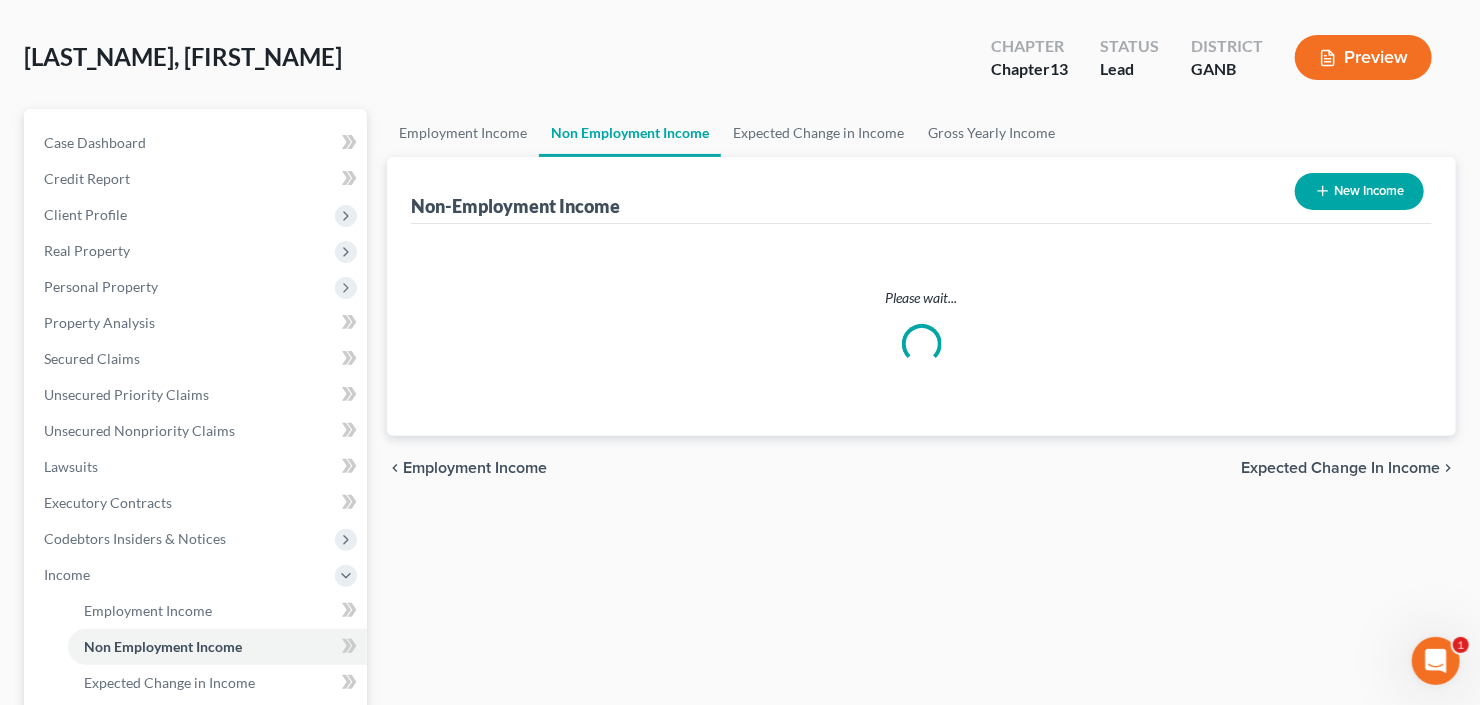 scroll, scrollTop: 0, scrollLeft: 0, axis: both 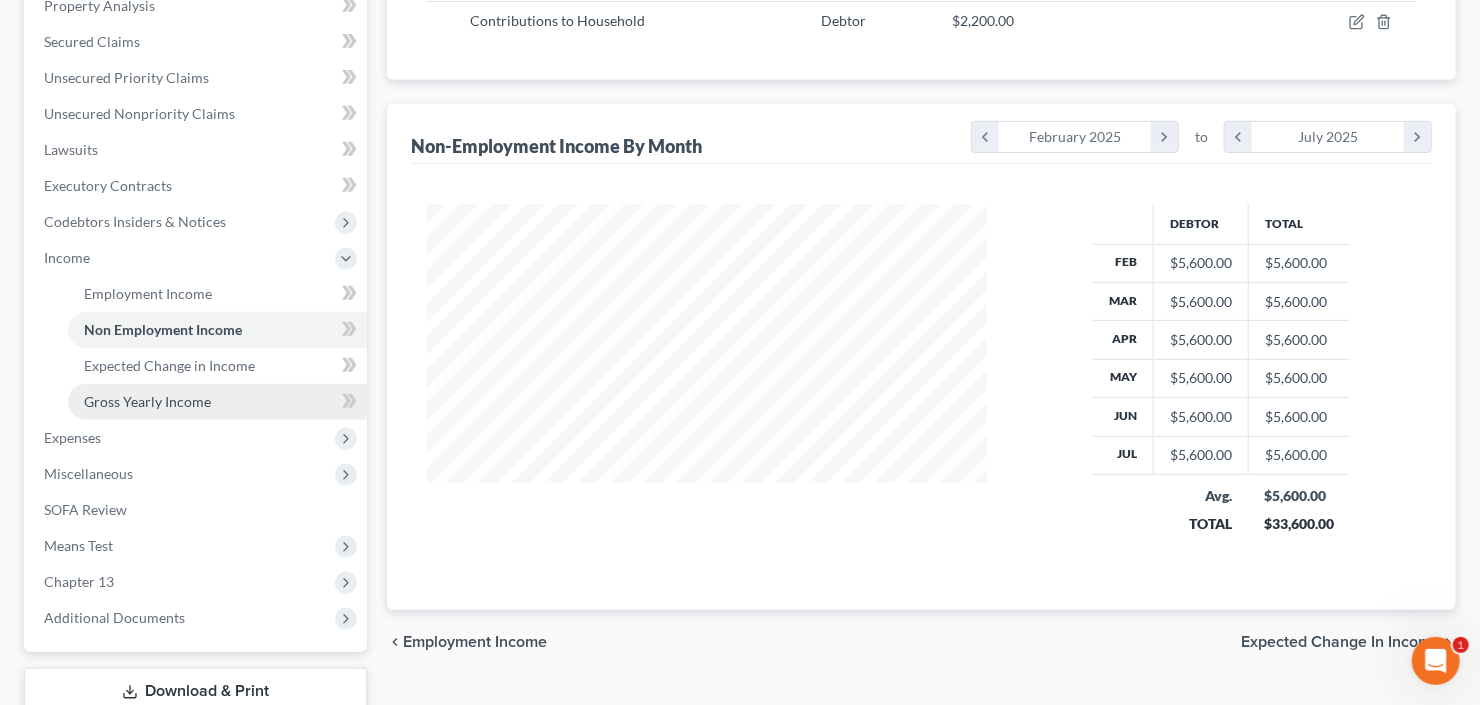 click on "Gross Yearly Income" at bounding box center [147, 401] 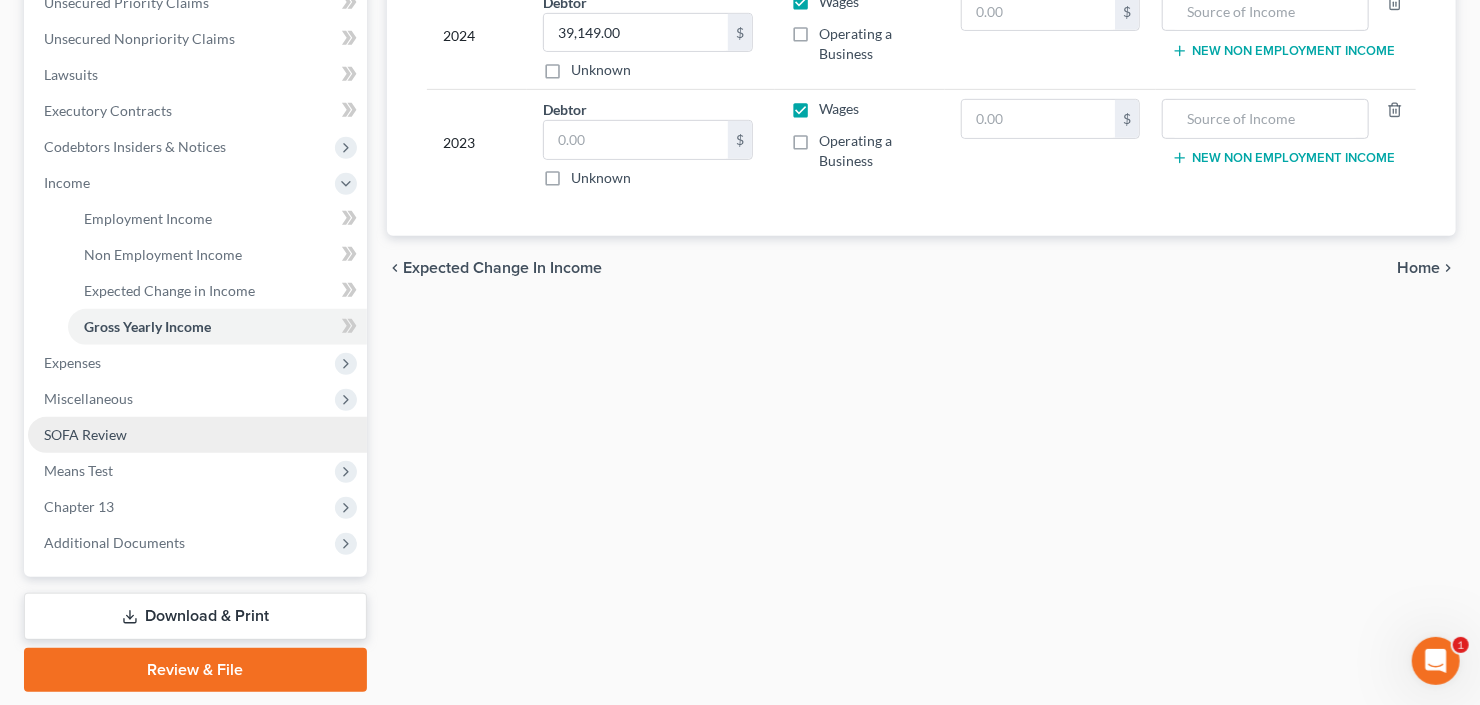 scroll, scrollTop: 480, scrollLeft: 0, axis: vertical 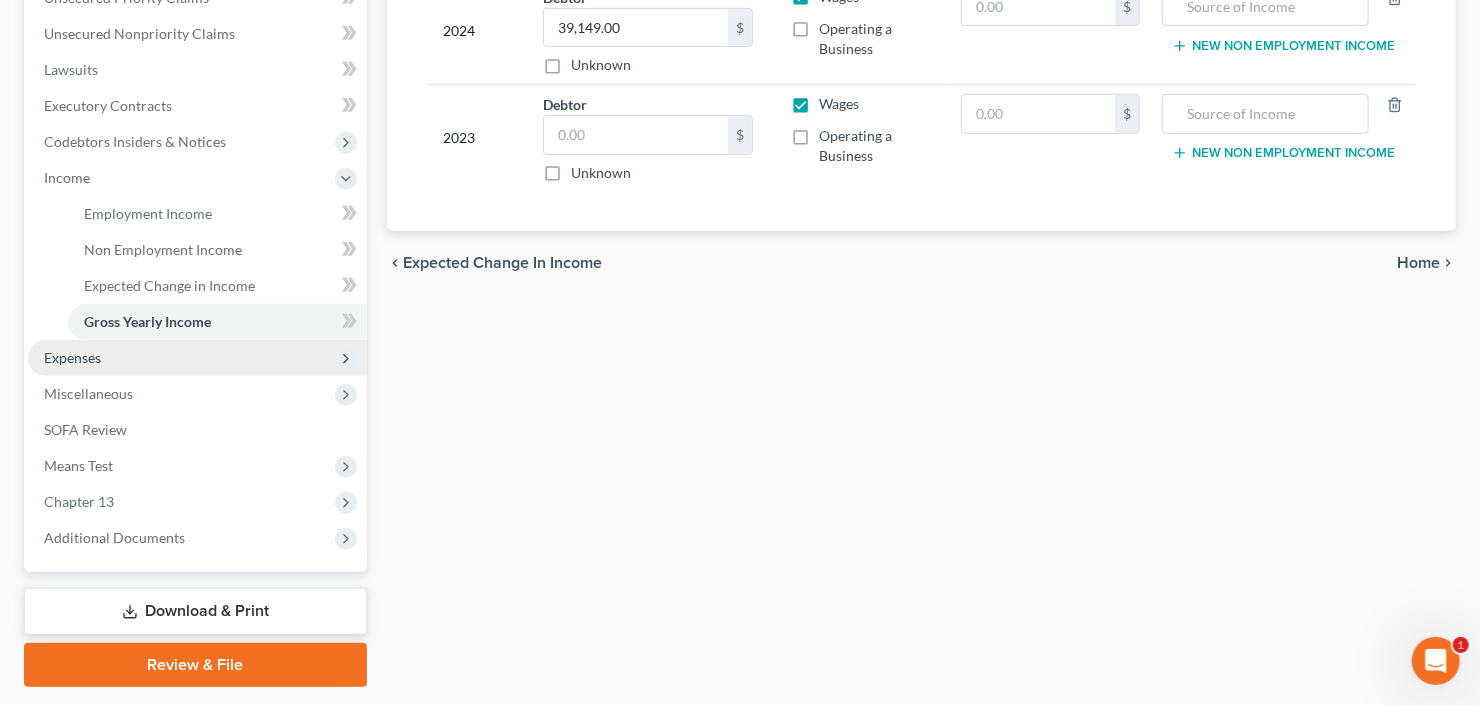 click on "Expenses" at bounding box center (197, 358) 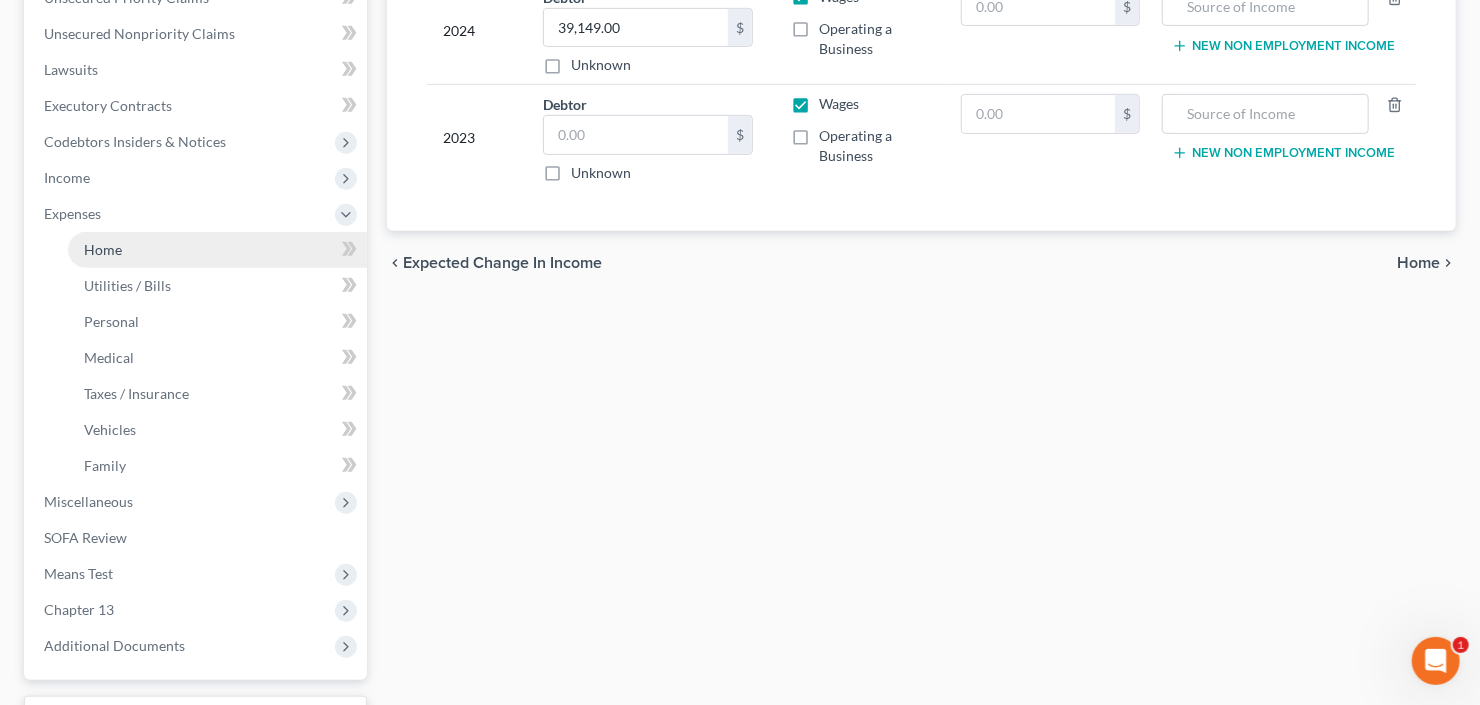 click on "Home" at bounding box center [217, 250] 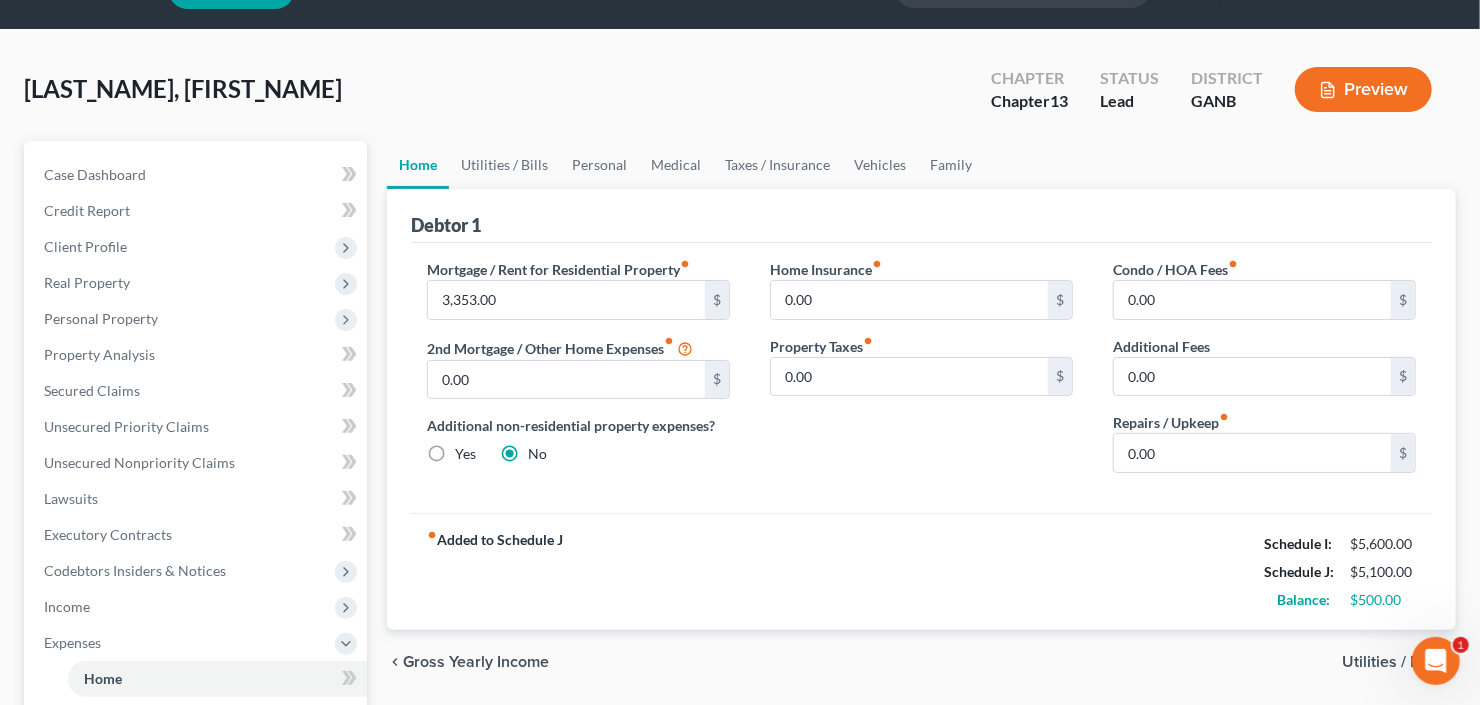 scroll, scrollTop: 80, scrollLeft: 0, axis: vertical 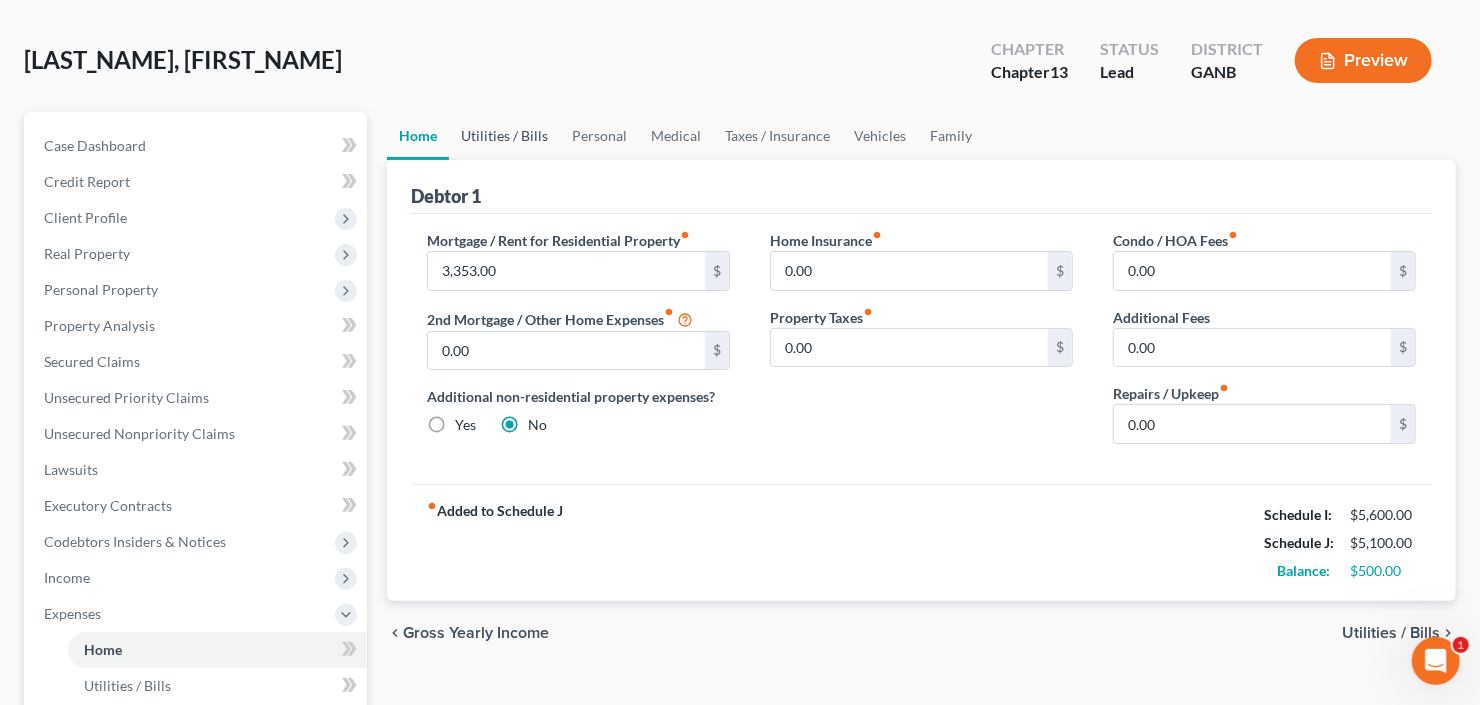 click on "Utilities / Bills" at bounding box center [504, 136] 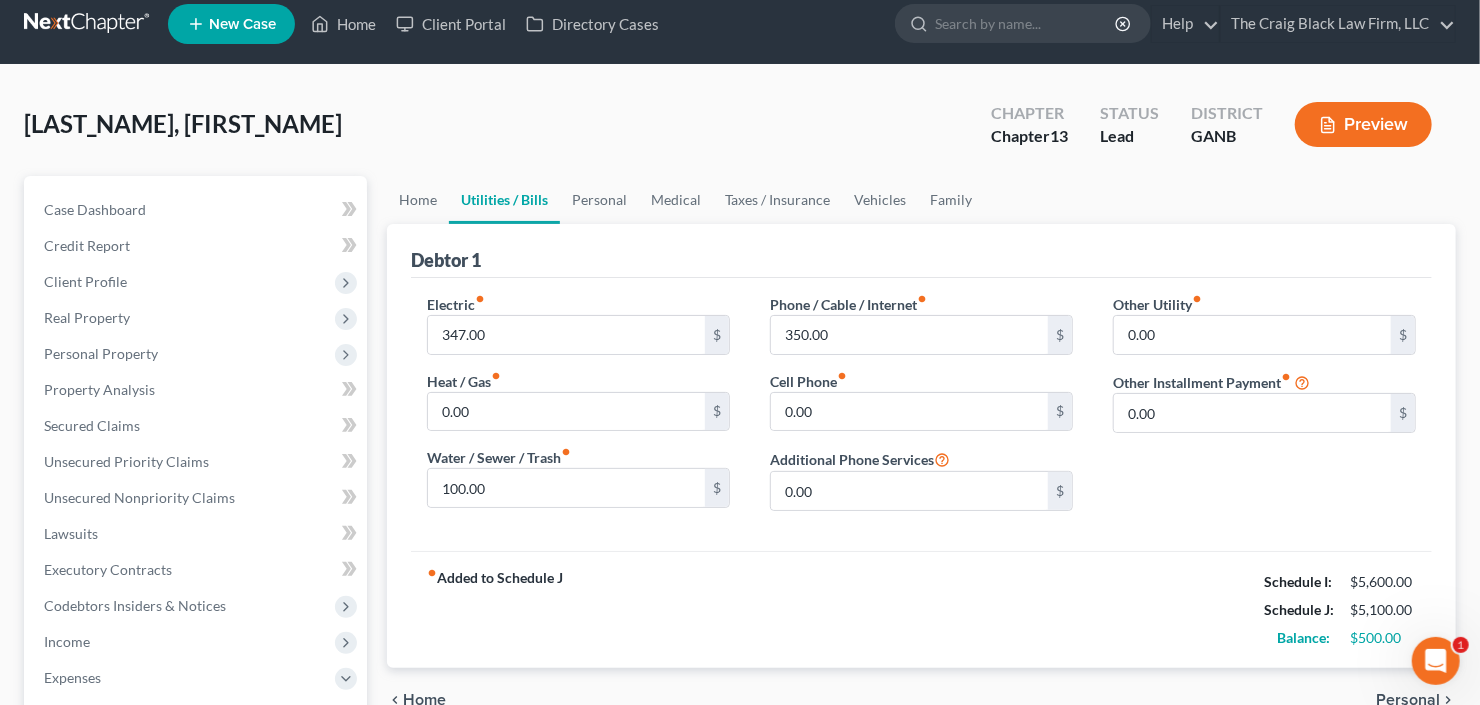 scroll, scrollTop: 0, scrollLeft: 0, axis: both 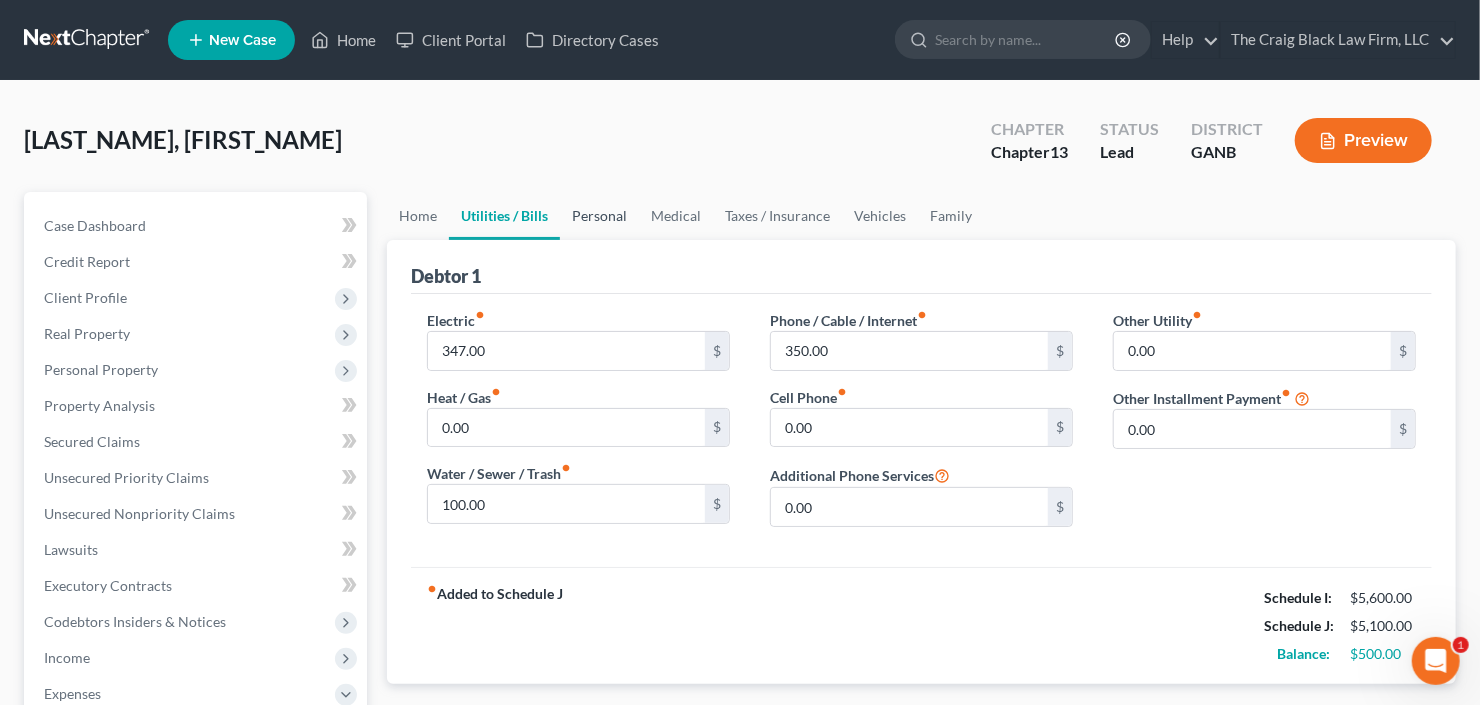 click on "Personal" at bounding box center [599, 216] 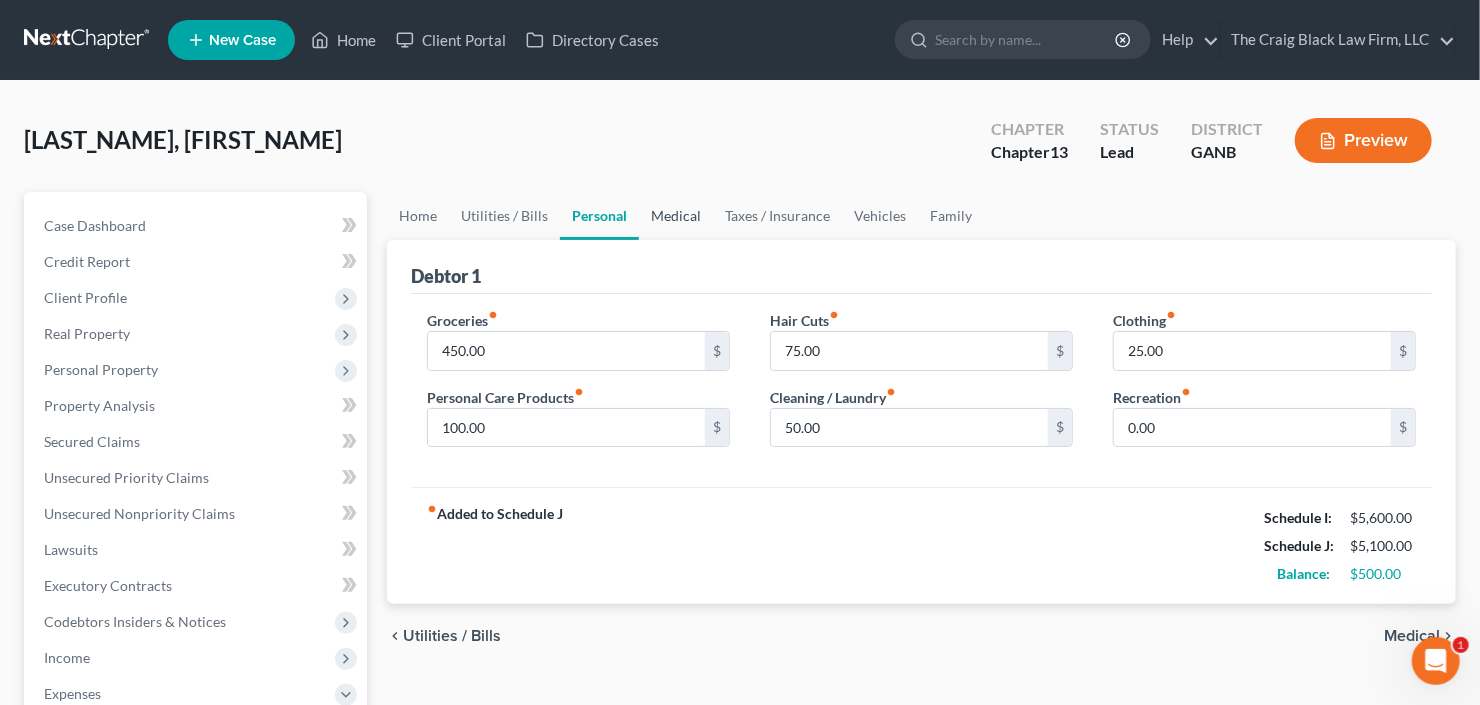 click on "Medical" at bounding box center [676, 216] 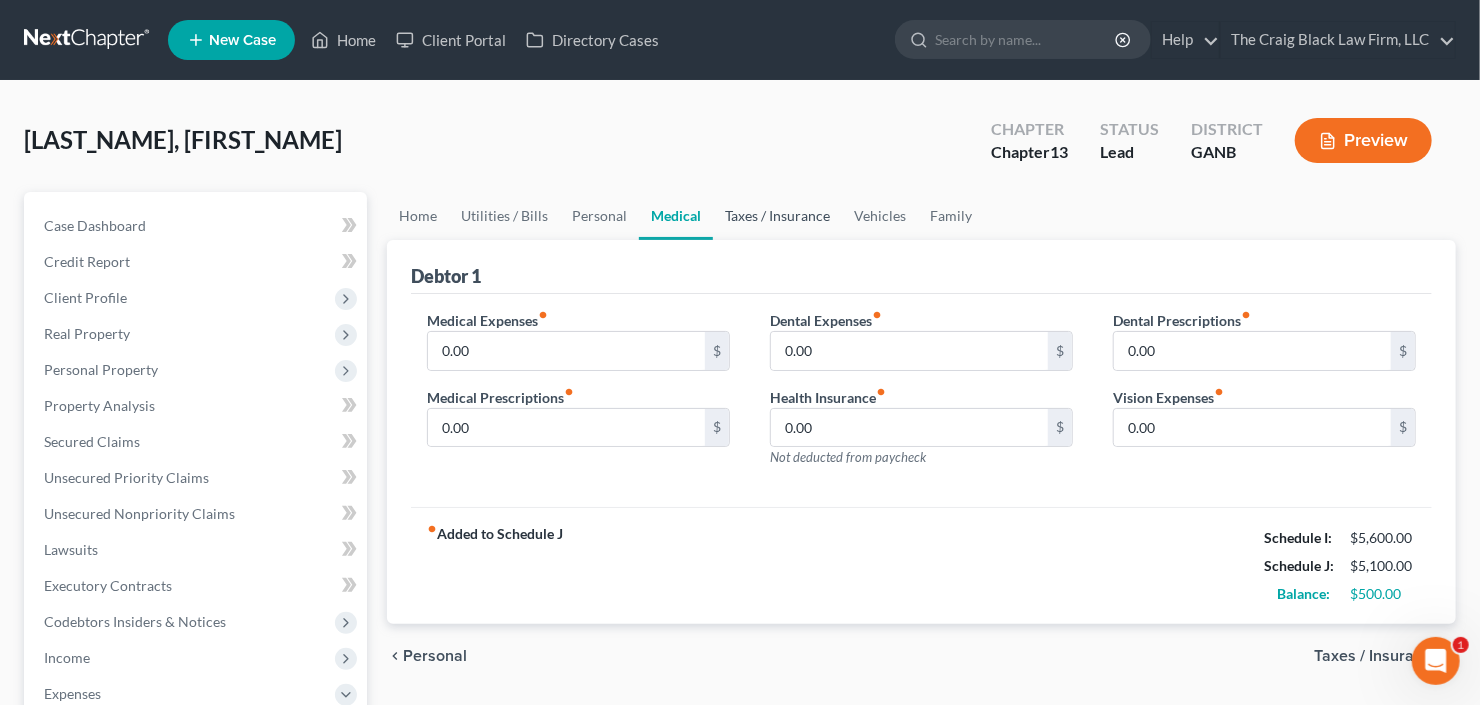 click on "Taxes / Insurance" at bounding box center [777, 216] 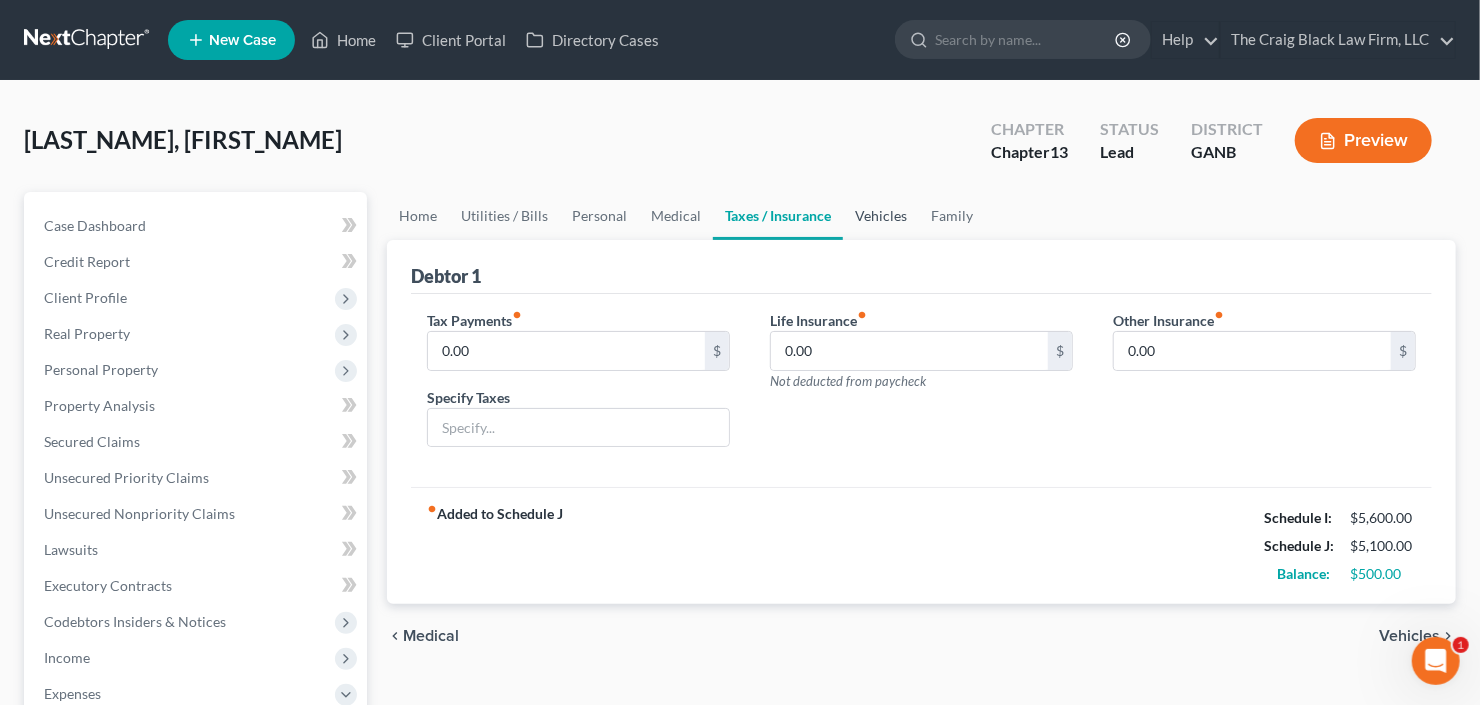 click on "Vehicles" at bounding box center [881, 216] 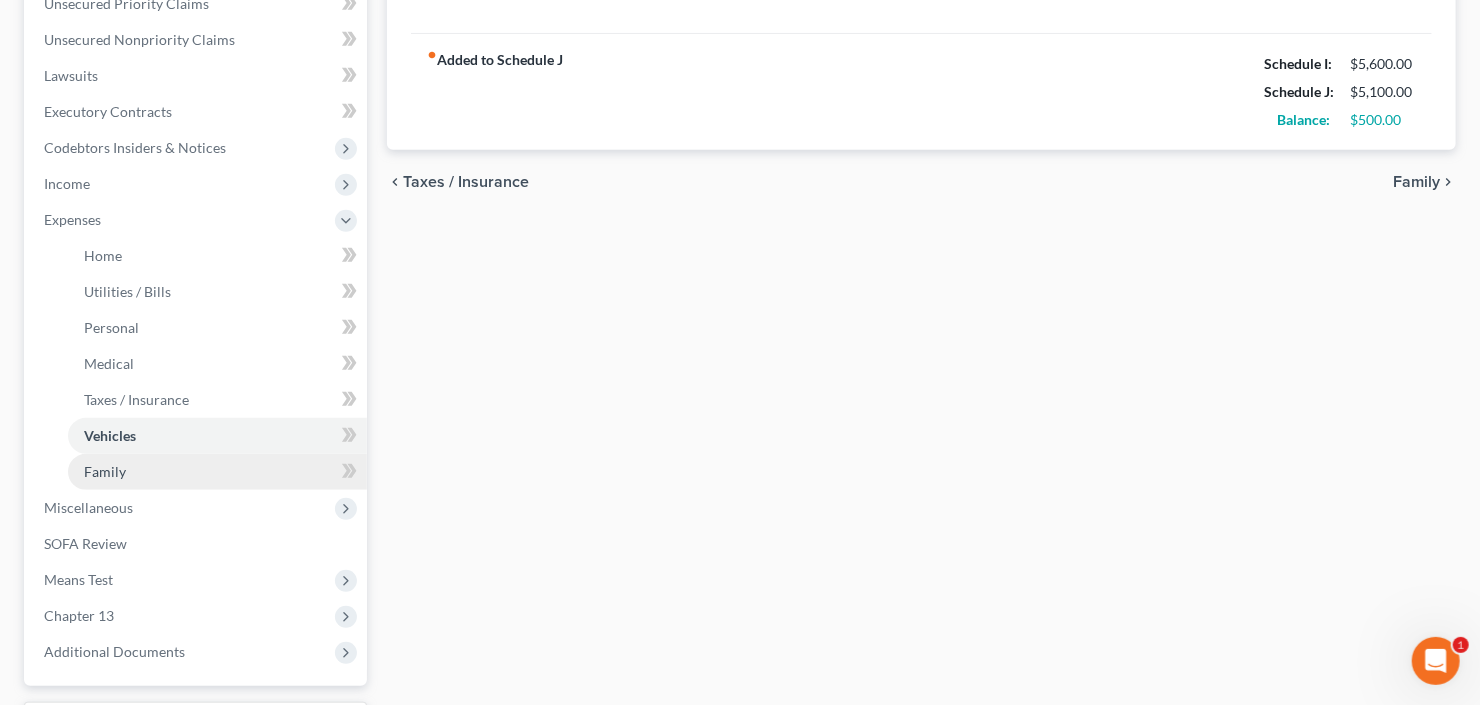 scroll, scrollTop: 480, scrollLeft: 0, axis: vertical 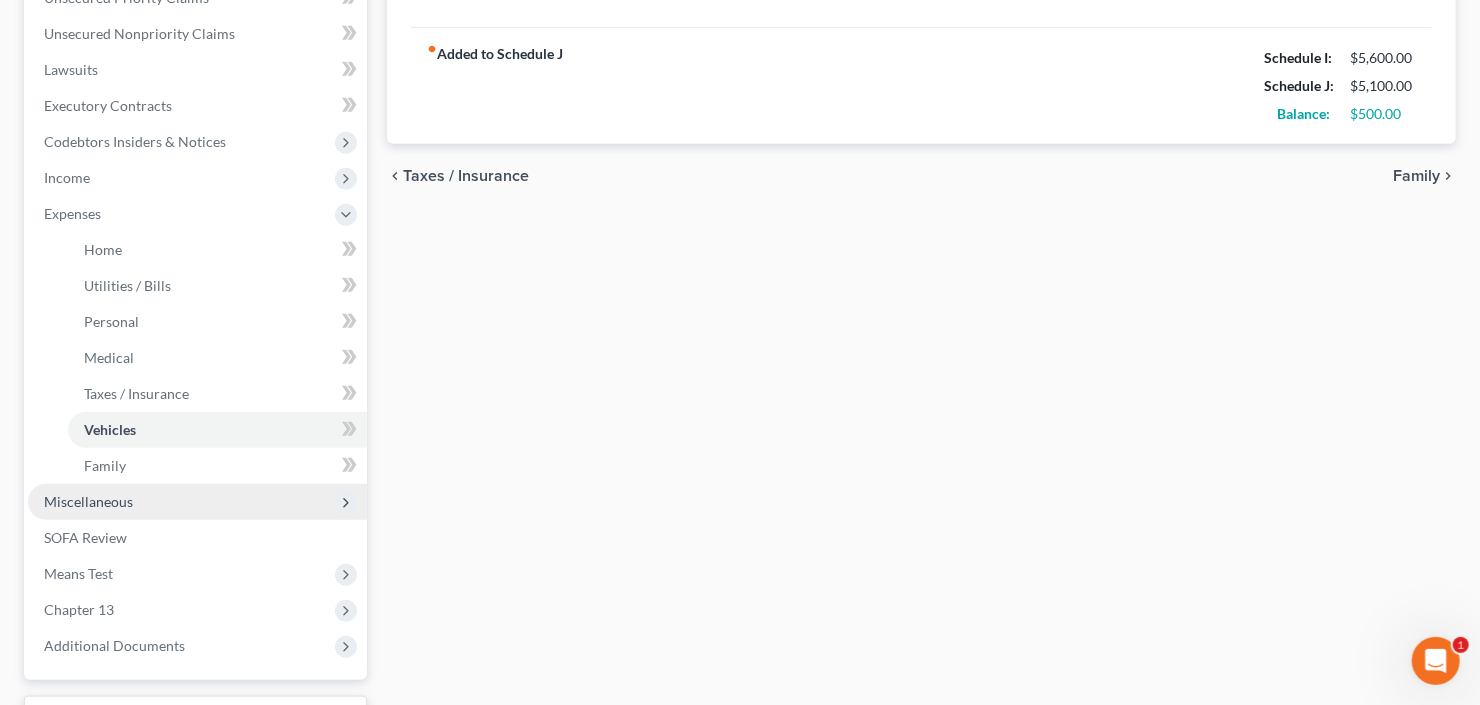 click on "Miscellaneous" at bounding box center [88, 501] 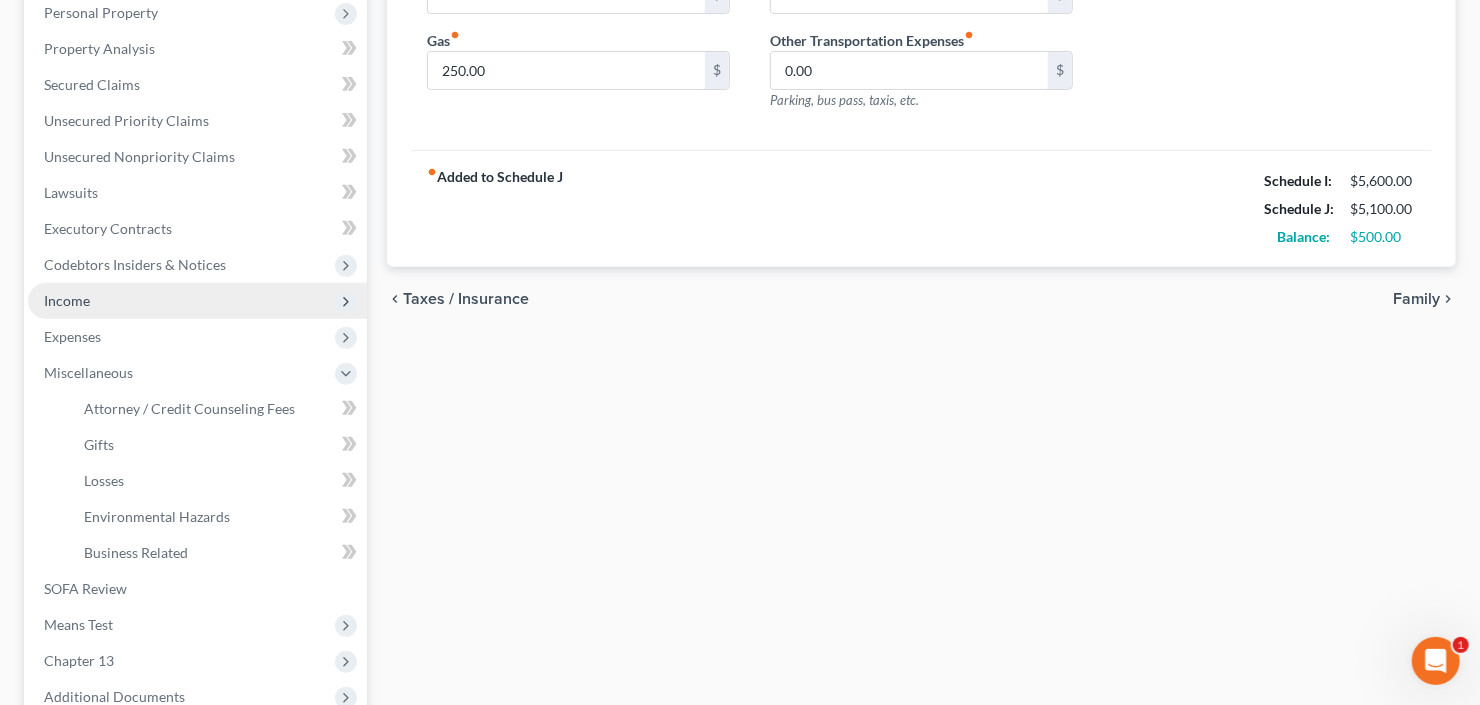 scroll, scrollTop: 320, scrollLeft: 0, axis: vertical 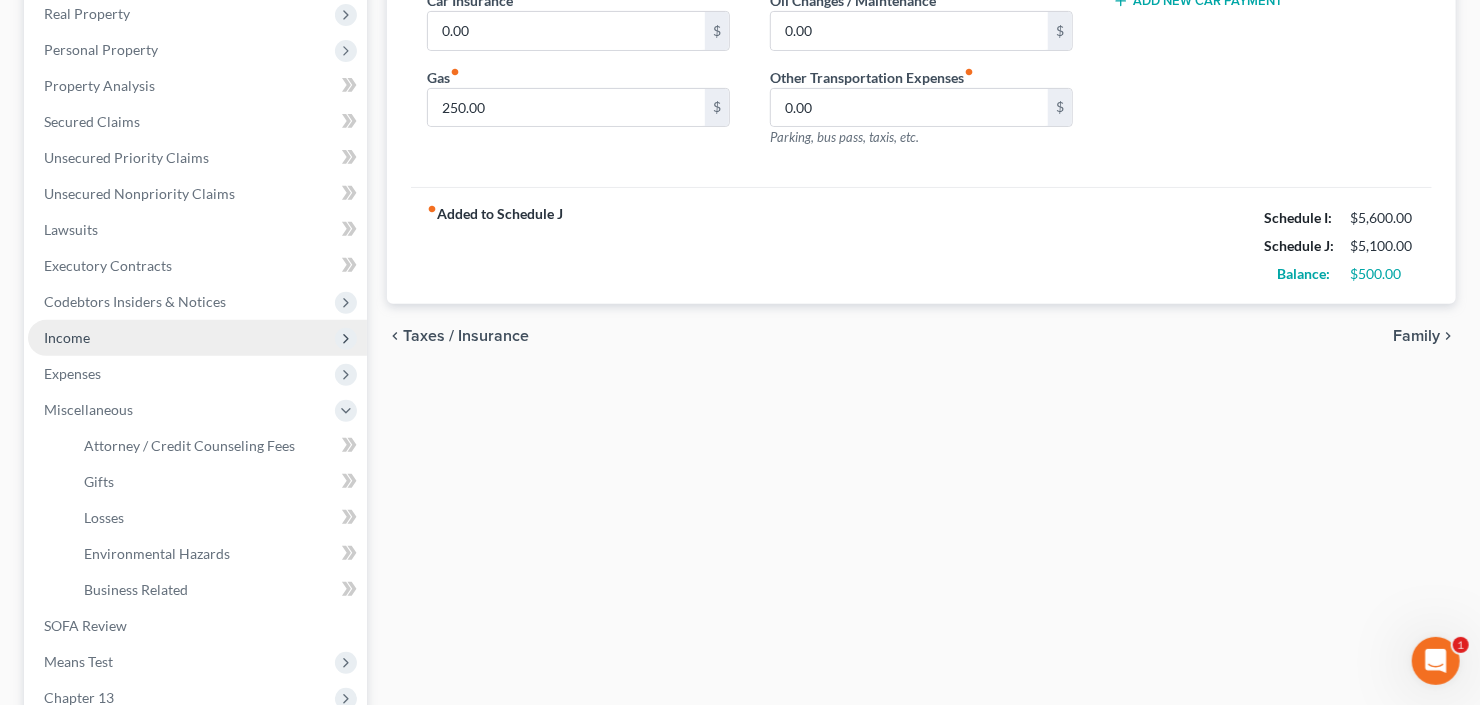 click on "Income" at bounding box center (197, 338) 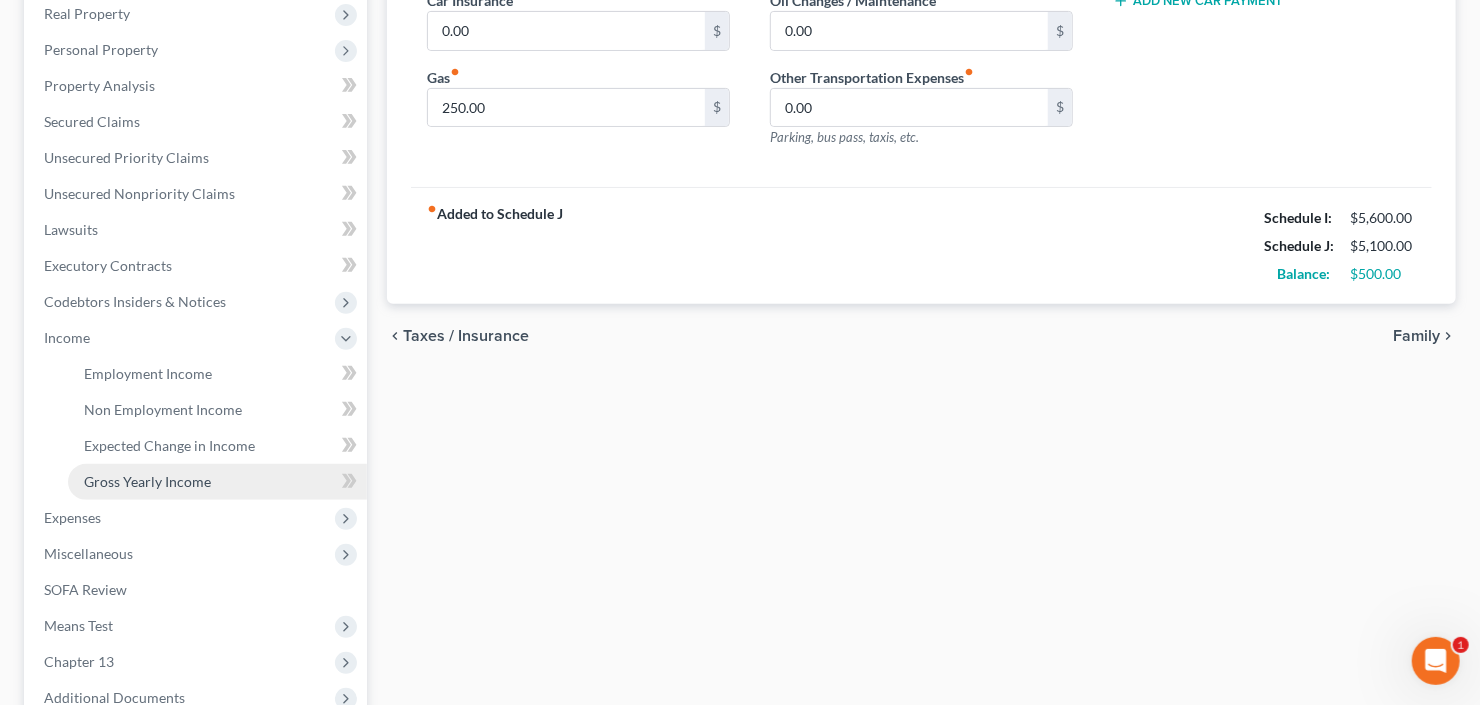 click on "Gross Yearly Income" at bounding box center (147, 481) 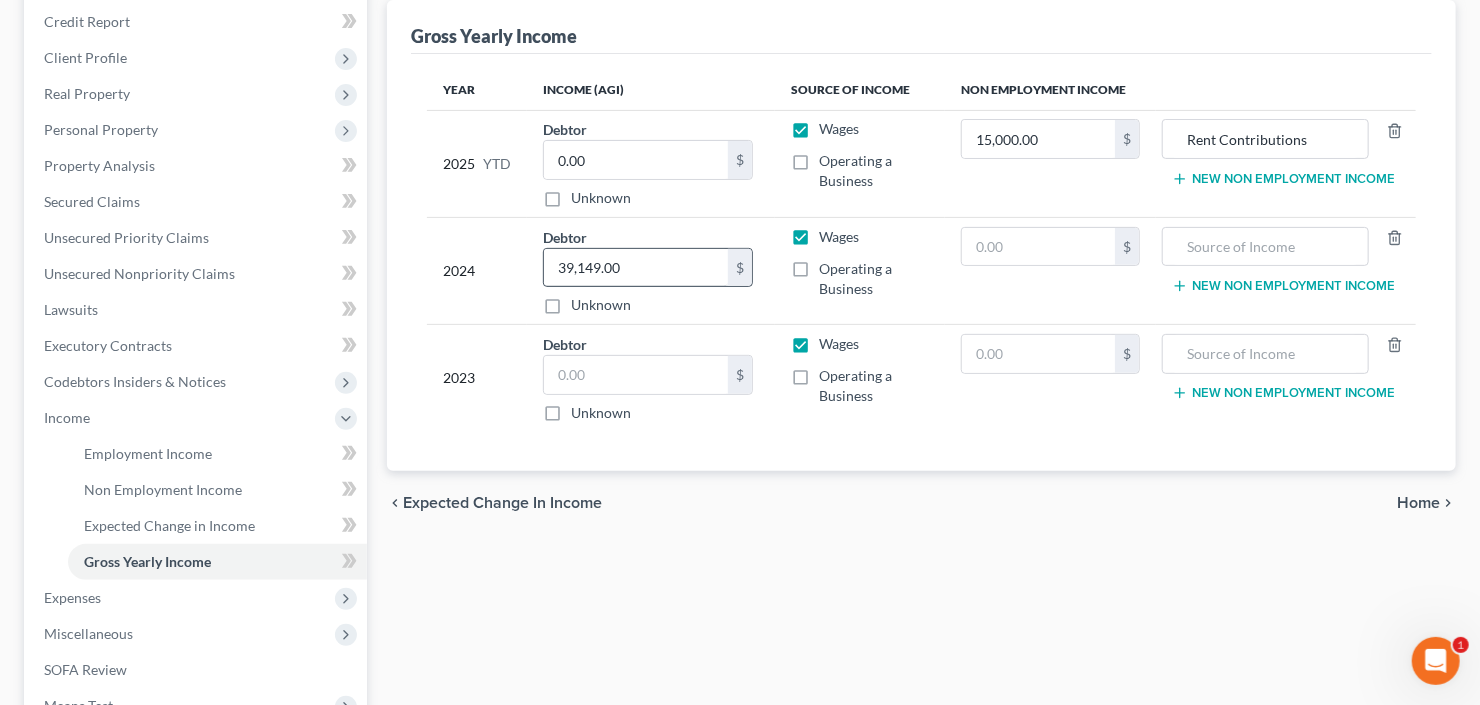 scroll, scrollTop: 0, scrollLeft: 0, axis: both 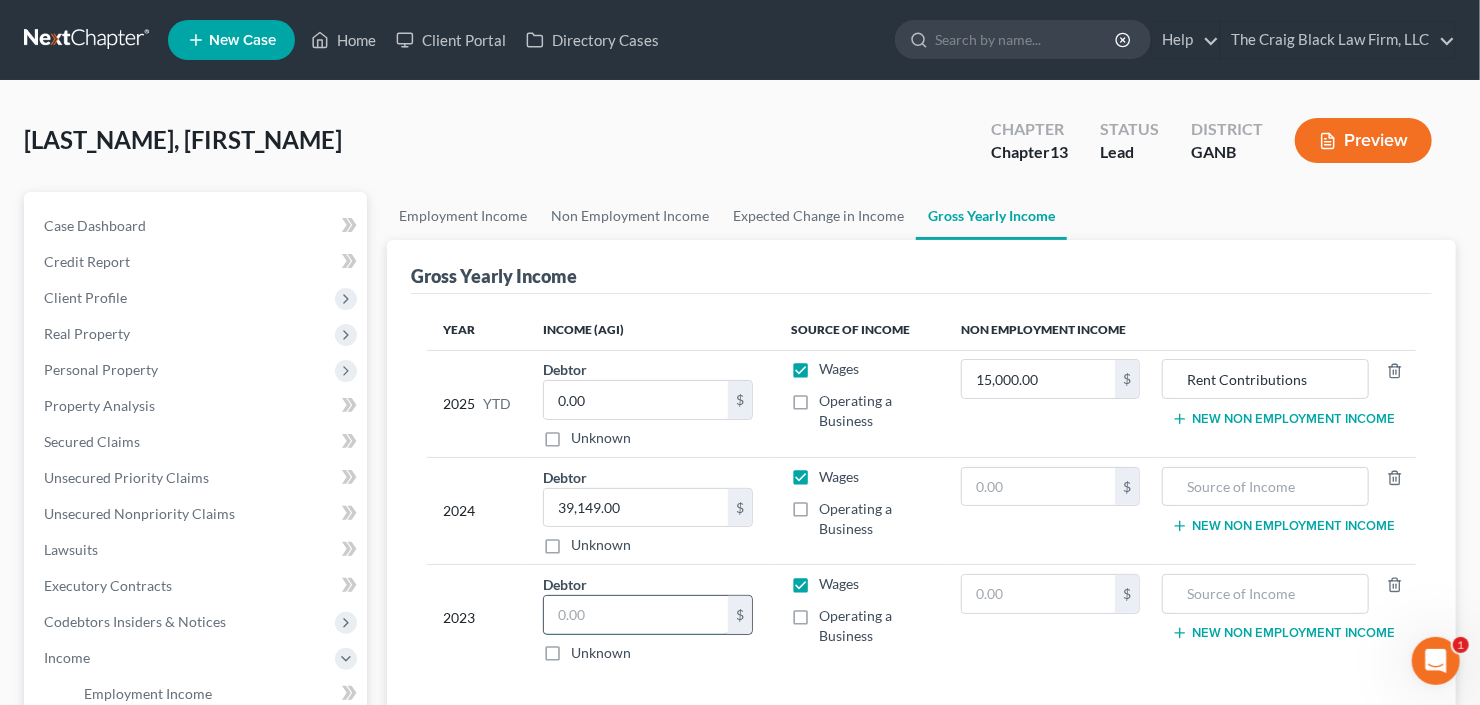 drag, startPoint x: 594, startPoint y: 623, endPoint x: 591, endPoint y: 604, distance: 19.235384 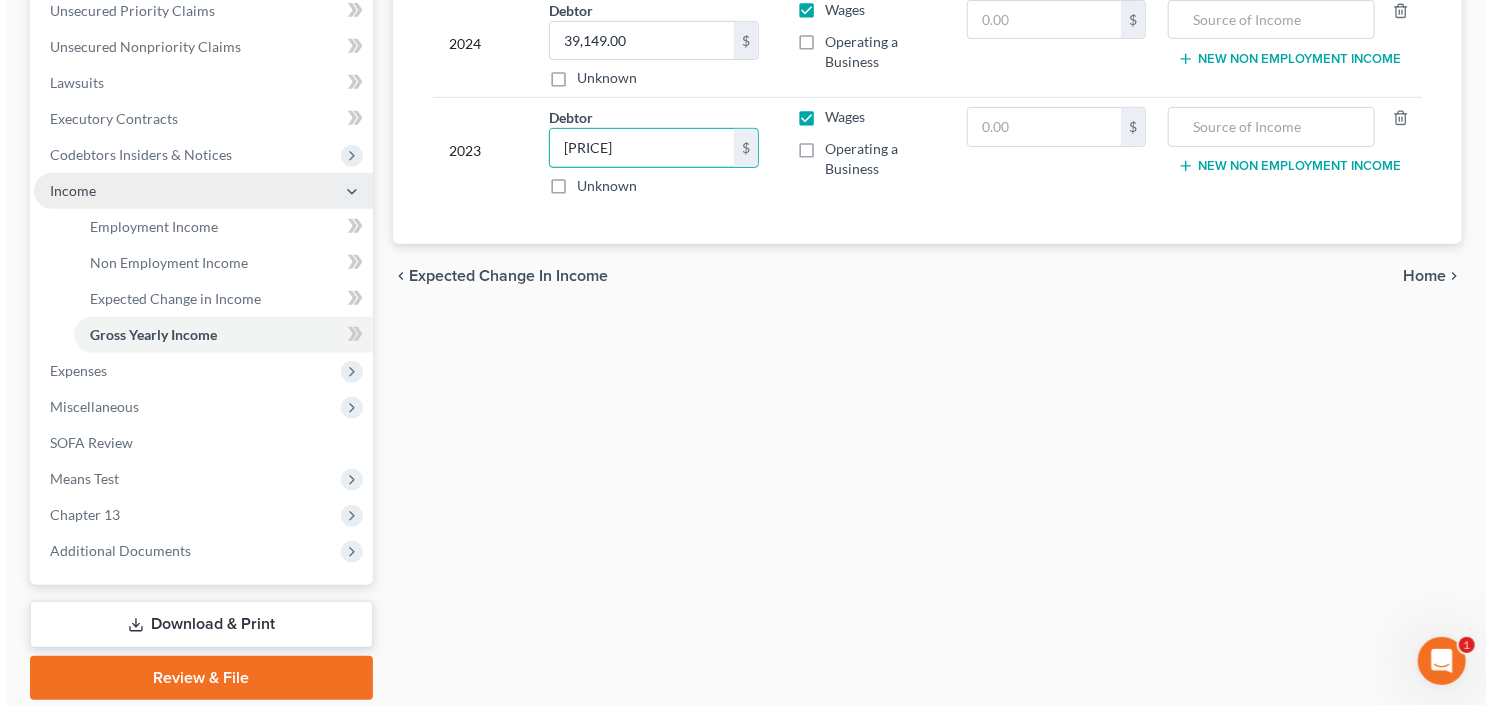 scroll, scrollTop: 535, scrollLeft: 0, axis: vertical 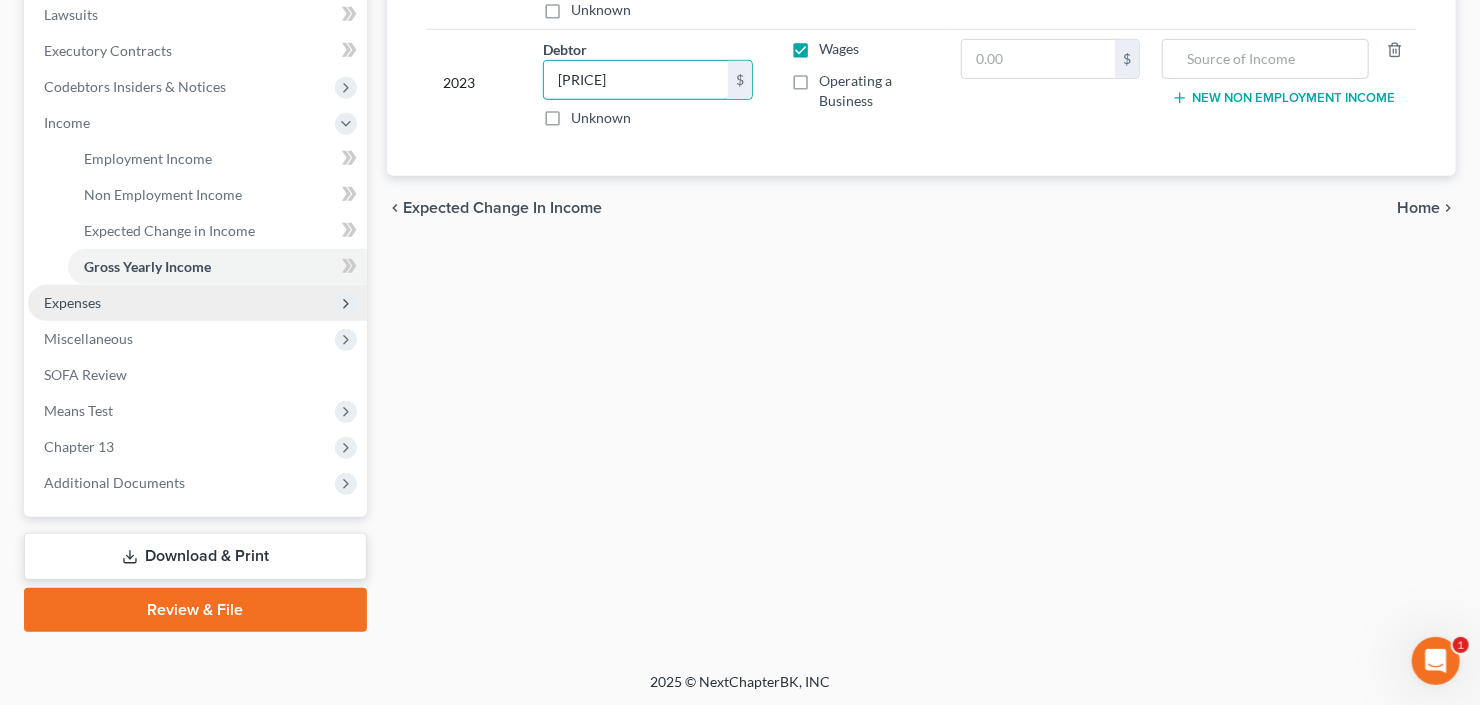 type on "[PRICE]" 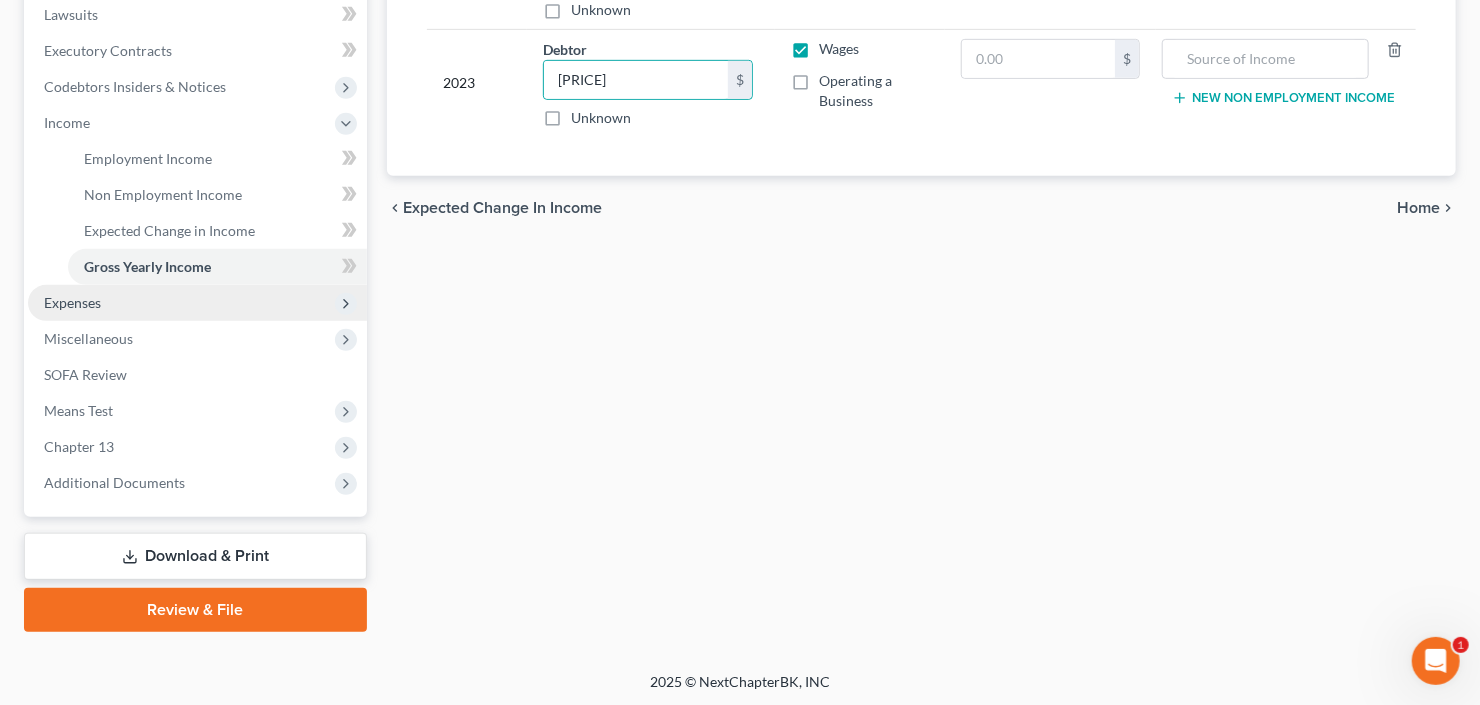 click on "Expenses" at bounding box center [197, 303] 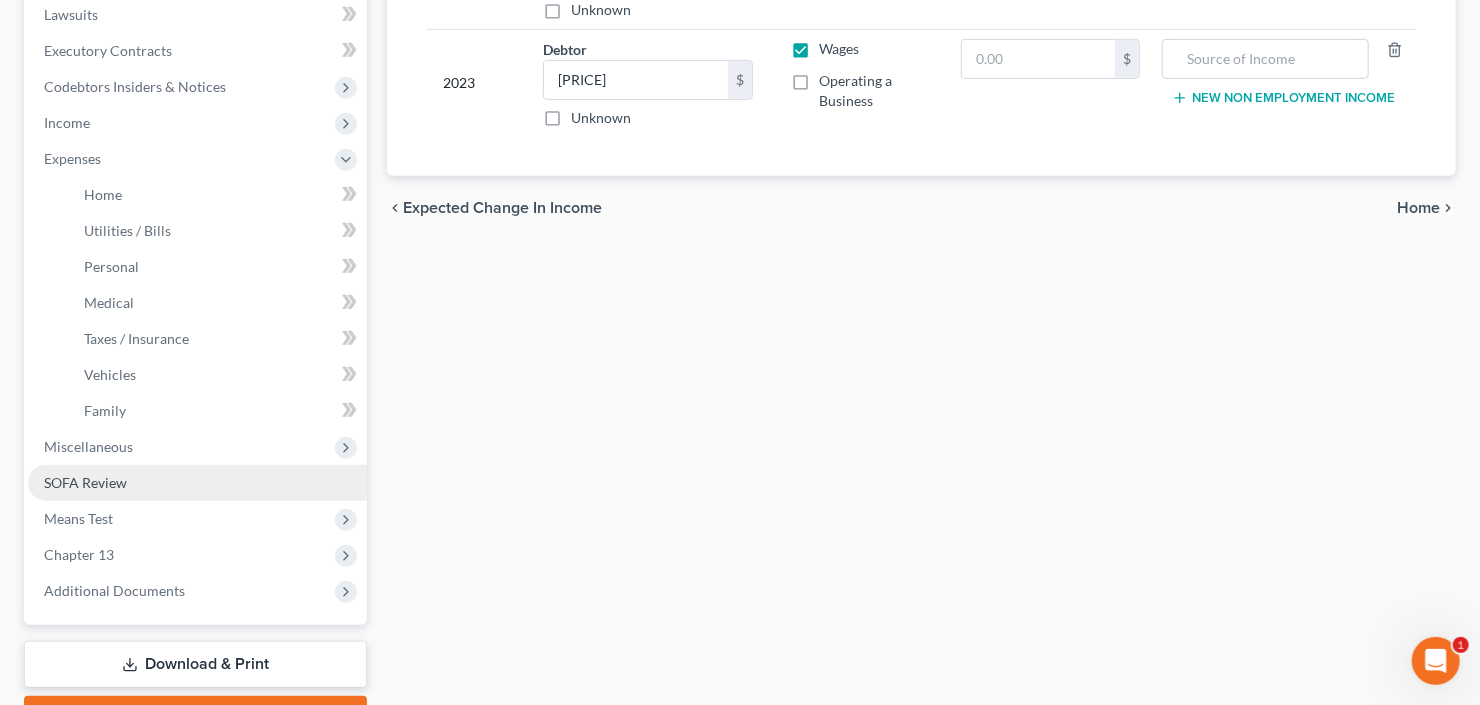 click on "SOFA Review" at bounding box center (197, 483) 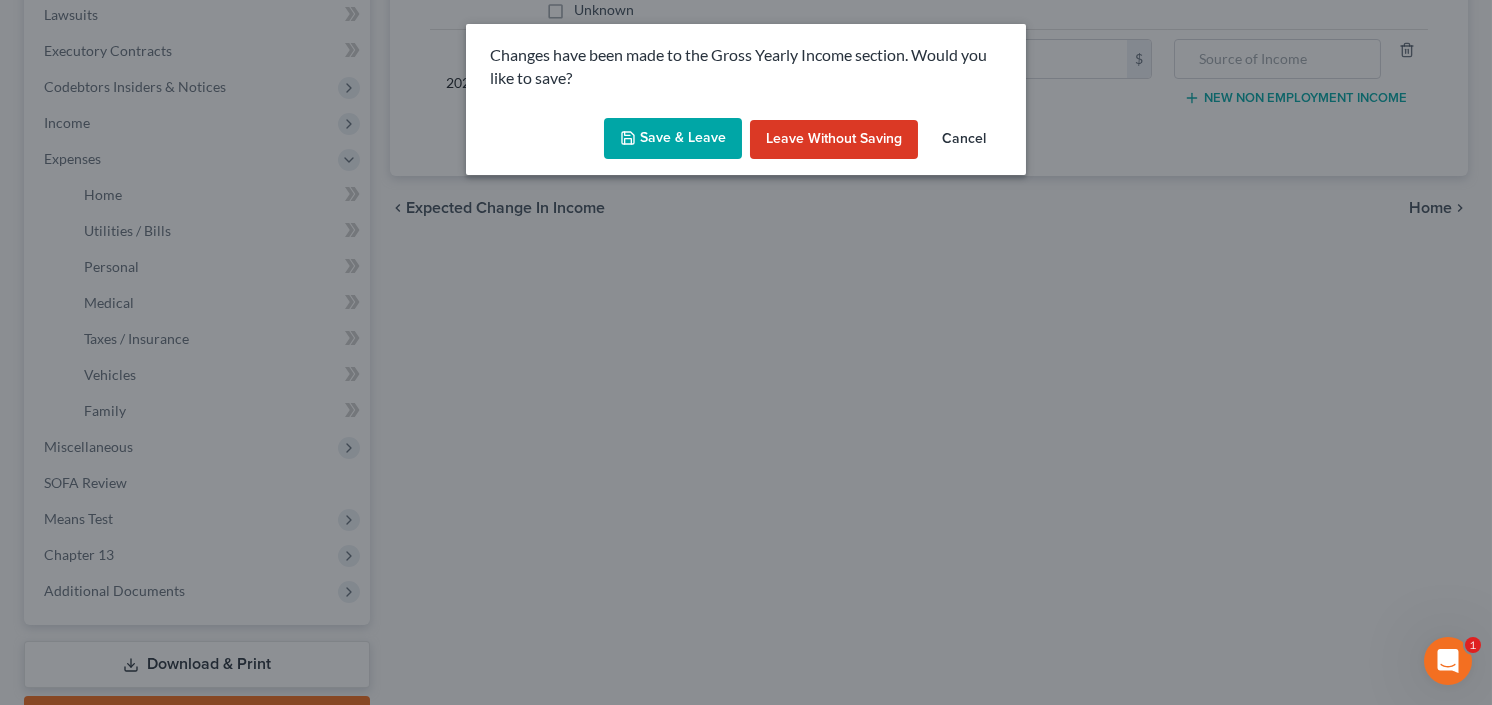 click on "Save & Leave" at bounding box center [673, 139] 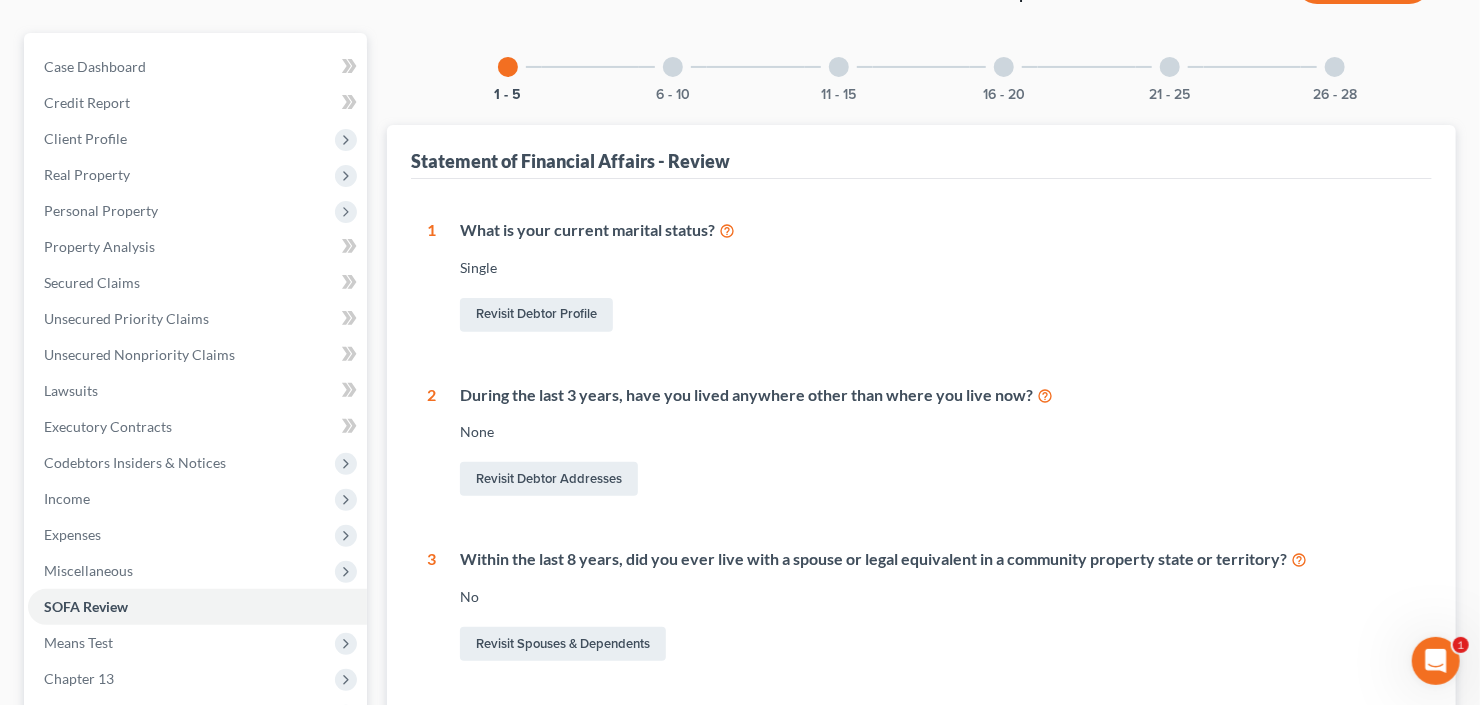 scroll, scrollTop: 160, scrollLeft: 0, axis: vertical 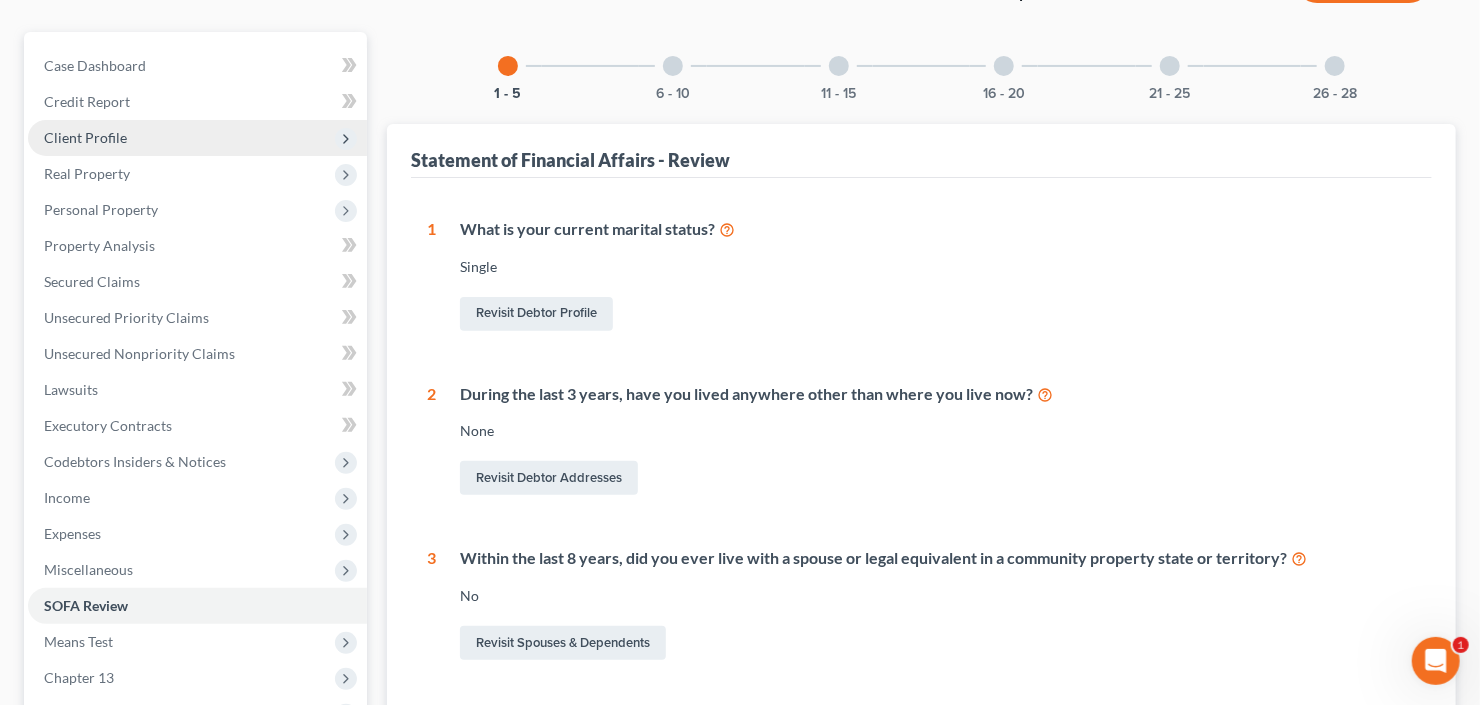 click on "Client Profile" at bounding box center [85, 137] 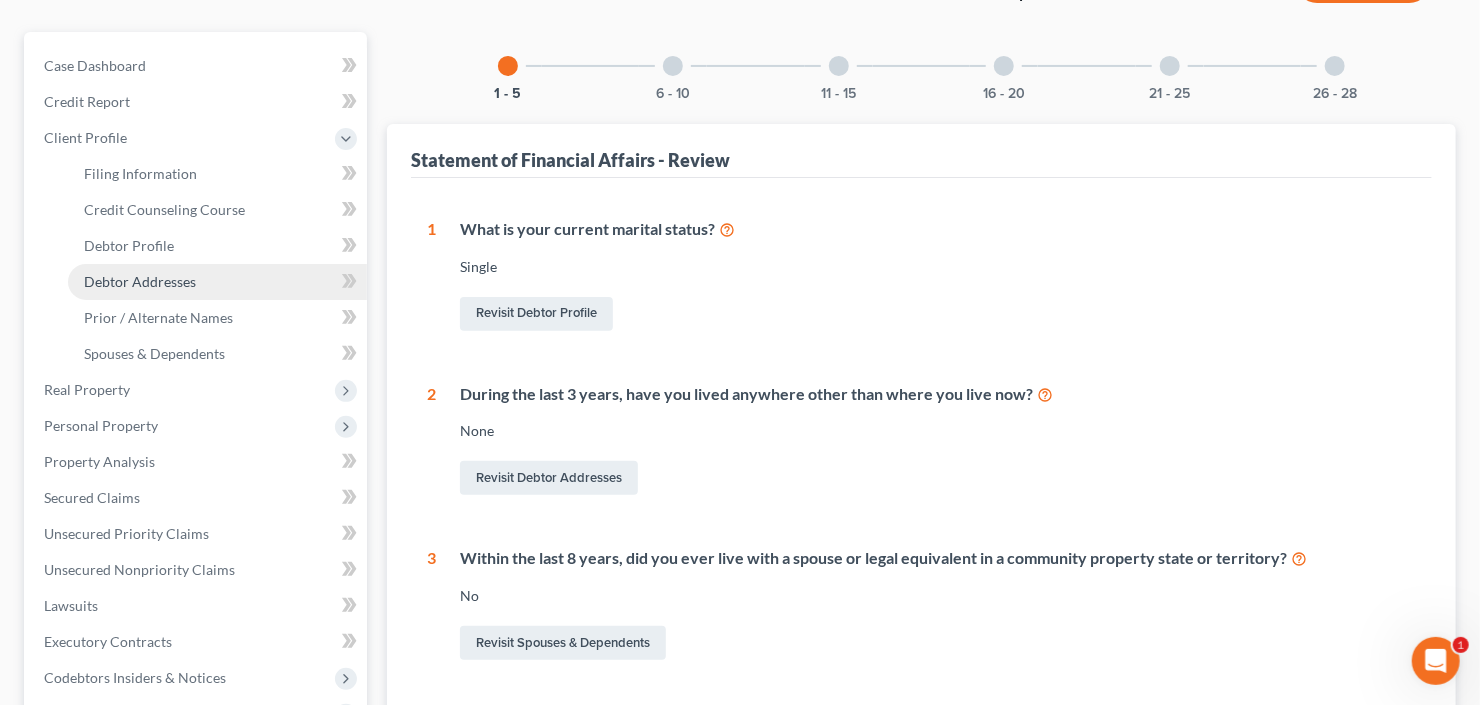 click on "Debtor Addresses" at bounding box center (140, 281) 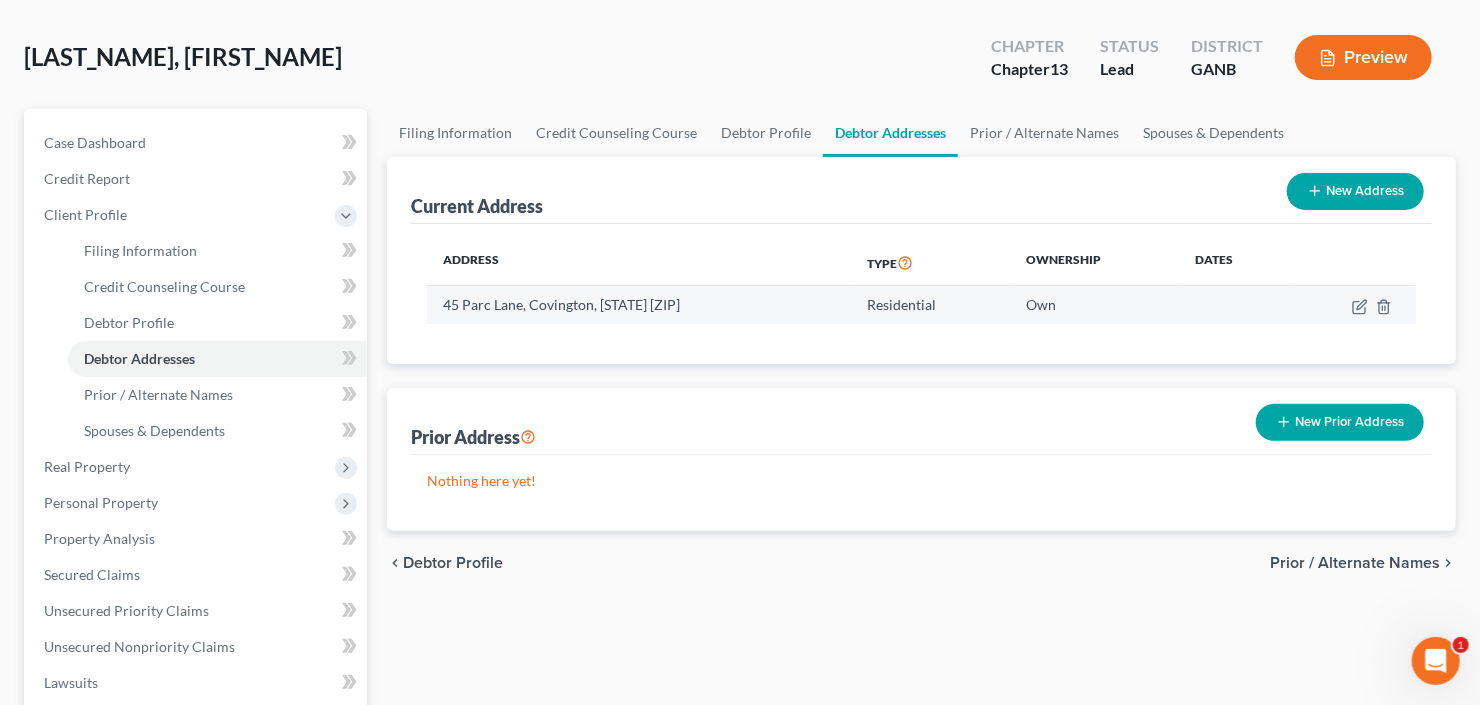 scroll, scrollTop: 0, scrollLeft: 0, axis: both 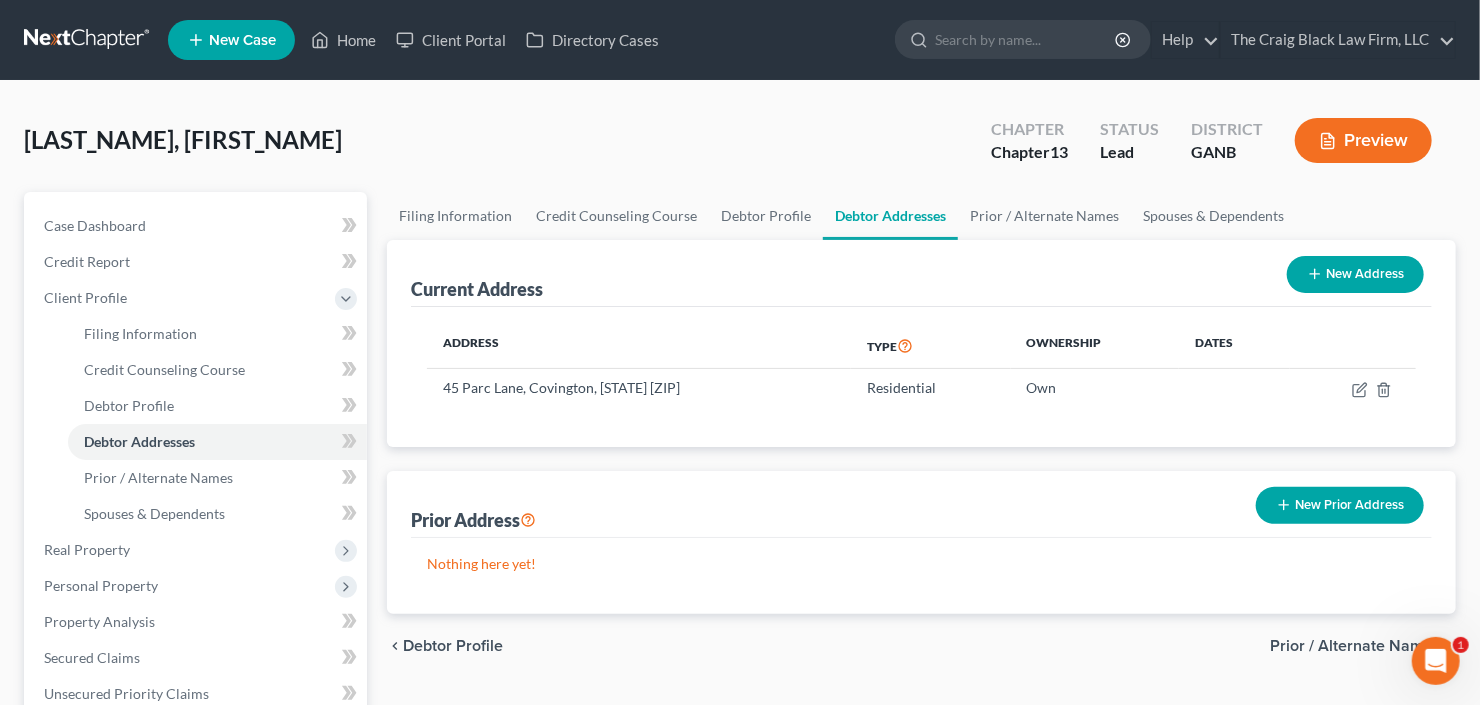 click on "New Prior Address" at bounding box center (1340, 505) 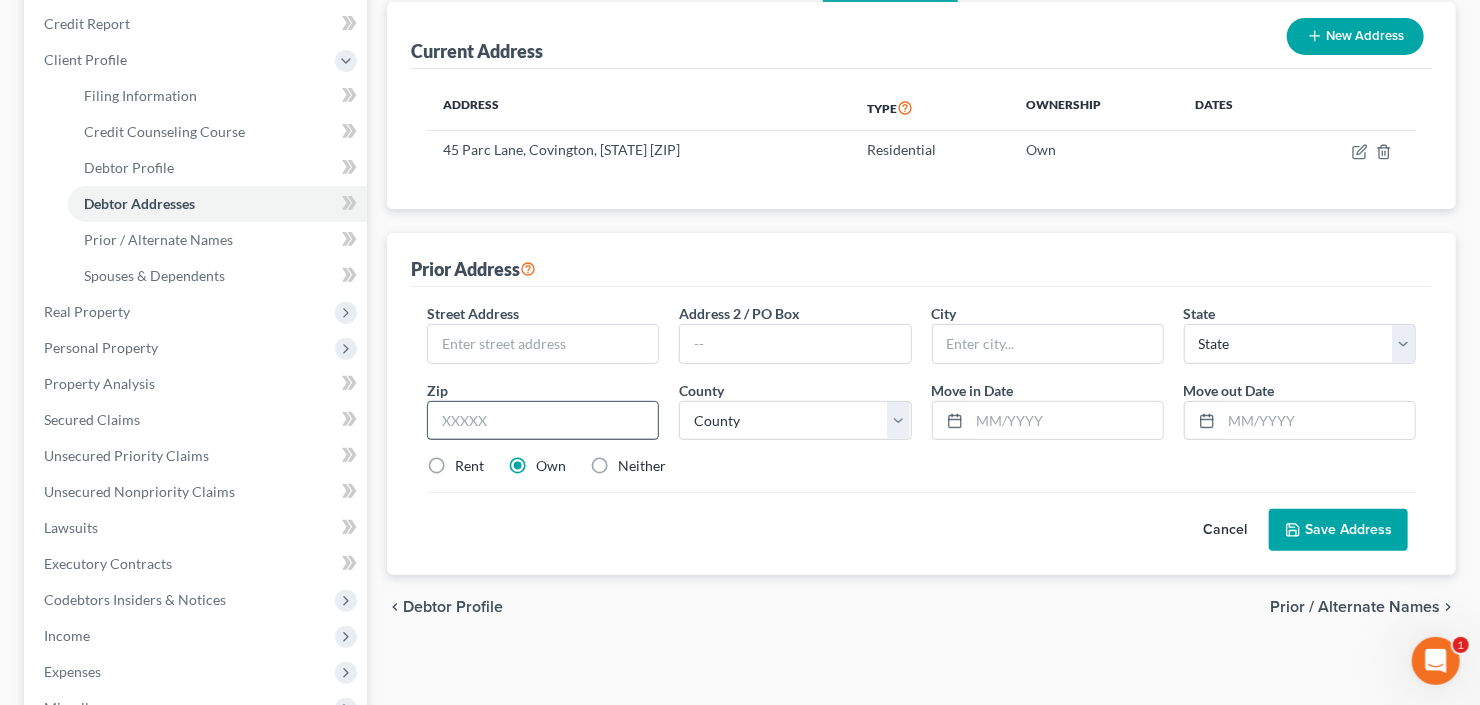 scroll, scrollTop: 240, scrollLeft: 0, axis: vertical 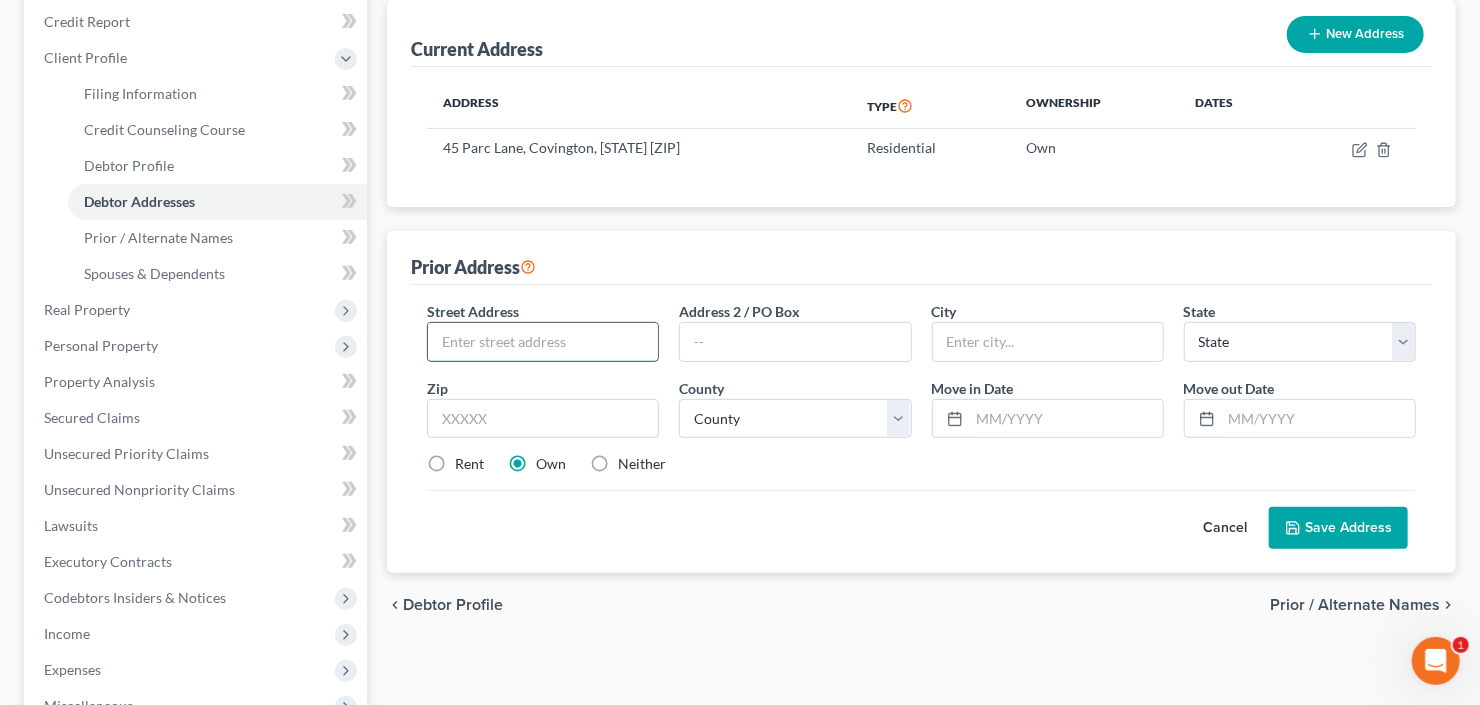 click at bounding box center (543, 342) 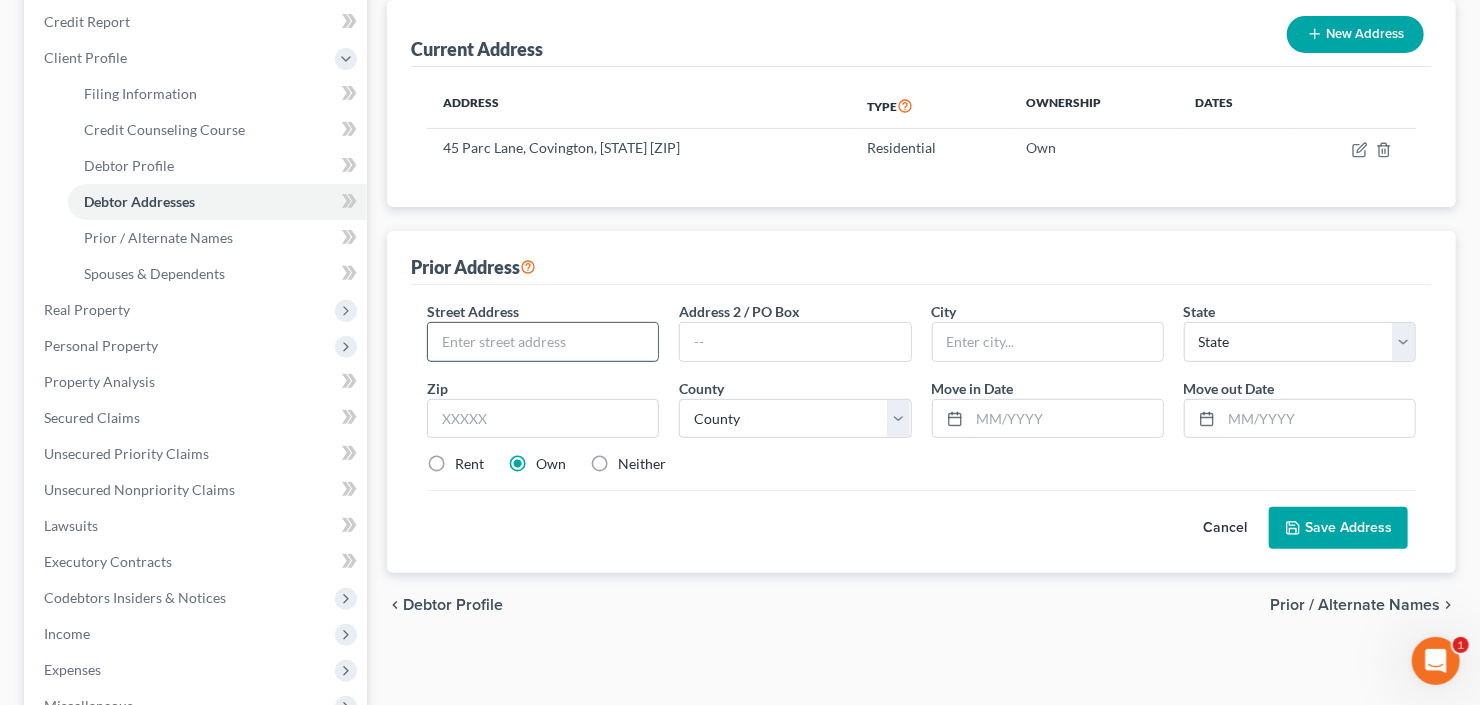 click at bounding box center (543, 342) 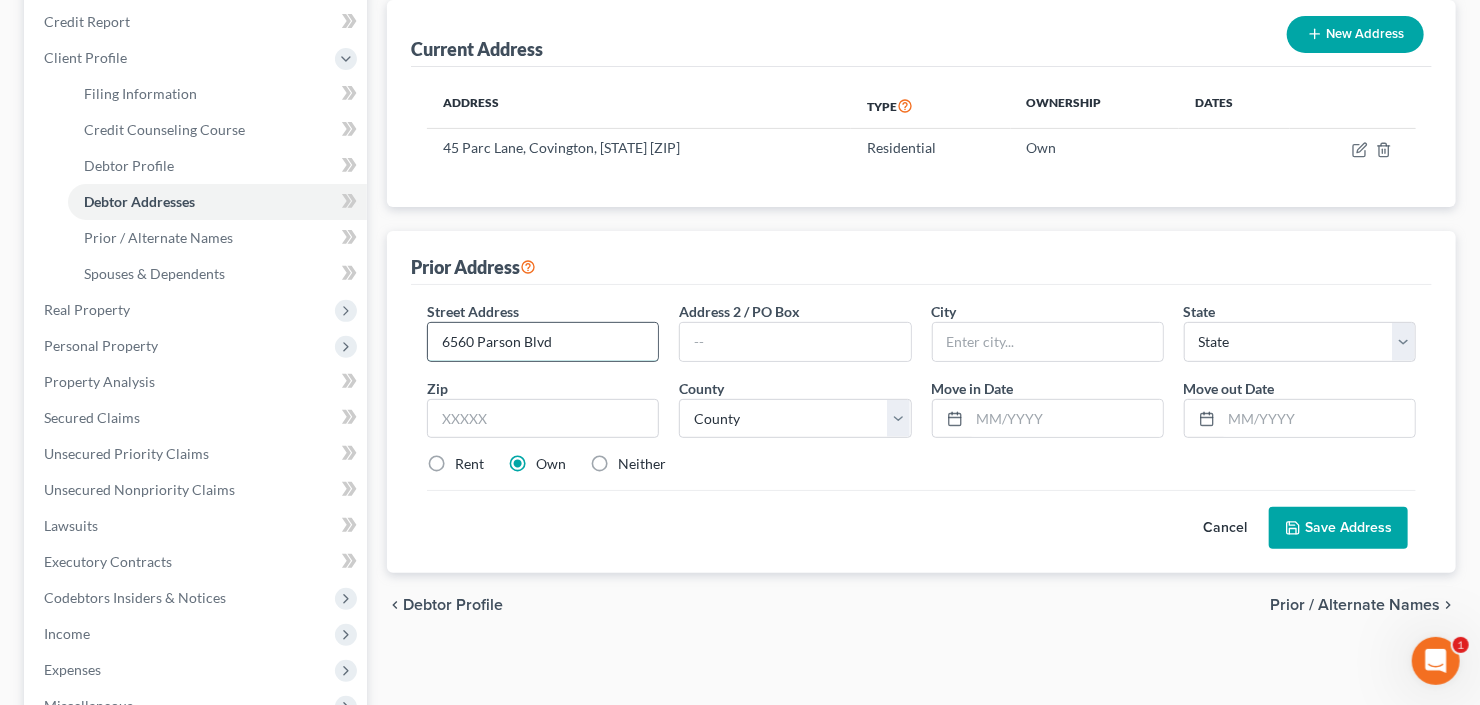 type on "6560 Parson Blvd" 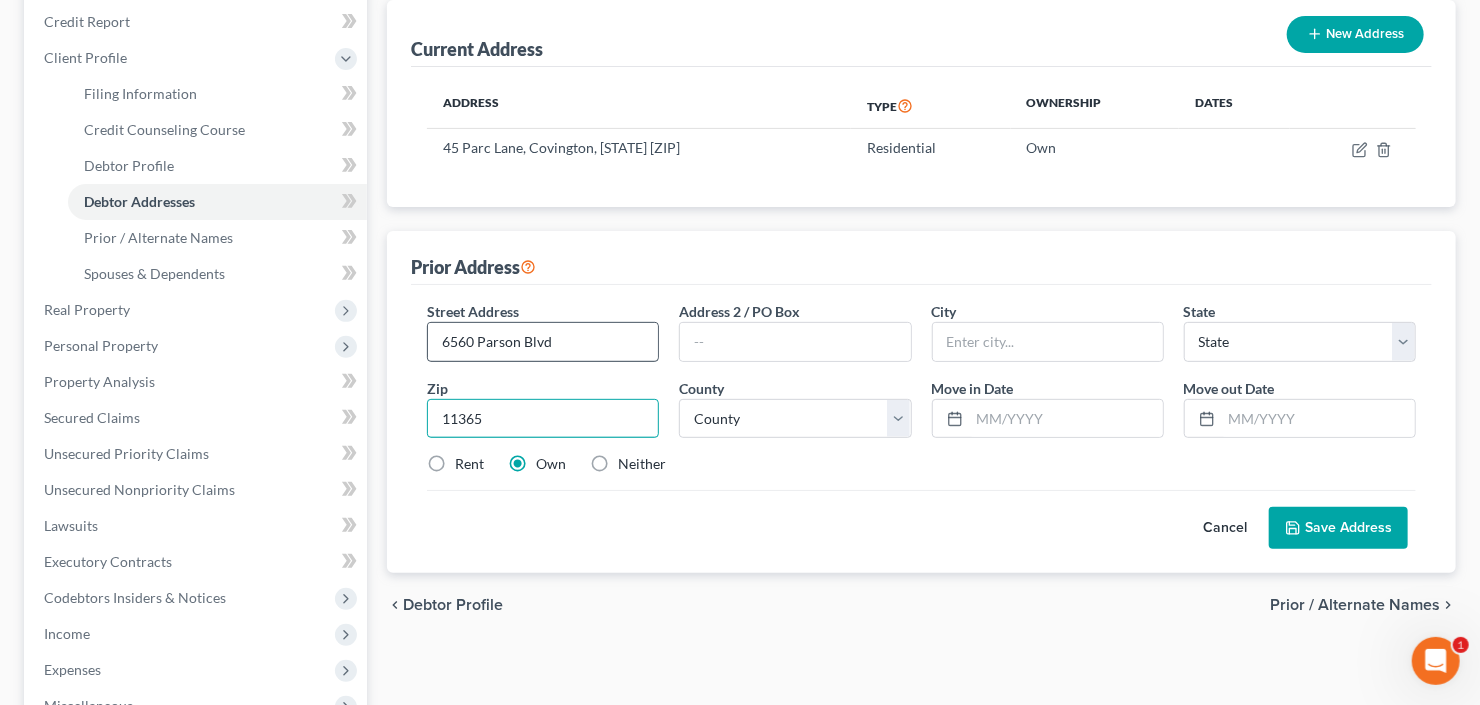 type on "11365" 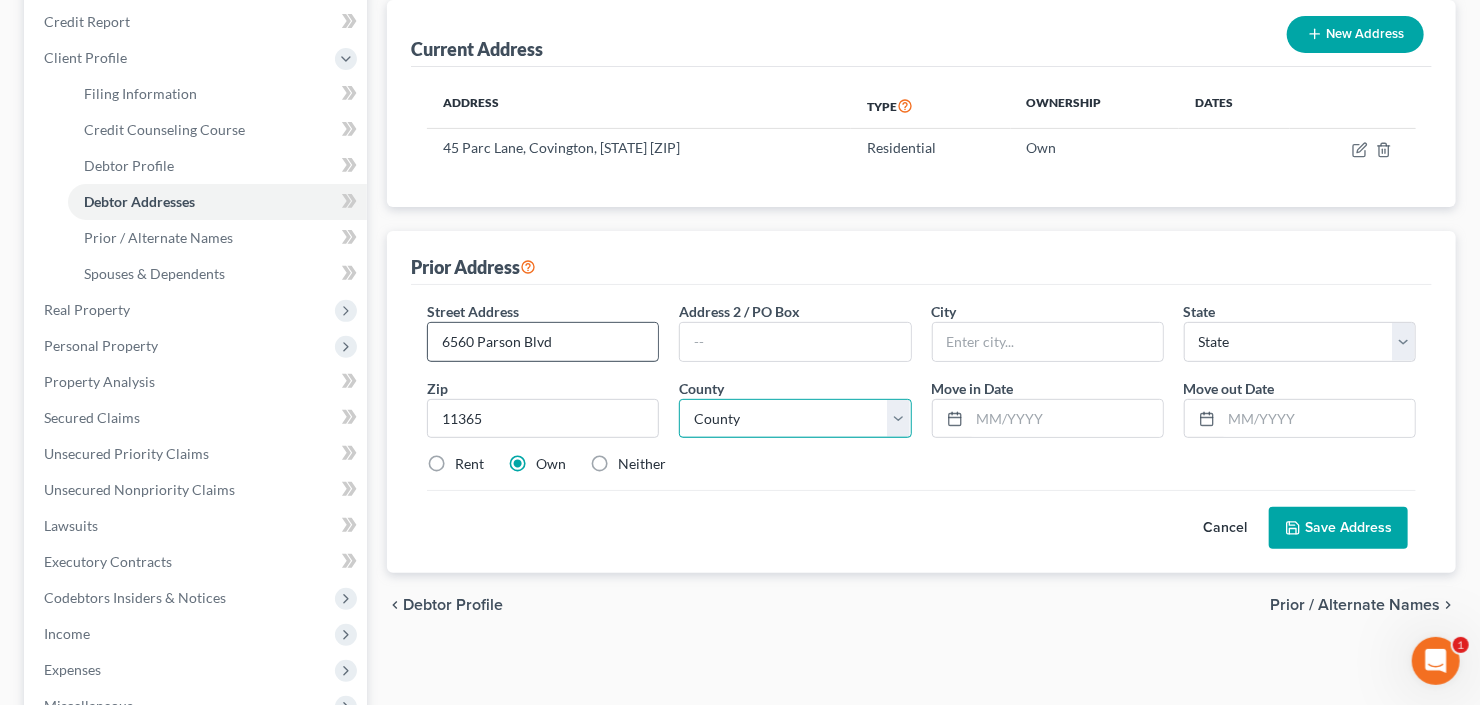 type on "Fresh Meadows" 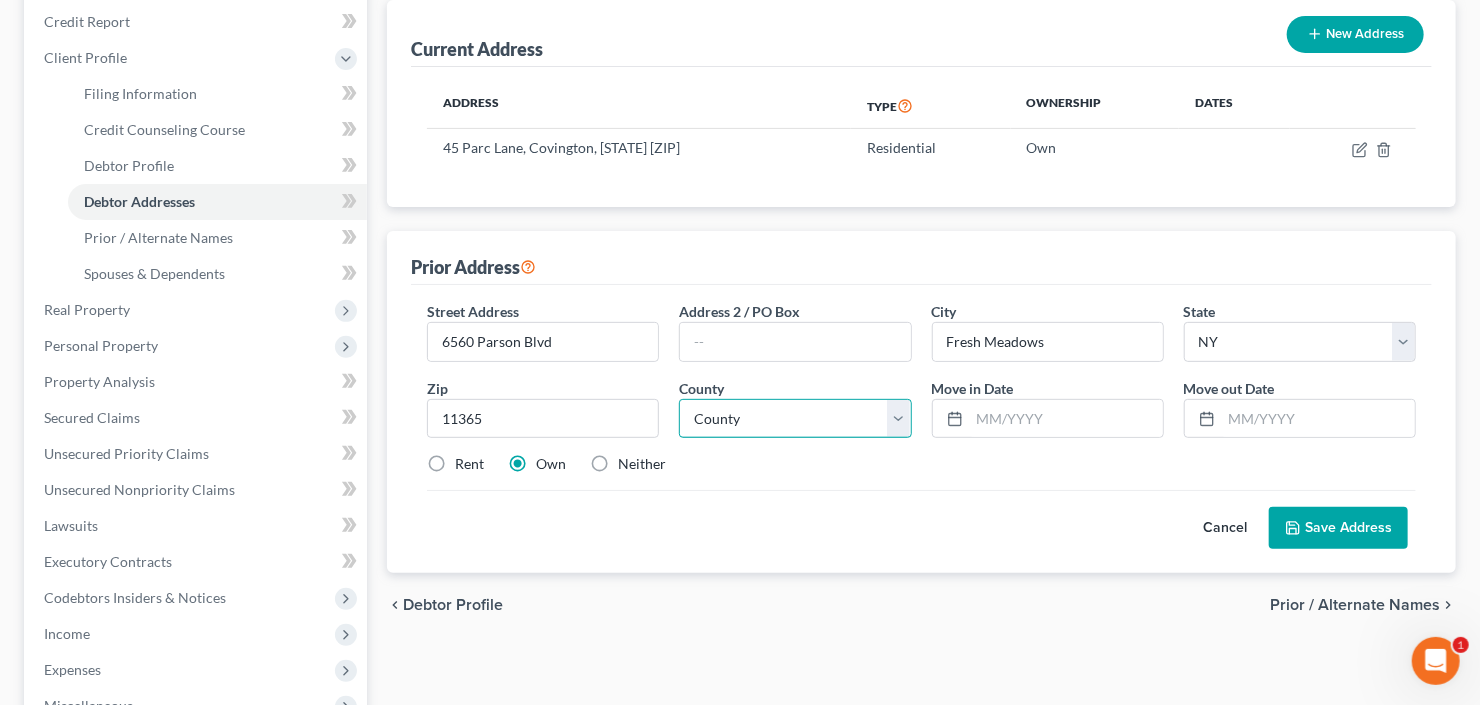 click on "County Albany County Allegany County Bronx County Broome County Cattaraugus County Cayuga County Chautauqua County Chemung County Chenango County Clinton County Columbia County Cortland County Delaware County Dutchess County Erie County Essex County Franklin County Fulton County Genesee County Greene County Hamilton County Herkimer County Jefferson County Kings County Lewis County Livingston County Madison County Monroe County Montgomery County Nassau County New York County Niagara County Oneida County Onondaga County Ontario County Orange County Orleans County Oswego County Otsego County Putnam County Queens County Rensselaer County Richmond County Rockland County Saratoga County Schenectady County Schoharie County Schuyler County Seneca County St. Lawrence County Steuben County Suffolk County Sullivan County Tioga County Tompkins County Ulster County Warren County Washington County Wayne County Westchester County Wyoming County Yates County" at bounding box center (795, 419) 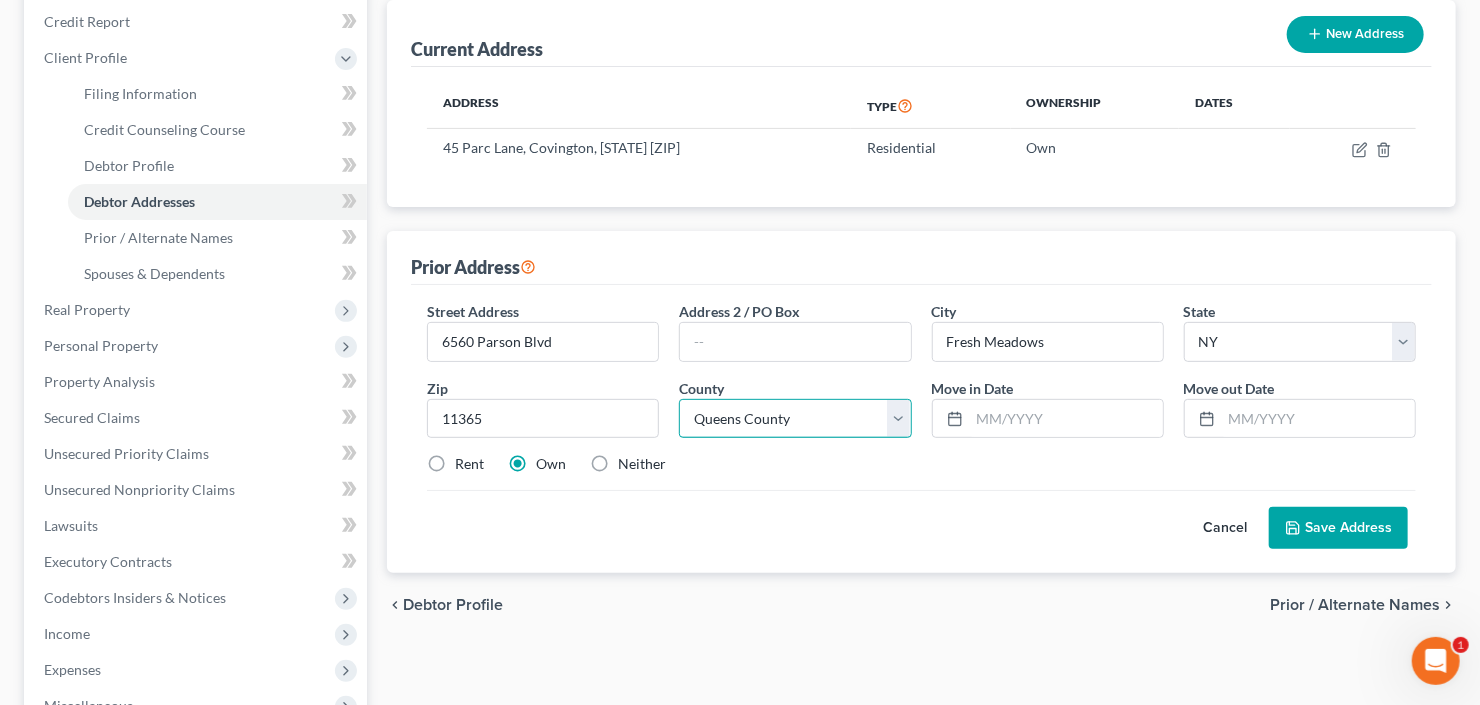 click on "County Albany County Allegany County Bronx County Broome County Cattaraugus County Cayuga County Chautauqua County Chemung County Chenango County Clinton County Columbia County Cortland County Delaware County Dutchess County Erie County Essex County Franklin County Fulton County Genesee County Greene County Hamilton County Herkimer County Jefferson County Kings County Lewis County Livingston County Madison County Monroe County Montgomery County Nassau County New York County Niagara County Oneida County Onondaga County Ontario County Orange County Orleans County Oswego County Otsego County Putnam County Queens County Rensselaer County Richmond County Rockland County Saratoga County Schenectady County Schoharie County Schuyler County Seneca County St. Lawrence County Steuben County Suffolk County Sullivan County Tioga County Tompkins County Ulster County Warren County Washington County Wayne County Westchester County Wyoming County Yates County" at bounding box center (795, 419) 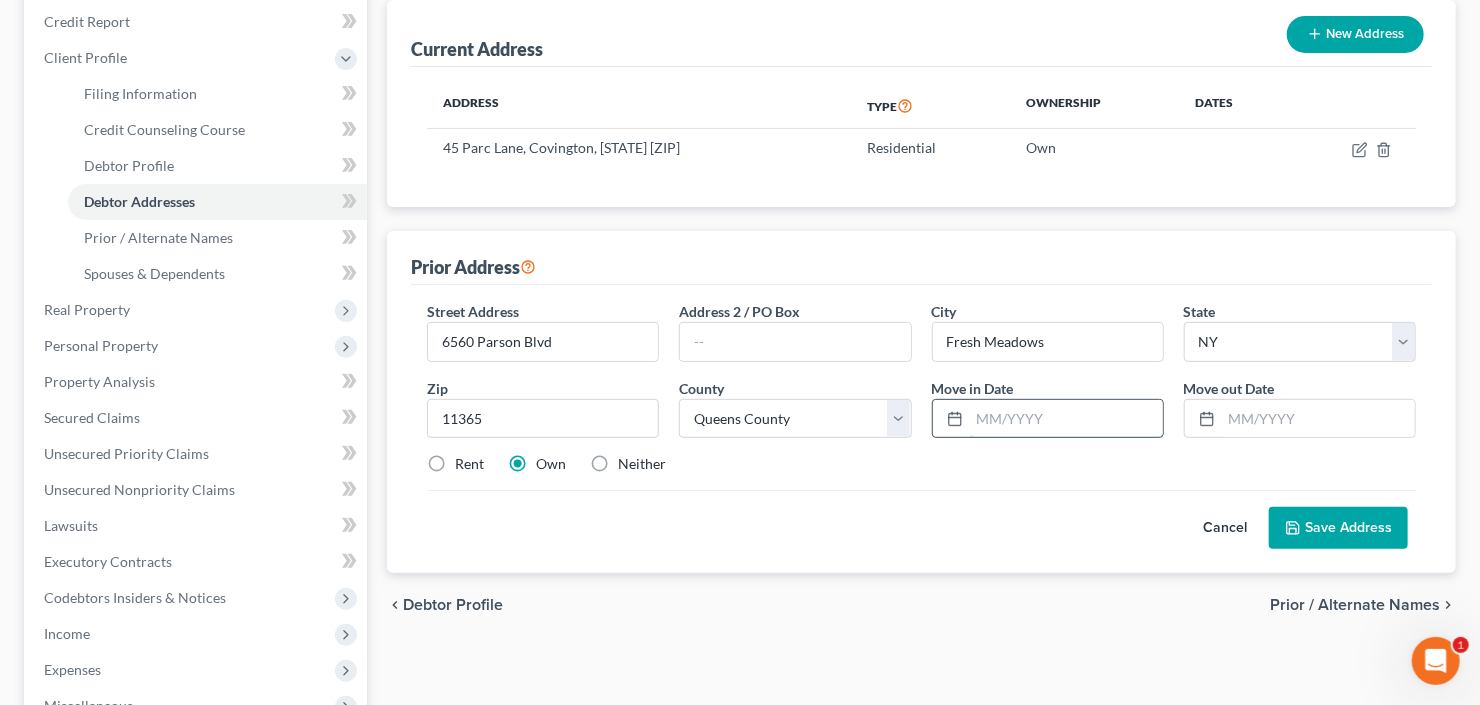 click at bounding box center (1066, 419) 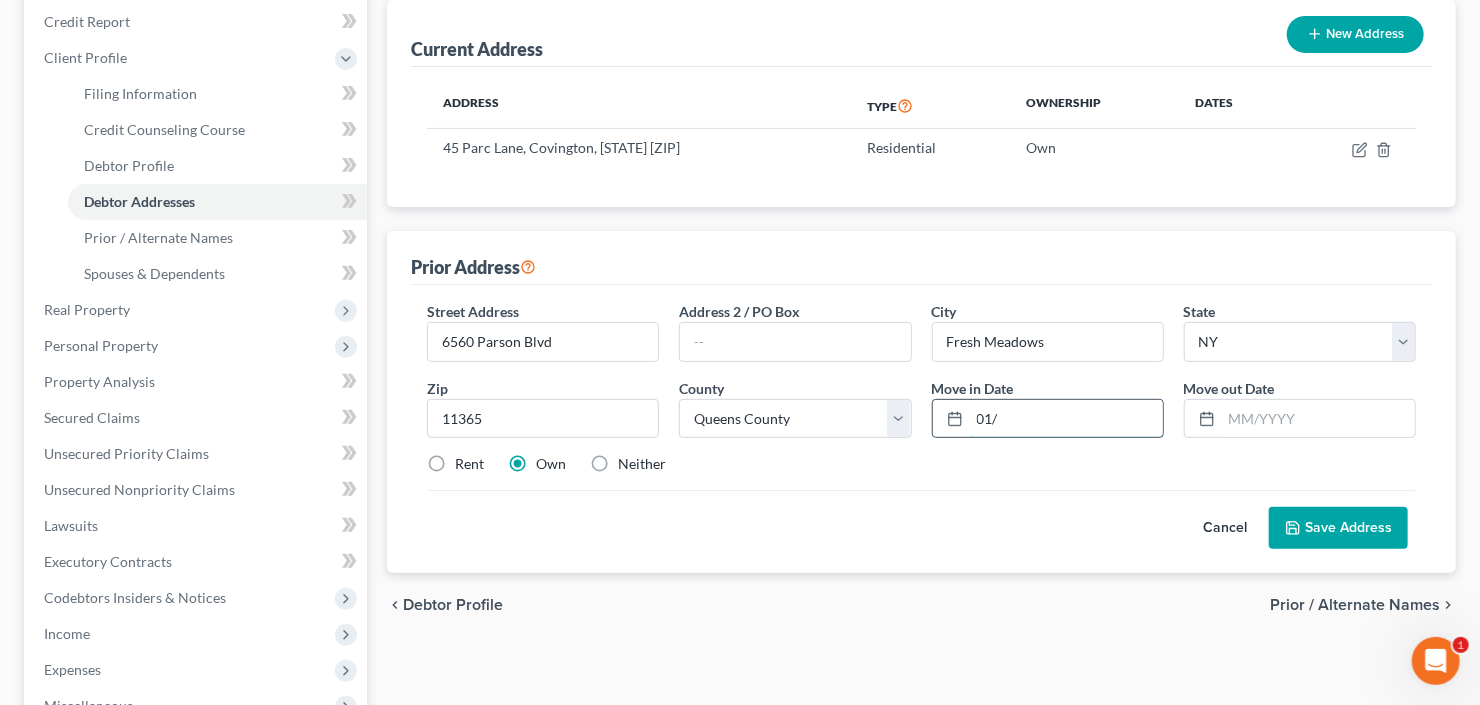 type on "01/" 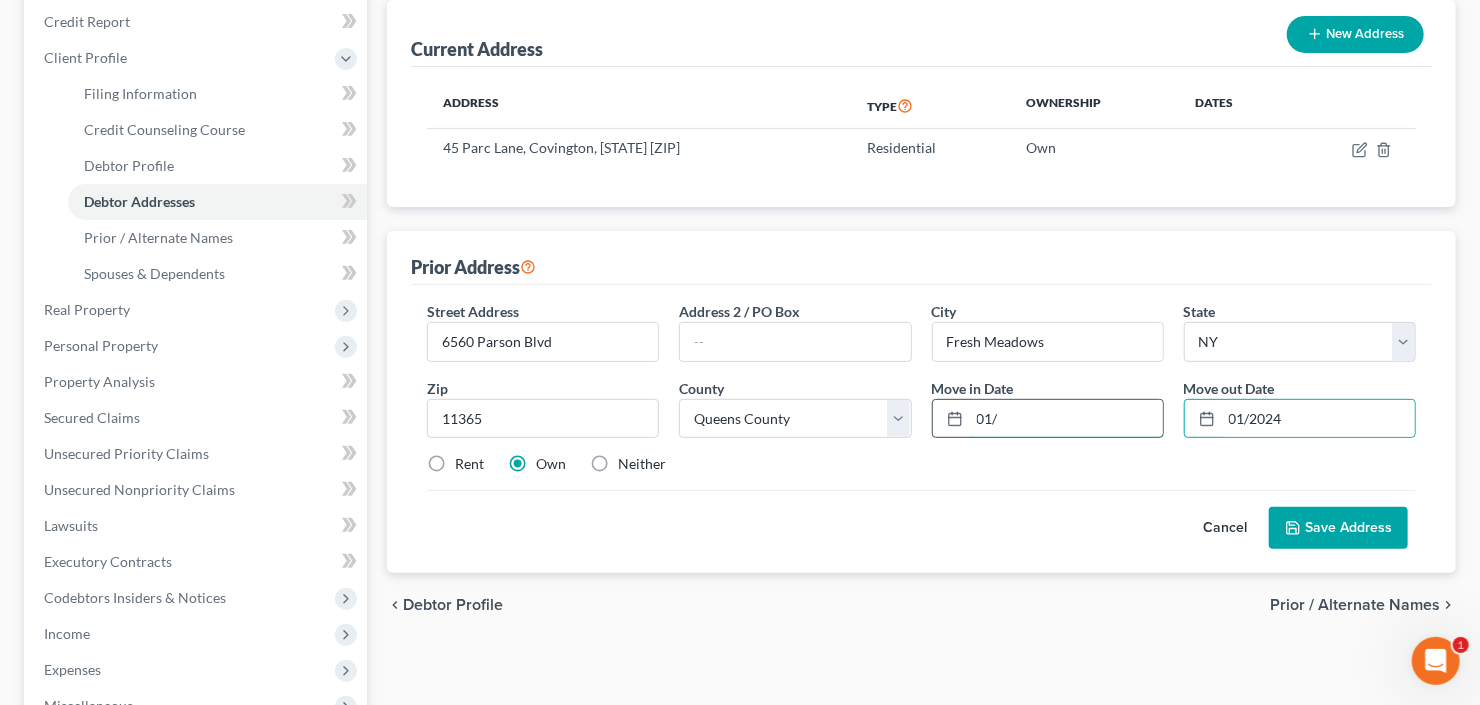 click on "01/" at bounding box center (1066, 419) 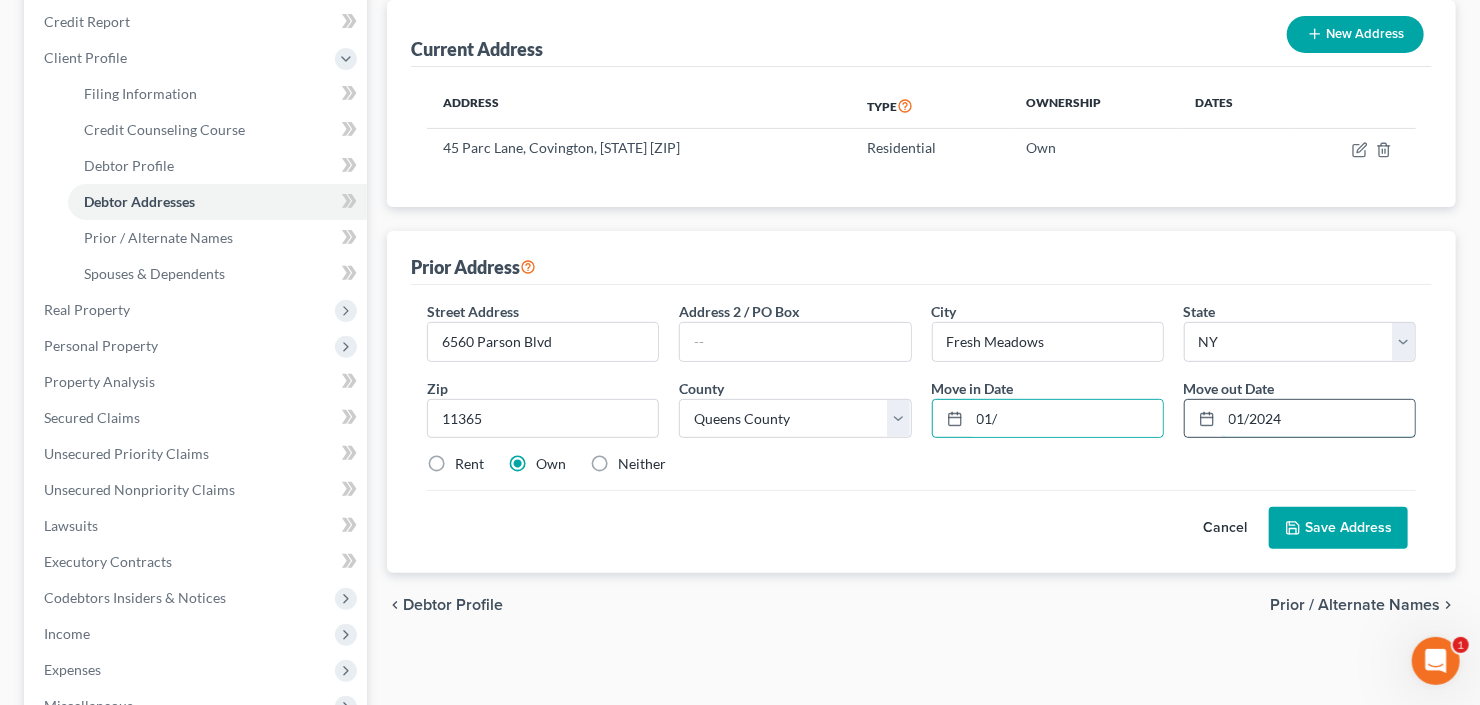 click on "01/2024" at bounding box center (1318, 419) 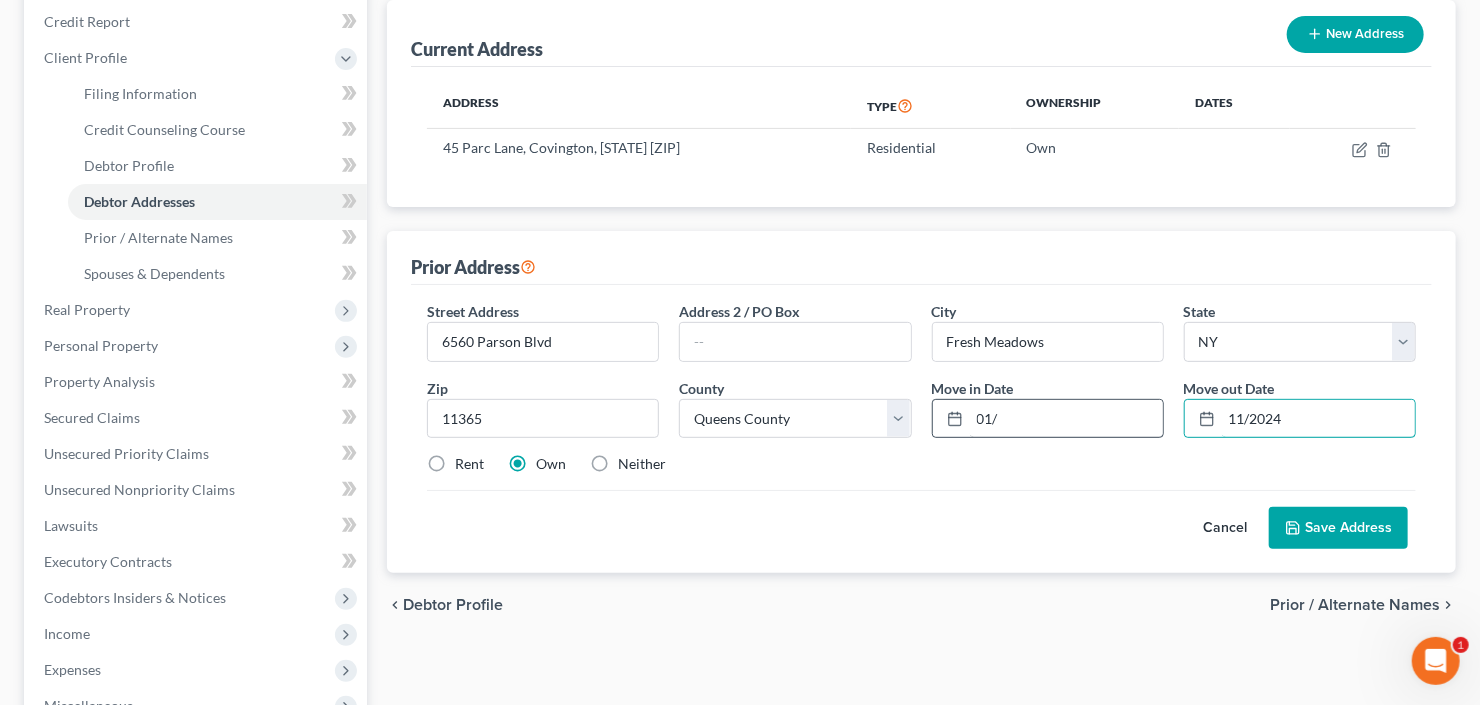 type on "11/2024" 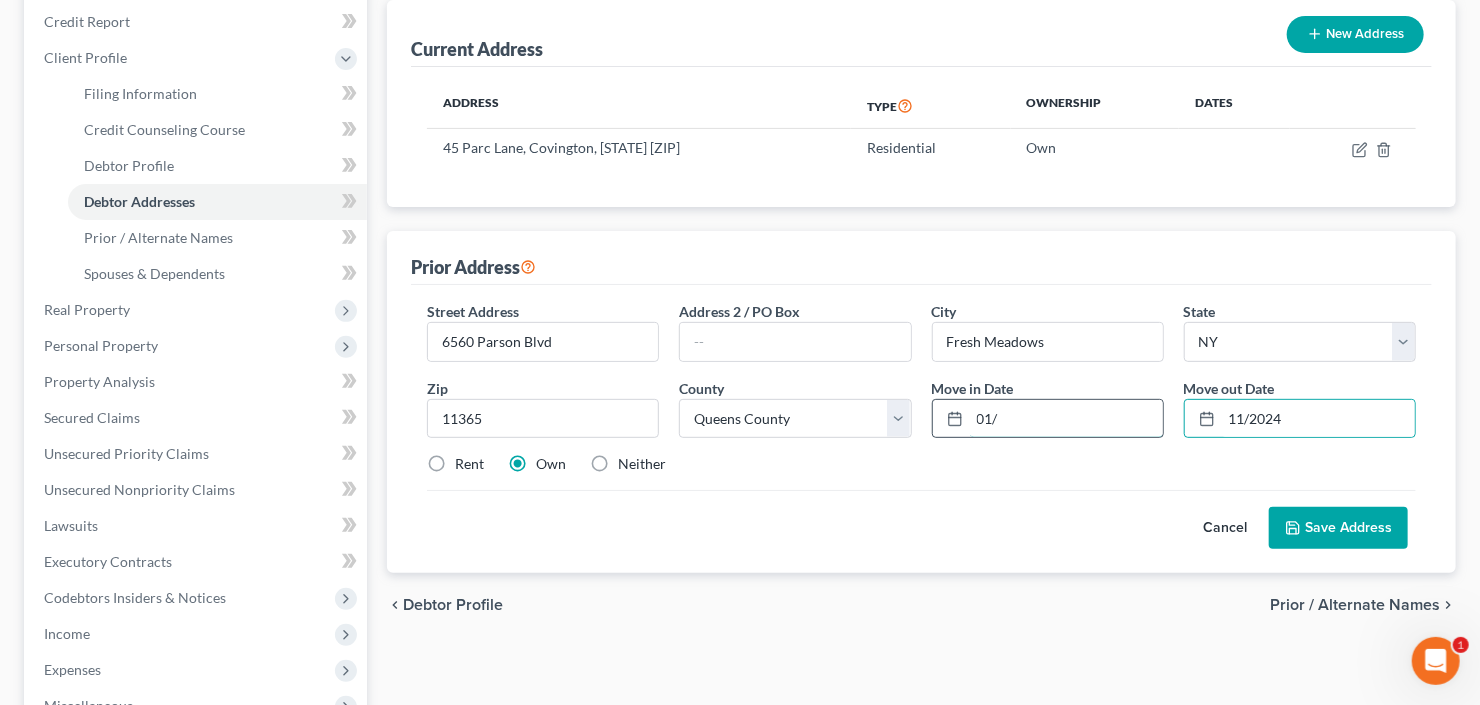 click on "01/" at bounding box center (1066, 419) 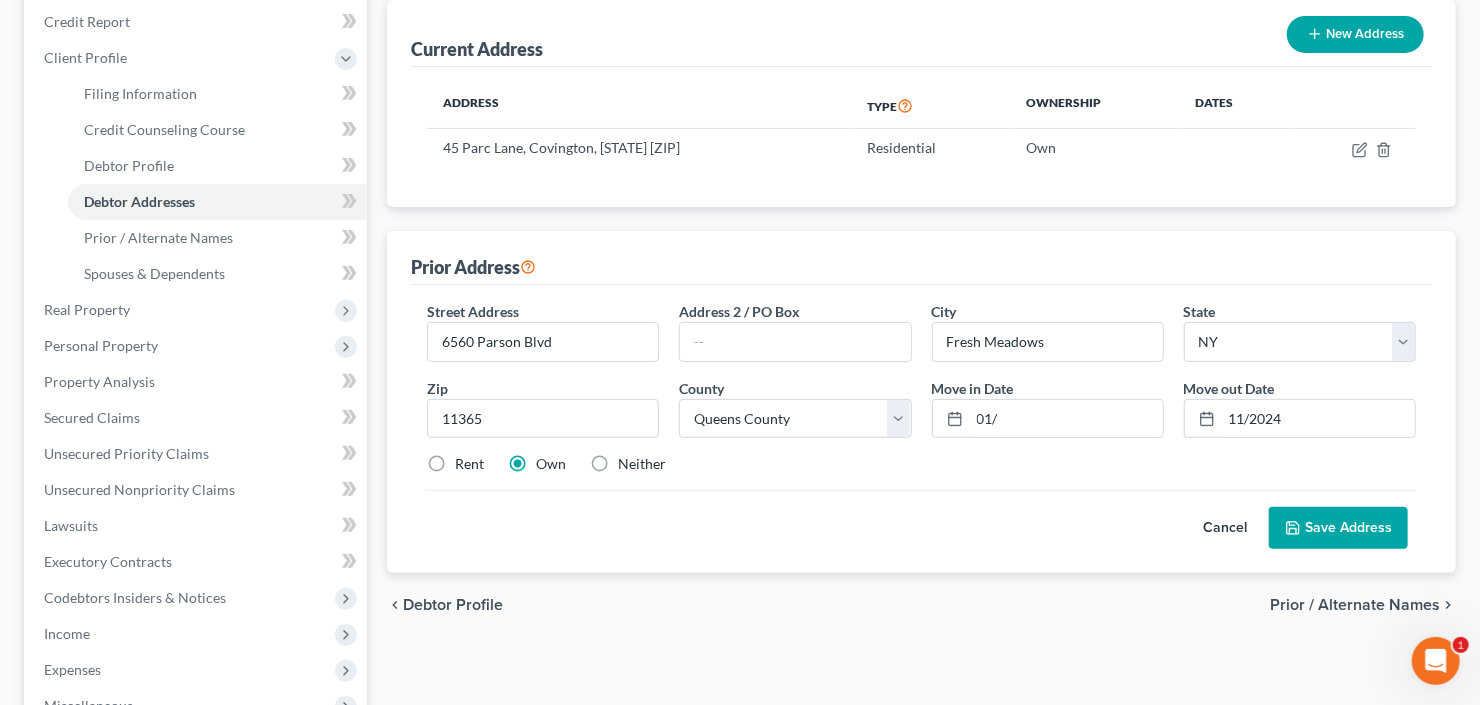 click on "Rent" at bounding box center (469, 464) 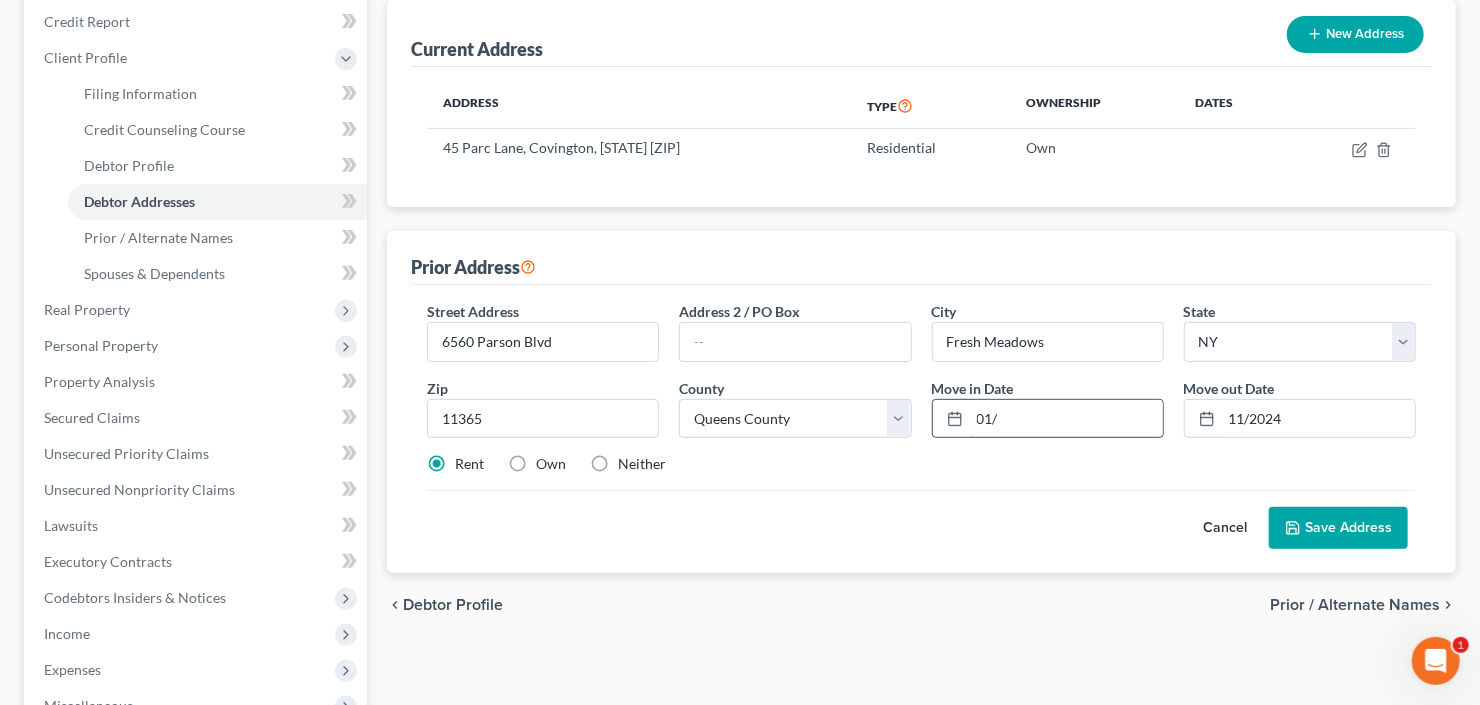 click on "01/" at bounding box center [1066, 419] 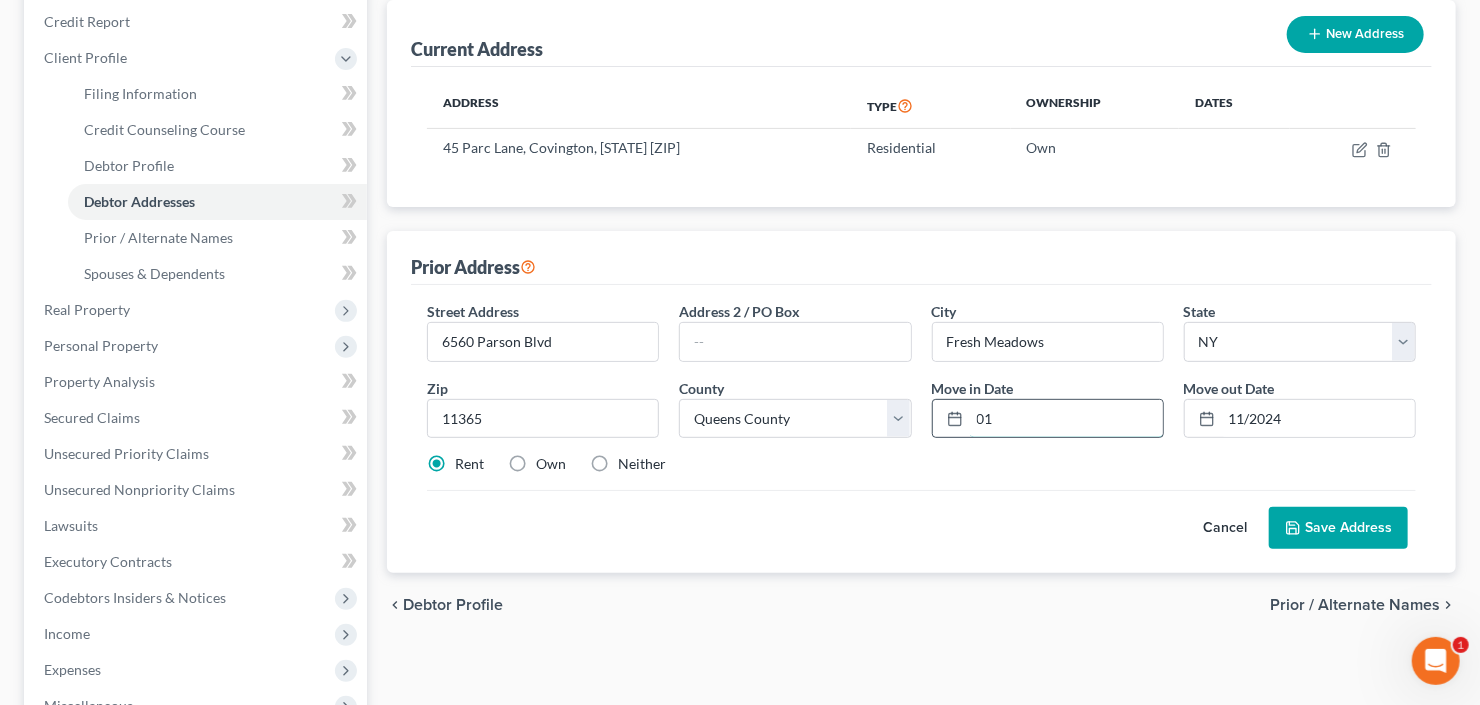type on "0" 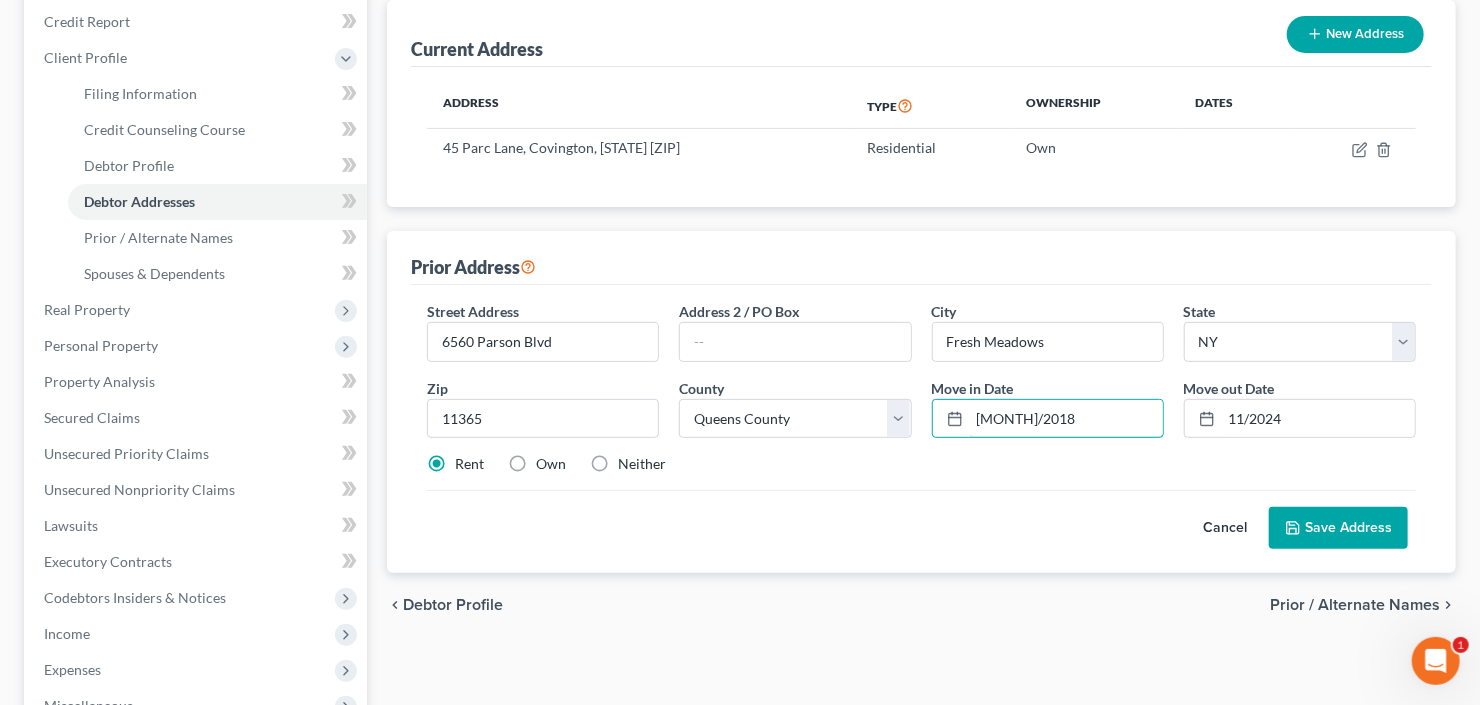 type on "[MONTH]/2018" 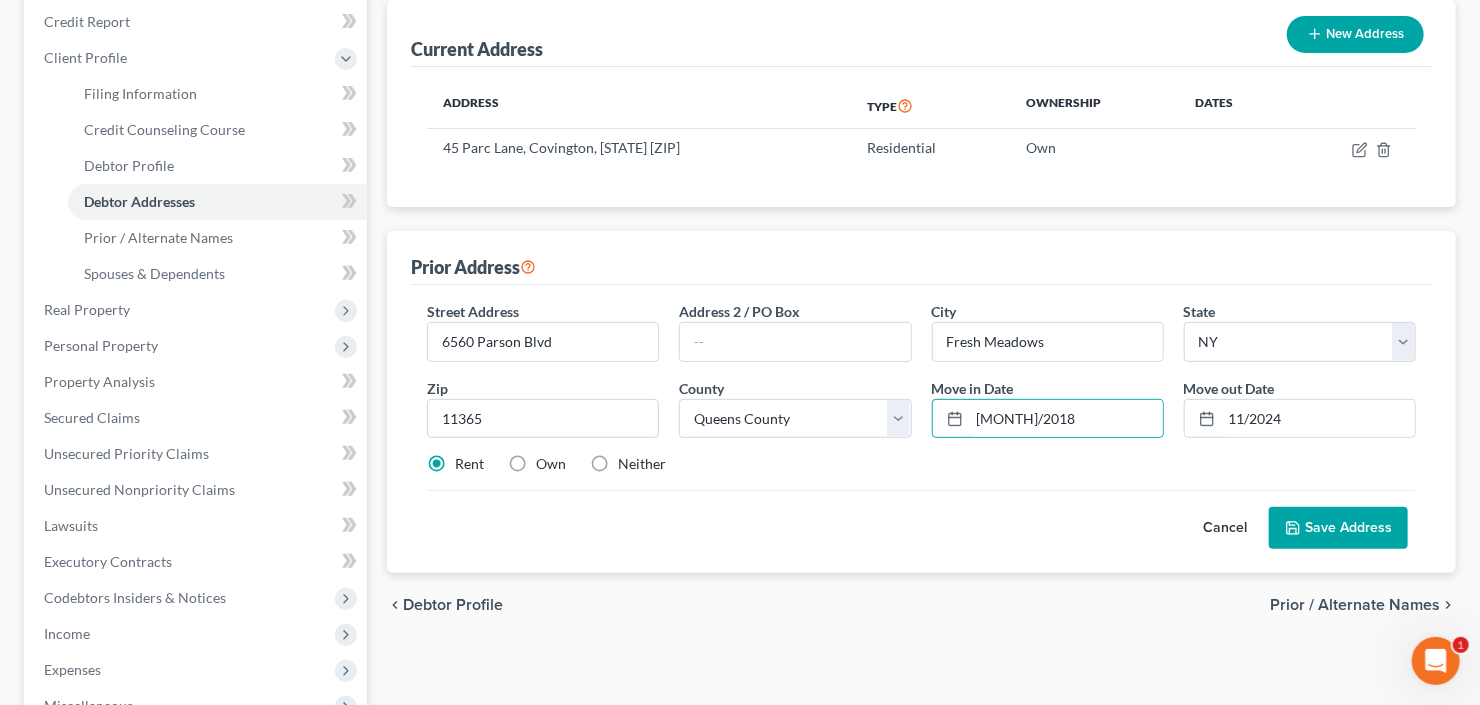 click on "Save Address" at bounding box center [1338, 528] 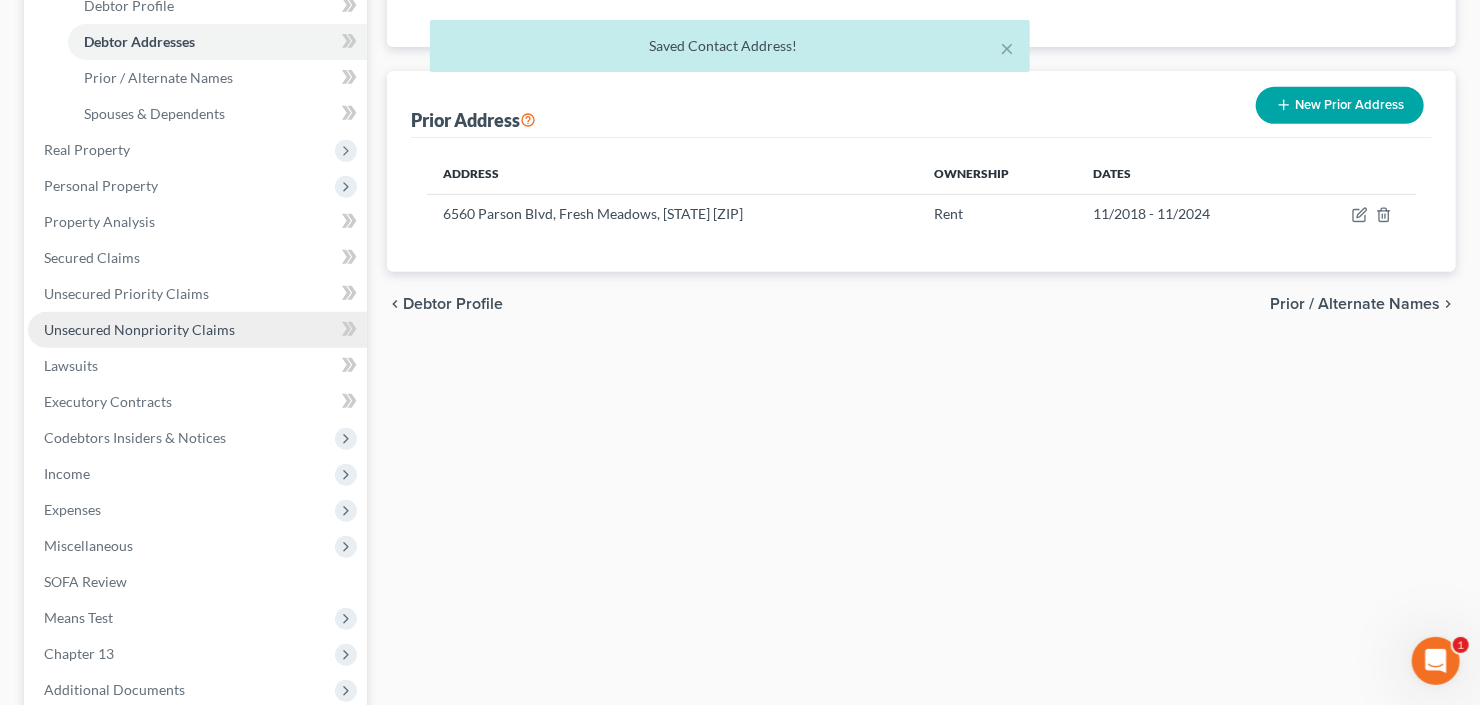 click on "Unsecured Nonpriority Claims" at bounding box center [139, 329] 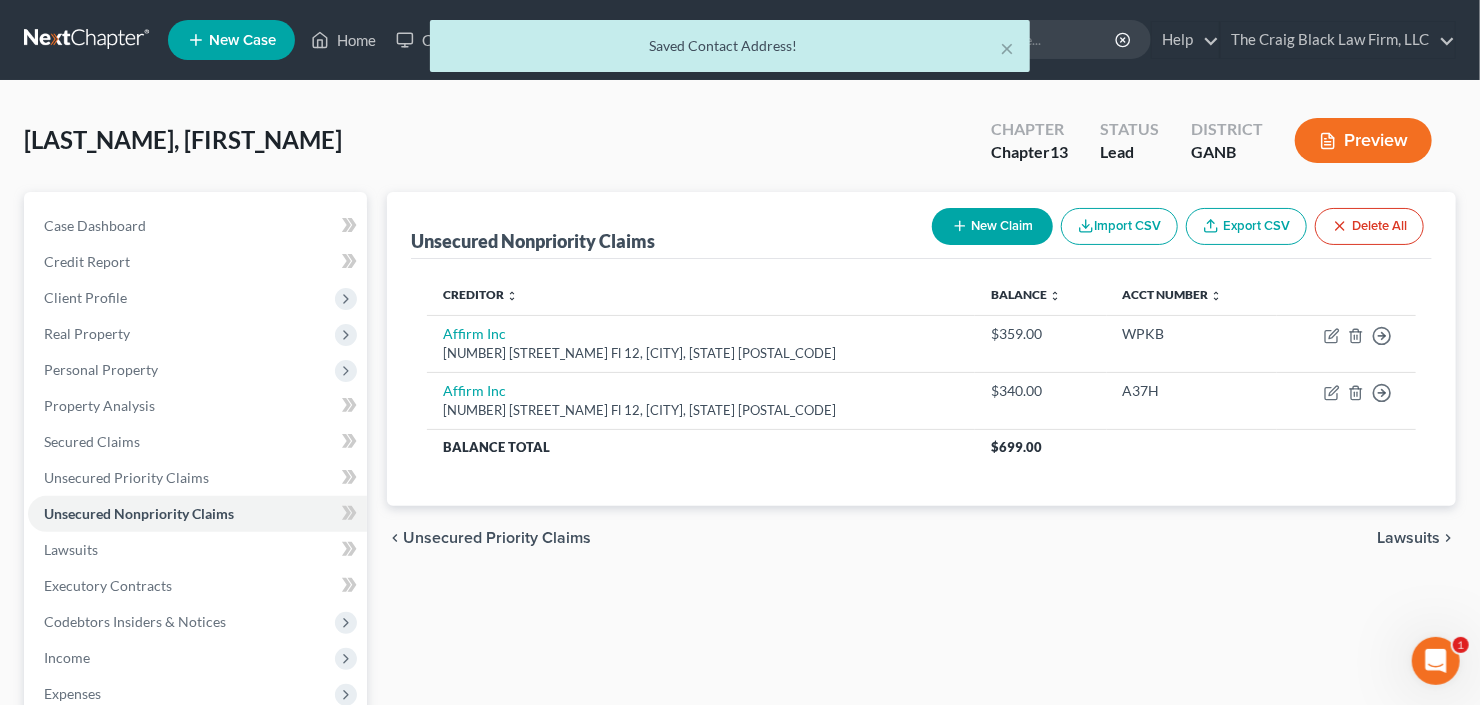 scroll, scrollTop: 0, scrollLeft: 0, axis: both 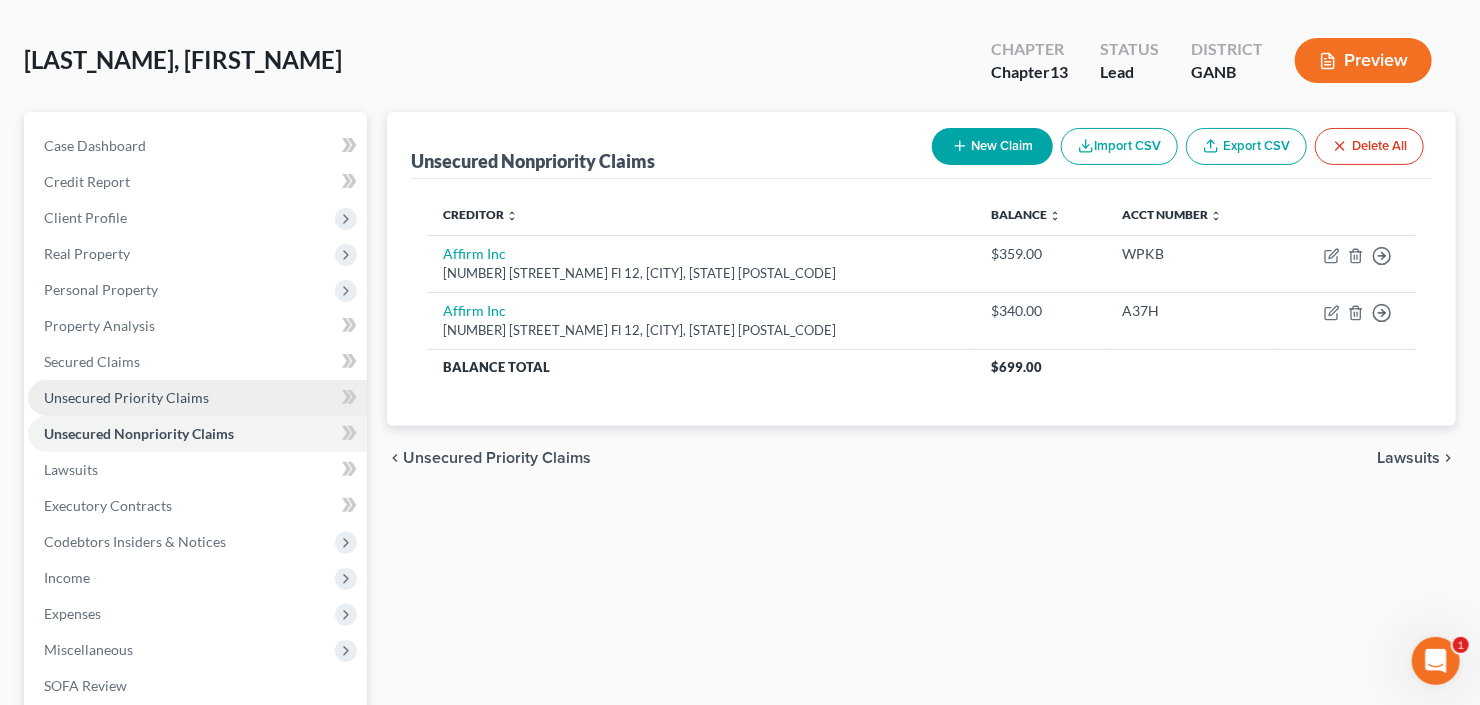 click on "Unsecured Priority Claims" at bounding box center (197, 398) 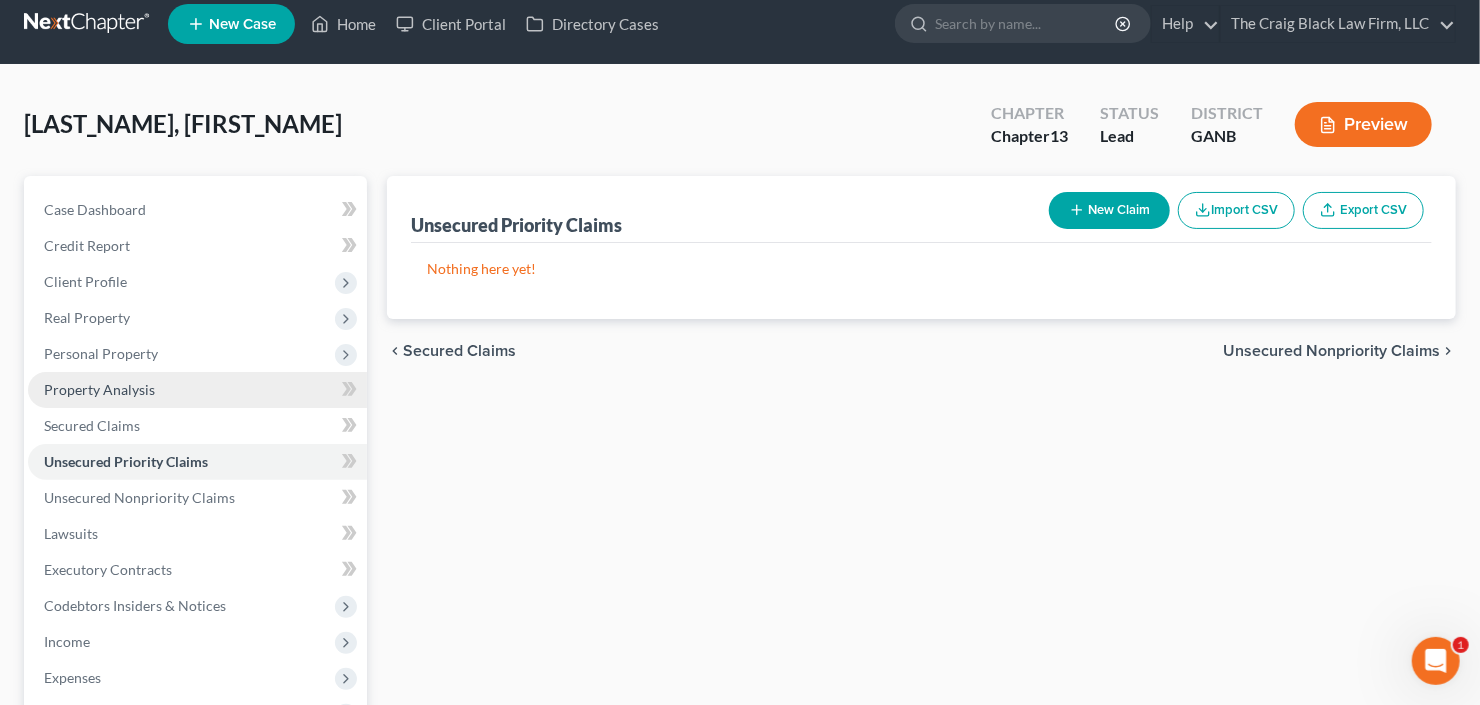 scroll, scrollTop: 0, scrollLeft: 0, axis: both 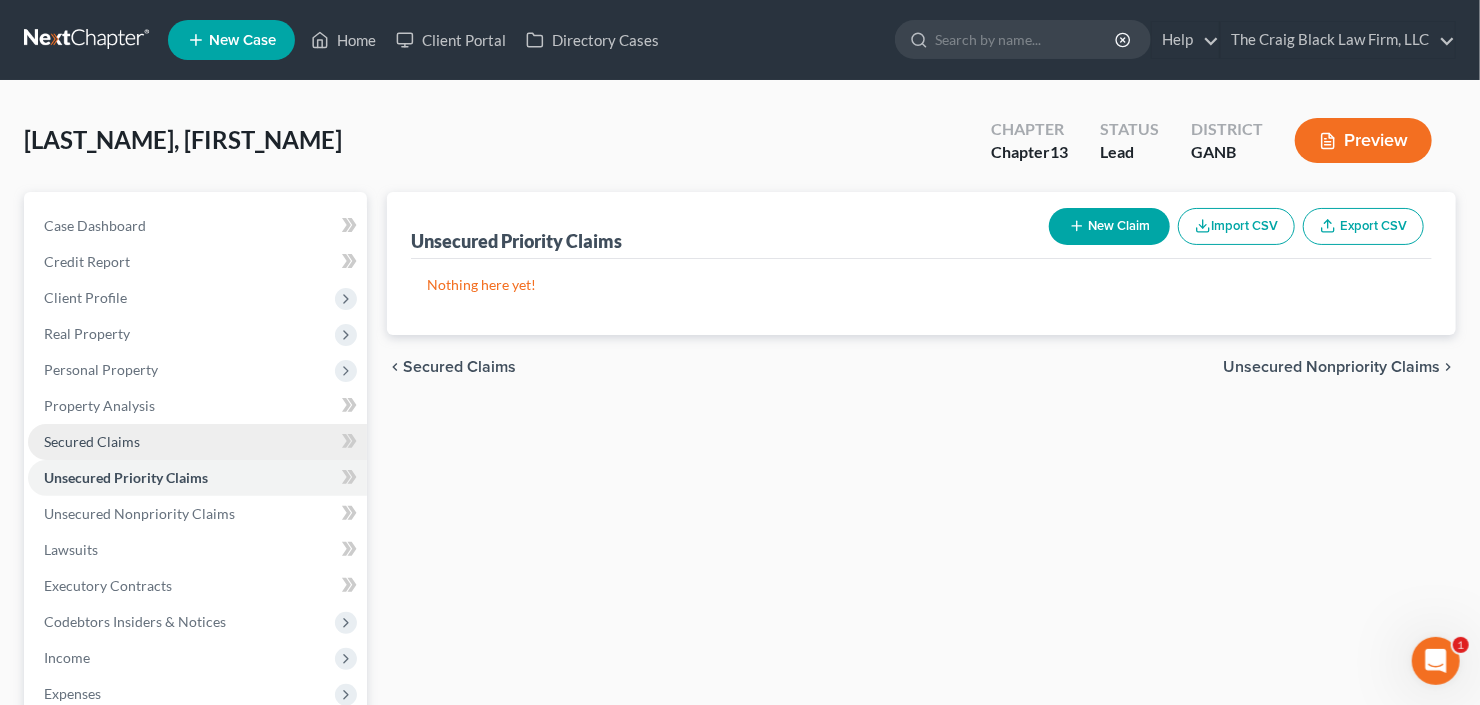 click on "Secured Claims" at bounding box center (92, 441) 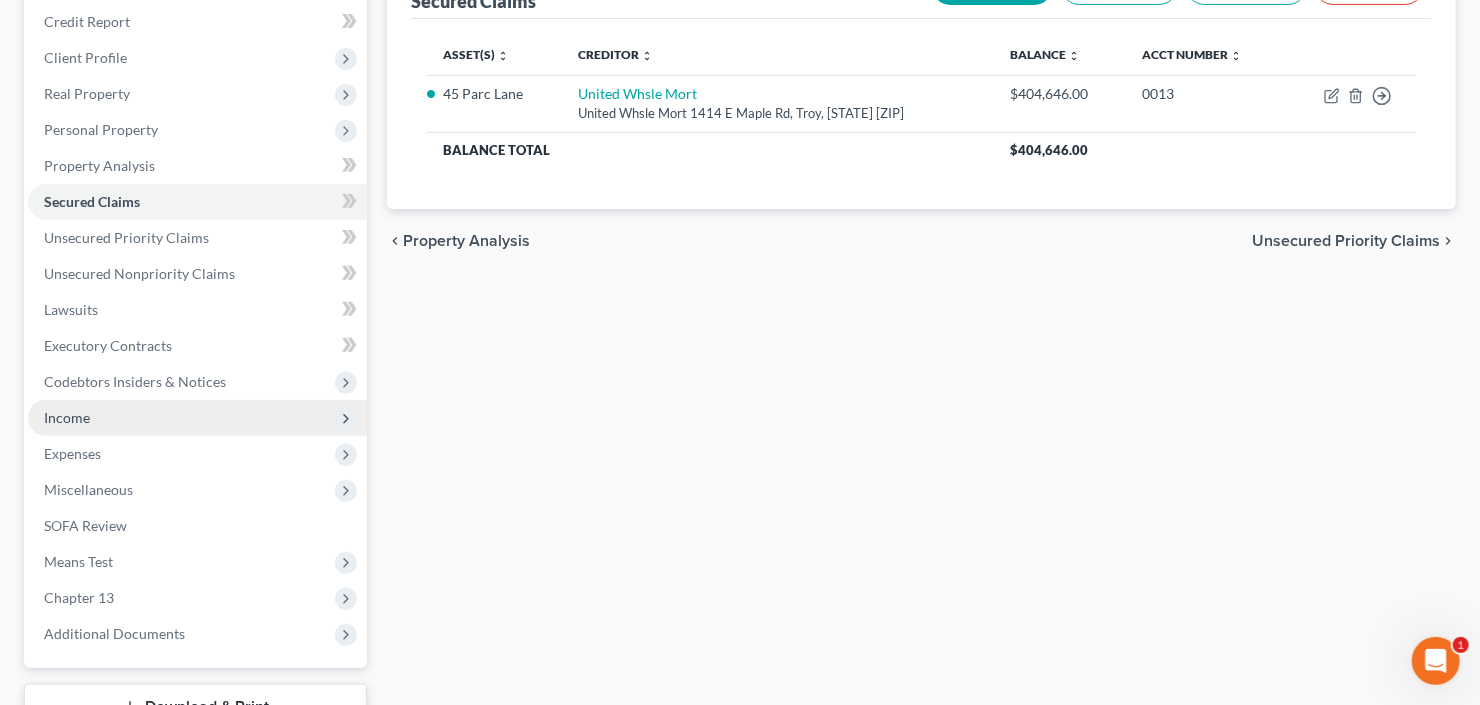 scroll, scrollTop: 320, scrollLeft: 0, axis: vertical 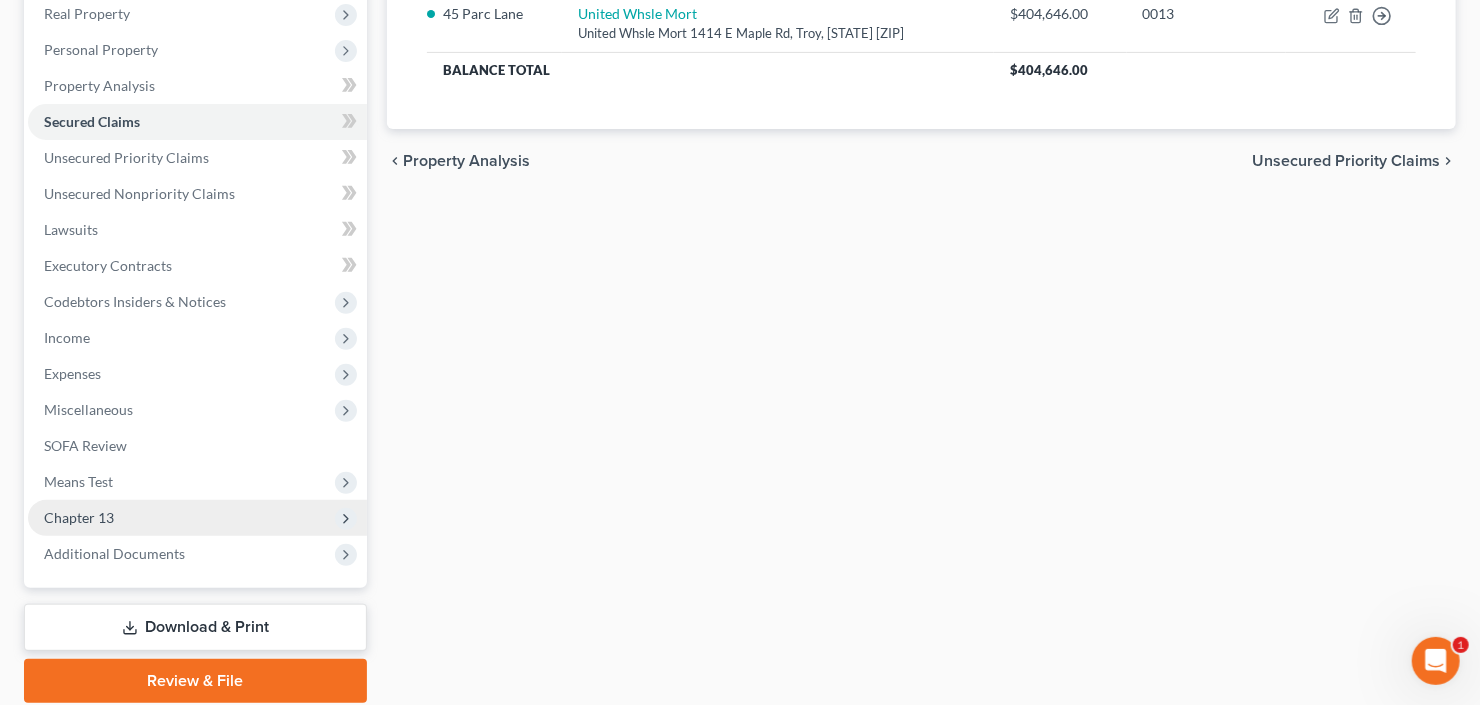 click on "Chapter 13" at bounding box center (197, 518) 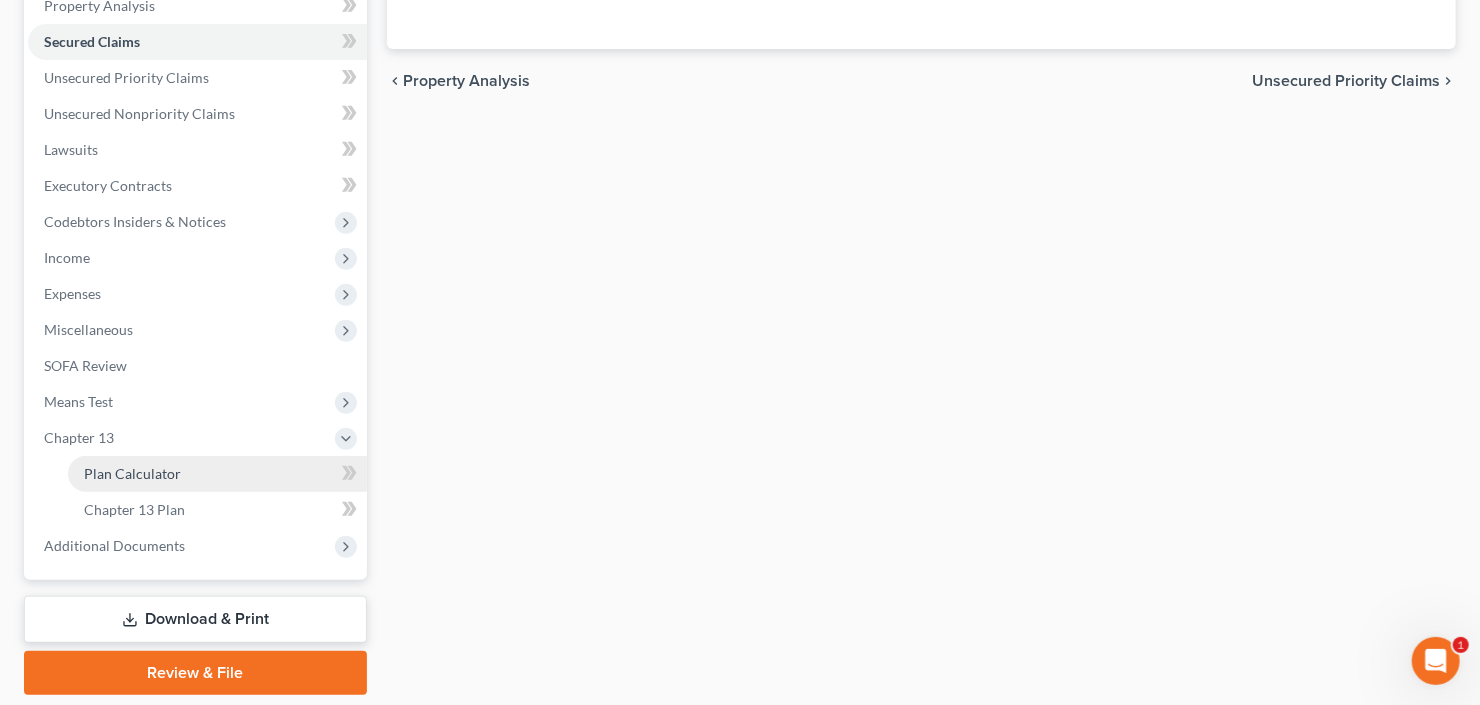 click on "Plan Calculator" at bounding box center (132, 473) 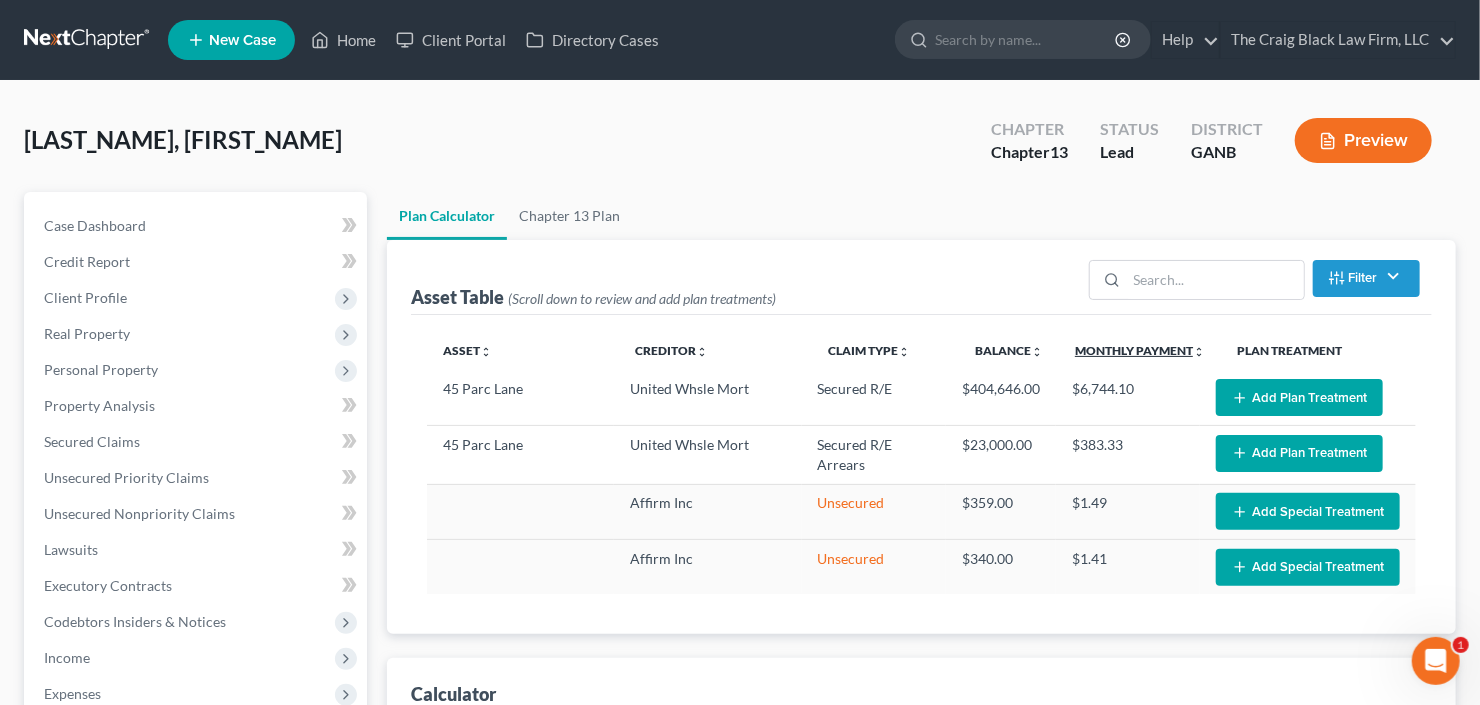 scroll, scrollTop: 240, scrollLeft: 0, axis: vertical 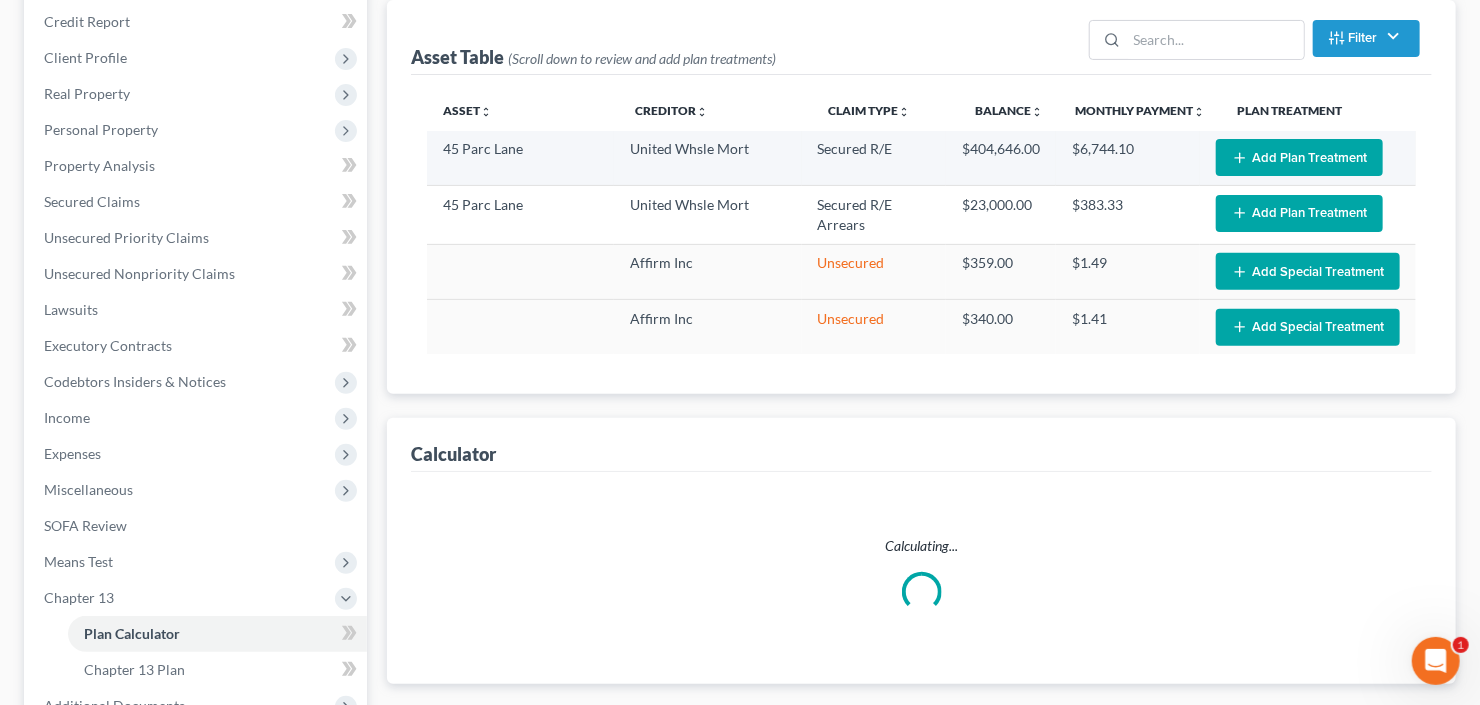 click on "Add Plan Treatment" at bounding box center (1299, 157) 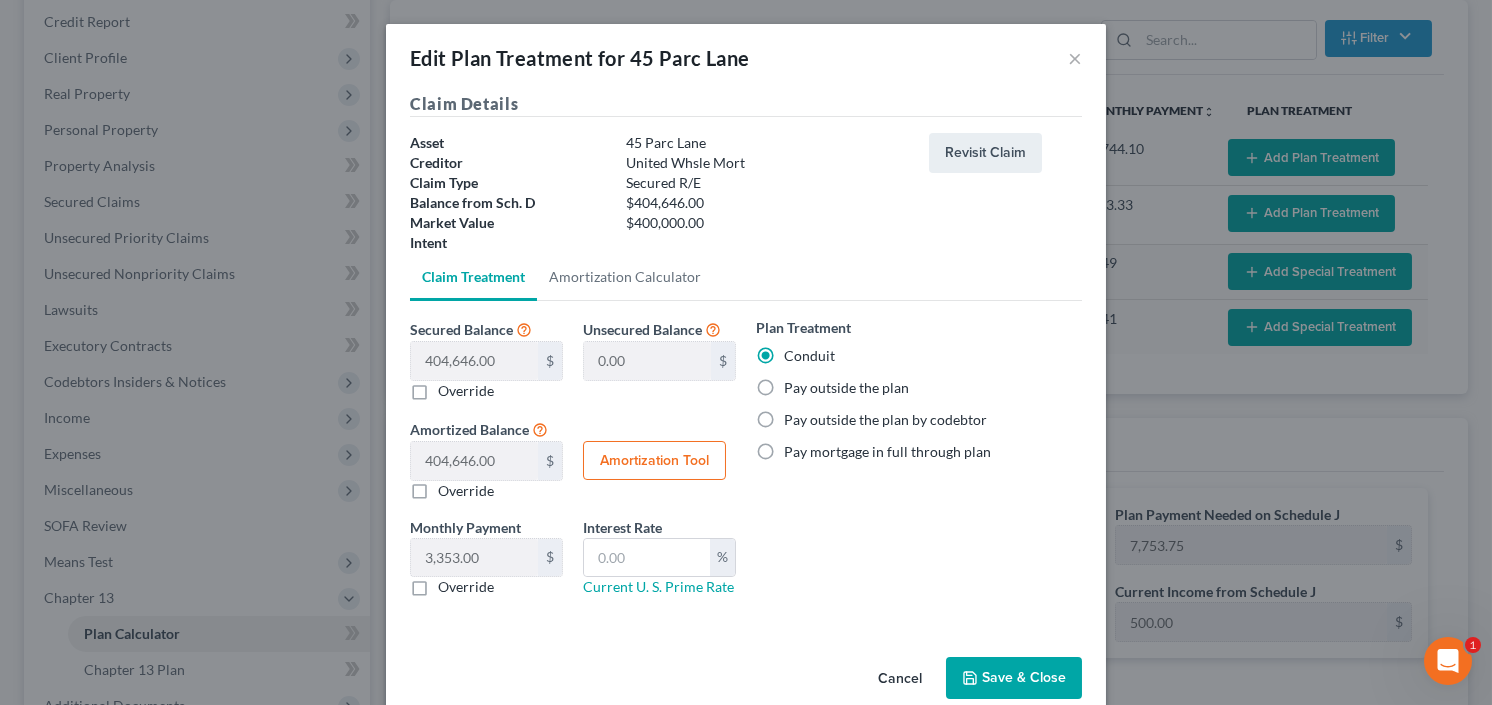click on "Pay outside the plan" at bounding box center [846, 388] 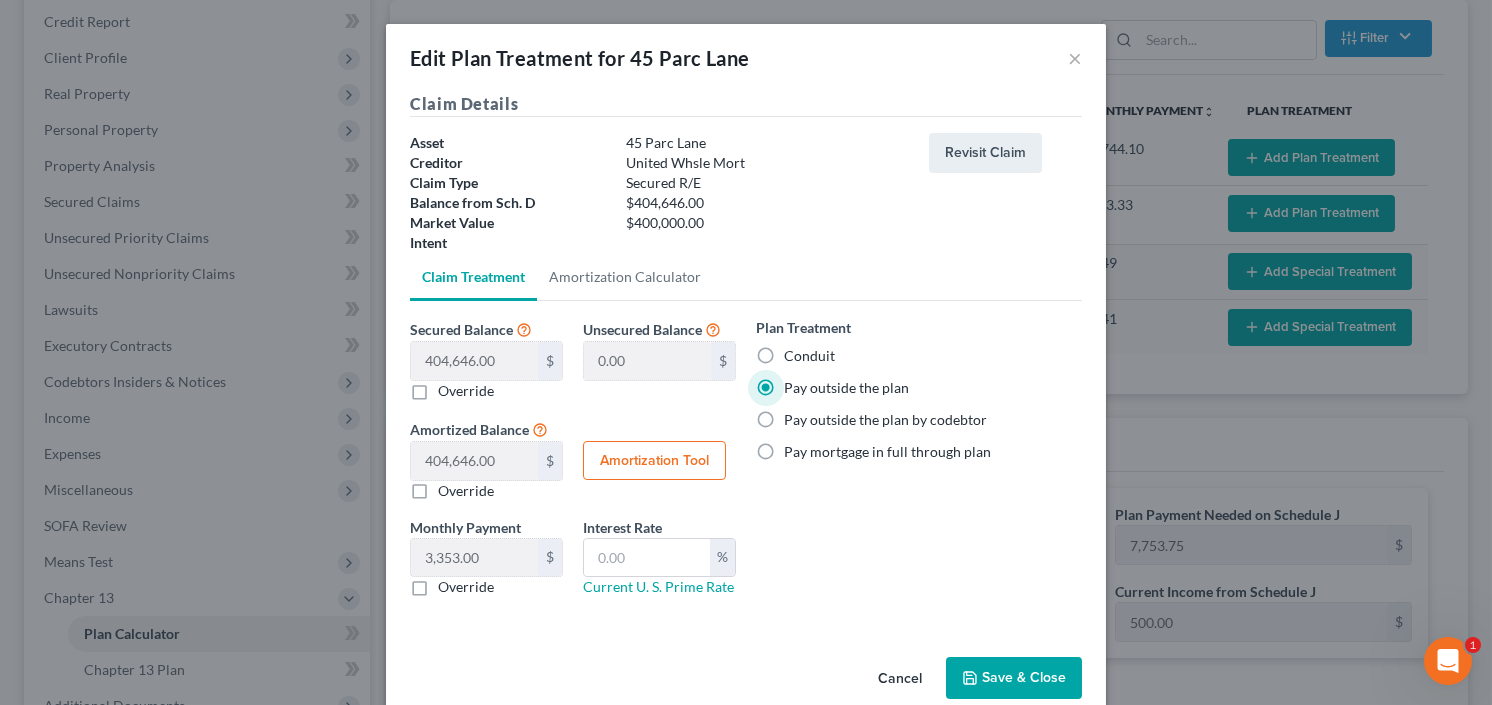 click on "Save & Close" at bounding box center (1014, 678) 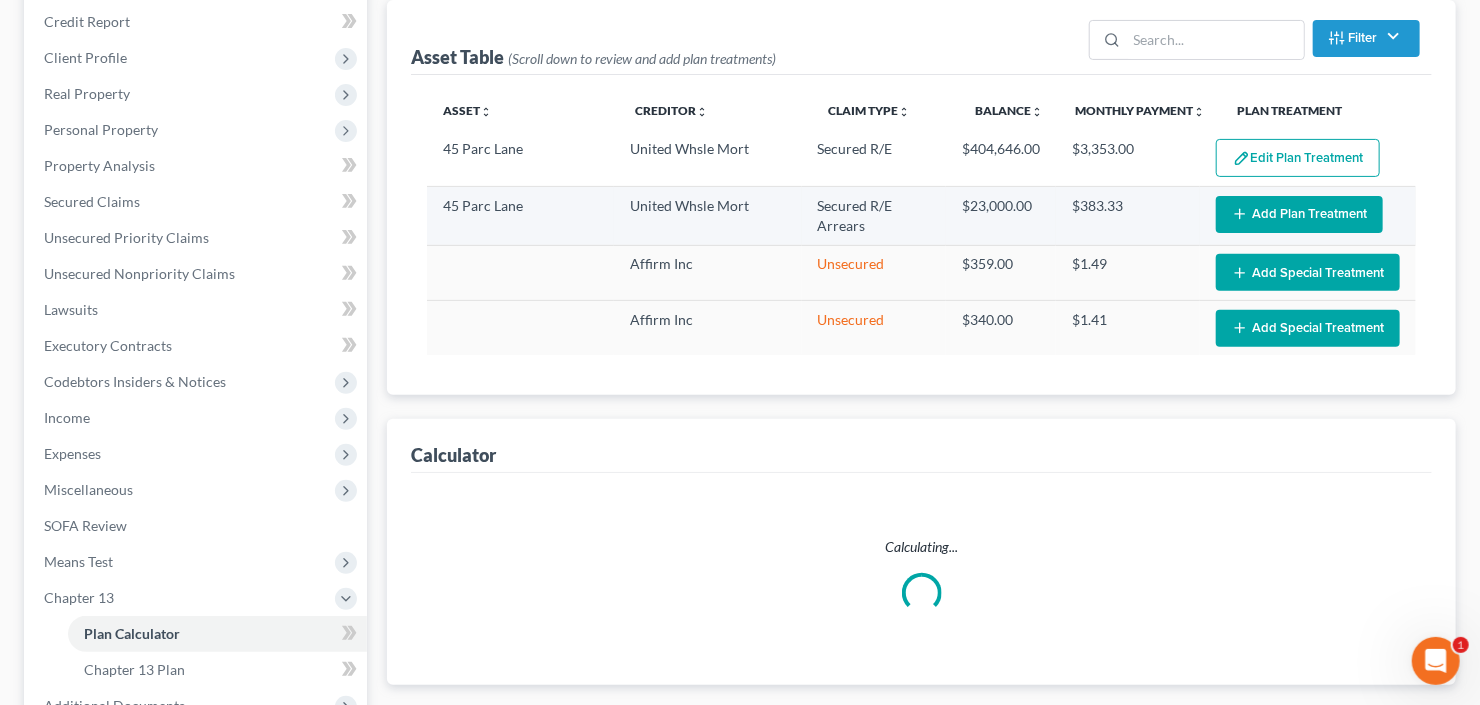 click on "Add Plan Treatment" at bounding box center [1299, 214] 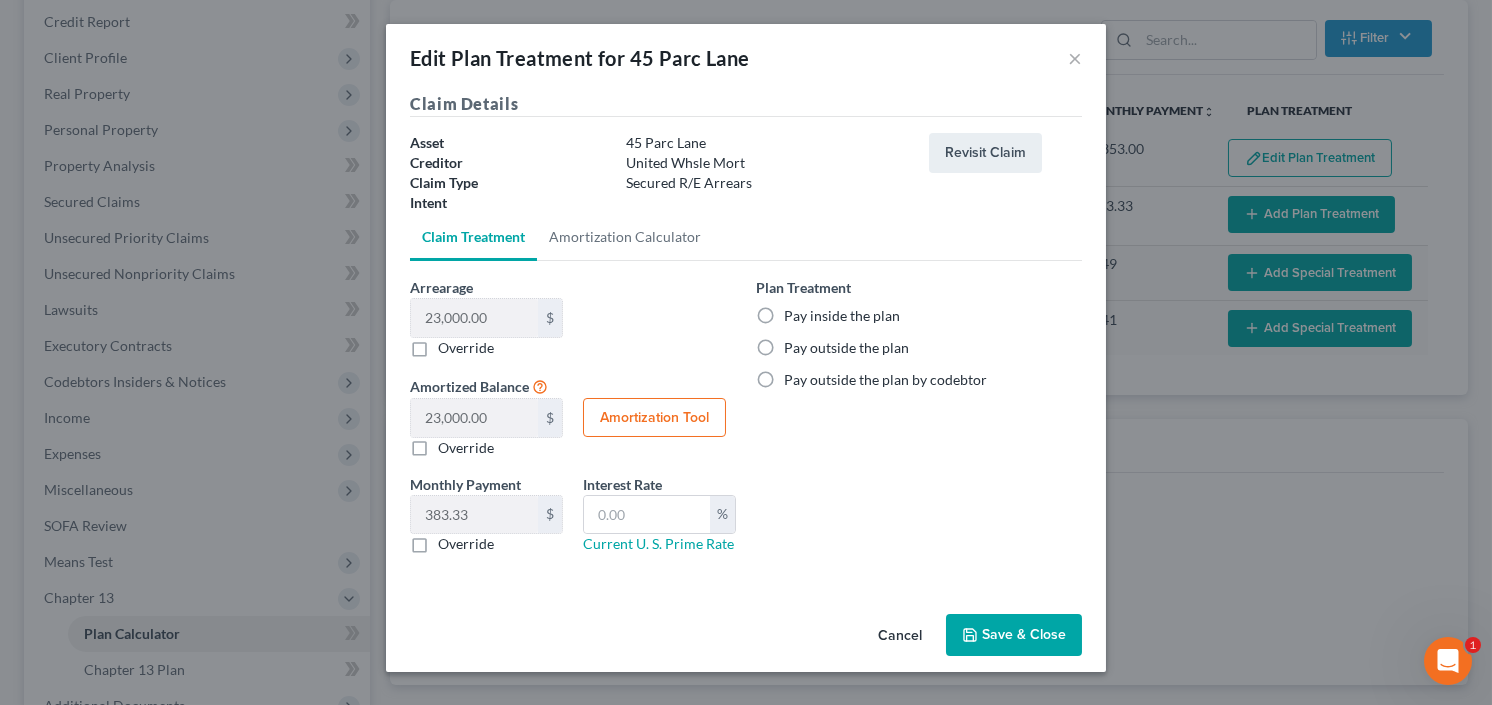 select on "59" 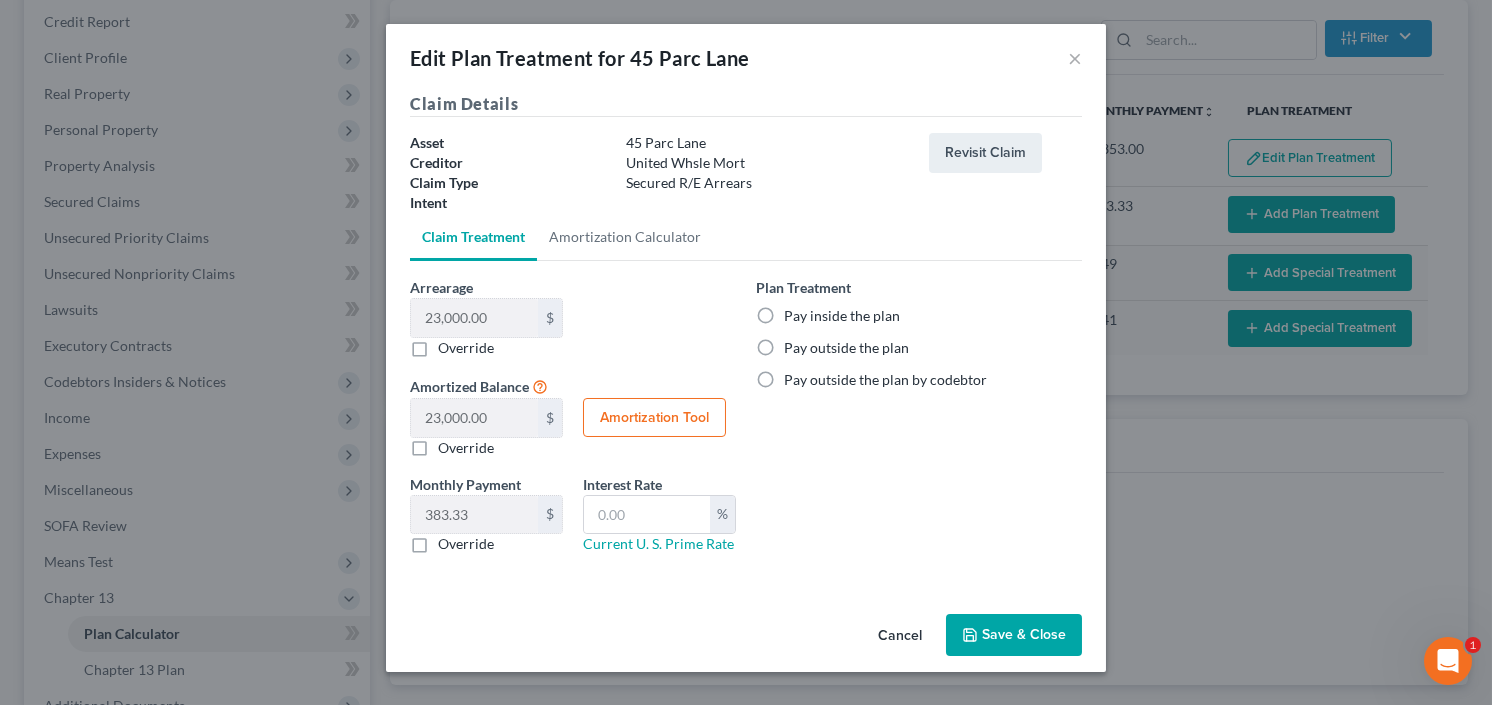 select on "59" 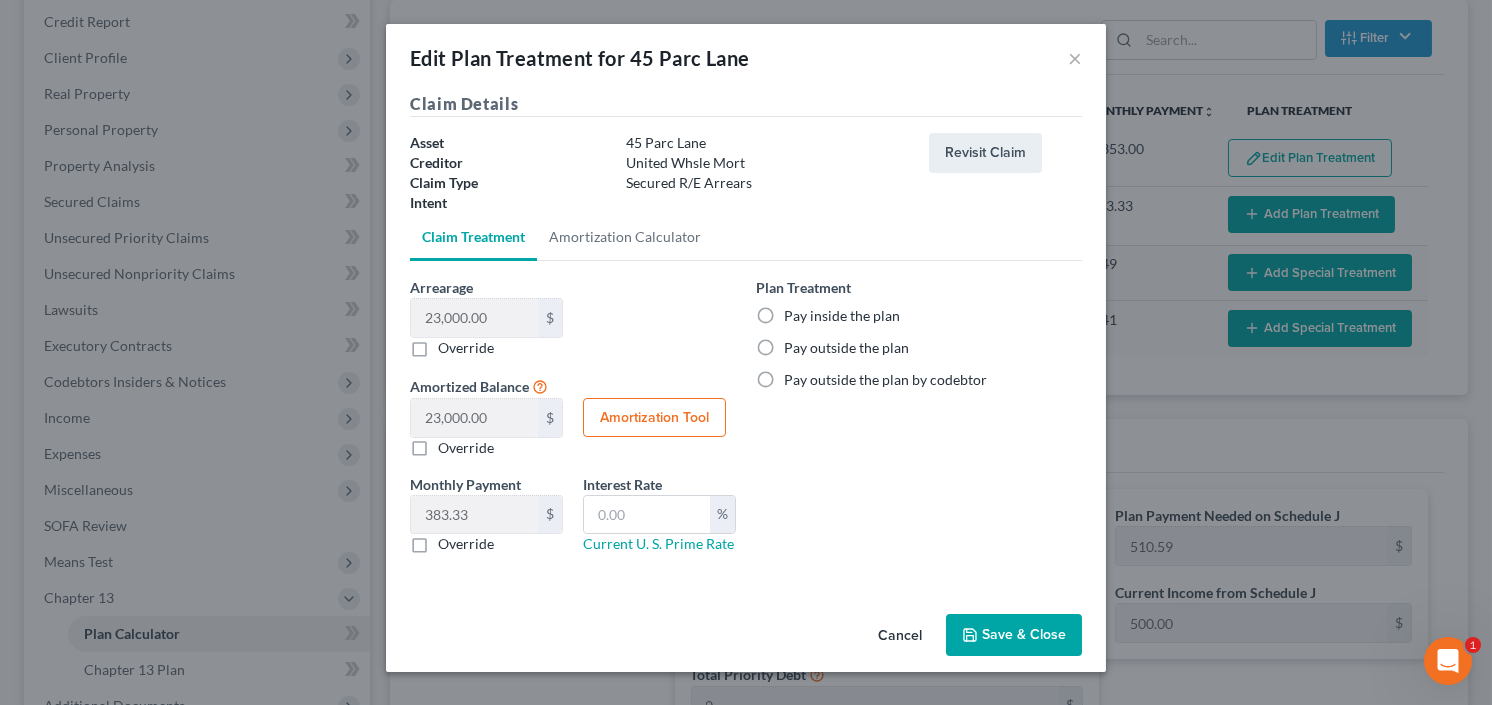 drag, startPoint x: 762, startPoint y: 307, endPoint x: 805, endPoint y: 363, distance: 70.60453 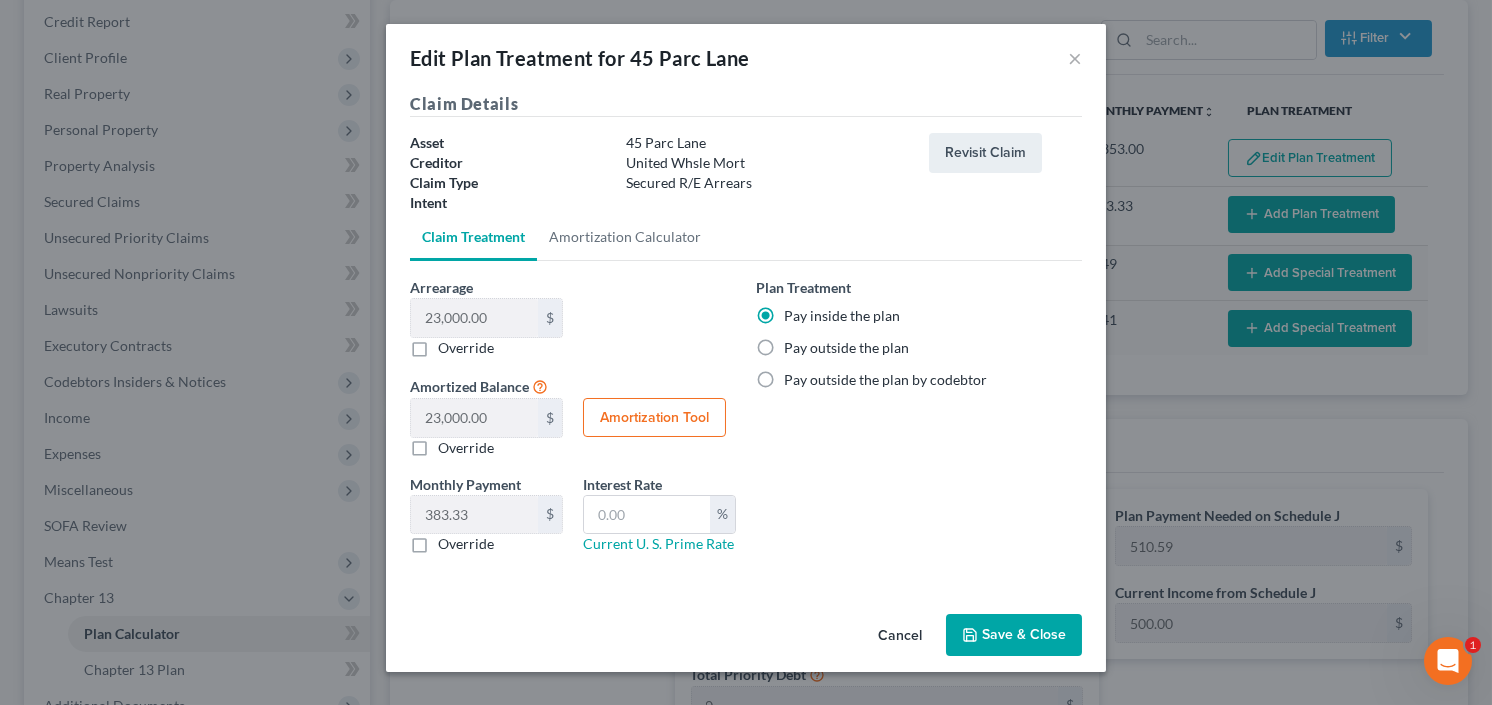 click on "Save & Close" at bounding box center [1014, 635] 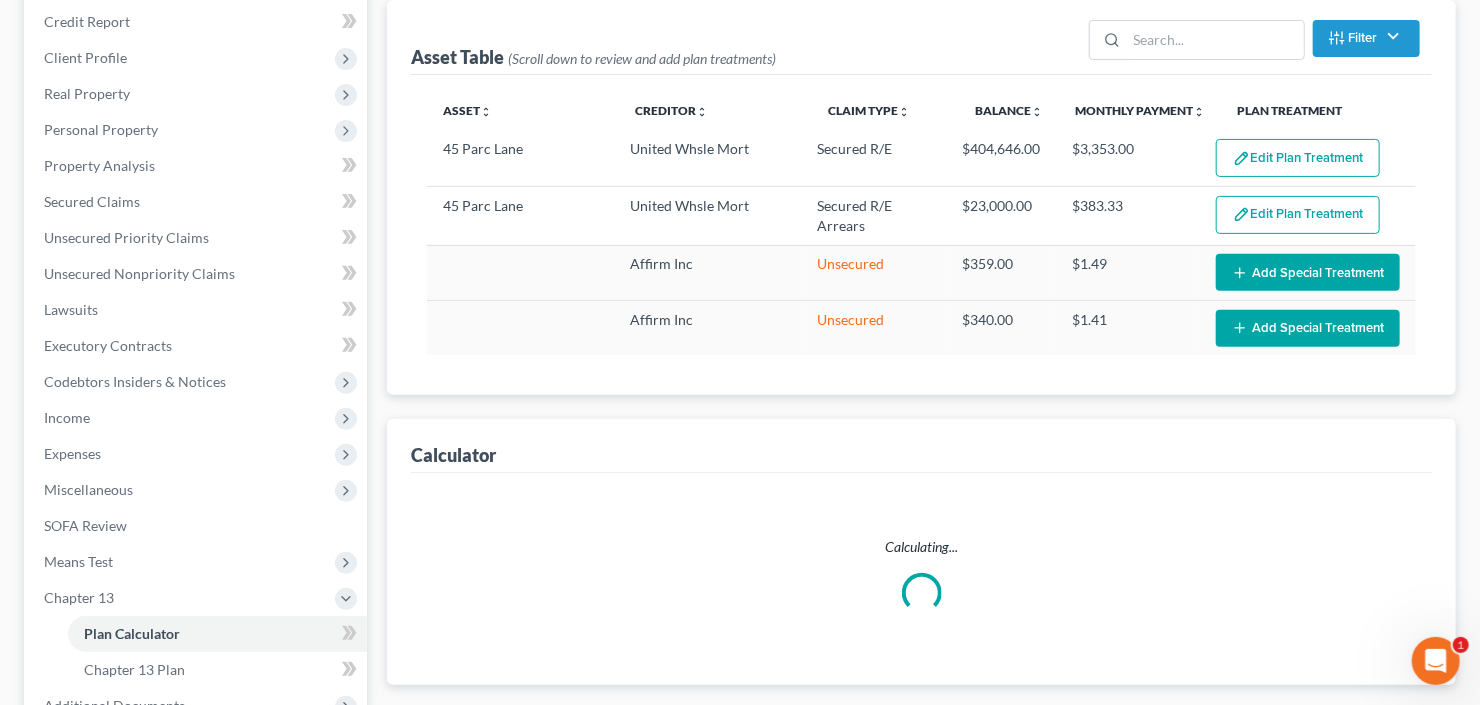 select on "59" 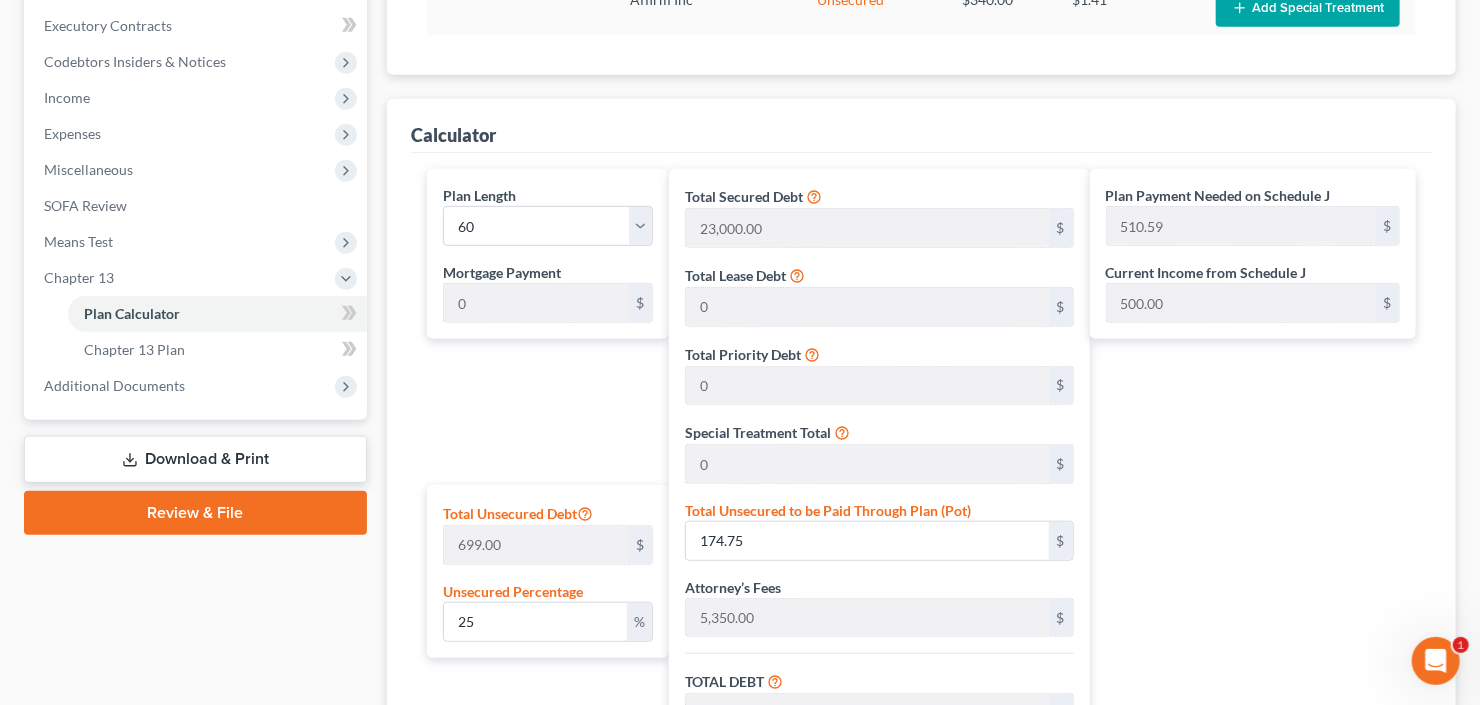 scroll, scrollTop: 320, scrollLeft: 0, axis: vertical 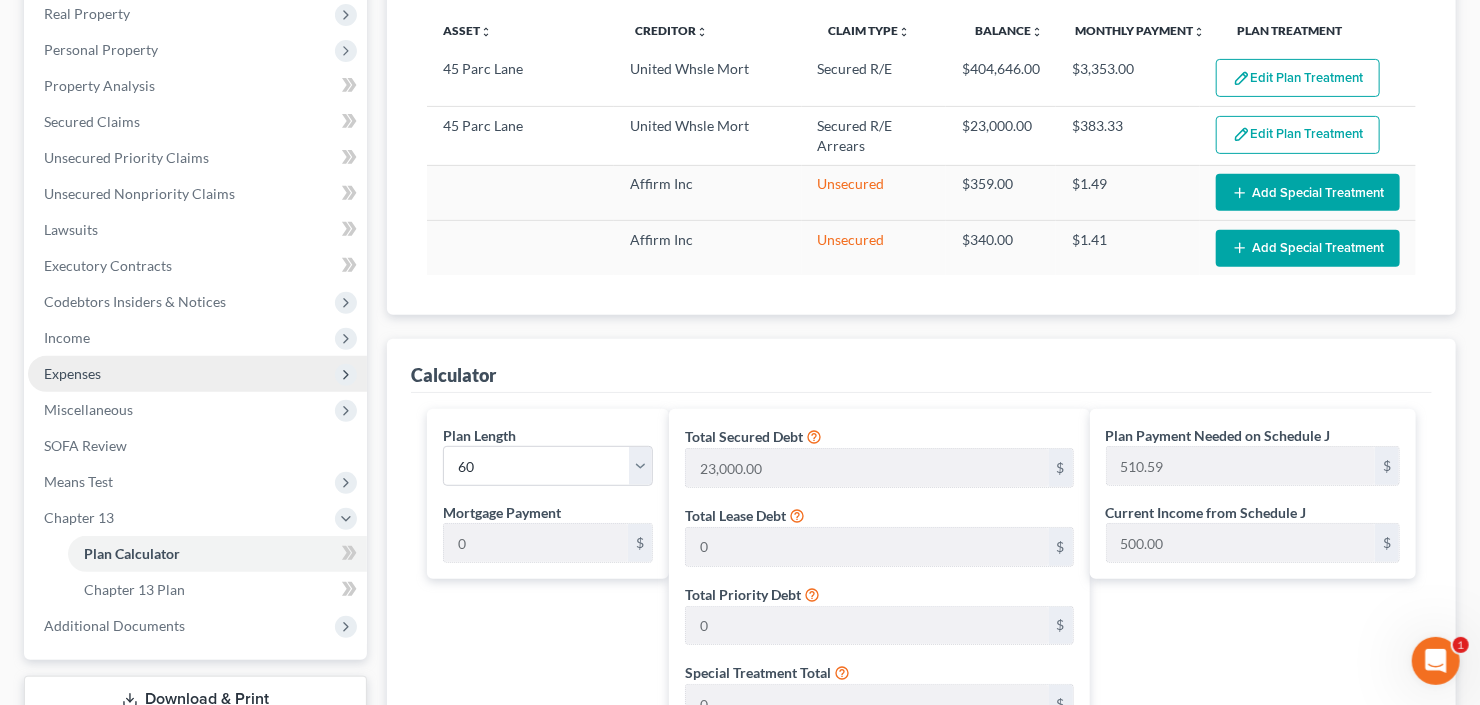 click on "Expenses" at bounding box center [72, 373] 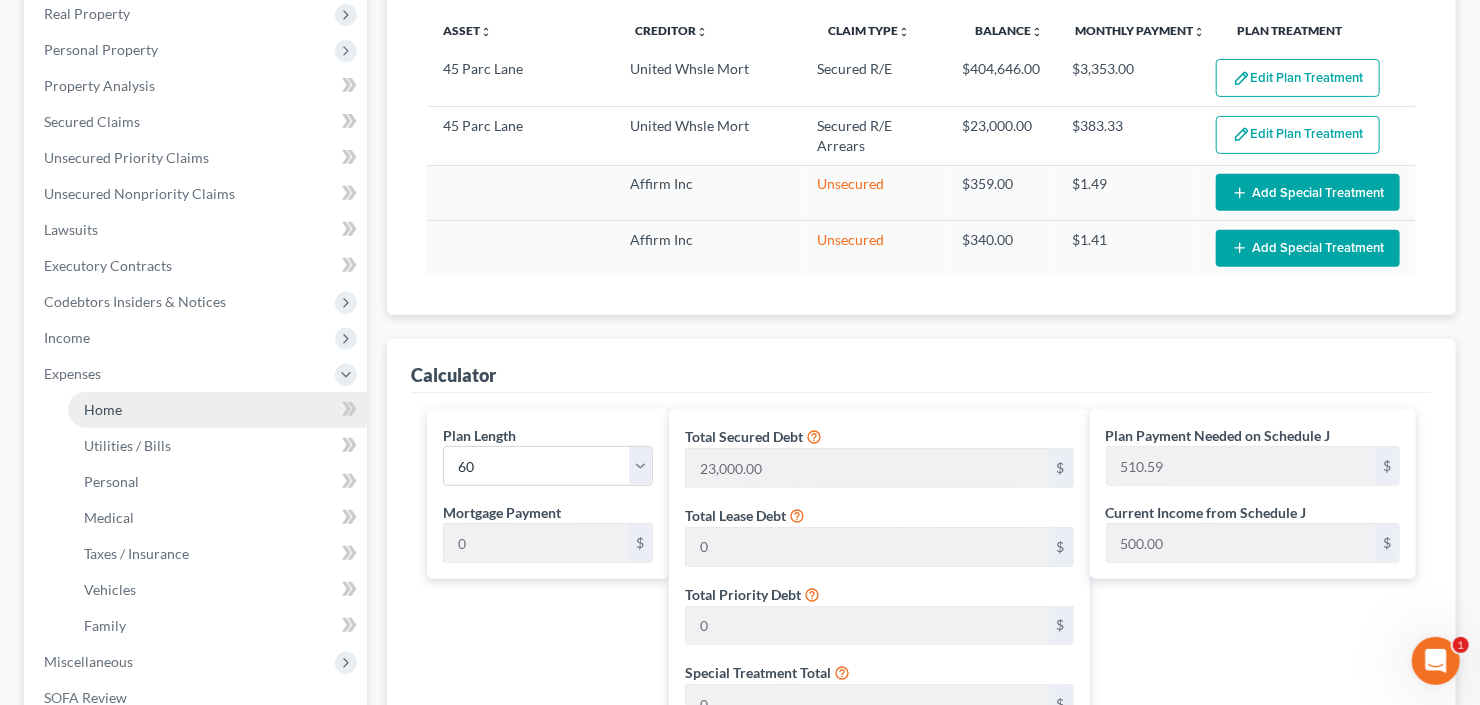 click on "Home" at bounding box center (217, 410) 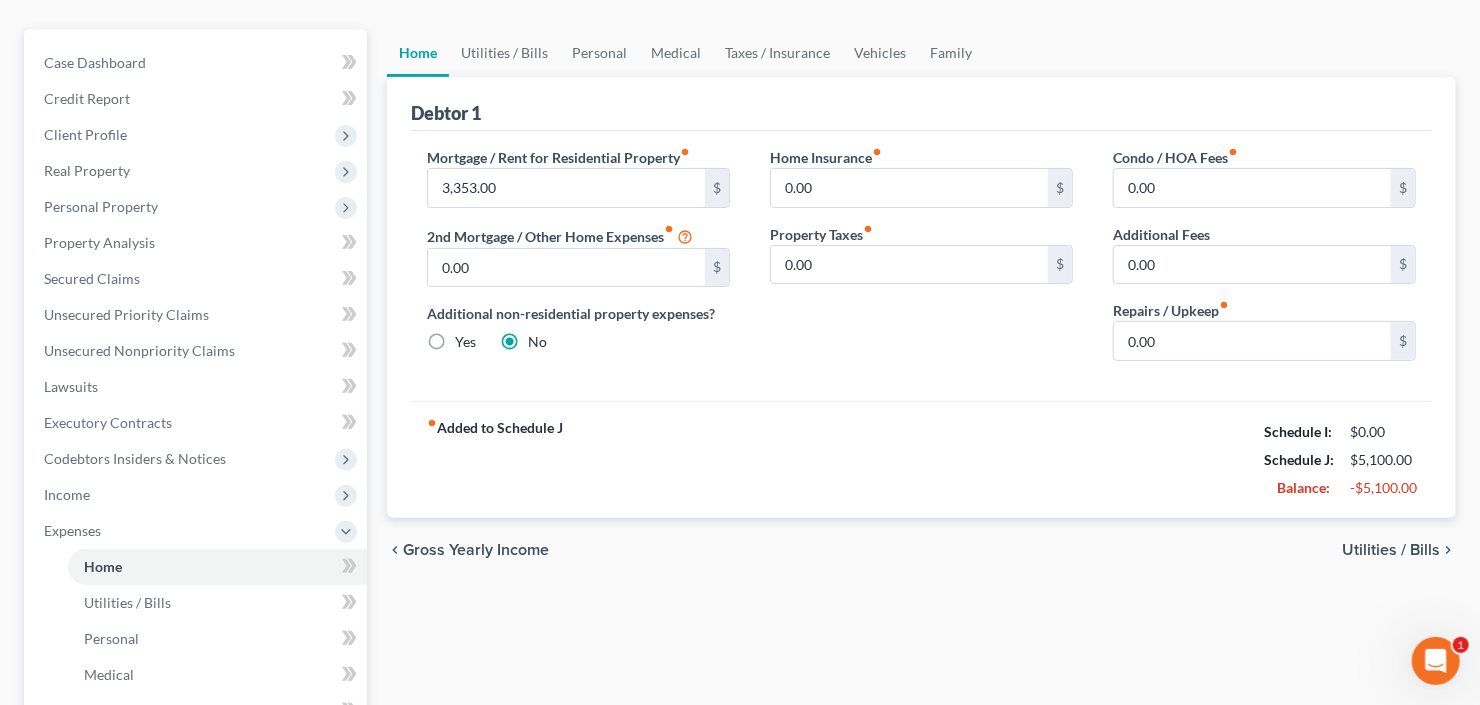 scroll, scrollTop: 0, scrollLeft: 0, axis: both 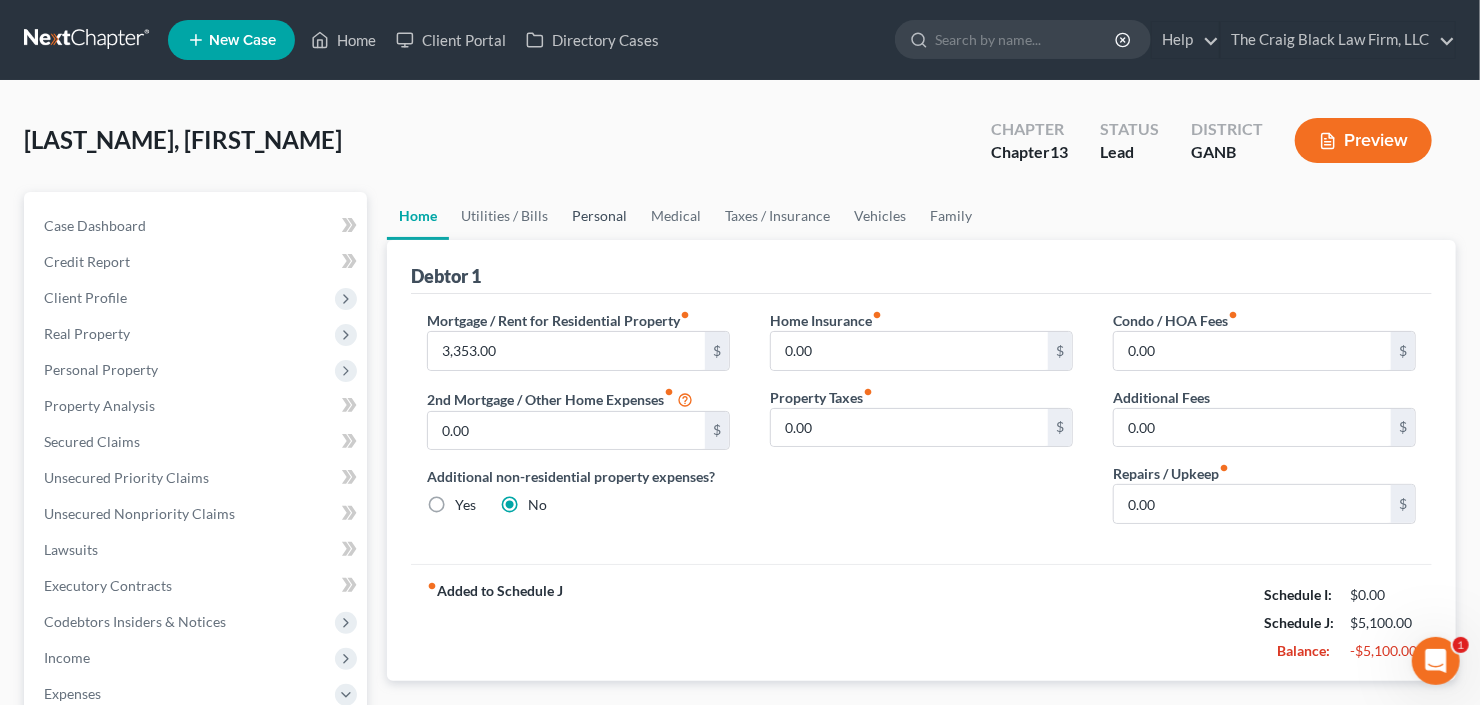 click on "Personal" at bounding box center (599, 216) 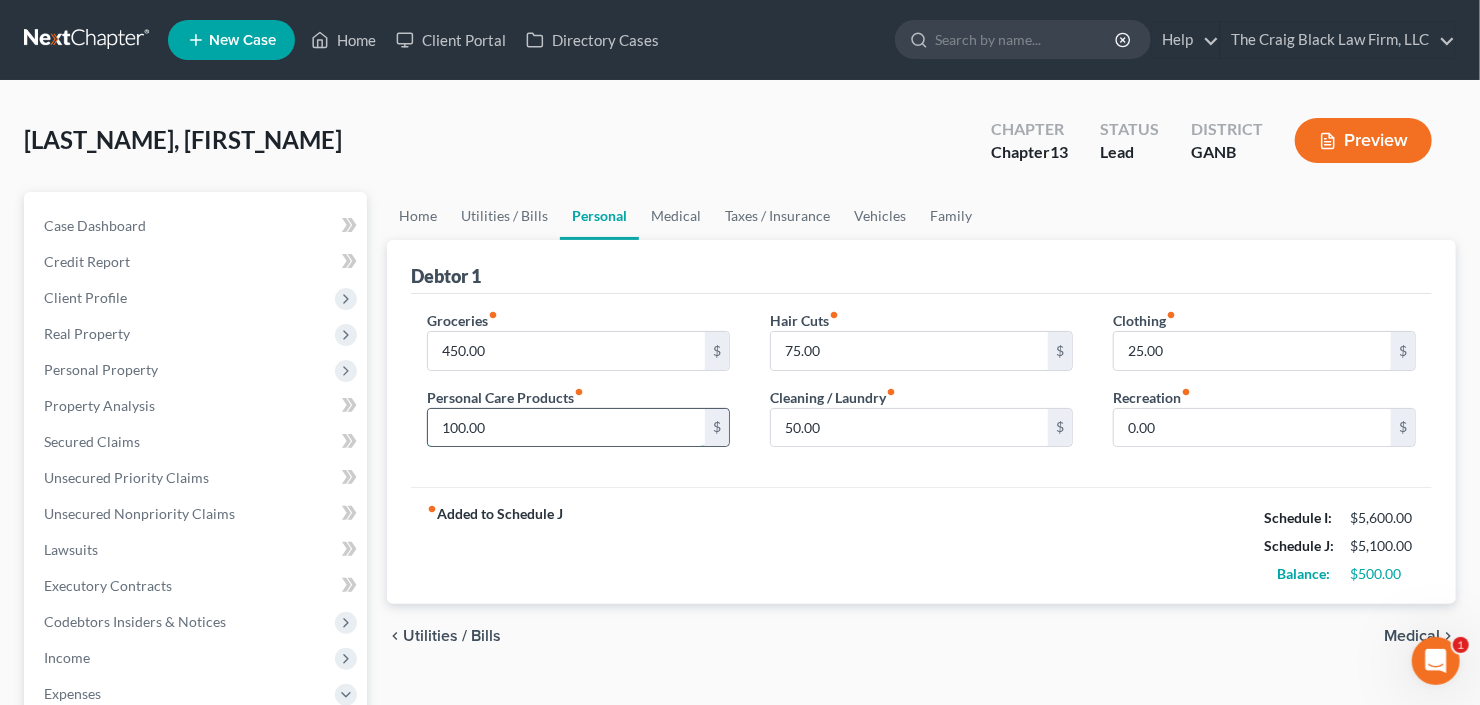 click on "100.00" at bounding box center (566, 428) 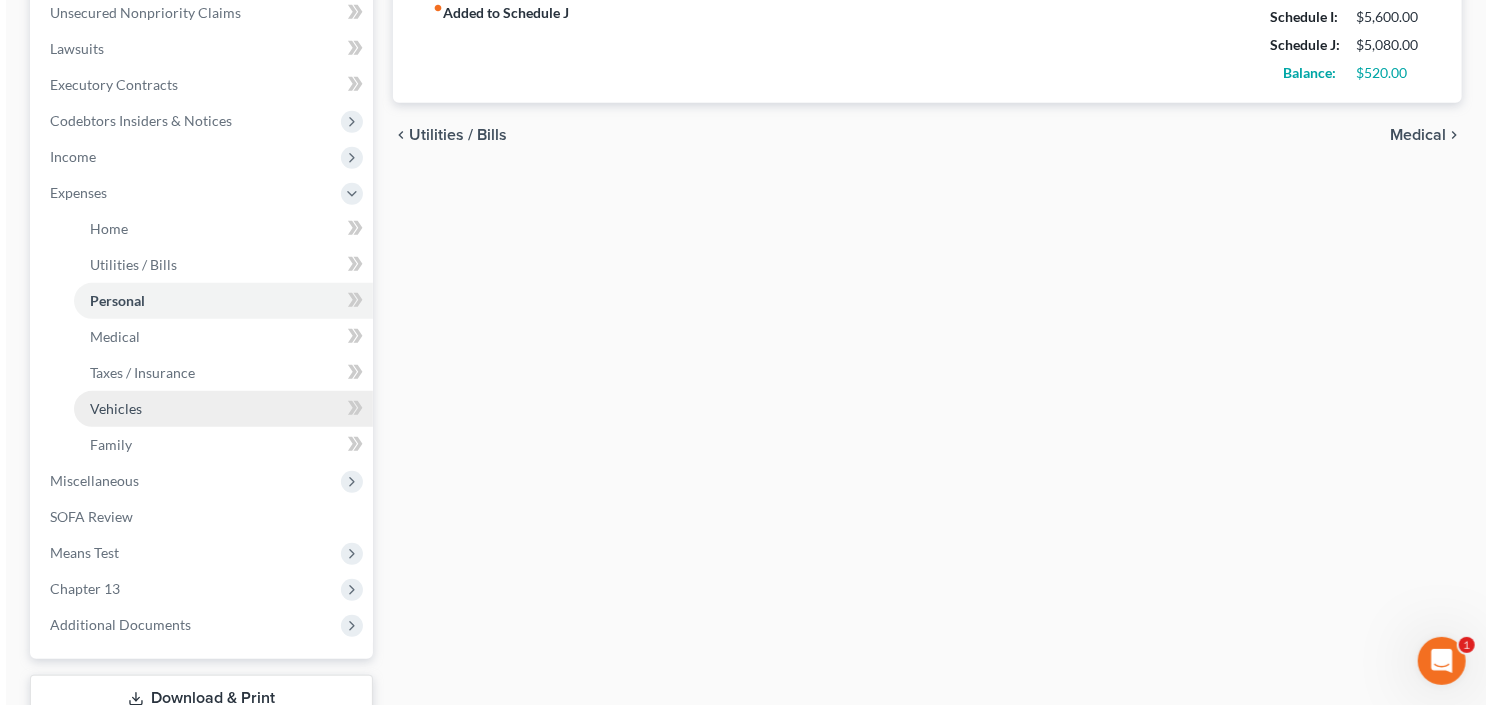 scroll, scrollTop: 560, scrollLeft: 0, axis: vertical 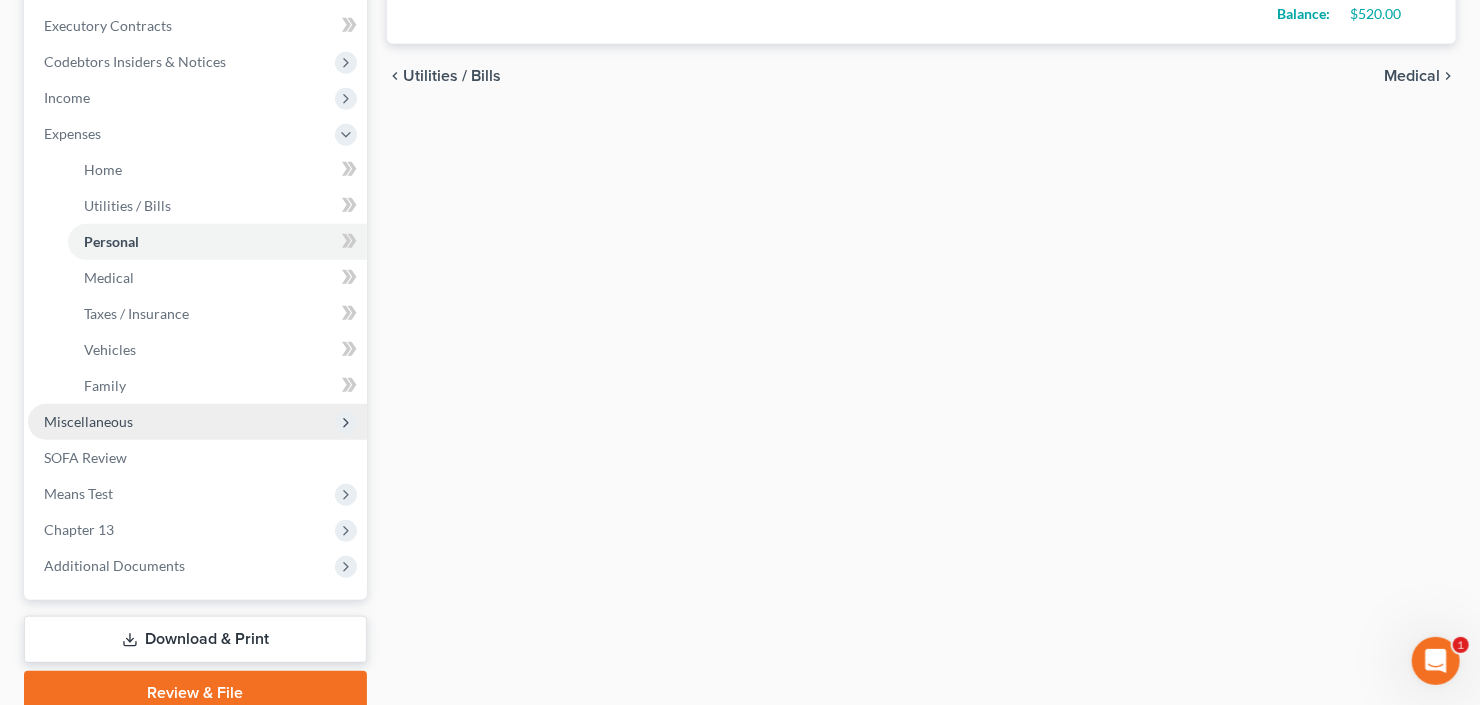 type on "80.00" 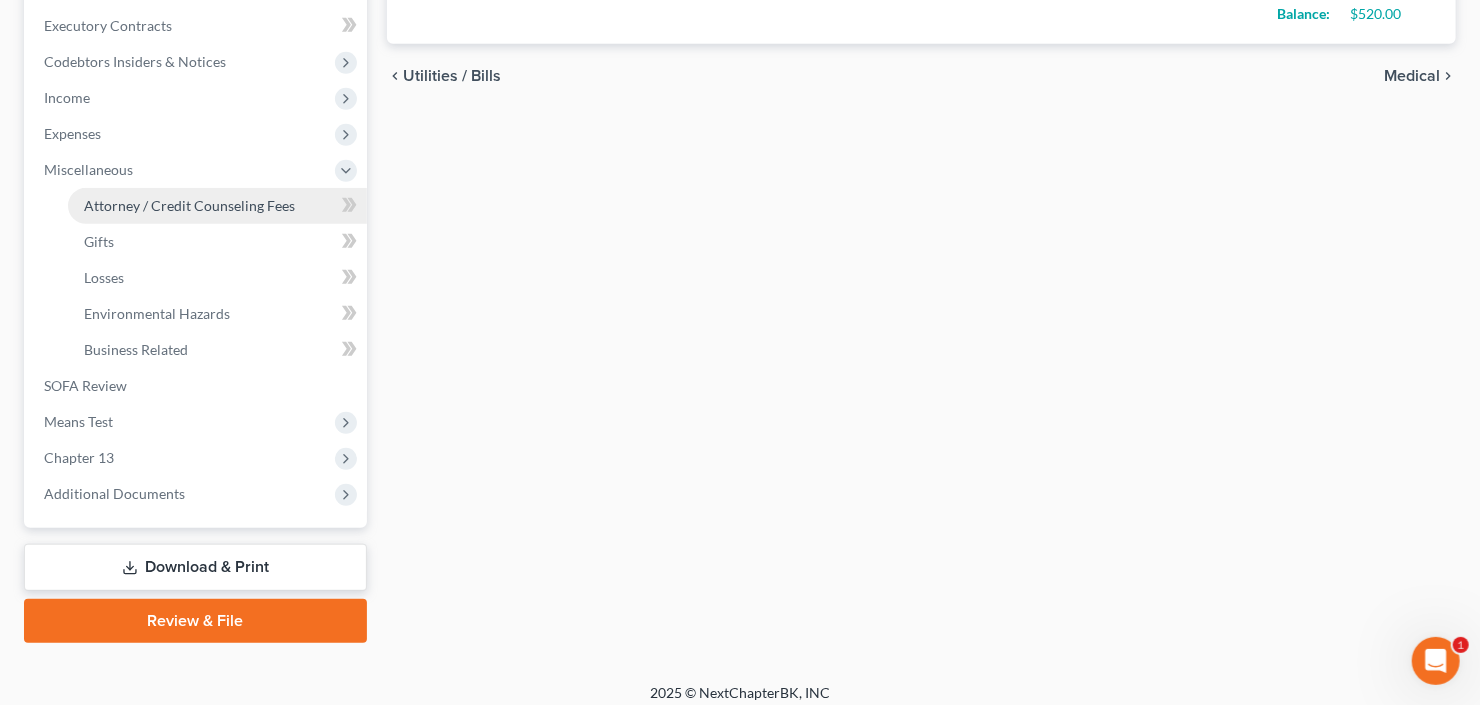 click on "Attorney / Credit Counseling Fees" at bounding box center [217, 206] 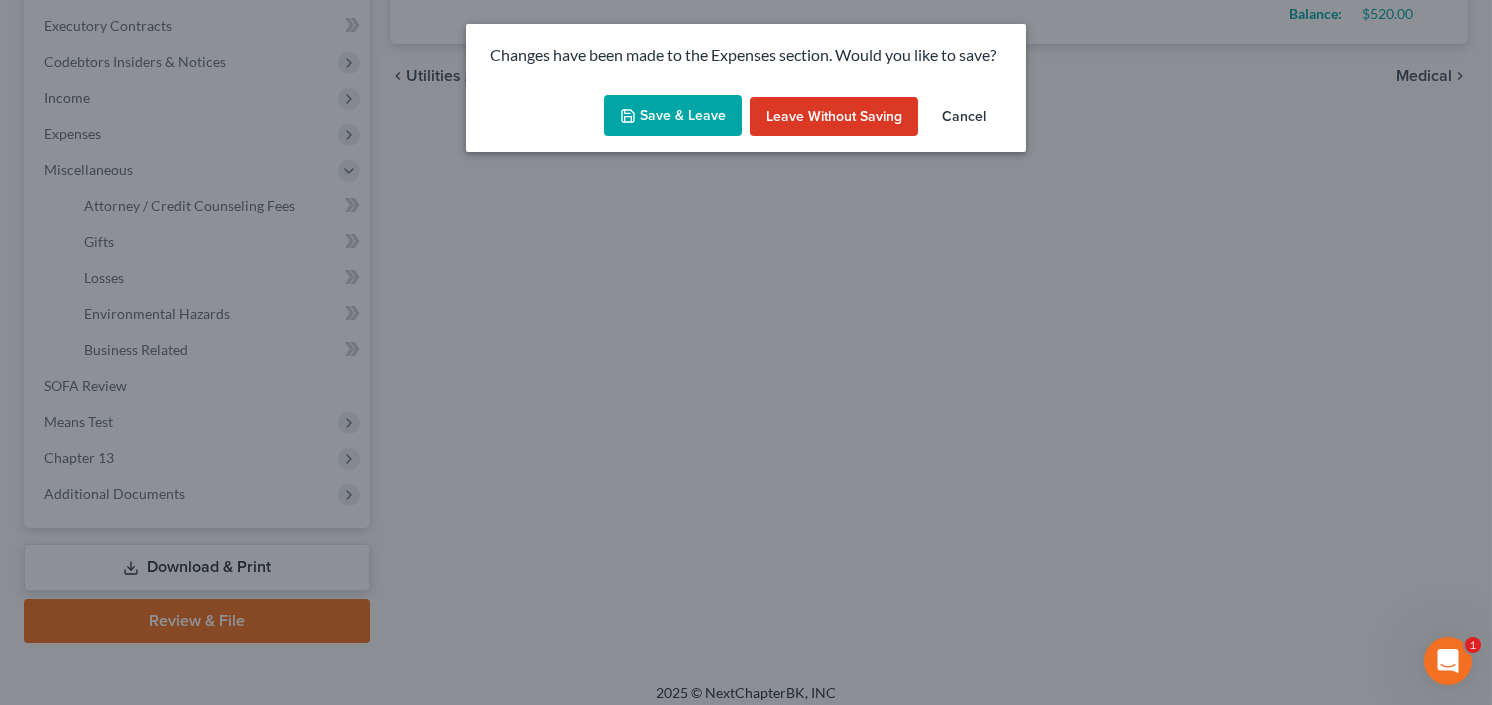 click on "Save & Leave" at bounding box center (673, 116) 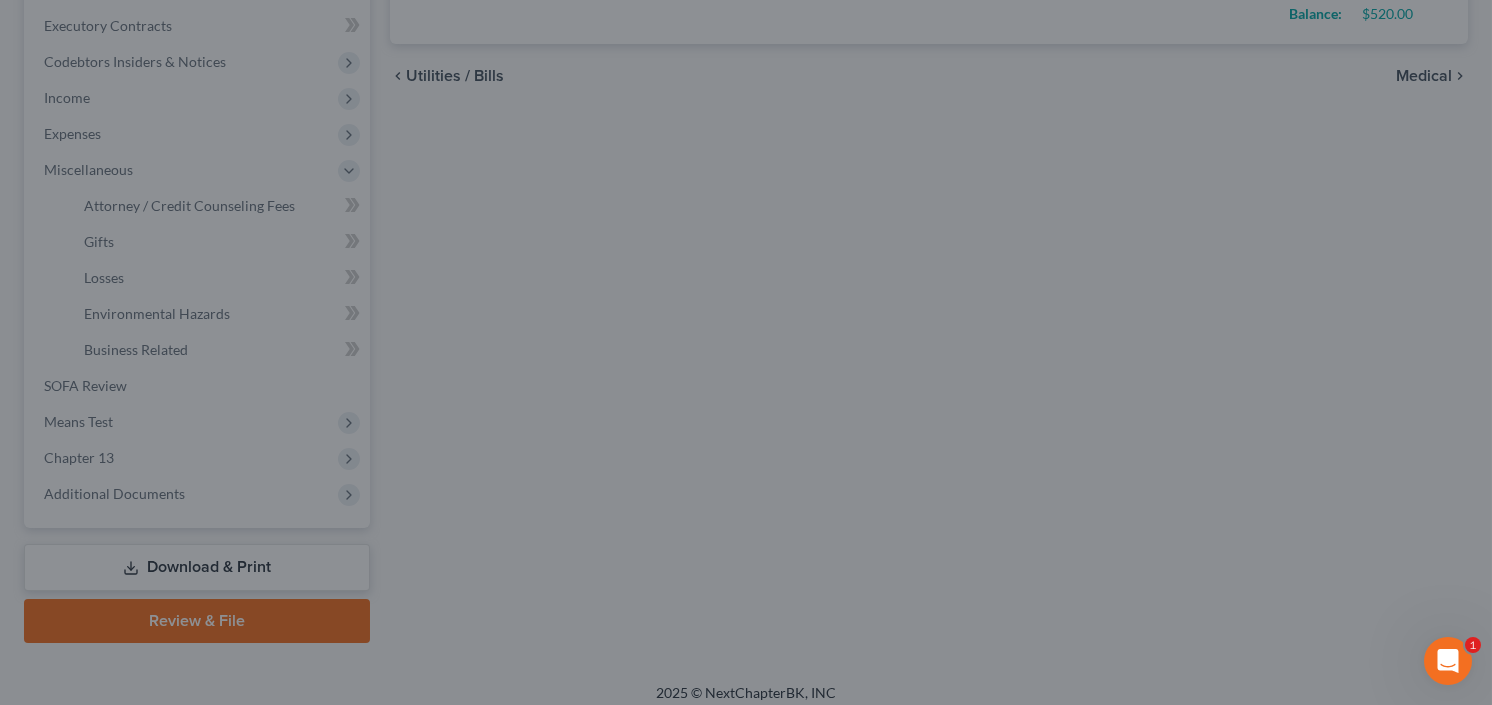 select on "2" 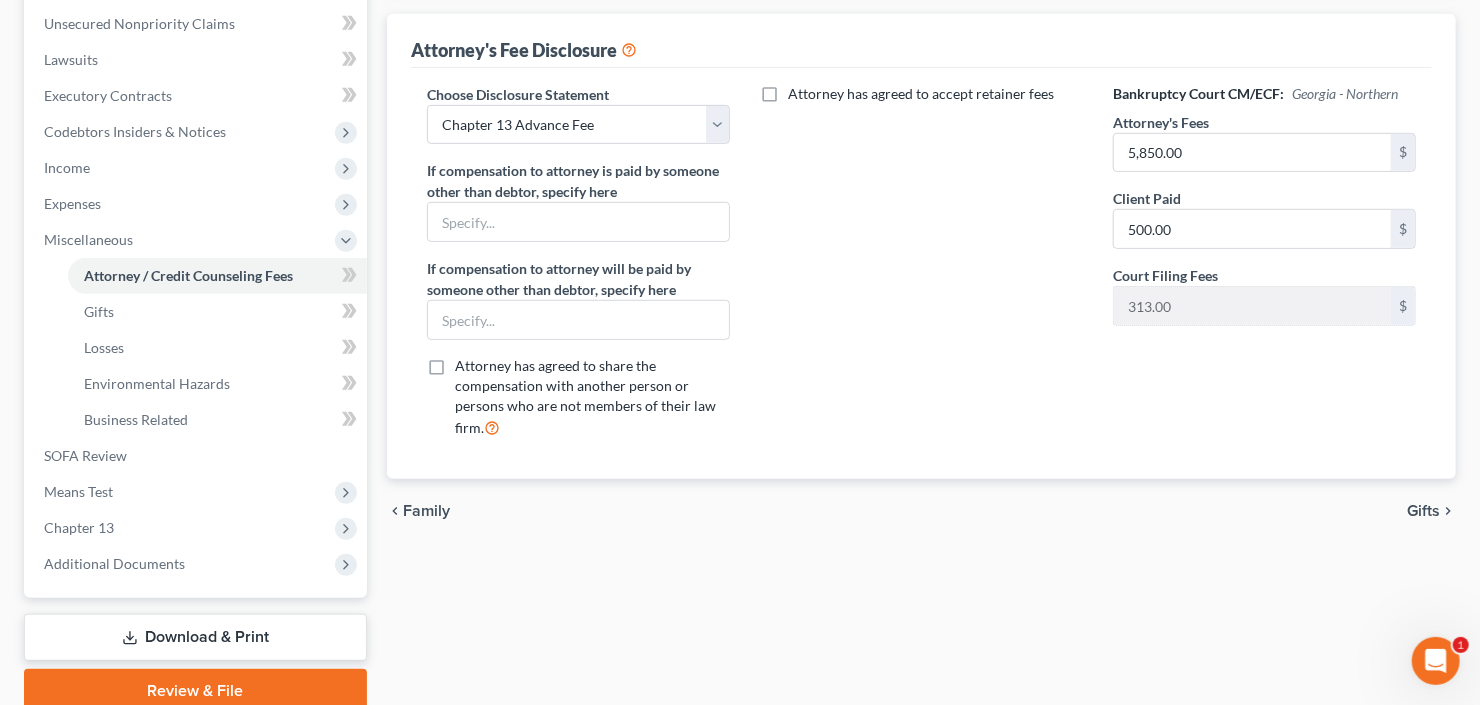 scroll, scrollTop: 570, scrollLeft: 0, axis: vertical 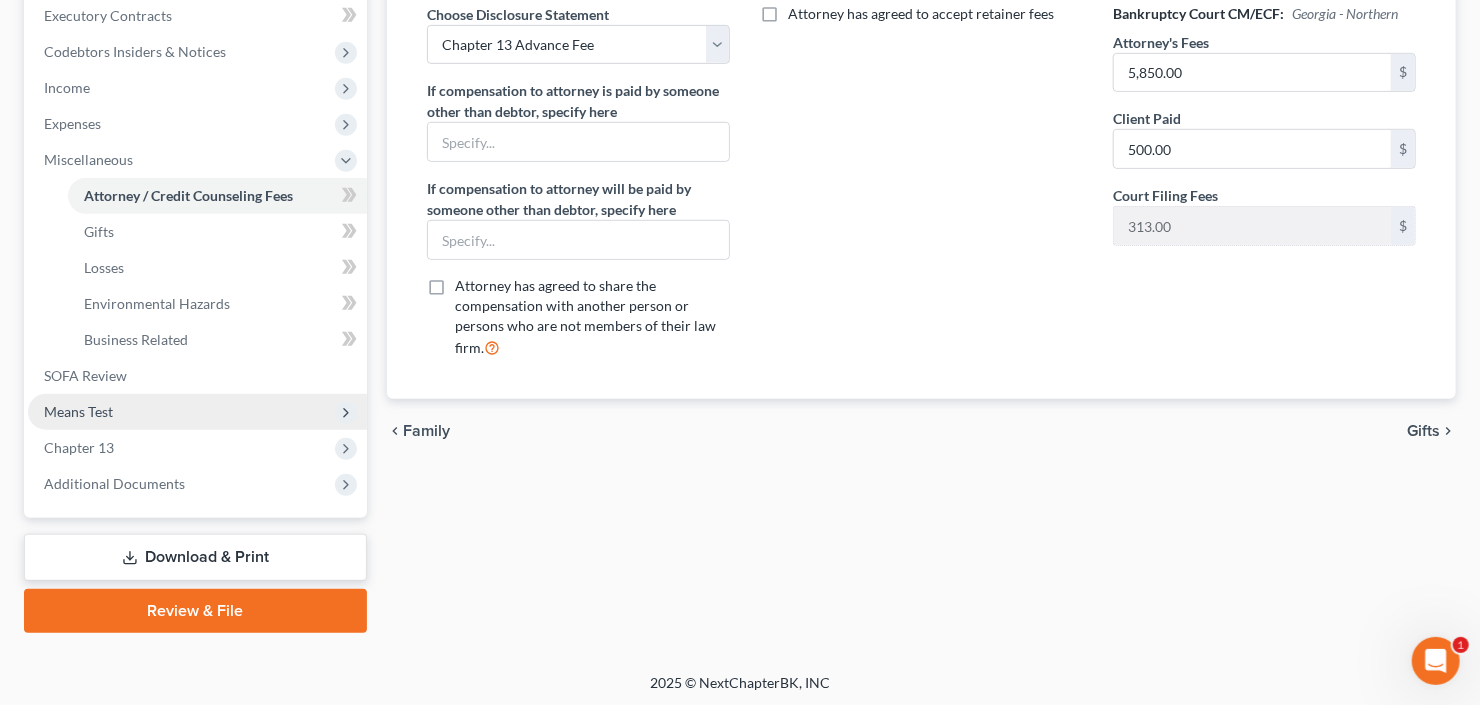 click on "Means Test" at bounding box center (197, 412) 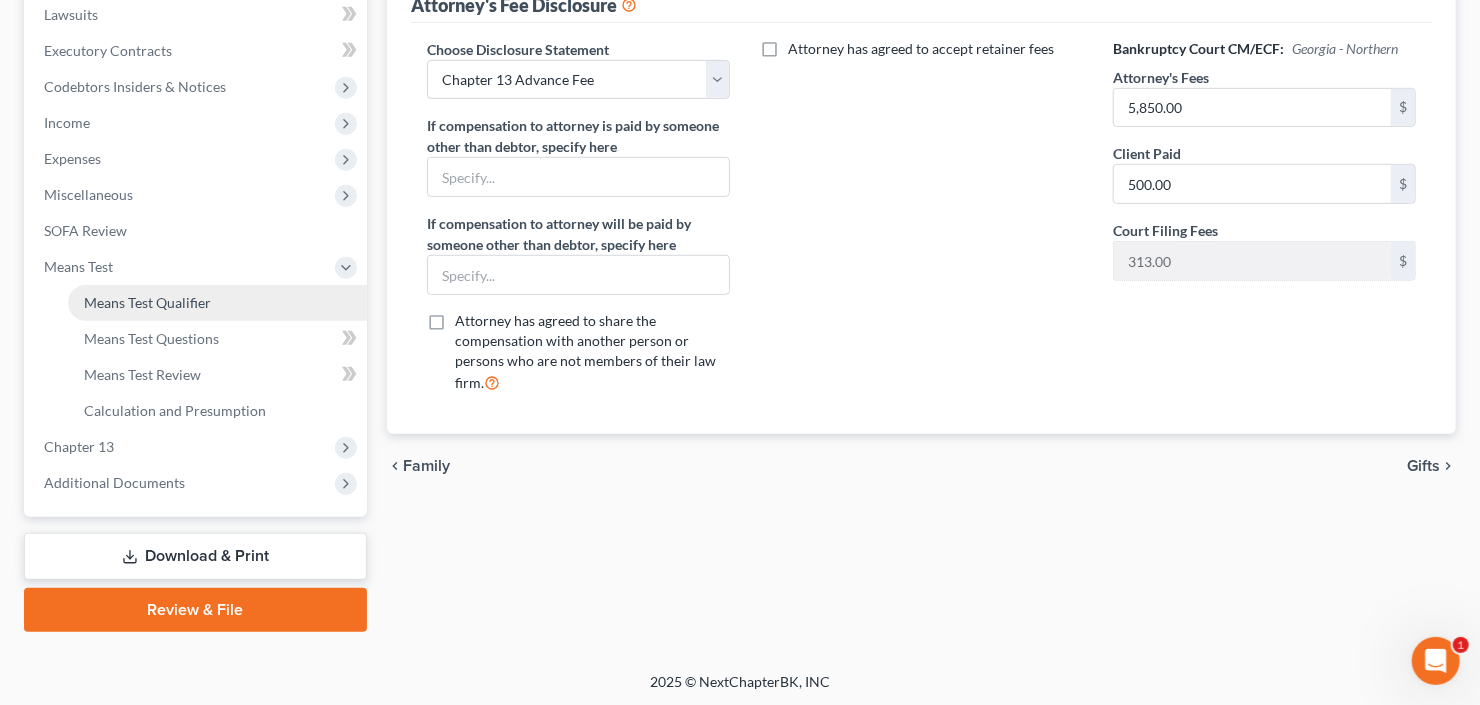 click on "Means Test Qualifier" at bounding box center [147, 302] 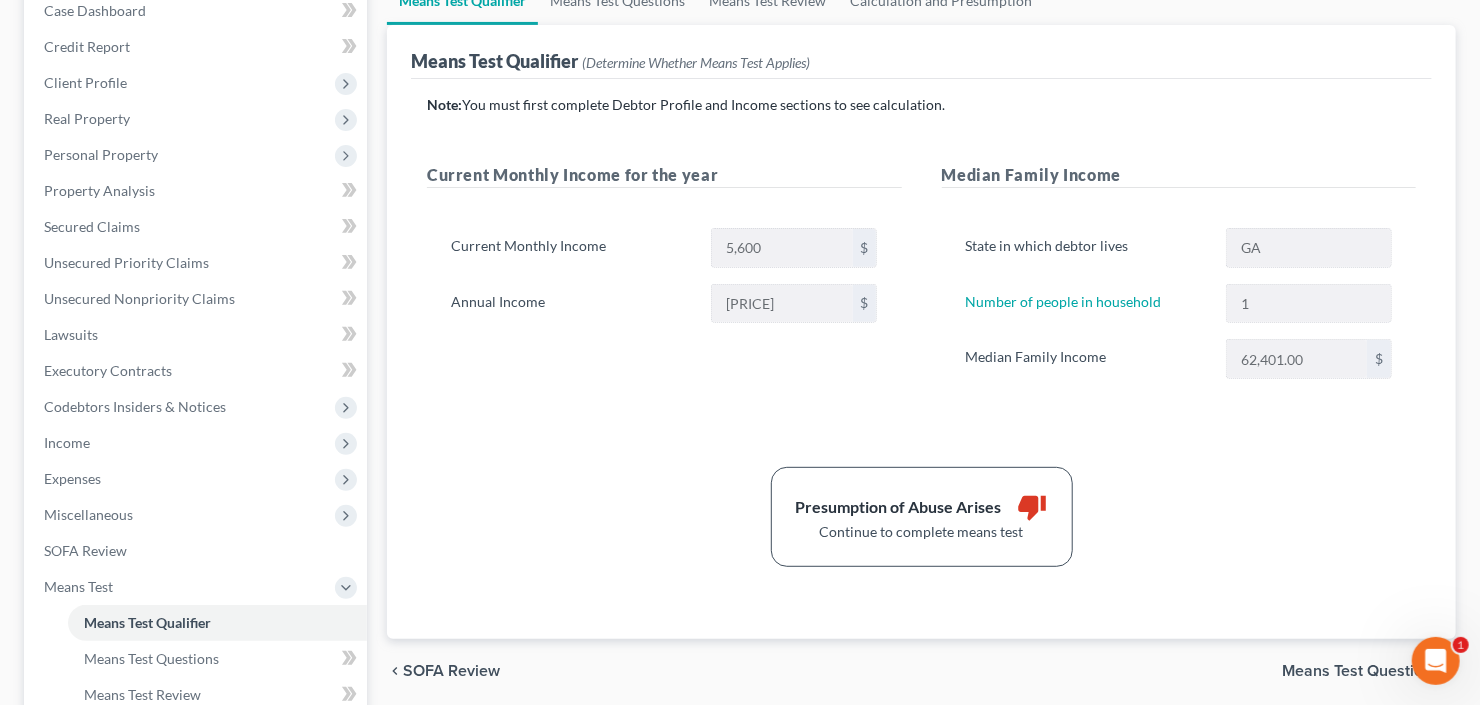 scroll, scrollTop: 375, scrollLeft: 0, axis: vertical 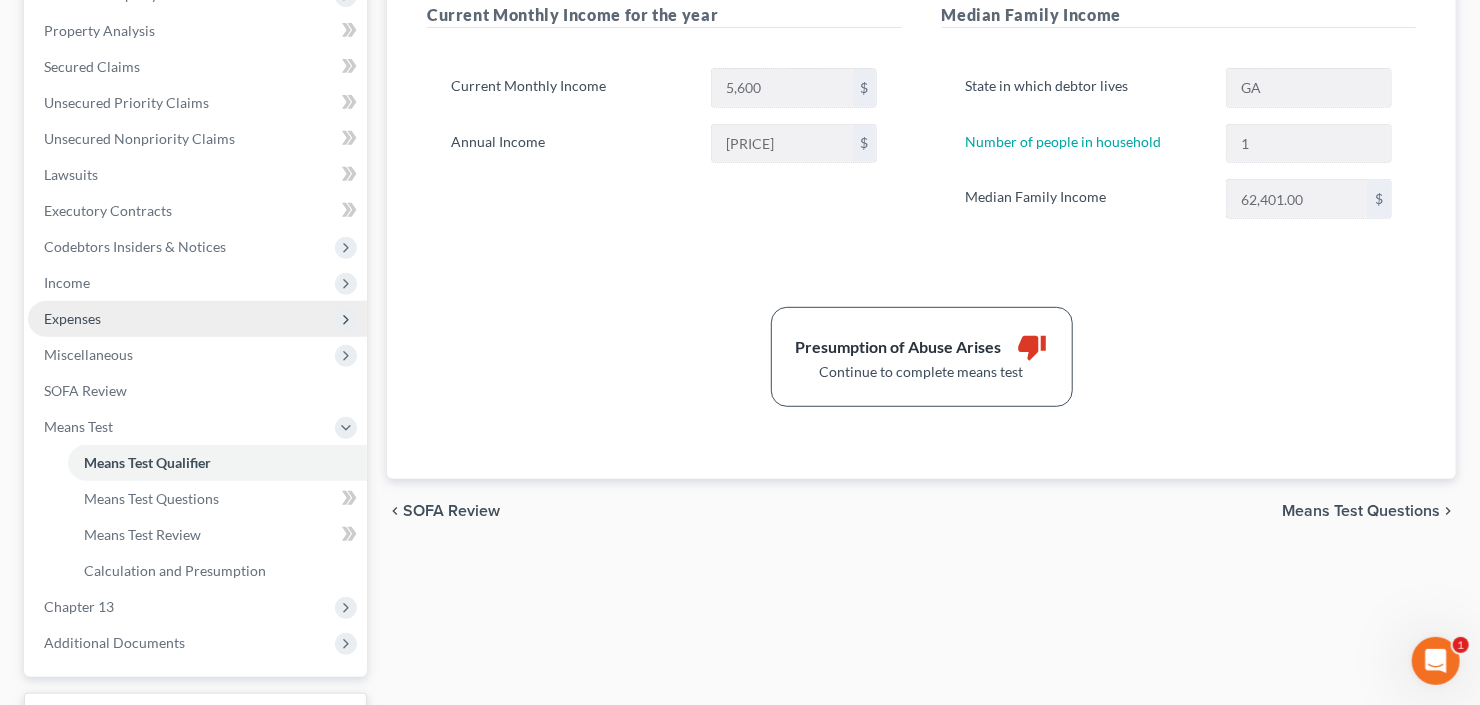 click on "Income" at bounding box center [197, 283] 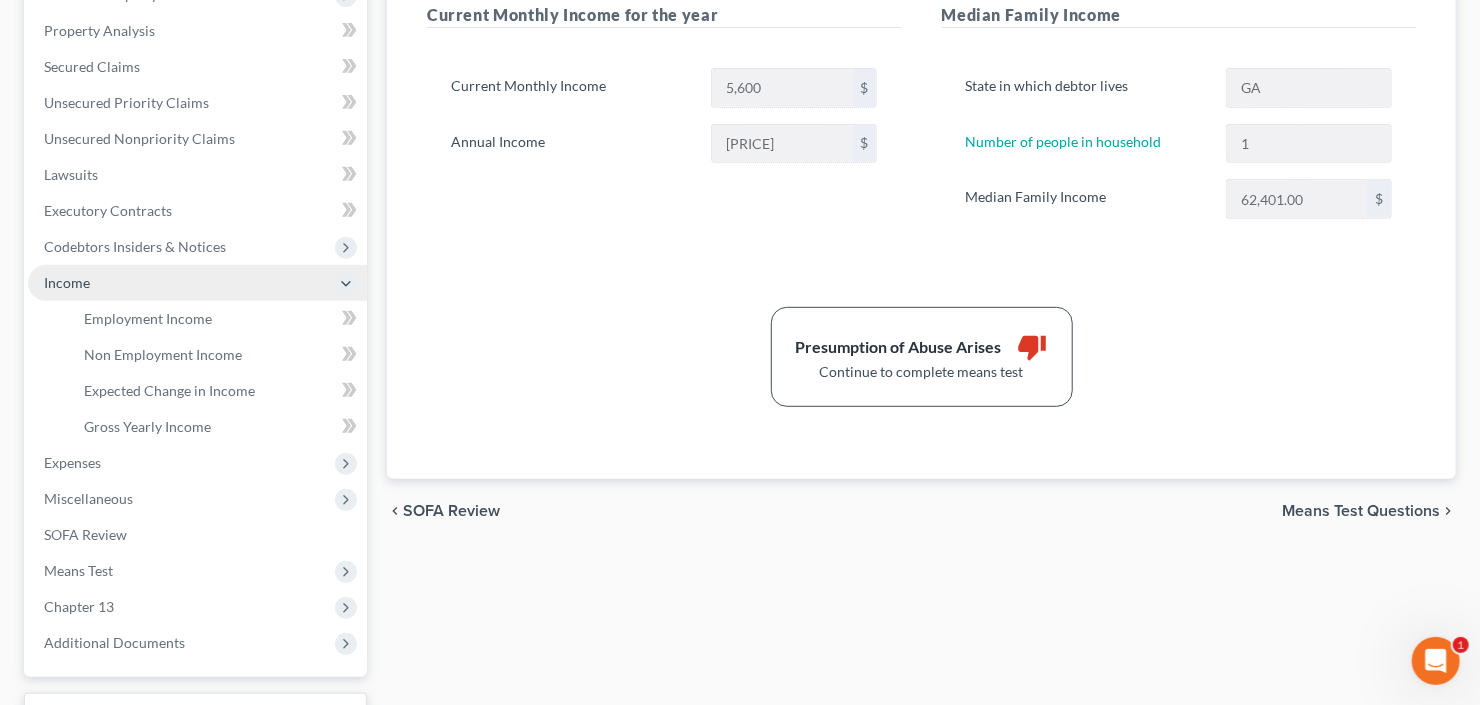 click on "Income" at bounding box center [197, 283] 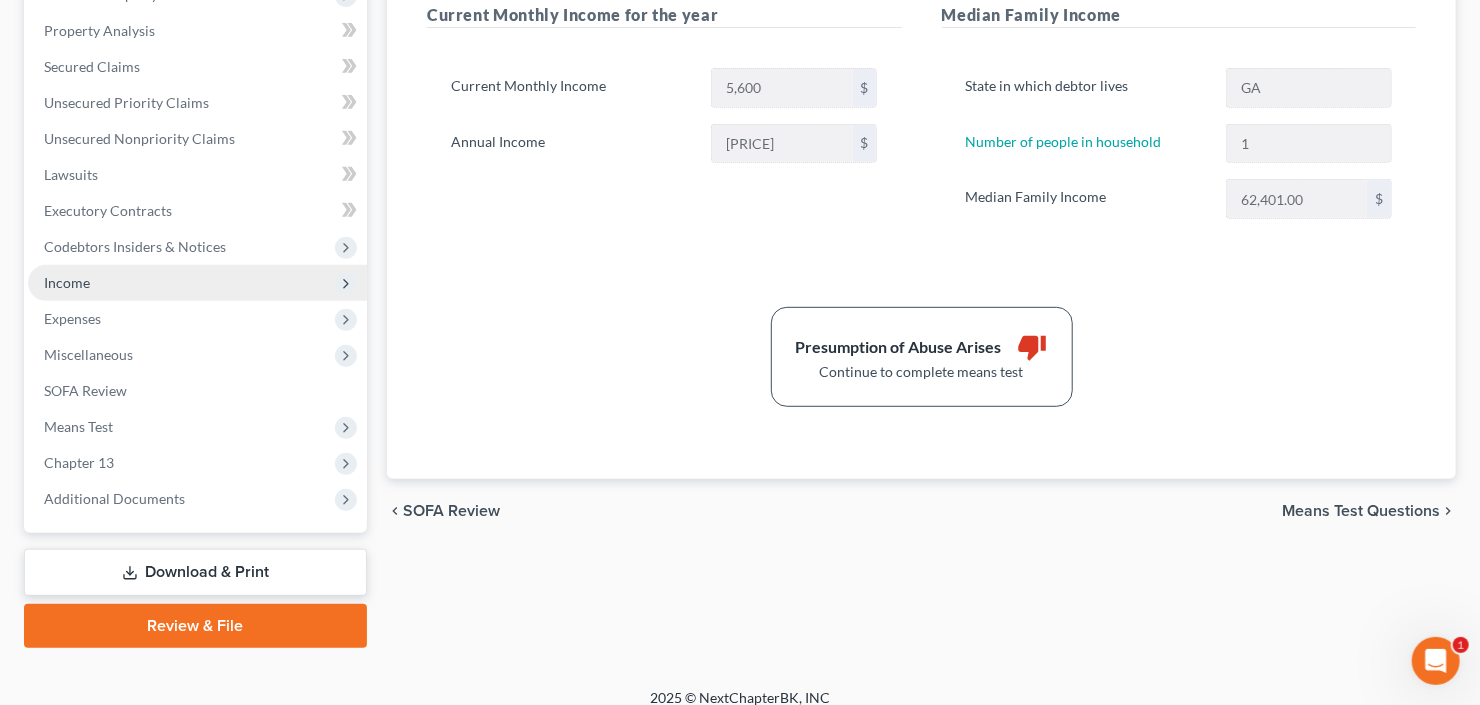 click on "Income" at bounding box center (197, 283) 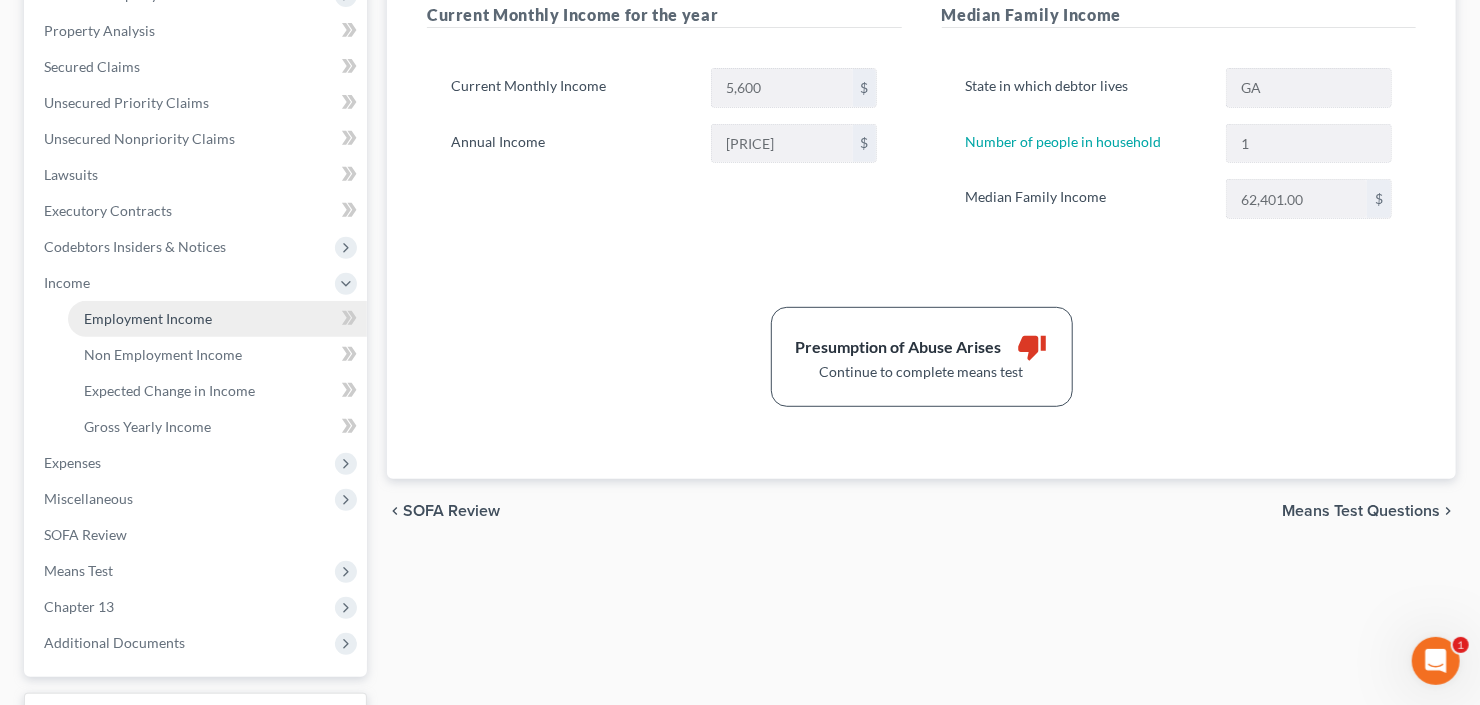 click on "Employment Income" at bounding box center (148, 318) 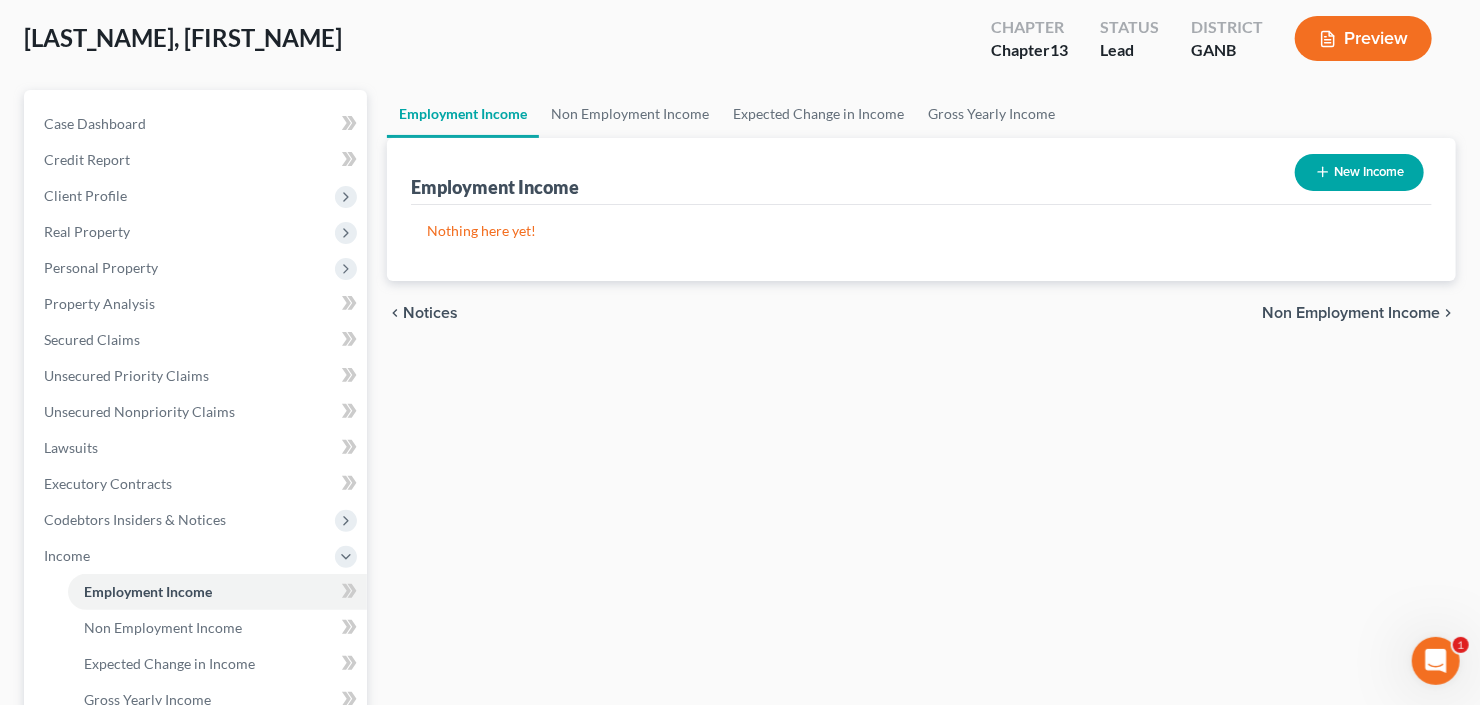 scroll, scrollTop: 0, scrollLeft: 0, axis: both 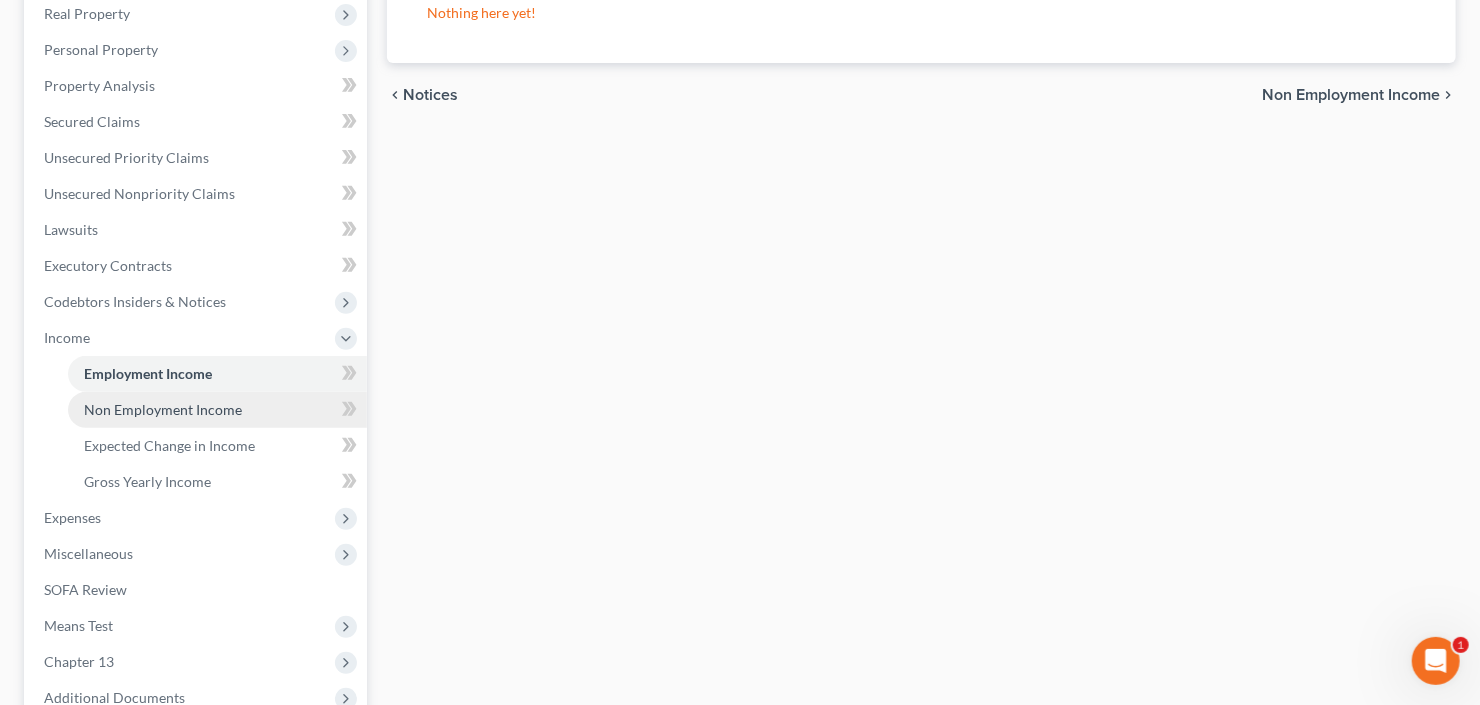 click on "Non Employment Income" at bounding box center (163, 409) 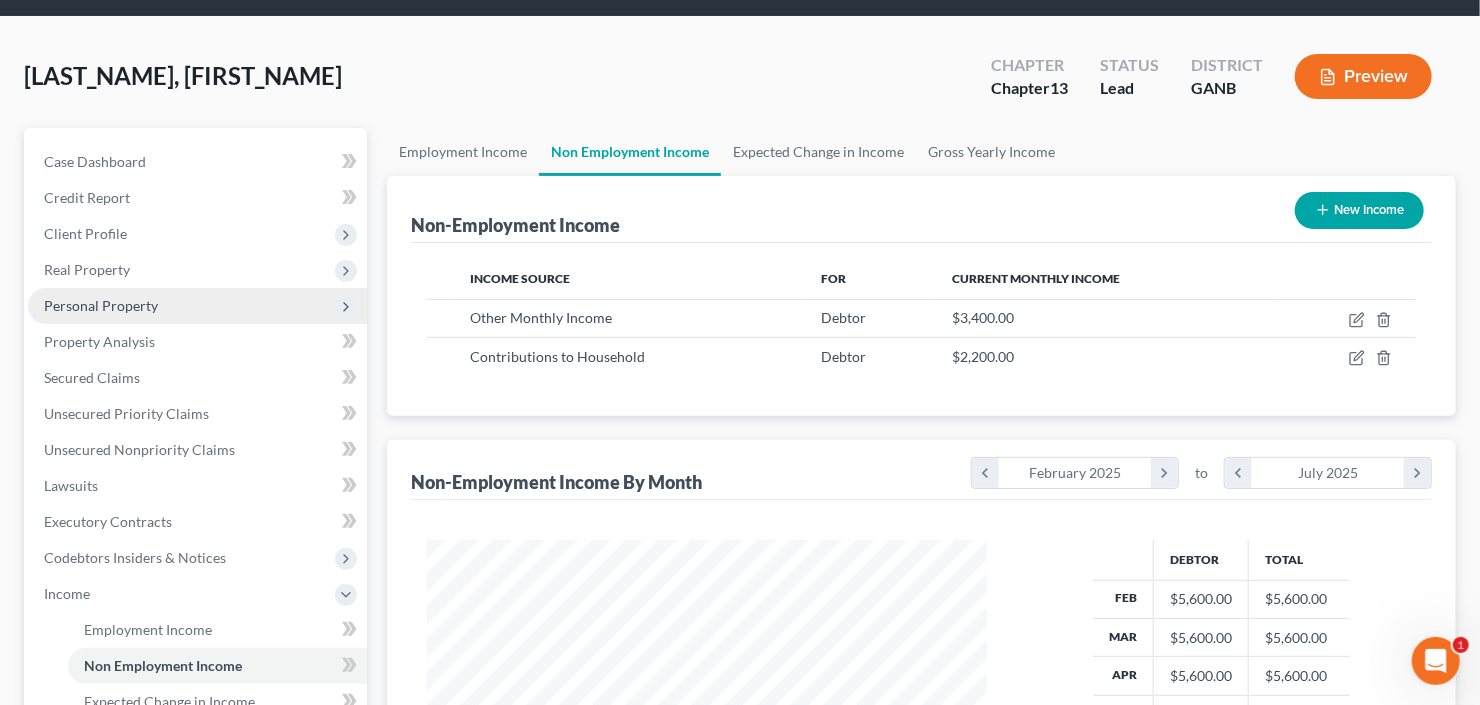 scroll, scrollTop: 0, scrollLeft: 0, axis: both 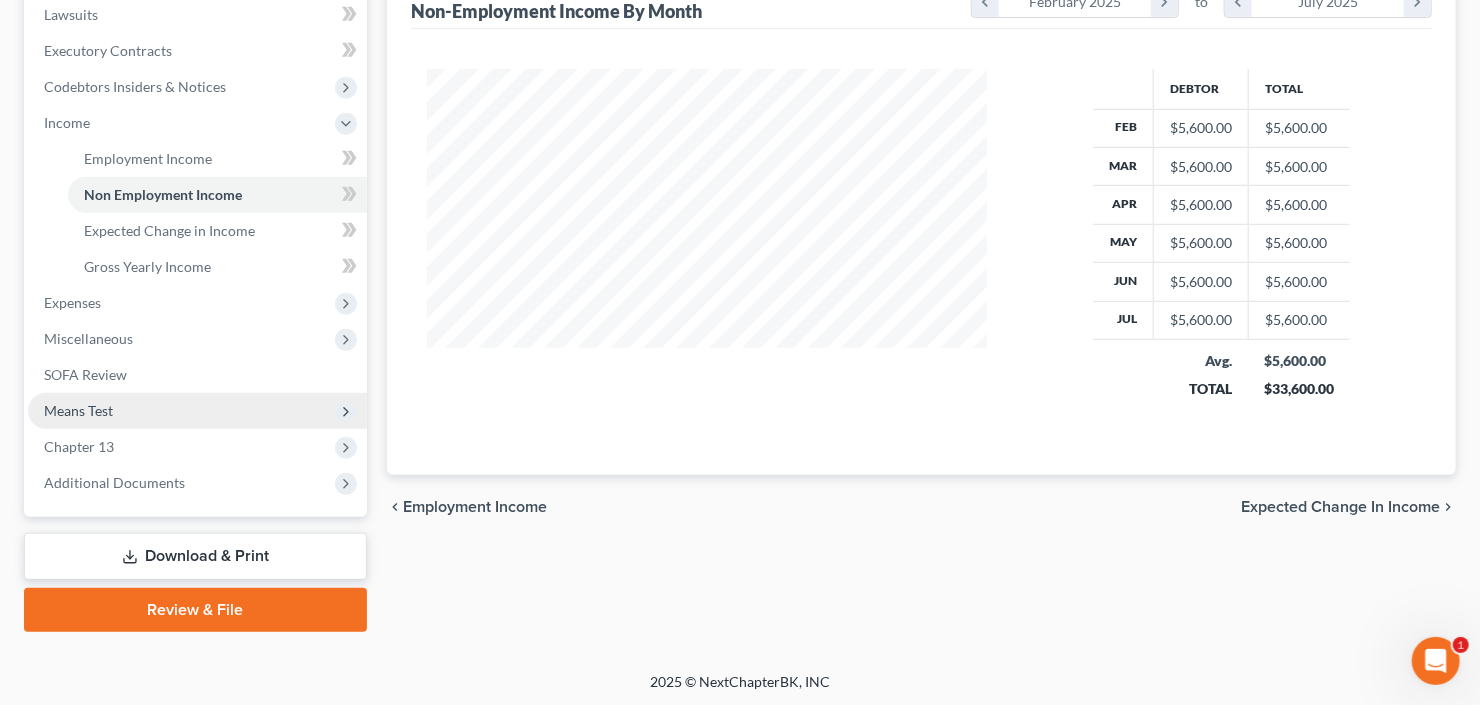 click on "Means Test" at bounding box center (197, 411) 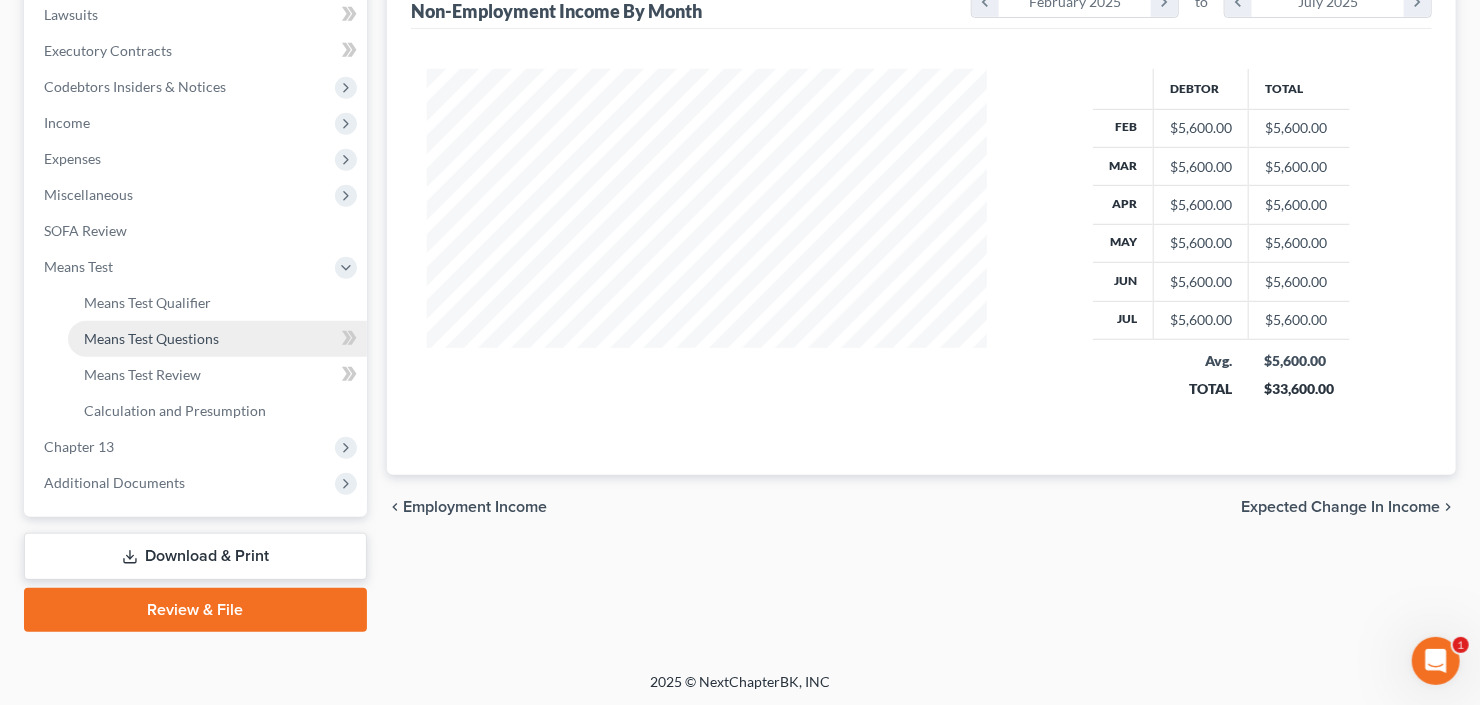 click on "Means Test Questions" at bounding box center (151, 338) 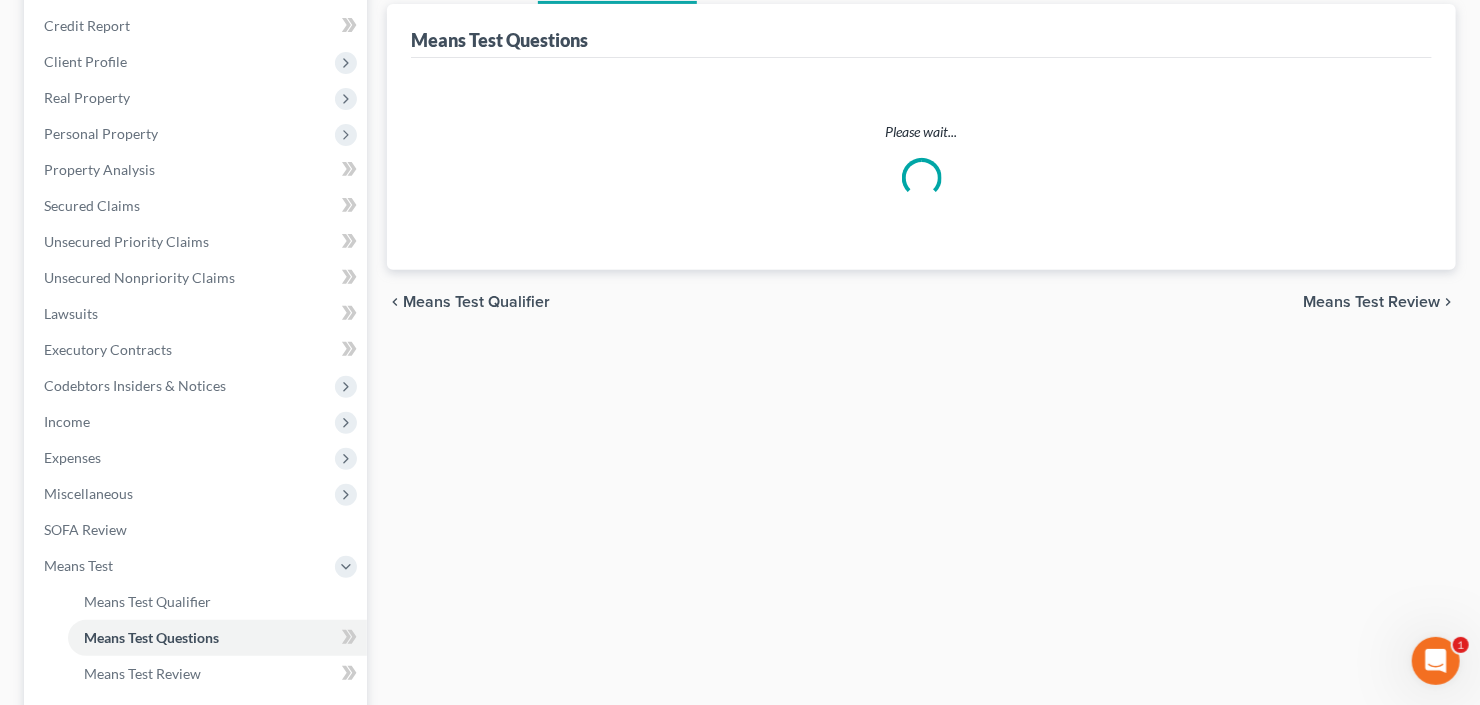 scroll, scrollTop: 0, scrollLeft: 0, axis: both 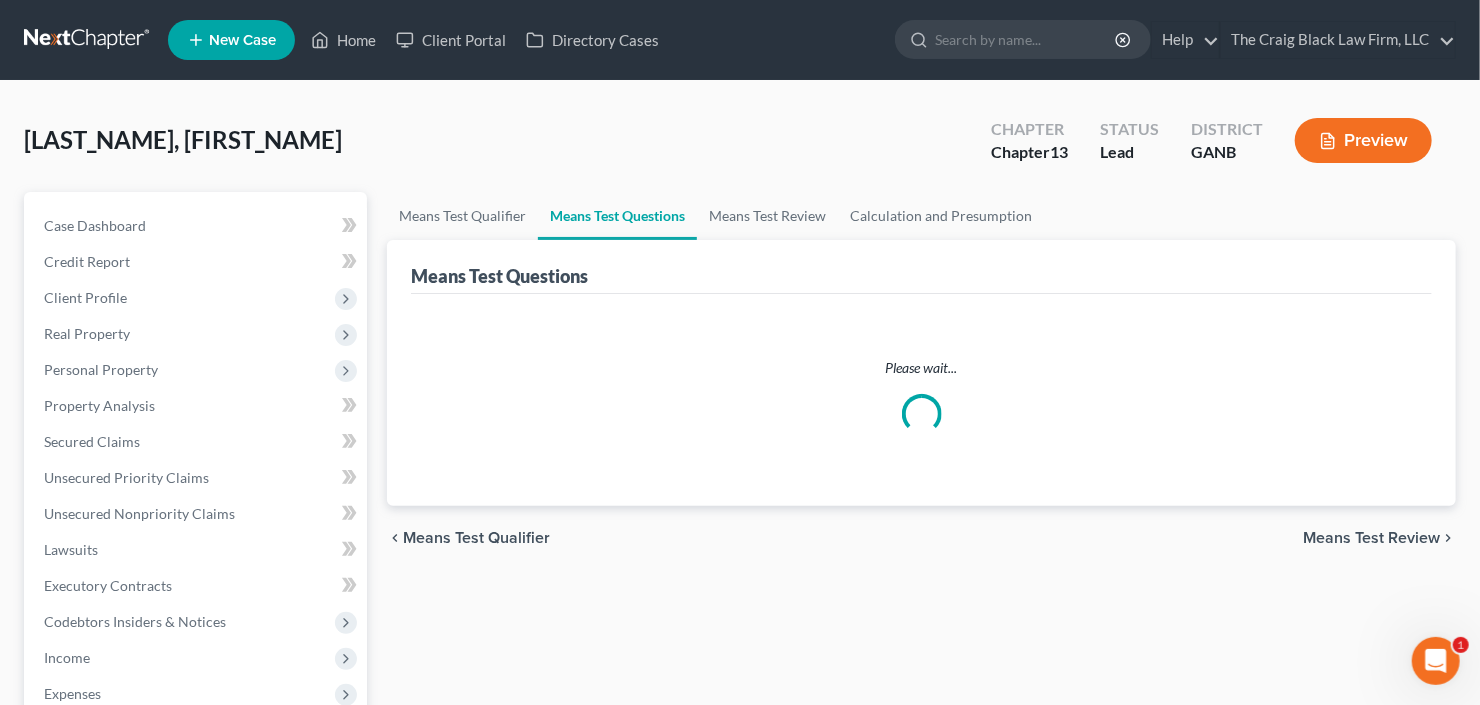 select on "0" 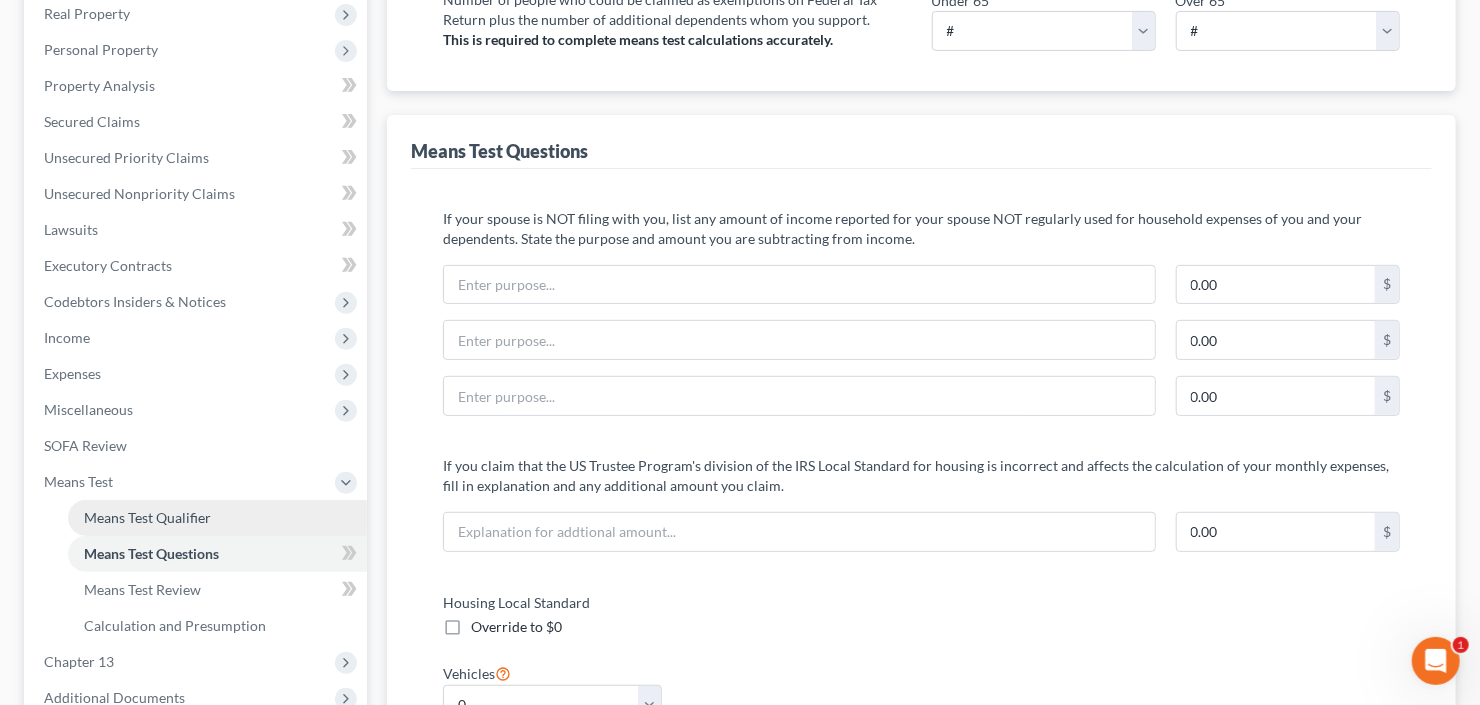 click on "Means Test Qualifier" at bounding box center [147, 517] 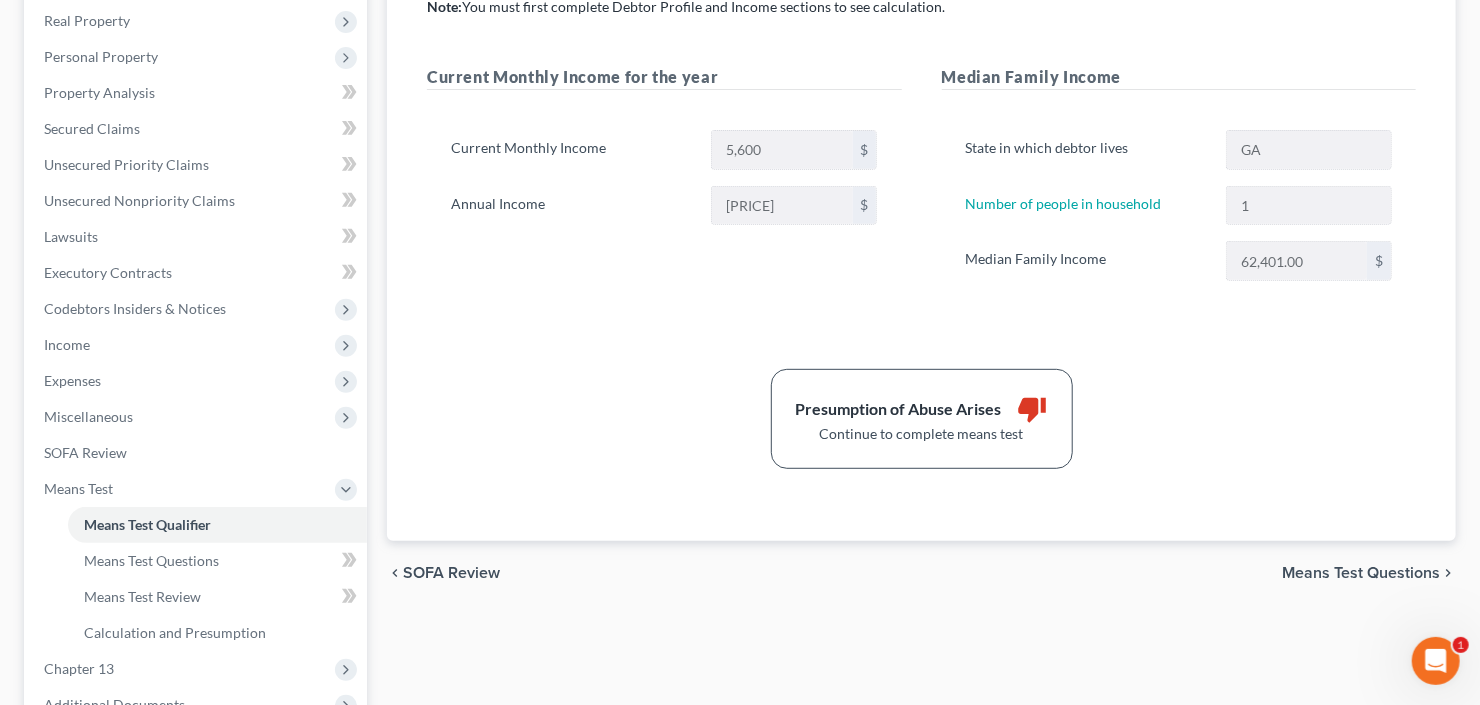 scroll, scrollTop: 320, scrollLeft: 0, axis: vertical 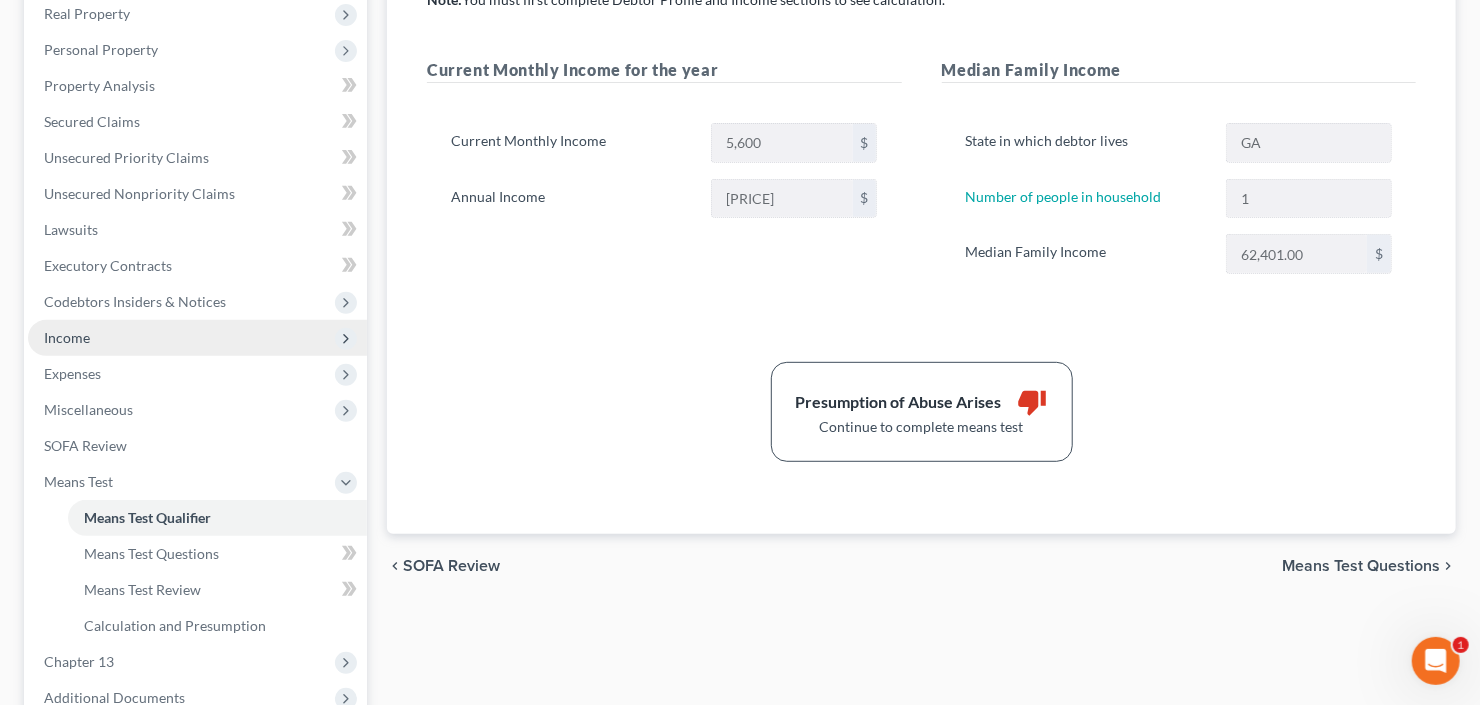 click on "Income" at bounding box center (197, 338) 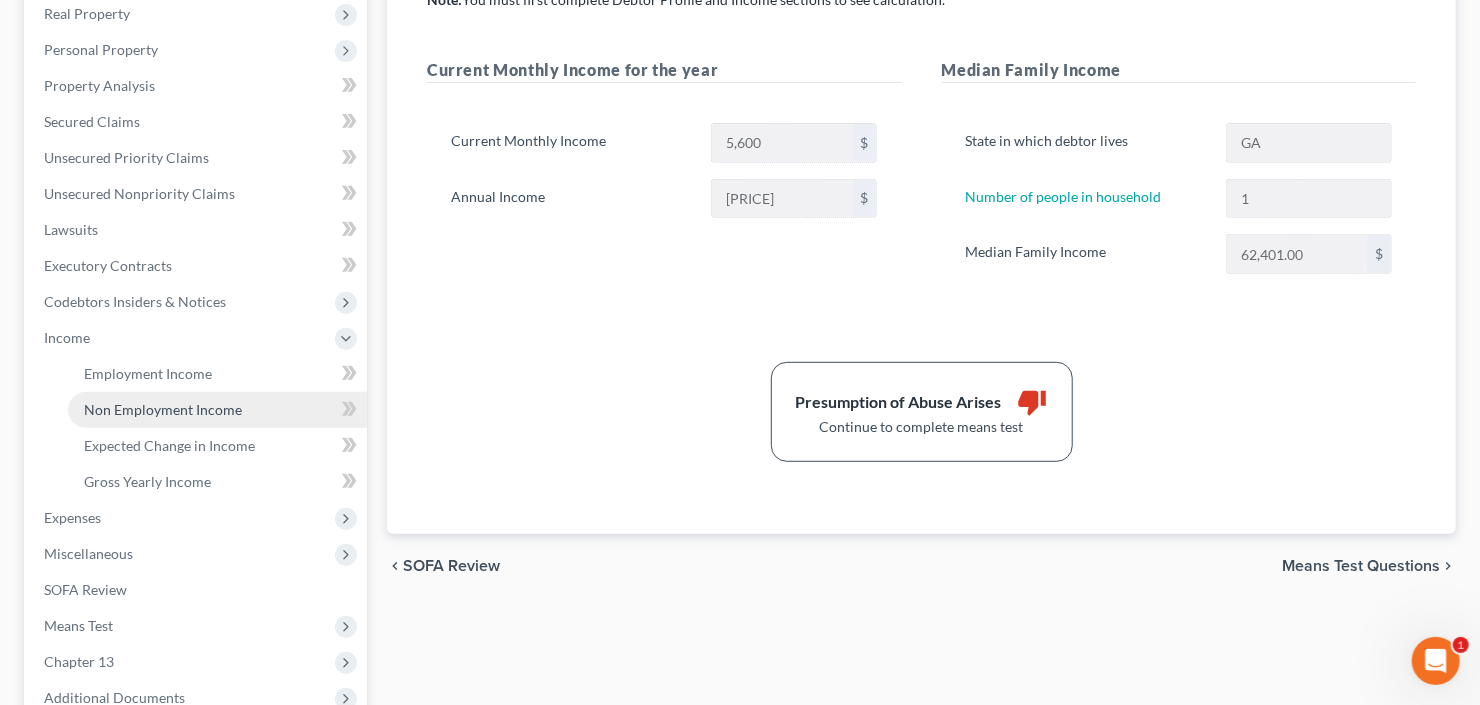 click on "Non Employment Income" at bounding box center (163, 409) 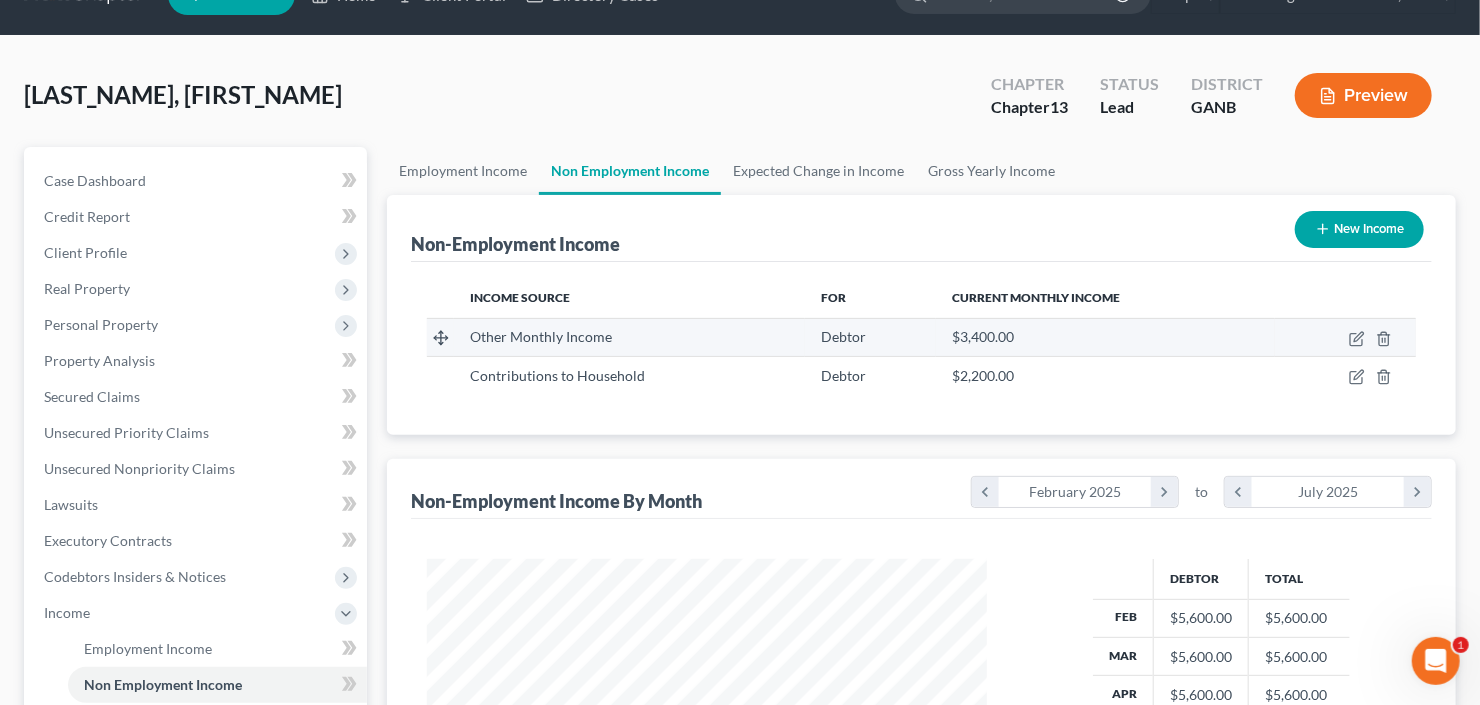 scroll, scrollTop: 0, scrollLeft: 0, axis: both 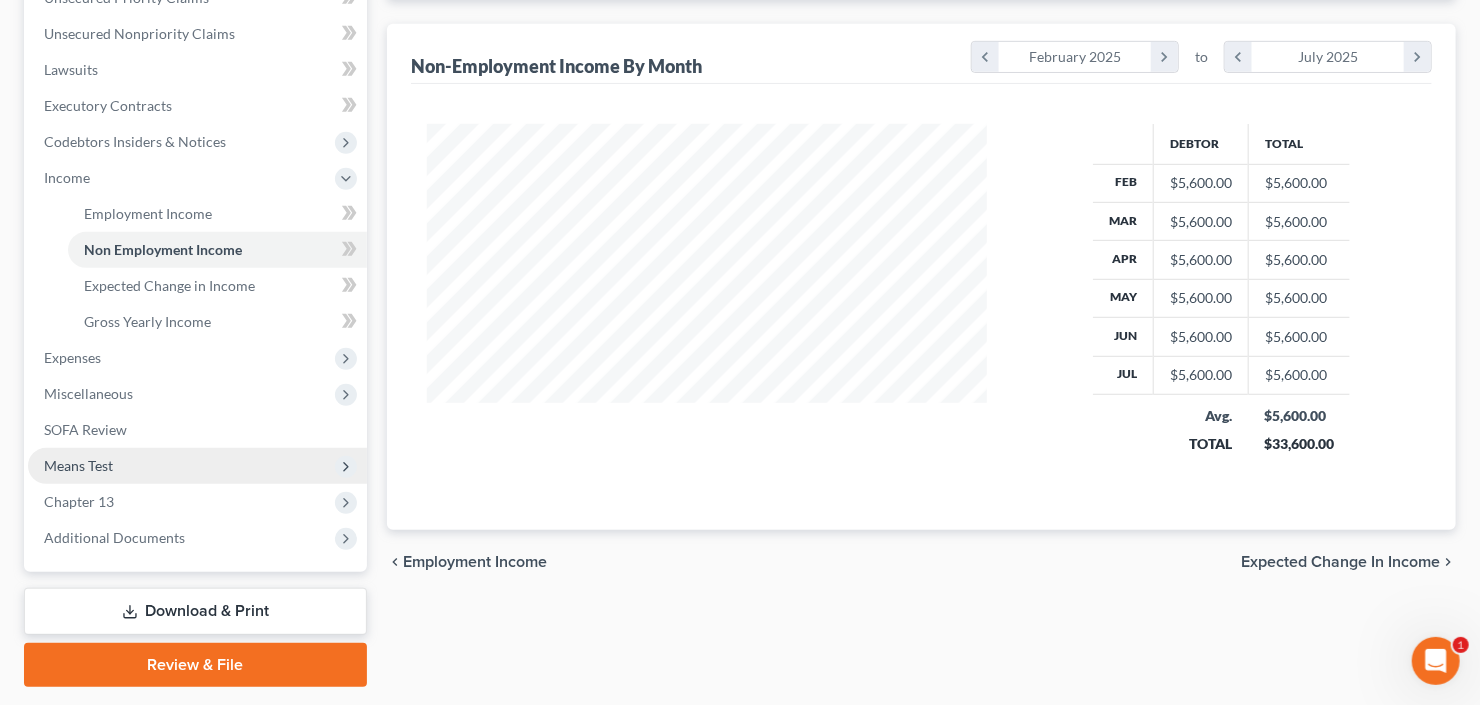 click on "Means Test" at bounding box center [197, 466] 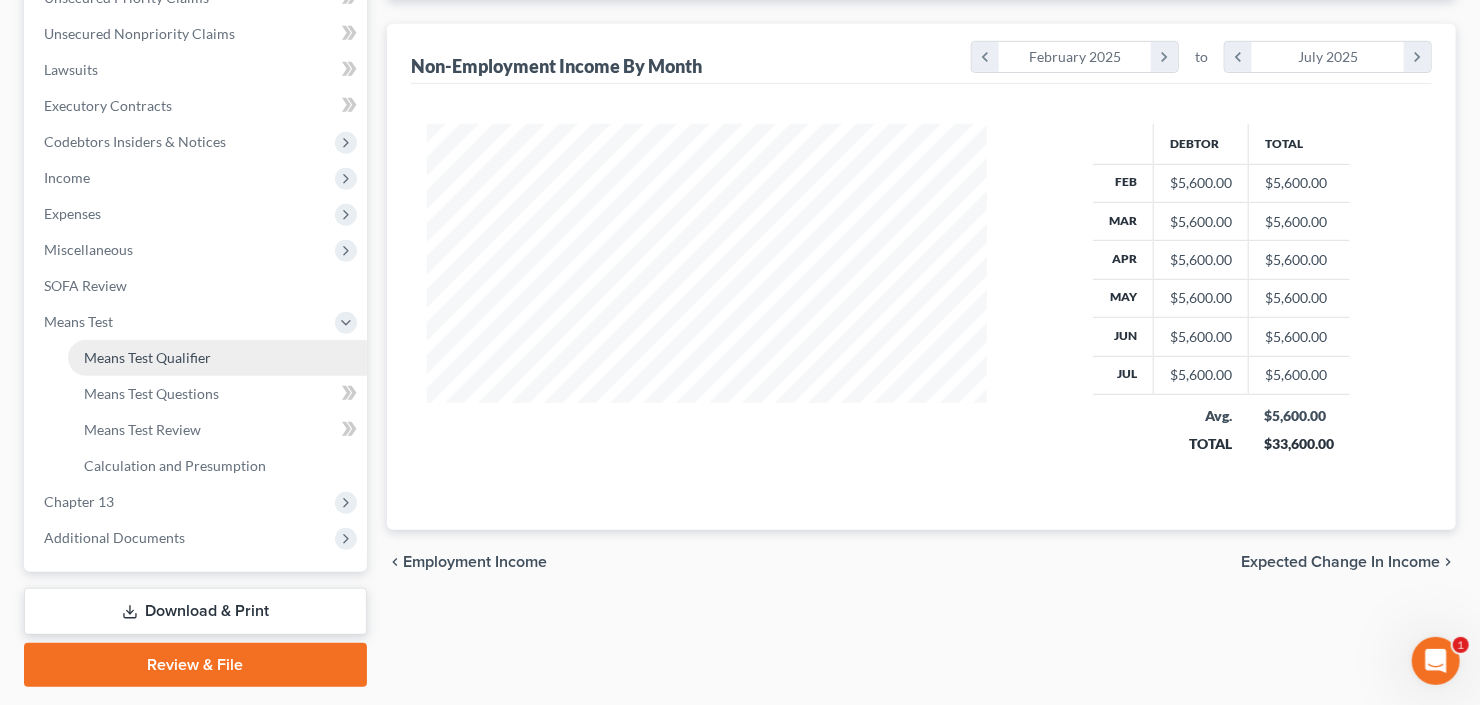 click on "Means Test Qualifier" at bounding box center (147, 357) 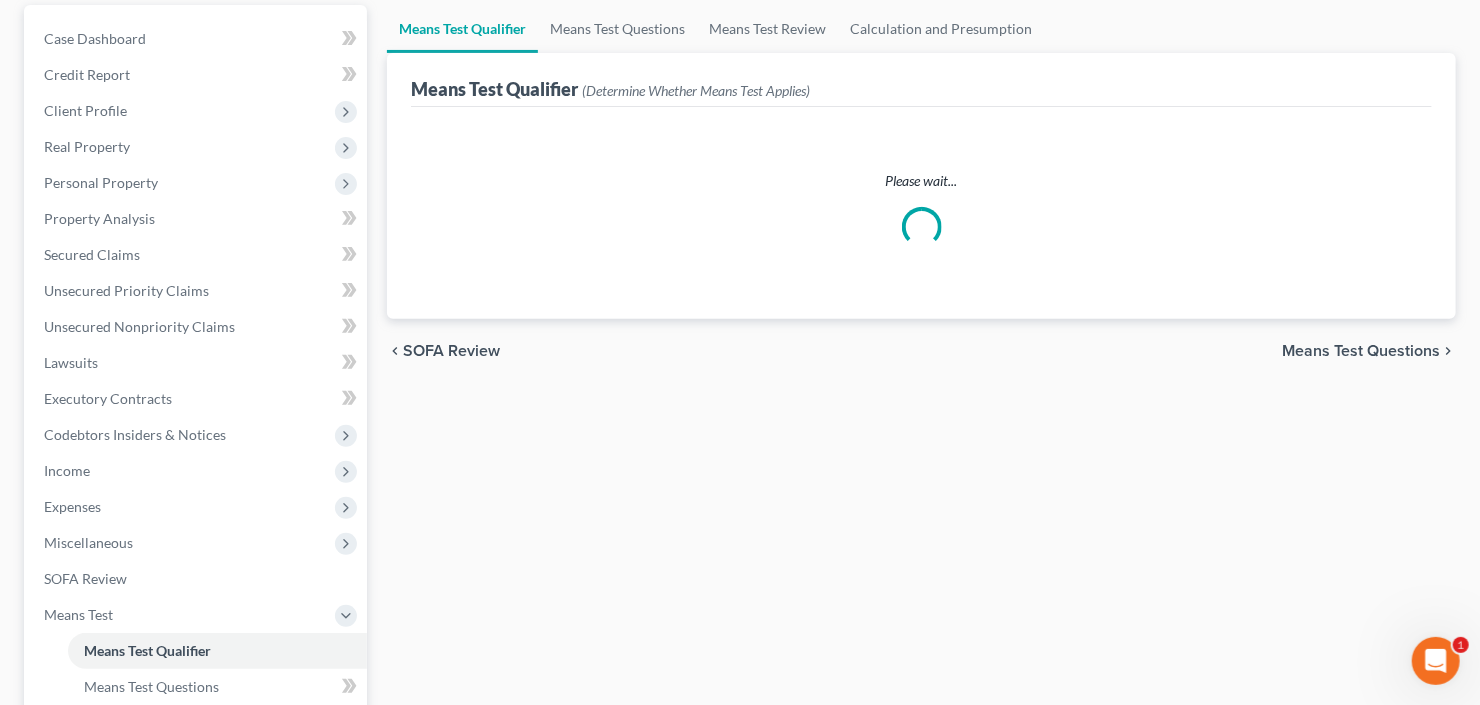 scroll, scrollTop: 0, scrollLeft: 0, axis: both 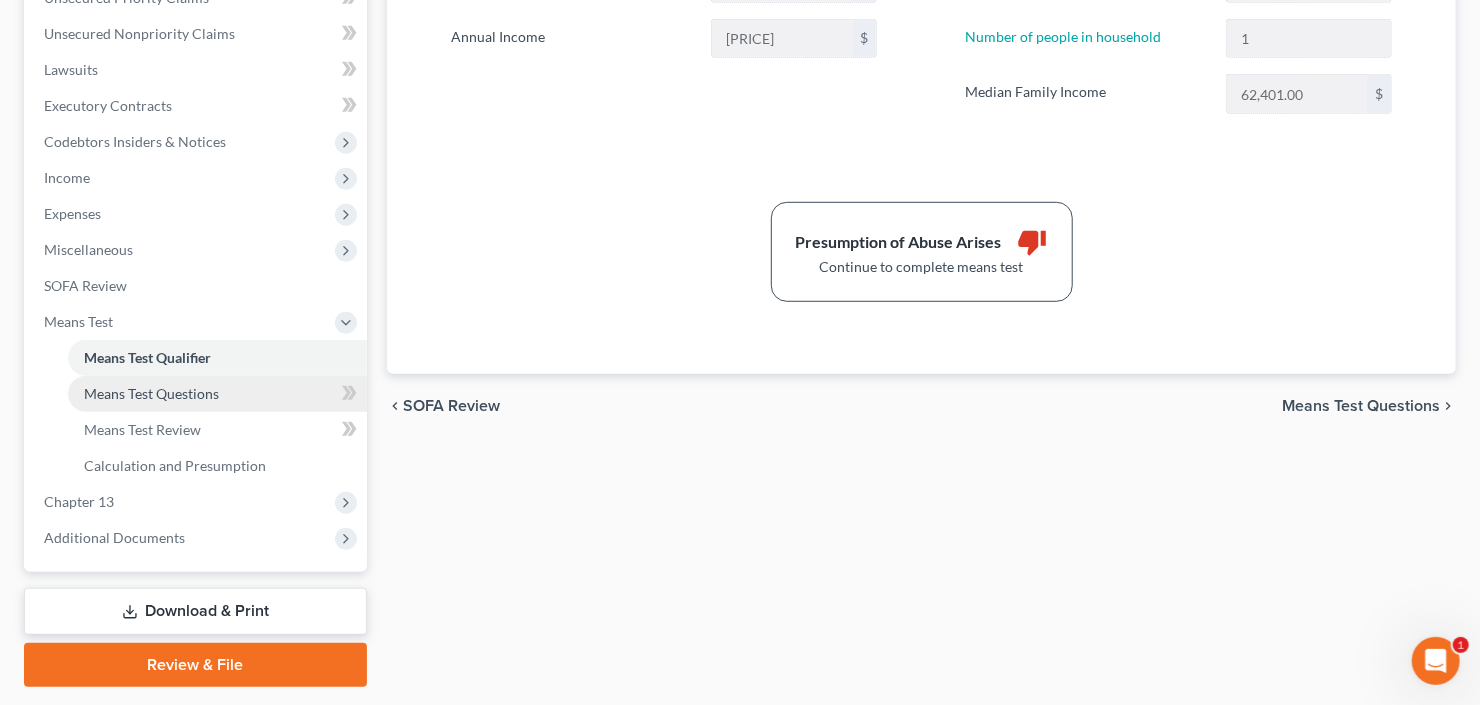 drag, startPoint x: 133, startPoint y: 405, endPoint x: 169, endPoint y: 401, distance: 36.221542 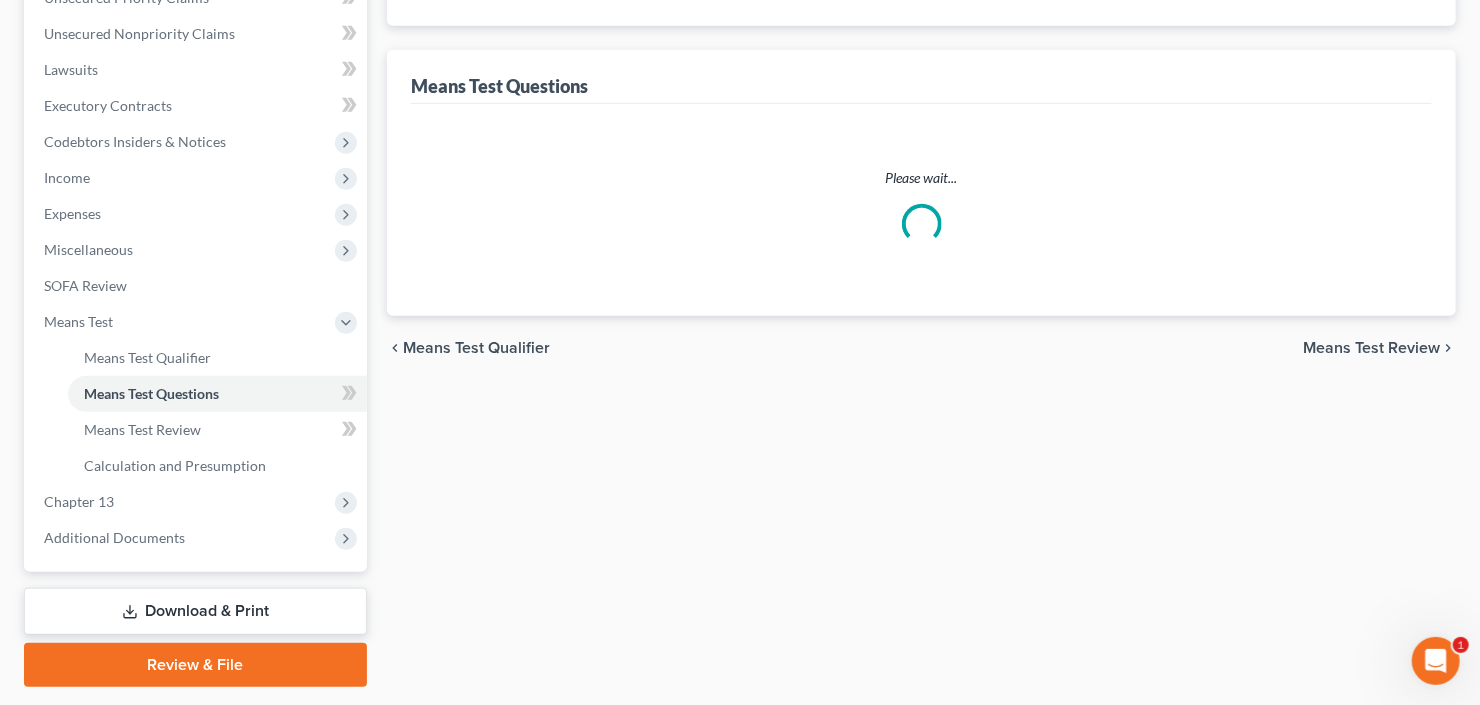 scroll, scrollTop: 76, scrollLeft: 0, axis: vertical 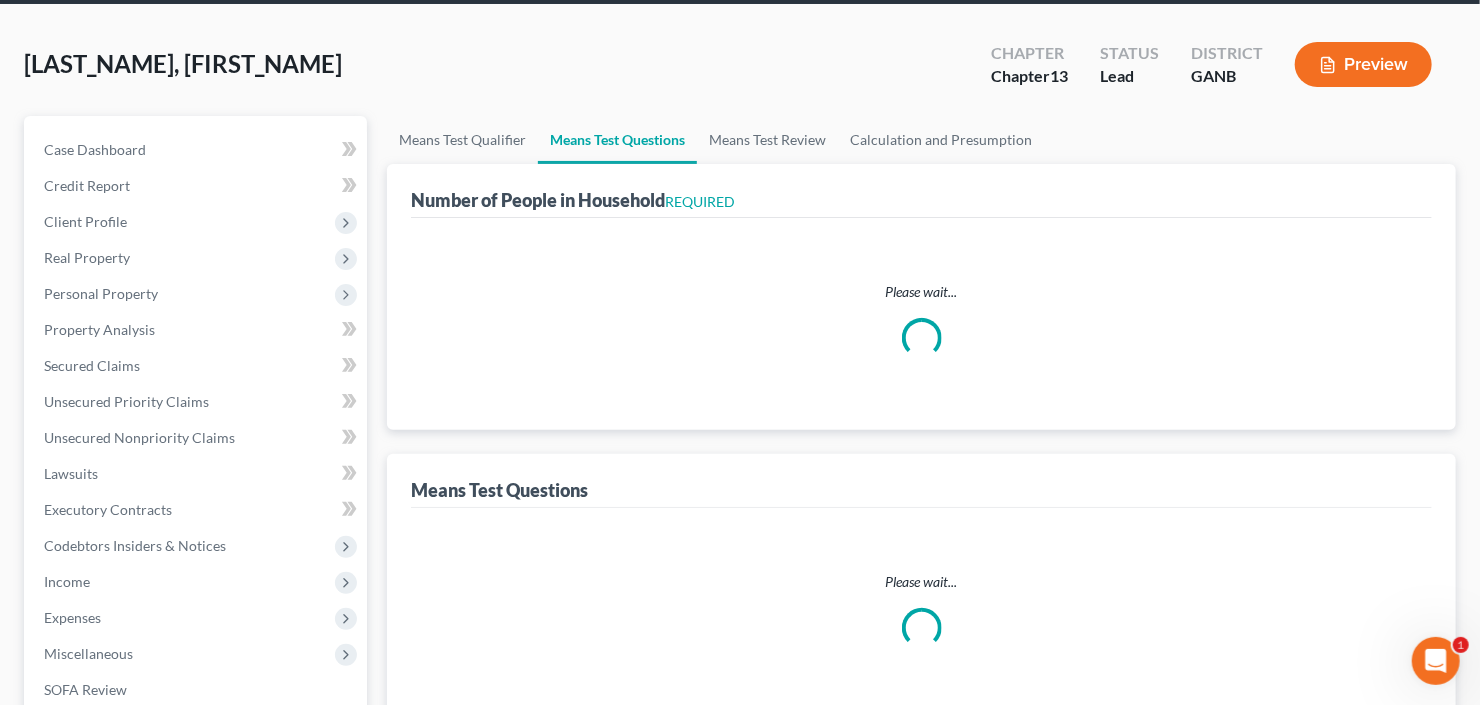 select on "0" 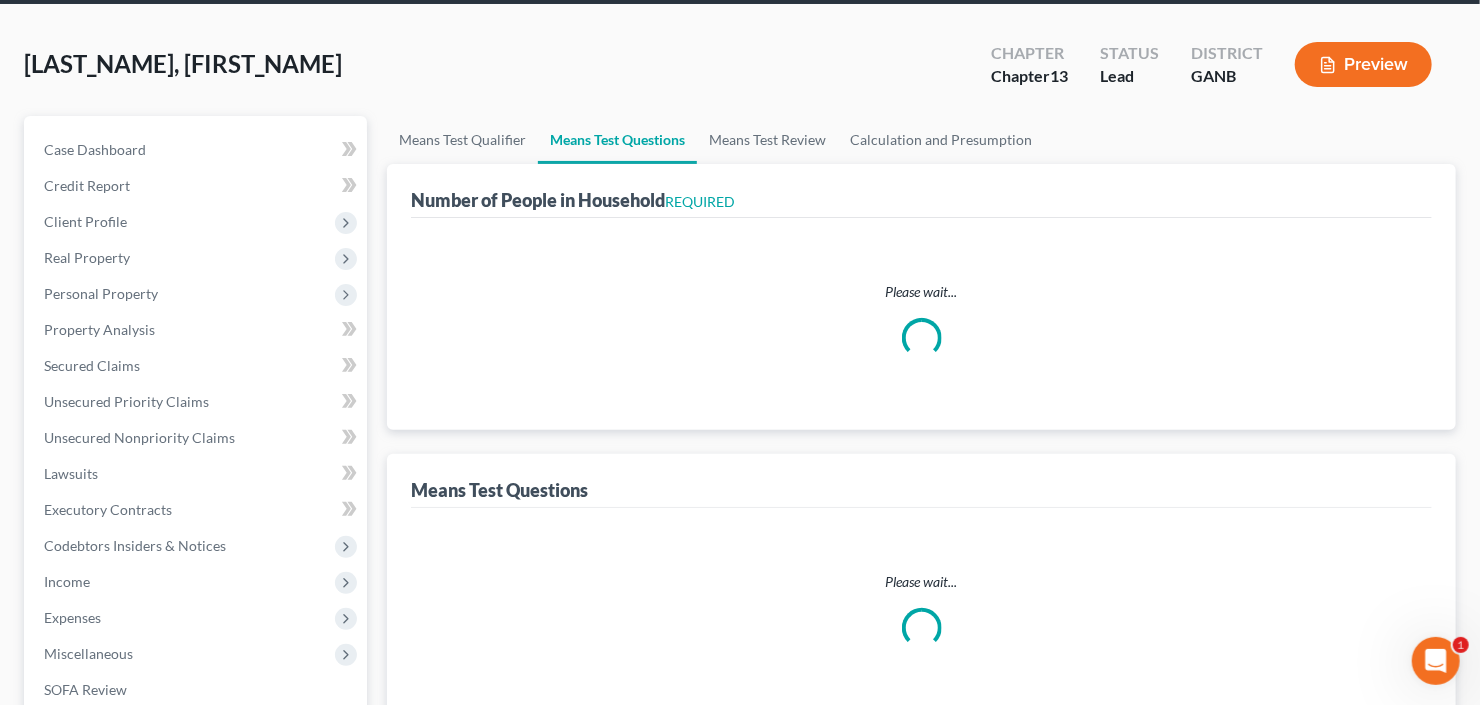 select on "60" 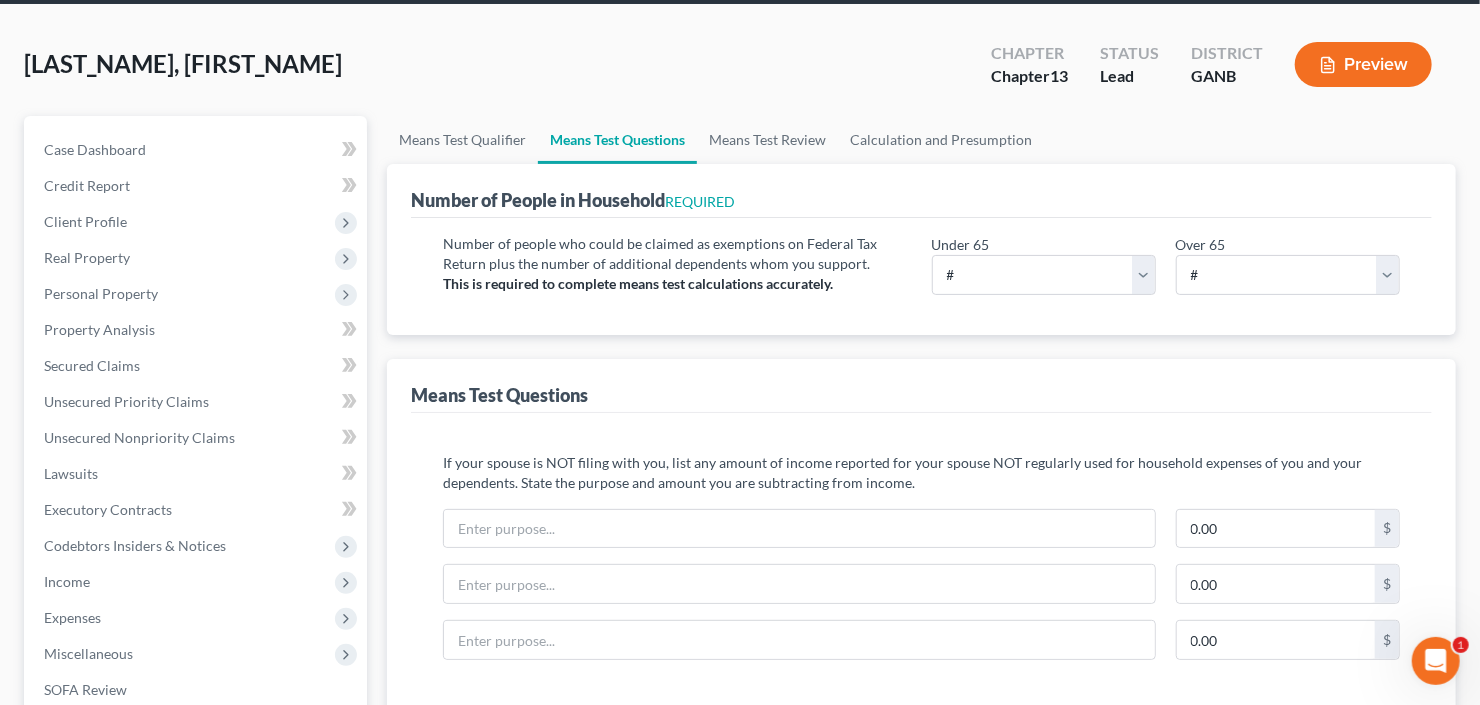 scroll, scrollTop: 0, scrollLeft: 0, axis: both 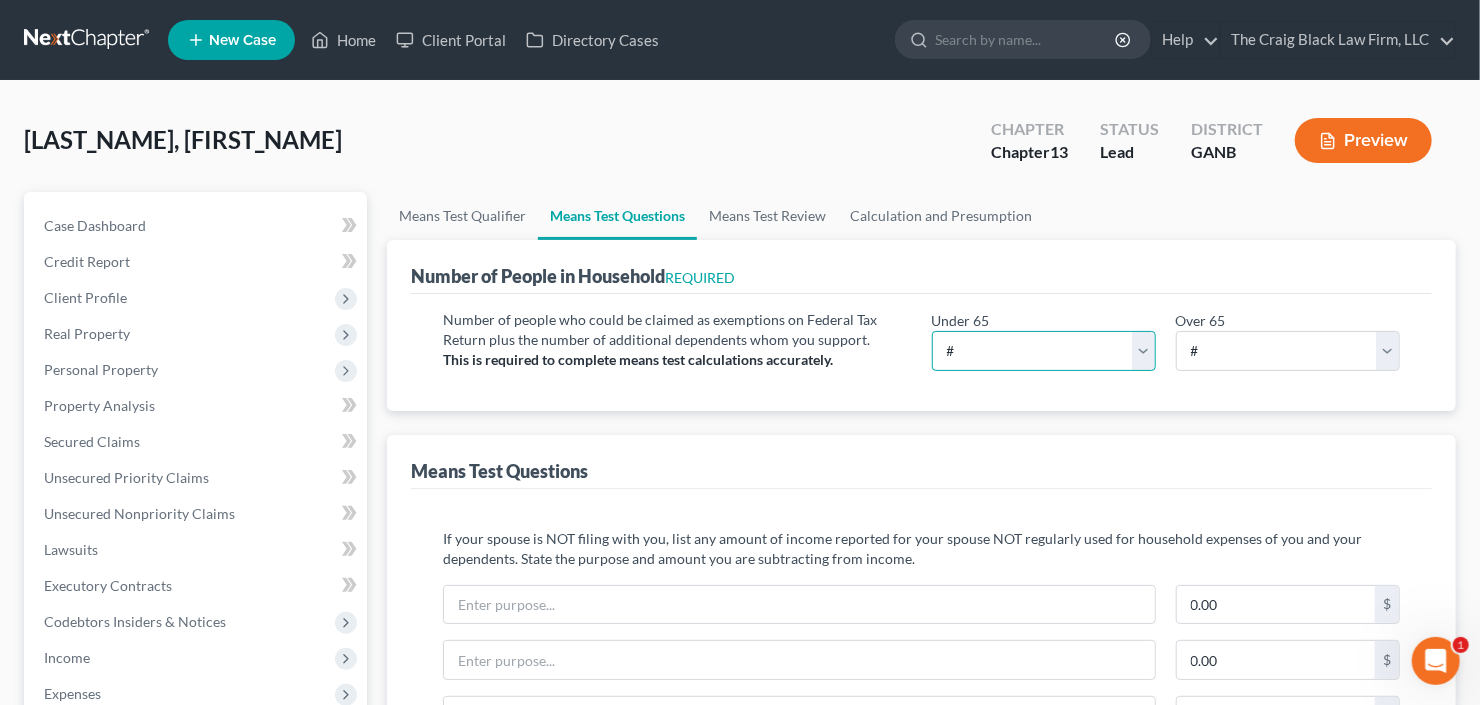 drag, startPoint x: 1038, startPoint y: 344, endPoint x: 1029, endPoint y: 351, distance: 11.401754 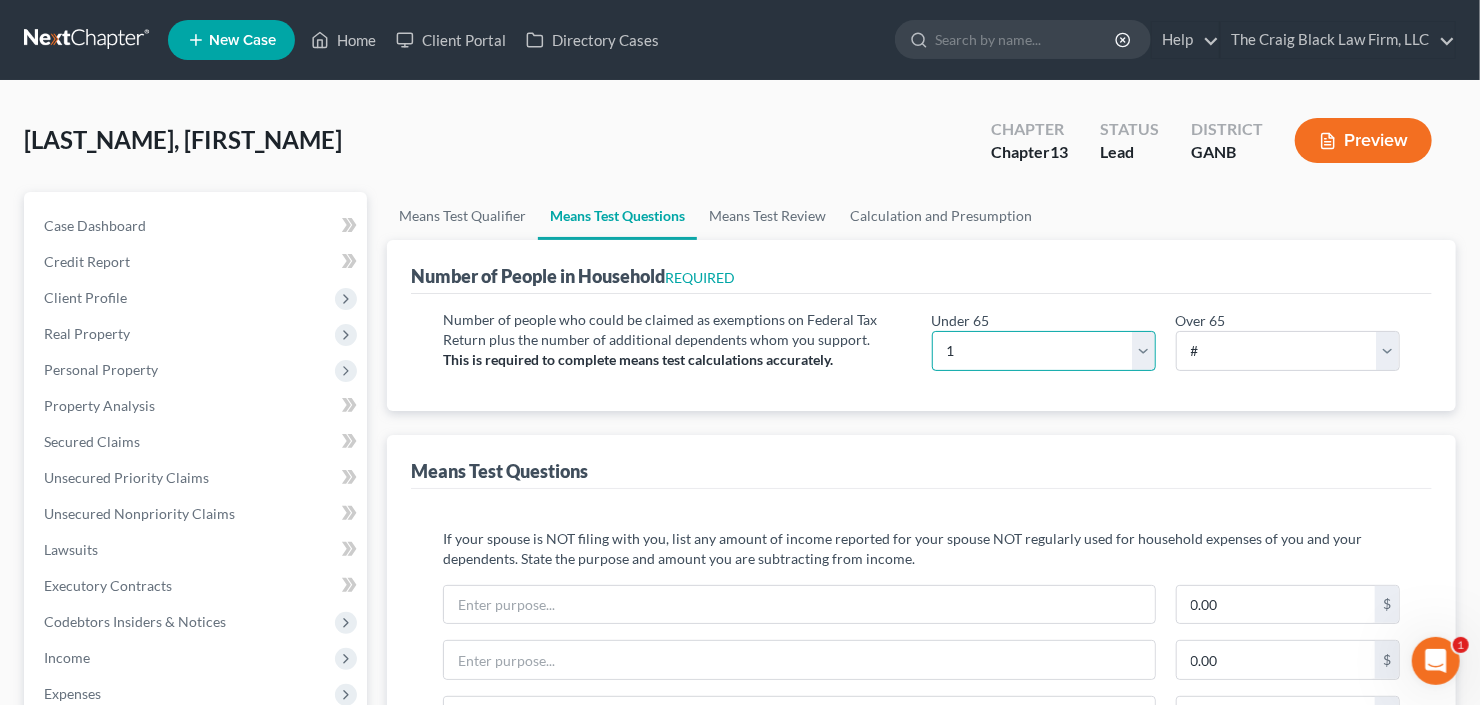 click on "# 0 1 2 3 4 5 6 7 8 9 10" at bounding box center (1044, 351) 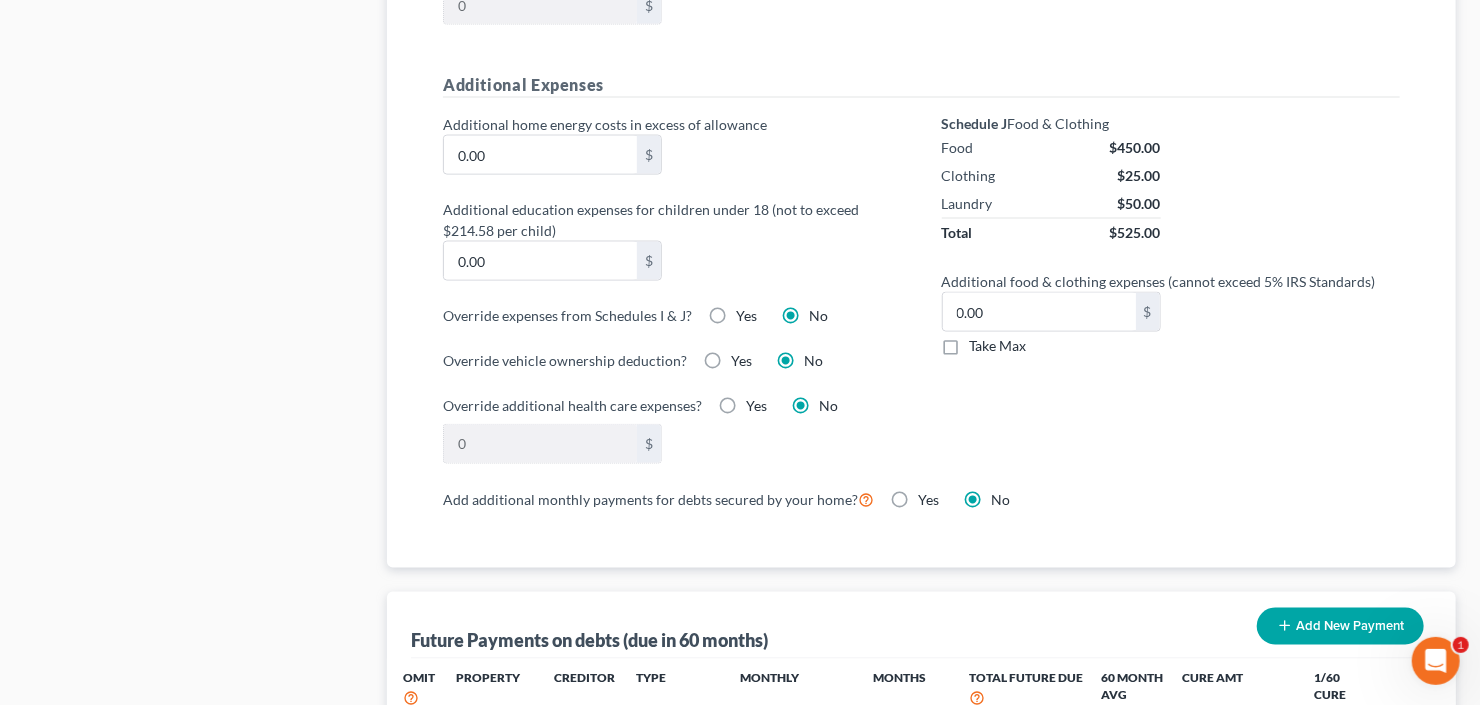 scroll, scrollTop: 1600, scrollLeft: 0, axis: vertical 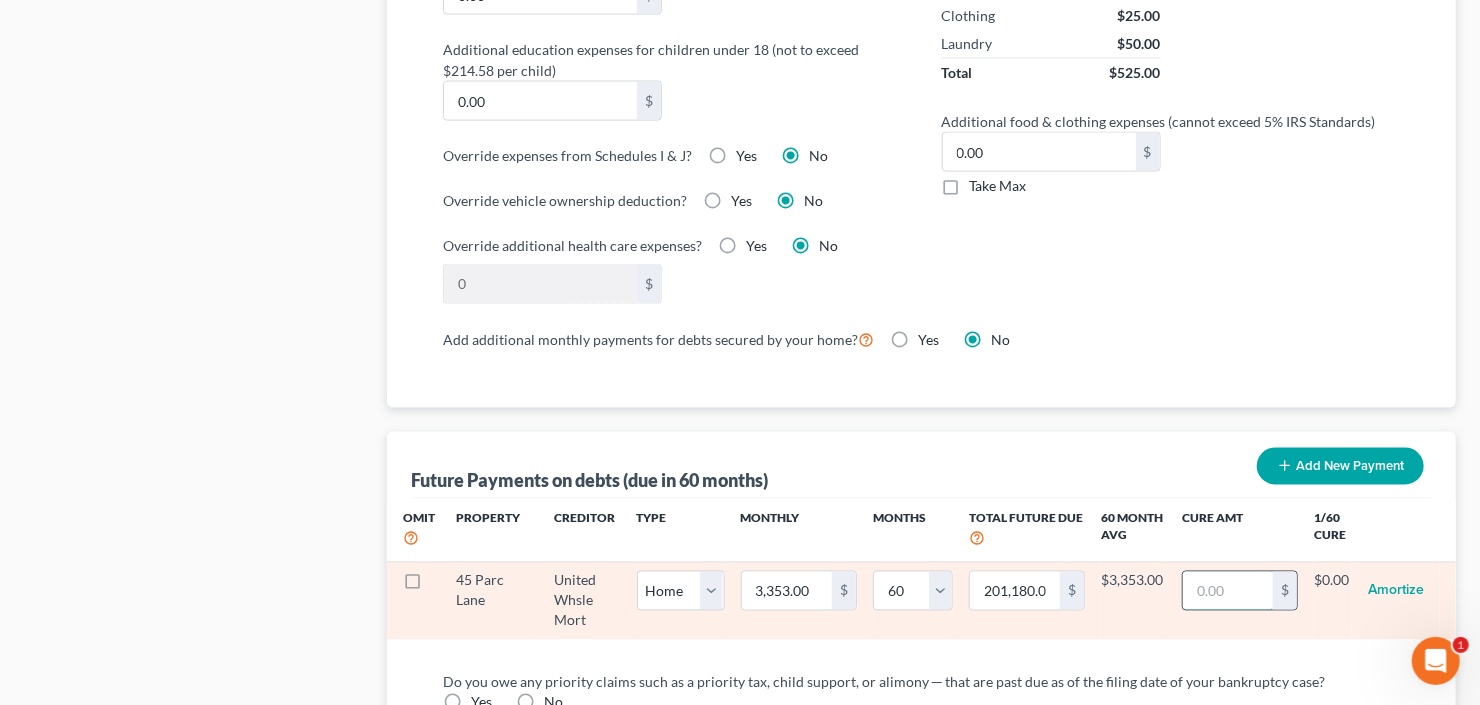 click at bounding box center [1228, 591] 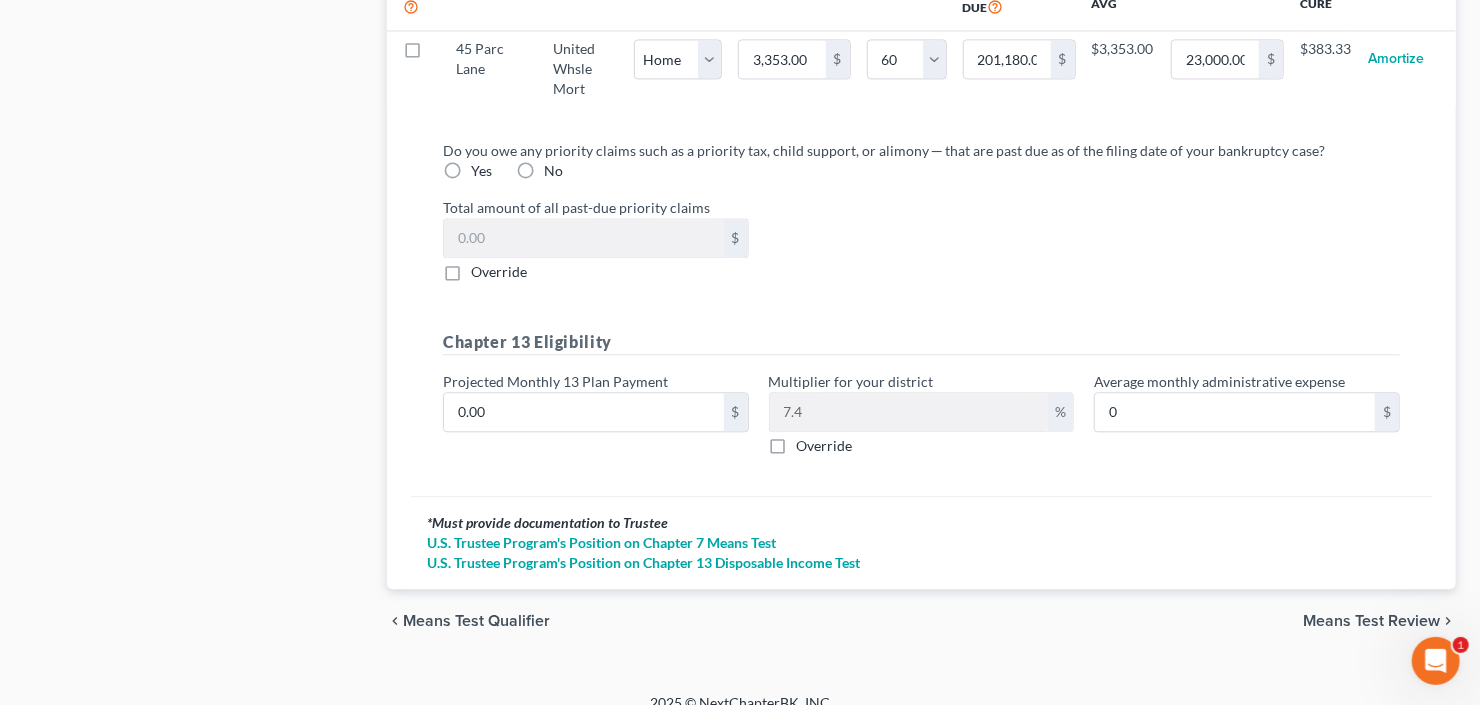 scroll, scrollTop: 2145, scrollLeft: 0, axis: vertical 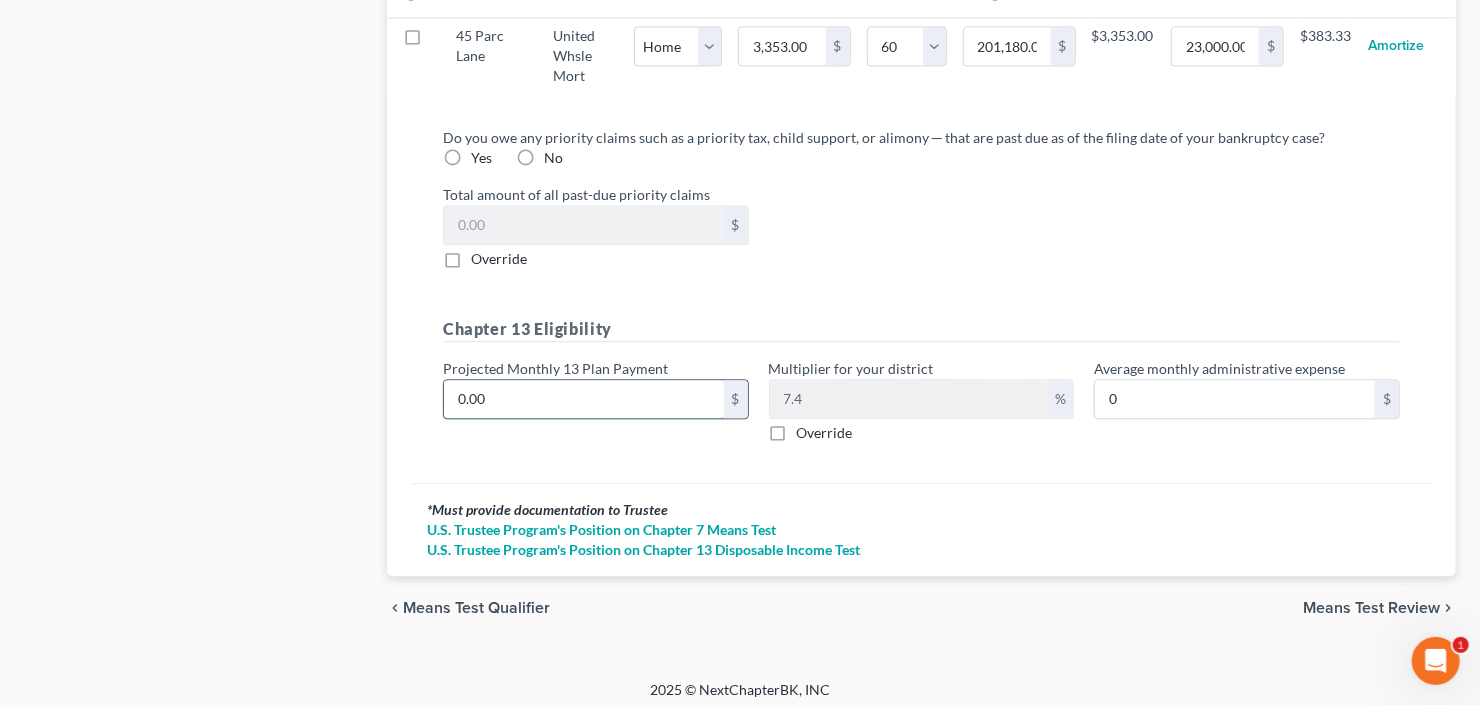click on "0.00" at bounding box center [584, 399] 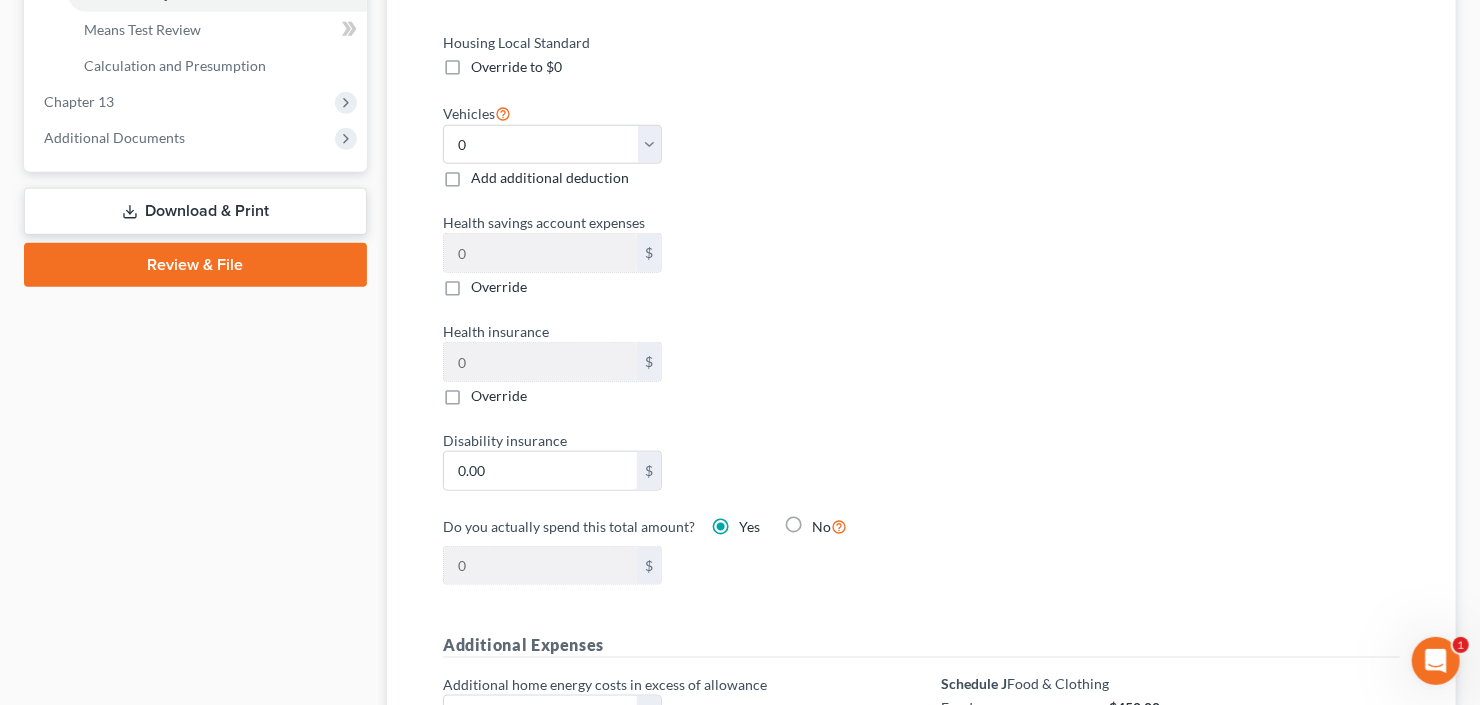 scroll, scrollTop: 545, scrollLeft: 0, axis: vertical 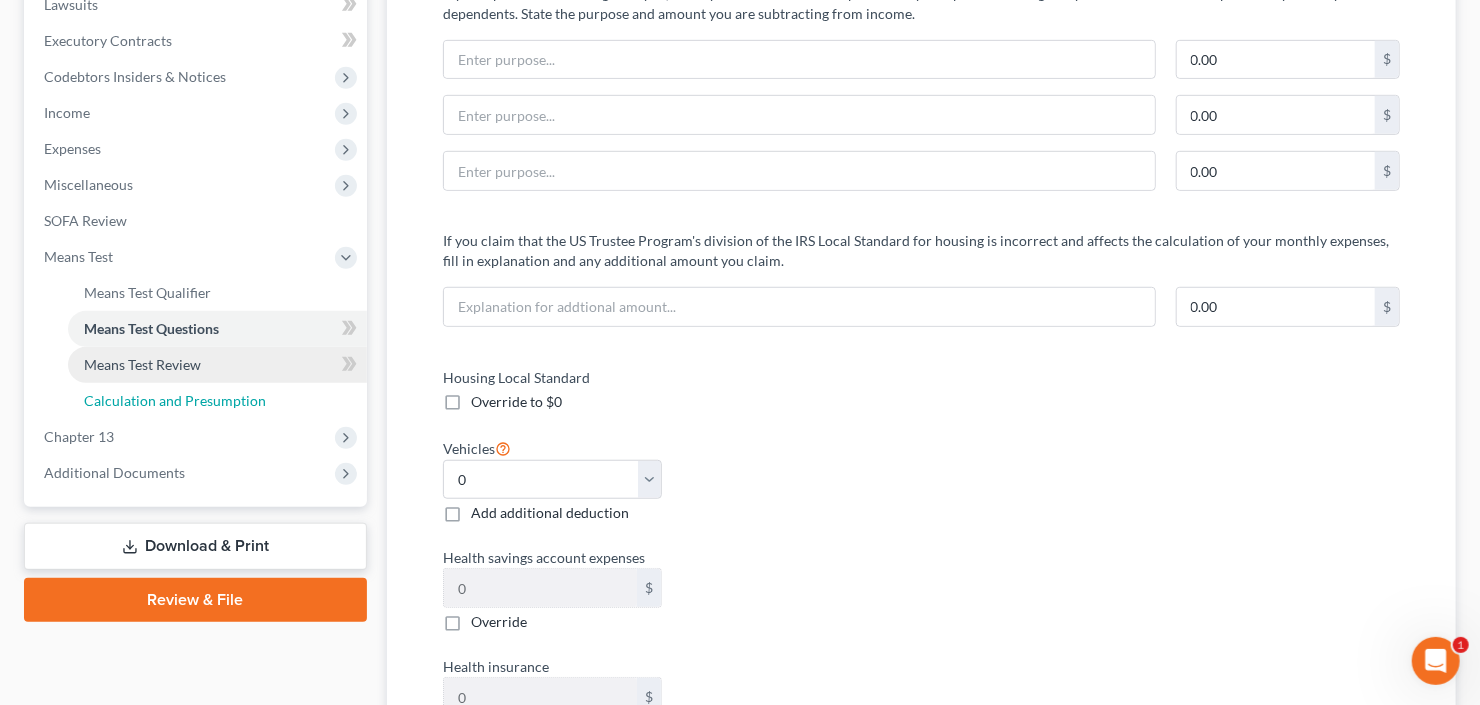 drag, startPoint x: 217, startPoint y: 388, endPoint x: 239, endPoint y: 388, distance: 22 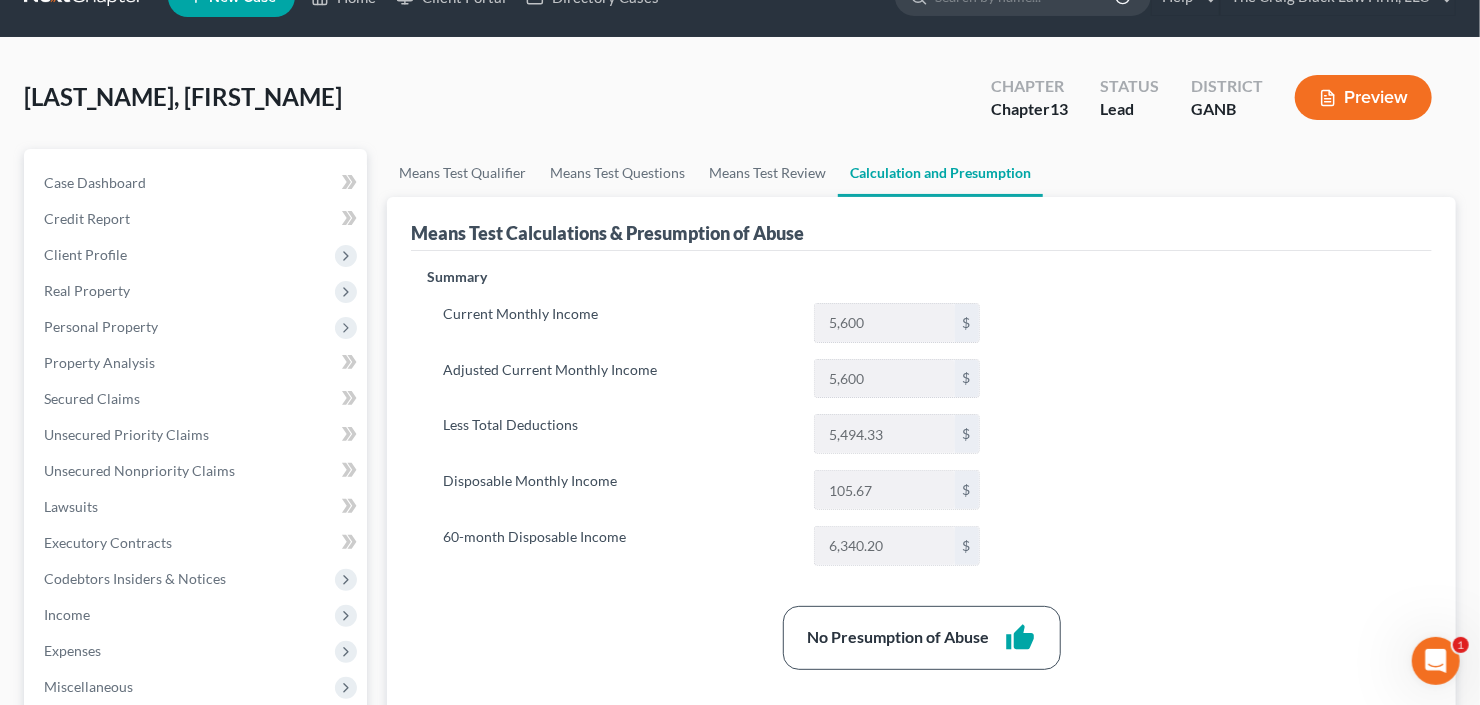scroll, scrollTop: 0, scrollLeft: 0, axis: both 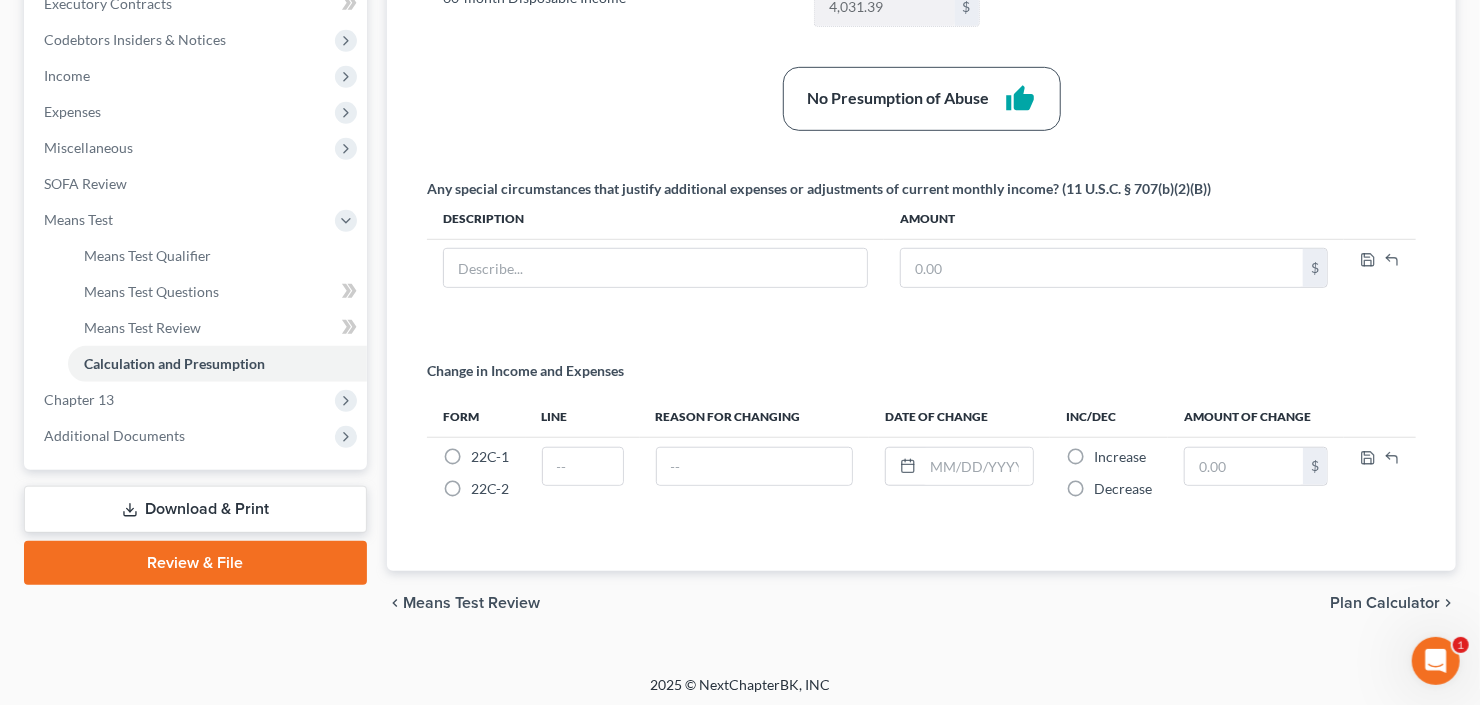 click on "Download & Print" at bounding box center (195, 509) 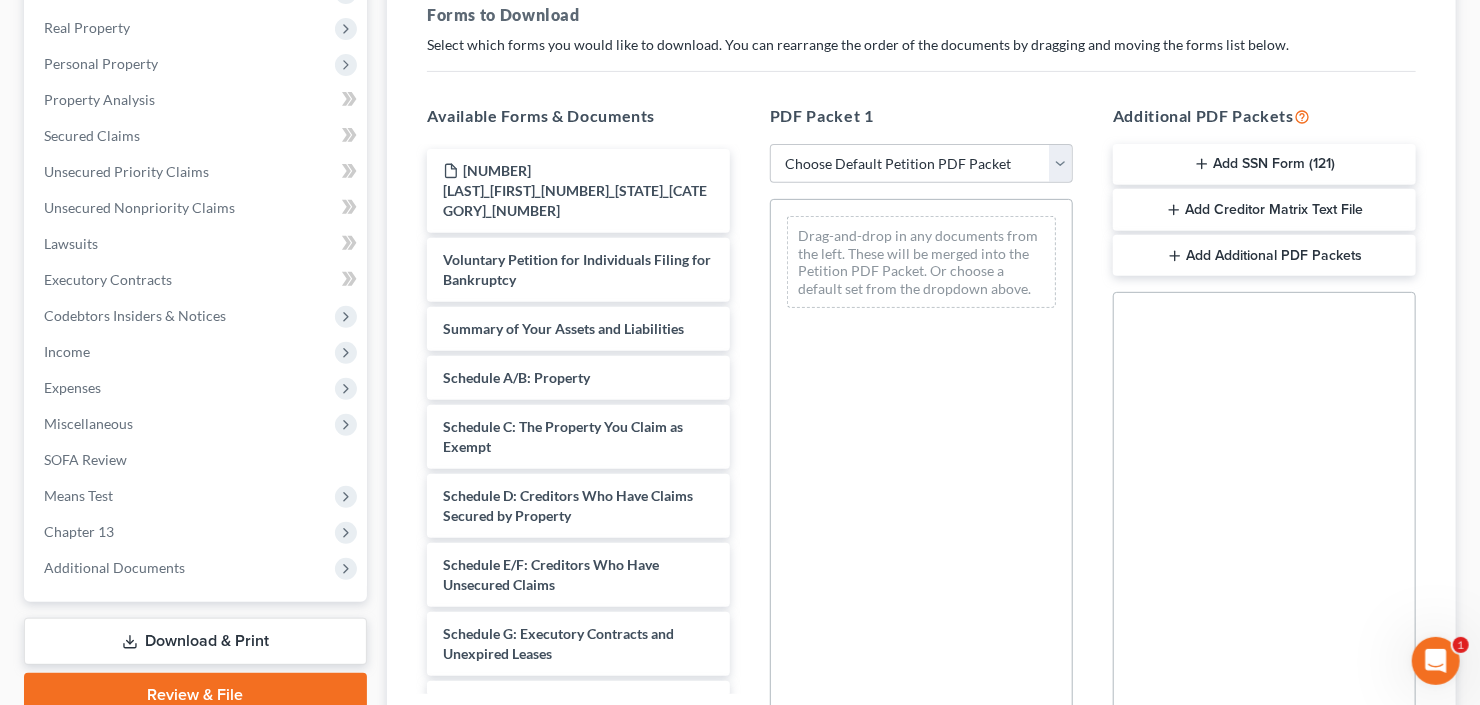 scroll, scrollTop: 0, scrollLeft: 0, axis: both 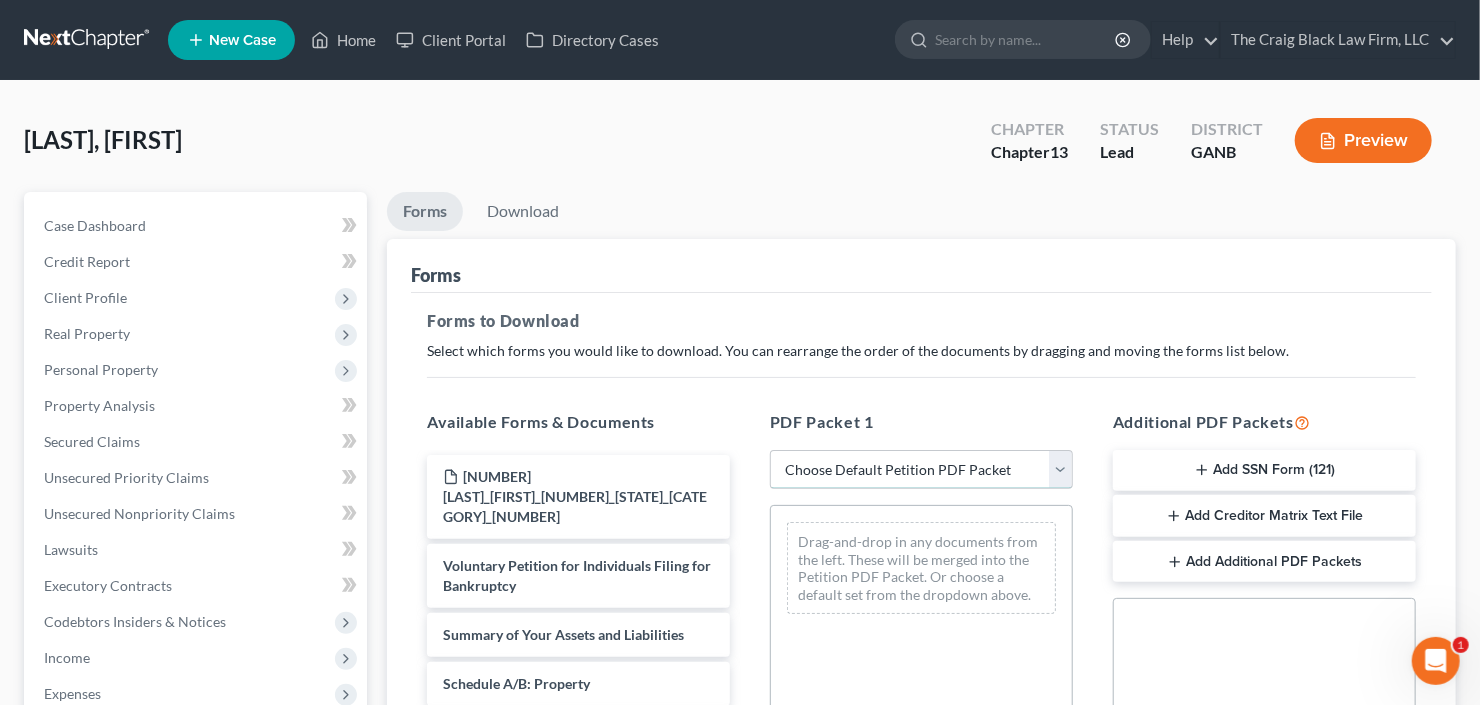 click on "Choose Default Petition PDF Packet Complete Bankruptcy Petition (all forms and schedules) Emergency Filing Forms (Petition and Creditor List Only) Amended Forms Signature Pages Only Supplemental Post Petition (Sch. I & J) Supplemental Post Petition (Sch. I) Supplemental Post Petition (Sch. J)" at bounding box center [921, 470] 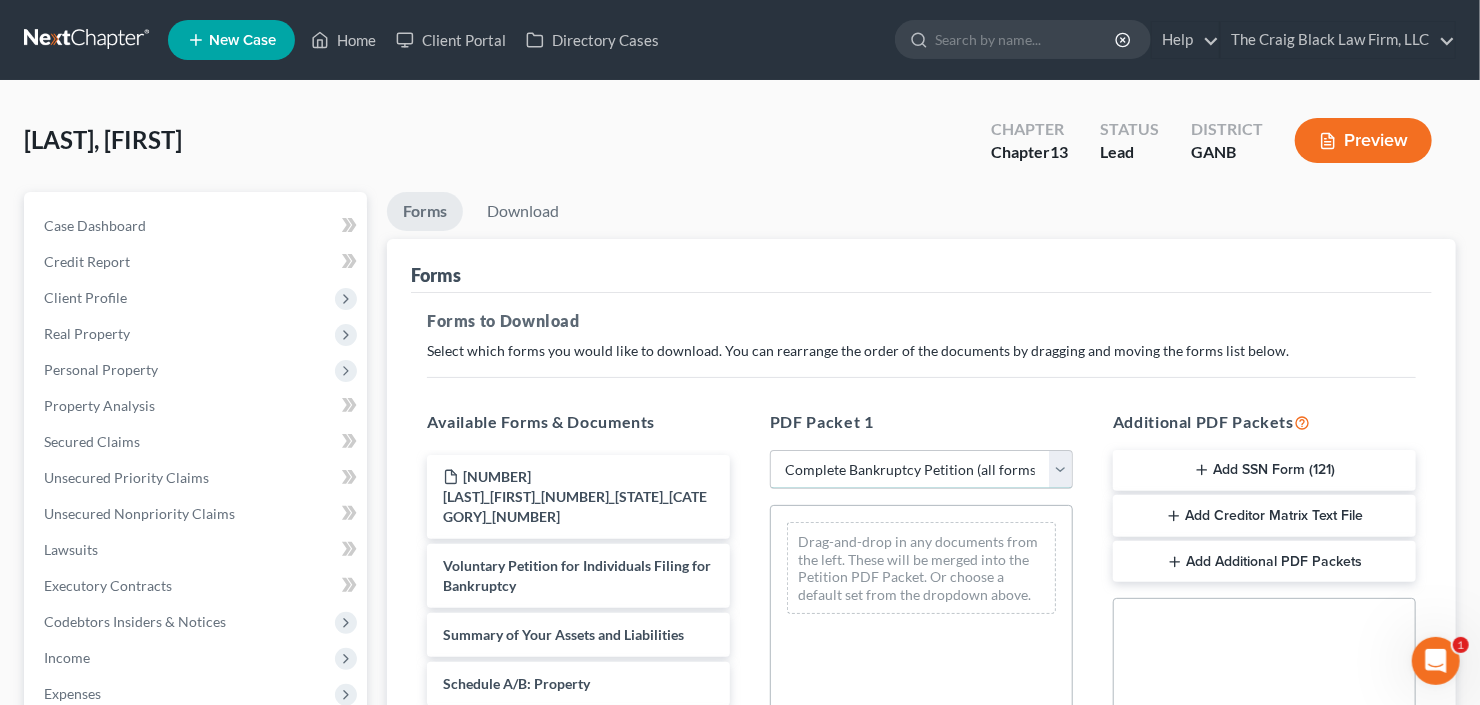 click on "Choose Default Petition PDF Packet Complete Bankruptcy Petition (all forms and schedules) Emergency Filing Forms (Petition and Creditor List Only) Amended Forms Signature Pages Only Supplemental Post Petition (Sch. I & J) Supplemental Post Petition (Sch. I) Supplemental Post Petition (Sch. J)" at bounding box center (921, 470) 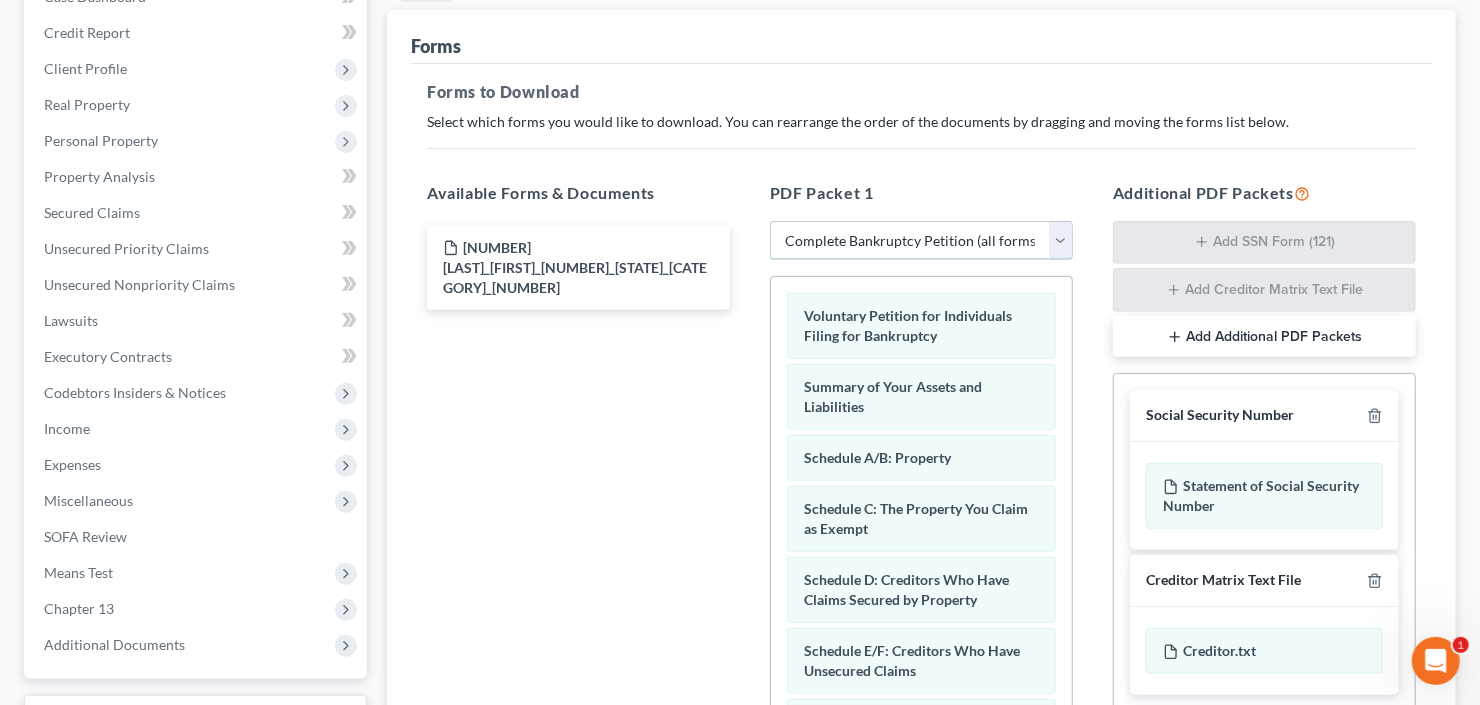 scroll, scrollTop: 528, scrollLeft: 0, axis: vertical 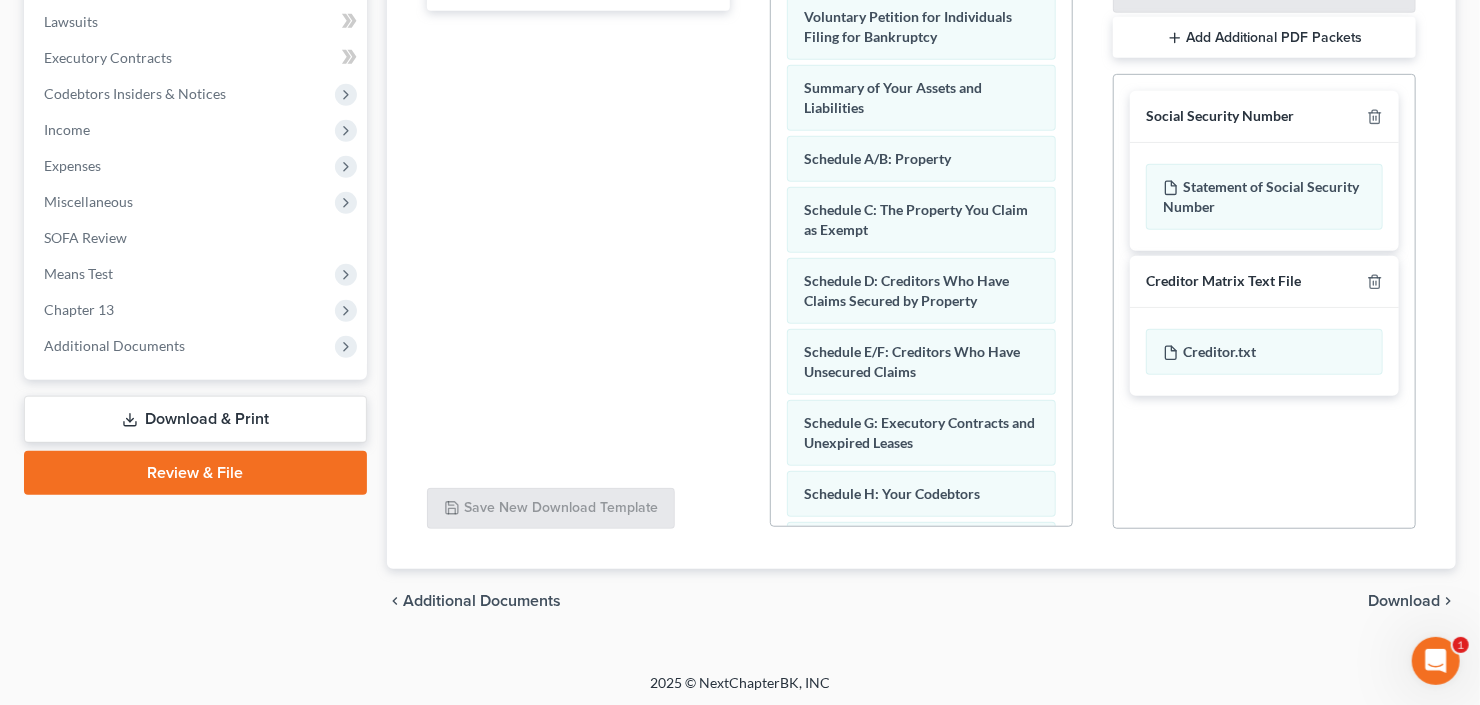 click on "Download" at bounding box center [1404, 601] 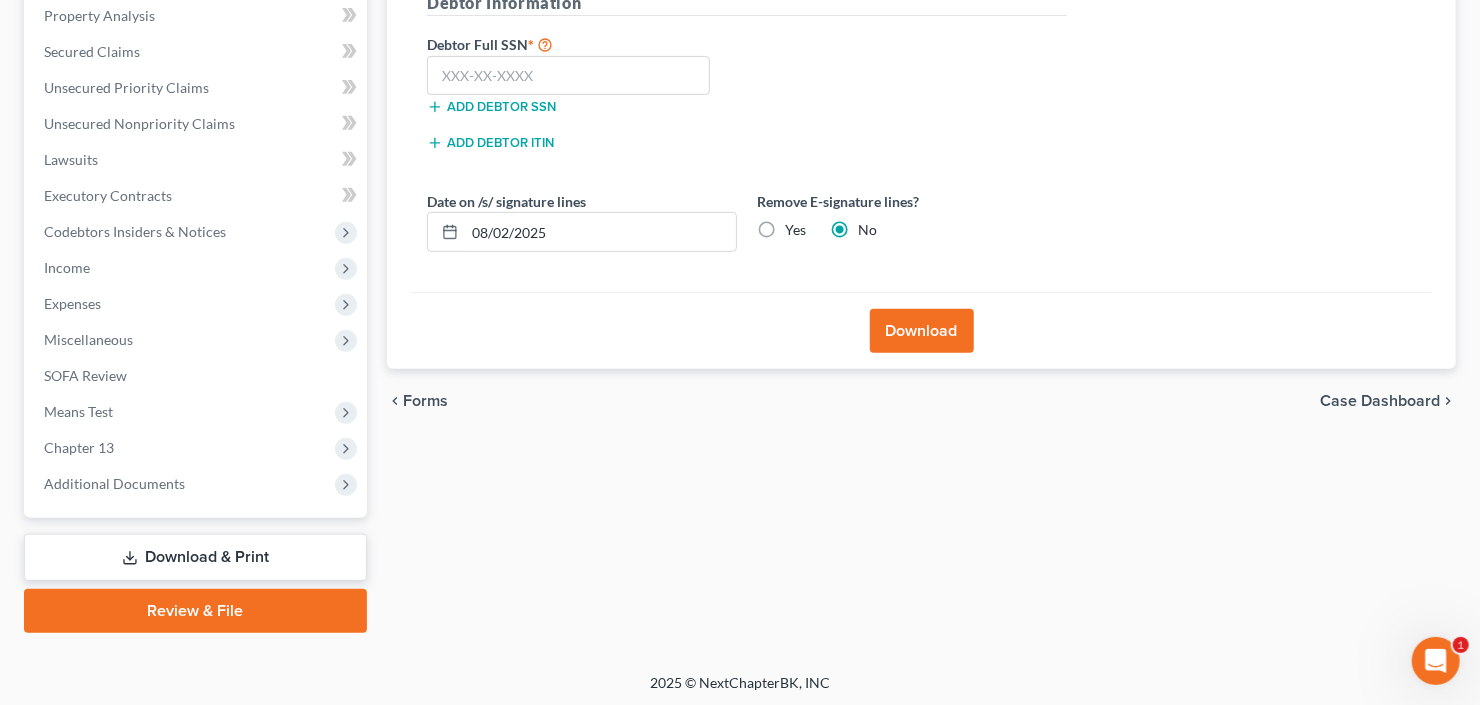 scroll, scrollTop: 70, scrollLeft: 0, axis: vertical 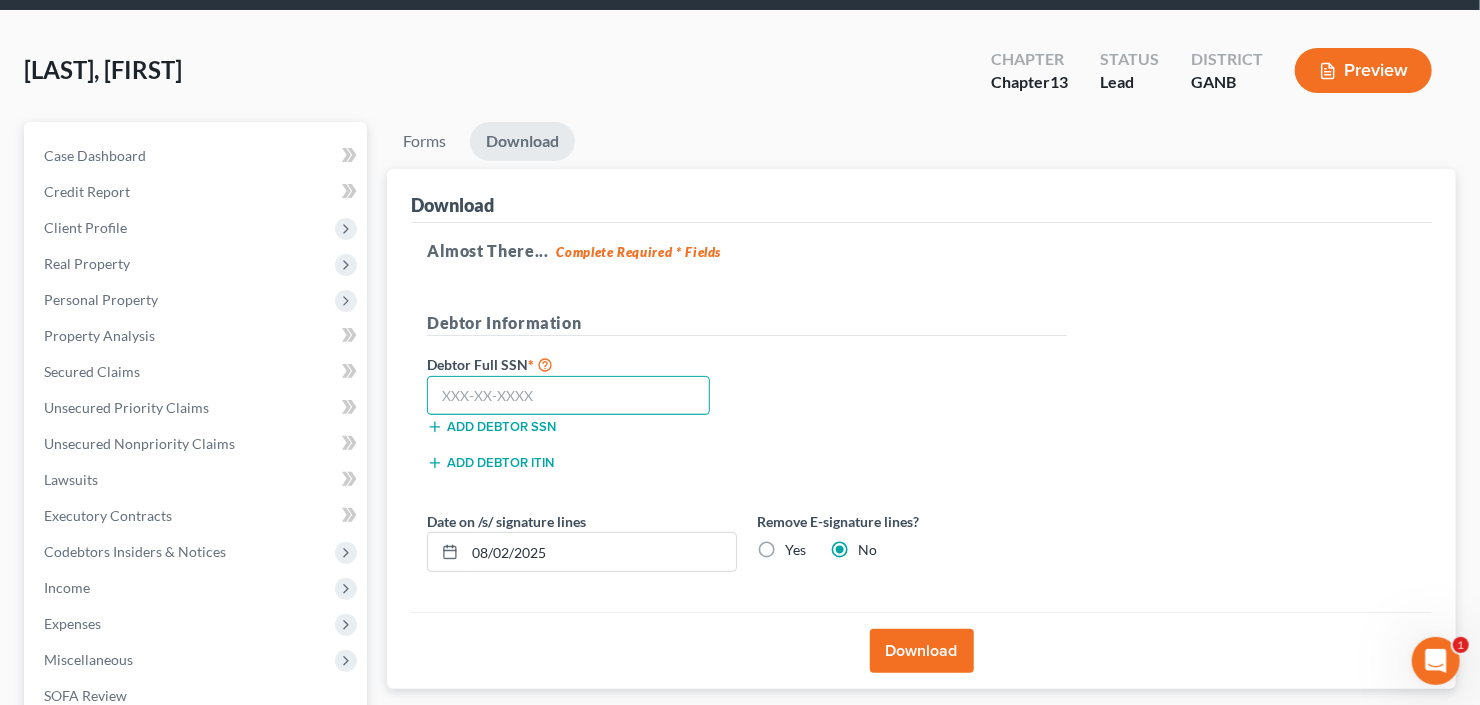 click at bounding box center (568, 396) 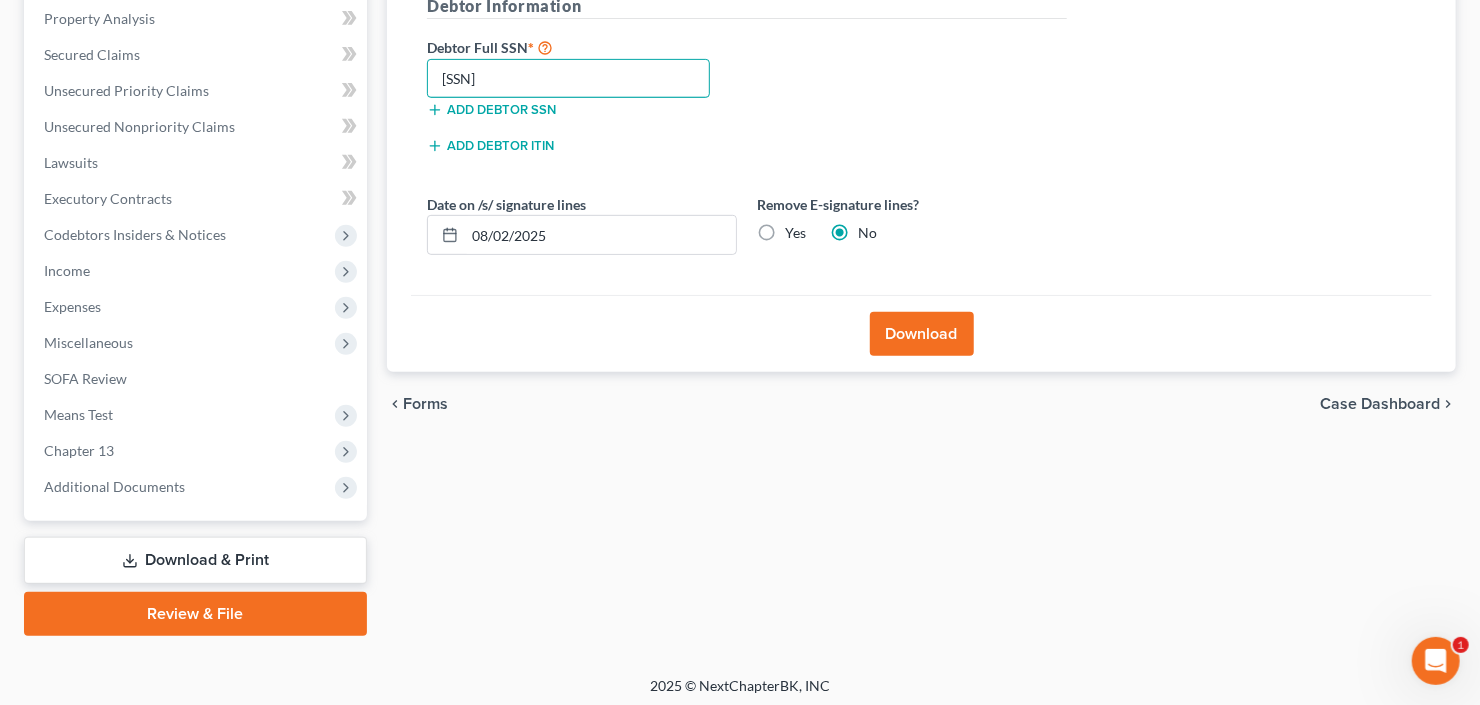 scroll, scrollTop: 390, scrollLeft: 0, axis: vertical 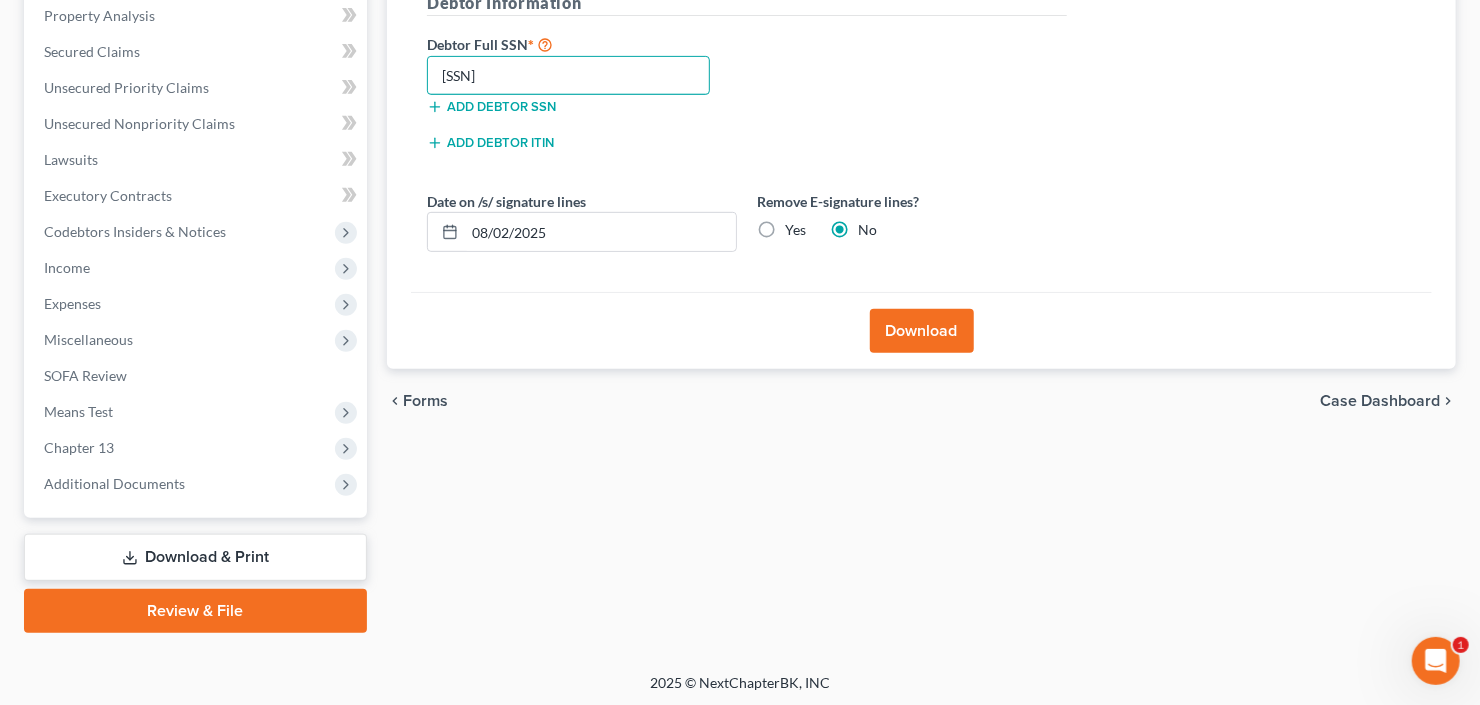 type on "[NUMBER]-[NUMBER]-[NUMBER]" 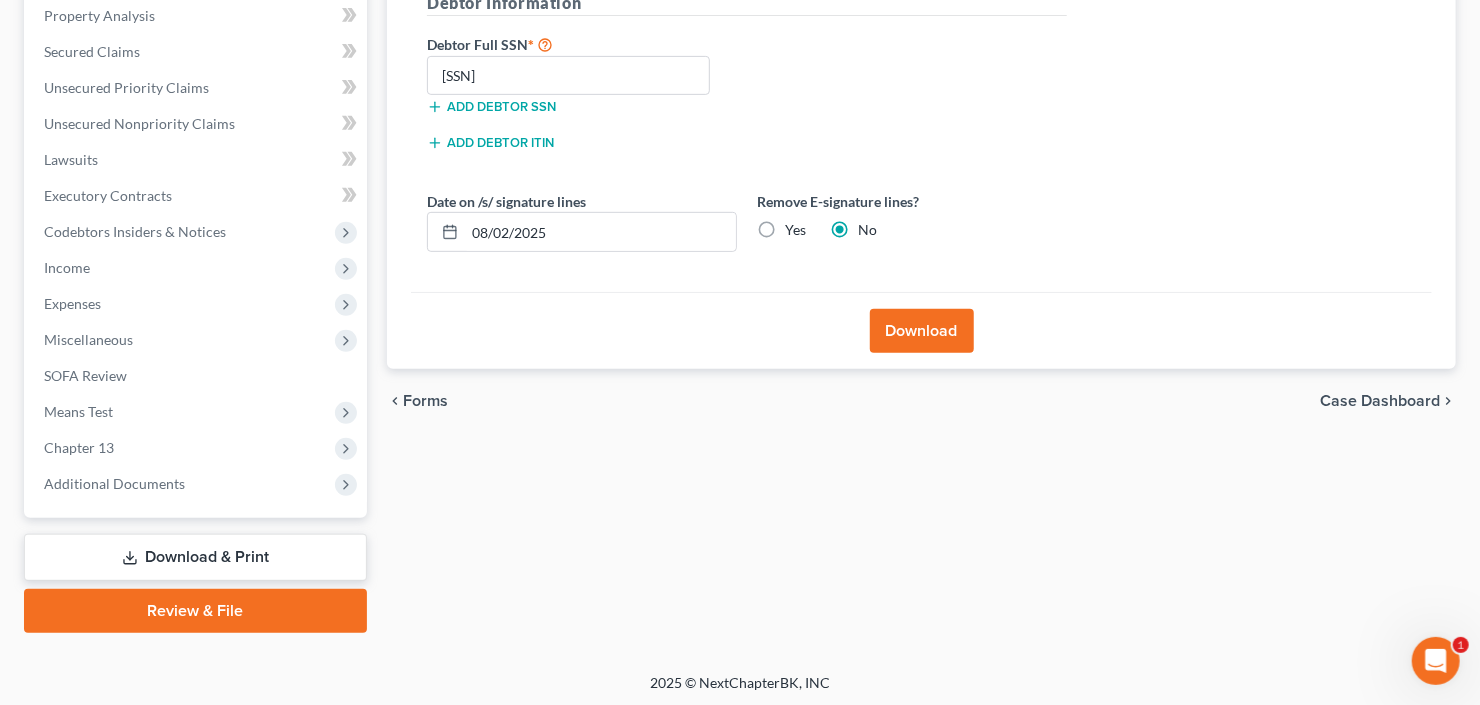 click on "Download" at bounding box center [922, 331] 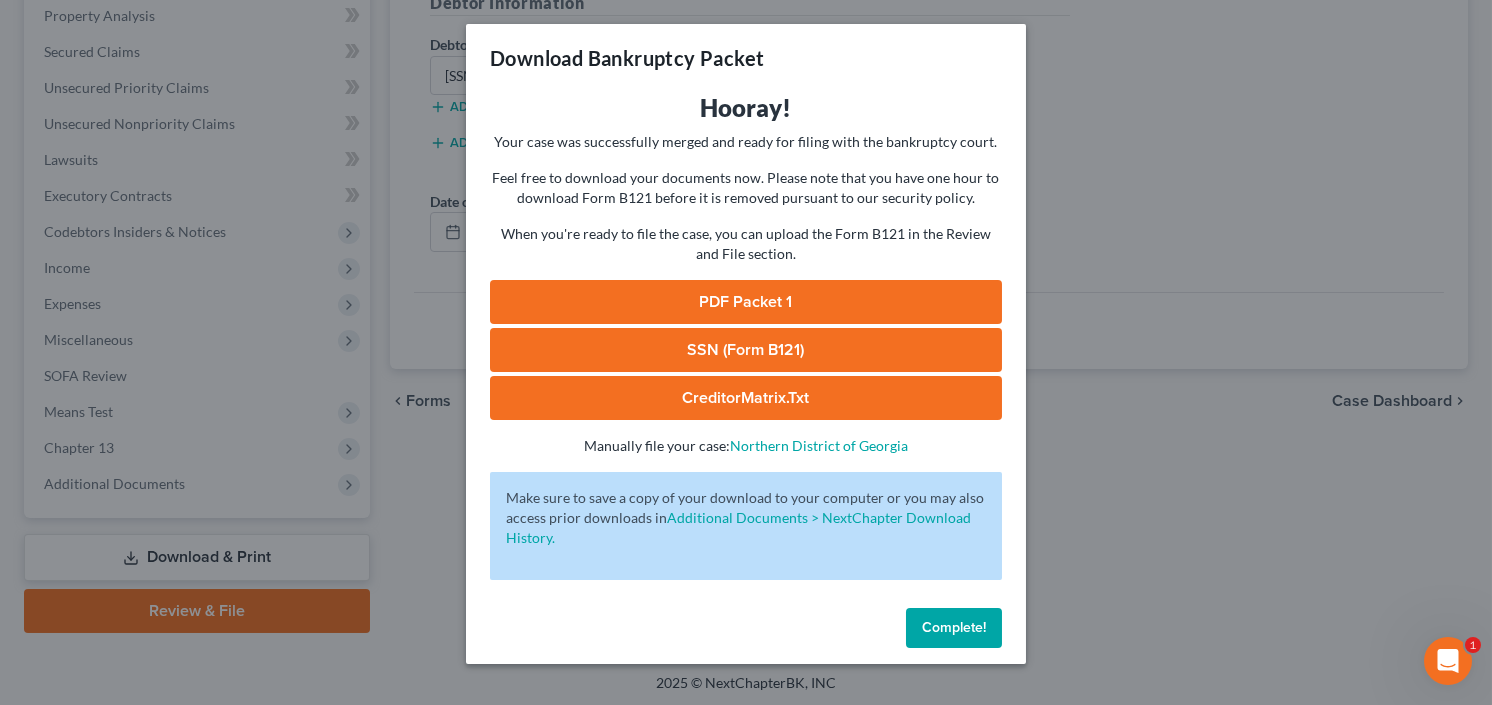 click on "SSN (Form B121)" at bounding box center (746, 350) 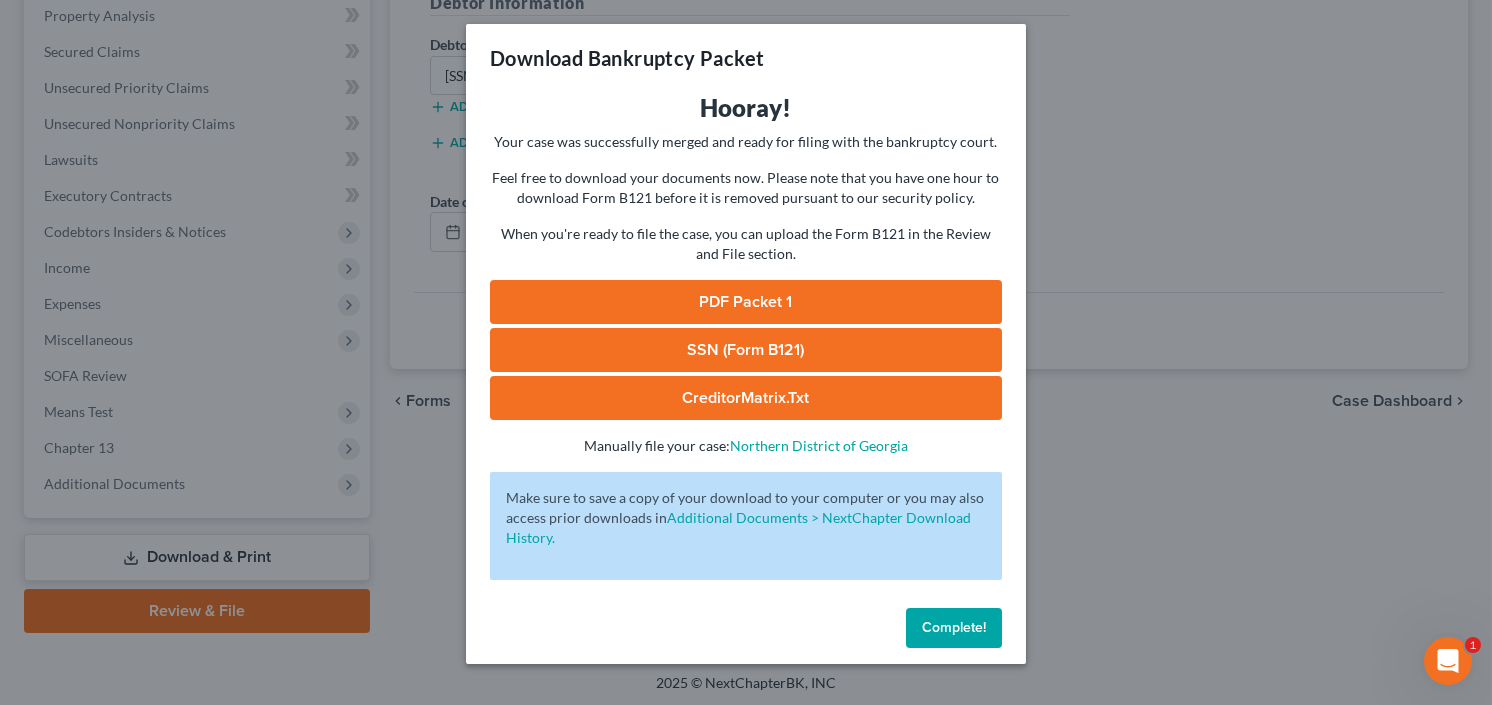 click on "PDF Packet 1" at bounding box center (746, 302) 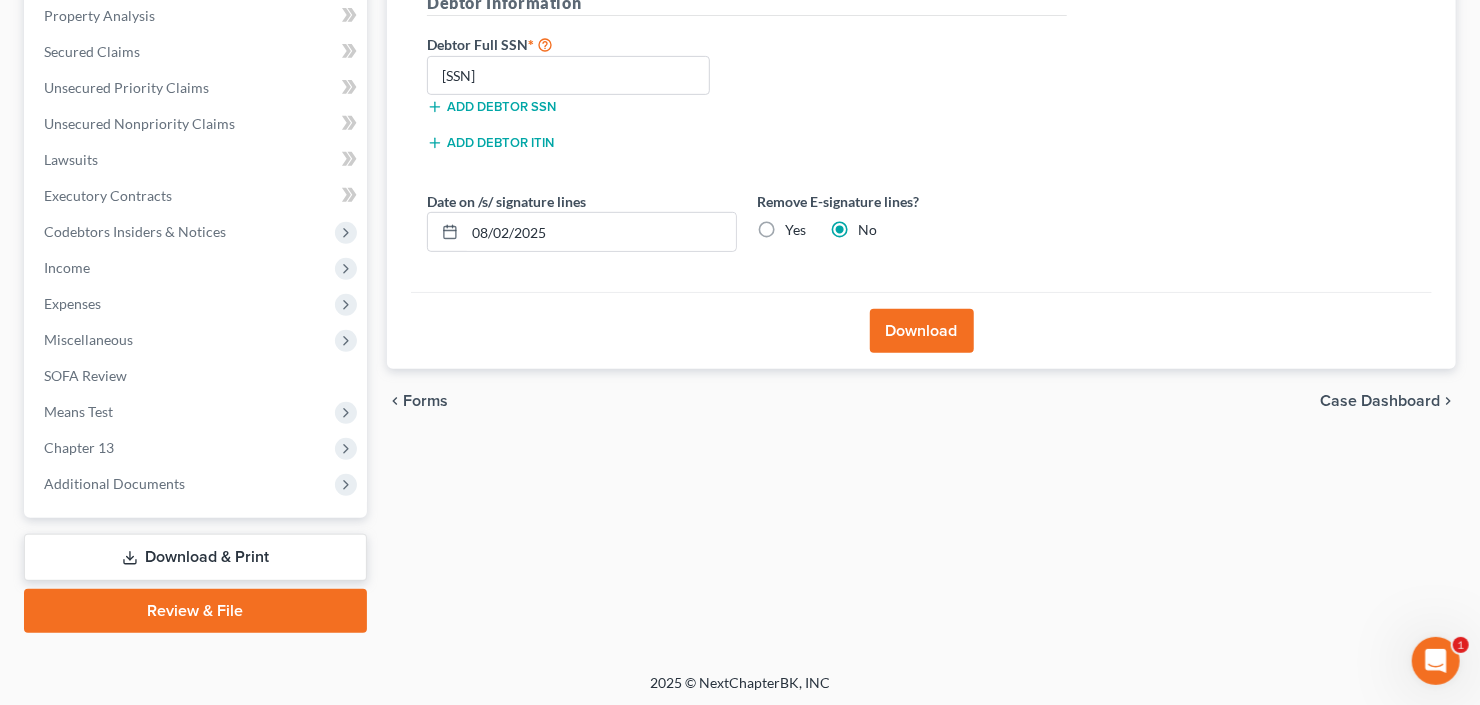 scroll, scrollTop: 70, scrollLeft: 0, axis: vertical 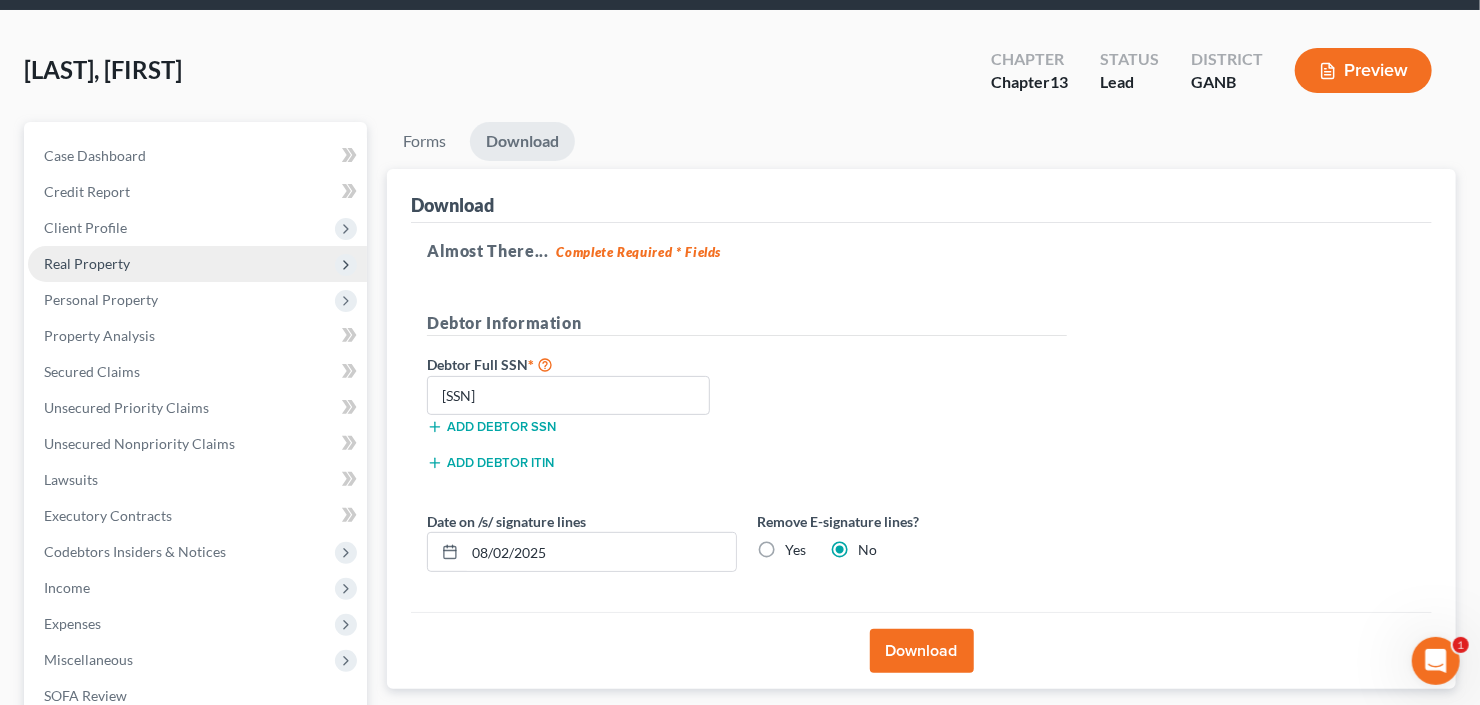 click on "Real Property" at bounding box center (197, 264) 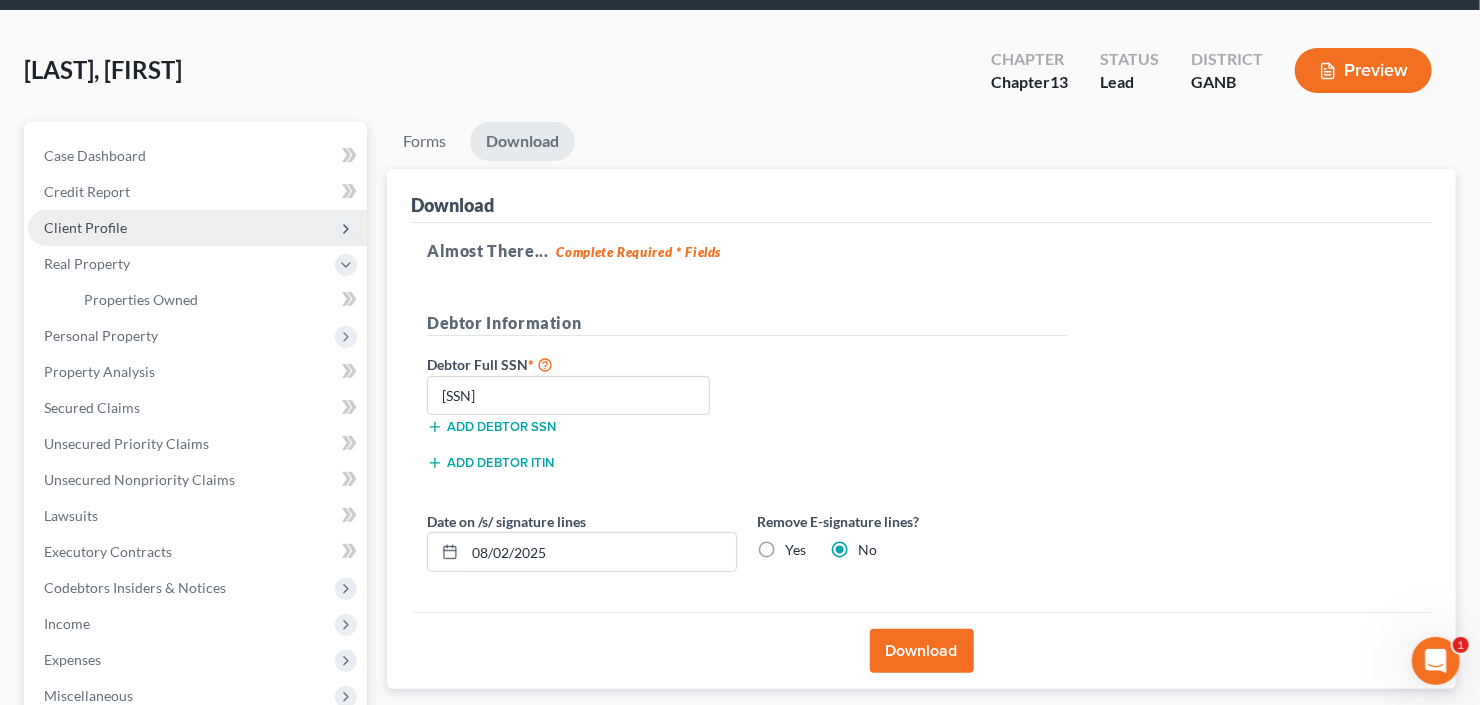 click on "Client Profile" at bounding box center (197, 228) 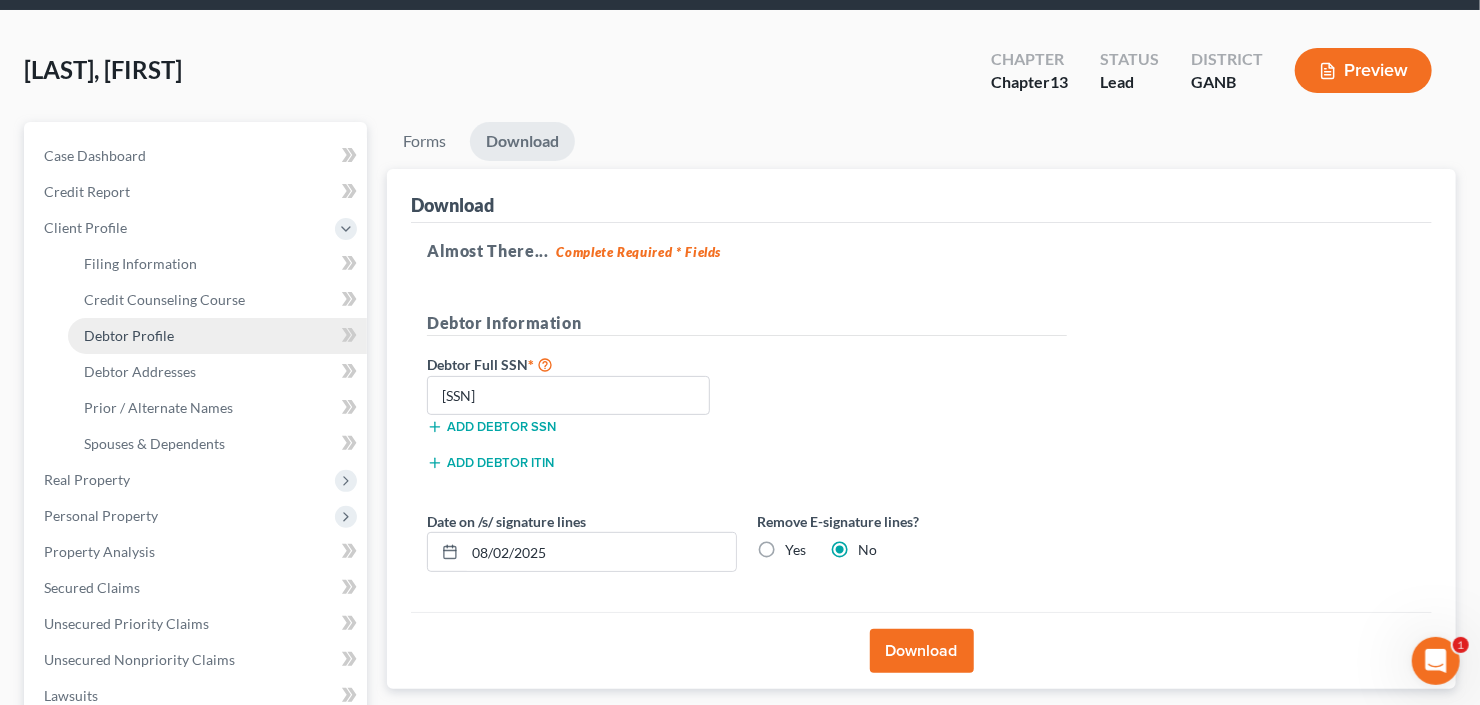 click on "Debtor Profile" at bounding box center (129, 335) 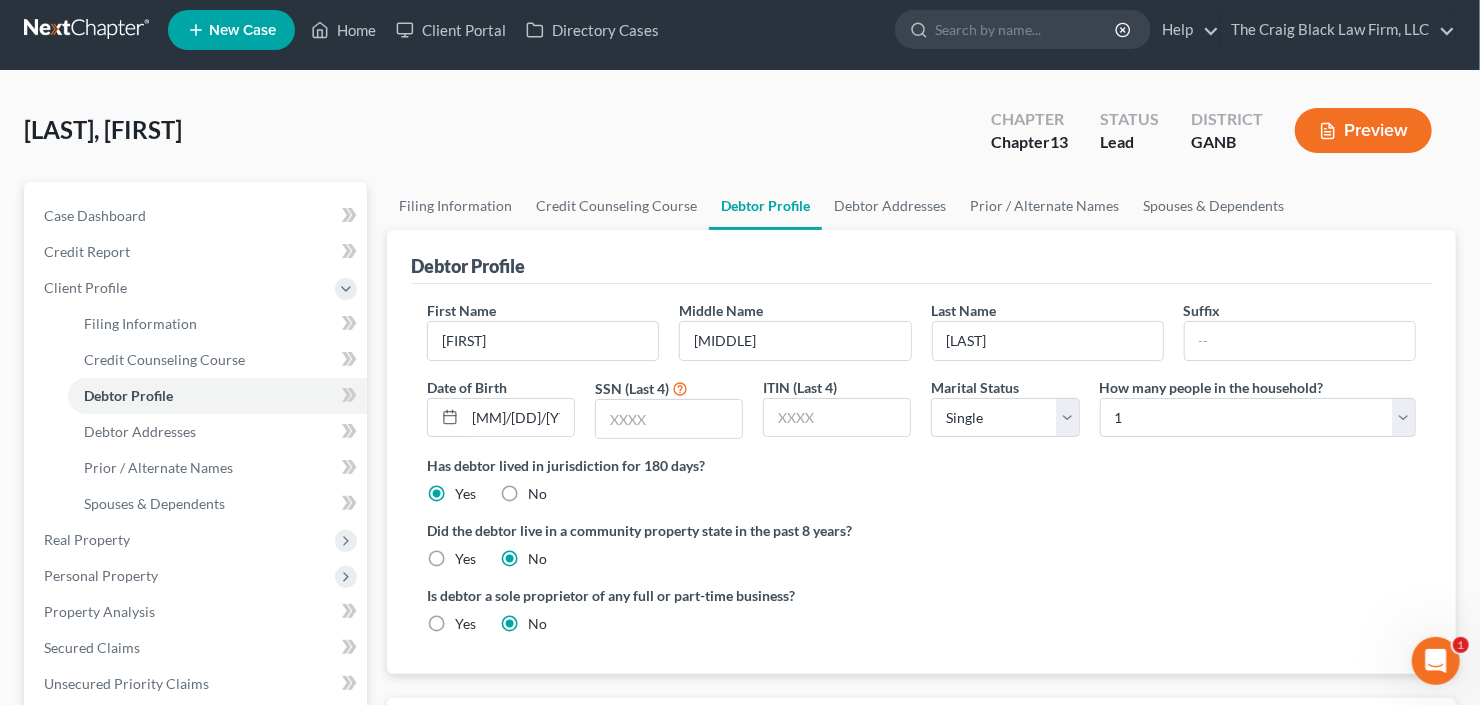 scroll, scrollTop: 0, scrollLeft: 0, axis: both 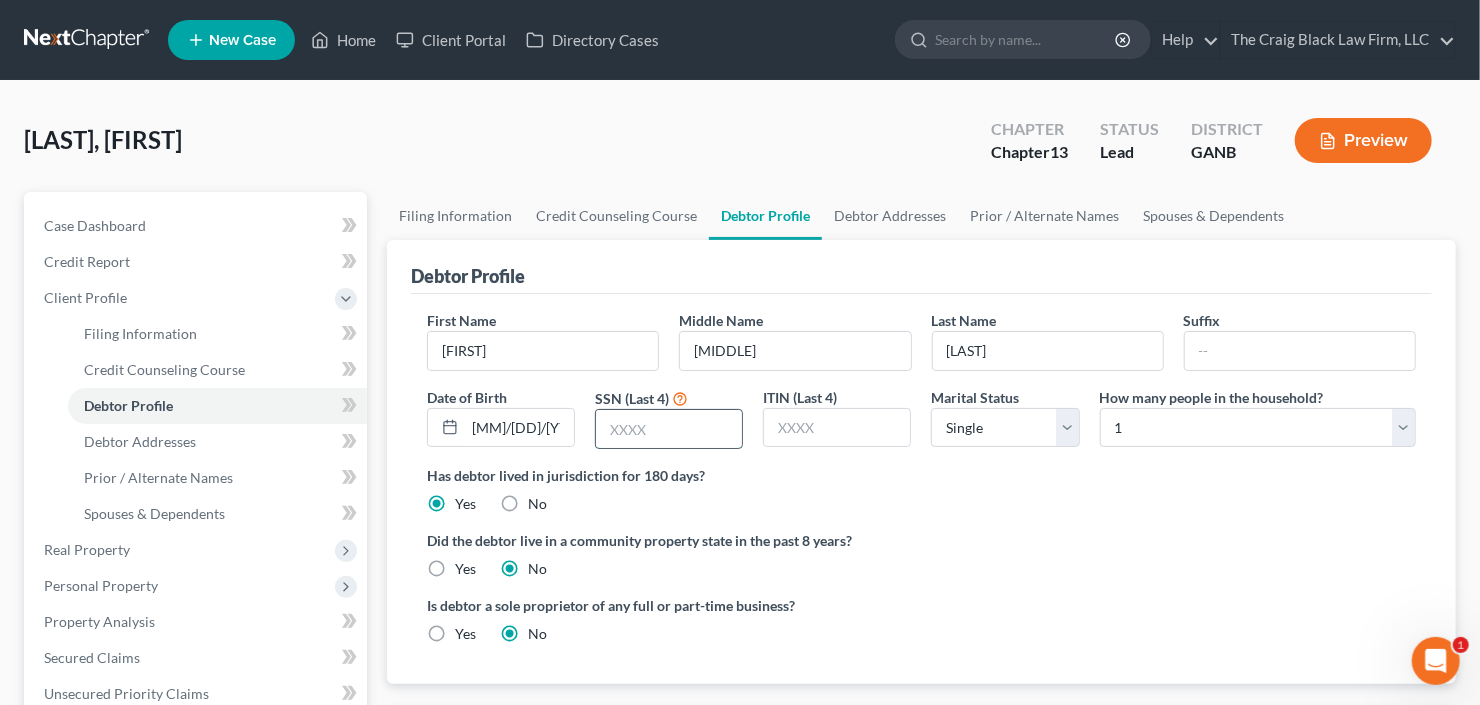 click at bounding box center (669, 429) 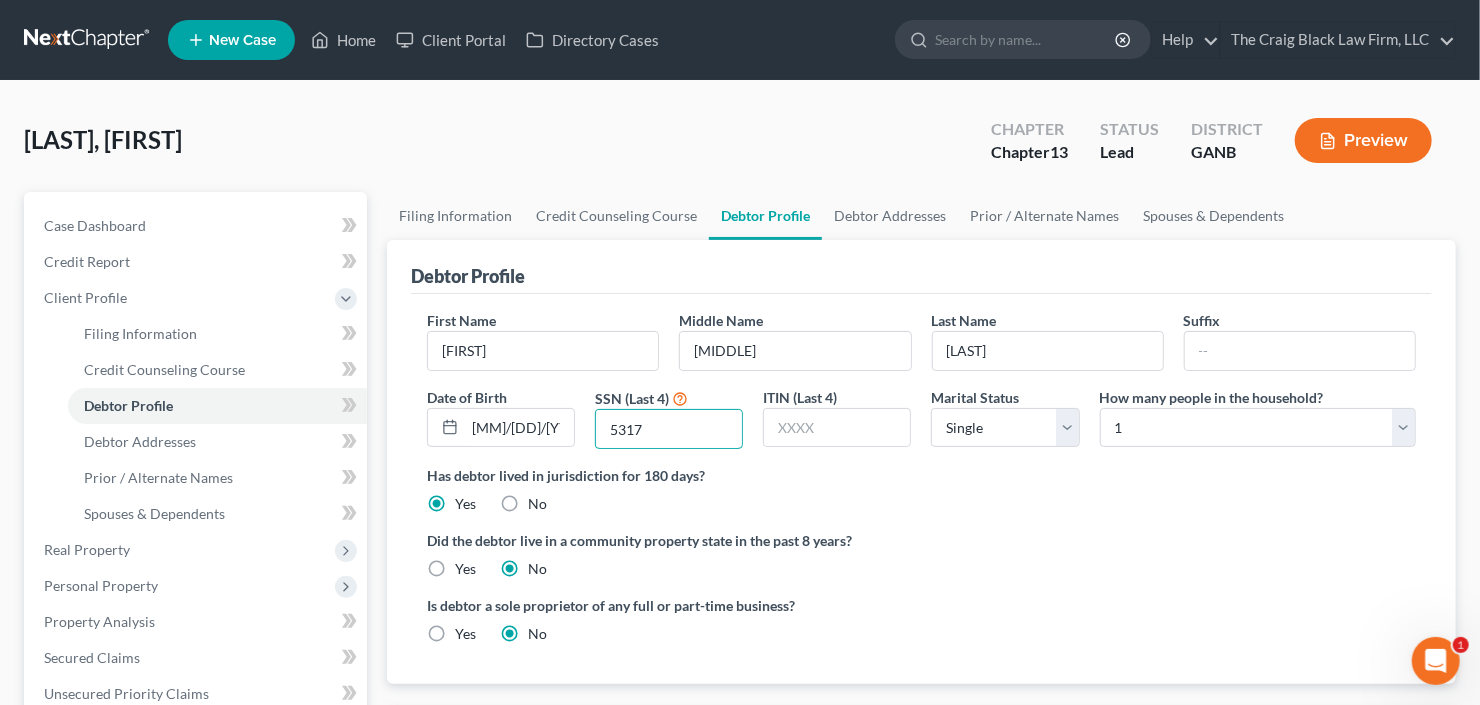 type on "5317" 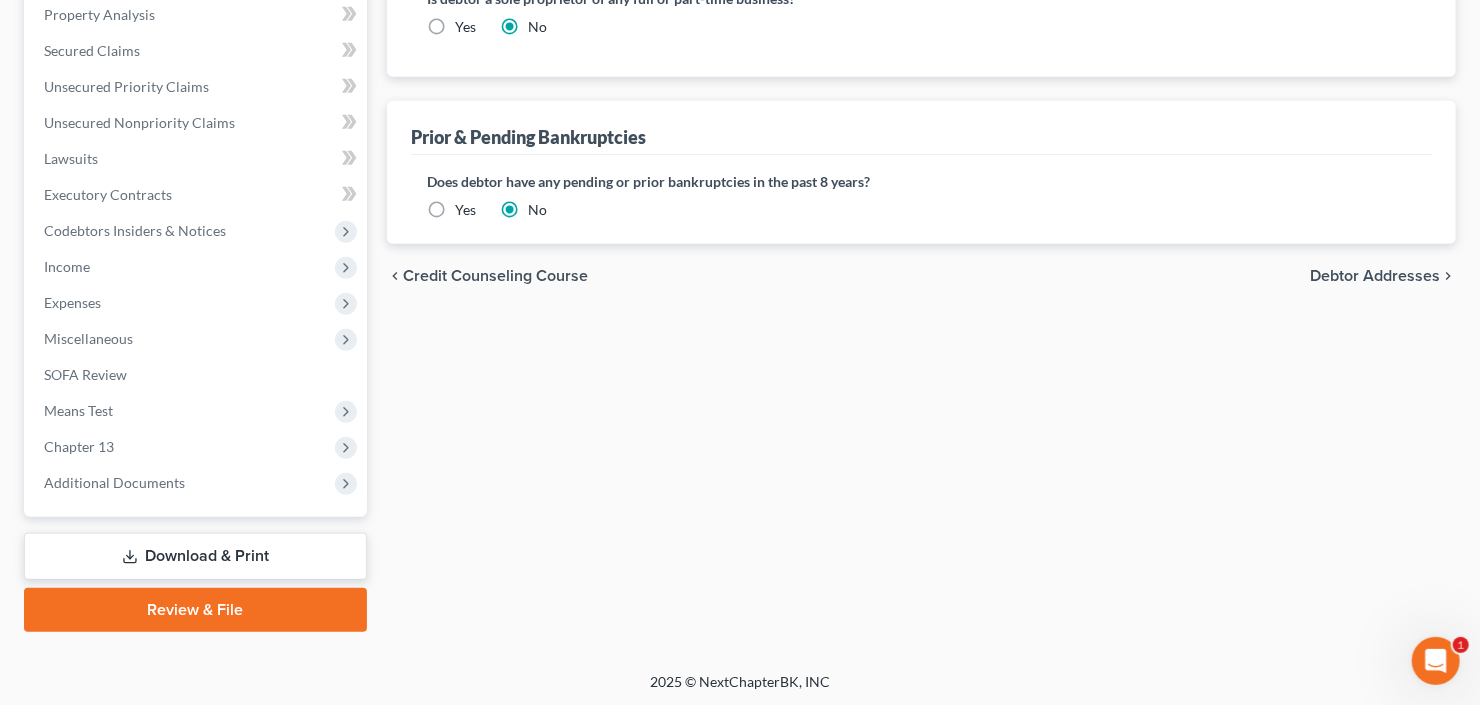 click on "Download & Print" at bounding box center (195, 556) 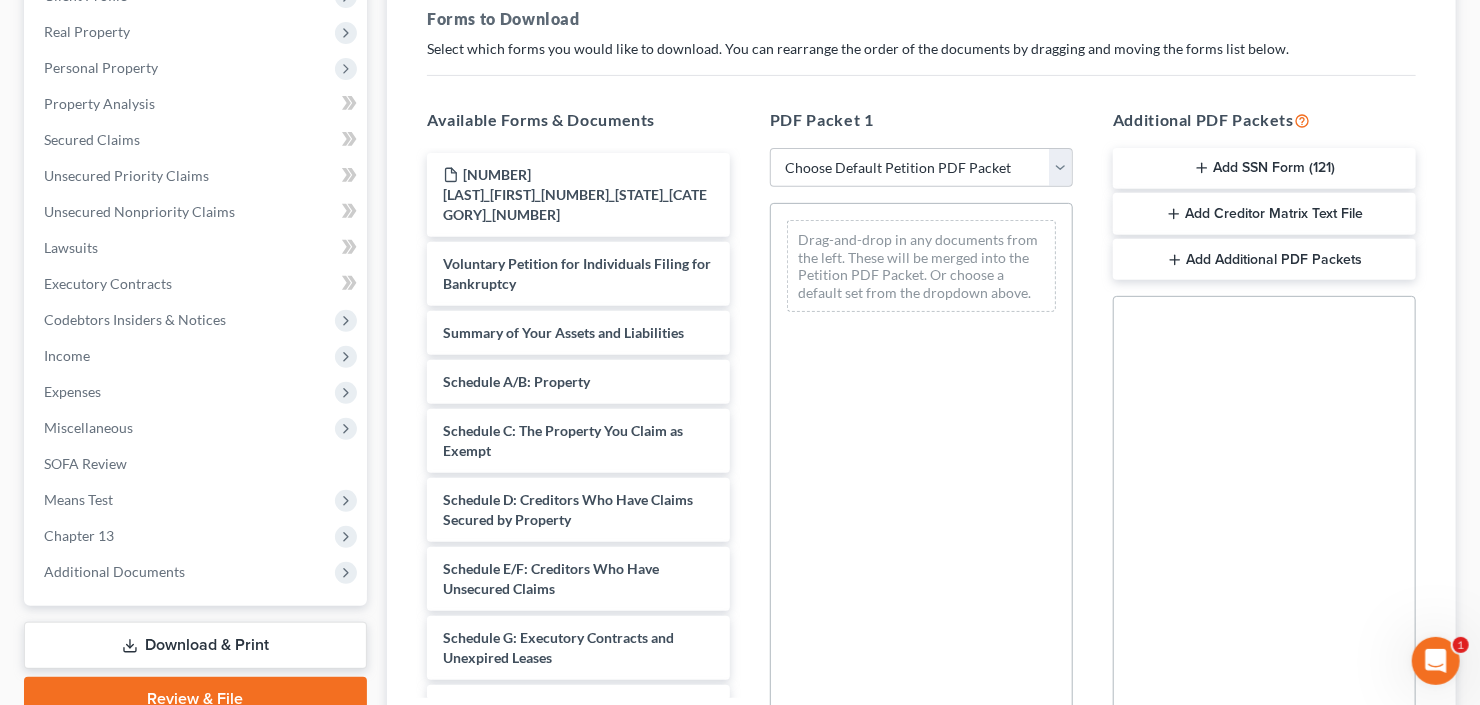 scroll, scrollTop: 0, scrollLeft: 0, axis: both 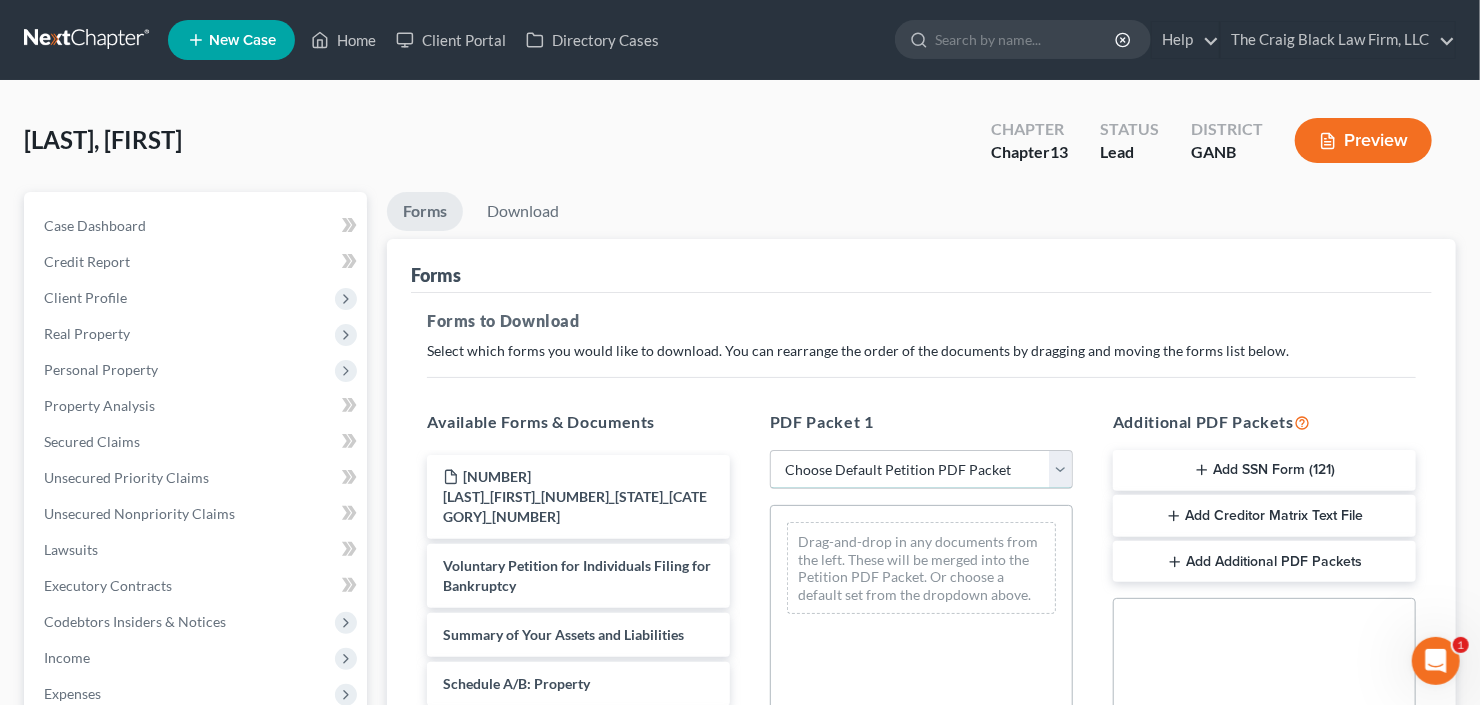 click on "Choose Default Petition PDF Packet Complete Bankruptcy Petition (all forms and schedules) Emergency Filing Forms (Petition and Creditor List Only) Amended Forms Signature Pages Only Supplemental Post Petition (Sch. I & J) Supplemental Post Petition (Sch. I) Supplemental Post Petition (Sch. J)" at bounding box center [921, 470] 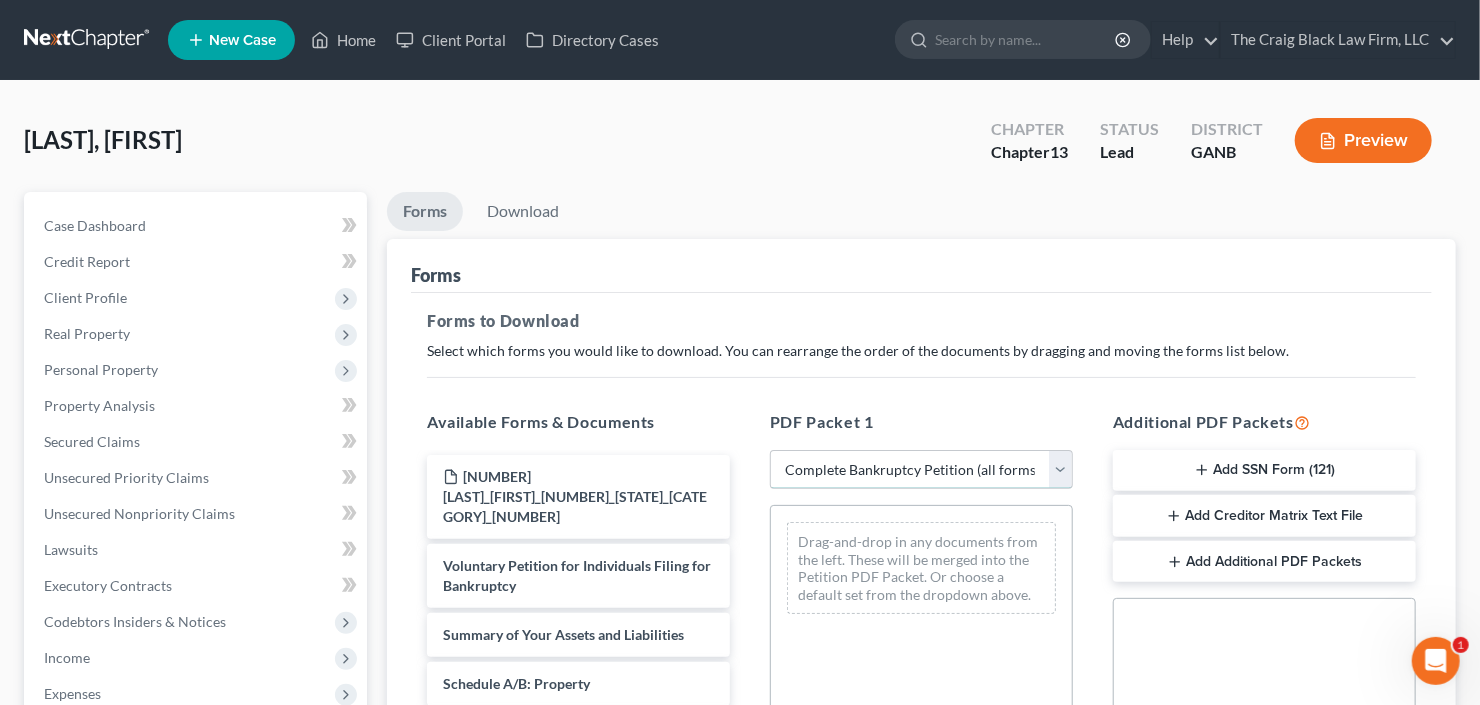 click on "Choose Default Petition PDF Packet Complete Bankruptcy Petition (all forms and schedules) Emergency Filing Forms (Petition and Creditor List Only) Amended Forms Signature Pages Only Supplemental Post Petition (Sch. I & J) Supplemental Post Petition (Sch. I) Supplemental Post Petition (Sch. J)" at bounding box center (921, 470) 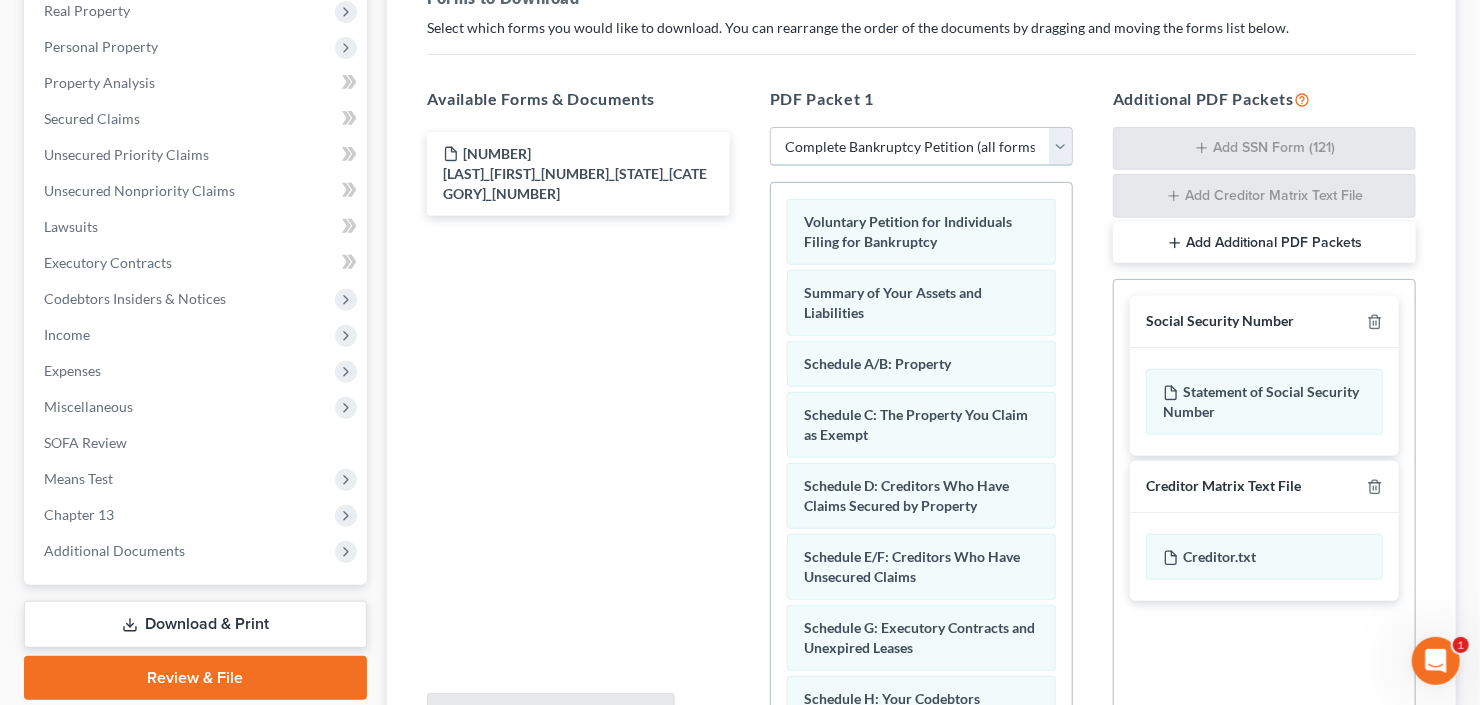 scroll, scrollTop: 400, scrollLeft: 0, axis: vertical 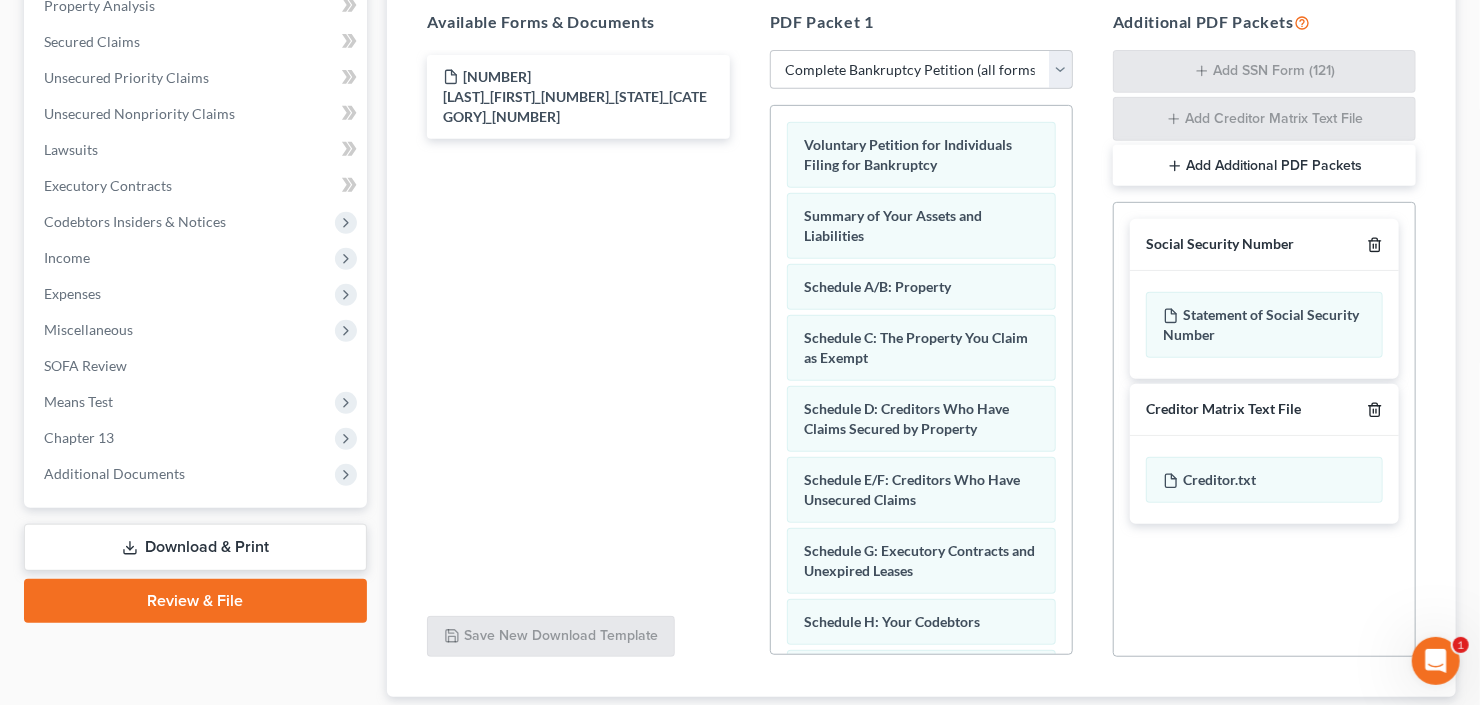 click 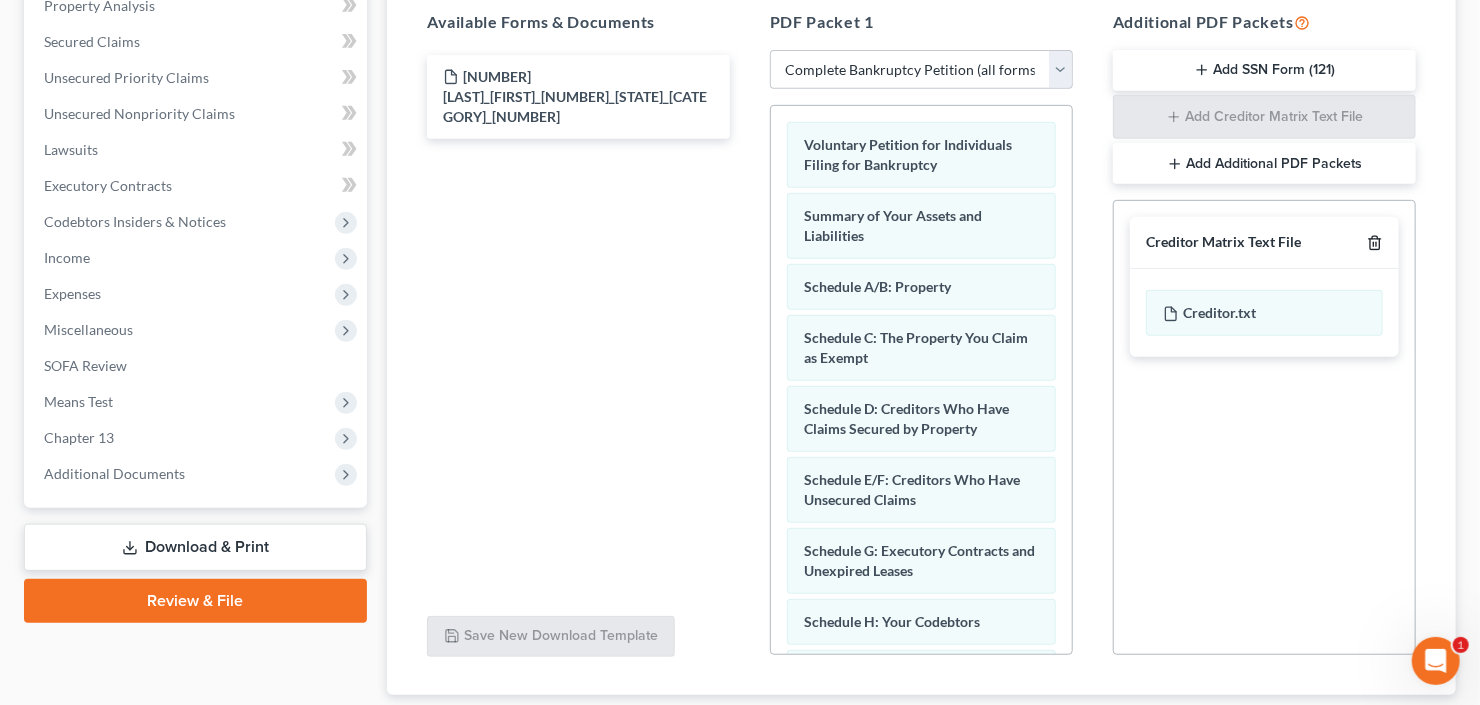 click 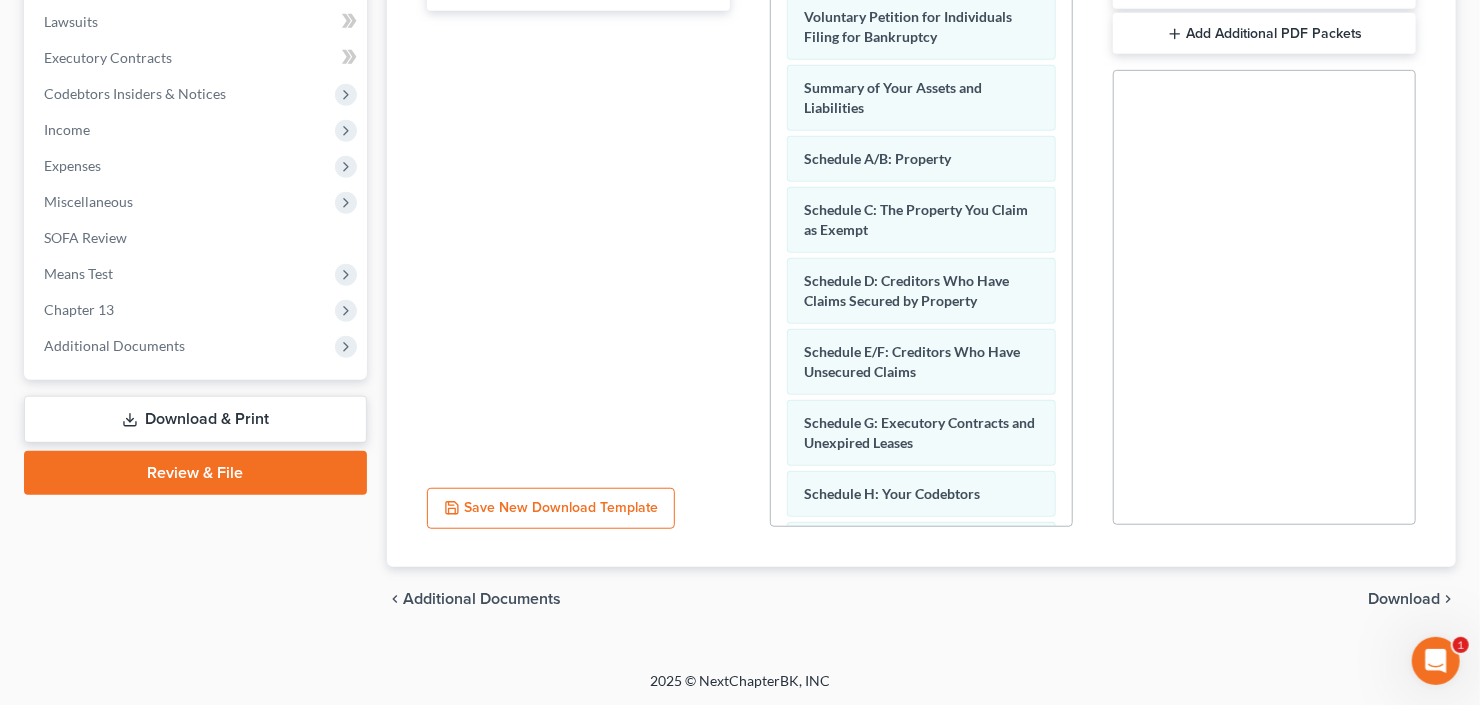 click on "Download" at bounding box center [1404, 599] 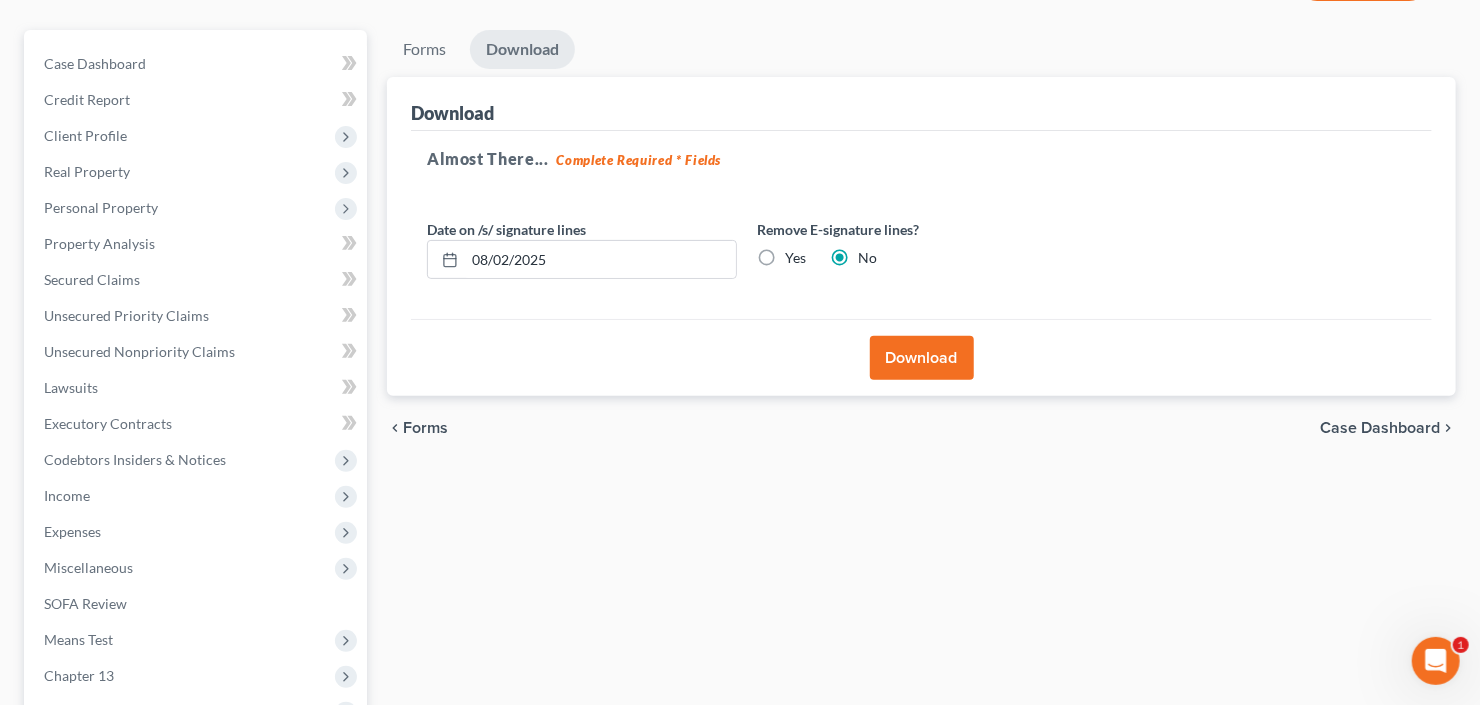 scroll, scrollTop: 0, scrollLeft: 0, axis: both 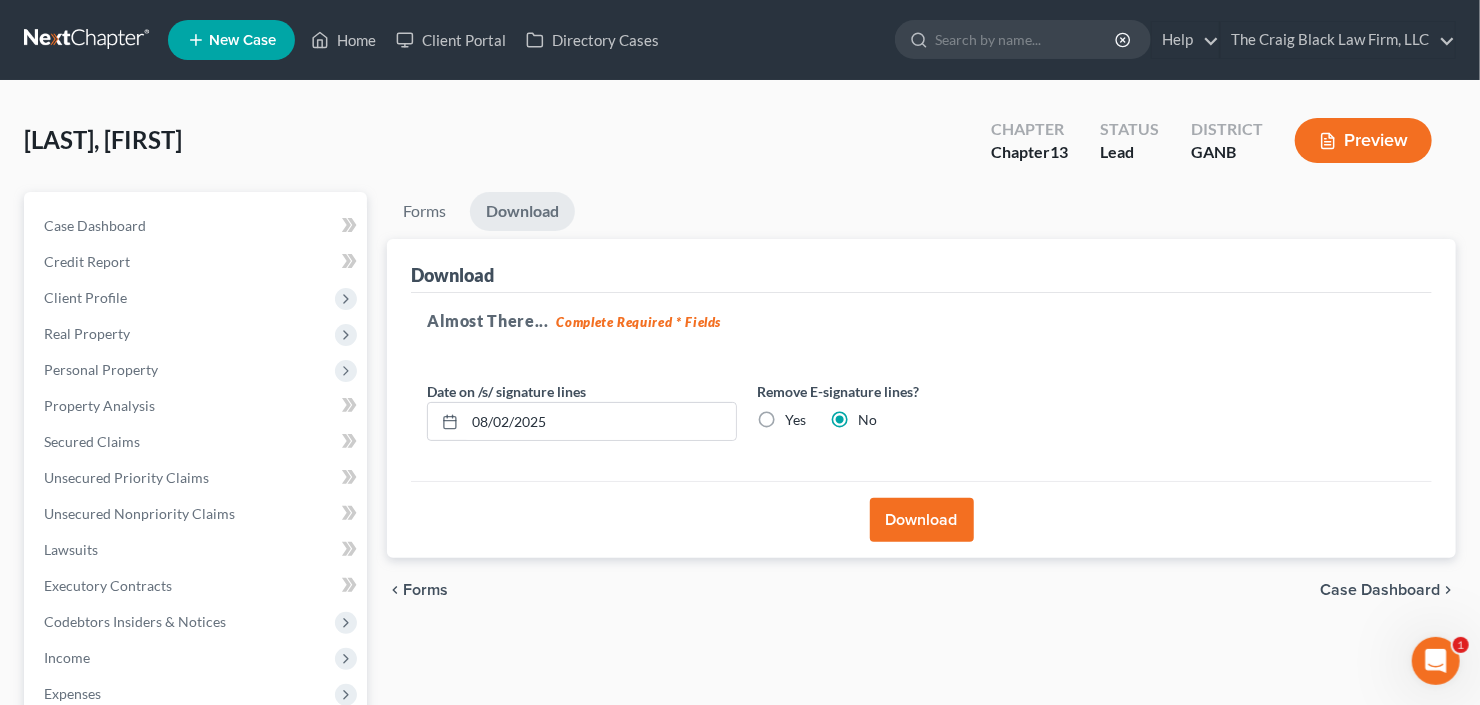 click on "Download" at bounding box center [922, 520] 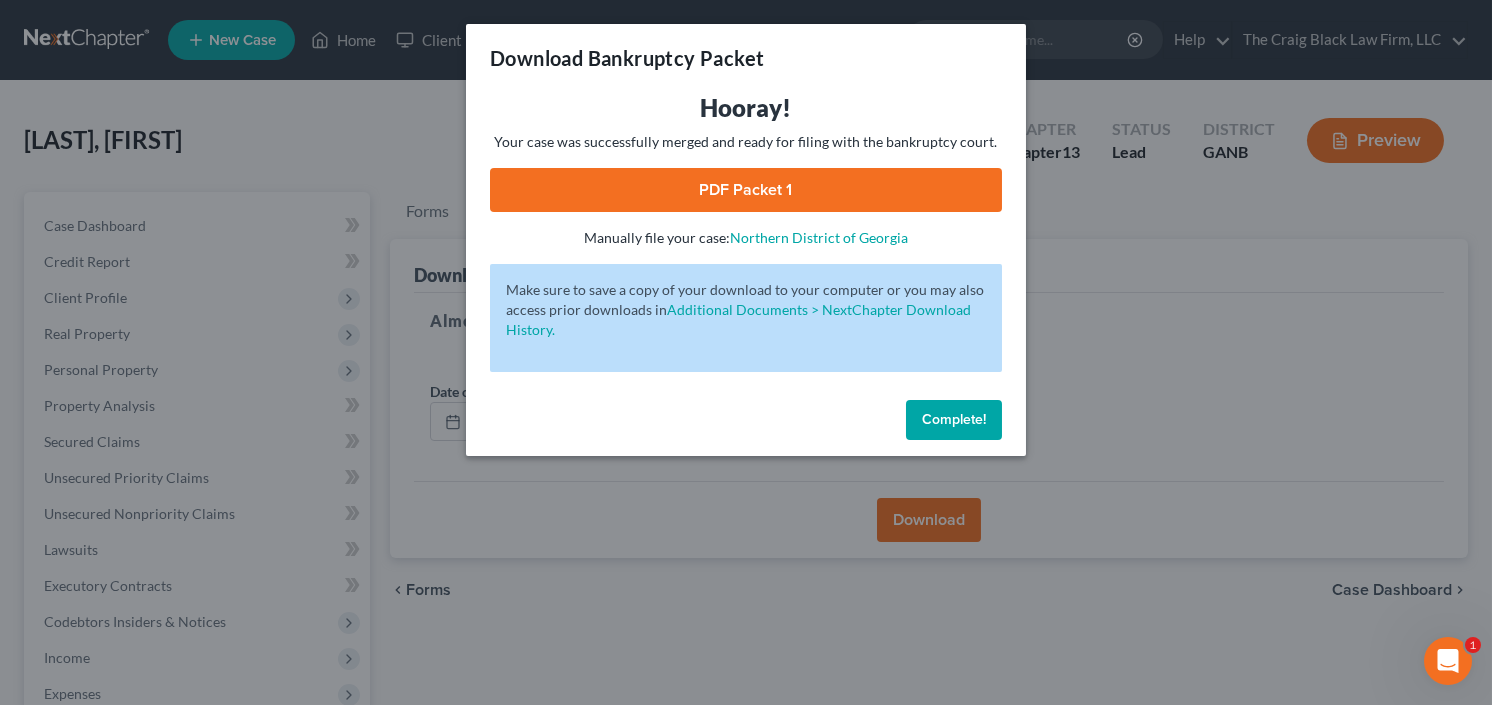 click on "PDF Packet 1" at bounding box center [746, 190] 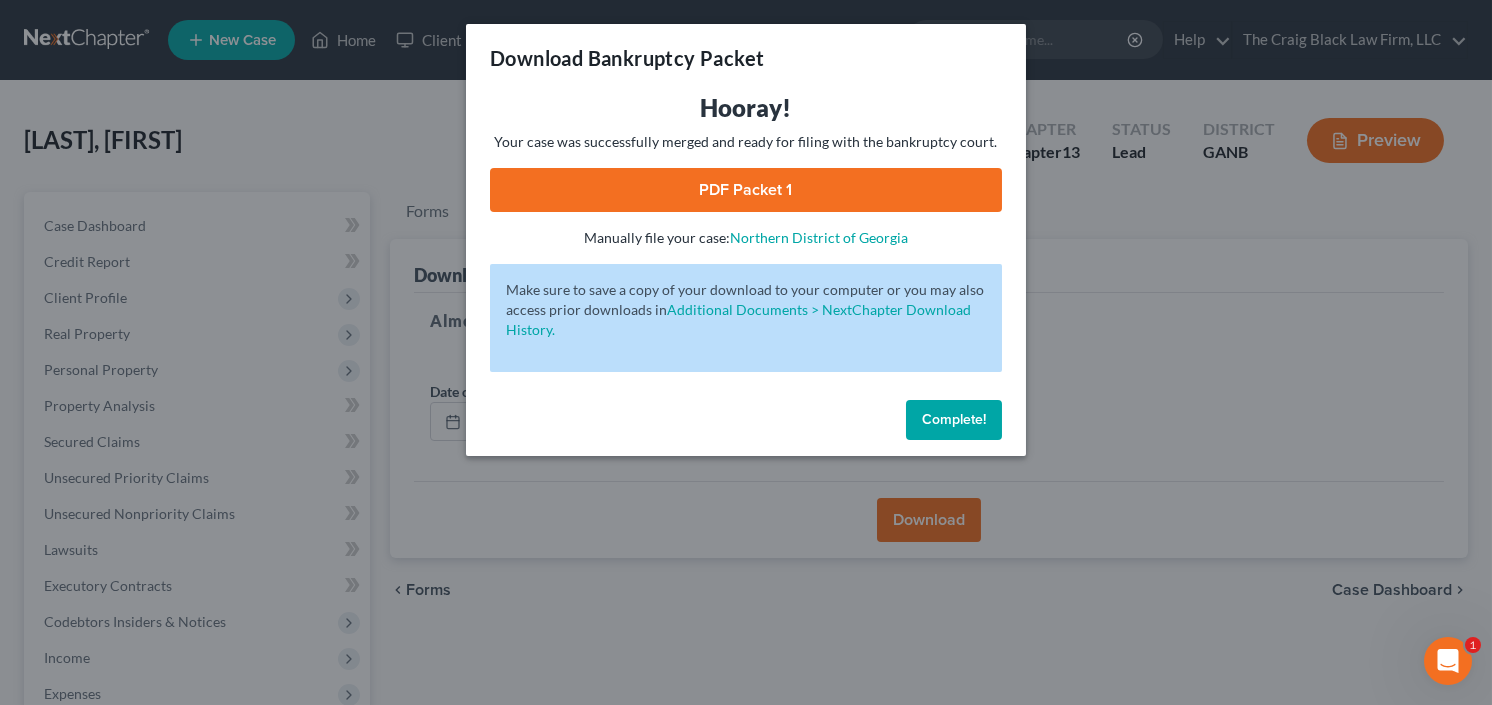 click on "Complete!" at bounding box center [954, 419] 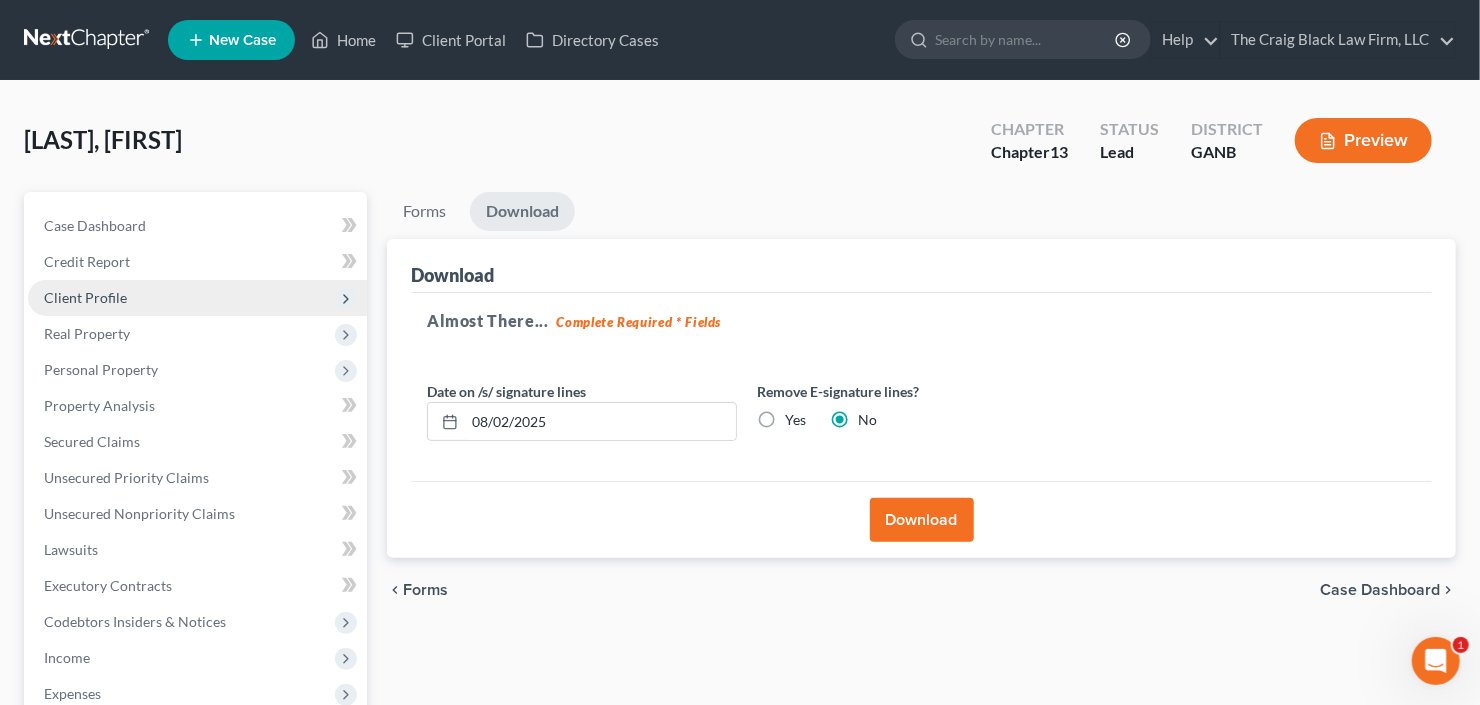 click on "Client Profile" at bounding box center (197, 298) 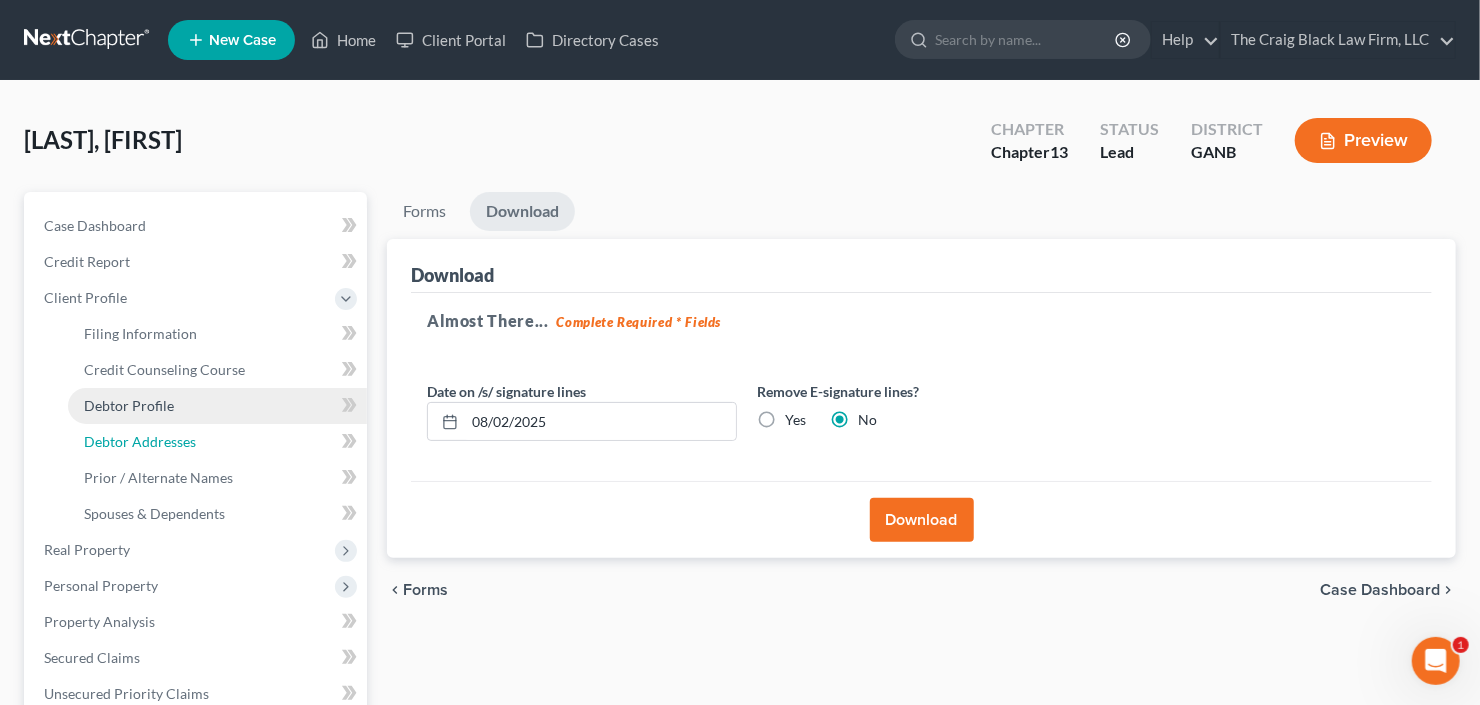 drag, startPoint x: 126, startPoint y: 422, endPoint x: 132, endPoint y: 412, distance: 11.661903 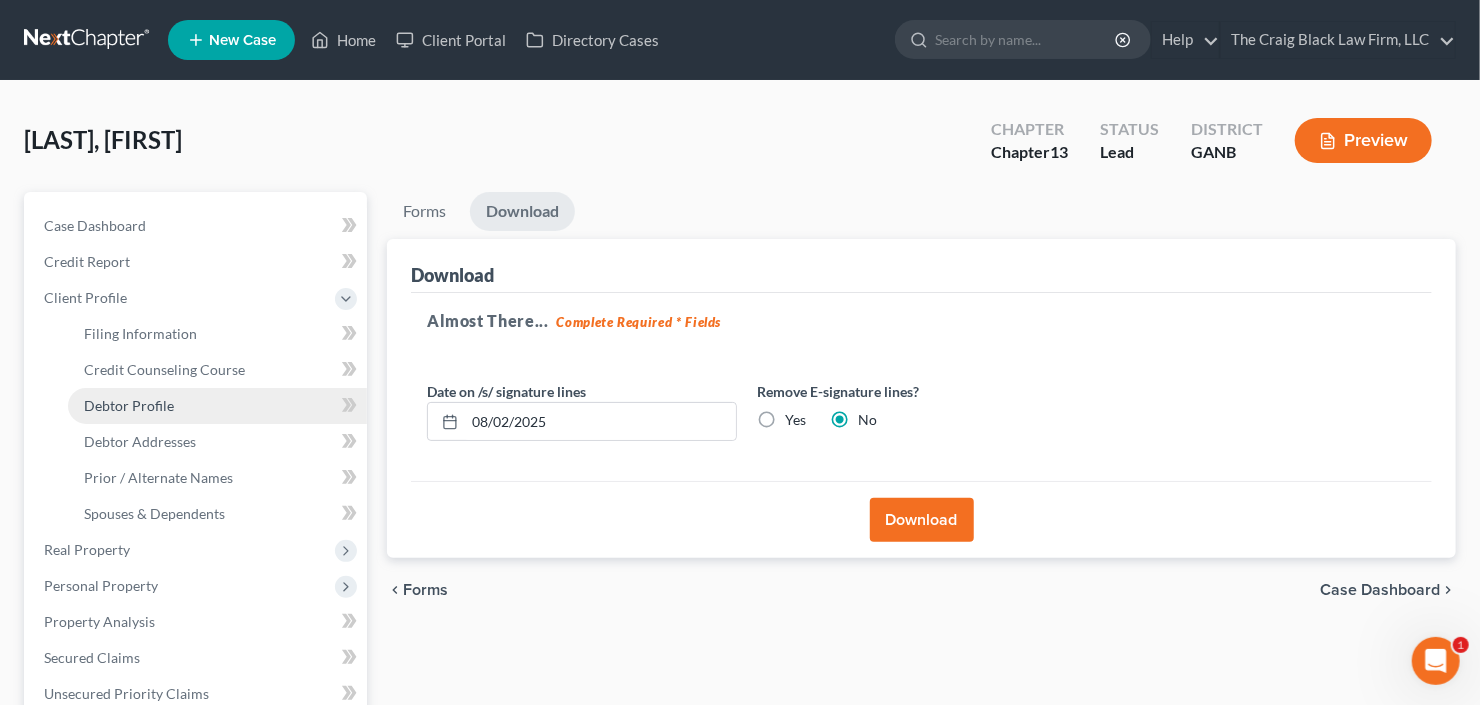 click on "Debtor Profile" at bounding box center (129, 405) 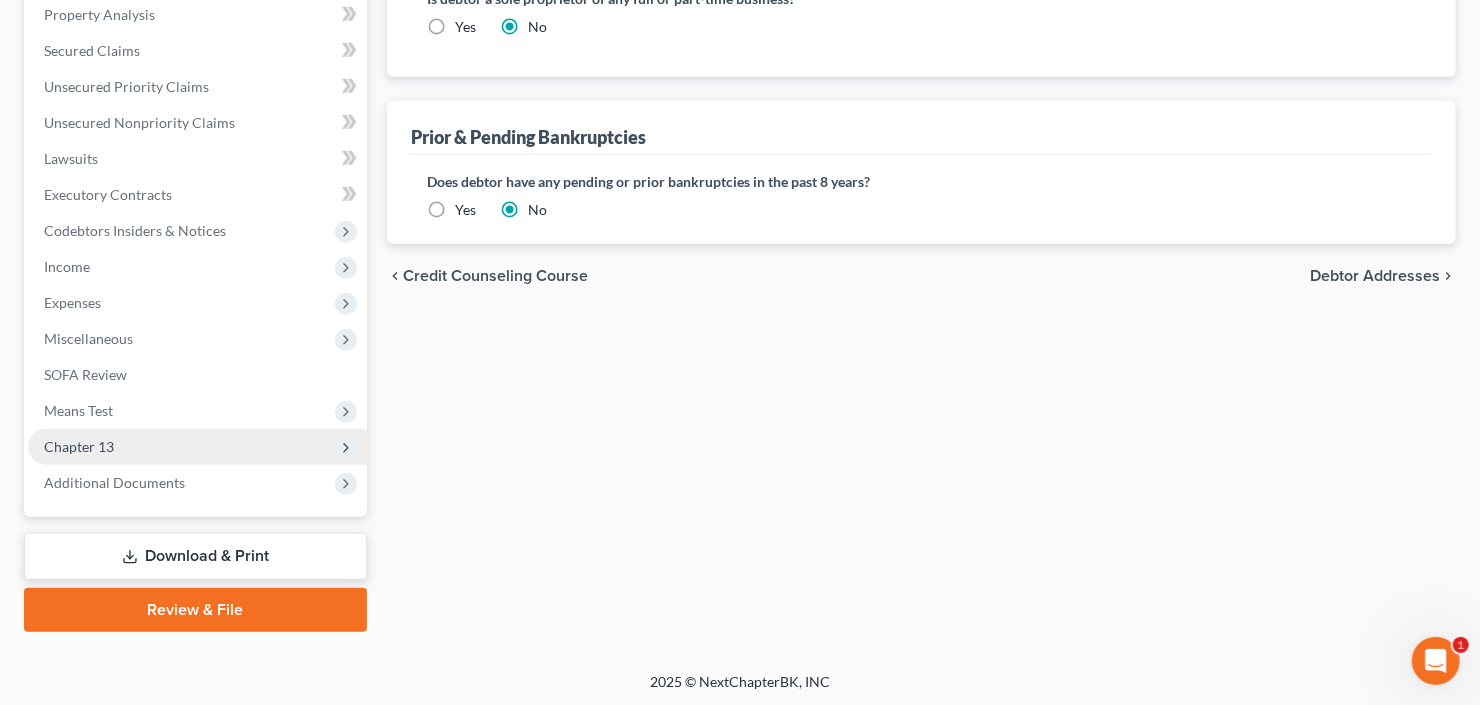 click on "Chapter 13" at bounding box center (79, 446) 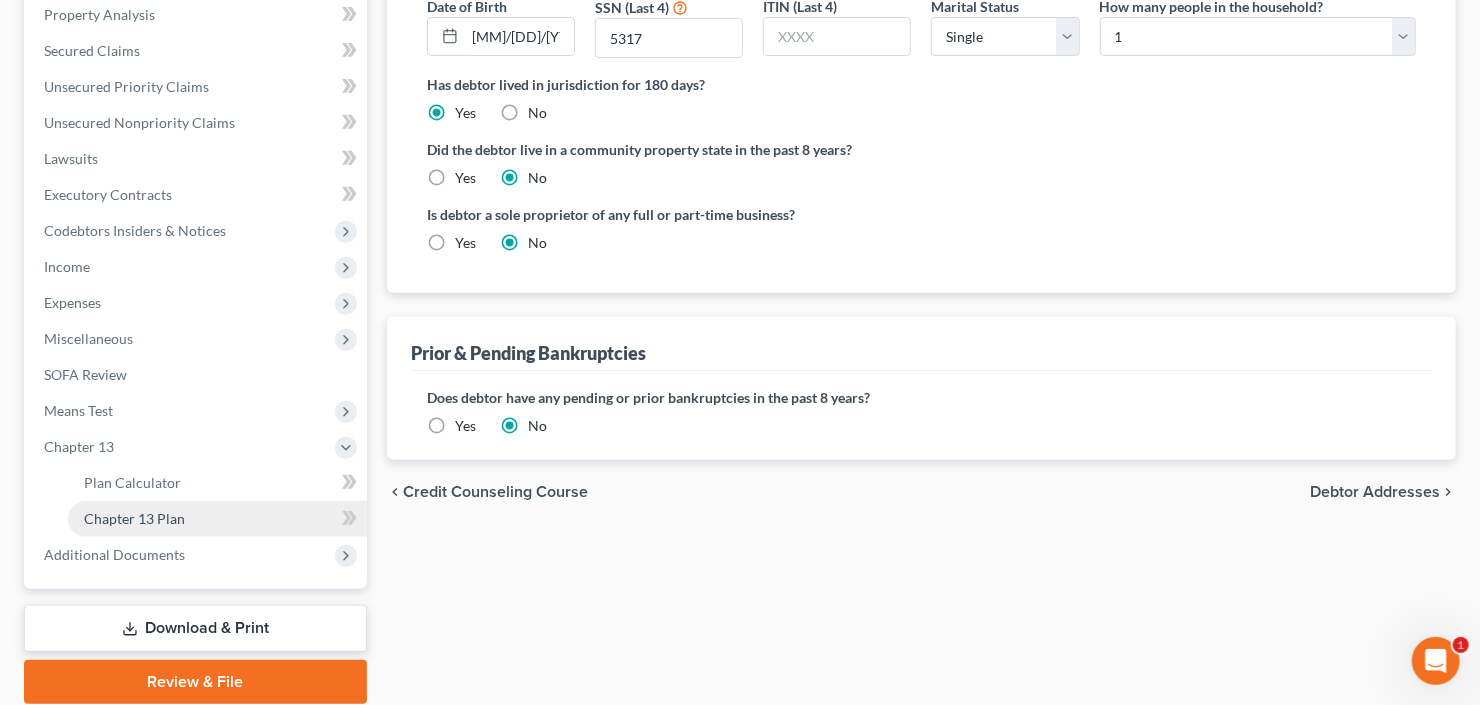 click on "Chapter 13 Plan" at bounding box center [134, 518] 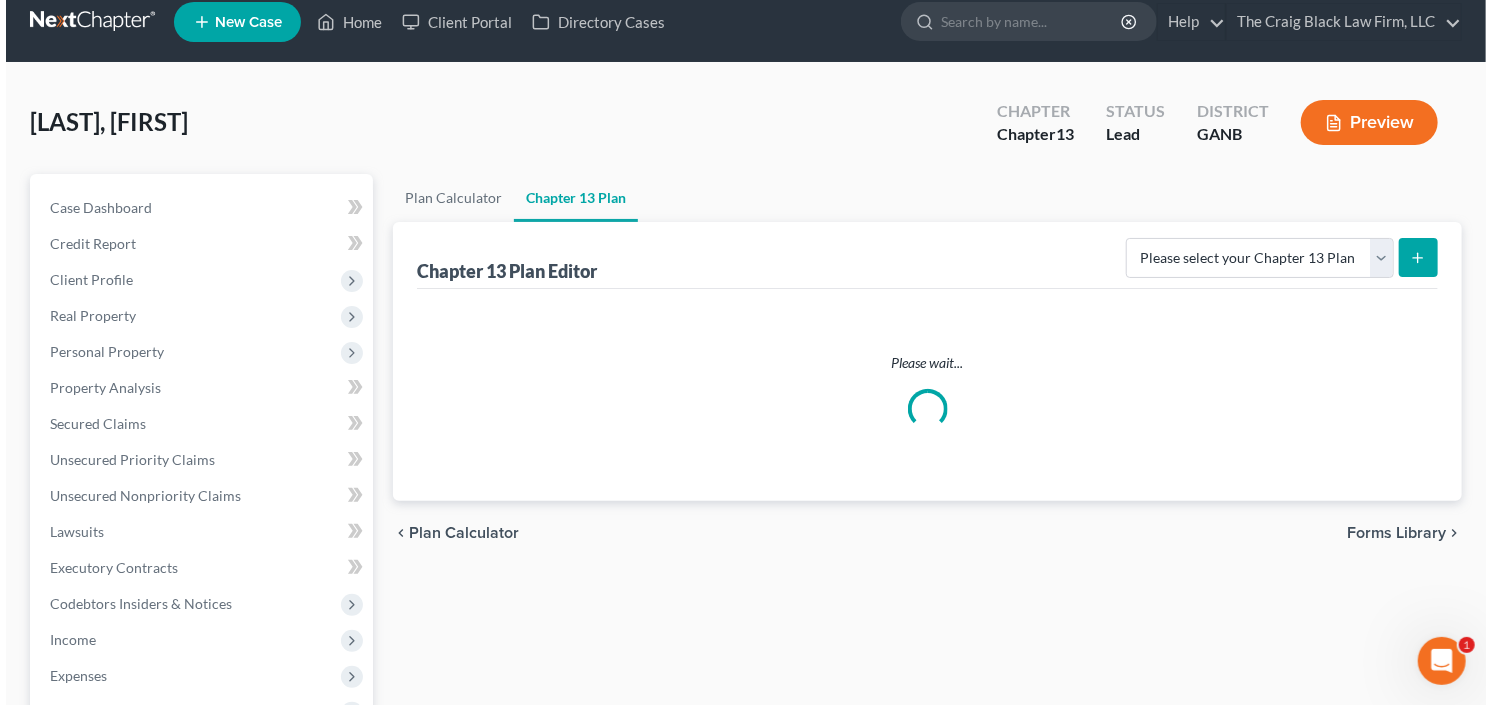 scroll, scrollTop: 0, scrollLeft: 0, axis: both 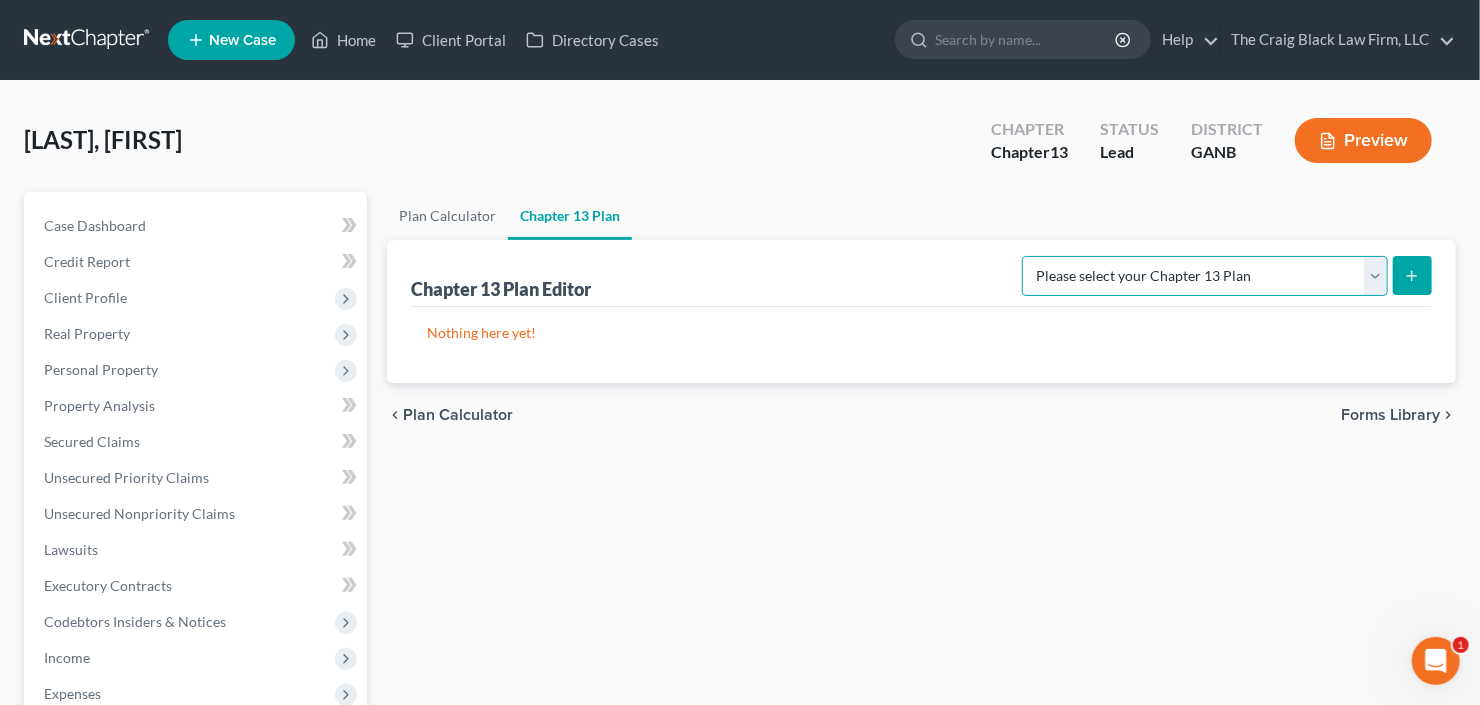 click on "Please select your Chapter 13 Plan National Form Plan - Official Form 113 Northern District of Georgia - Effective 12/1/17 Northern District of Georgia - Effective 12/1/2020" at bounding box center [1205, 276] 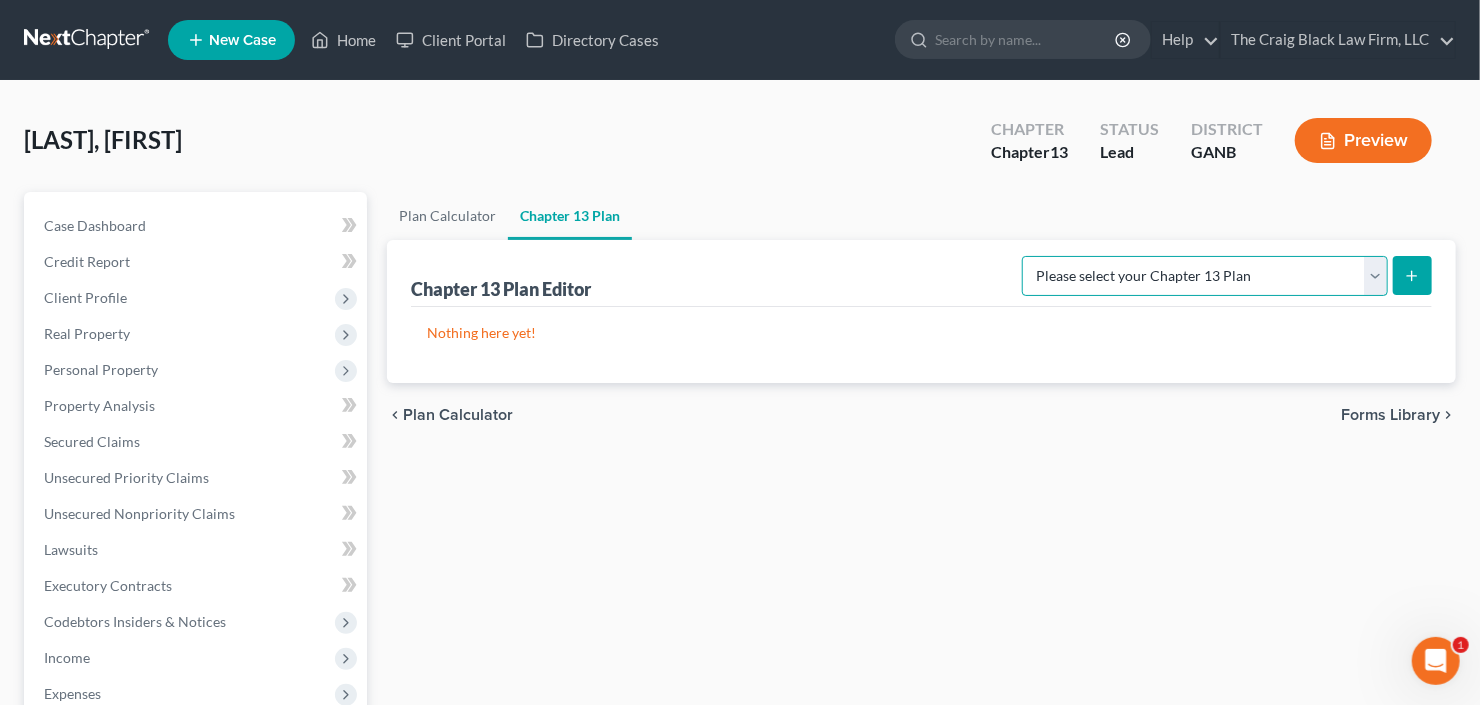 select on "2" 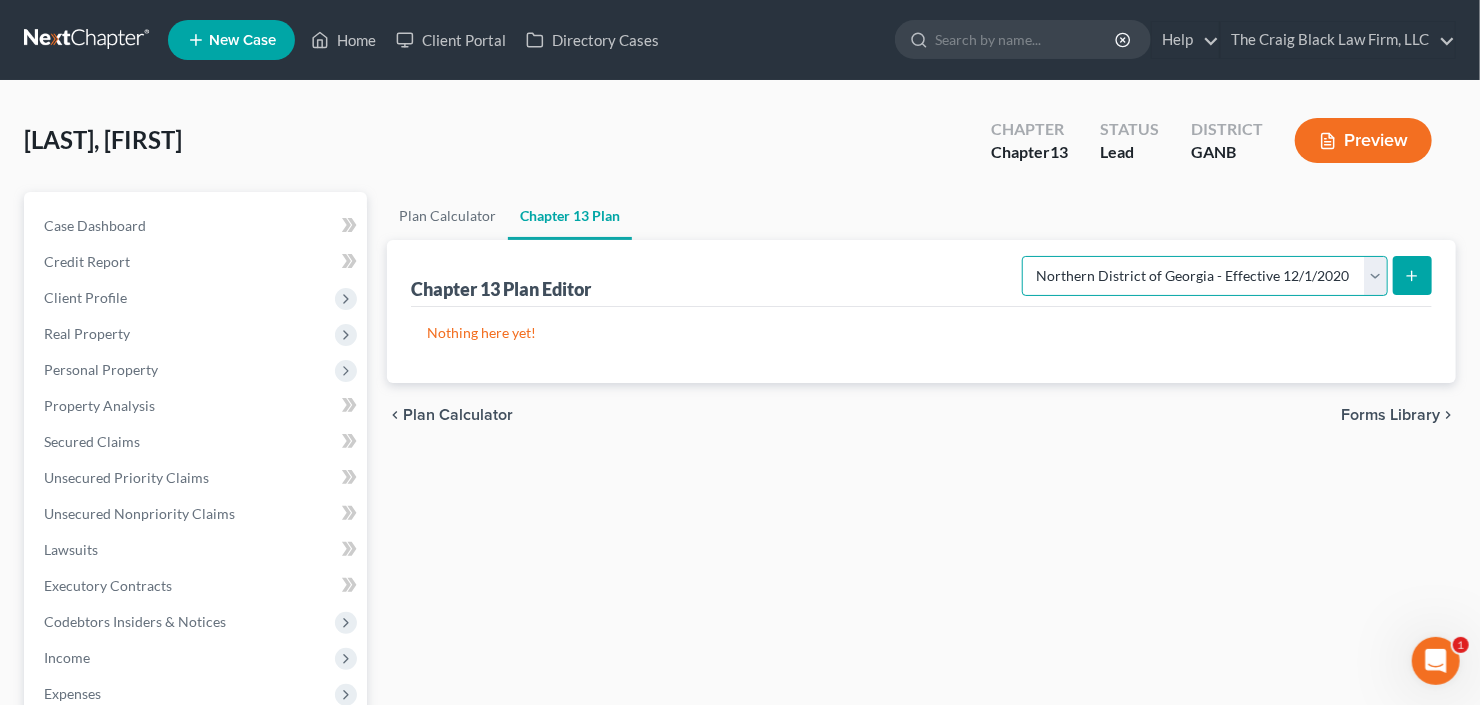 click on "Please select your Chapter 13 Plan National Form Plan - Official Form 113 Northern District of Georgia - Effective 12/1/17 Northern District of Georgia - Effective 12/1/2020" at bounding box center [1205, 276] 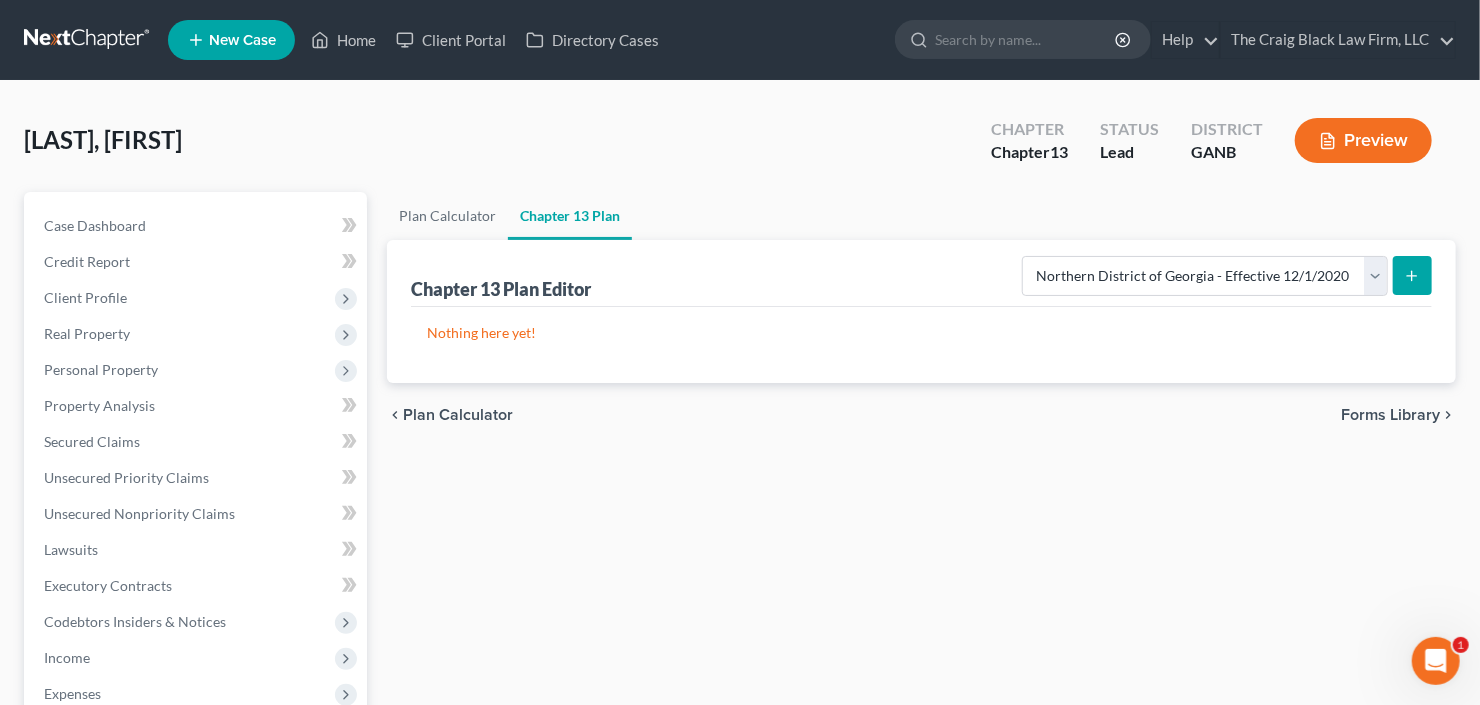 click at bounding box center [1412, 275] 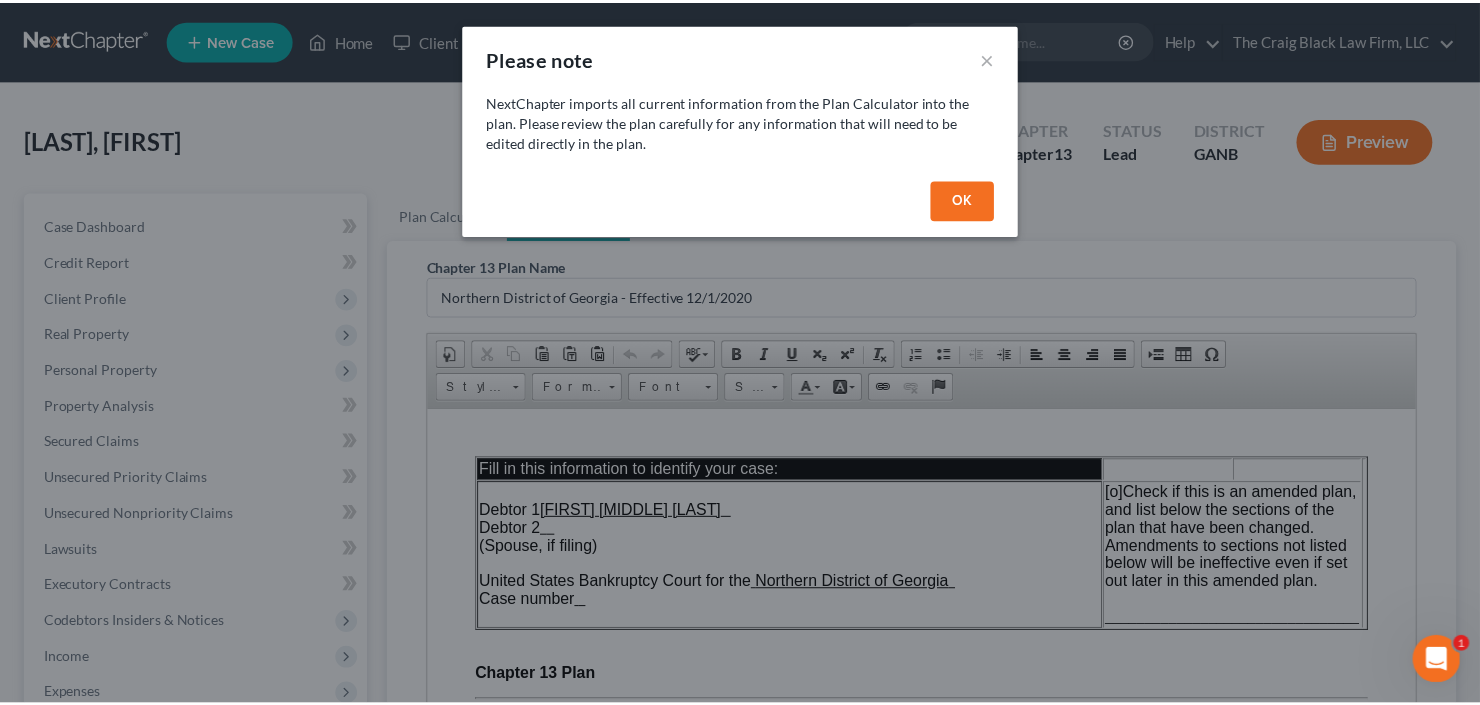 scroll, scrollTop: 0, scrollLeft: 0, axis: both 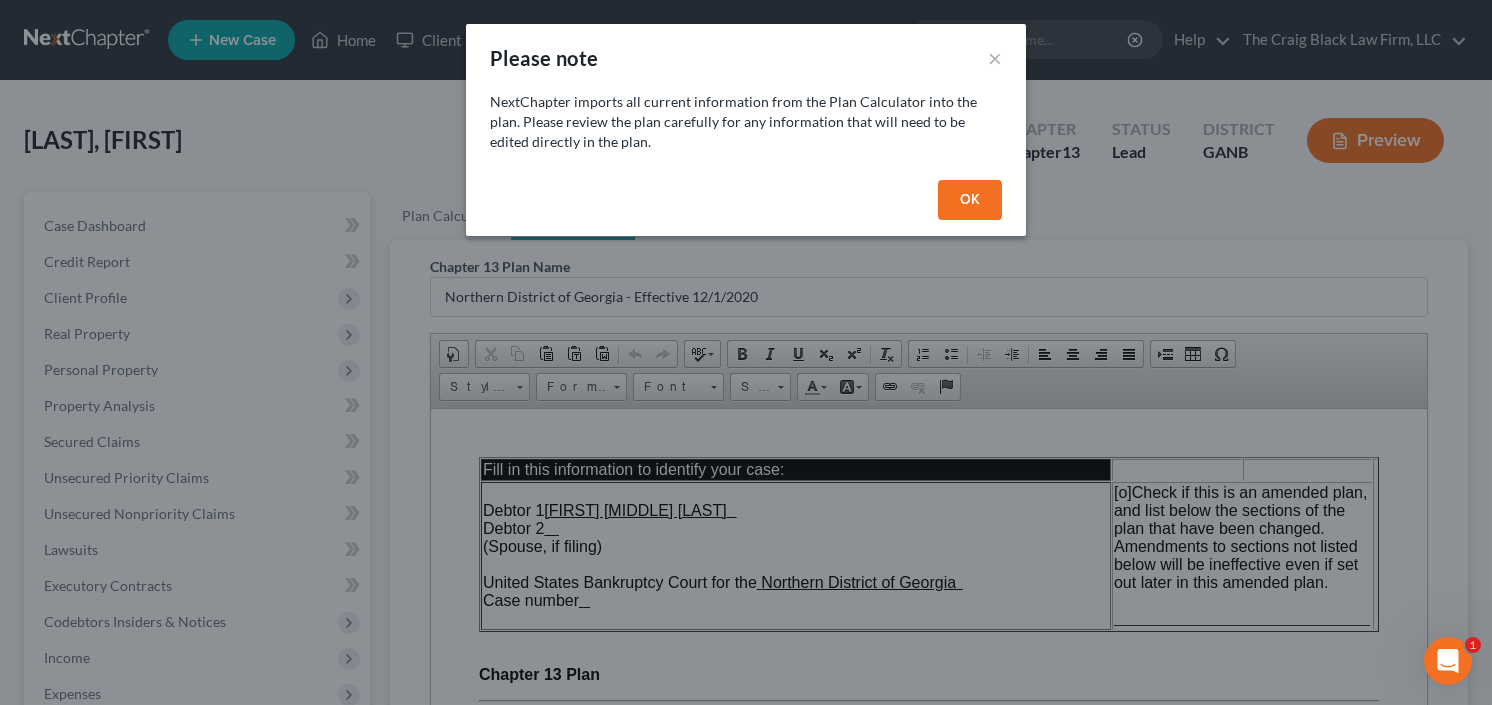 click on "OK" at bounding box center (970, 200) 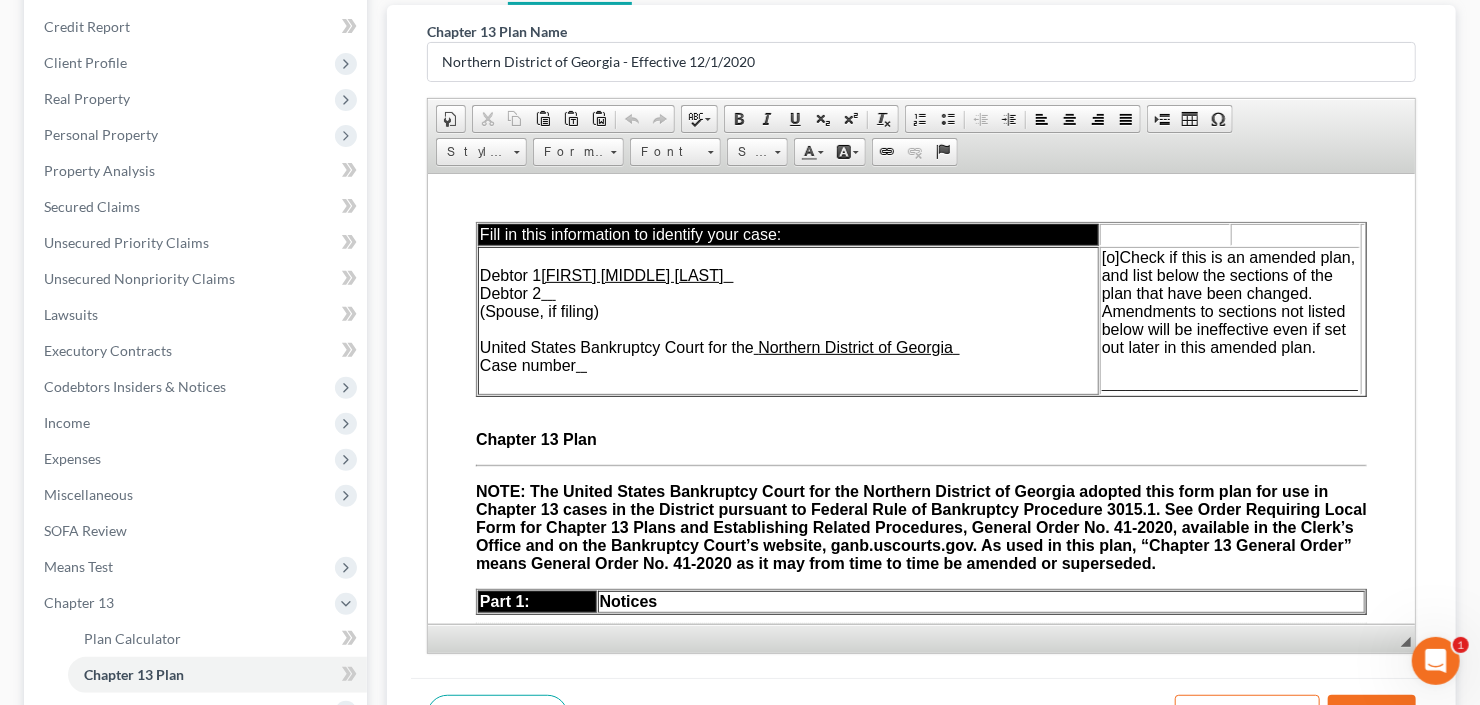 scroll, scrollTop: 240, scrollLeft: 0, axis: vertical 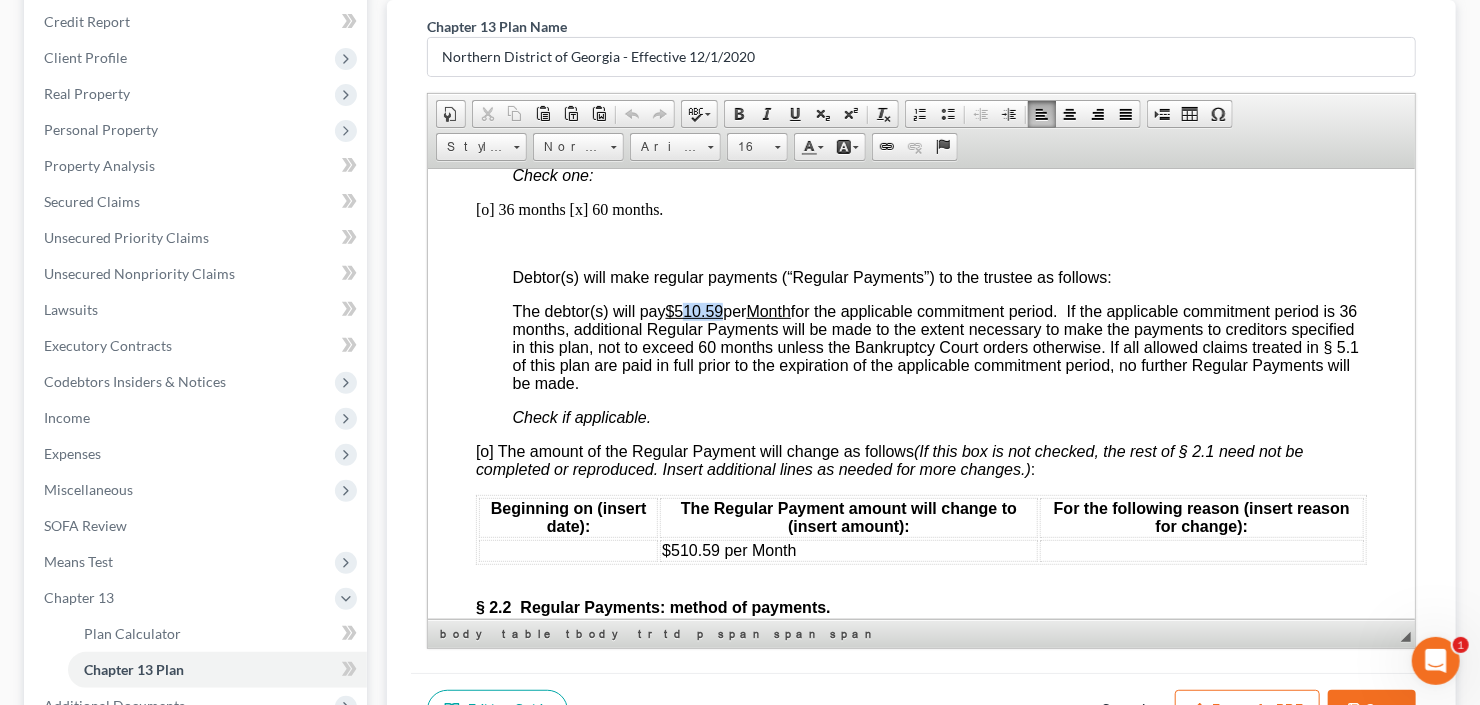 drag, startPoint x: 687, startPoint y: 316, endPoint x: 725, endPoint y: 317, distance: 38.013157 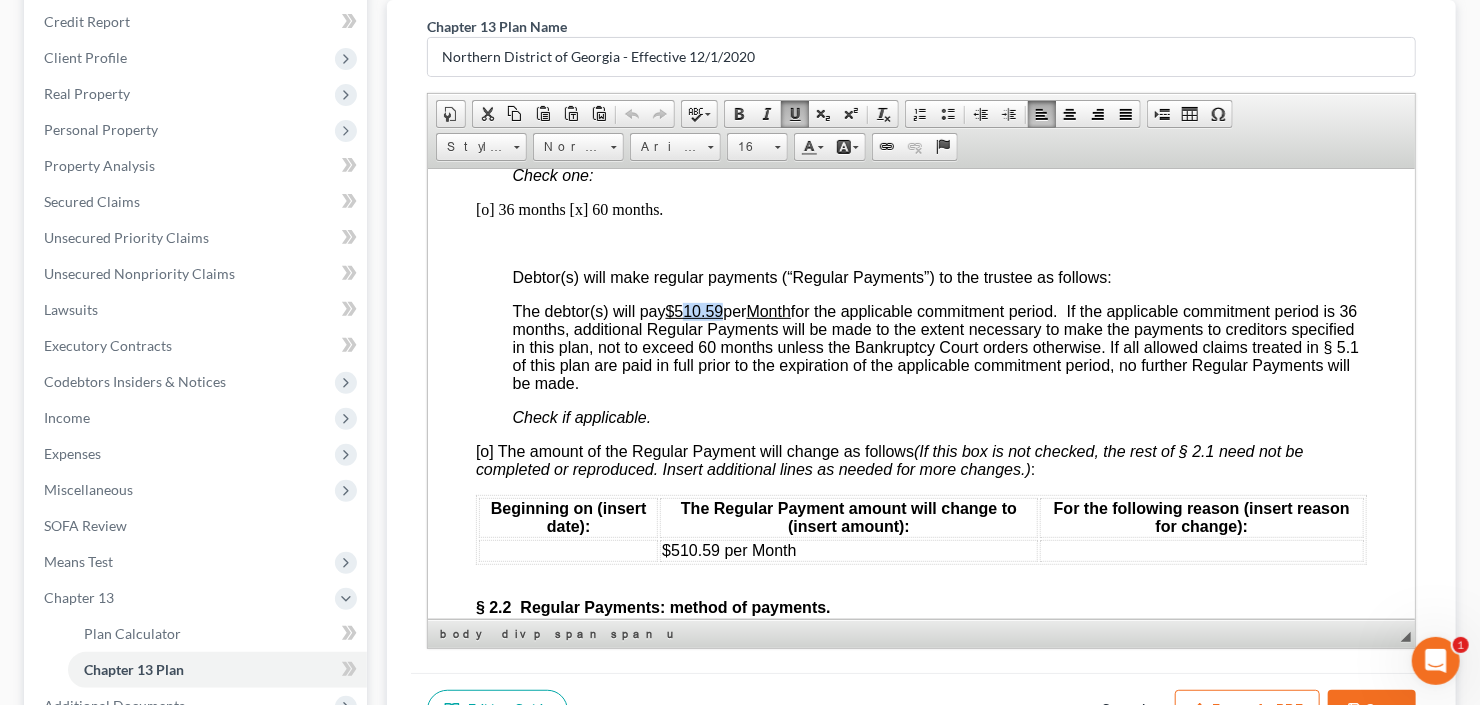 type 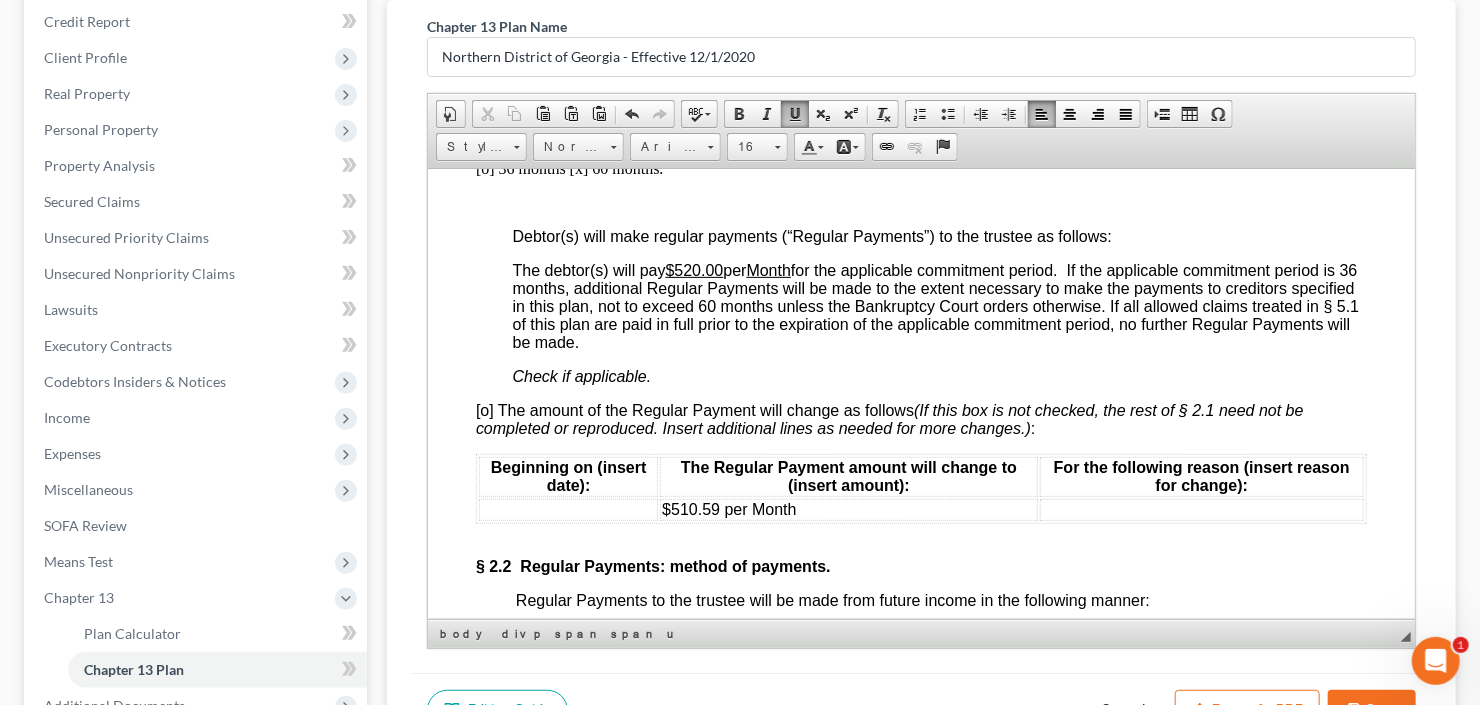 scroll, scrollTop: 1520, scrollLeft: 0, axis: vertical 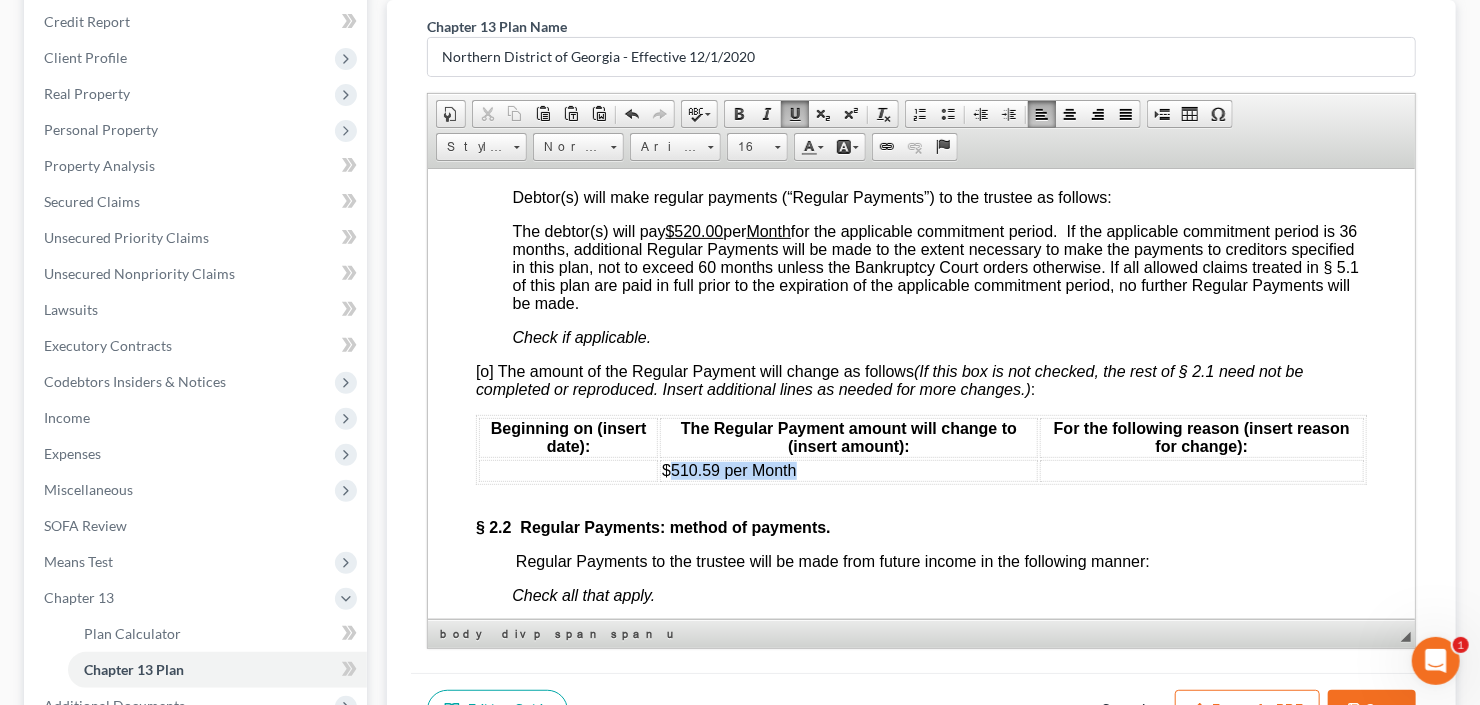 drag, startPoint x: 806, startPoint y: 482, endPoint x: 664, endPoint y: 489, distance: 142.17242 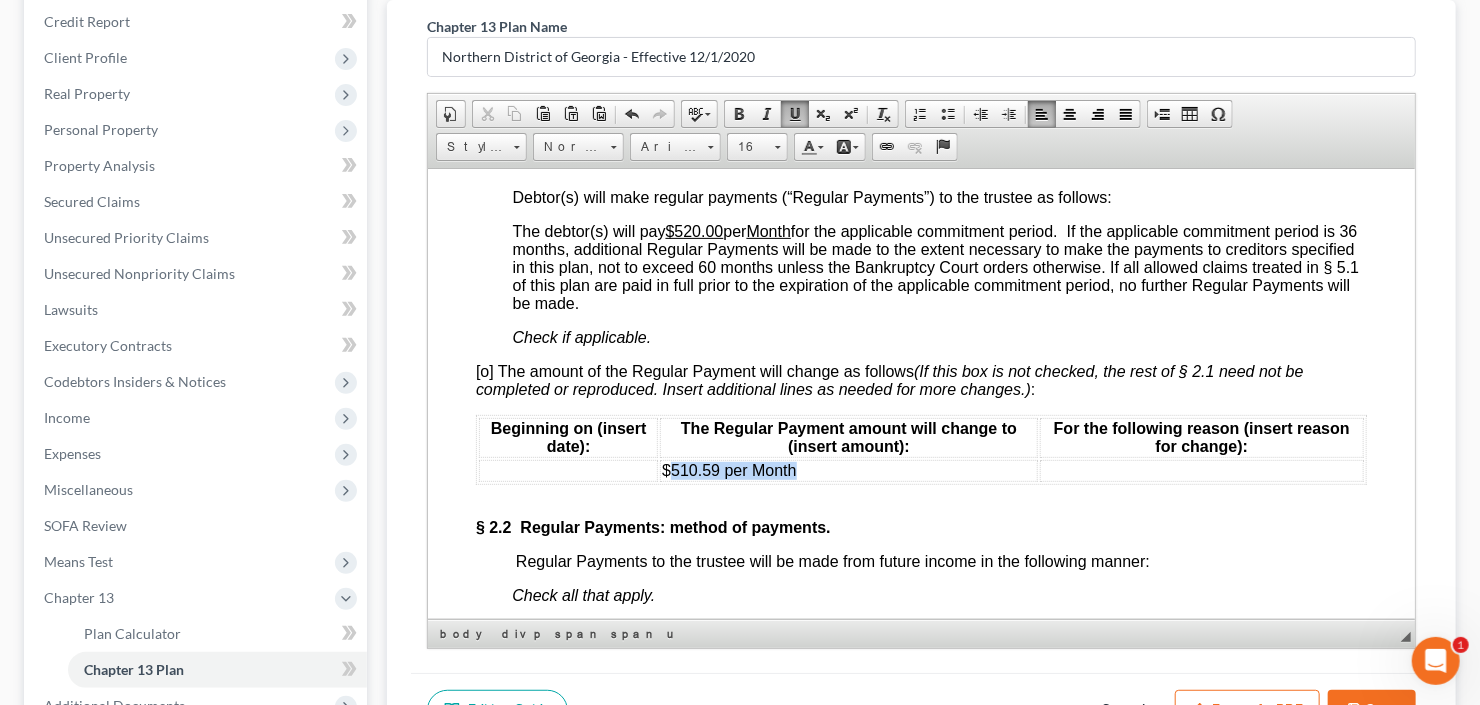 click on "$510.59 per Month" at bounding box center (848, 470) 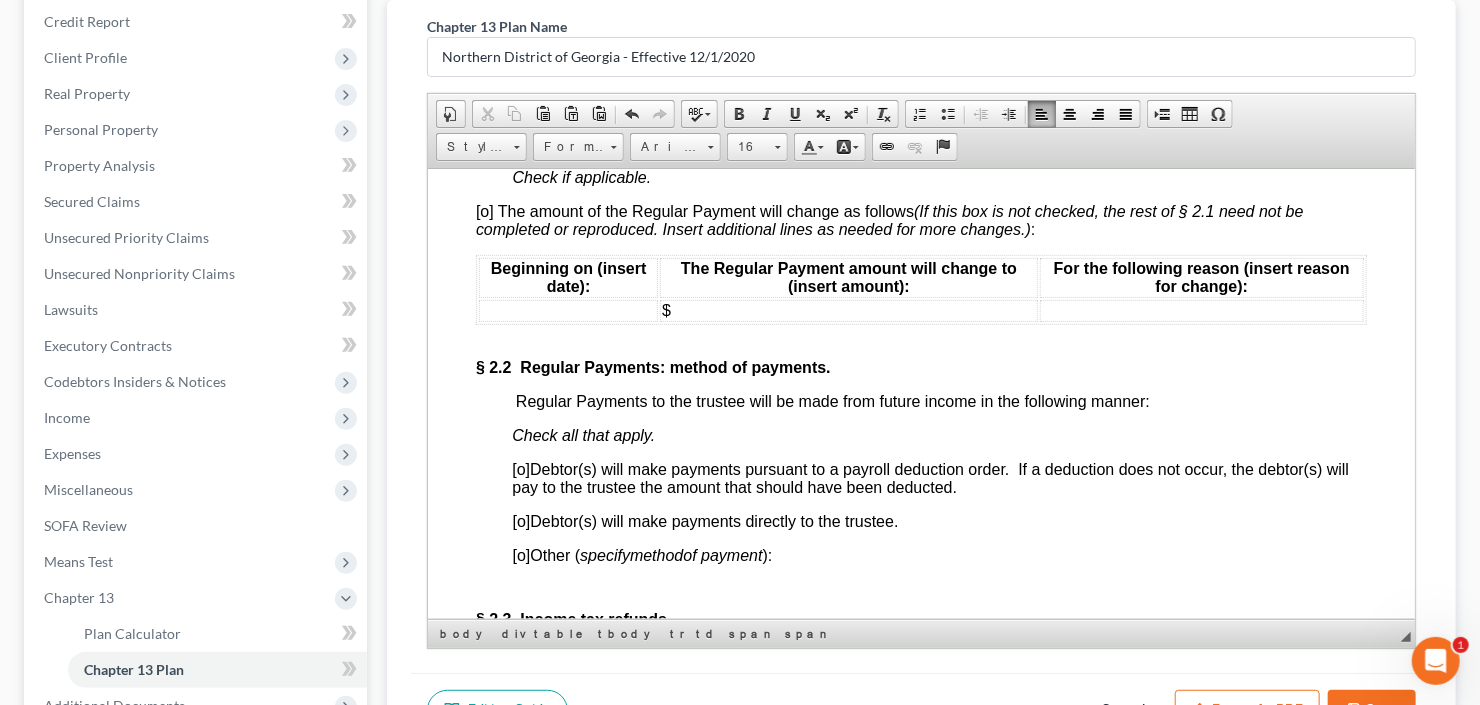 scroll, scrollTop: 1760, scrollLeft: 0, axis: vertical 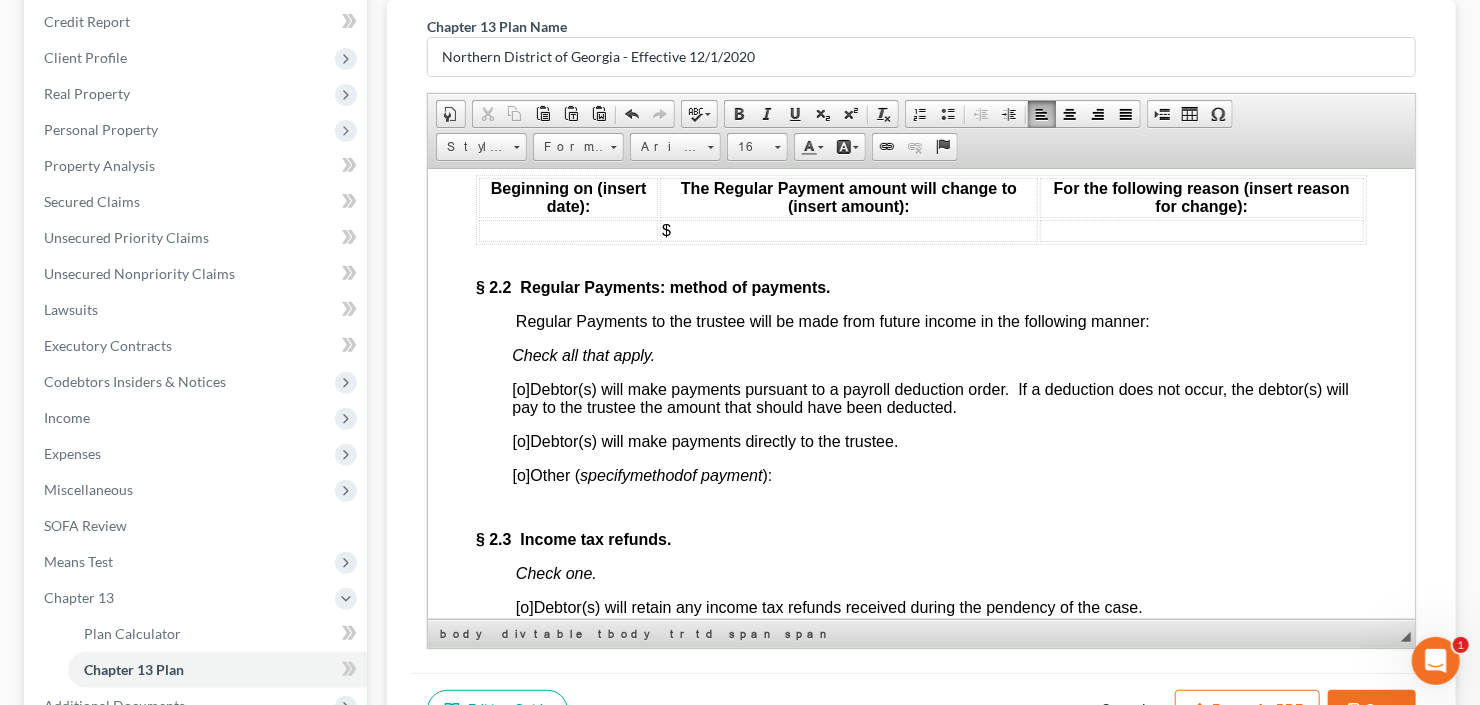 click on "[o]" at bounding box center (521, 440) 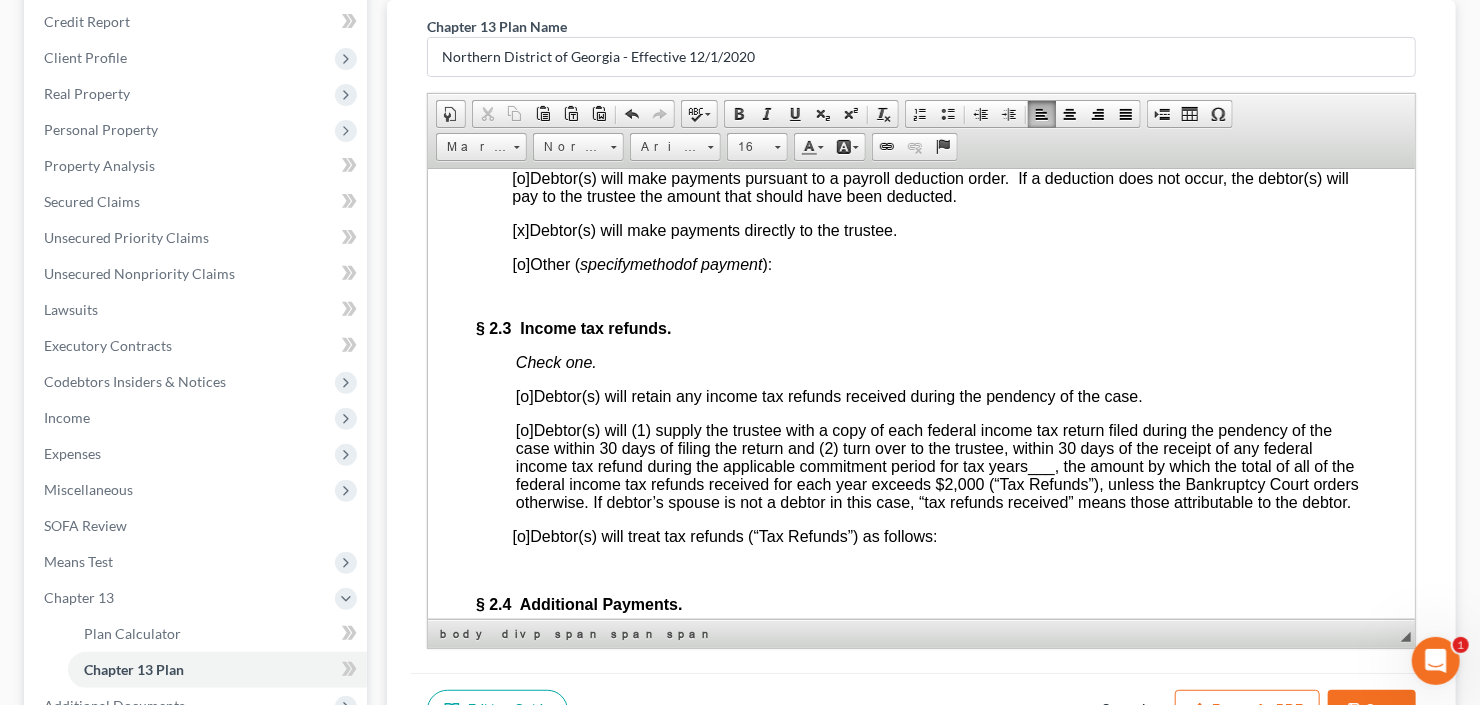 scroll, scrollTop: 2080, scrollLeft: 0, axis: vertical 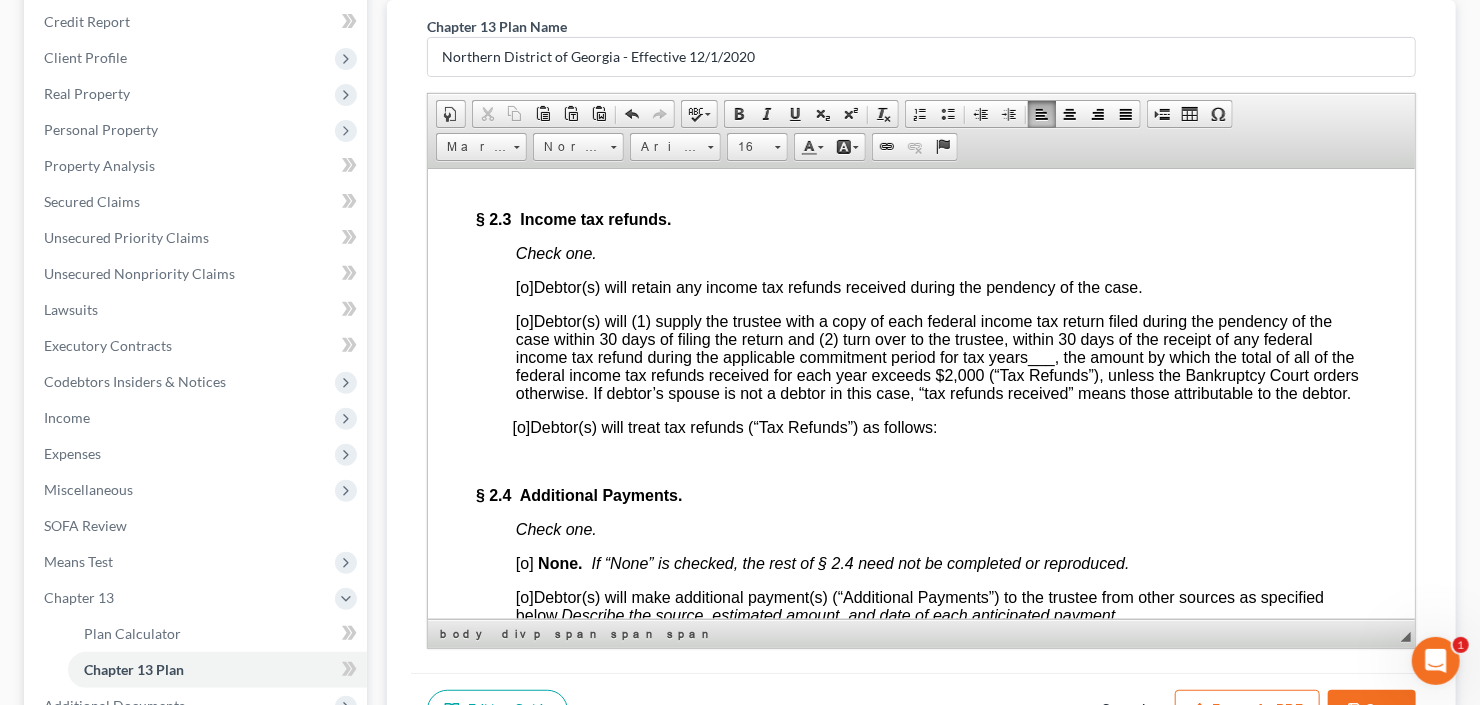 click on "[o]" at bounding box center (524, 286) 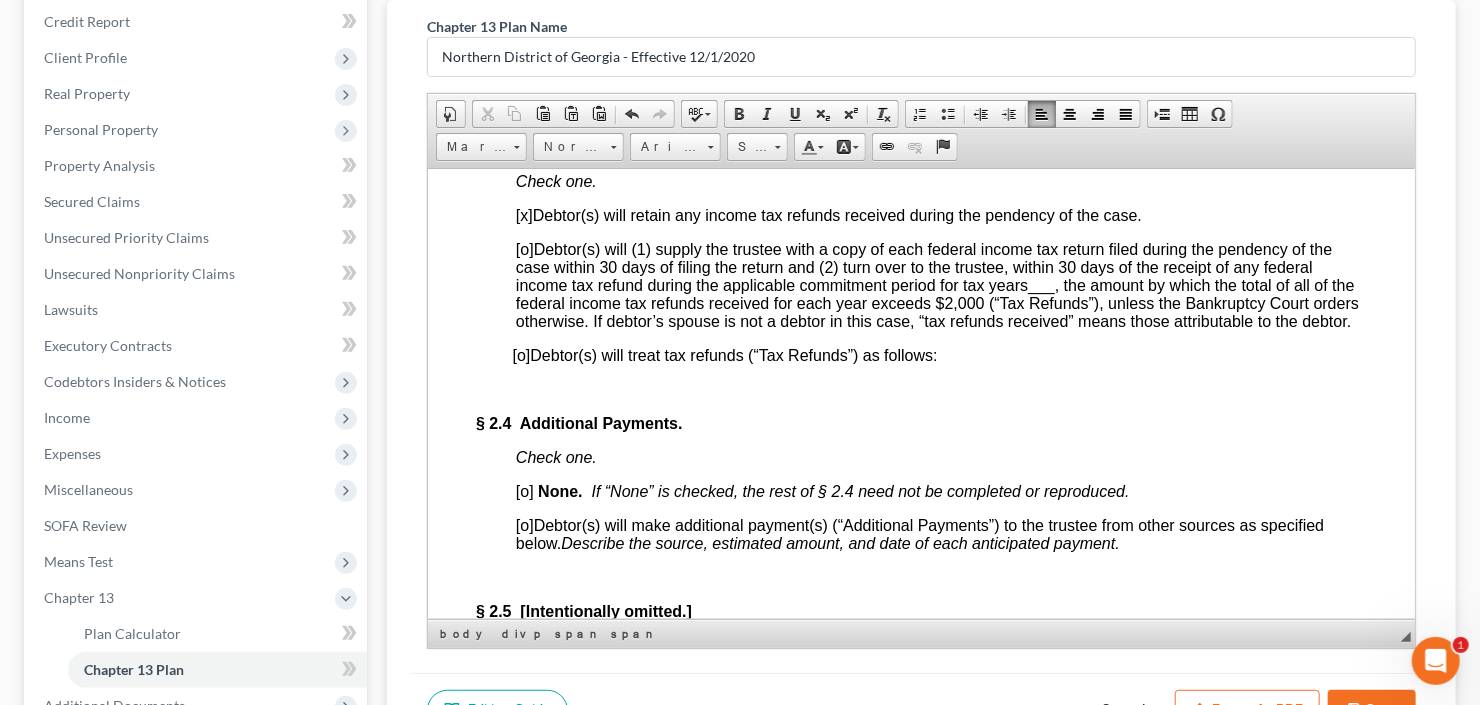 scroll, scrollTop: 2240, scrollLeft: 0, axis: vertical 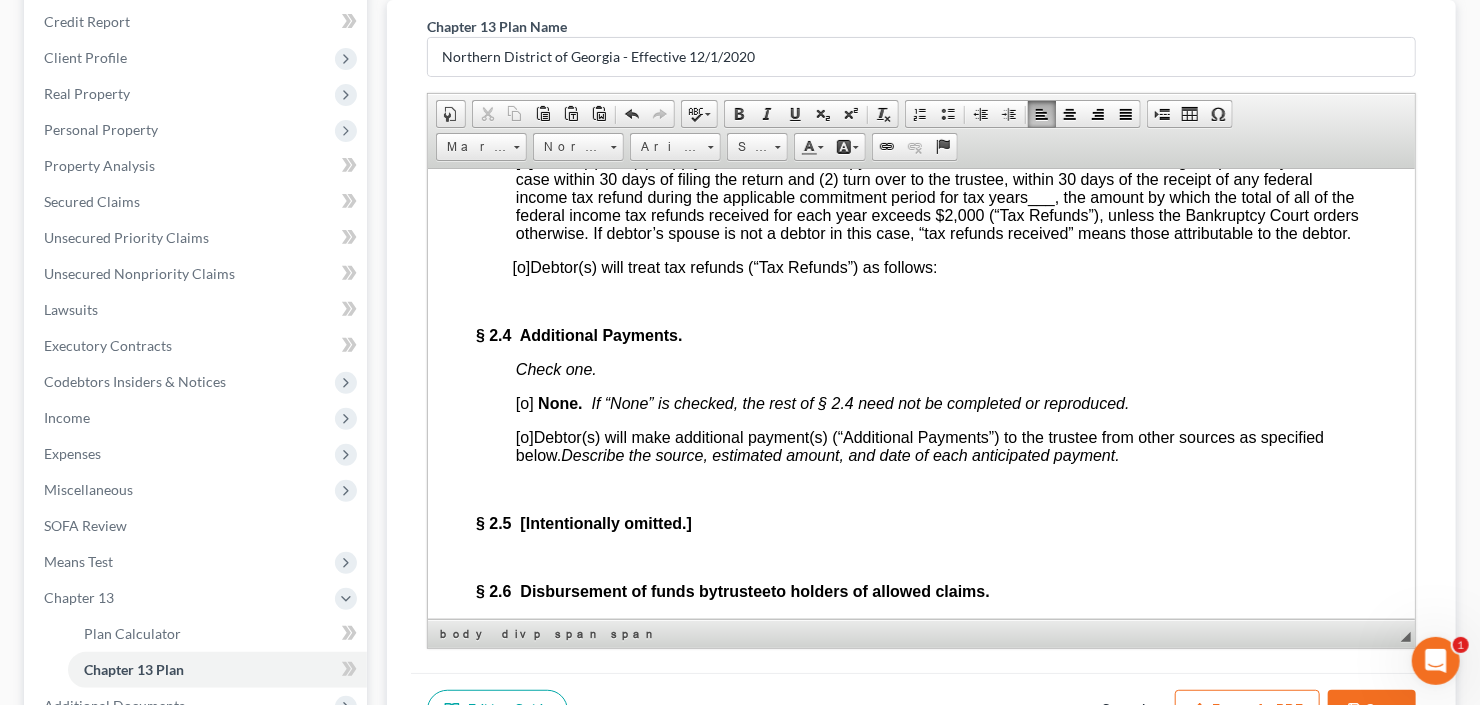 click on "[o]" at bounding box center (524, 402) 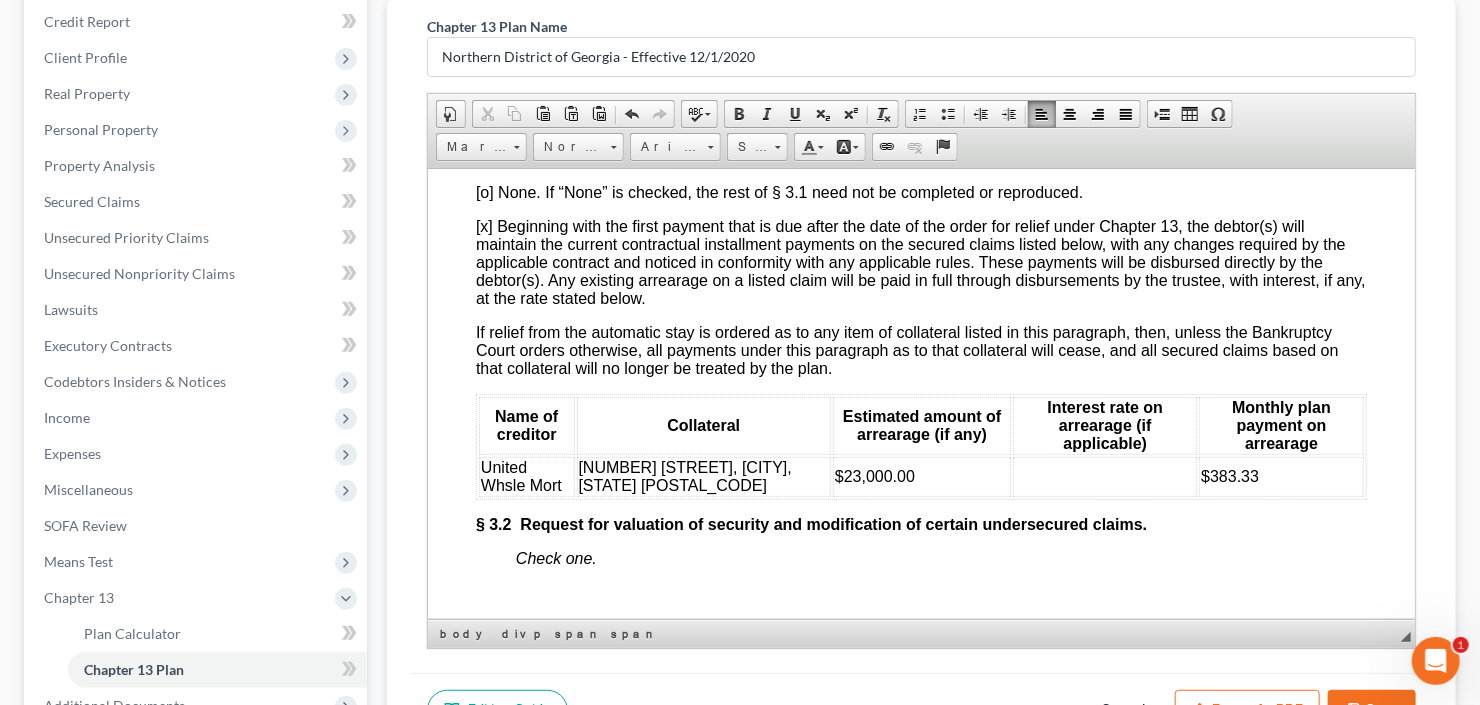 scroll, scrollTop: 3120, scrollLeft: 0, axis: vertical 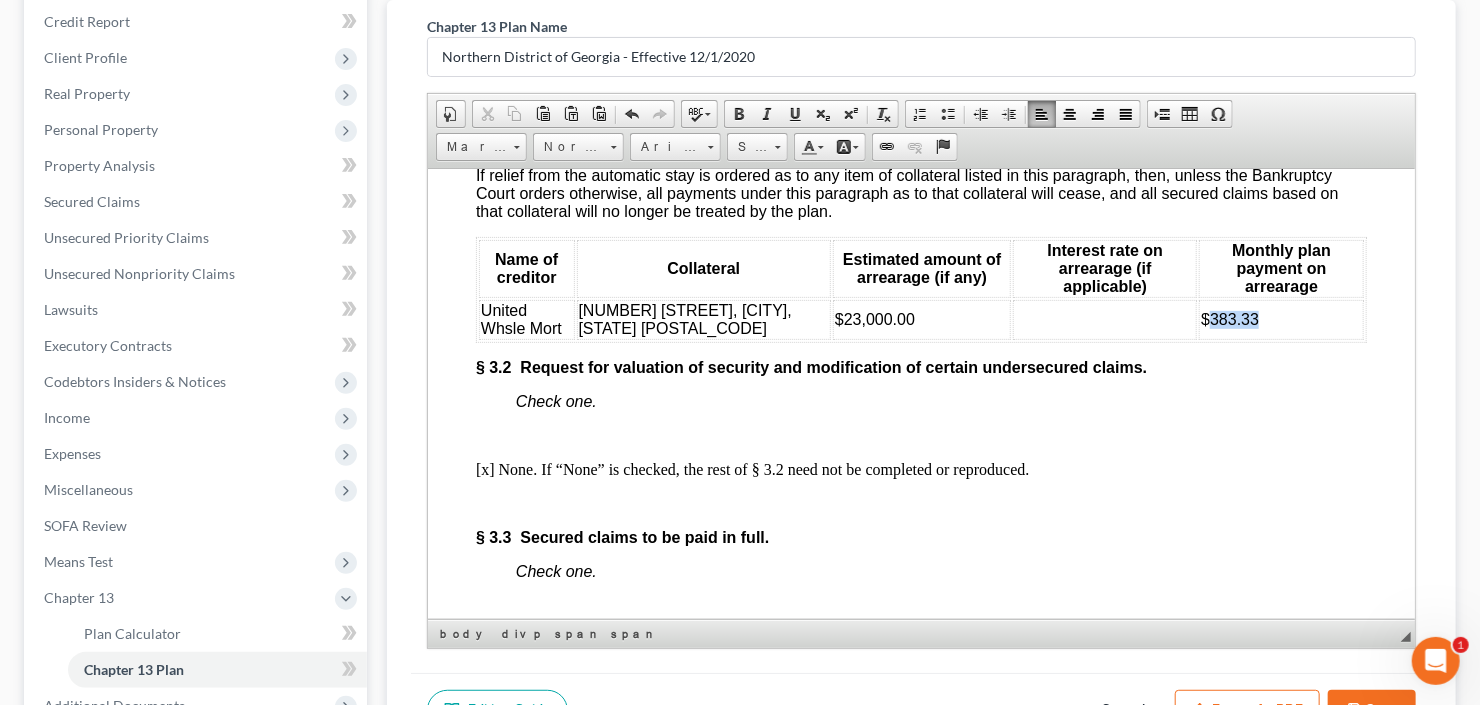 drag, startPoint x: 1176, startPoint y: 370, endPoint x: 1230, endPoint y: 367, distance: 54.08327 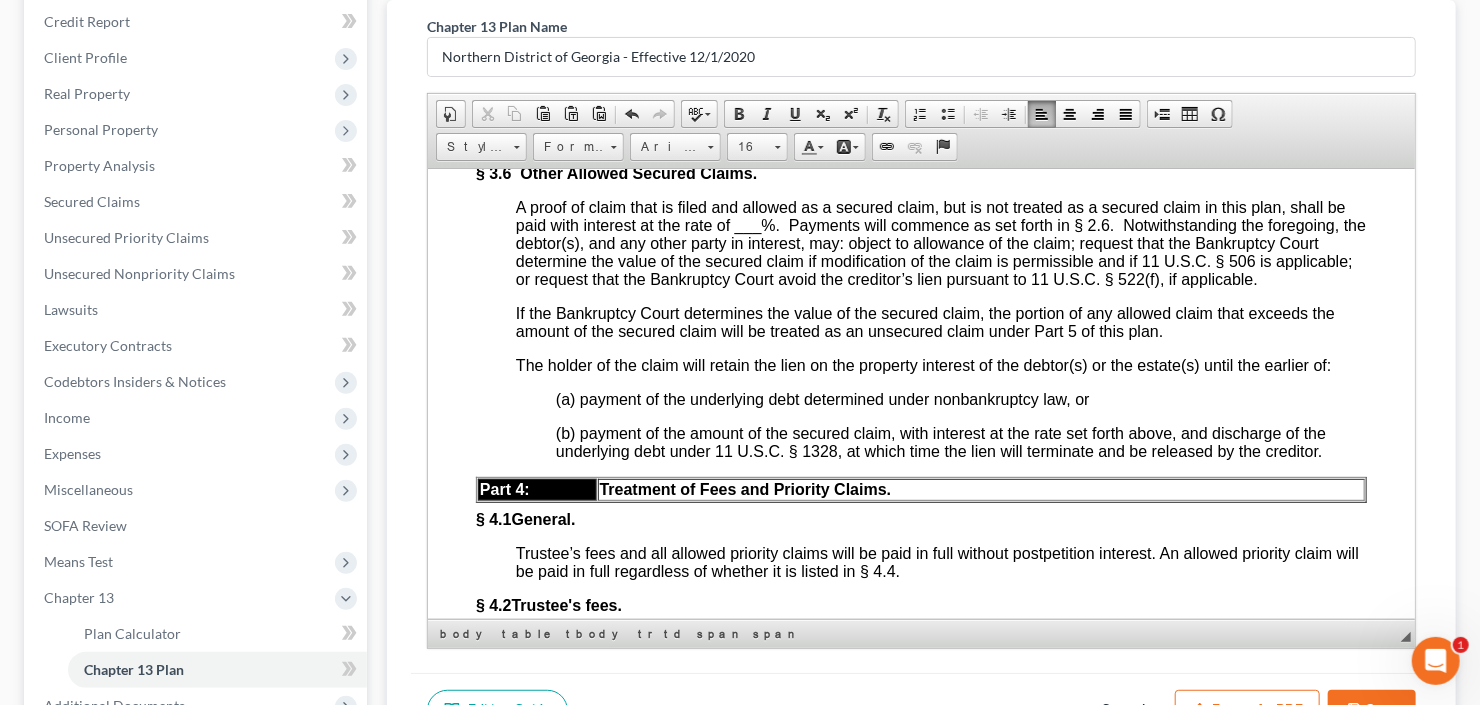 scroll, scrollTop: 4000, scrollLeft: 0, axis: vertical 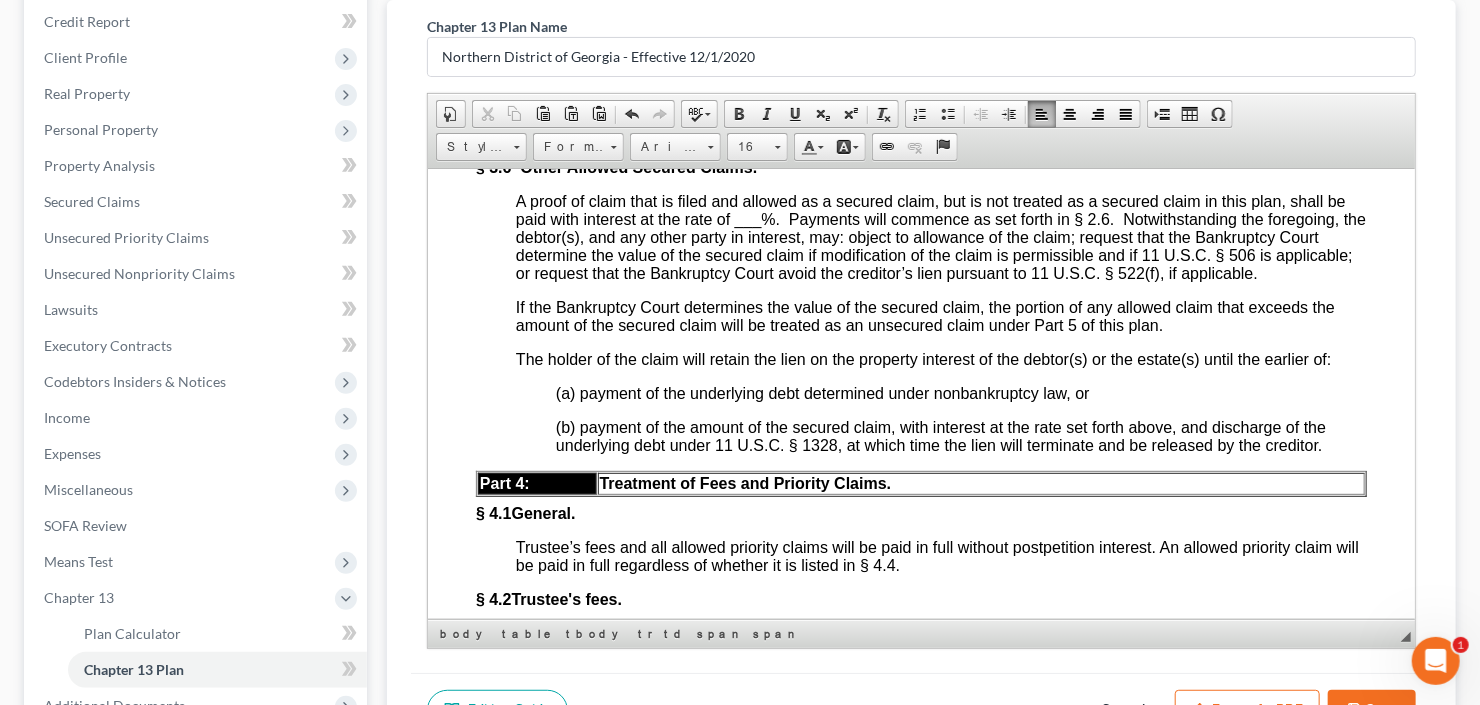 click on "___" at bounding box center (747, 218) 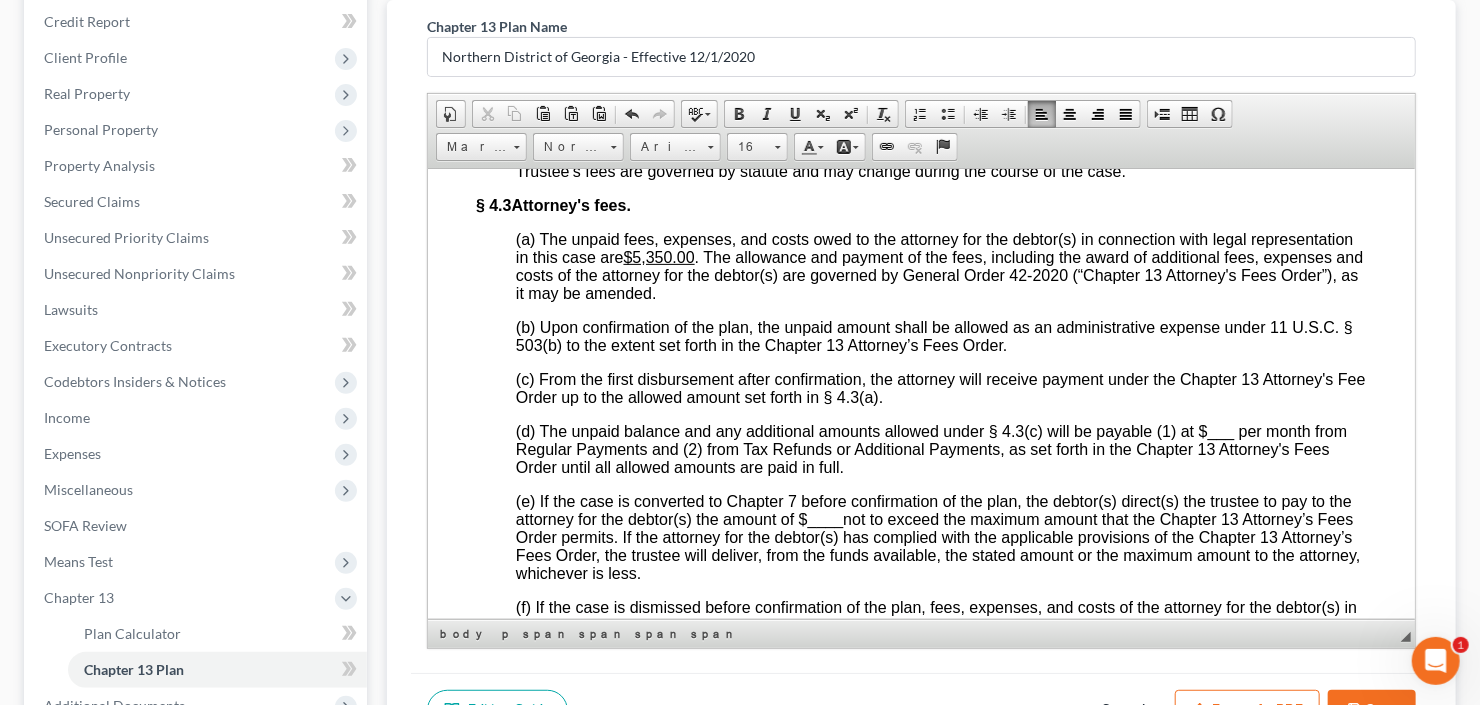 scroll, scrollTop: 4560, scrollLeft: 0, axis: vertical 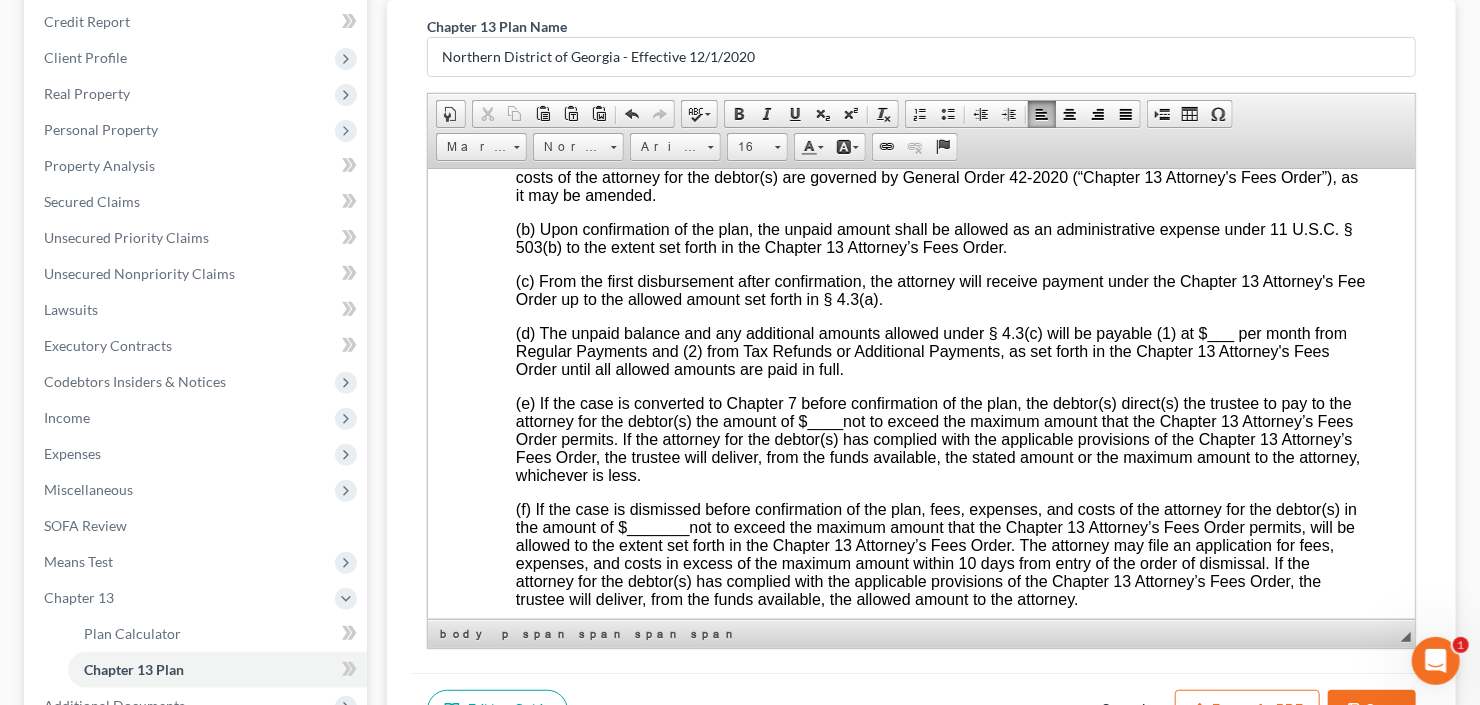 click on "___" at bounding box center [1220, 332] 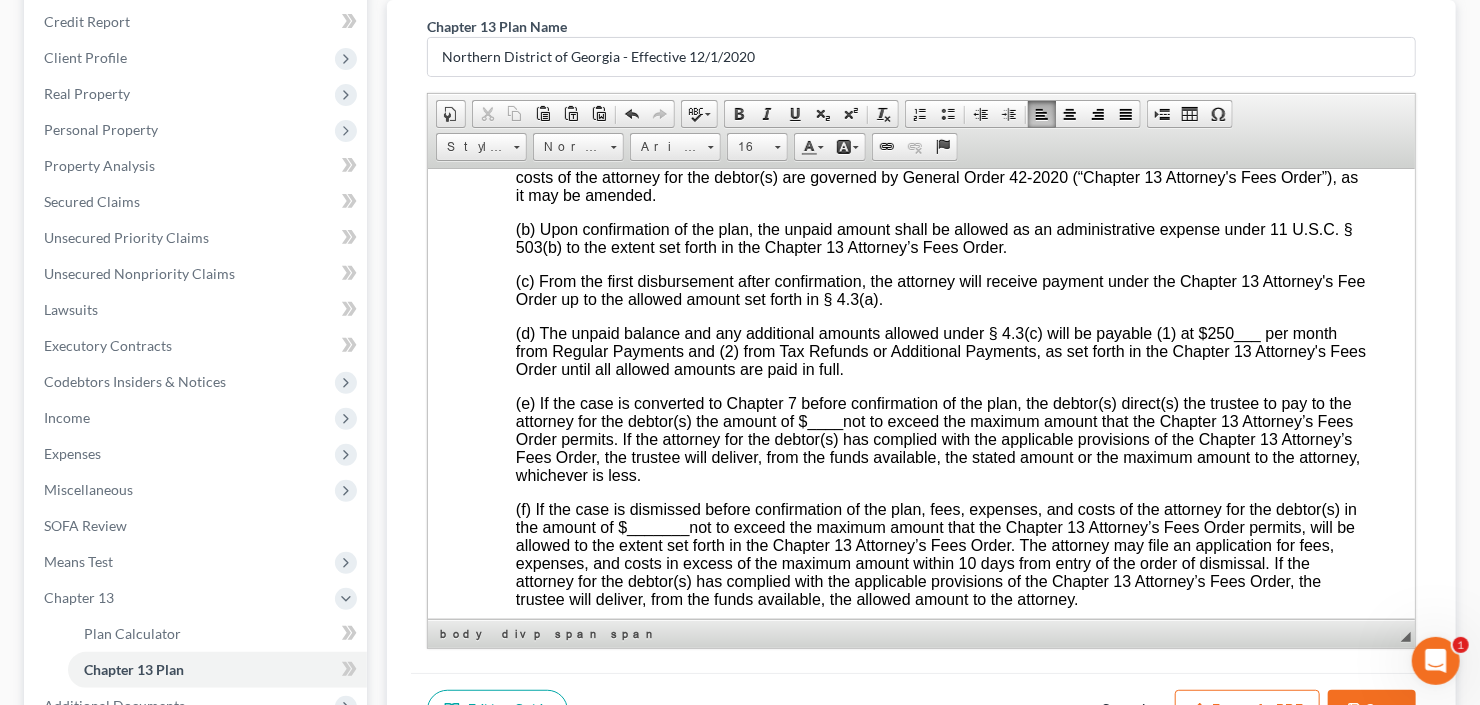 click on "____" at bounding box center [825, 420] 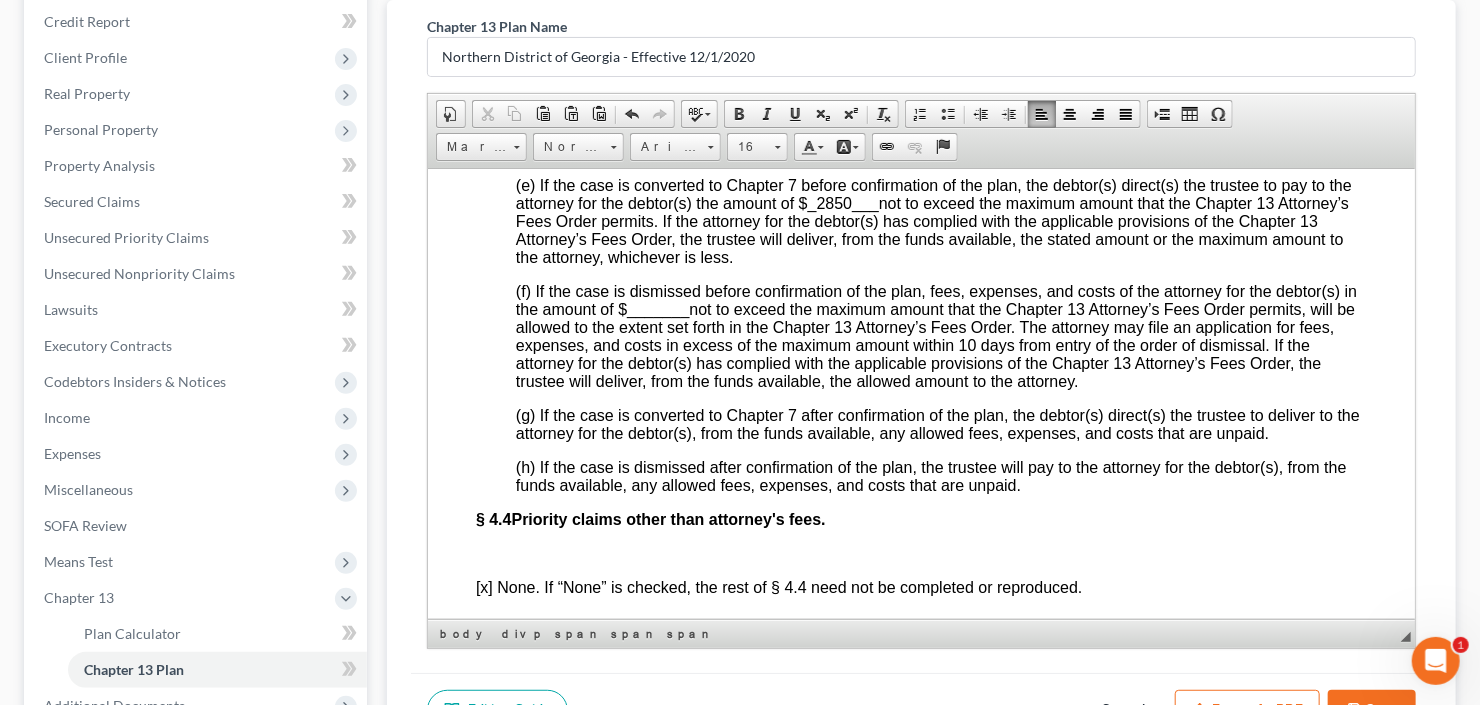 scroll, scrollTop: 4800, scrollLeft: 0, axis: vertical 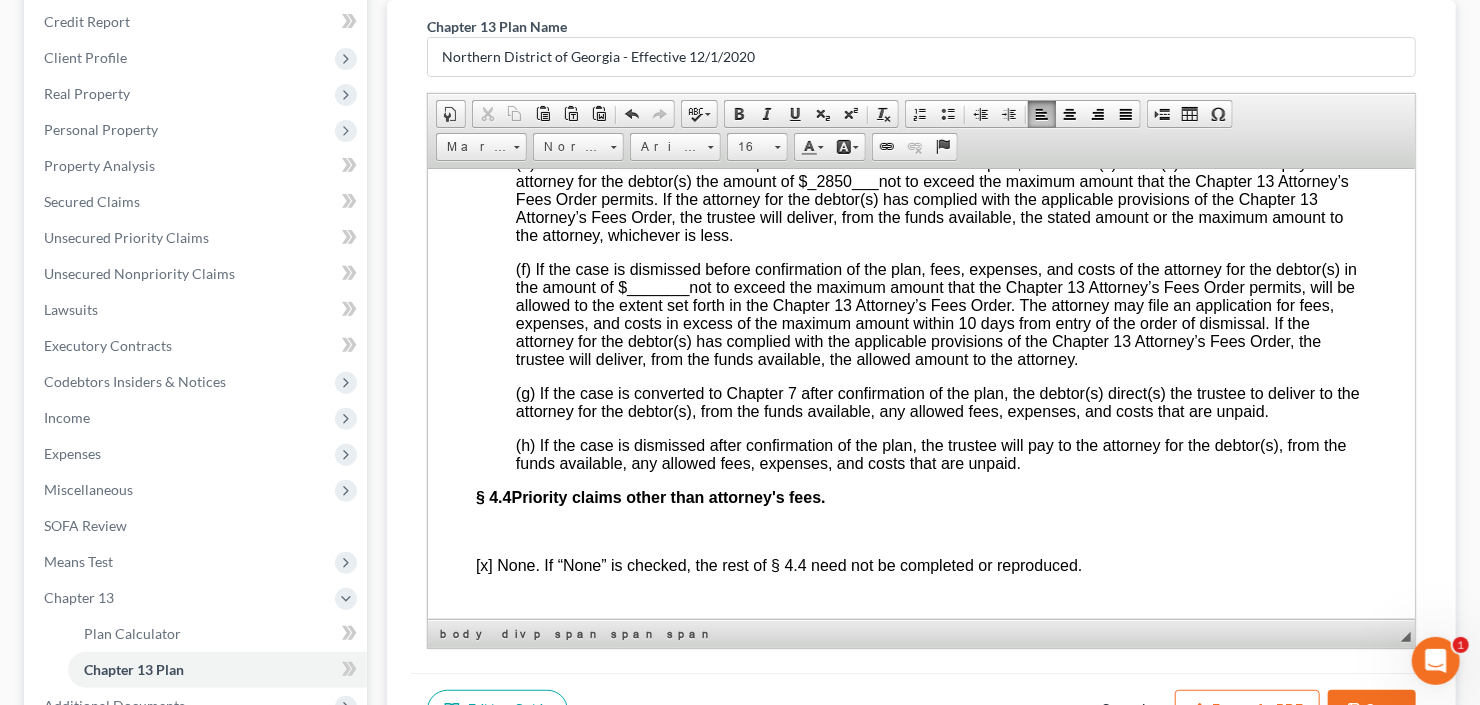click on "_______" at bounding box center [657, 286] 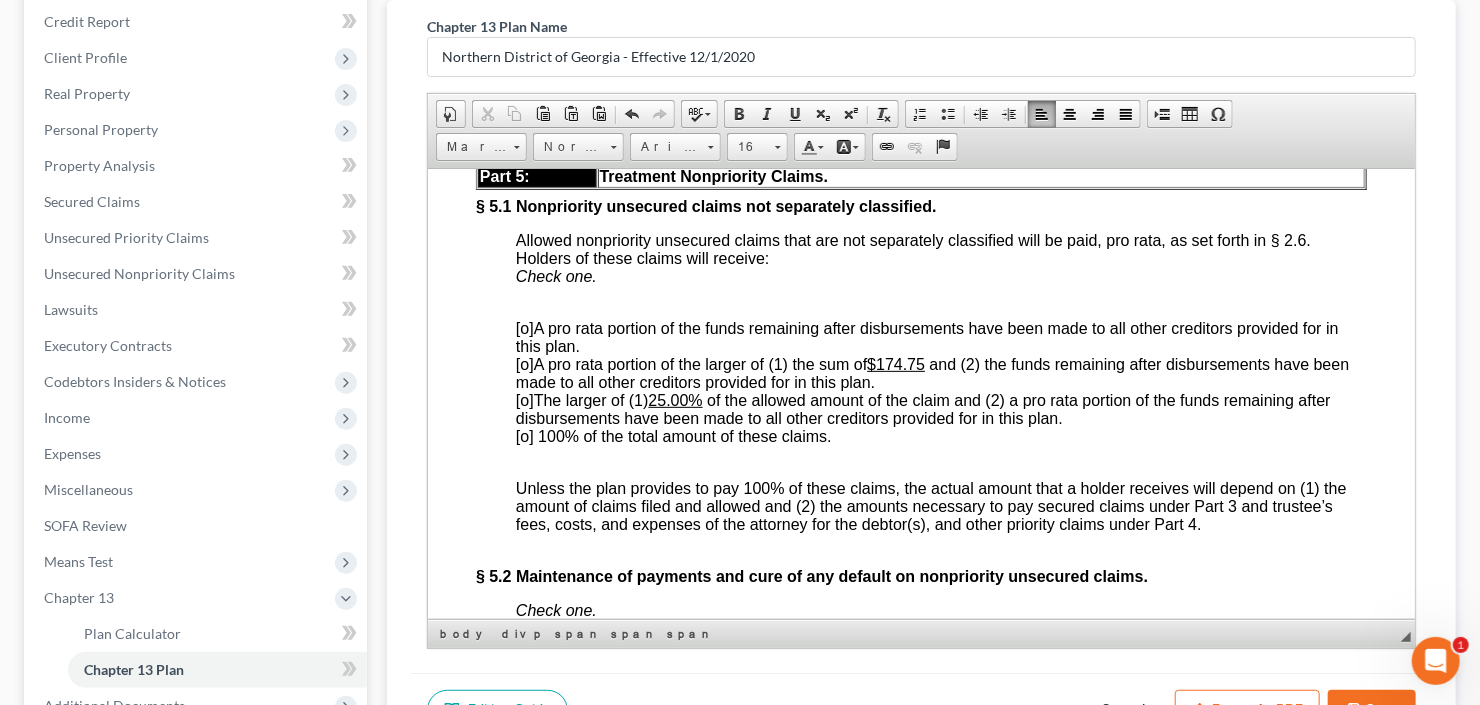 scroll, scrollTop: 5440, scrollLeft: 0, axis: vertical 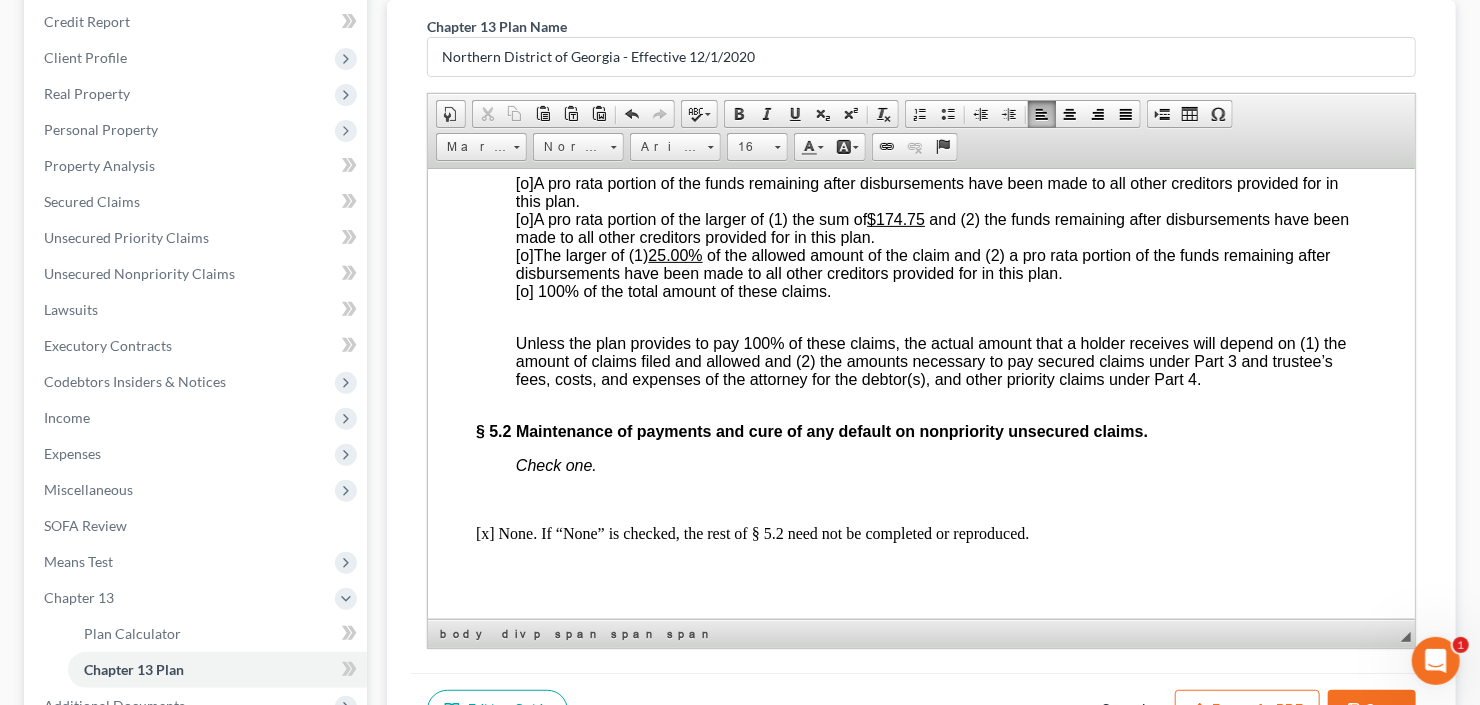 drag, startPoint x: 521, startPoint y: 416, endPoint x: 510, endPoint y: 429, distance: 17.029387 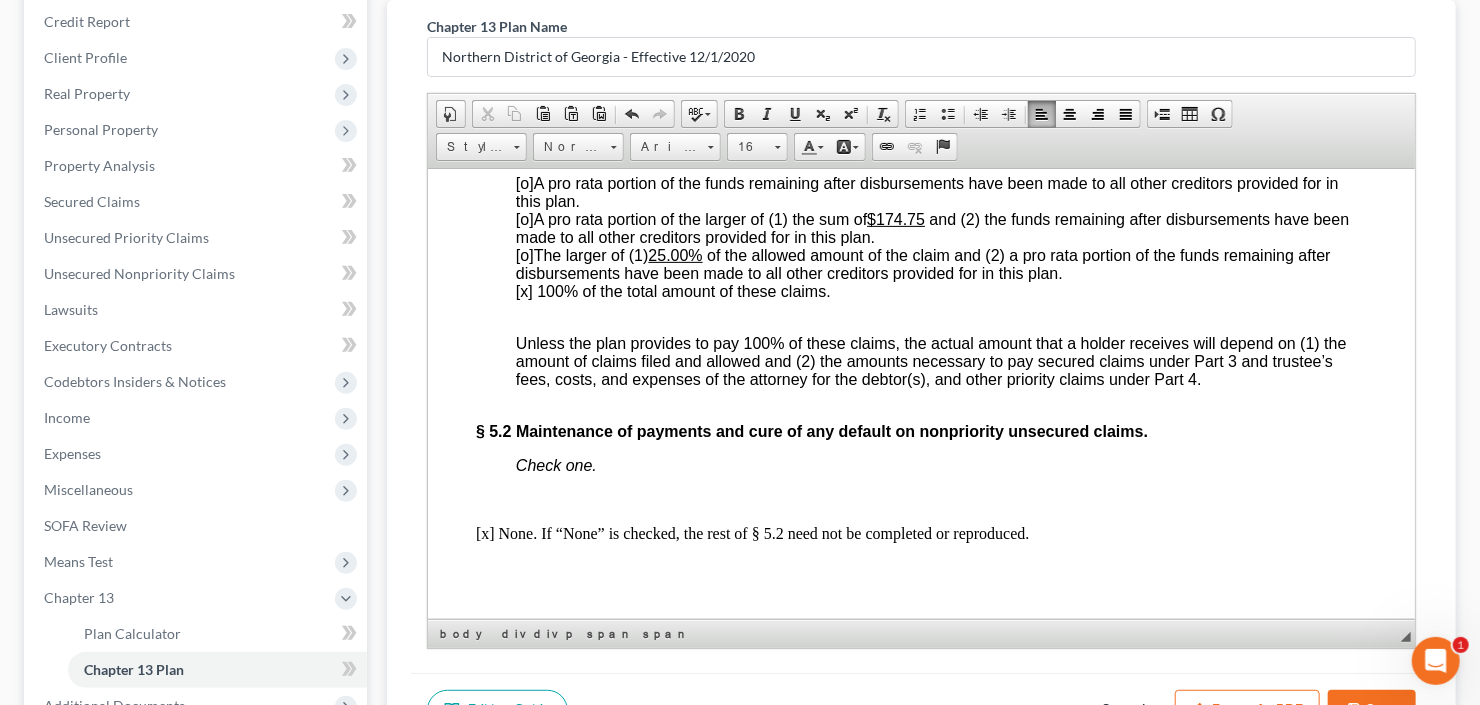 click on "[o]  The larger of (1)  25.00%   of the allowed amount of the claim and (2) a pro rata portion of the funds remaining after disbursements have been made to all other creditors provided for in this plan." at bounding box center [922, 263] 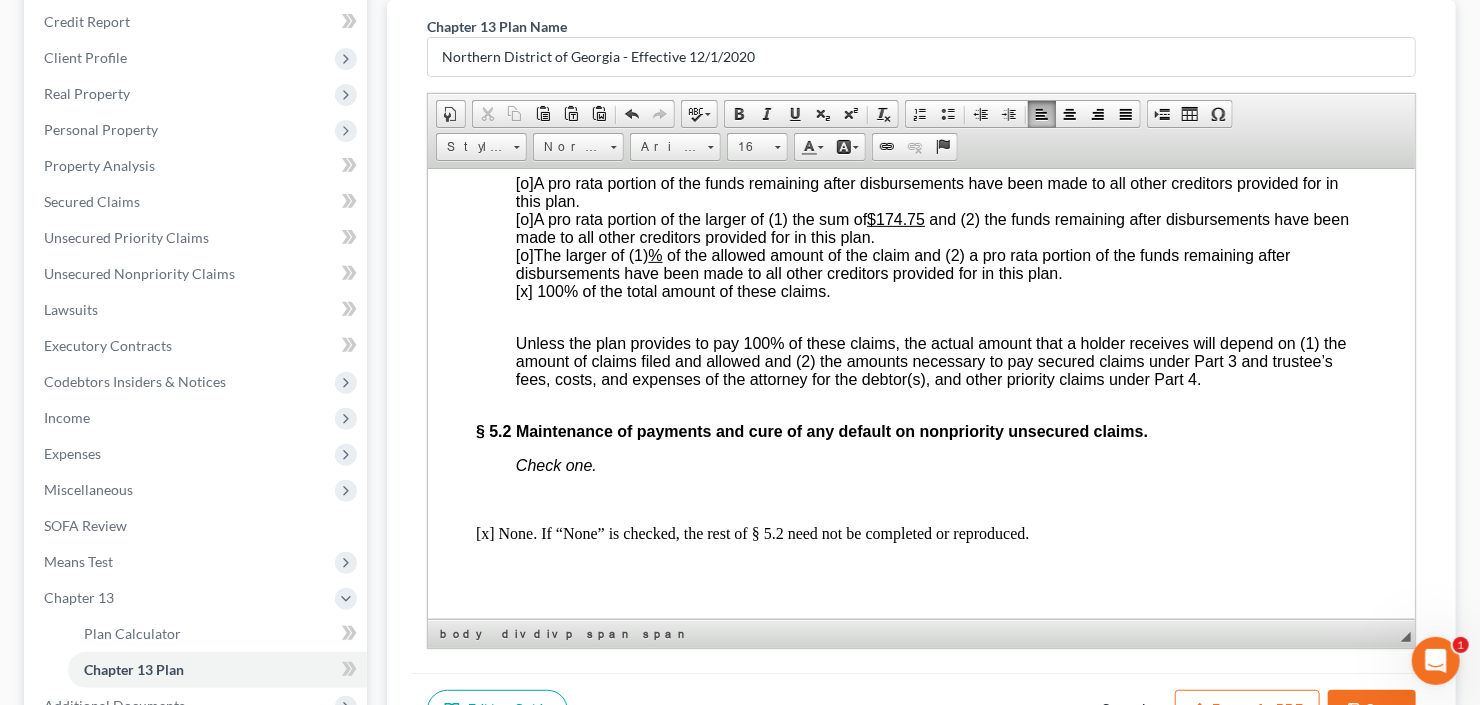 click on "$174.75" at bounding box center [895, 218] 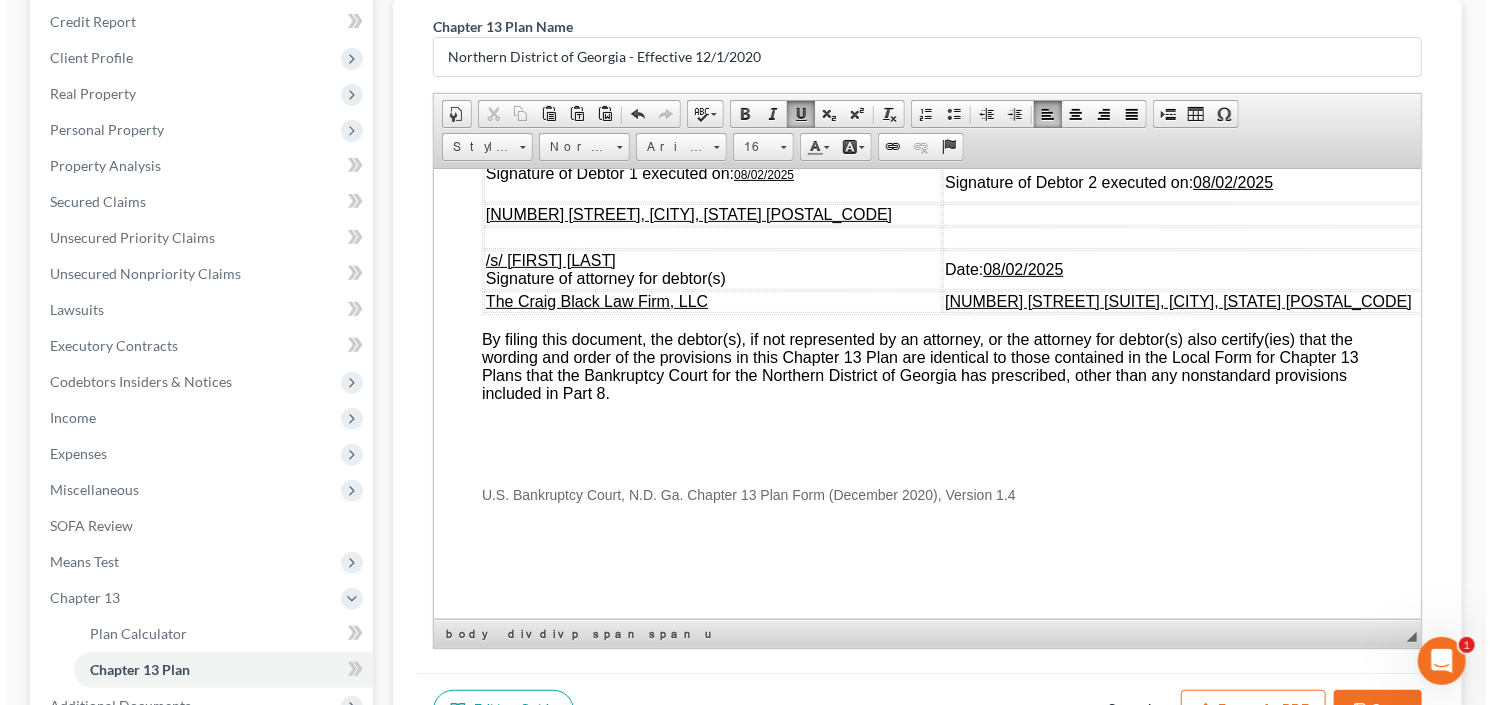 scroll, scrollTop: 7085, scrollLeft: 0, axis: vertical 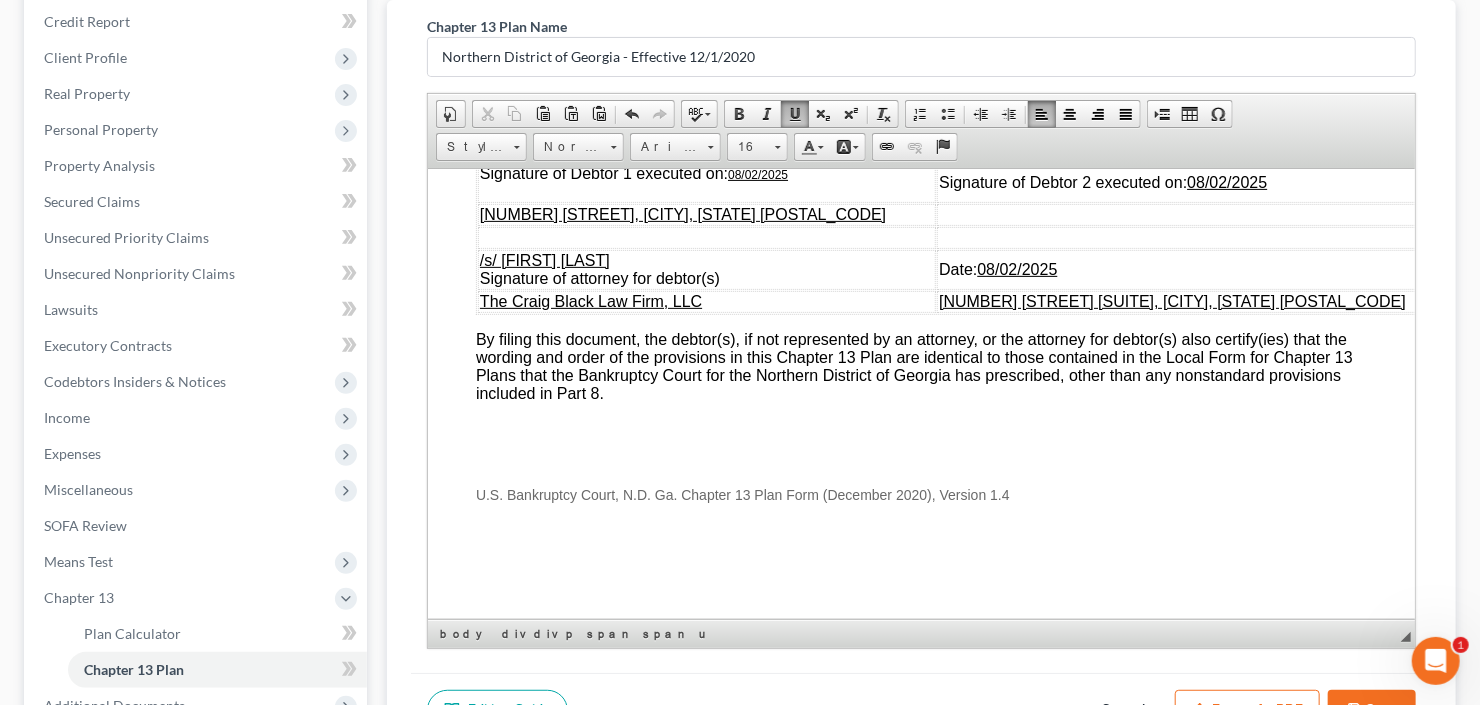 click on "Export as PDF" at bounding box center (1247, 711) 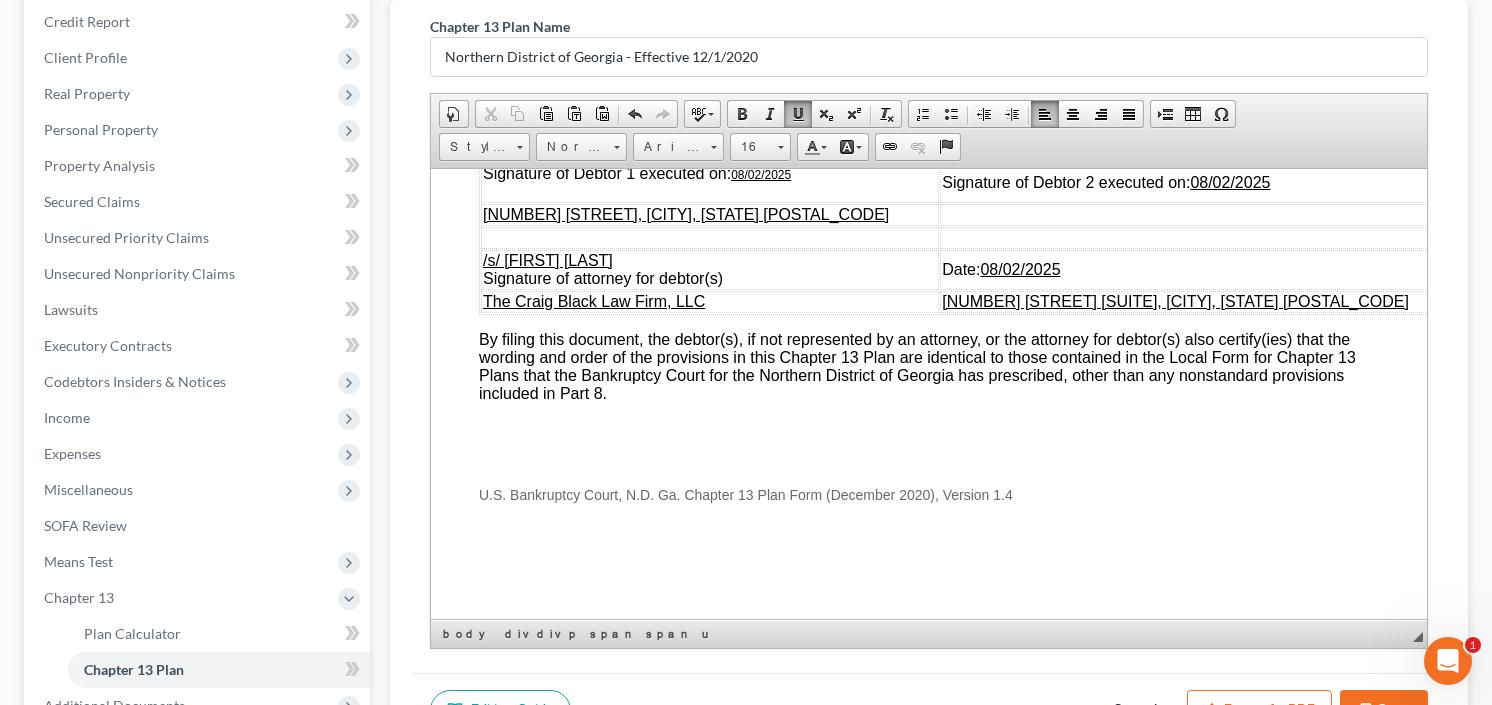 scroll, scrollTop: 7066, scrollLeft: 0, axis: vertical 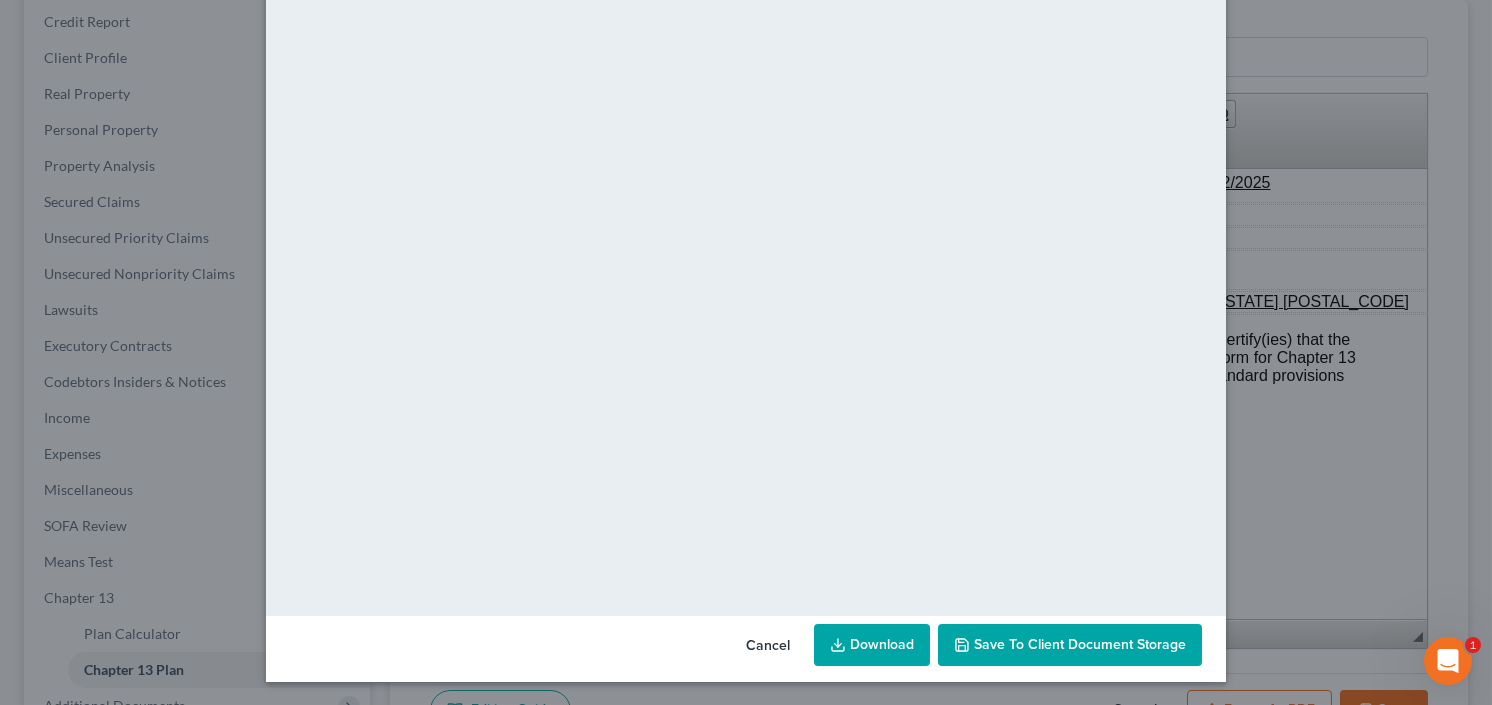click 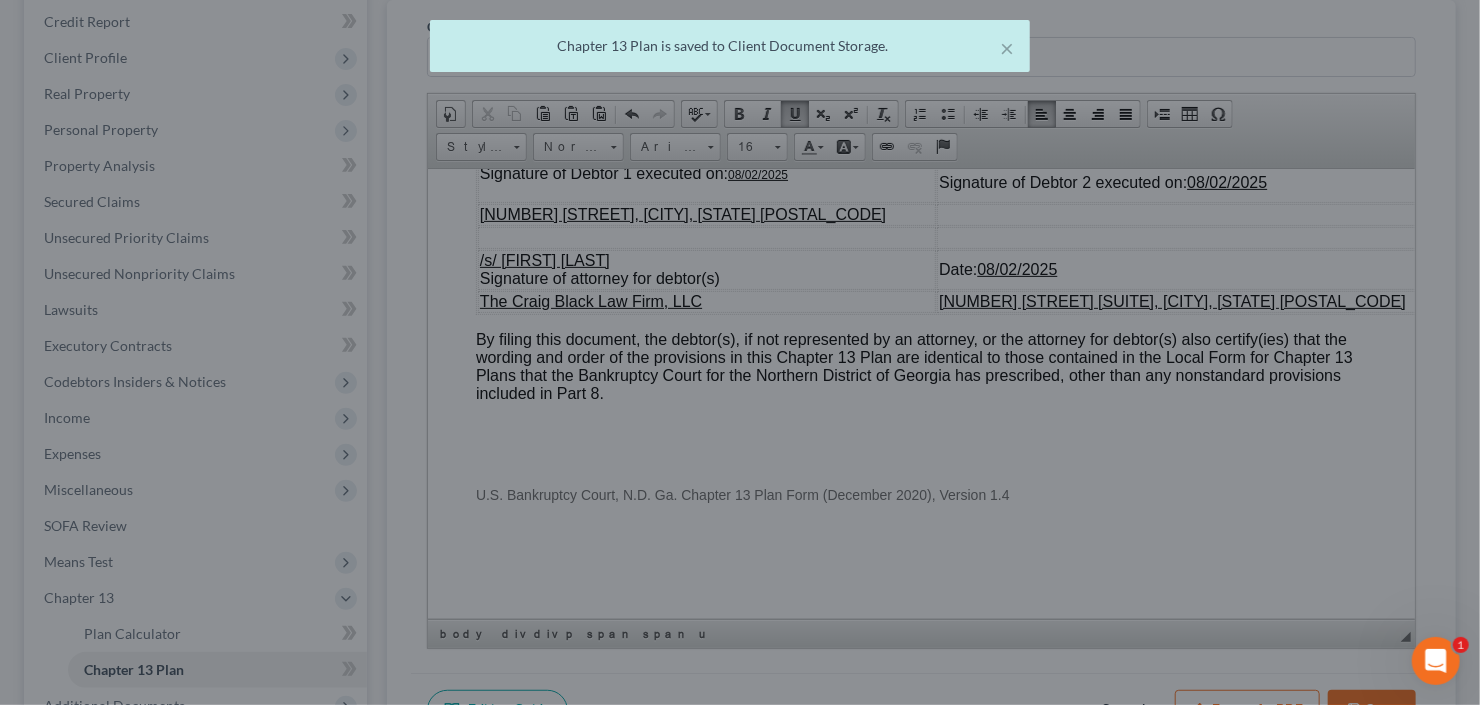 scroll, scrollTop: 7085, scrollLeft: 0, axis: vertical 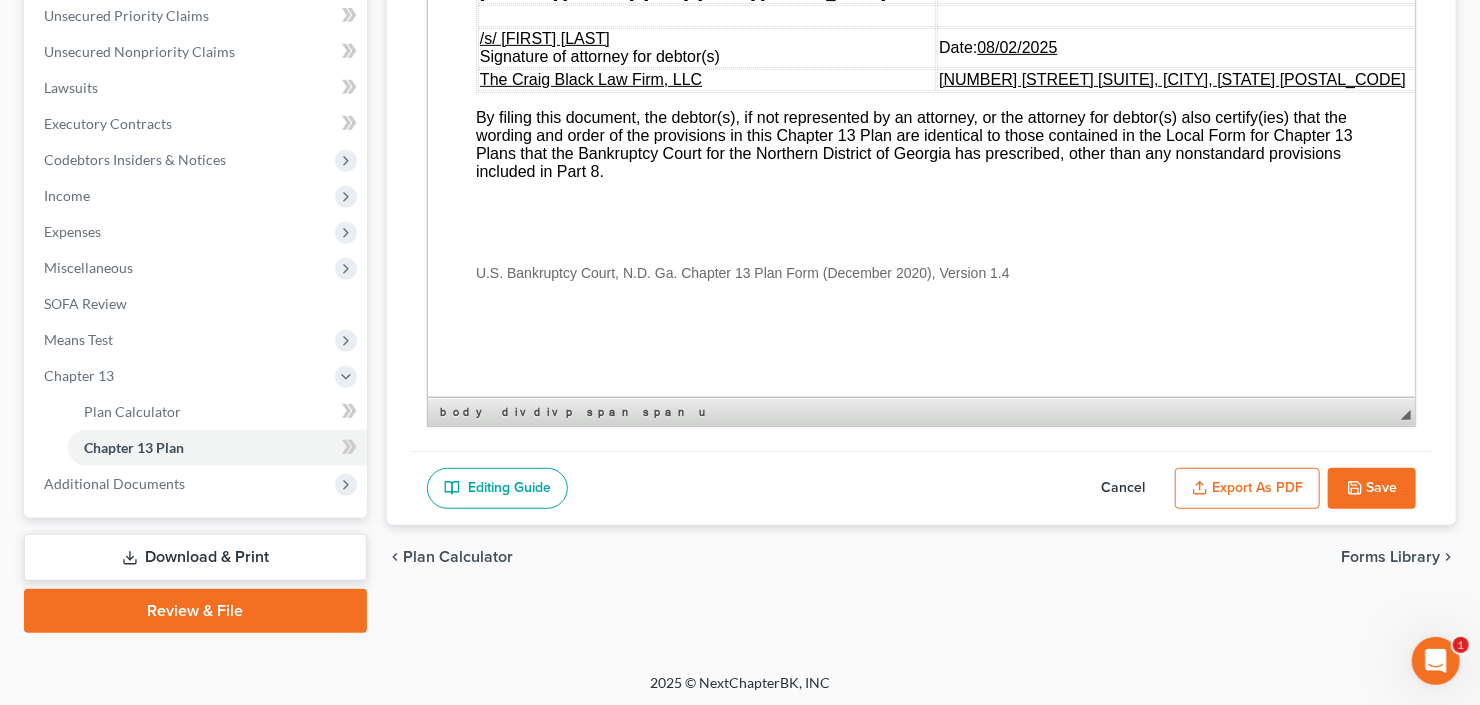 click on "Save" at bounding box center (1372, 489) 